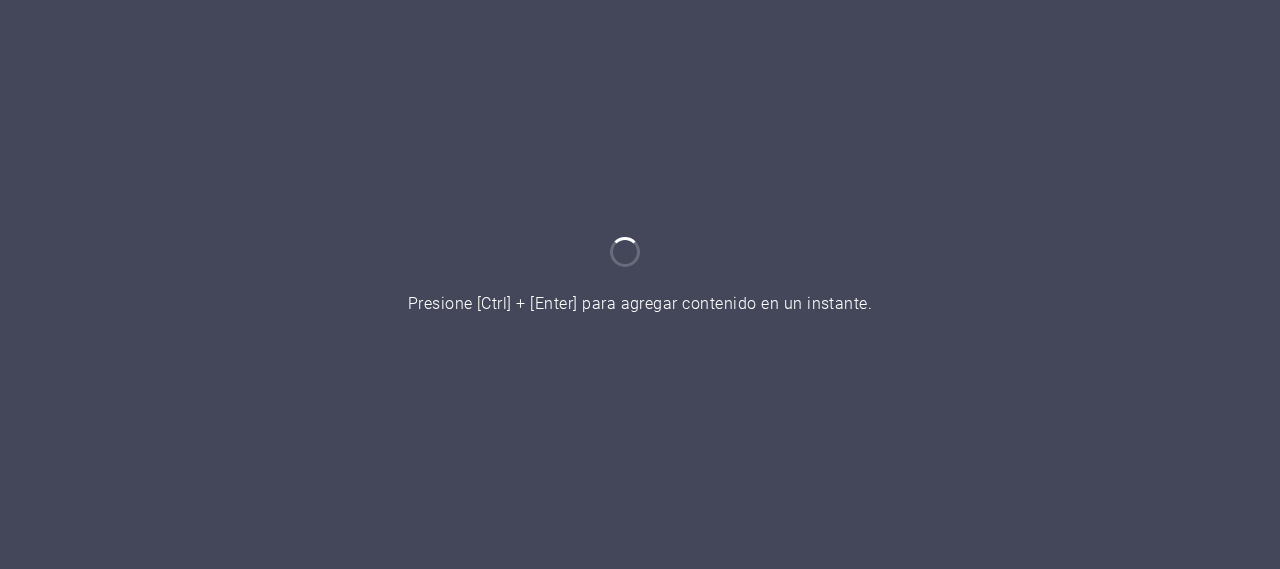 scroll, scrollTop: 0, scrollLeft: 0, axis: both 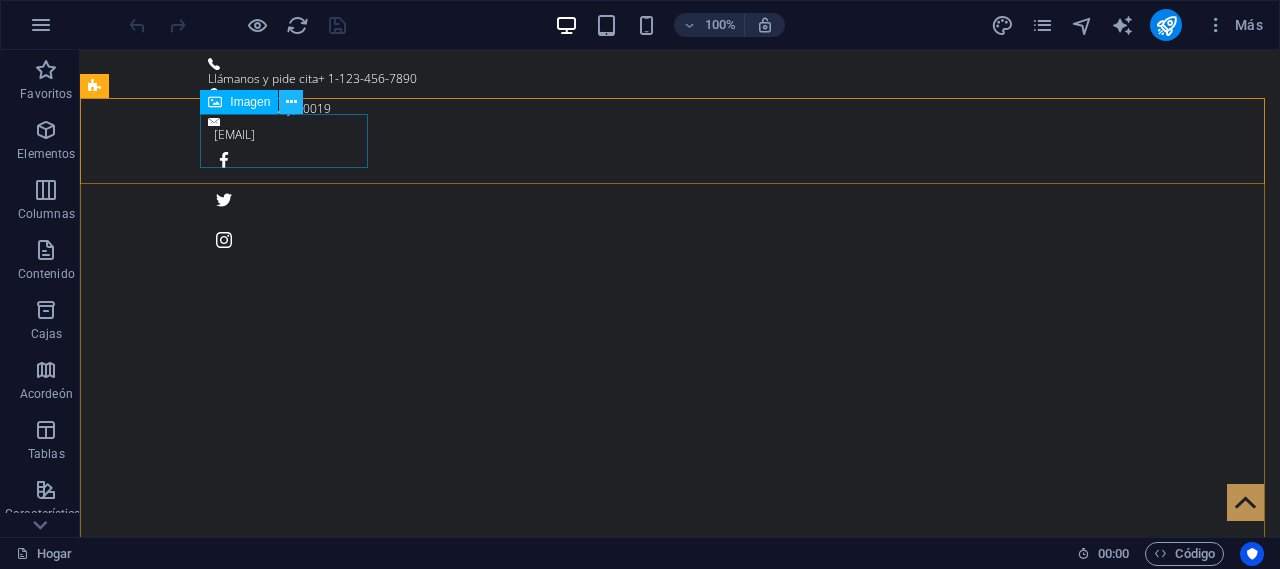 click at bounding box center [291, 102] 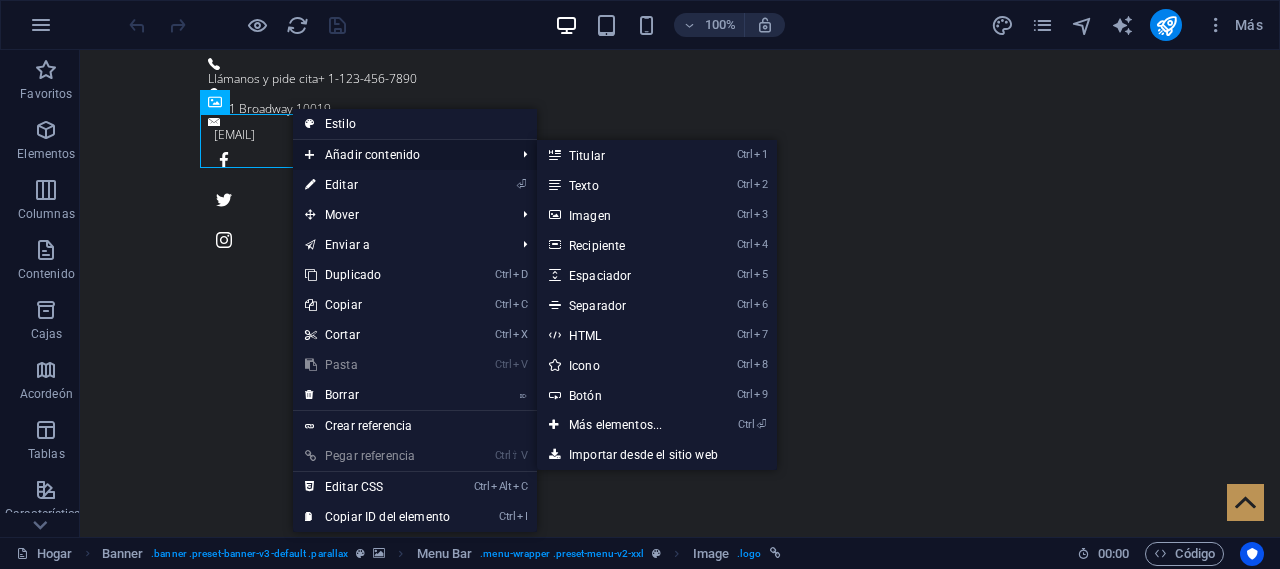 click on "Editar" at bounding box center (341, 185) 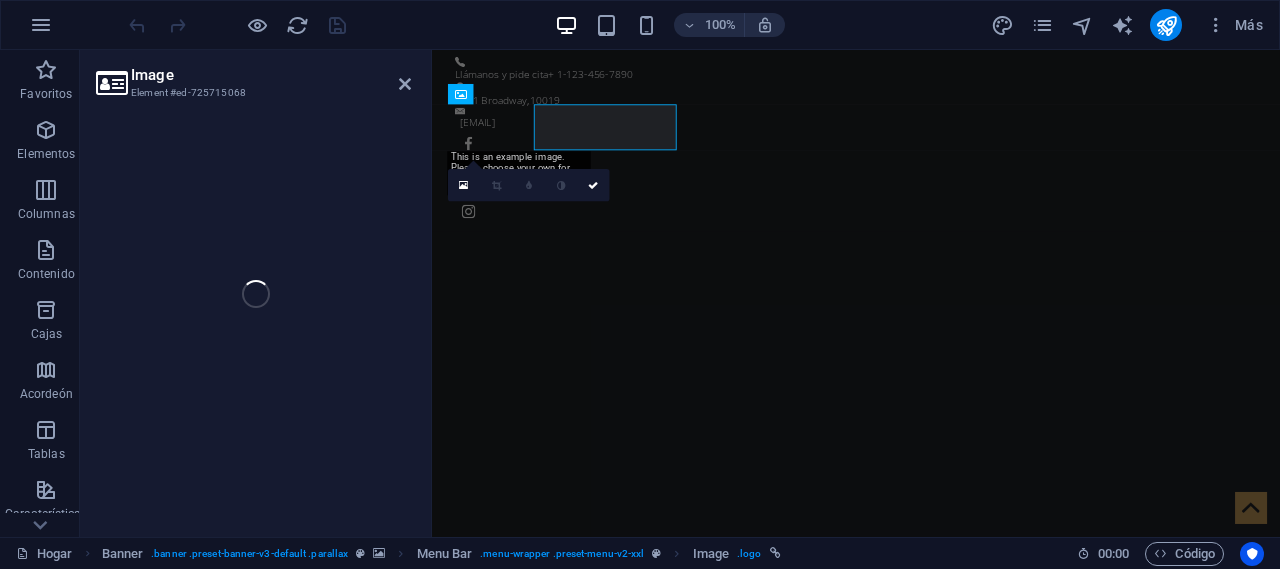 select on "px" 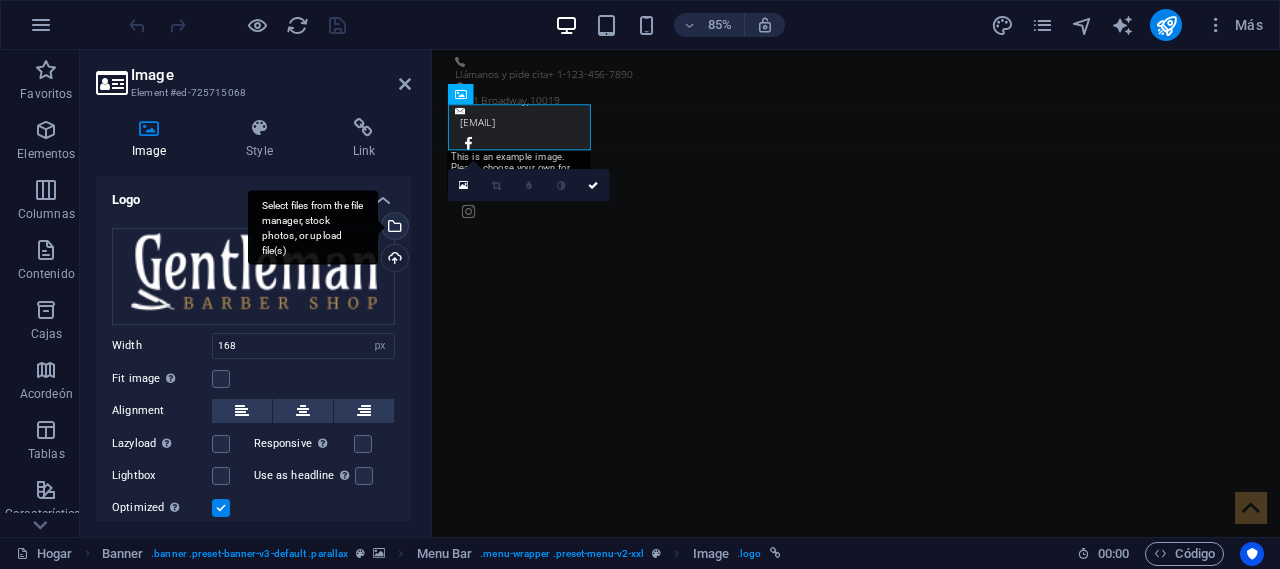 click on "Select files from the file manager, stock photos, or upload file(s)" at bounding box center (313, 227) 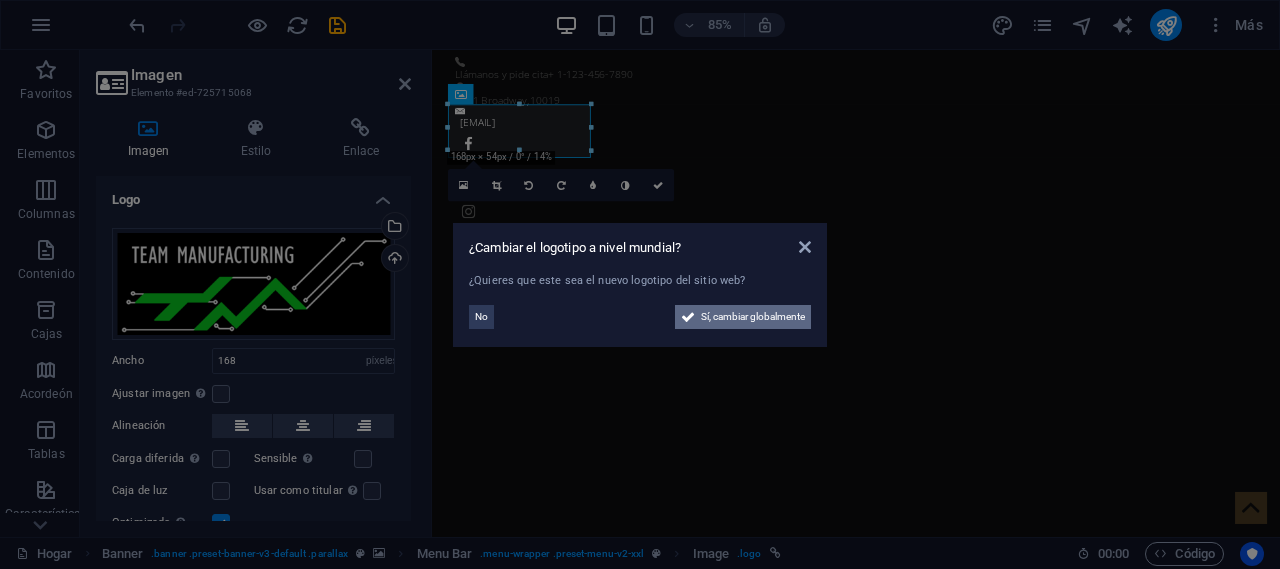 click on "Sí, cambiar globalmente" at bounding box center [753, 317] 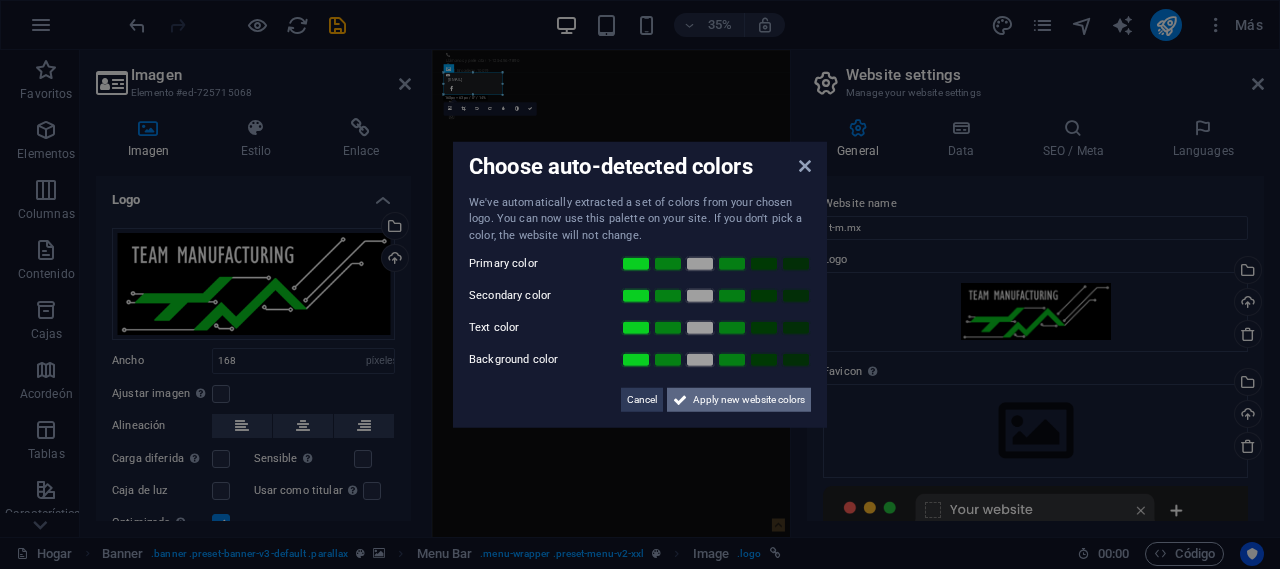 click on "Apply new website colors" at bounding box center [749, 400] 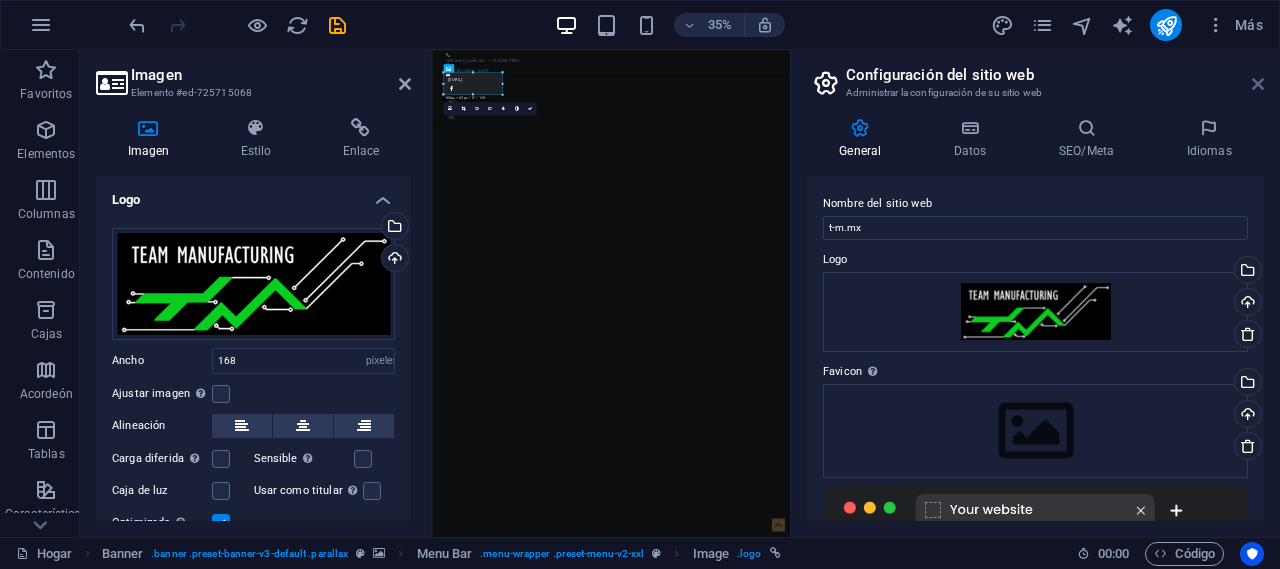 drag, startPoint x: 1262, startPoint y: 80, endPoint x: 668, endPoint y: 121, distance: 595.4133 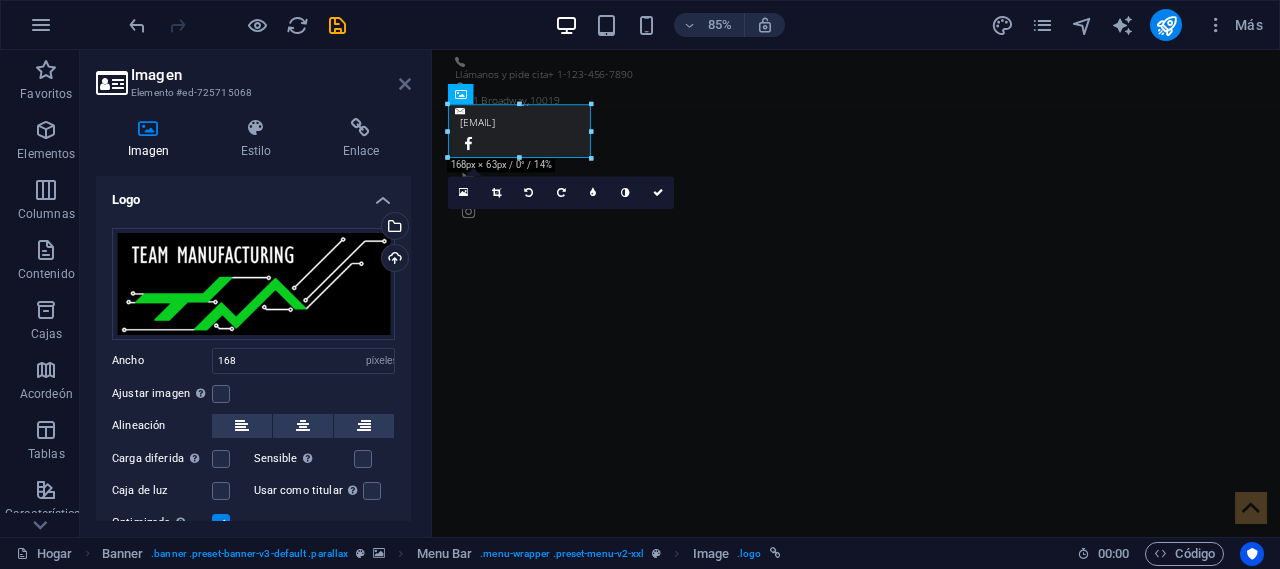 click at bounding box center [405, 84] 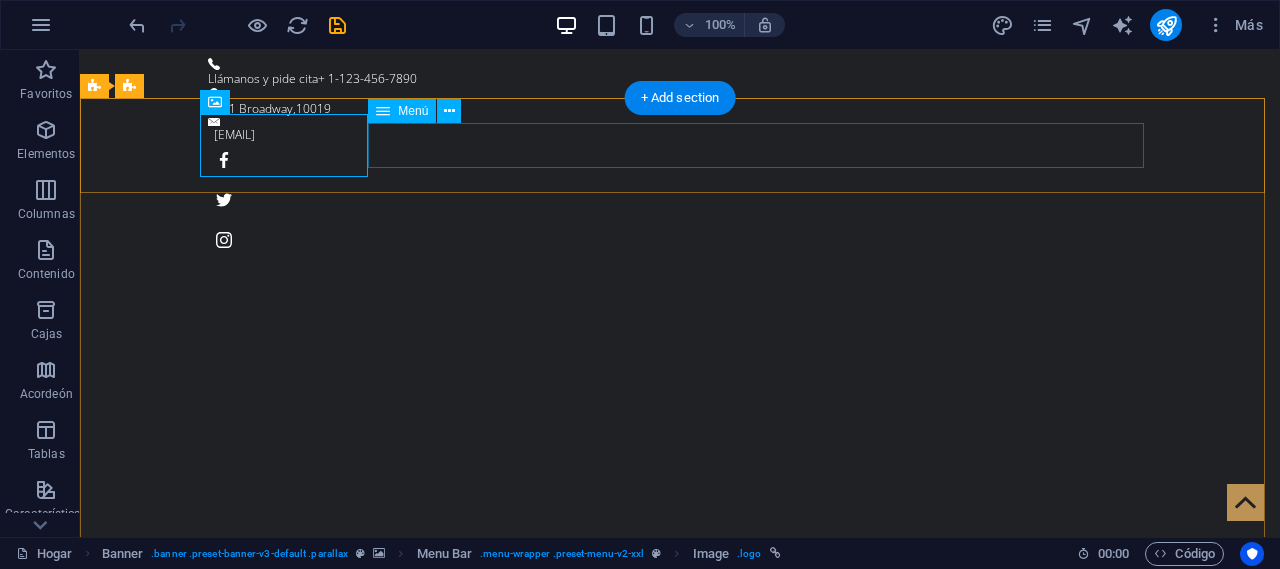 click on "Hogar Sobre nosotros Servicio Precios Galería Contacto" at bounding box center (680, 1758) 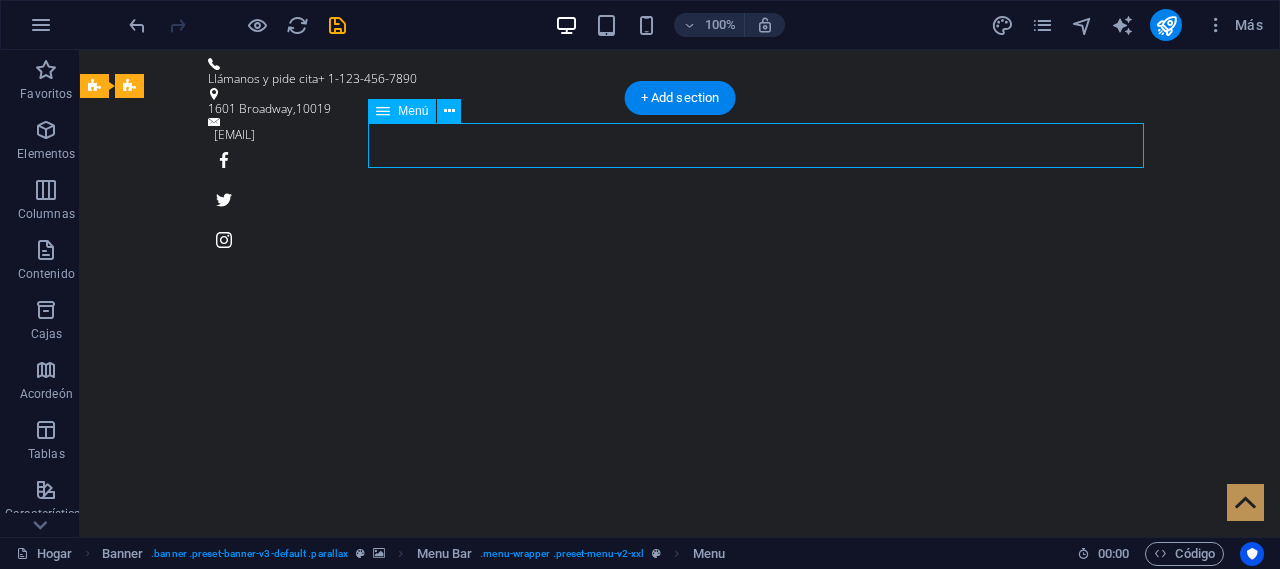 click on "Sé un caballero. La barbería original de [CITY] Más información" at bounding box center (680, 1986) 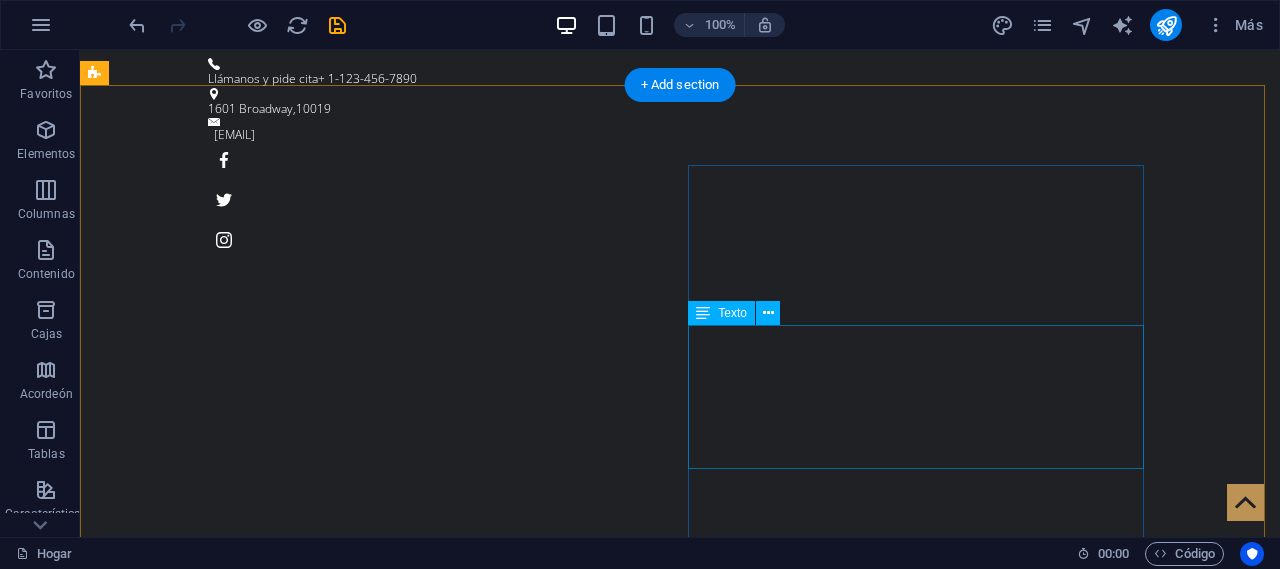 scroll, scrollTop: 500, scrollLeft: 0, axis: vertical 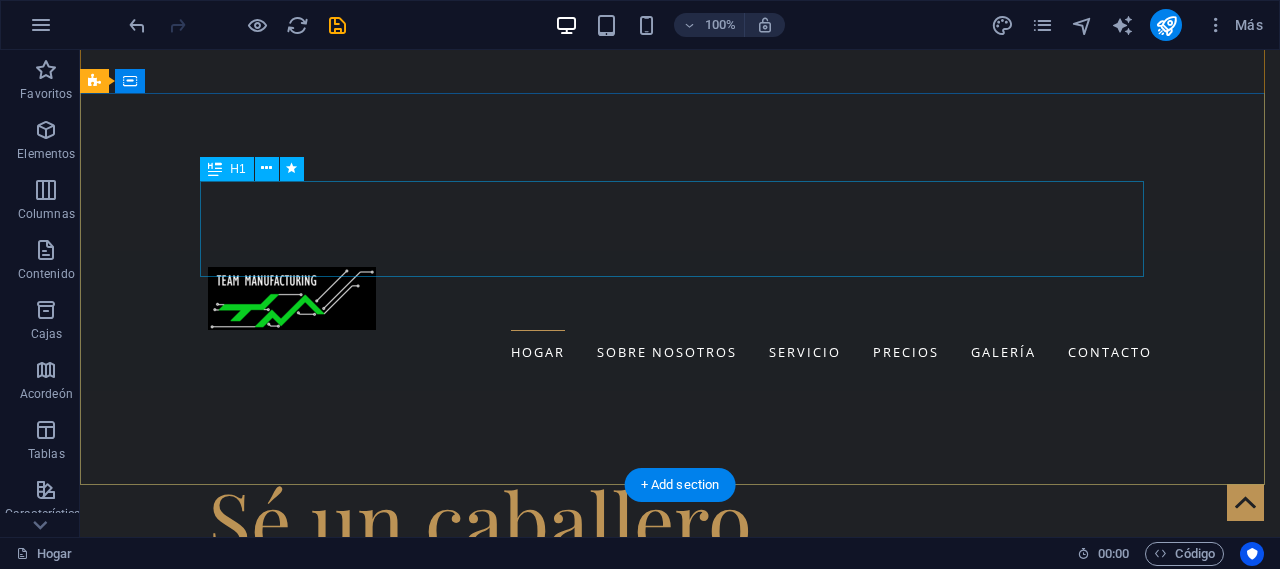 click on "La barbería original de [CITY]" at bounding box center [680, 591] 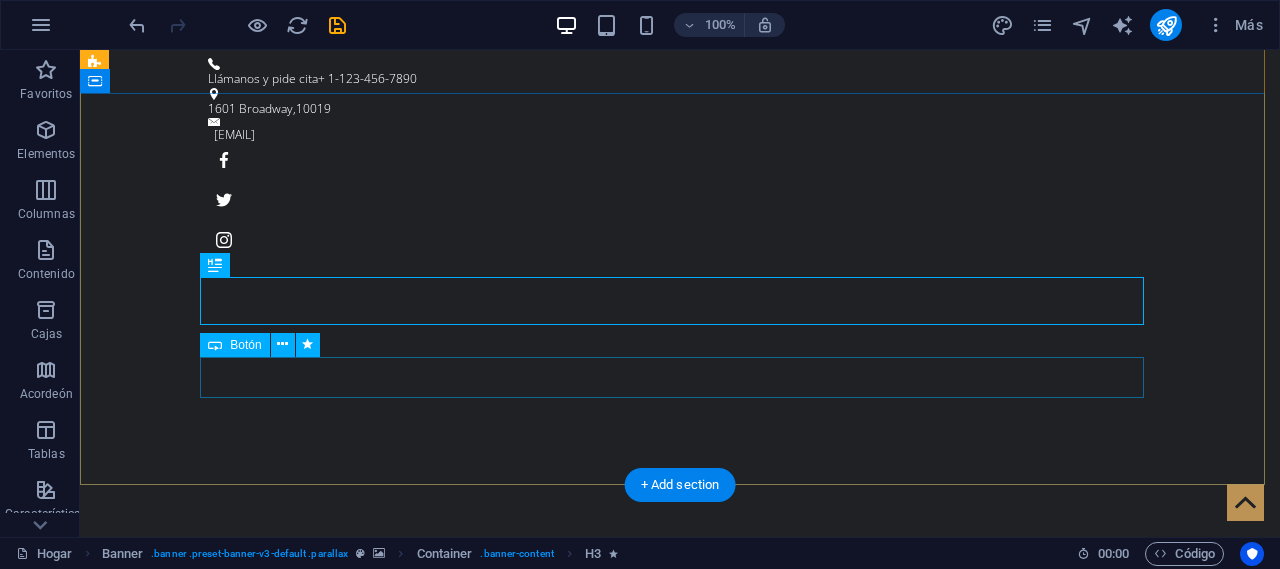 scroll, scrollTop: 100, scrollLeft: 0, axis: vertical 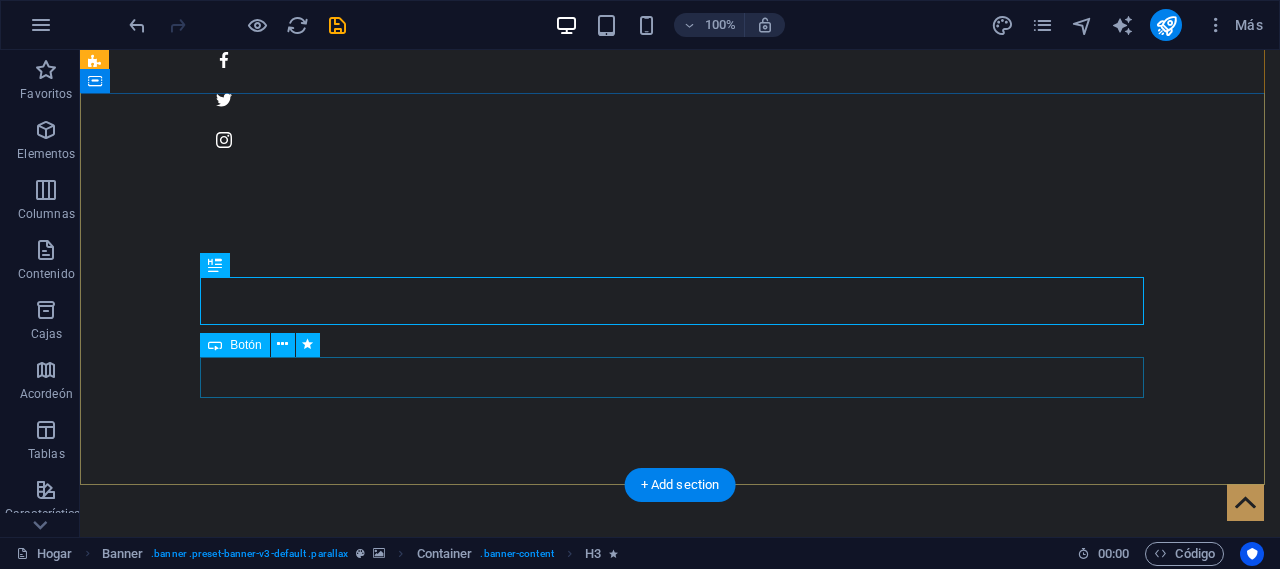 click on "Más información" at bounding box center (680, 1068) 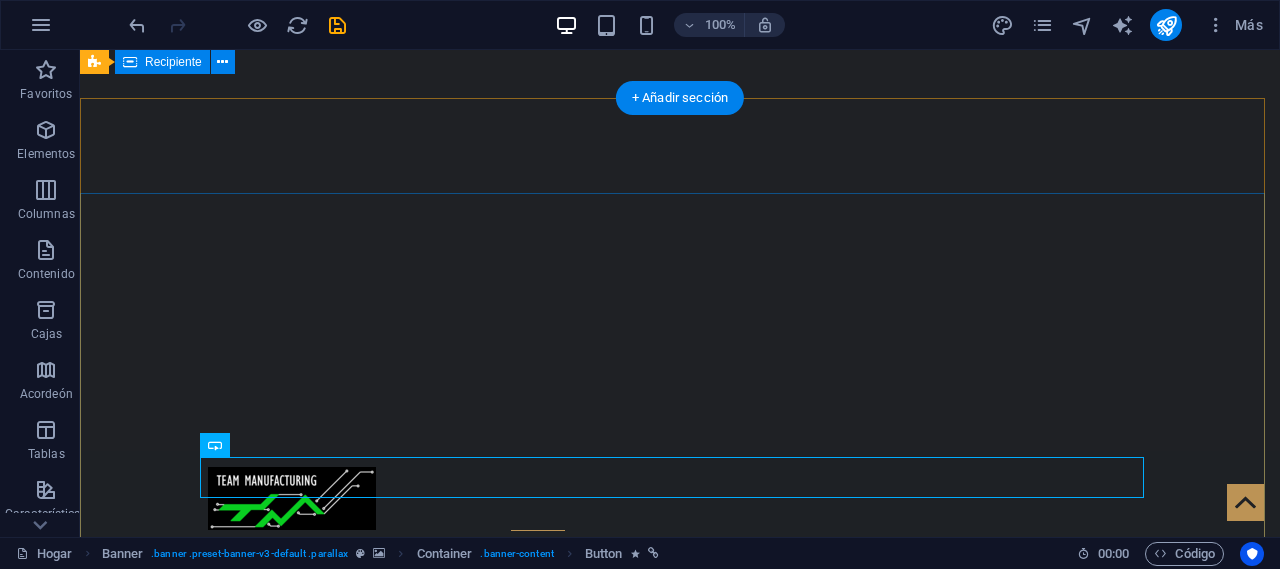 scroll, scrollTop: 0, scrollLeft: 0, axis: both 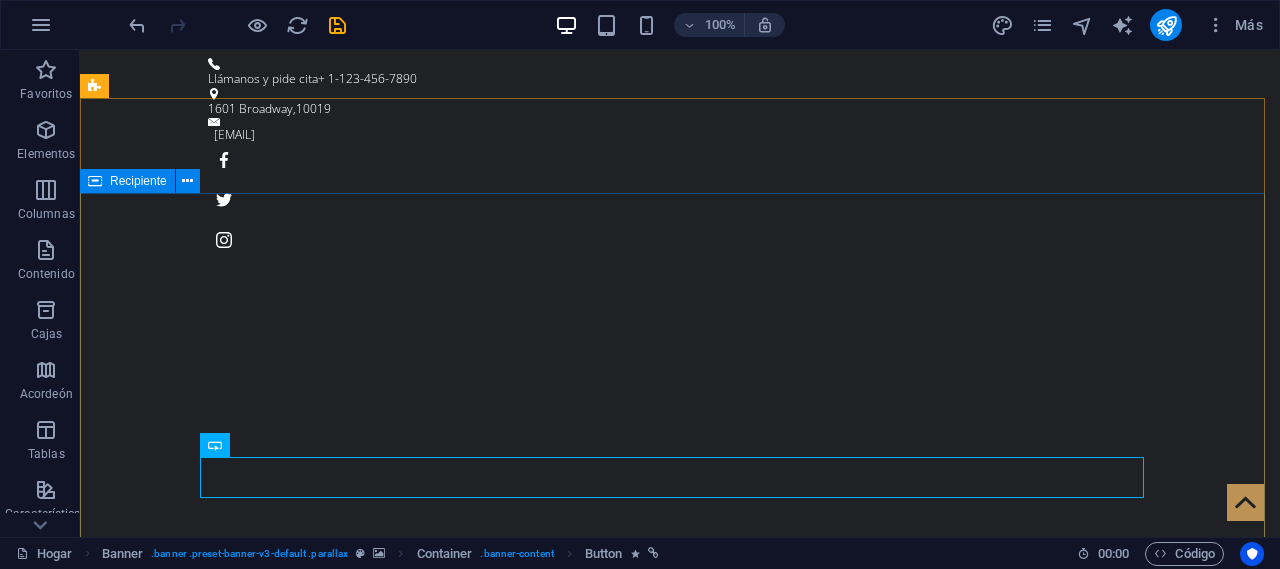 click on "Recipiente" at bounding box center (138, 181) 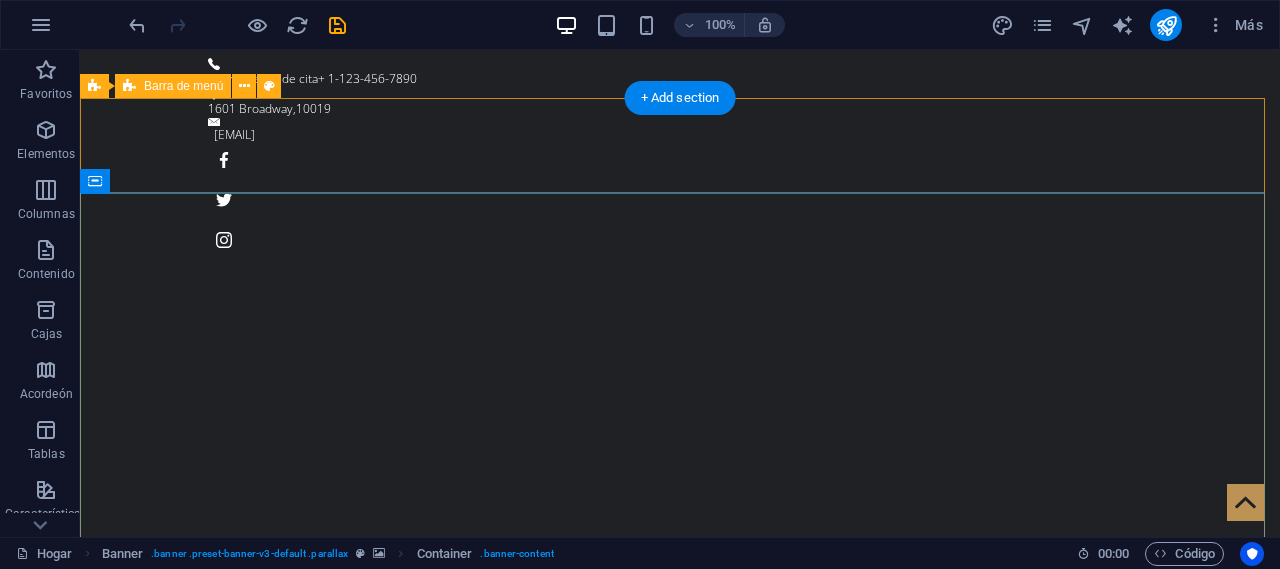 click on "Hogar Sobre nosotros Servicio Precios Galería Contacto" at bounding box center (680, 821) 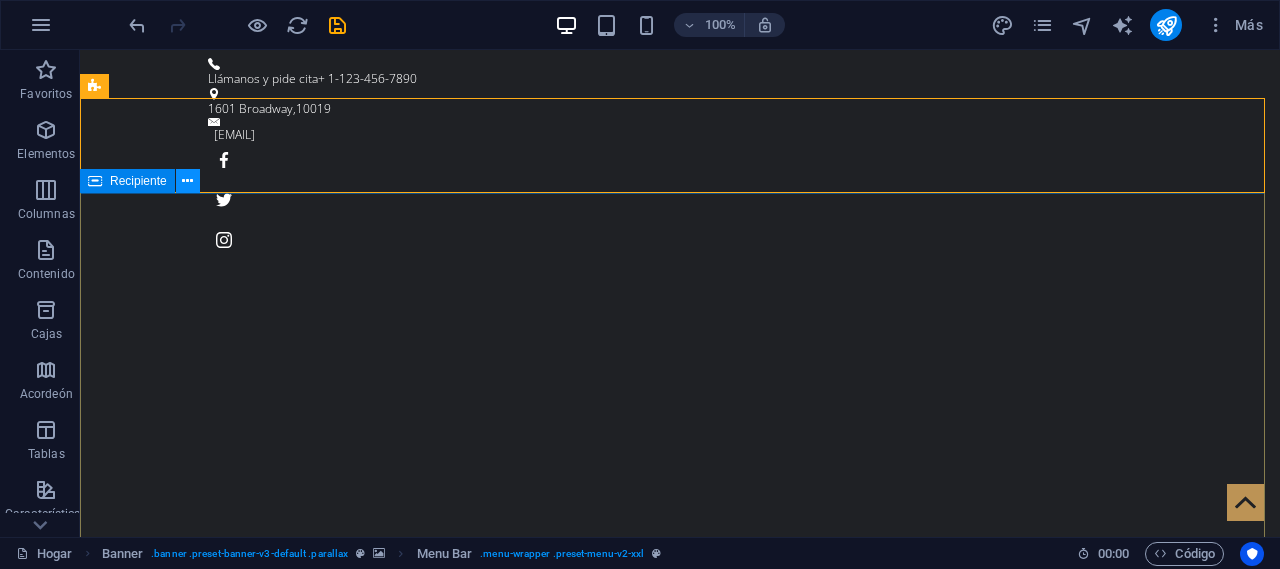 click at bounding box center (187, 181) 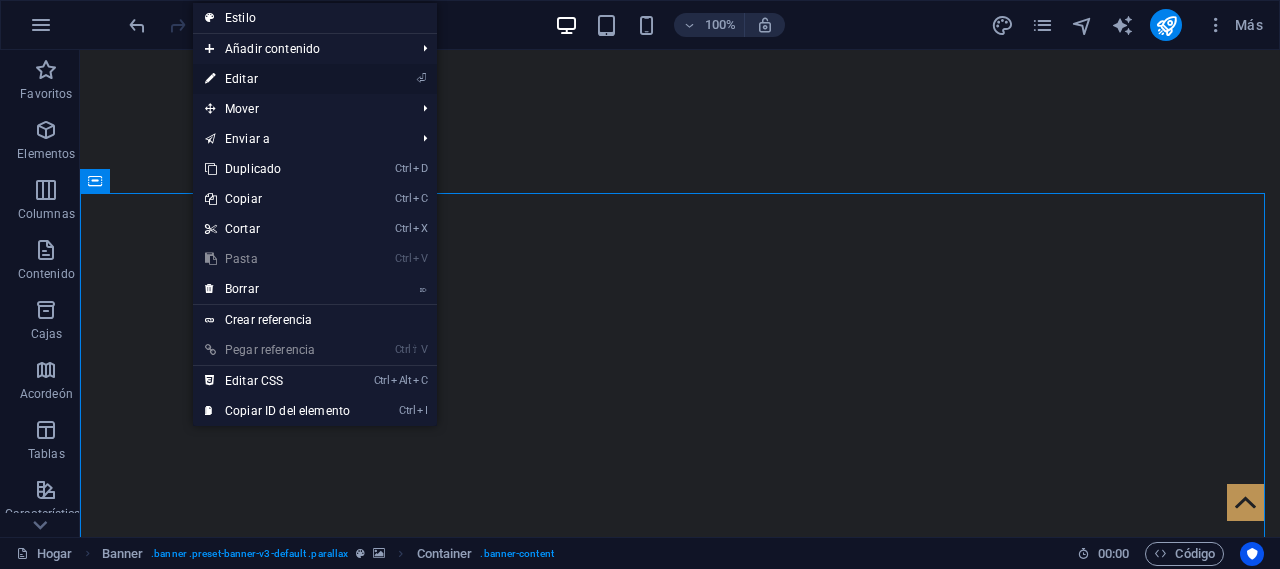 click on "Editar" at bounding box center [241, 79] 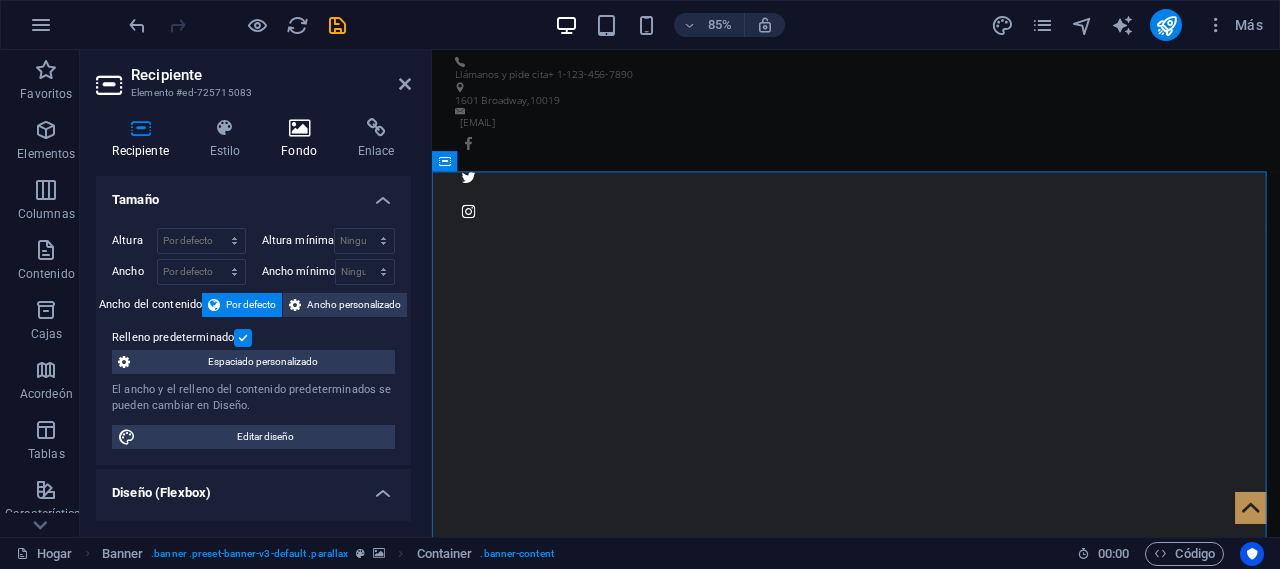 click at bounding box center [299, 128] 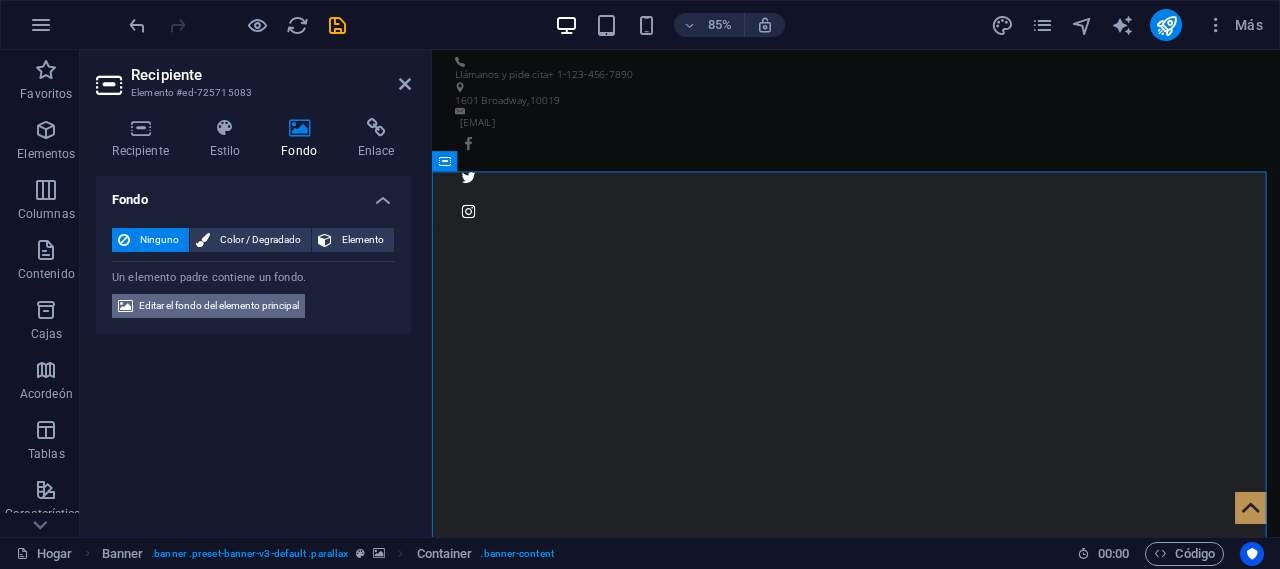click on "Editar el fondo del elemento principal" at bounding box center (219, 305) 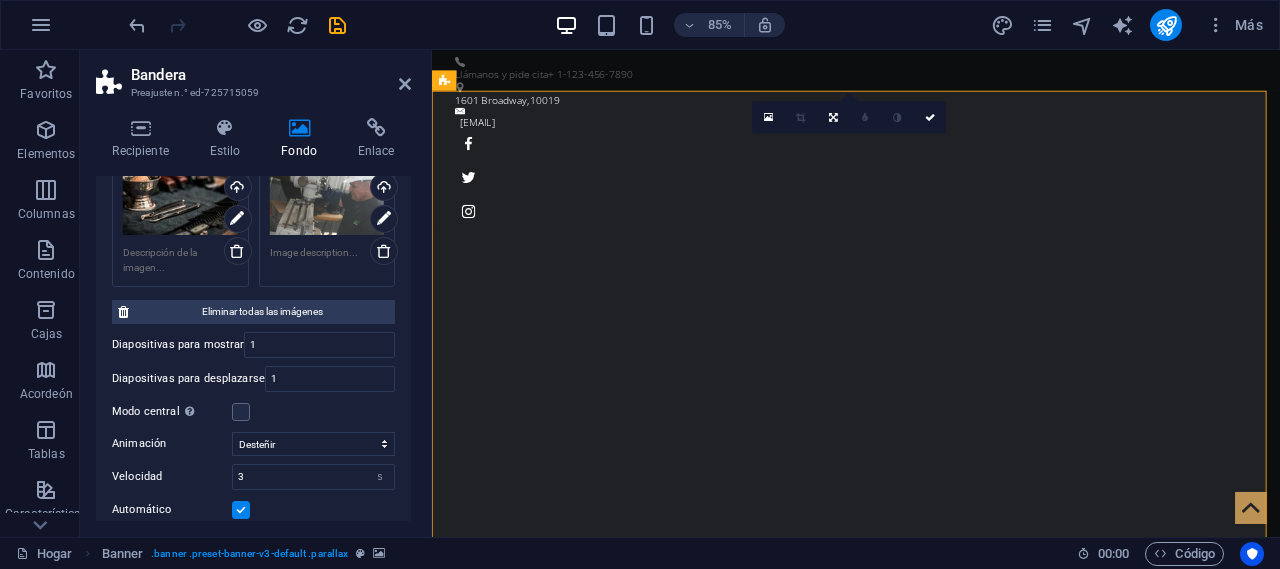 scroll, scrollTop: 290, scrollLeft: 0, axis: vertical 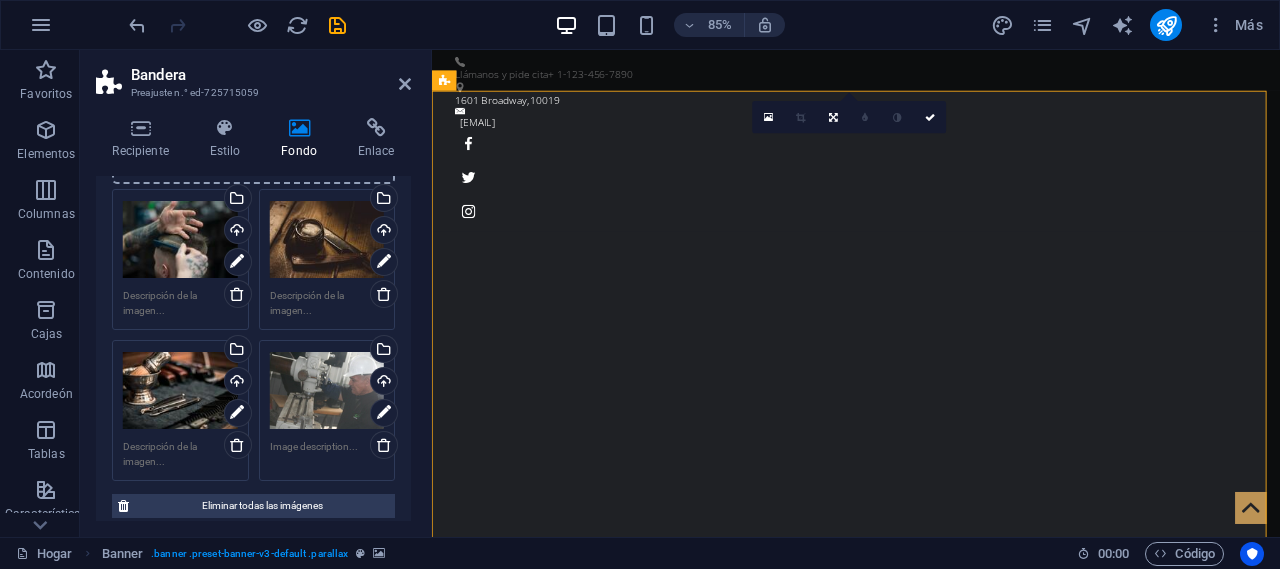 click on "Drag files here, click to choose files or select files from Files or our free stock photos & videos" at bounding box center (327, 391) 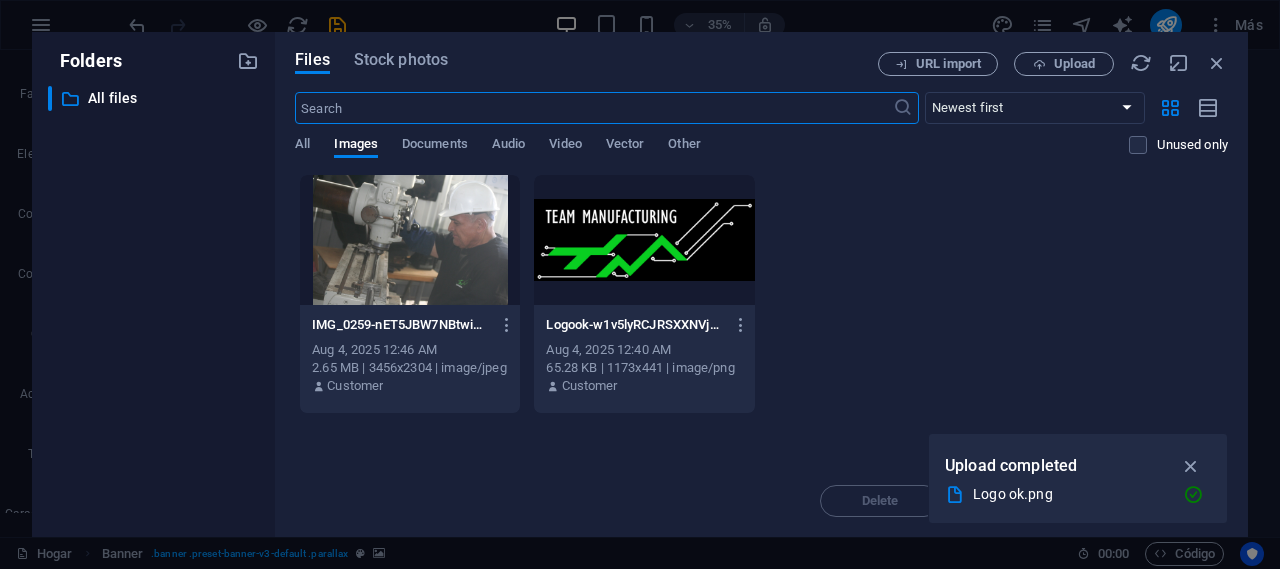click at bounding box center (410, 240) 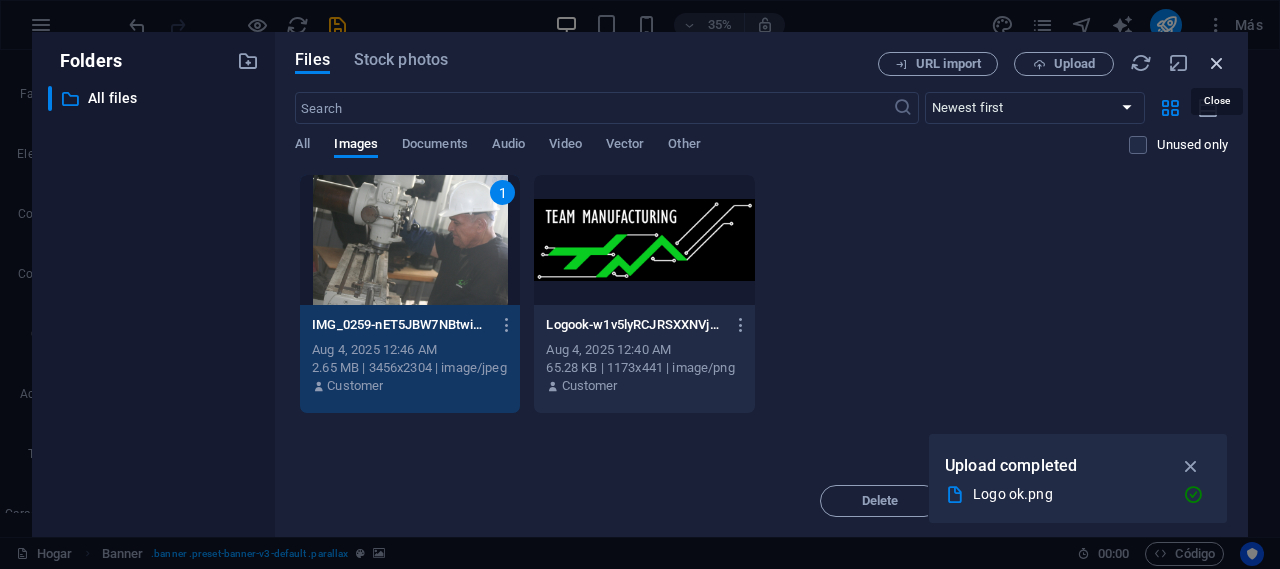 click at bounding box center (1217, 63) 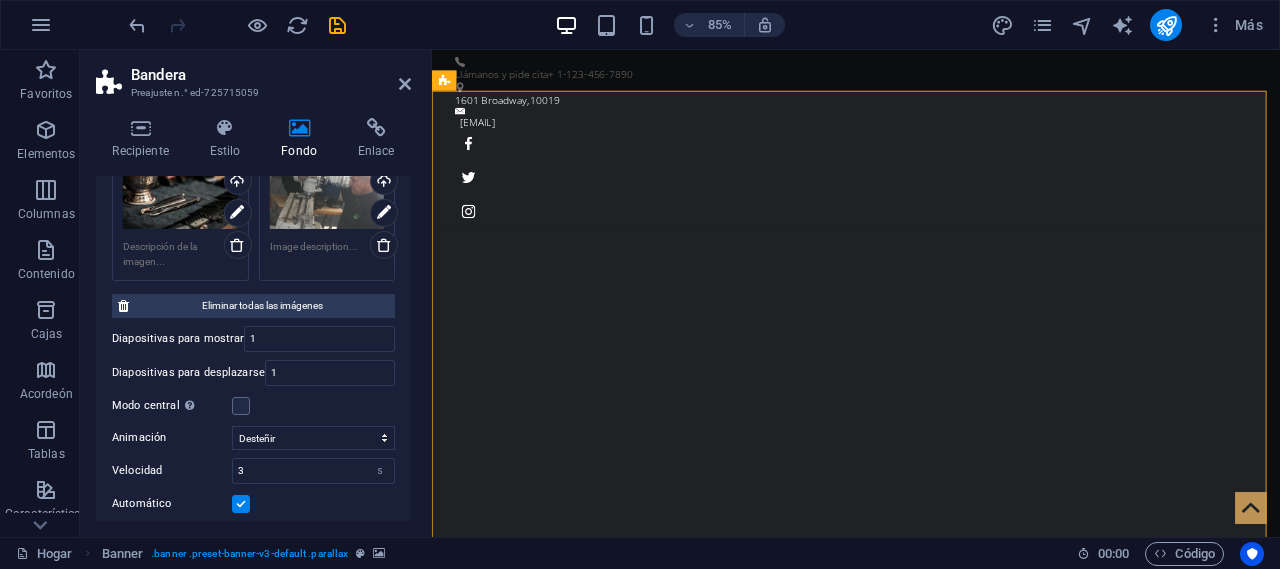 scroll, scrollTop: 290, scrollLeft: 0, axis: vertical 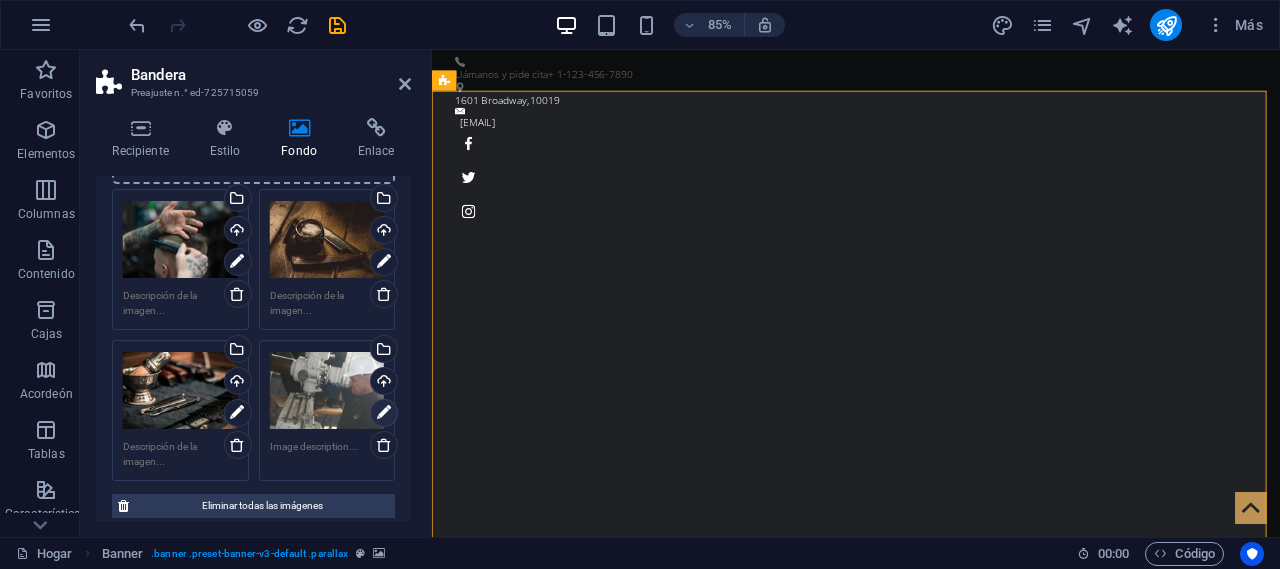 click at bounding box center [384, 413] 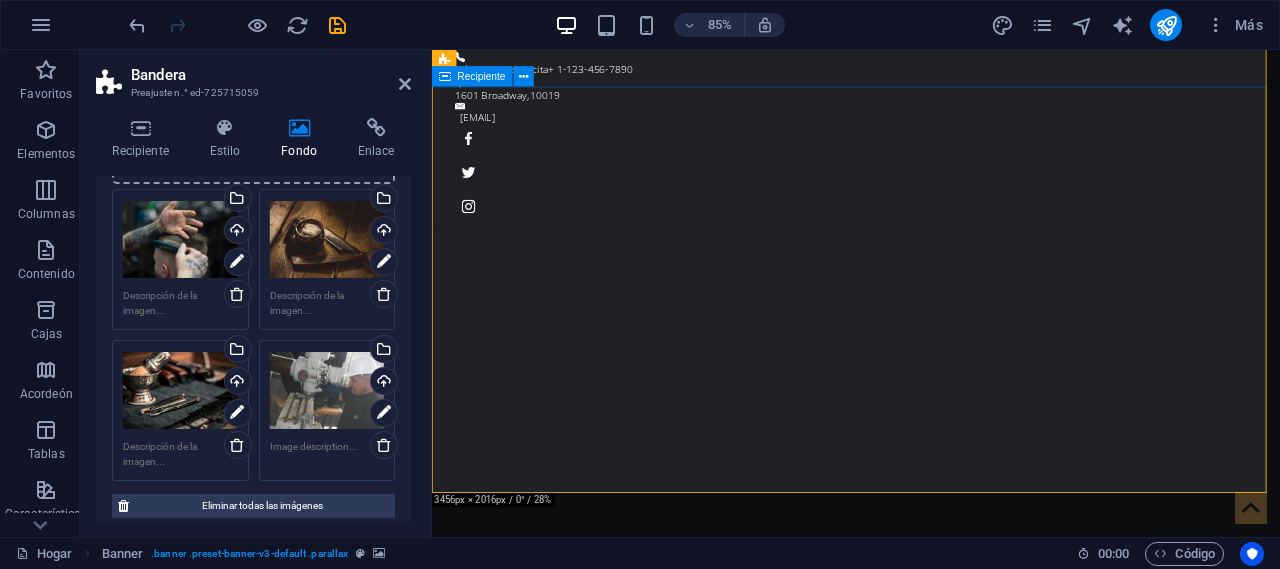 scroll, scrollTop: 100, scrollLeft: 0, axis: vertical 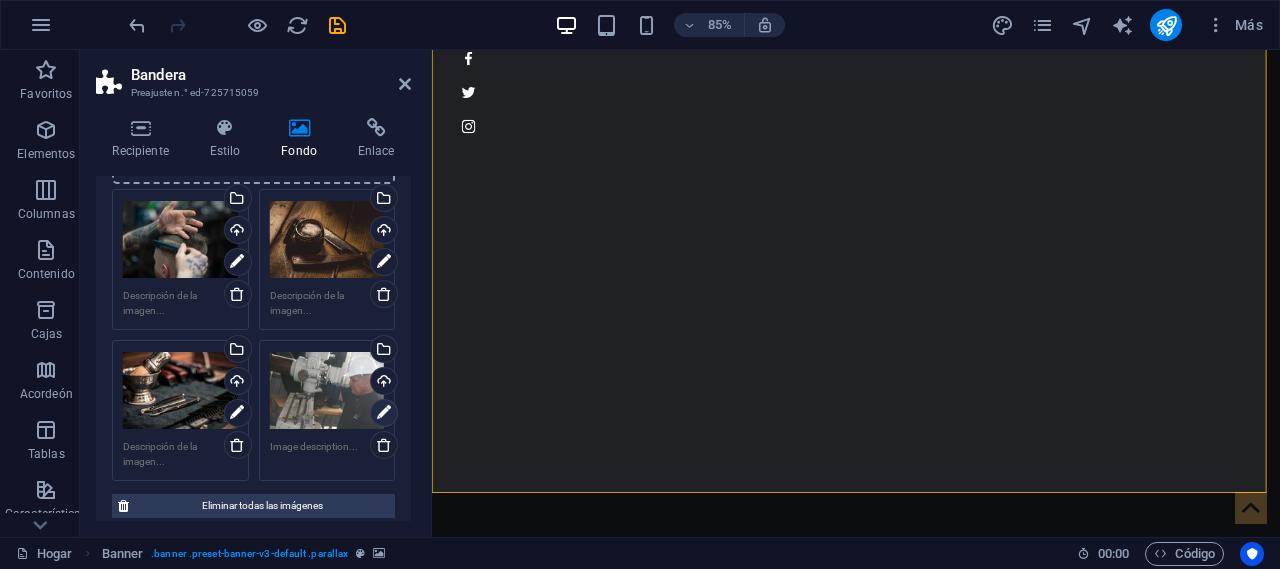 click at bounding box center [384, 413] 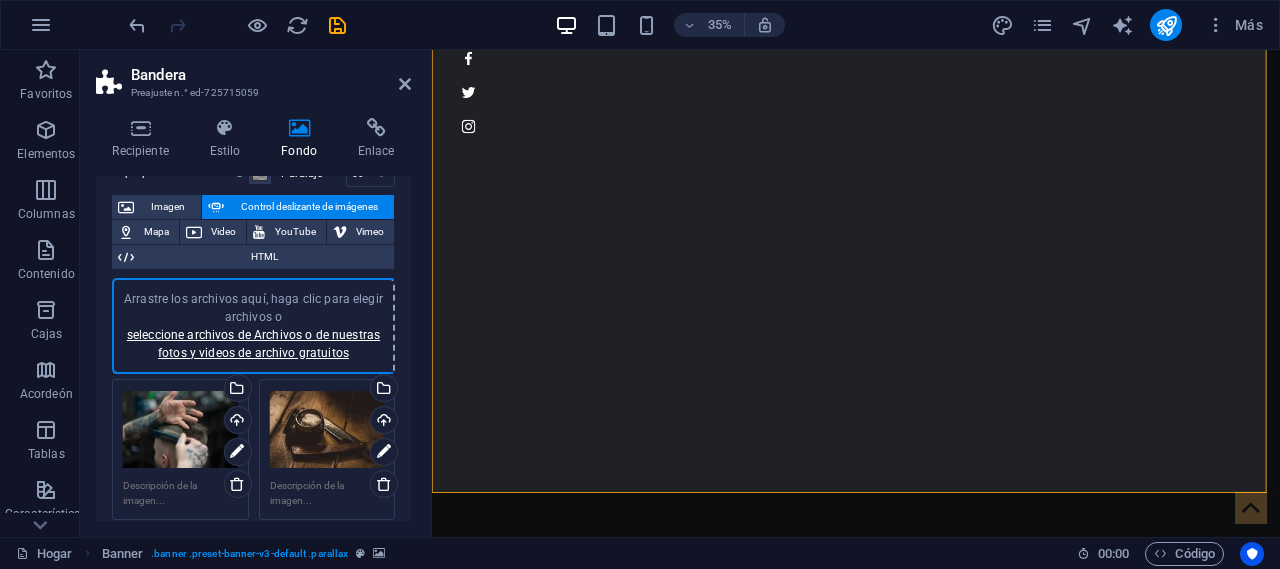 scroll, scrollTop: 300, scrollLeft: 0, axis: vertical 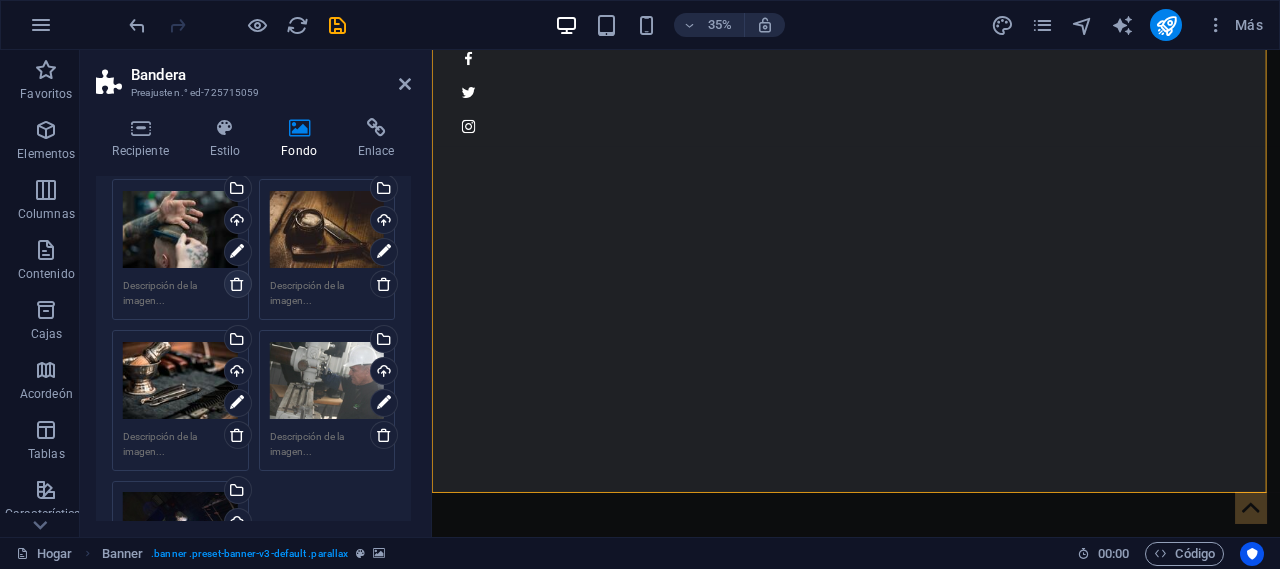 click at bounding box center (237, 284) 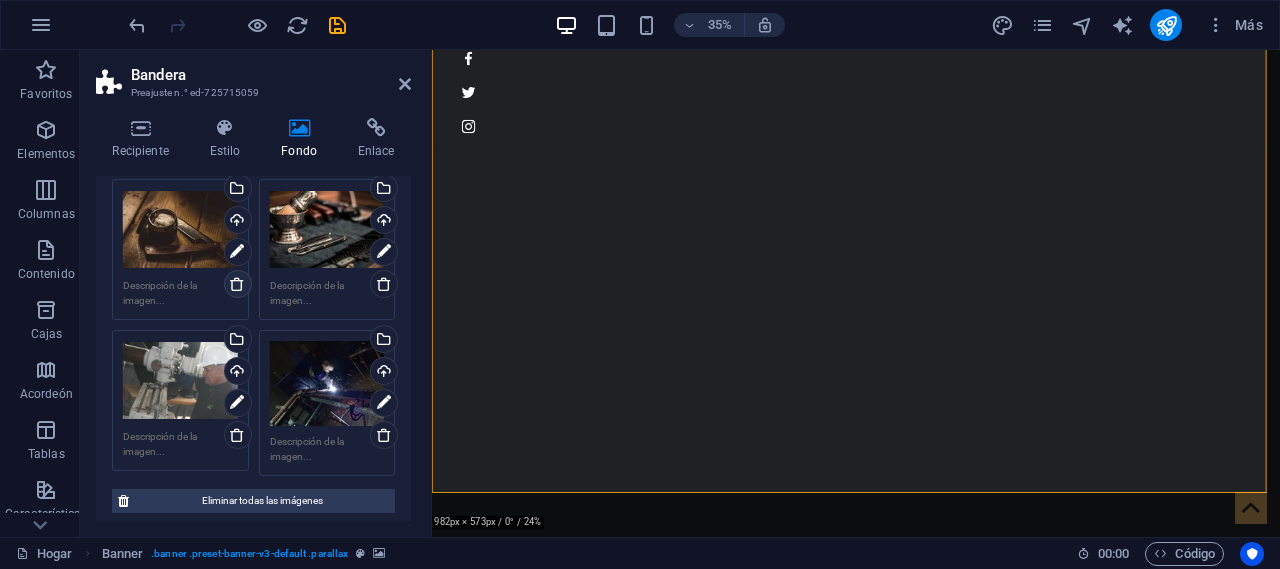 click at bounding box center (237, 284) 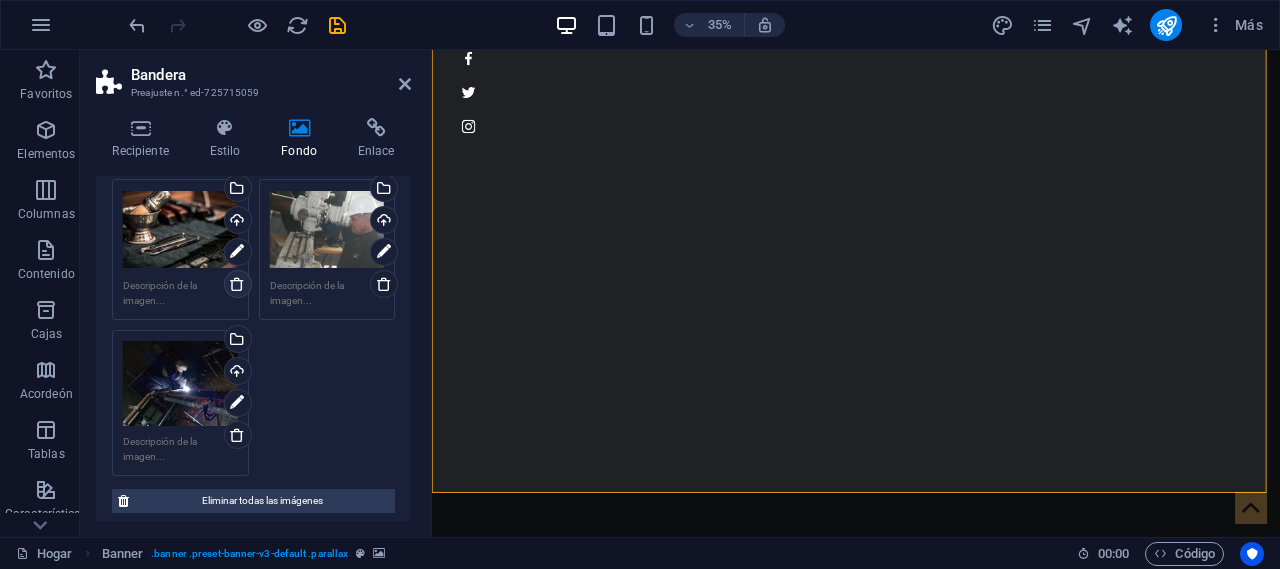 click at bounding box center [237, 284] 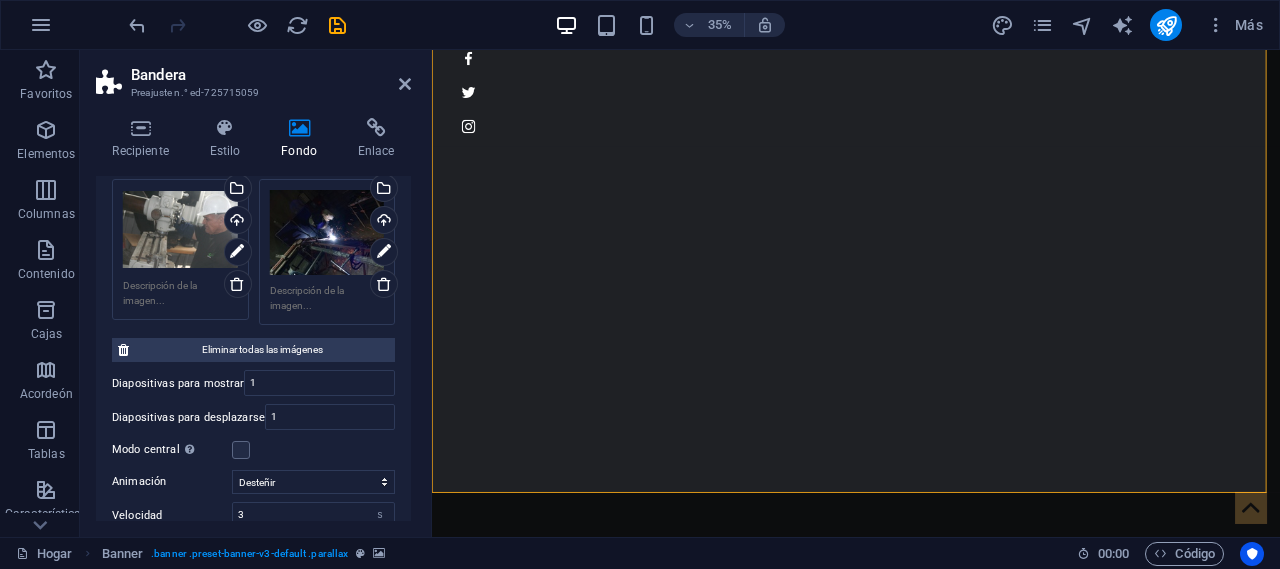 click on "Arrastre los archivos aquí, haga clic para elegir archivos o  seleccione archivos de Archivos o de nuestras fotos y videos de archivo gratuitos" at bounding box center [327, 233] 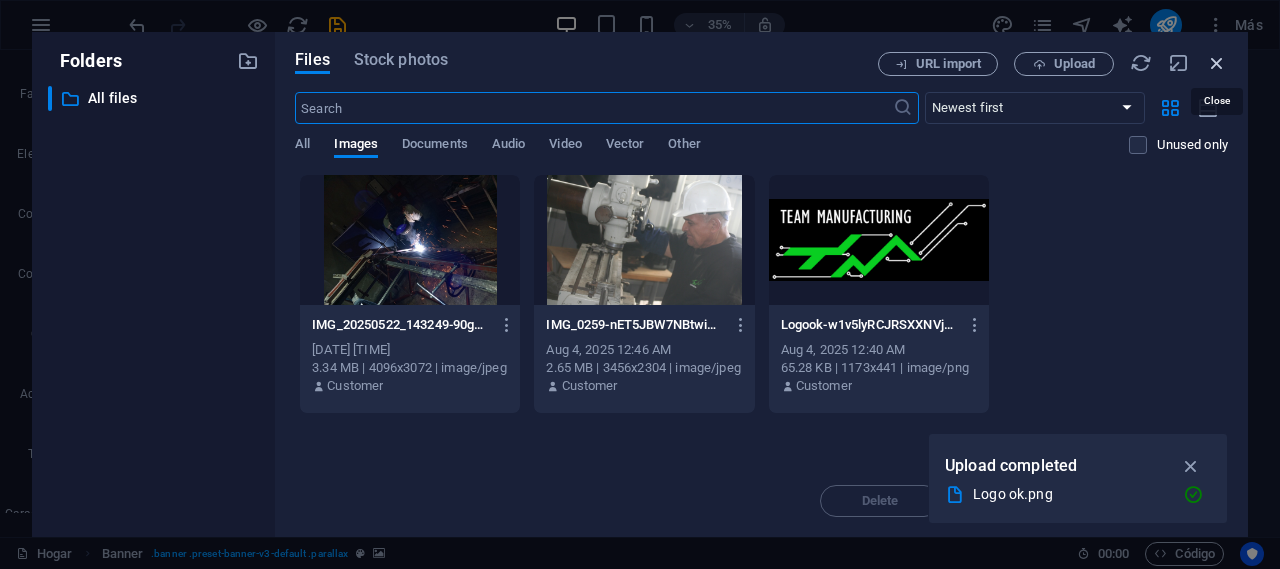 click at bounding box center [1217, 63] 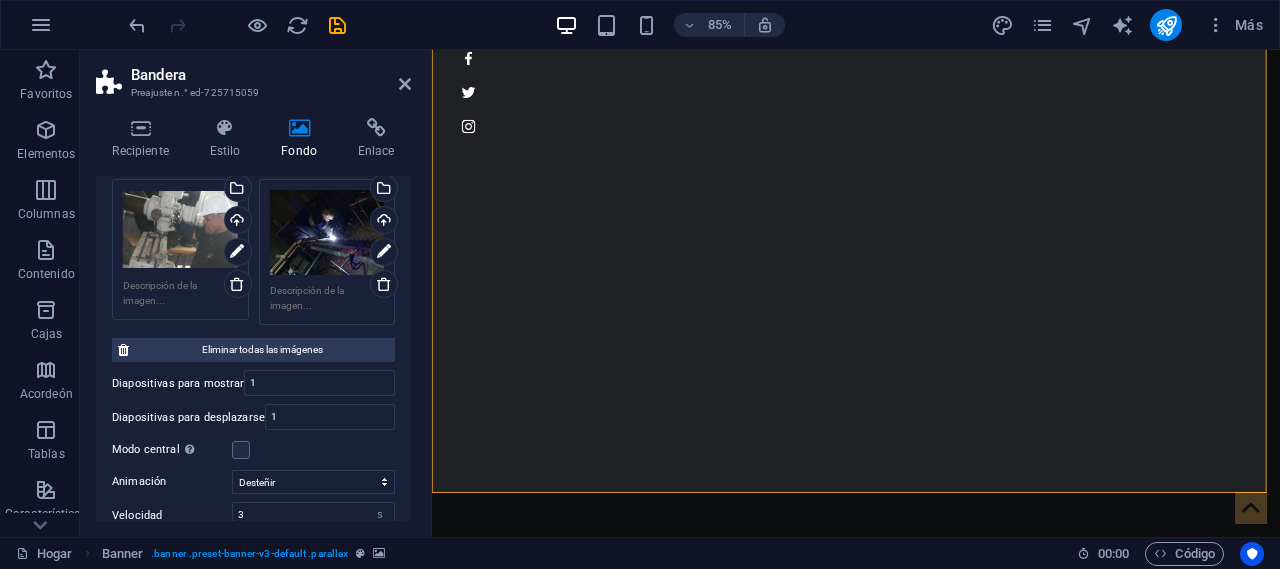 click on "Arrastre los archivos aquí, haga clic para elegir archivos o  seleccione archivos de Archivos o de nuestras fotos y videos de archivo gratuitos" at bounding box center (327, 233) 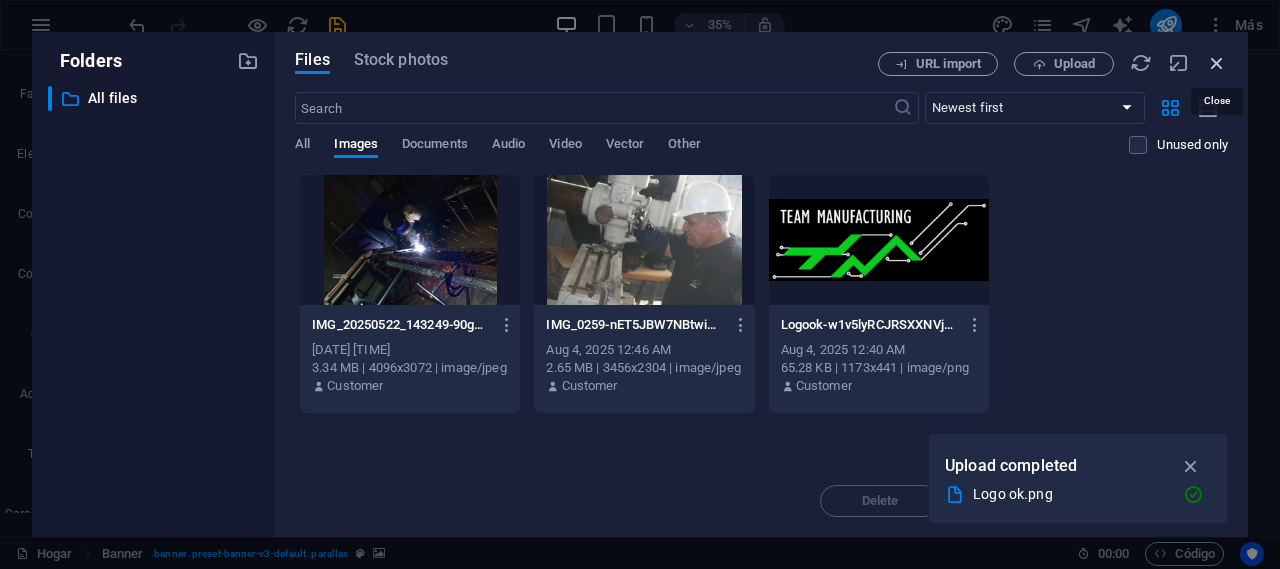drag, startPoint x: 1219, startPoint y: 68, endPoint x: 920, endPoint y: 22, distance: 302.51776 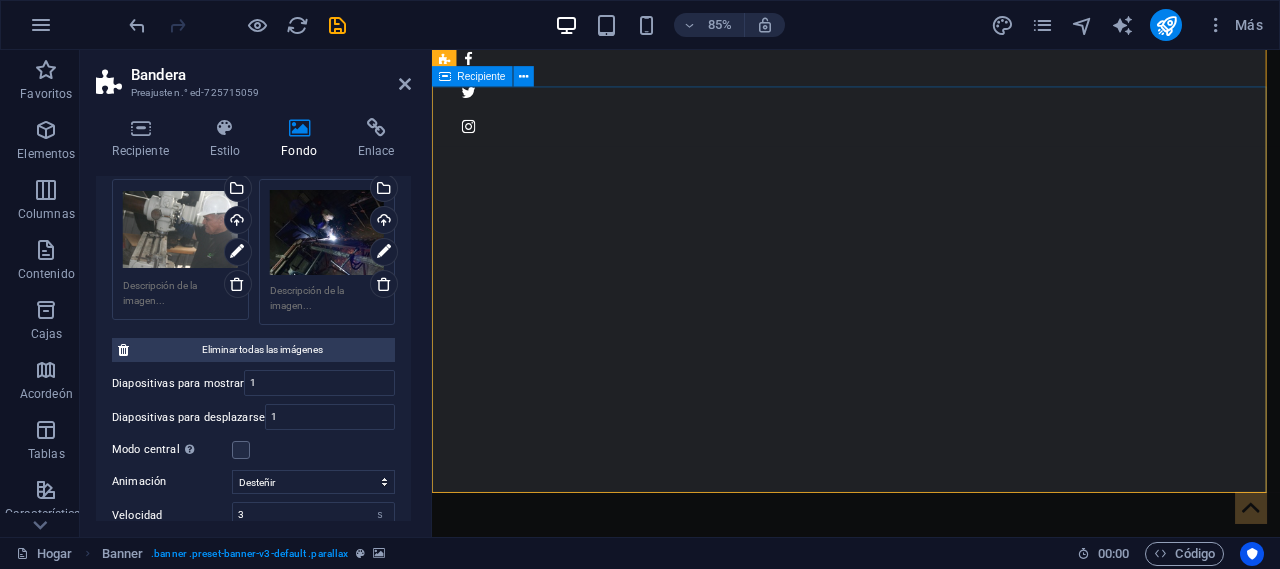 click on "Sé un caballero. La barbería original de [CITY] Más información" at bounding box center (931, 1066) 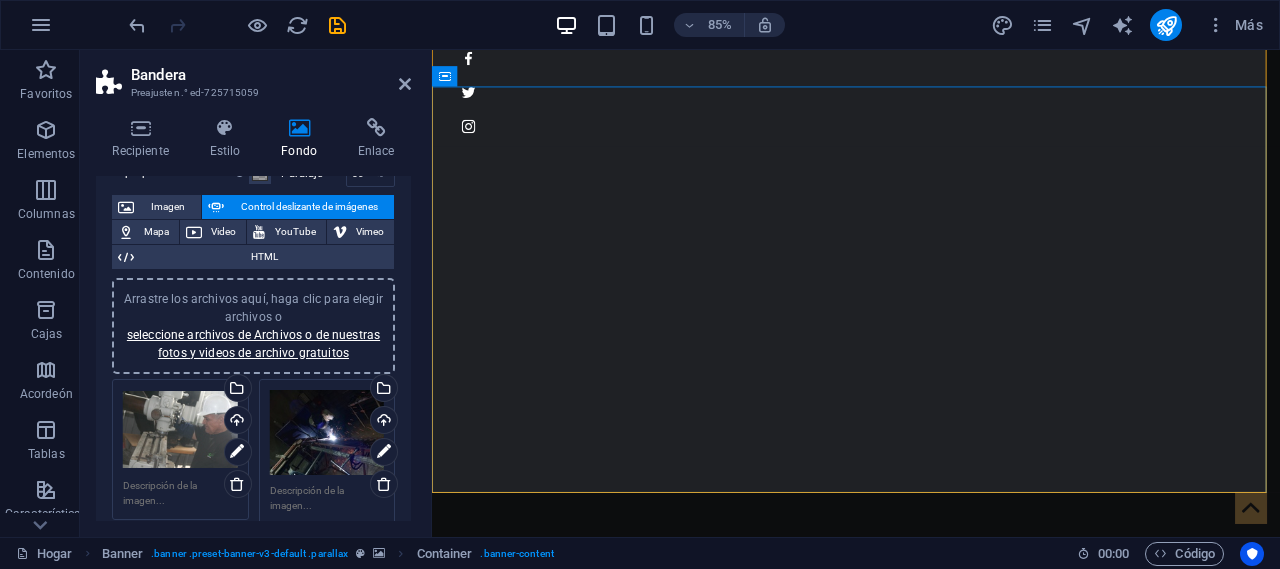 scroll, scrollTop: 300, scrollLeft: 0, axis: vertical 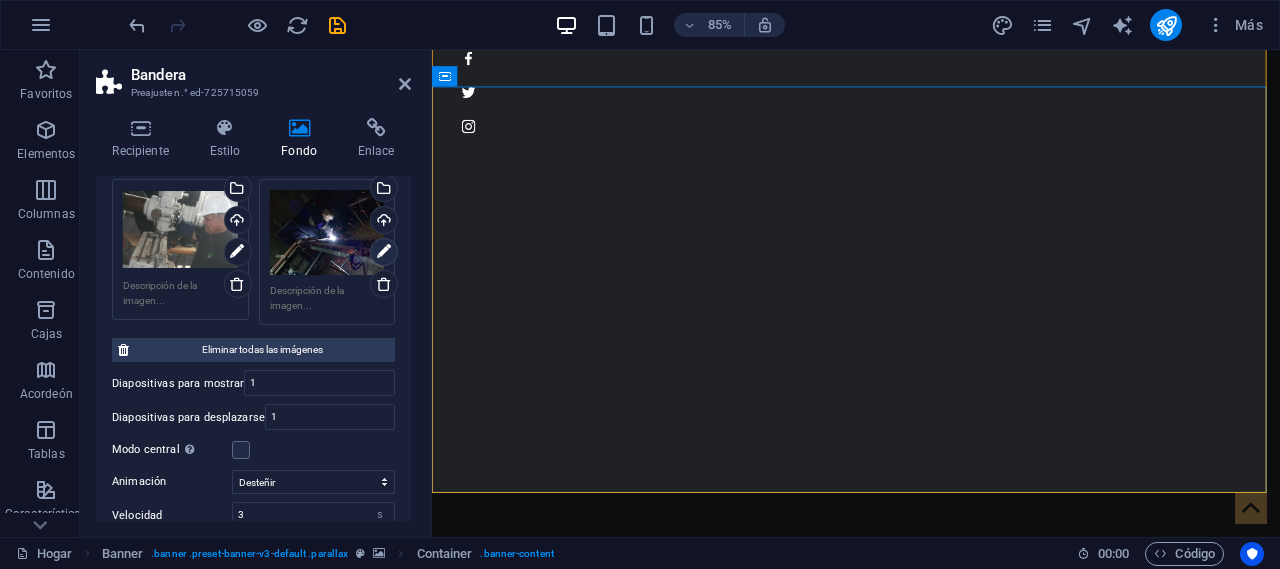 click at bounding box center [384, 252] 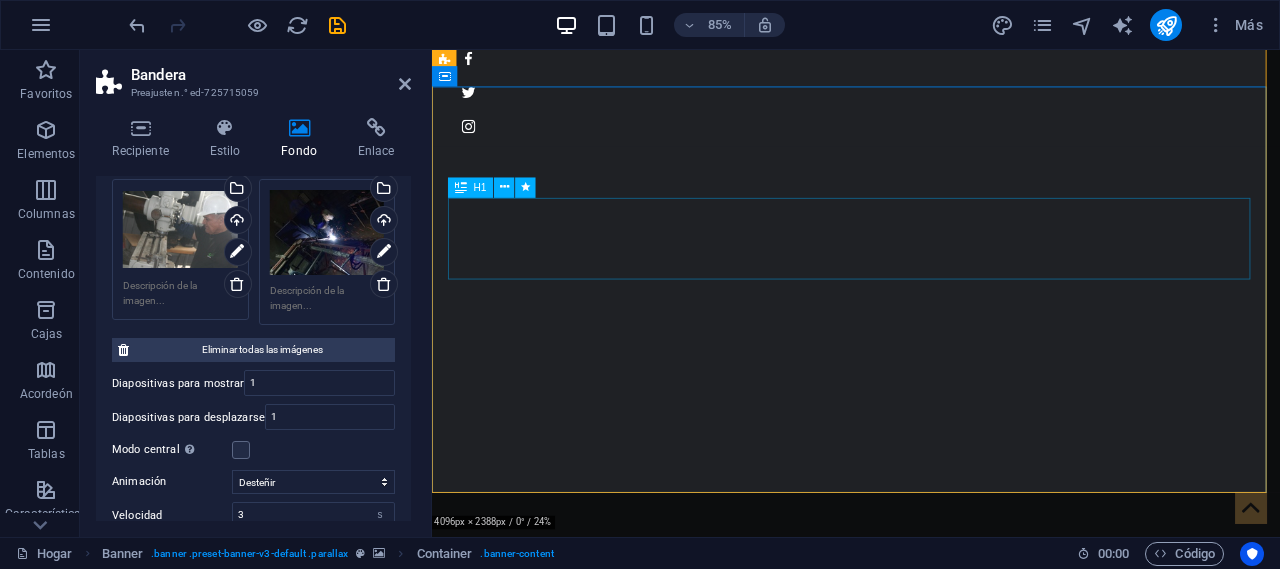 click on "Sé un caballero." at bounding box center (931, 1005) 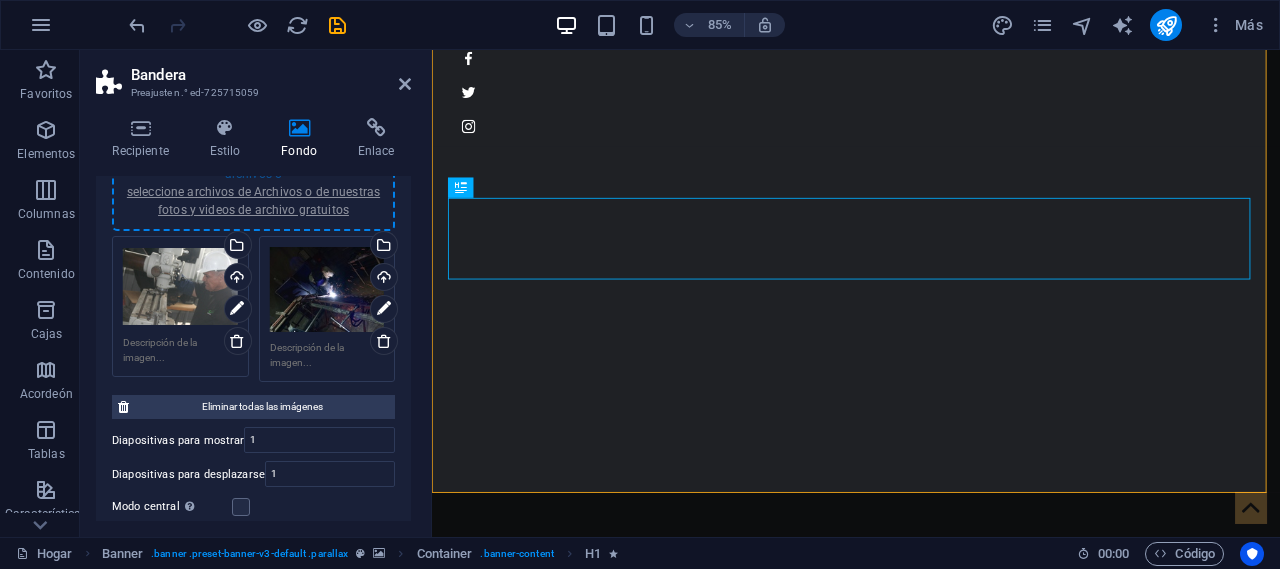 scroll, scrollTop: 231, scrollLeft: 0, axis: vertical 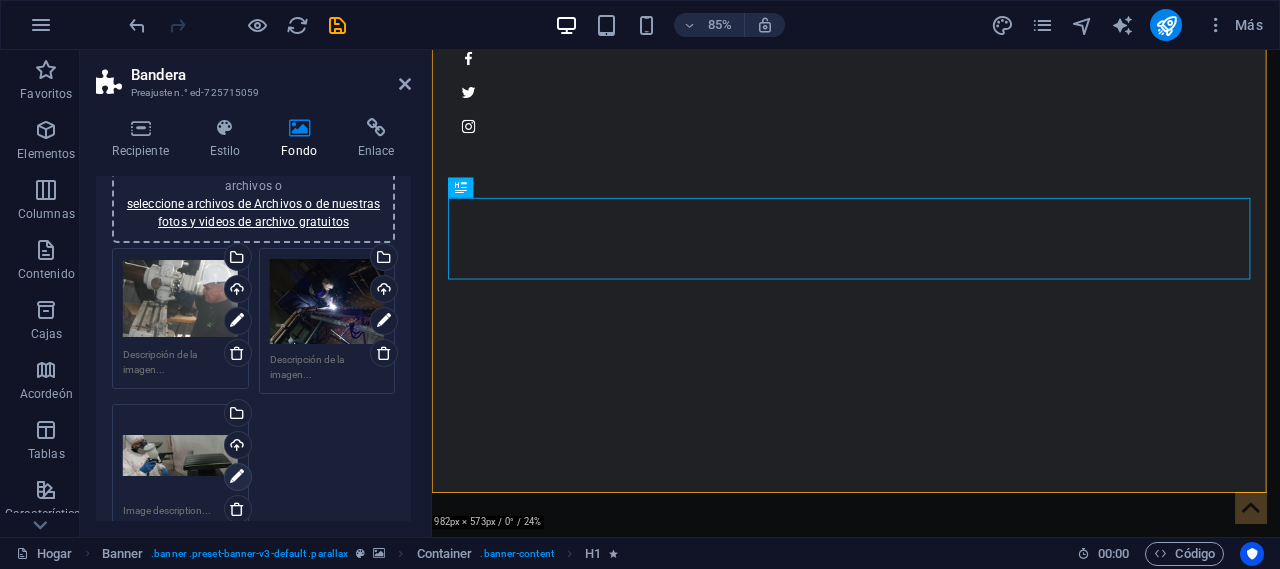 click at bounding box center (237, 477) 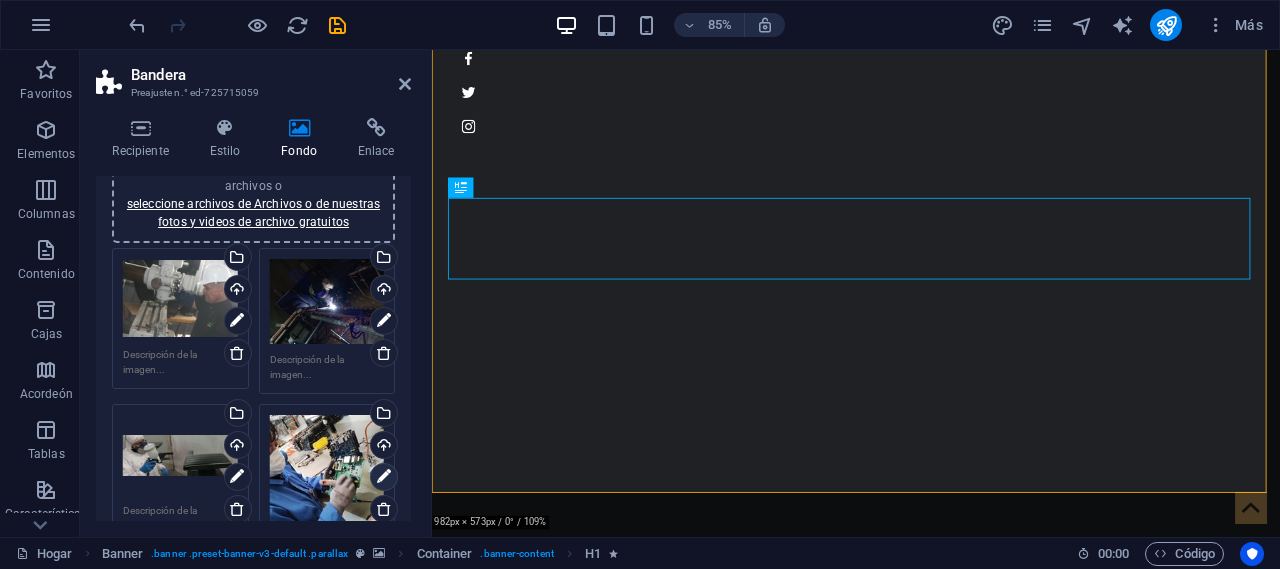 click at bounding box center [384, 477] 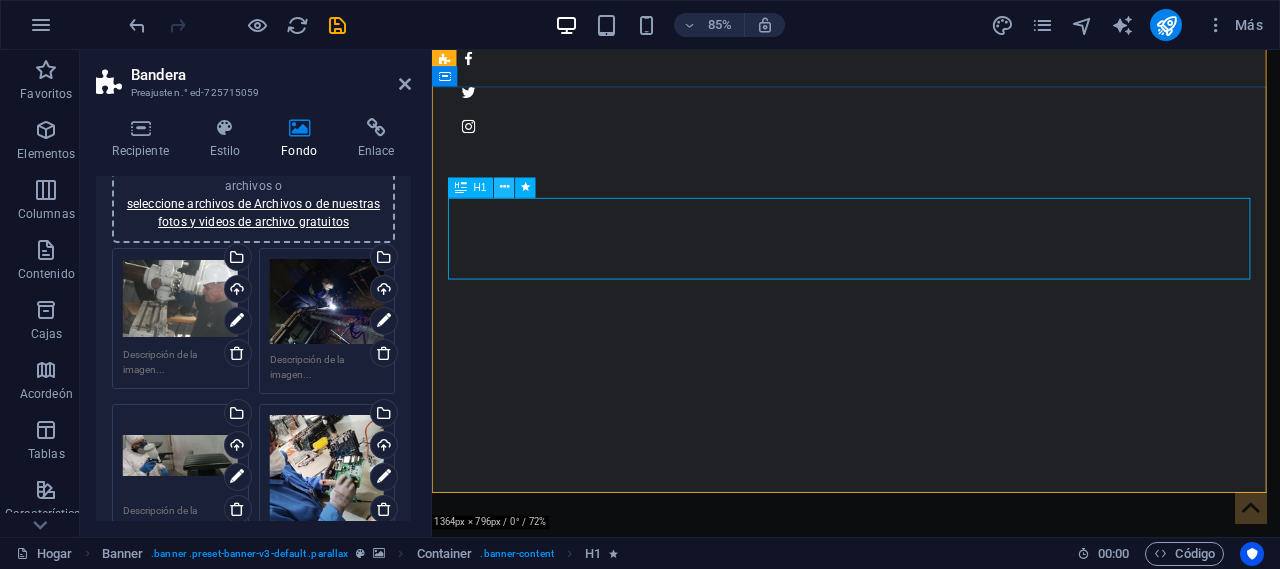 click at bounding box center [504, 187] 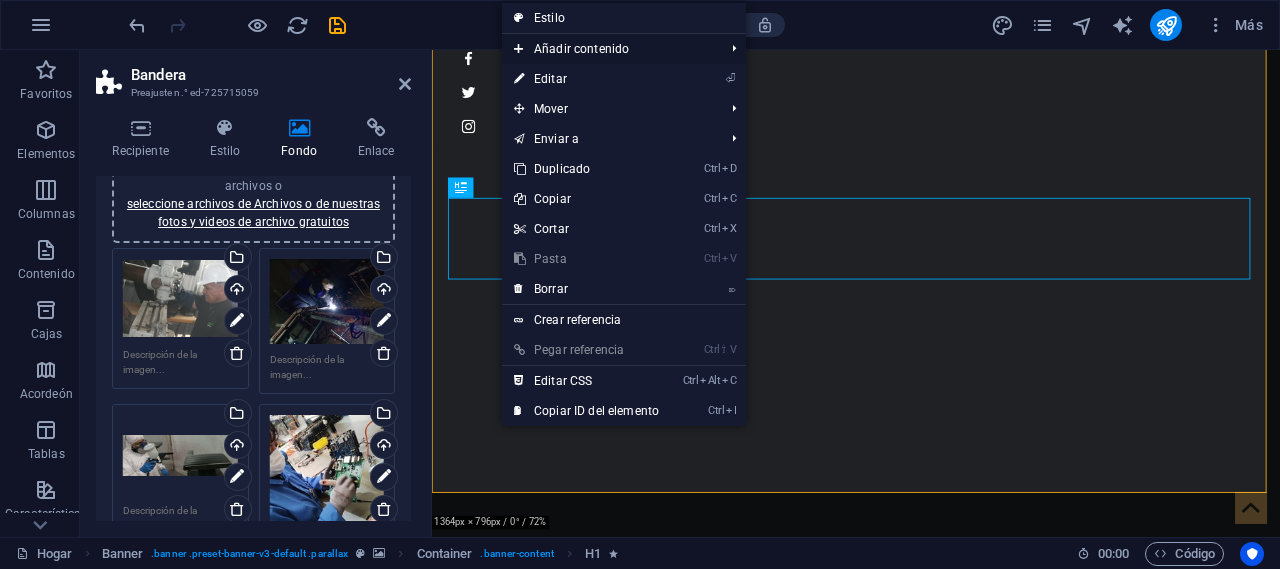 click on "Añadir contenido" at bounding box center [609, 49] 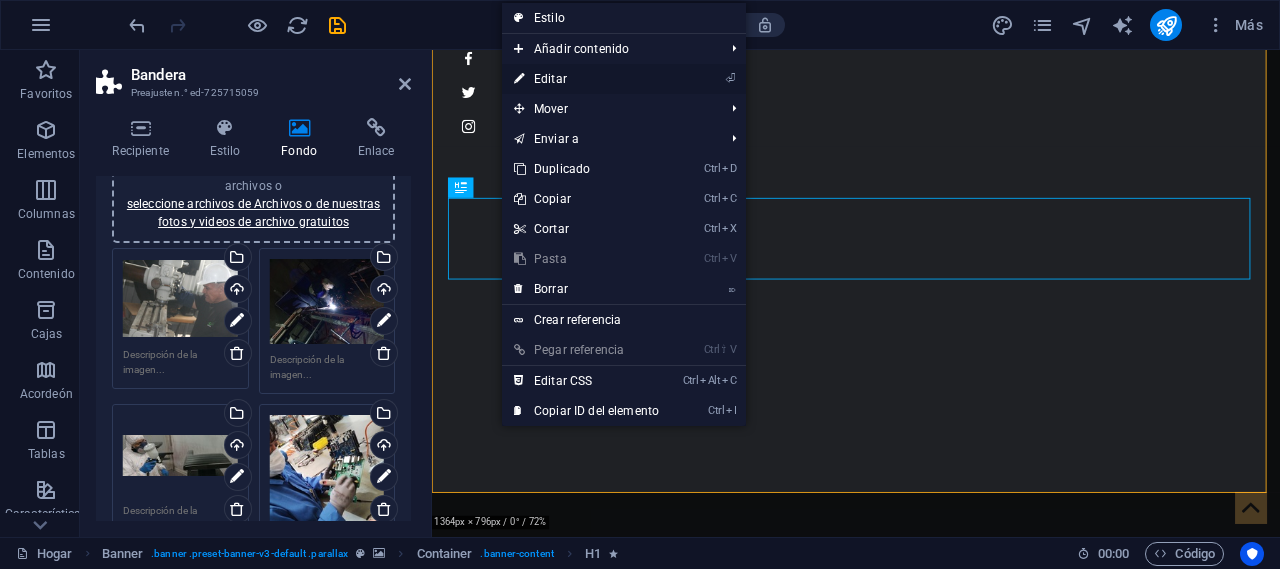 drag, startPoint x: 558, startPoint y: 67, endPoint x: 193, endPoint y: 58, distance: 365.11093 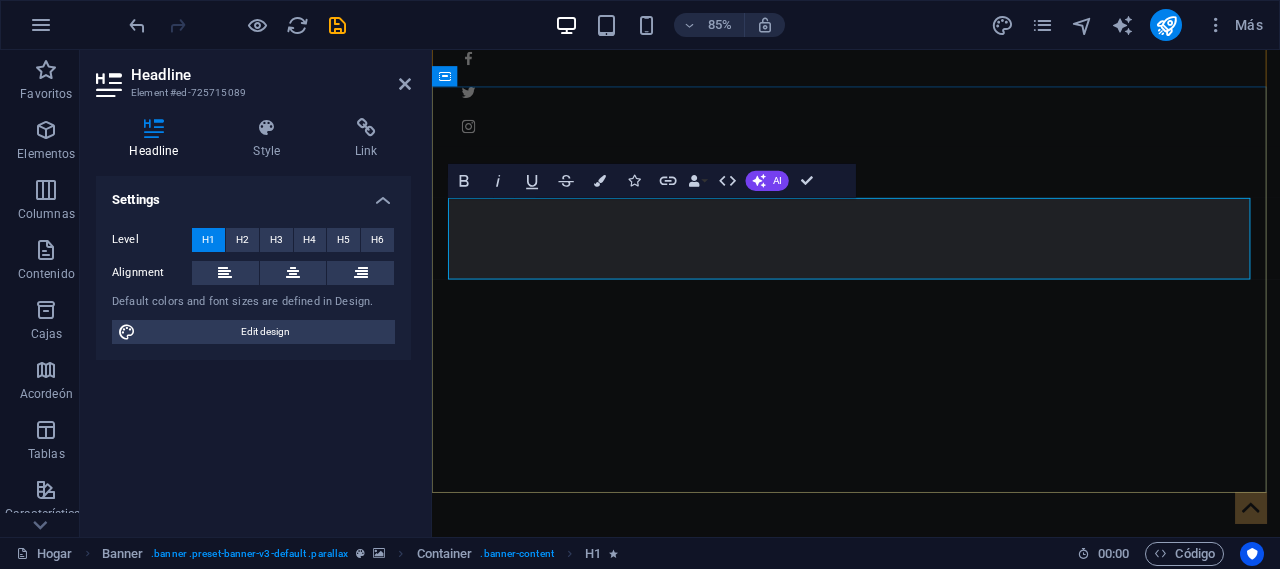 type 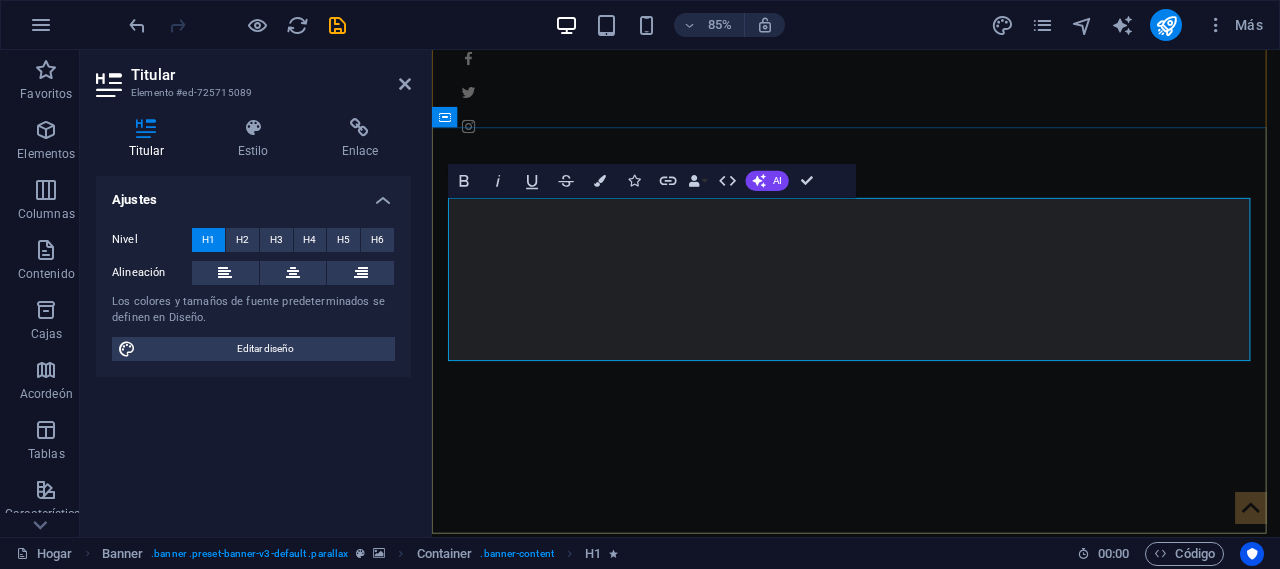 scroll, scrollTop: 52, scrollLeft: 0, axis: vertical 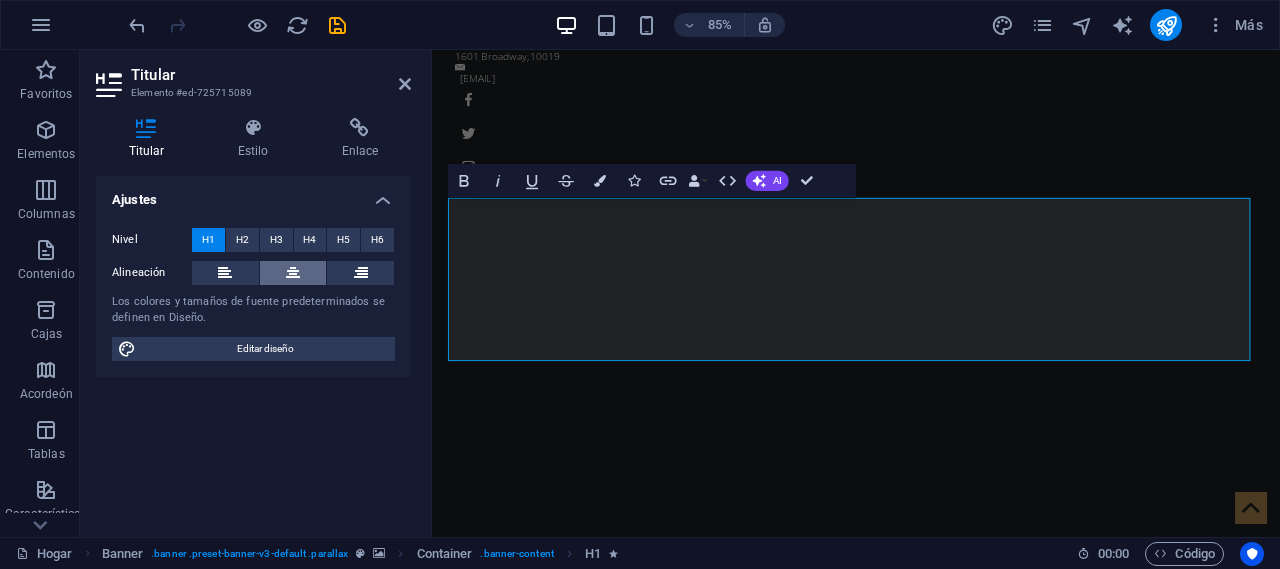 click at bounding box center [293, 273] 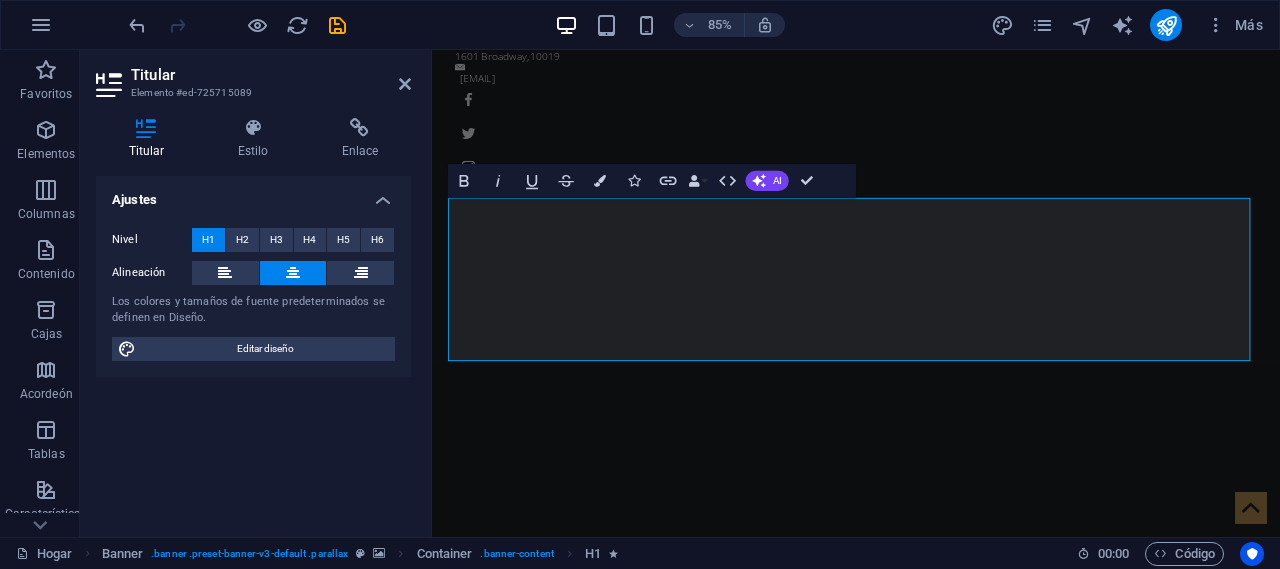 click on "Titular Estilo Enlace Ajustes Nivel H1 H2 H3 H4 H5 H6 Alineación Los colores y tamaños de fuente predeterminados se definen en Diseño. Editar diseño Bandera Elemento Disposición Cómo se expande este elemento dentro del diseño (Flexbox). Tamaño Por defecto auto píxeles % 1/1 1/2 1/3 1/4 1/5 1/6 1/7 1/8 1/9 1/10 Crecer Encoger Orden Disposición del contenedor Visible Visible Opacidad 100 % Rebosar Espaciado Margen Por defecto auto píxeles % movimiento rápido del ojo Volkswagen vh Costumbre Costumbre auto píxeles % movimiento rápido del ojo Volkswagen vh auto píxeles % movimiento rápido del ojo Volkswagen vh auto píxeles % movimiento rápido del ojo Volkswagen vh auto píxeles % movimiento rápido del ojo Volkswagen vh Relleno Por defecto píxeles movimiento rápido del ojo % vh Volkswagen Costumbre Costumbre píxeles movimiento rápido del ojo % vh Volkswagen píxeles movimiento rápido del ojo % vh Volkswagen píxeles movimiento rápido del ojo % vh Volkswagen píxeles % vh Volkswagen Borde 1" at bounding box center [253, 319] 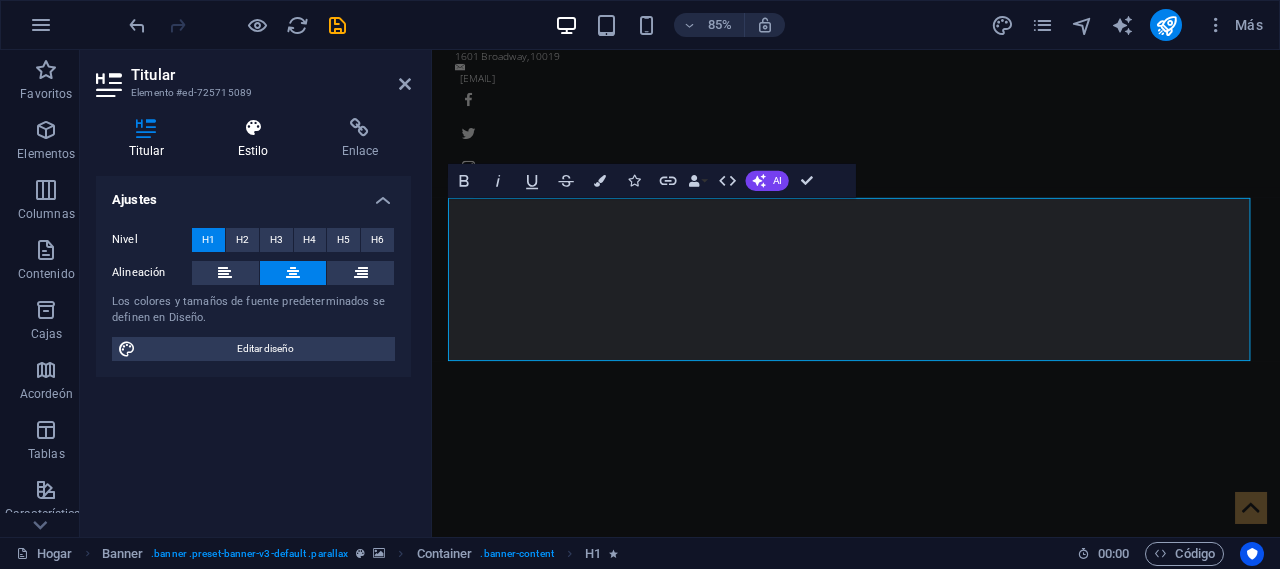 click at bounding box center [253, 128] 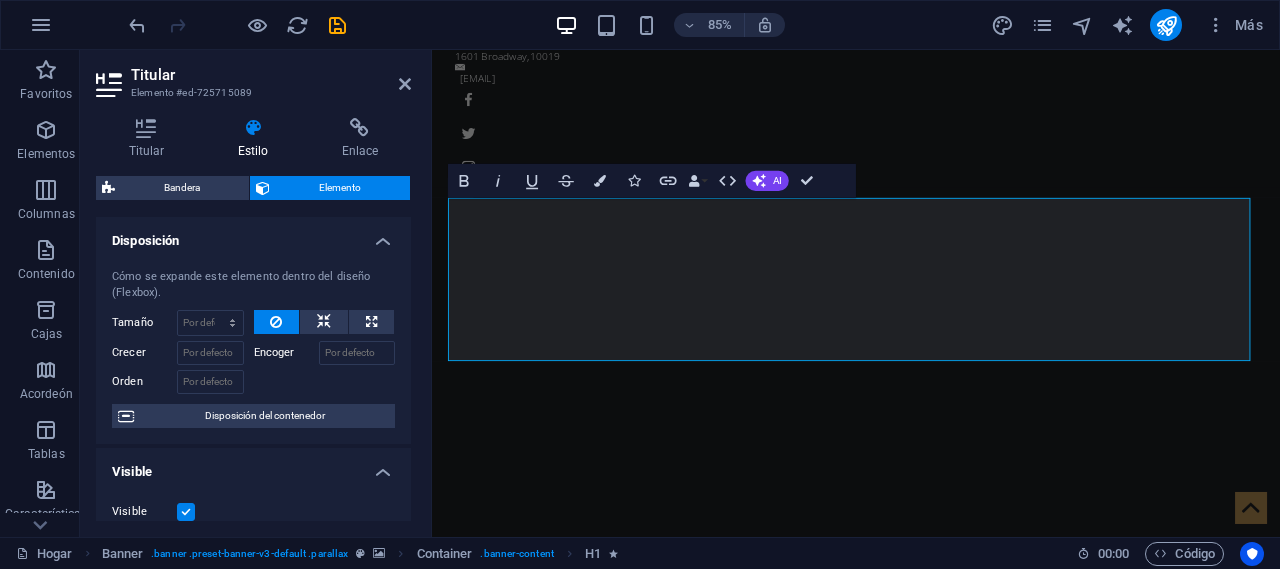drag, startPoint x: 406, startPoint y: 253, endPoint x: 401, endPoint y: 288, distance: 35.35534 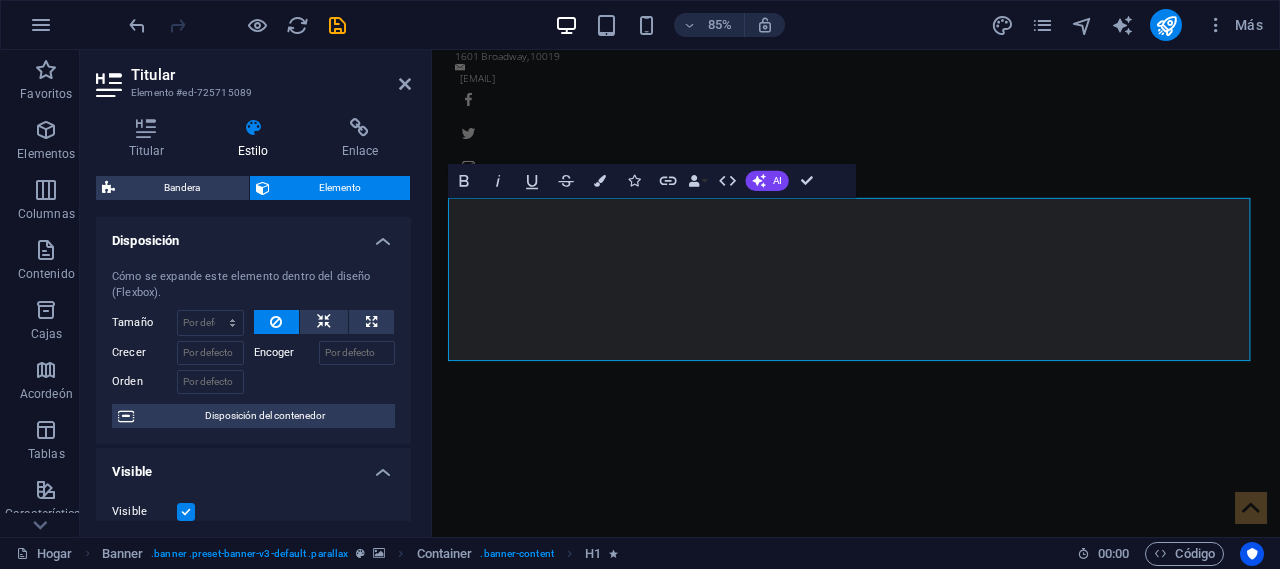 click on "Cómo se expande este elemento dentro del diseño (Flexbox). Tamaño Por defecto auto píxeles % 1/1 1/2 1/3 1/4 1/5 1/6 1/7 1/8 1/9 1/10 Crecer Encoger Orden Disposición del contenedor" at bounding box center (253, 348) 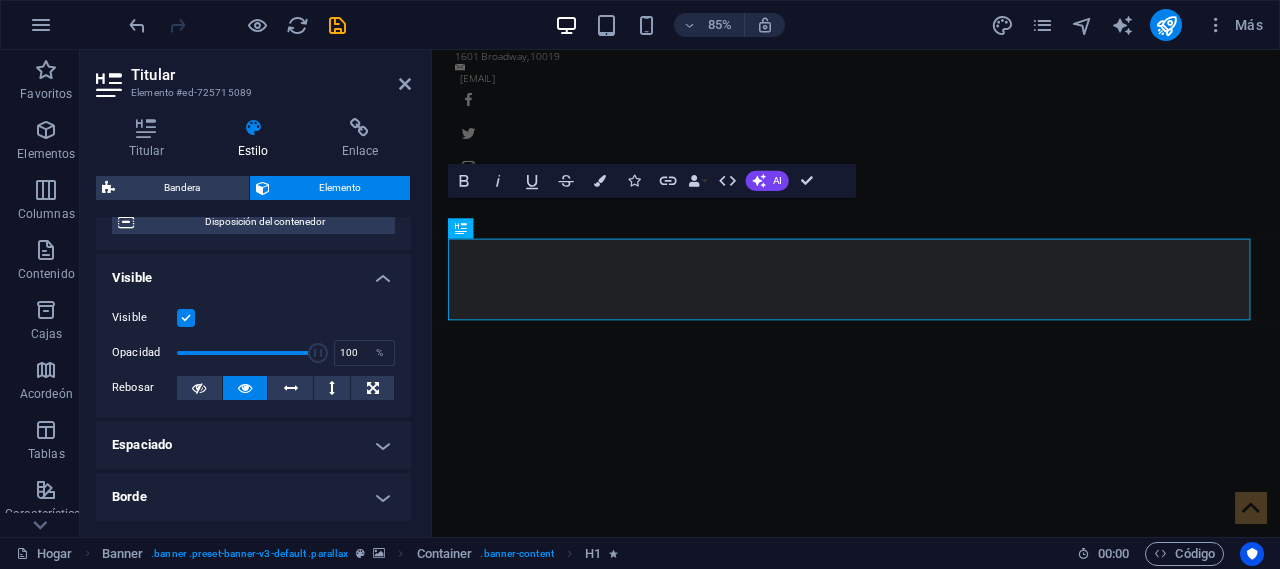 scroll, scrollTop: 209, scrollLeft: 0, axis: vertical 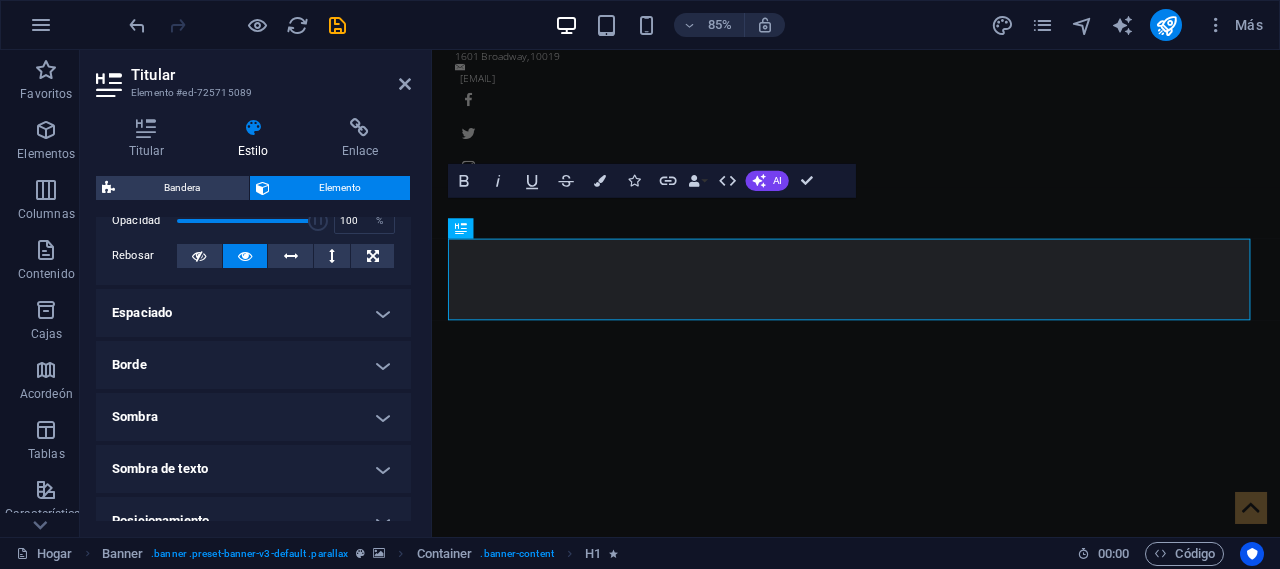 click on "Borde" at bounding box center [253, 365] 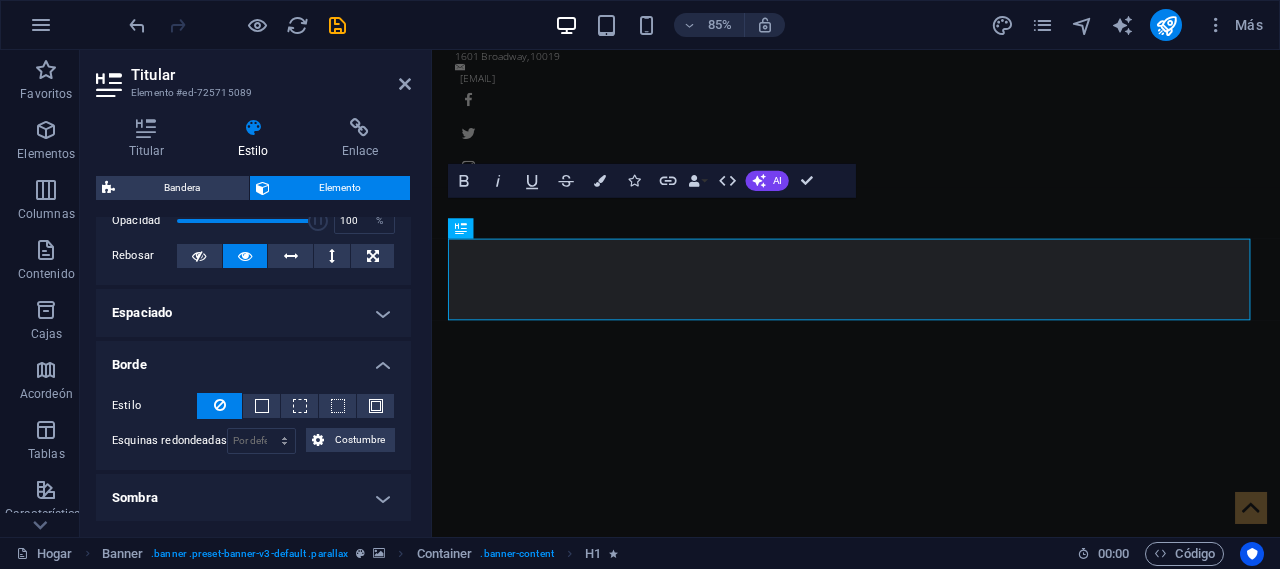 click on "Borde" at bounding box center [253, 359] 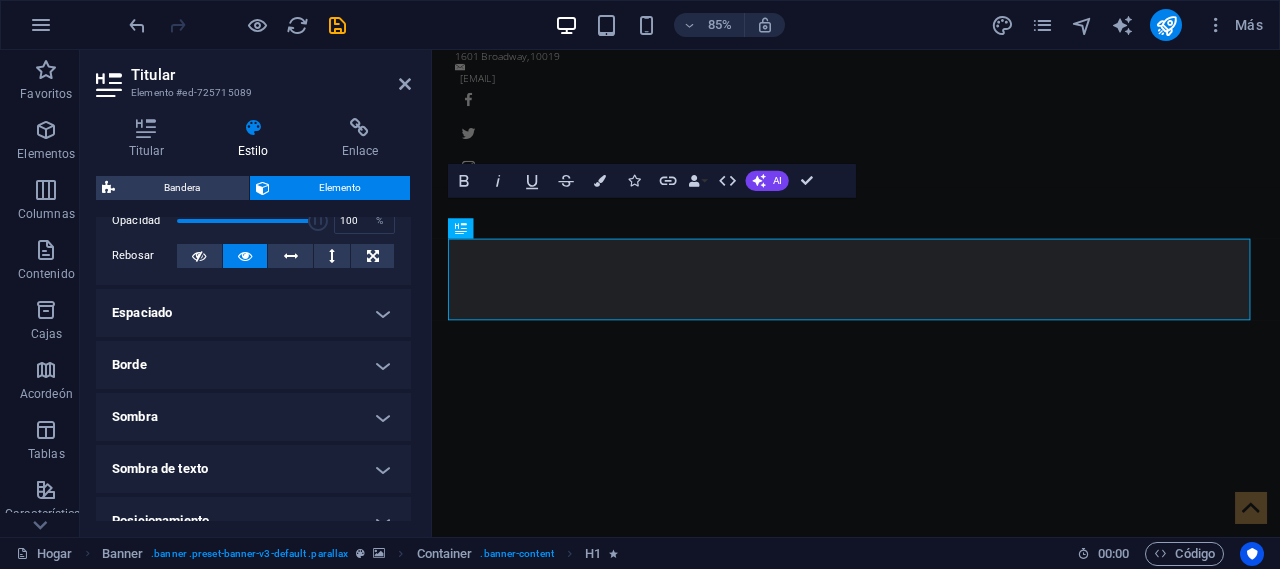 scroll, scrollTop: 556, scrollLeft: 0, axis: vertical 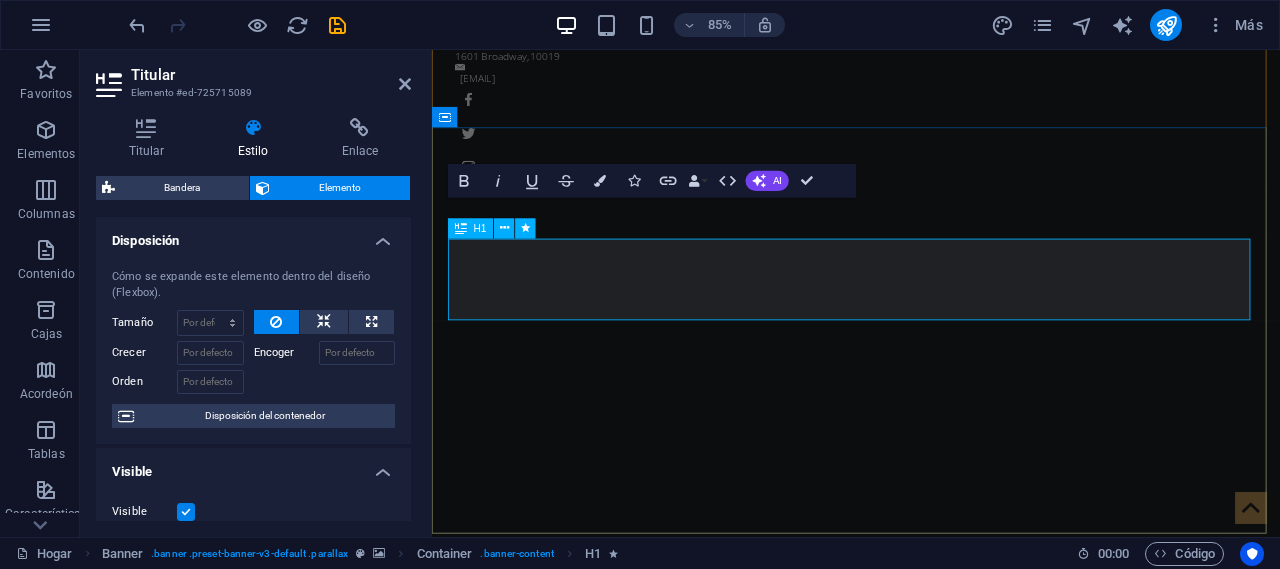 click on "S" at bounding box center [931, 1053] 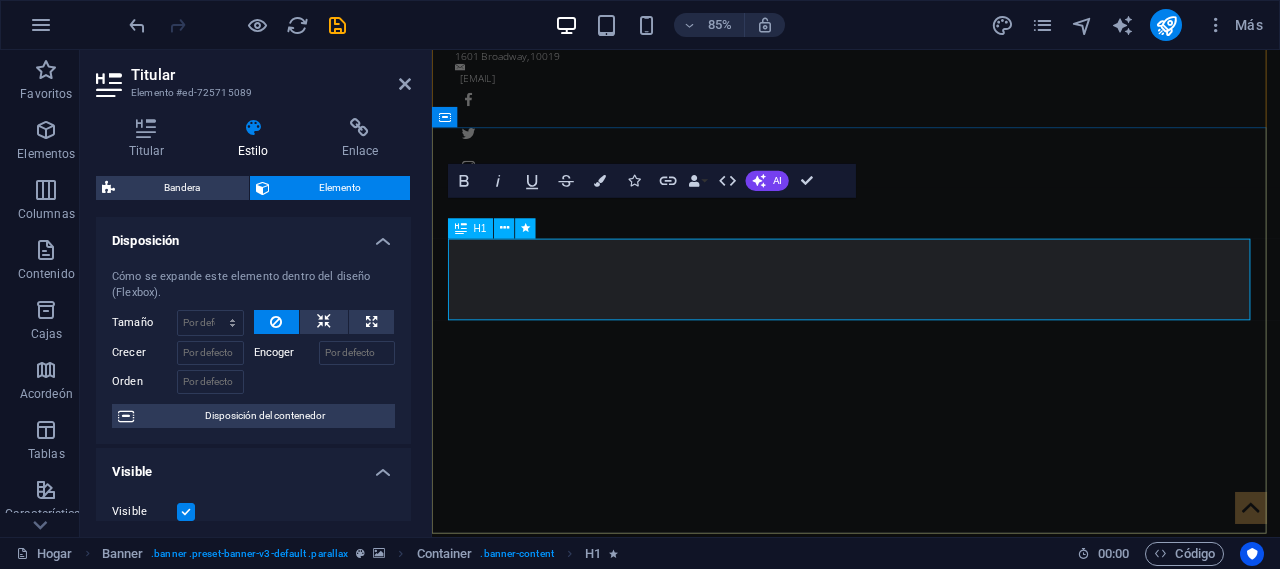 drag, startPoint x: 969, startPoint y: 326, endPoint x: 717, endPoint y: 302, distance: 253.14027 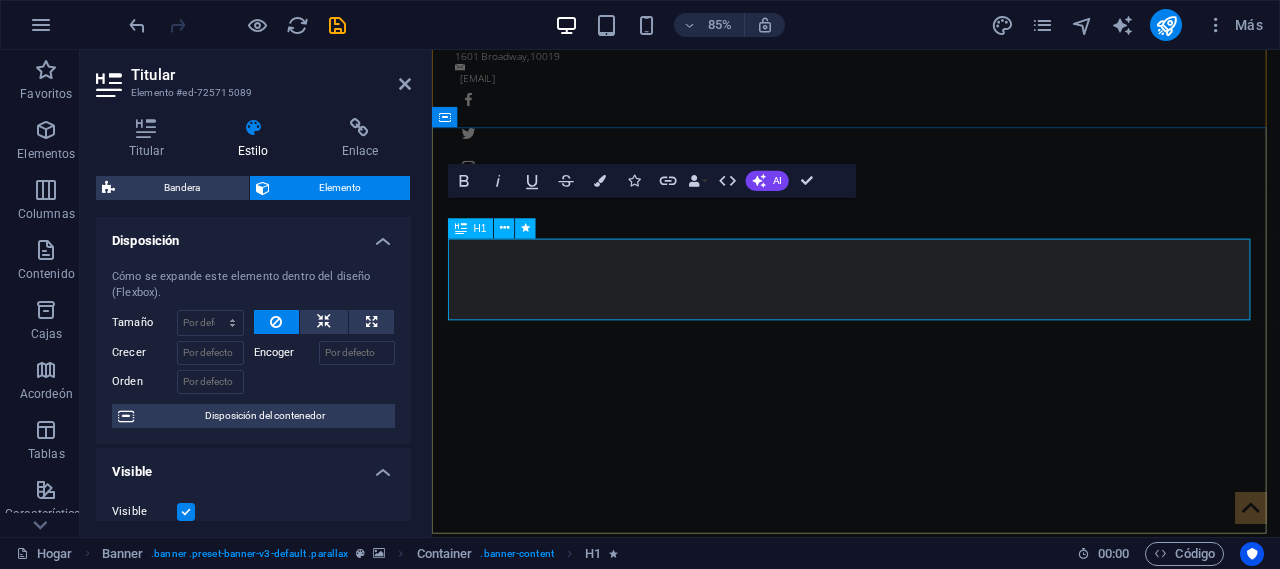 click on "S" at bounding box center (931, 1053) 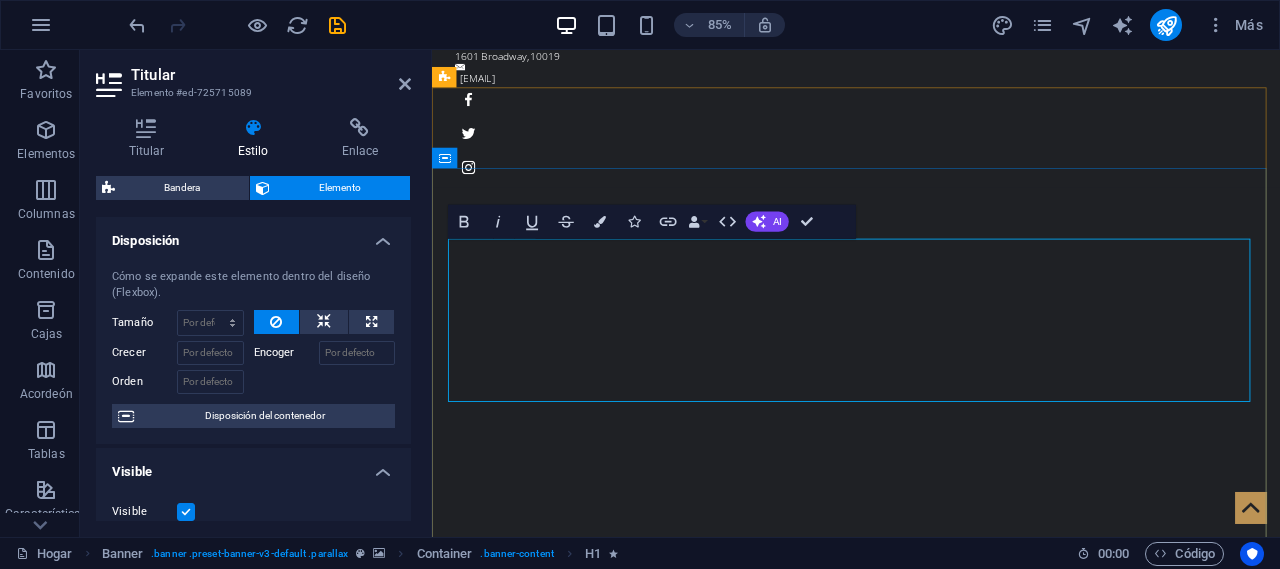 click on "SOLUCIONES A MEDIDA DE TUS NECESIDADES" at bounding box center [931, 1100] 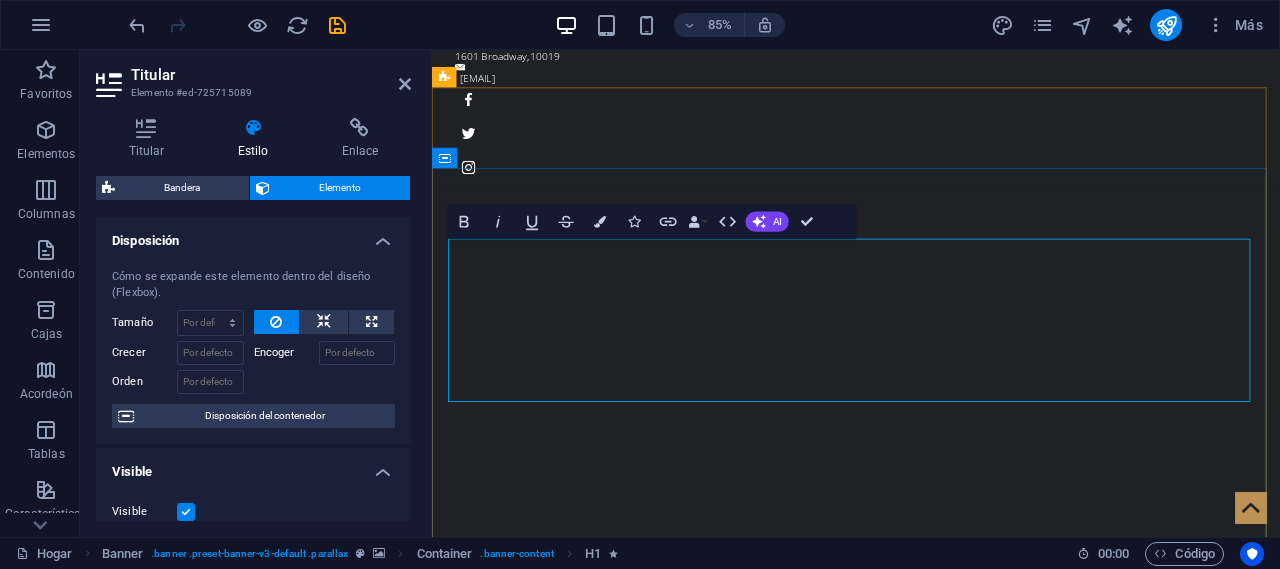 scroll, scrollTop: 4, scrollLeft: 0, axis: vertical 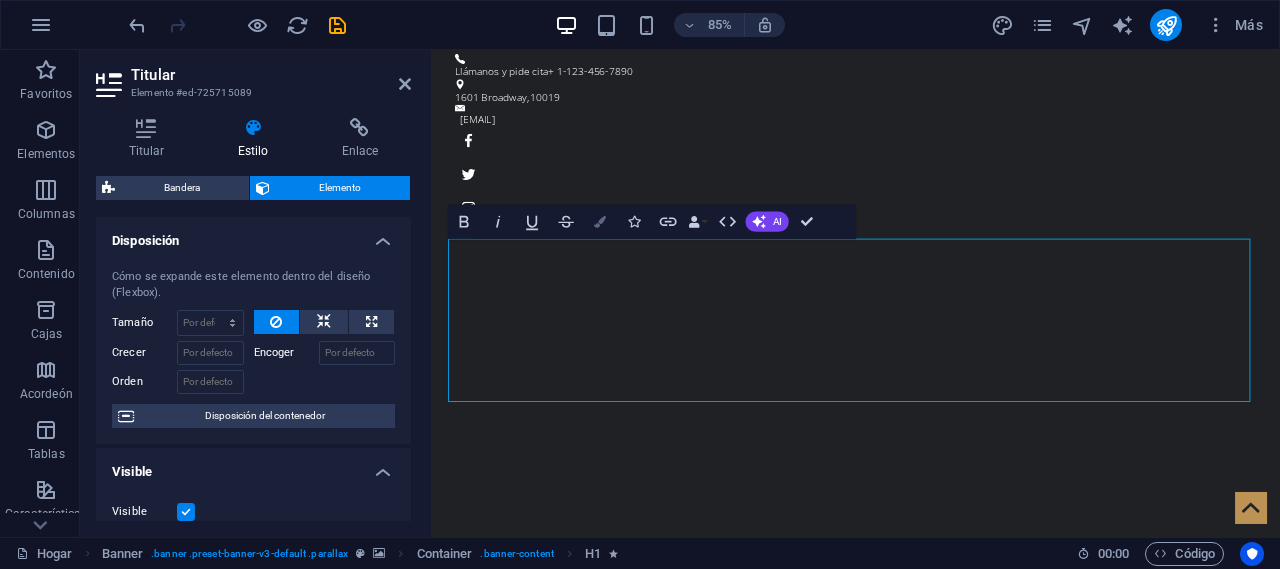 click at bounding box center [600, 221] 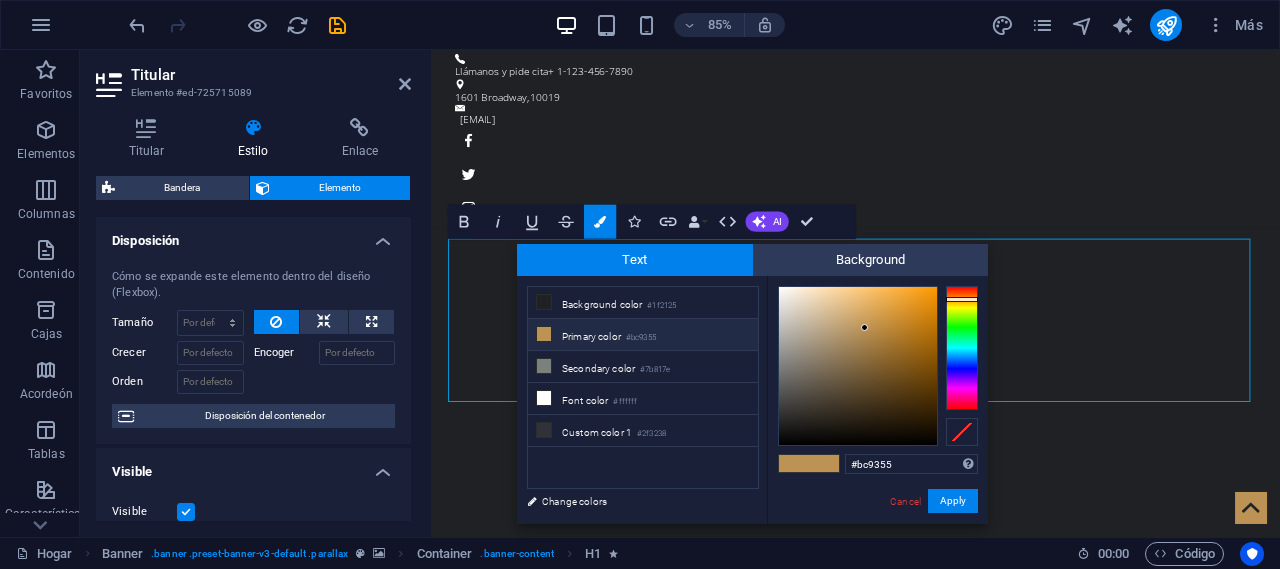 click on "Primary color
#bc9355" at bounding box center [643, 335] 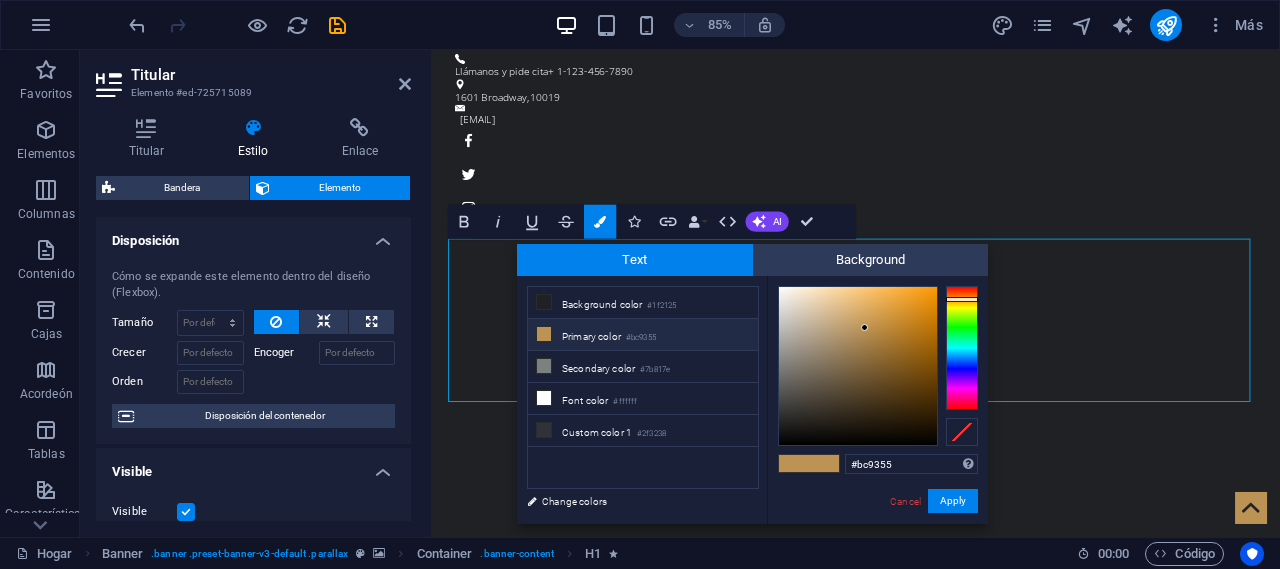 click at bounding box center (544, 334) 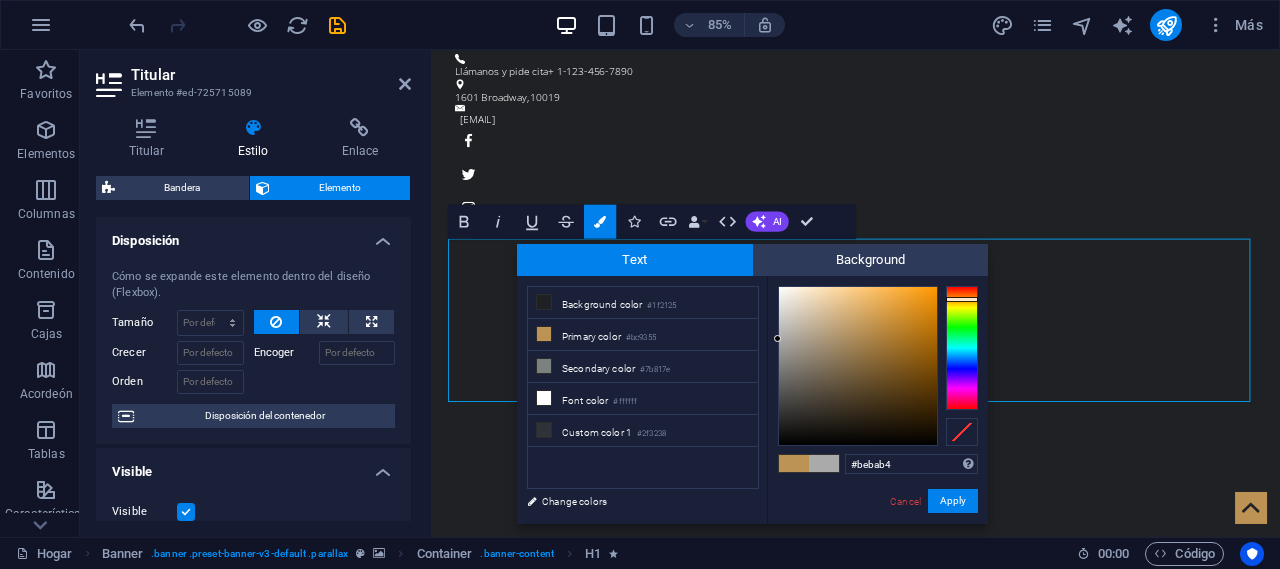 click at bounding box center [858, 366] 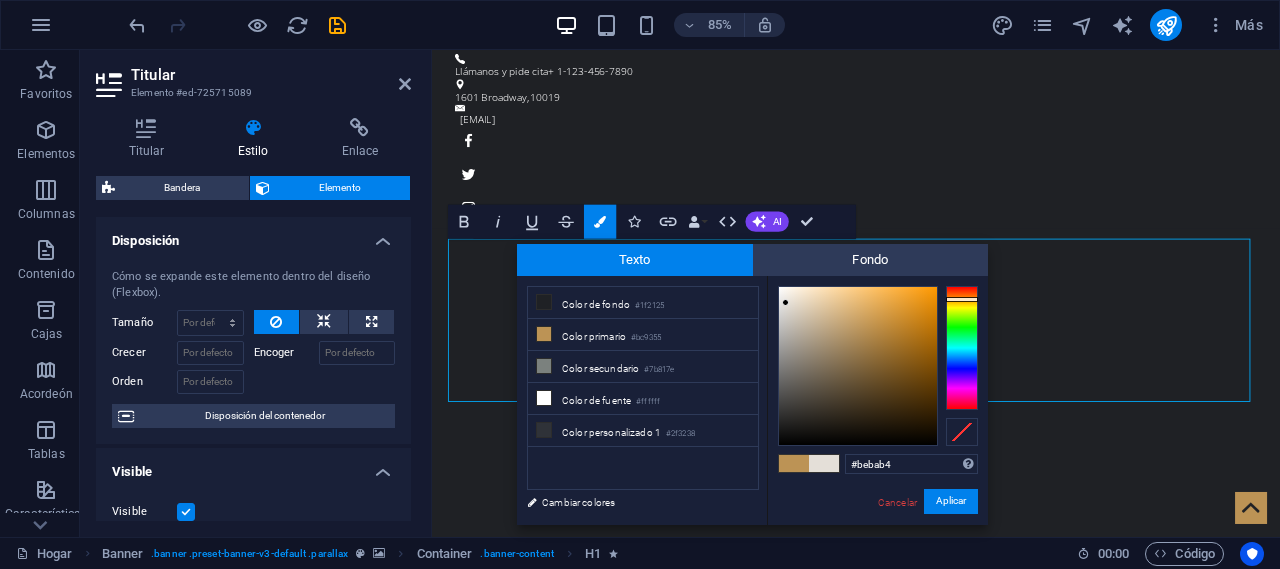click at bounding box center [858, 366] 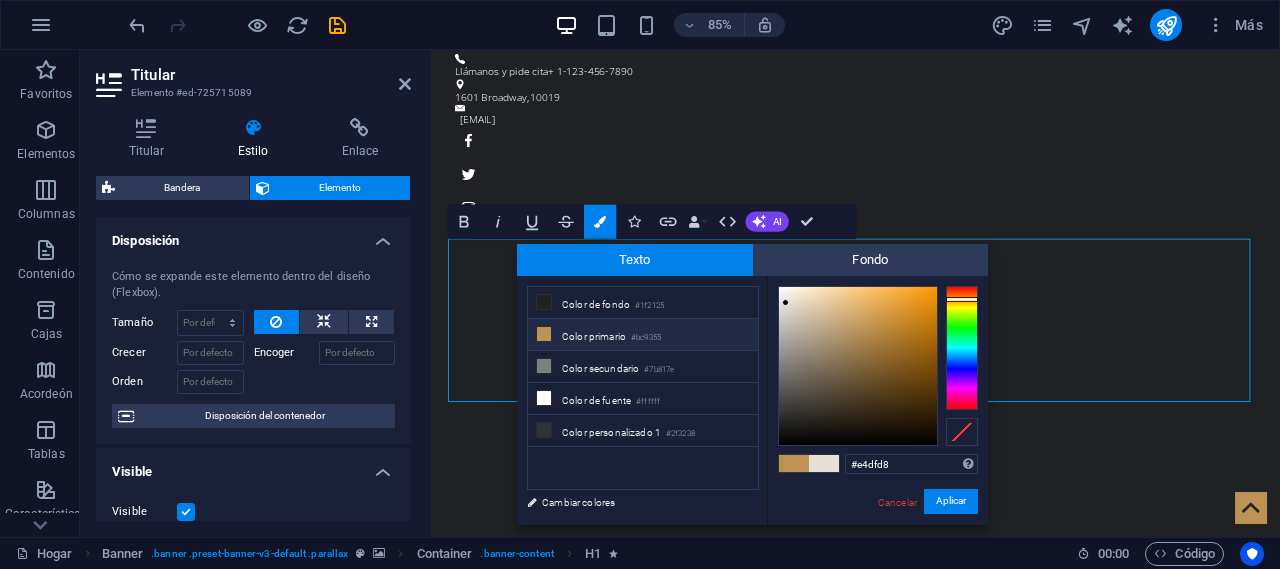 click on "Color primario" at bounding box center [594, 336] 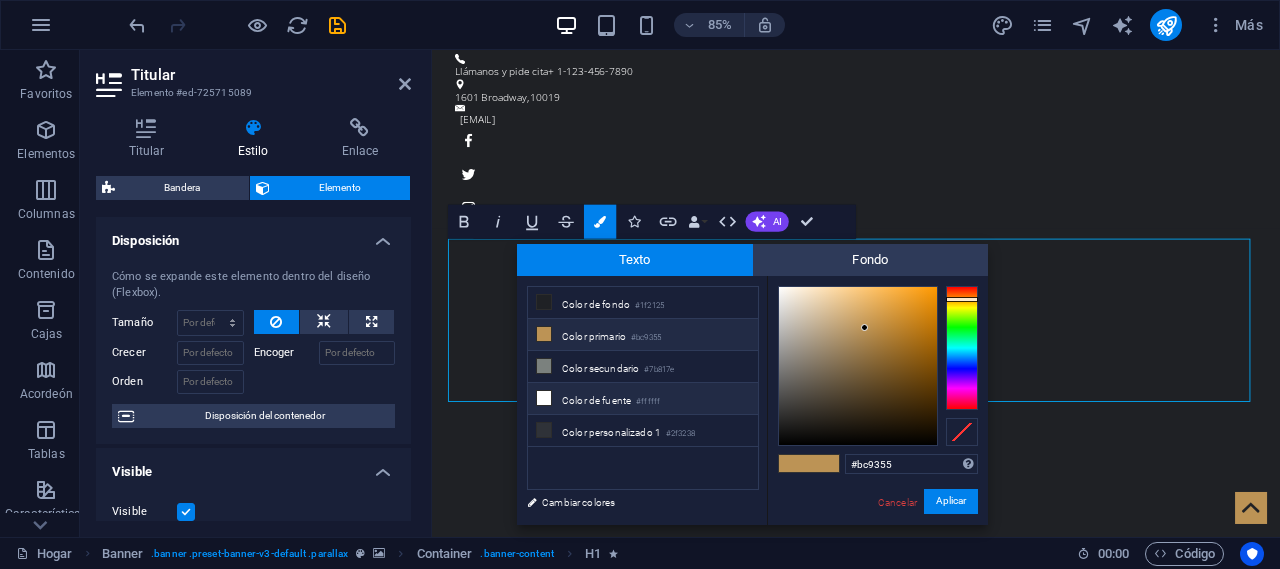 click on "Color de fuente" at bounding box center (596, 400) 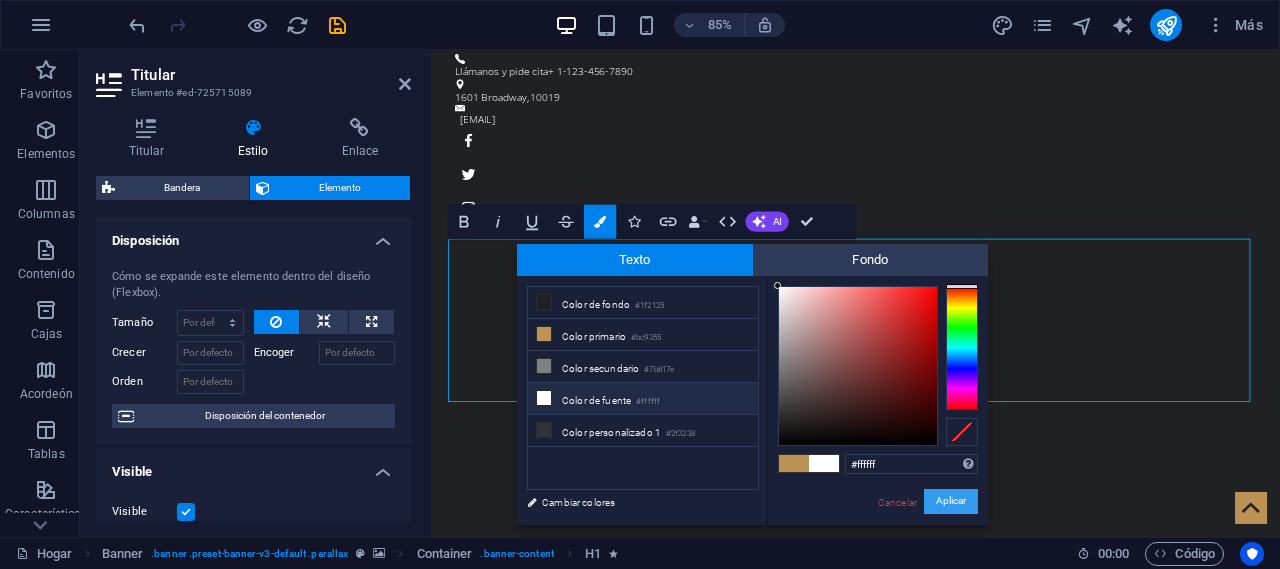click on "Aplicar" at bounding box center [951, 501] 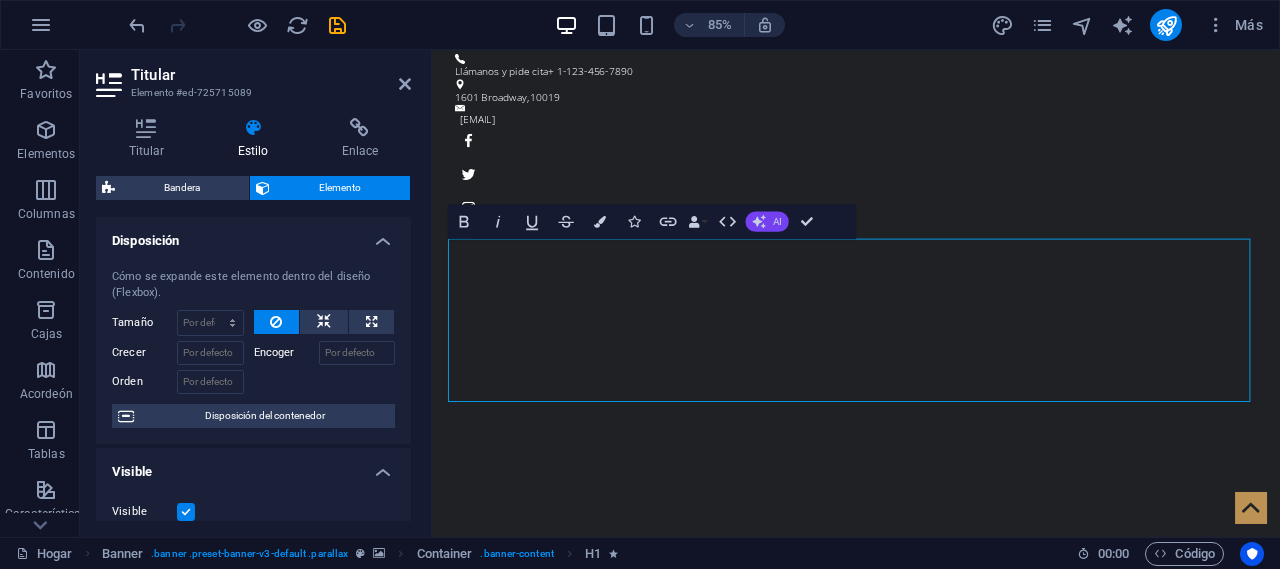 click 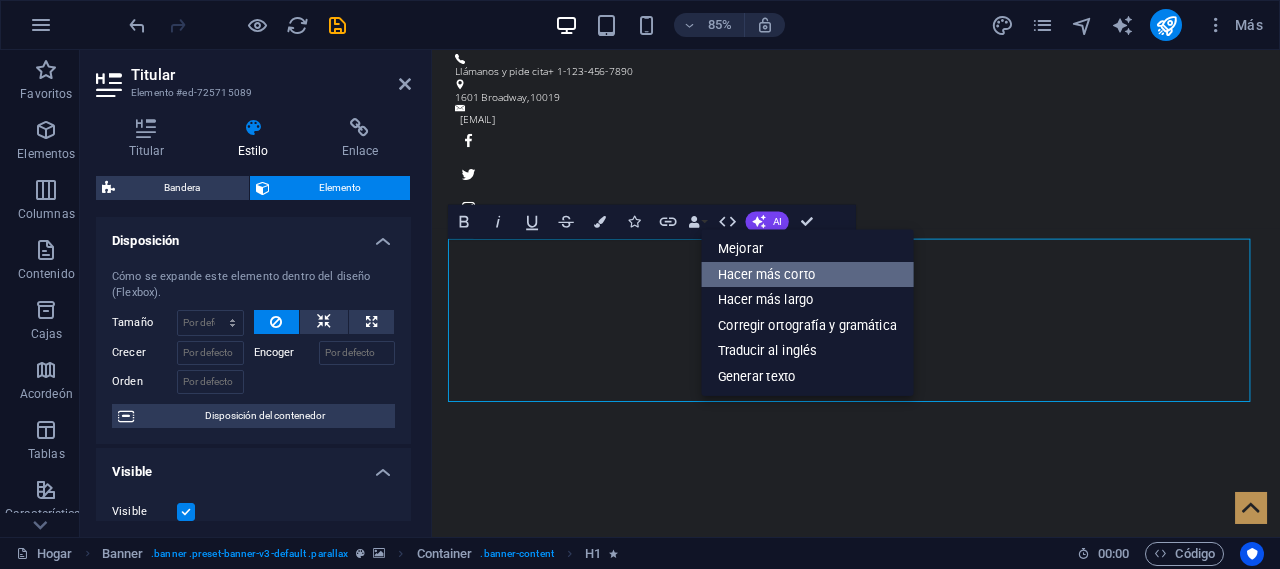 click on "Hacer más corto" at bounding box center (767, 274) 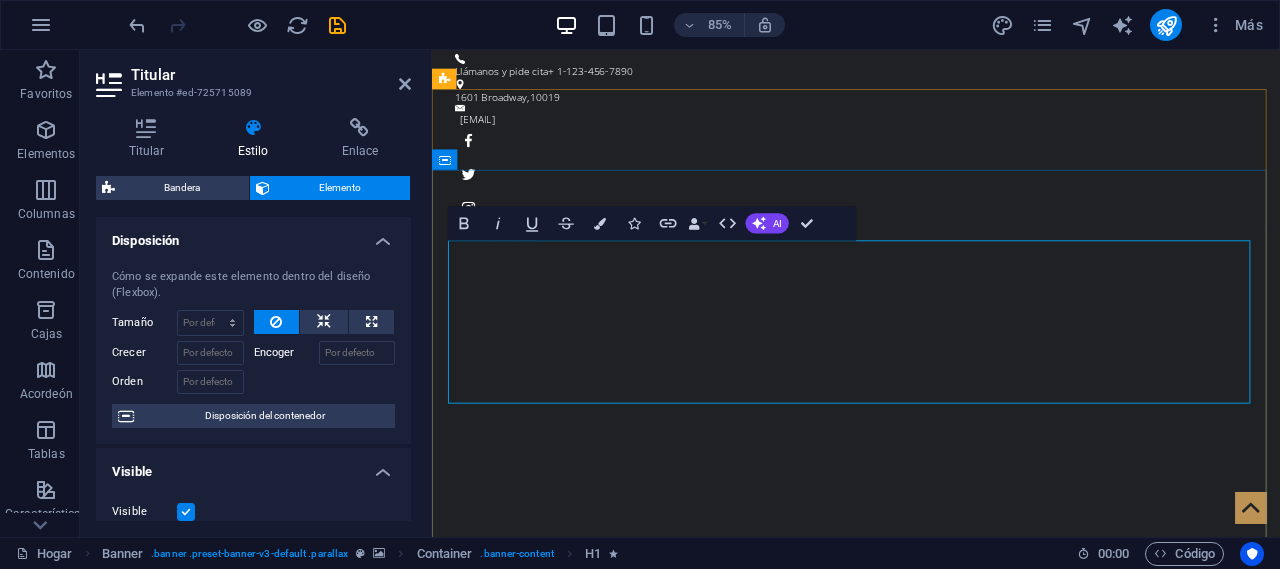 scroll, scrollTop: 2, scrollLeft: 0, axis: vertical 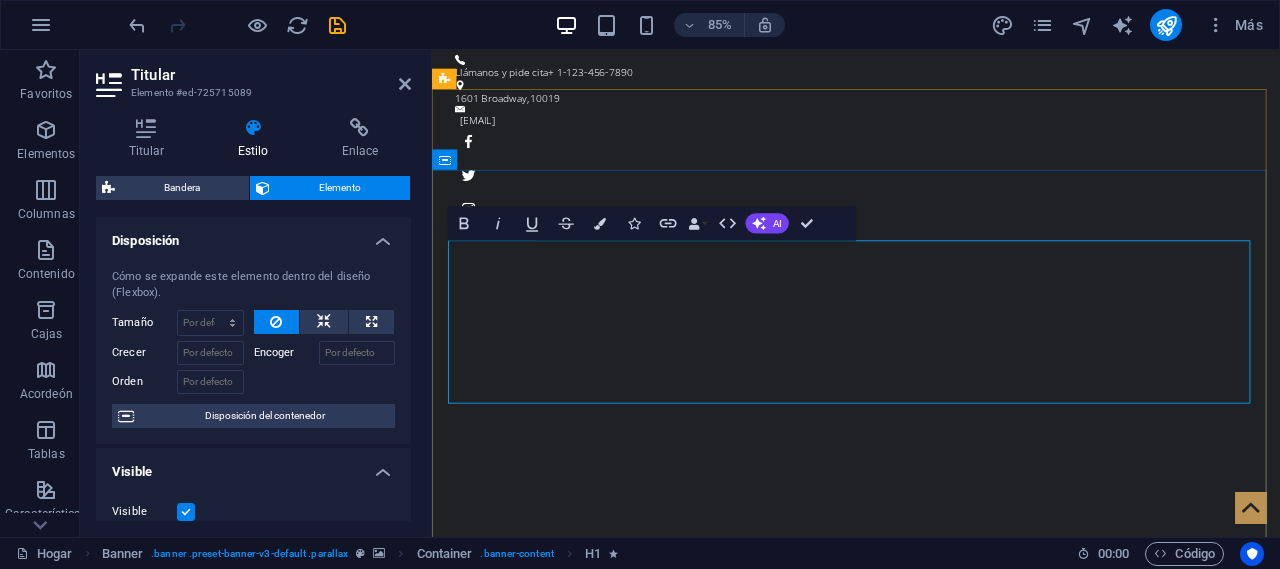 type 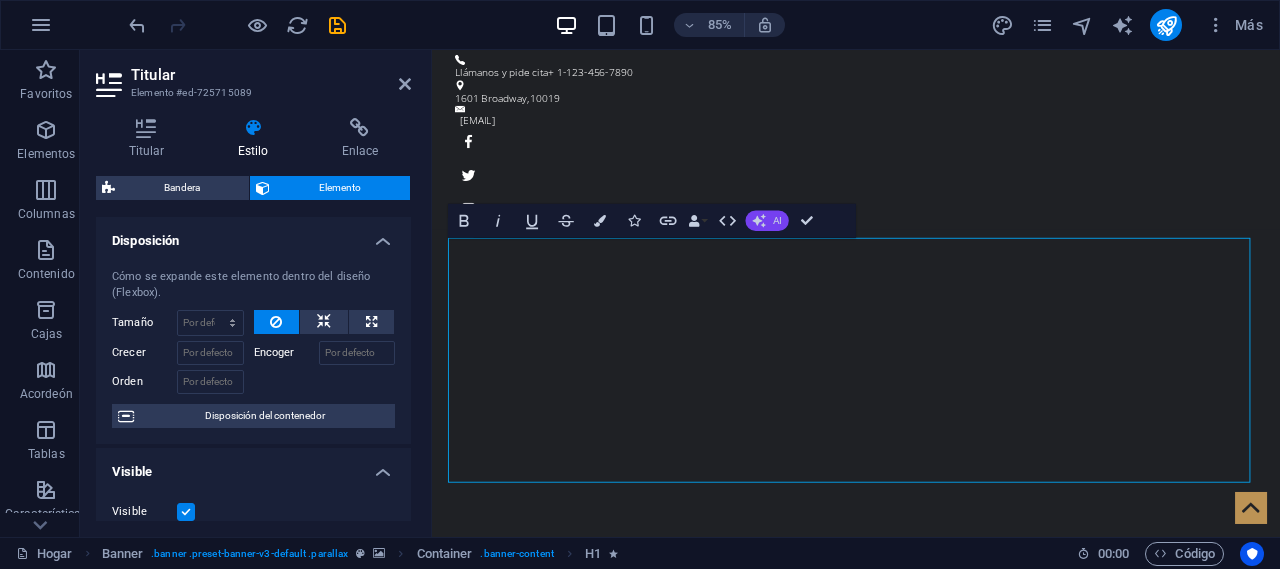 click on "AI" at bounding box center (767, 221) 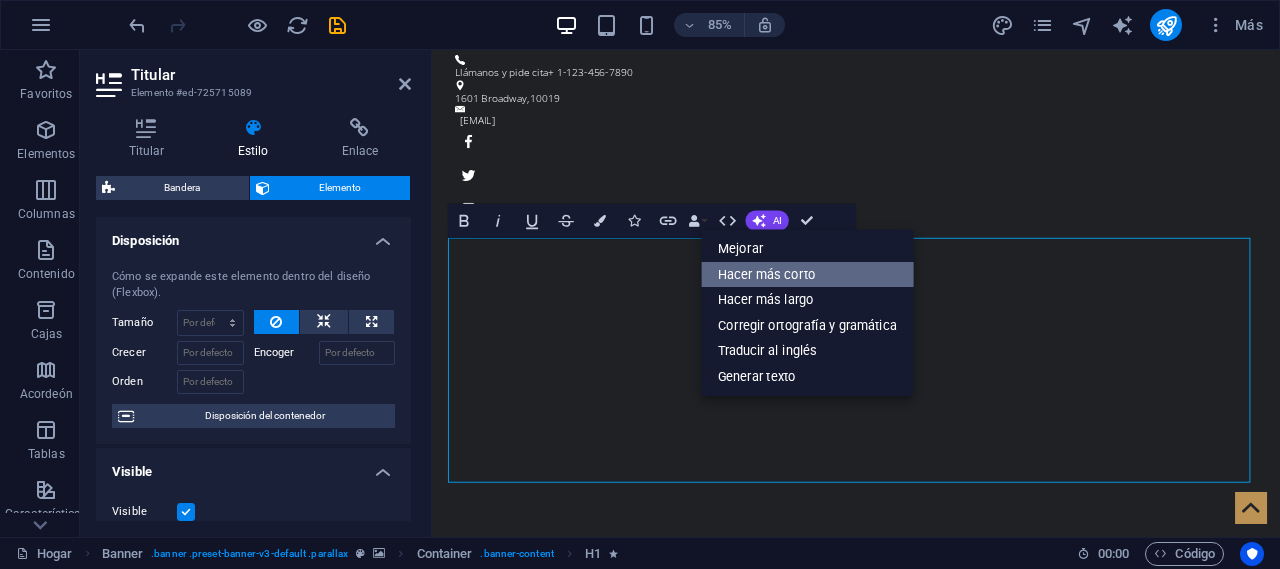 click on "Hacer más corto" at bounding box center [767, 274] 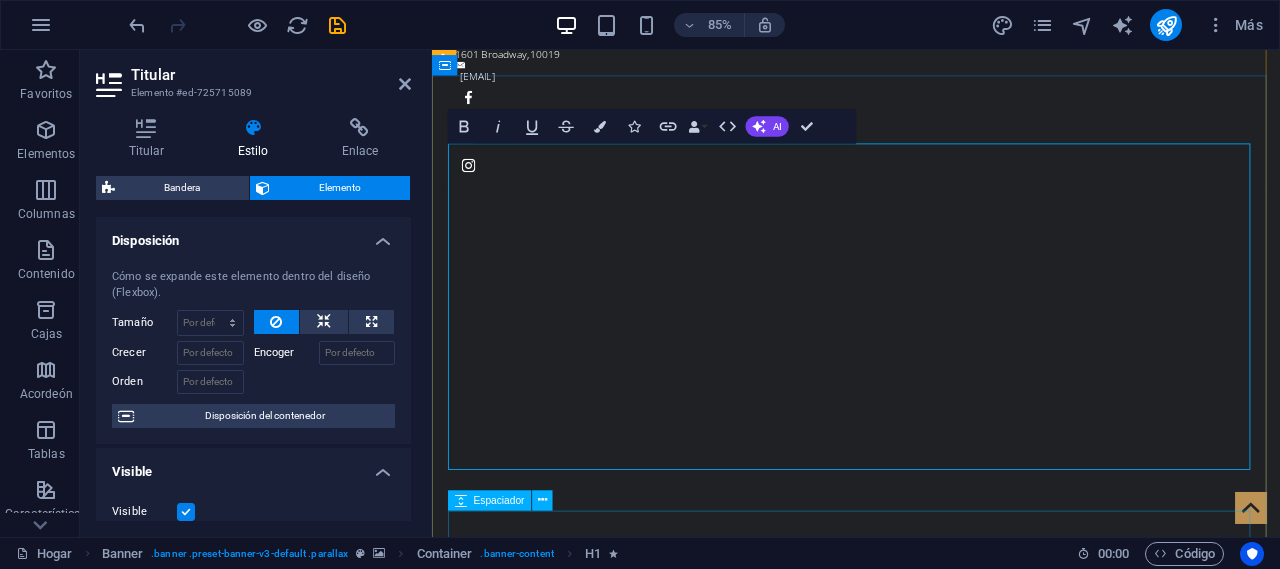 scroll, scrollTop: 113, scrollLeft: 0, axis: vertical 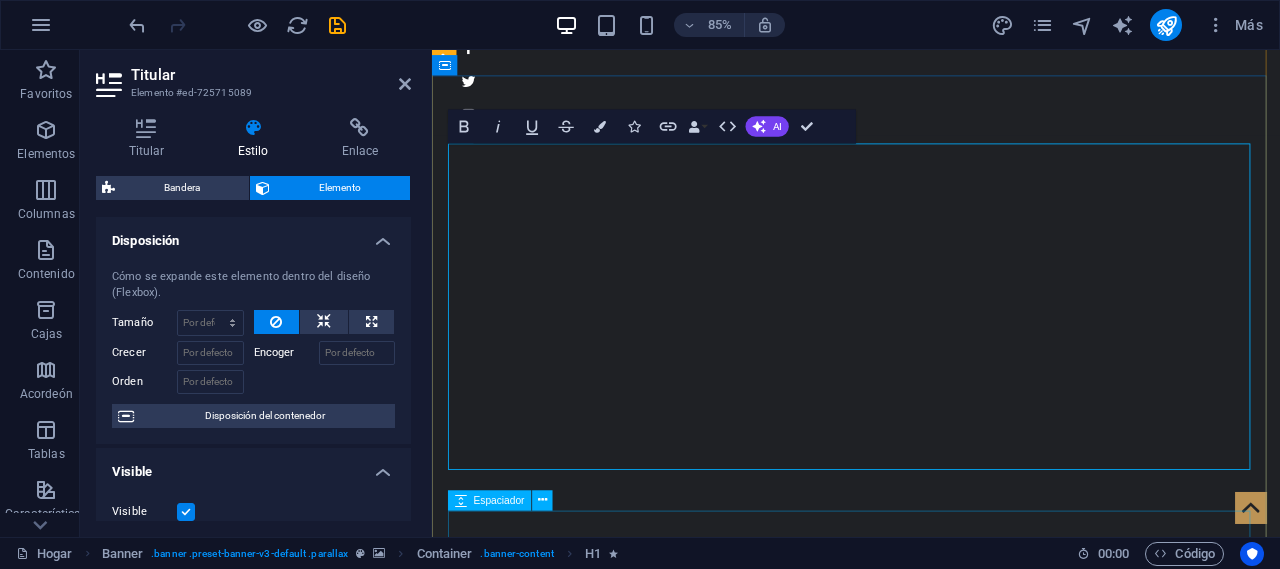drag, startPoint x: 676, startPoint y: 325, endPoint x: 1251, endPoint y: 606, distance: 639.9891 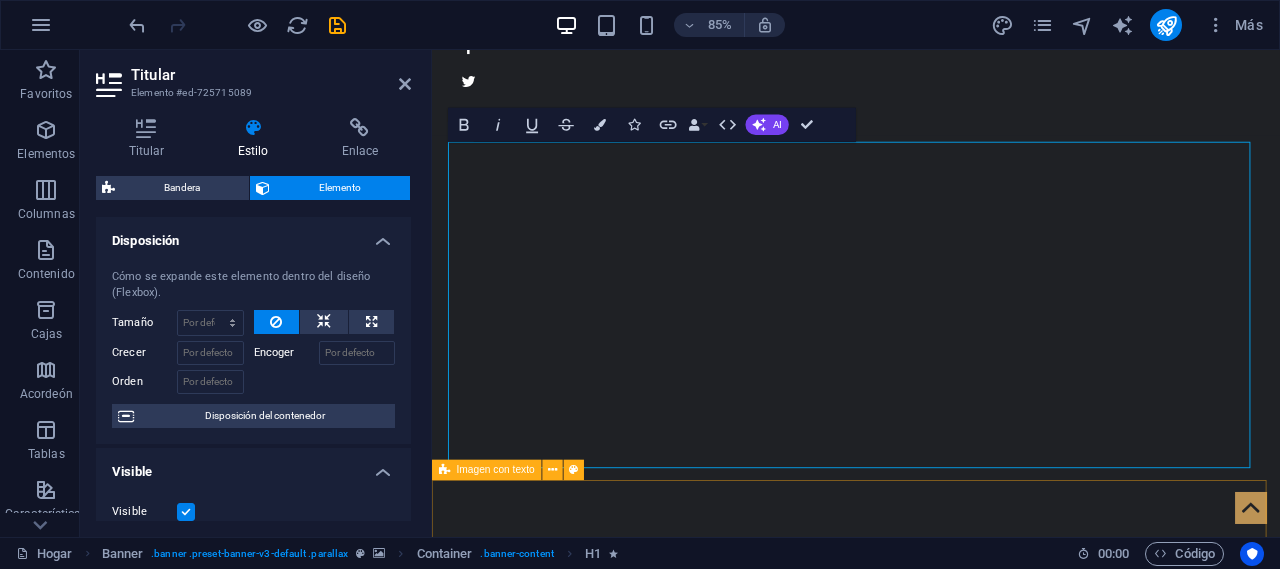 scroll, scrollTop: 115, scrollLeft: 0, axis: vertical 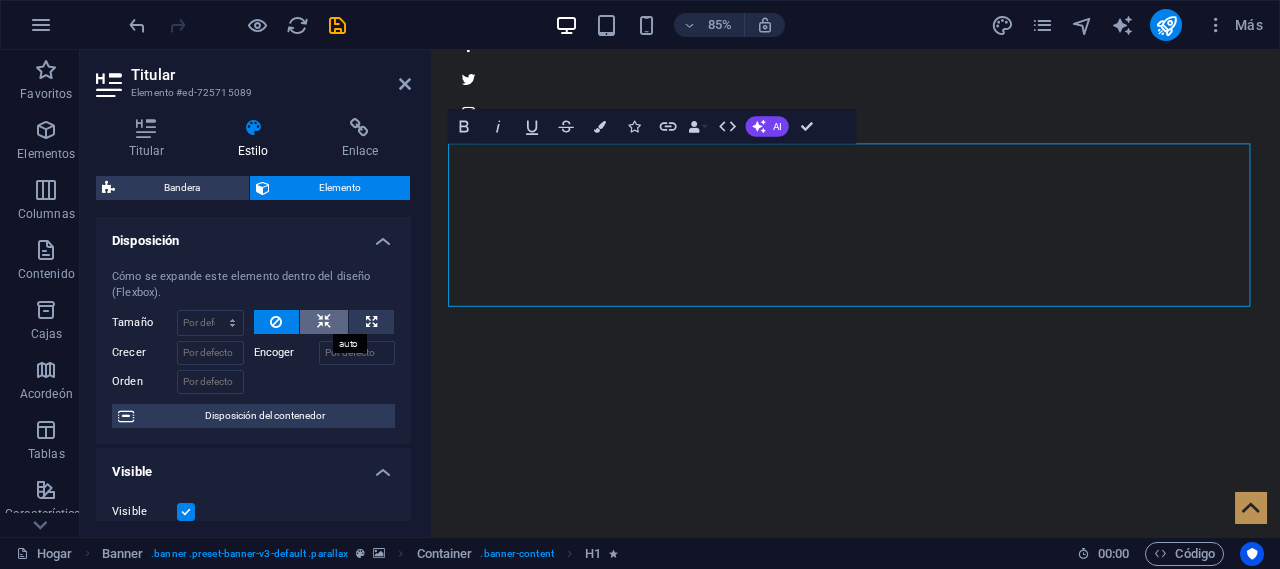 click at bounding box center [324, 322] 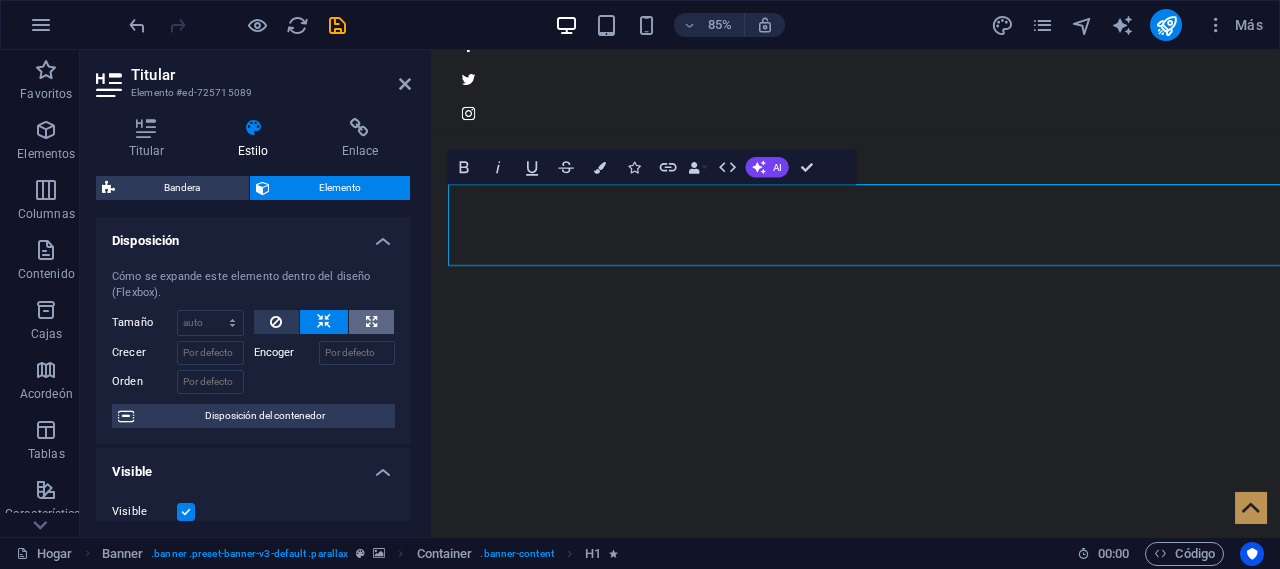 click at bounding box center [371, 322] 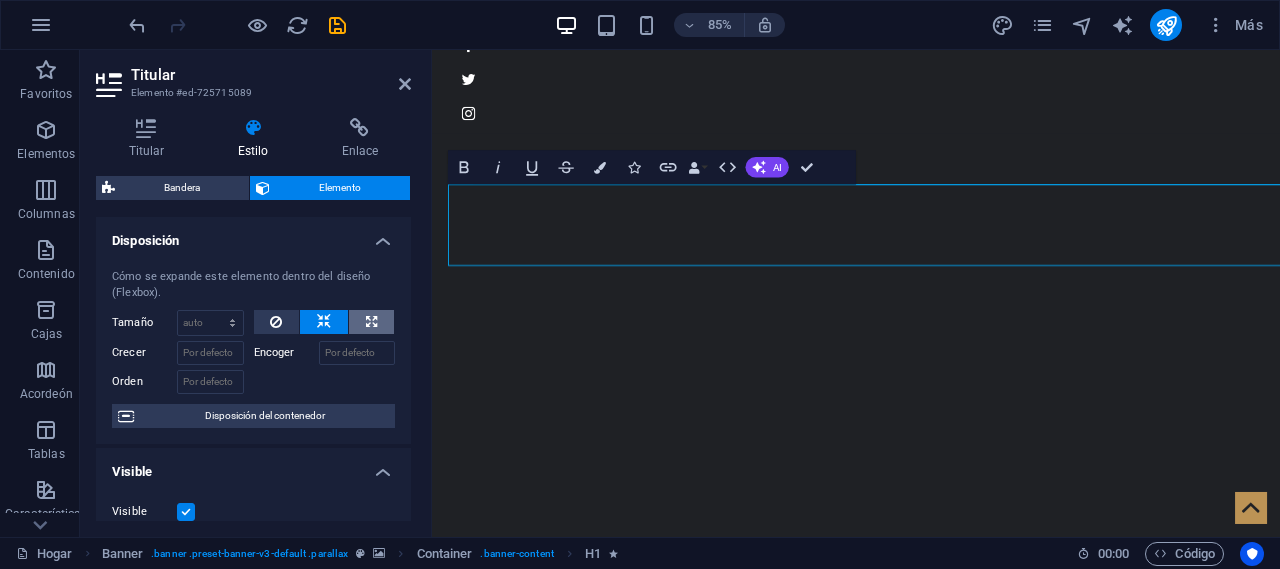 type on "100" 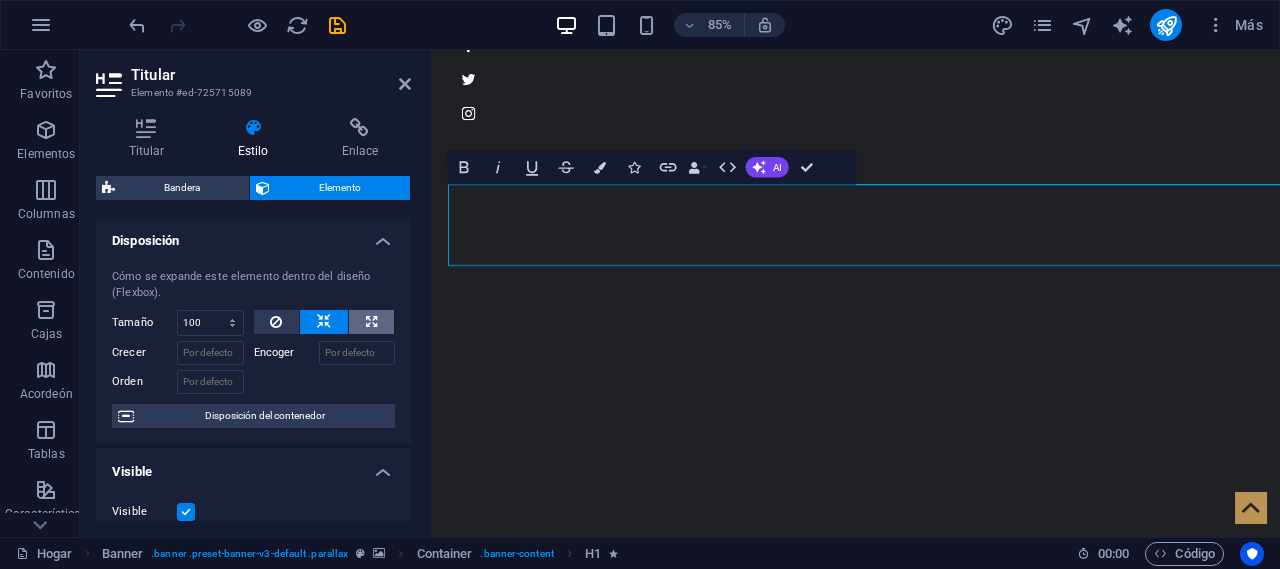 select on "%" 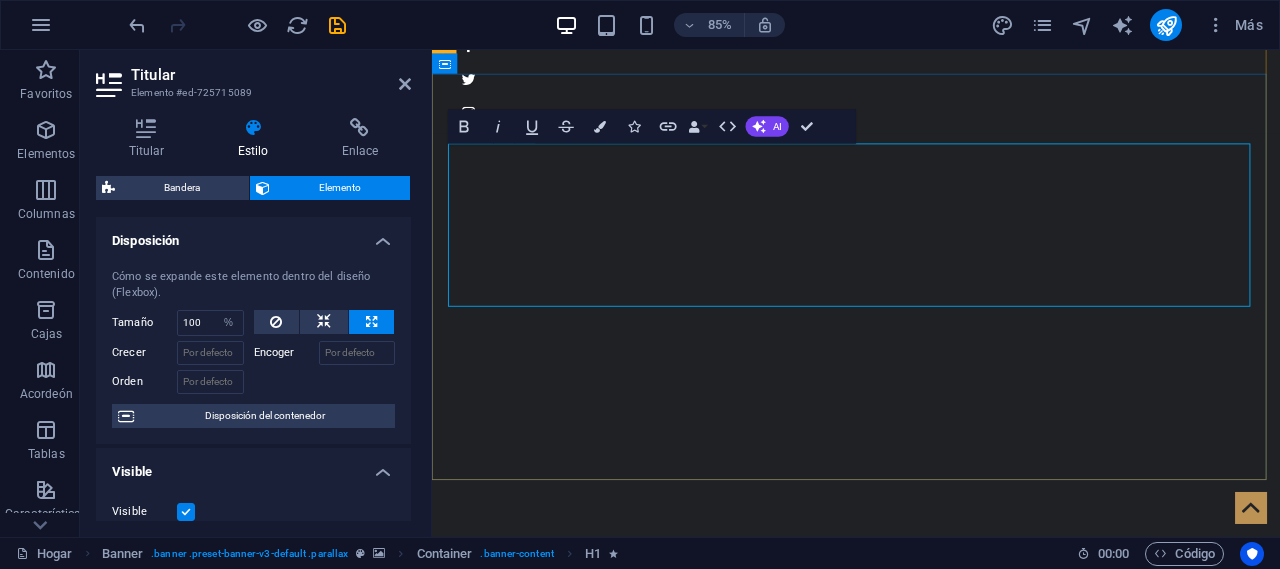 drag, startPoint x: 1151, startPoint y: 322, endPoint x: 500, endPoint y: 207, distance: 661.0794 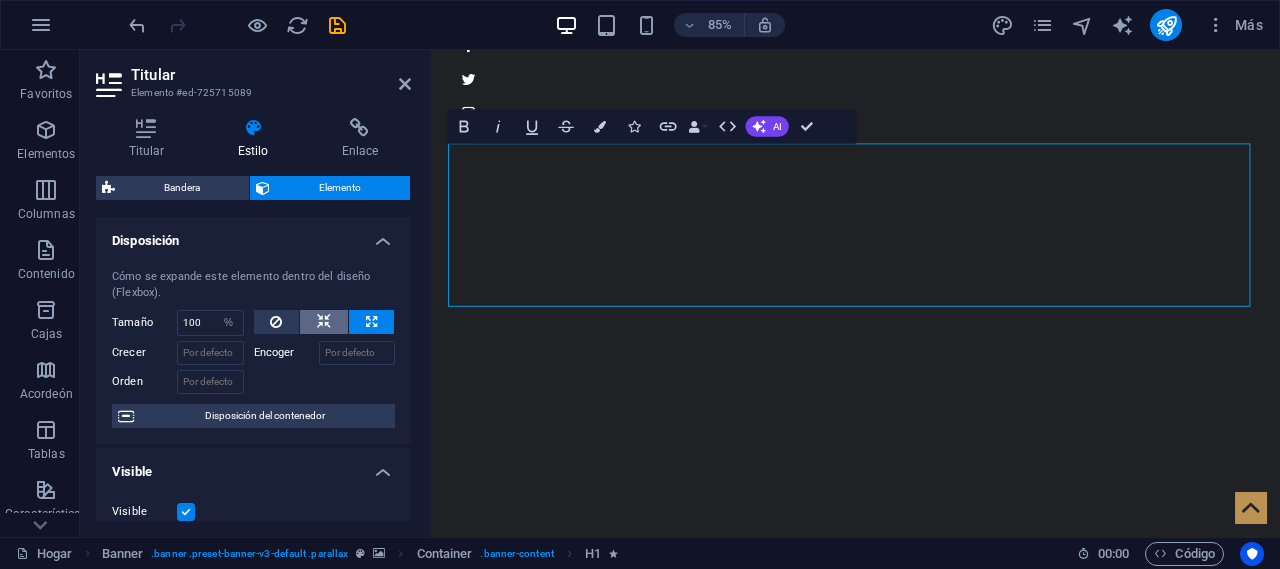 click at bounding box center [324, 322] 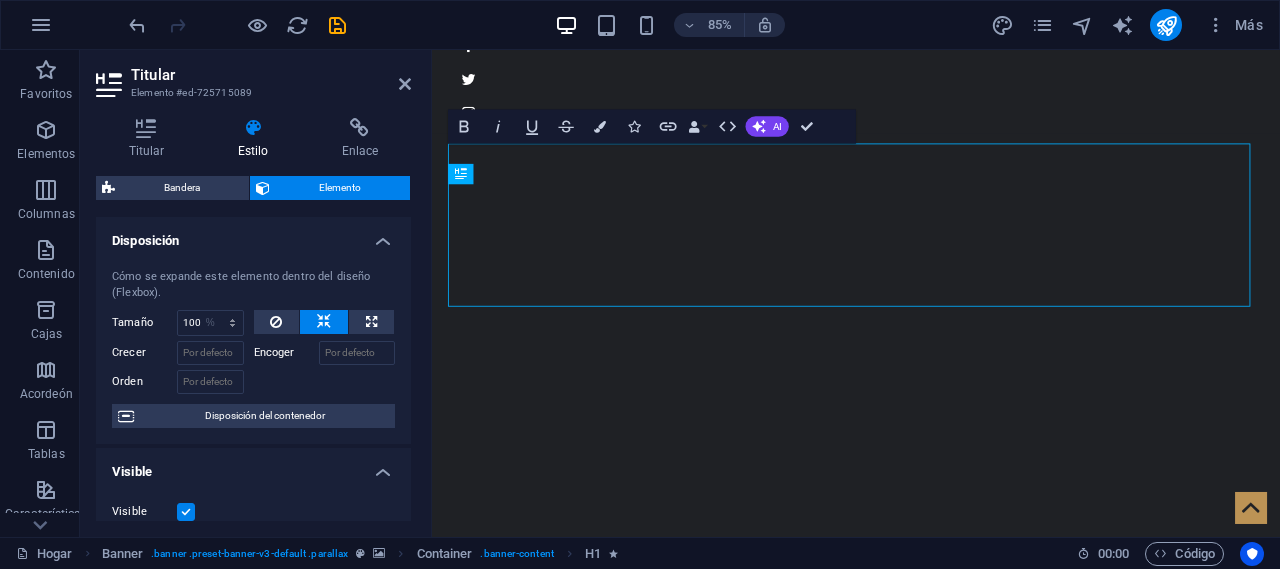 type 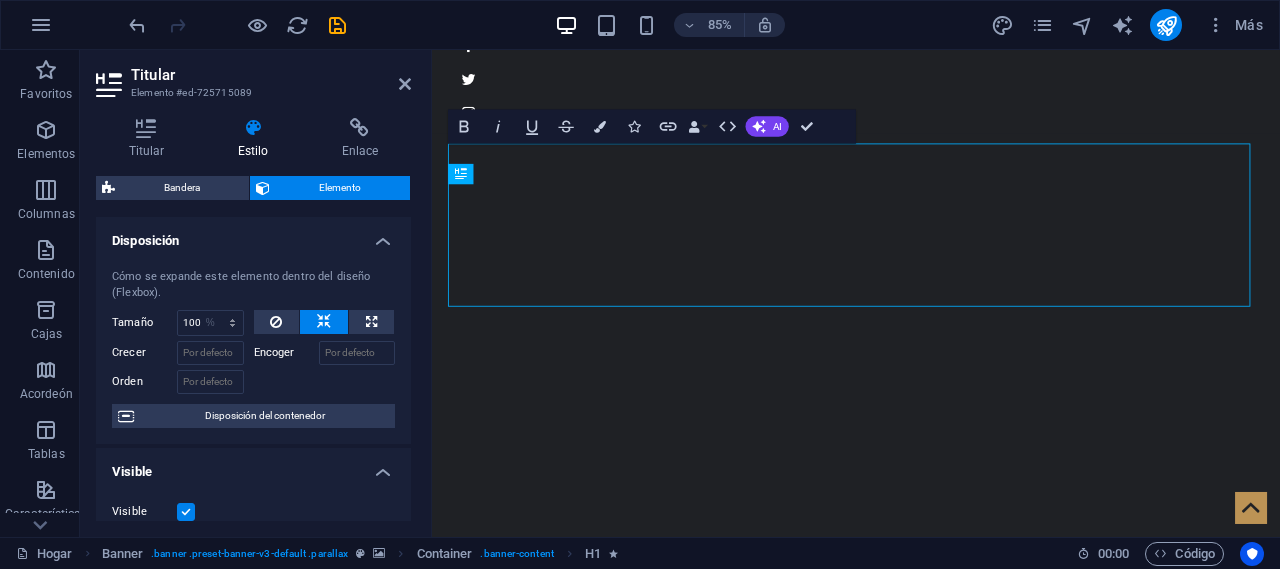 select on "DISABLED_OPTION_VALUE" 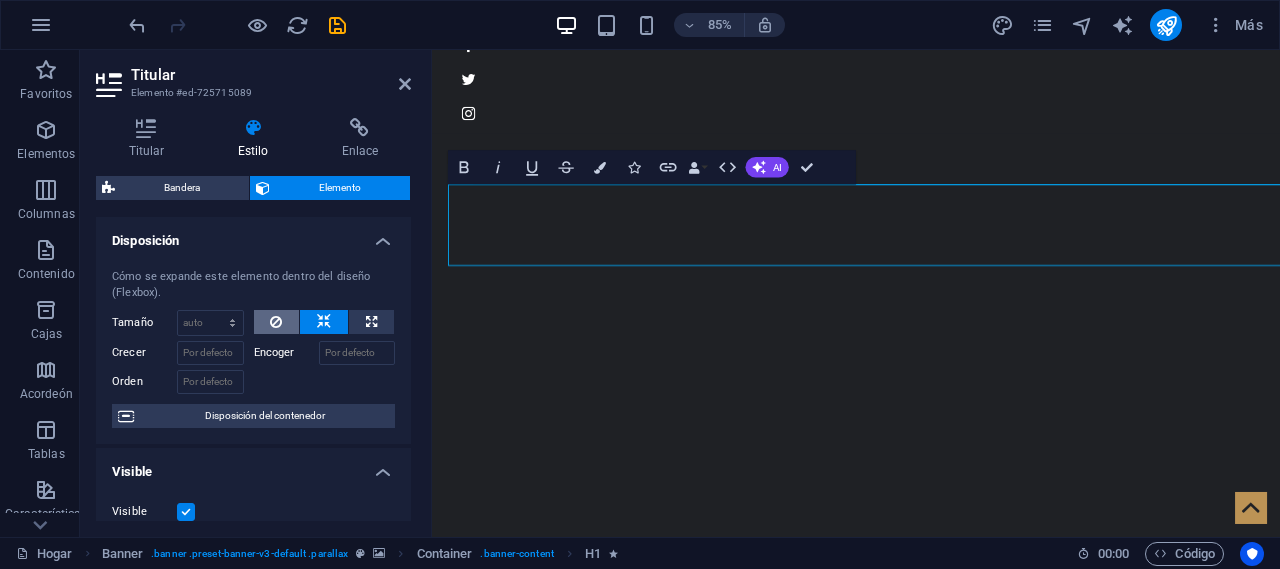 click at bounding box center [276, 322] 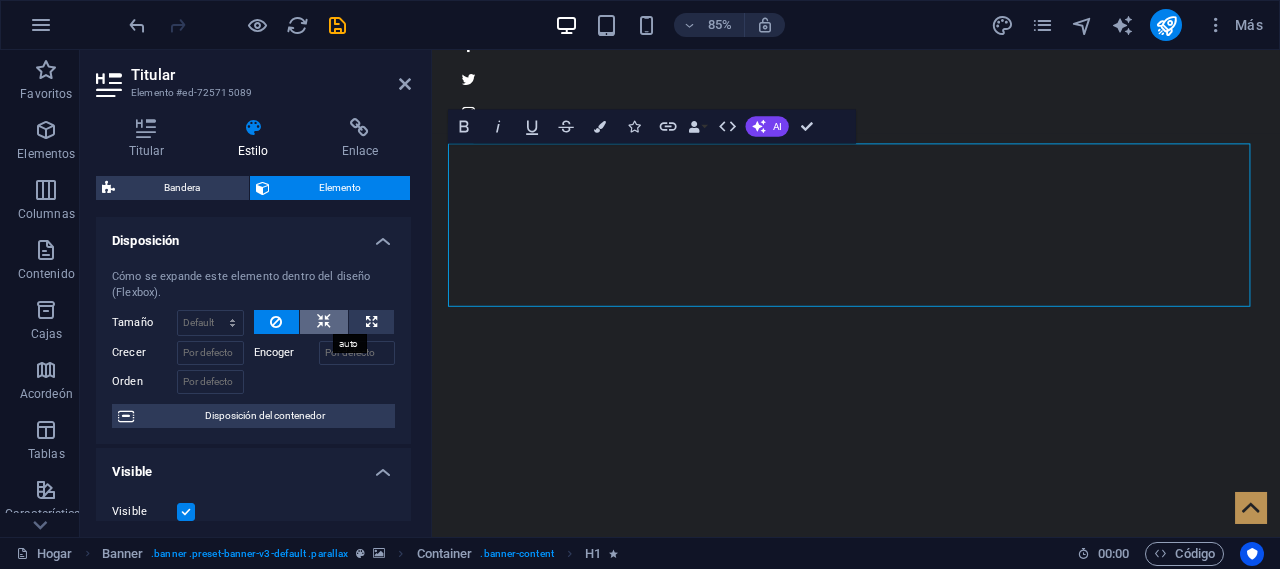 click at bounding box center (324, 322) 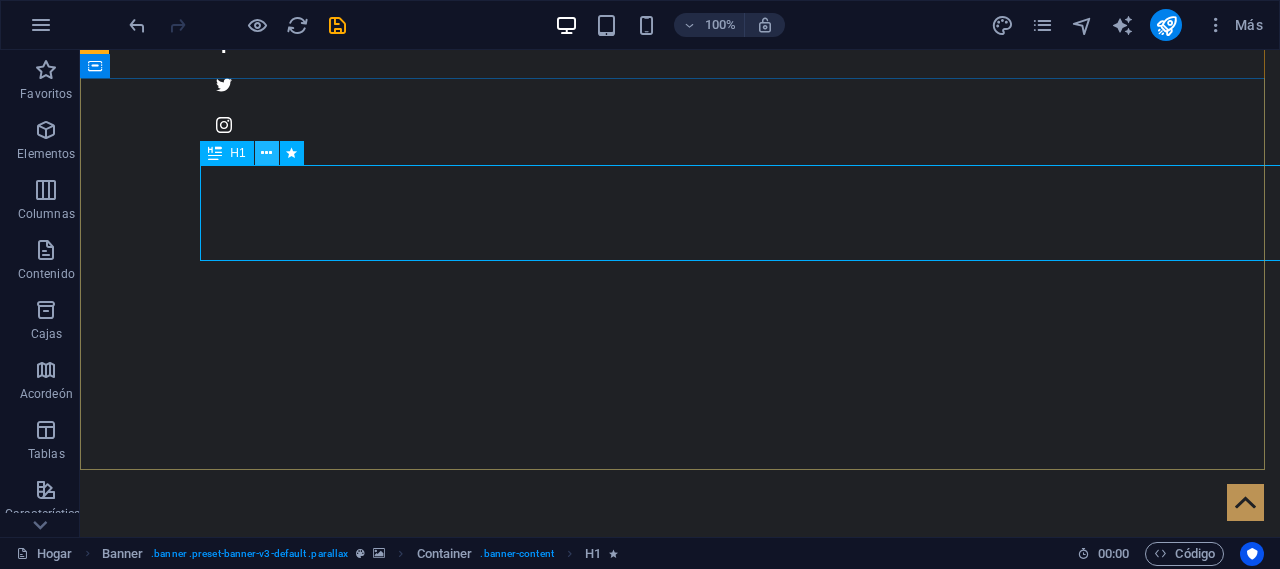 click at bounding box center [266, 153] 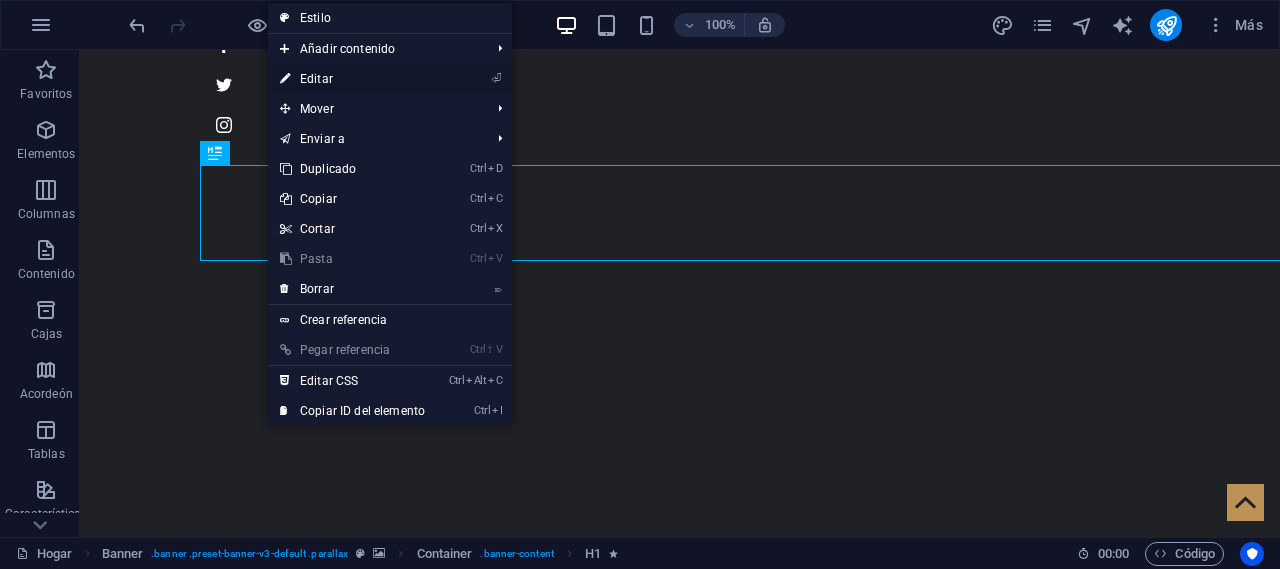 click on "Editar" at bounding box center (316, 79) 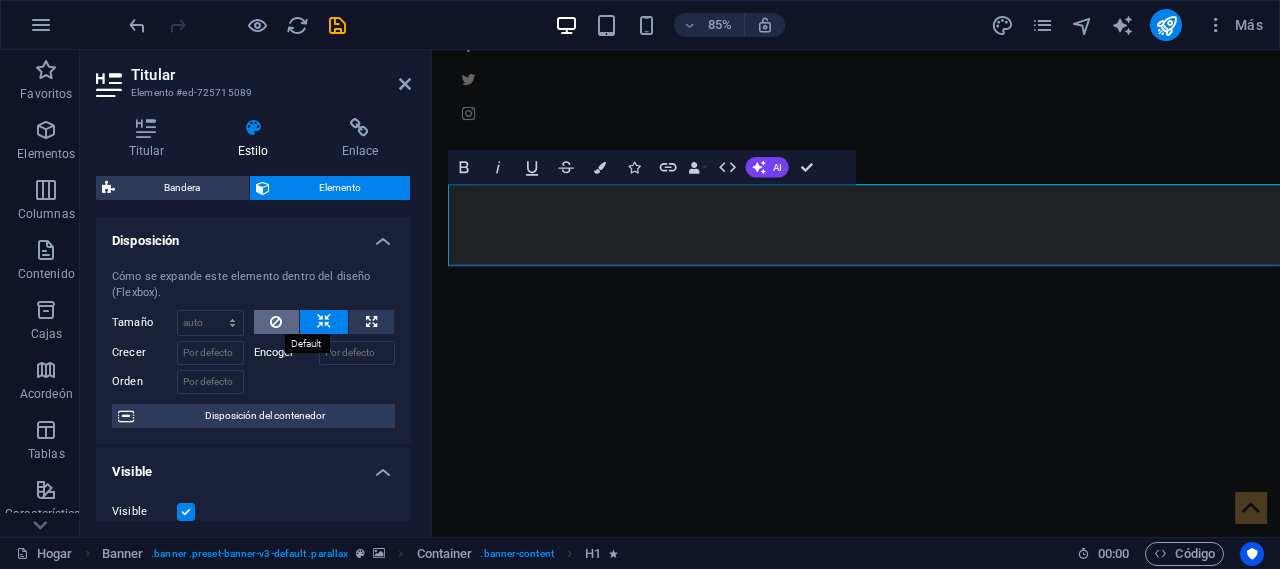 click at bounding box center (276, 322) 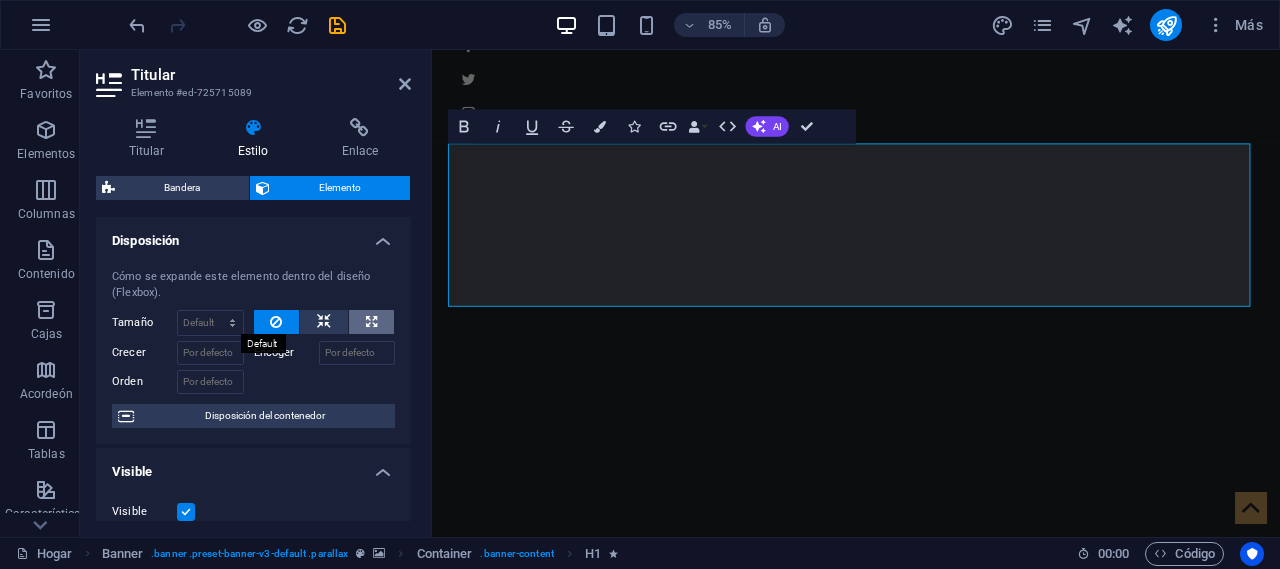 click at bounding box center [371, 322] 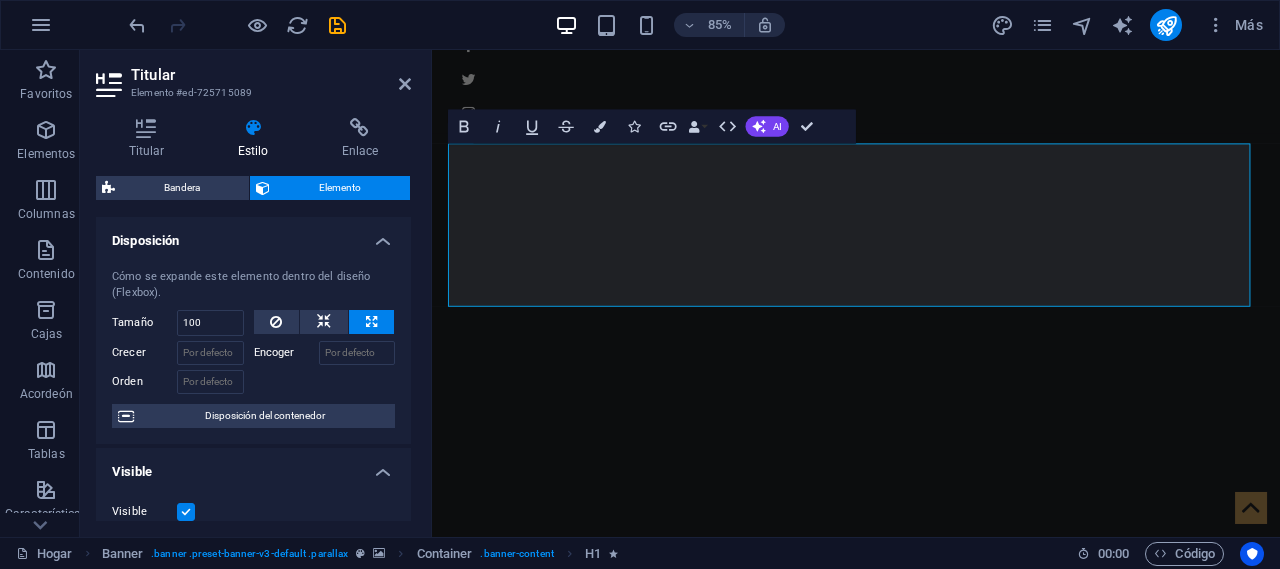 type on "100" 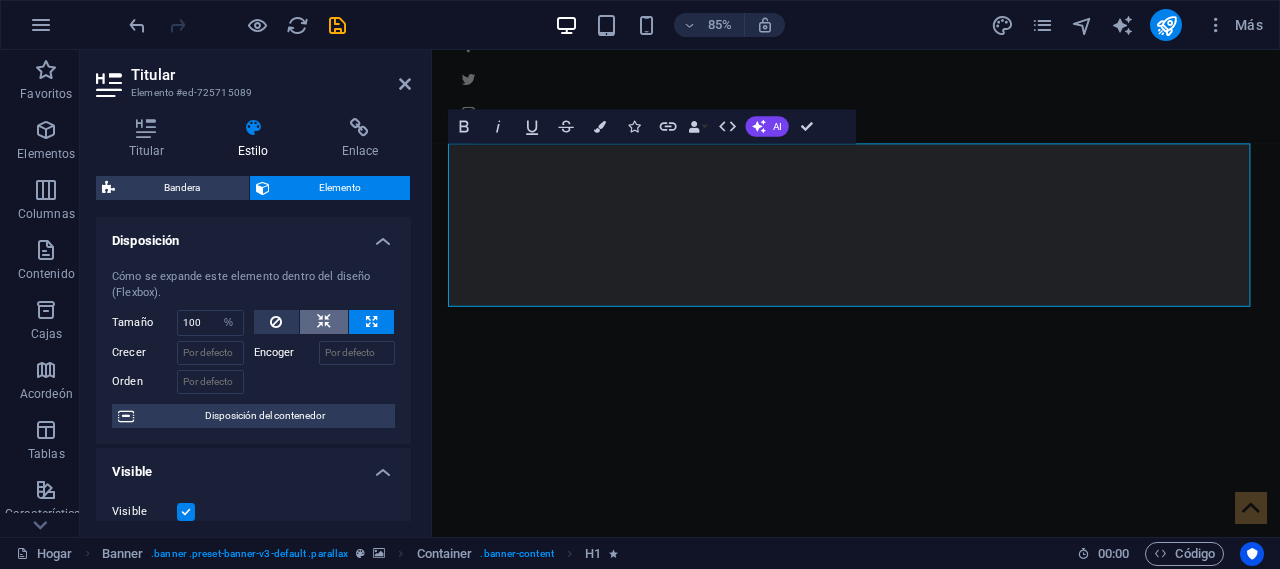 click at bounding box center [324, 322] 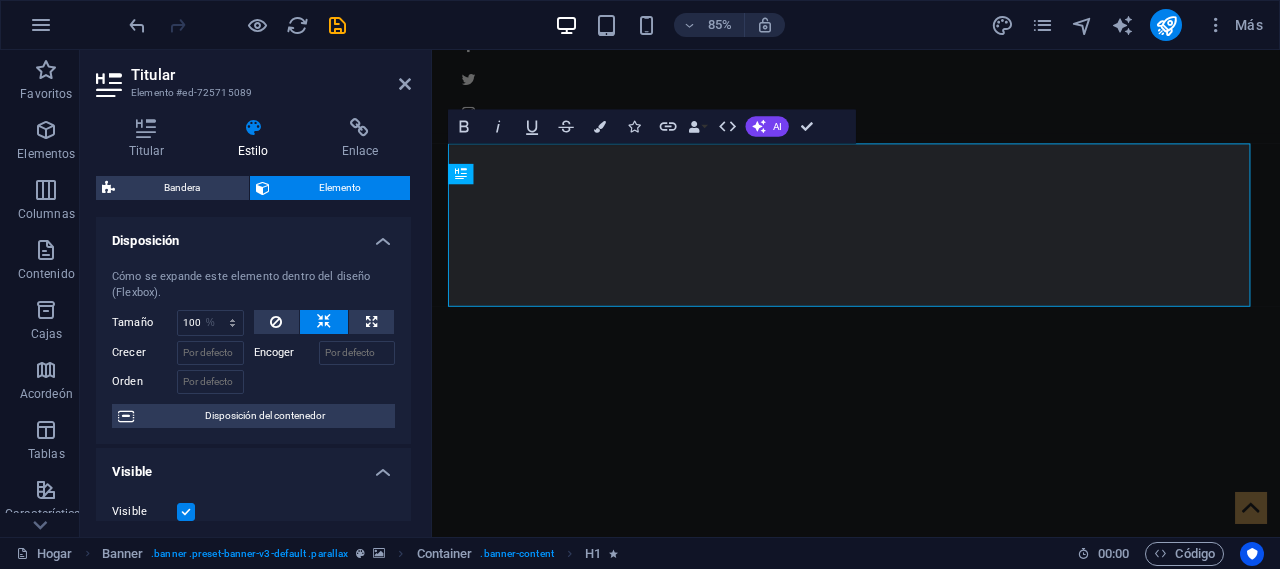 type 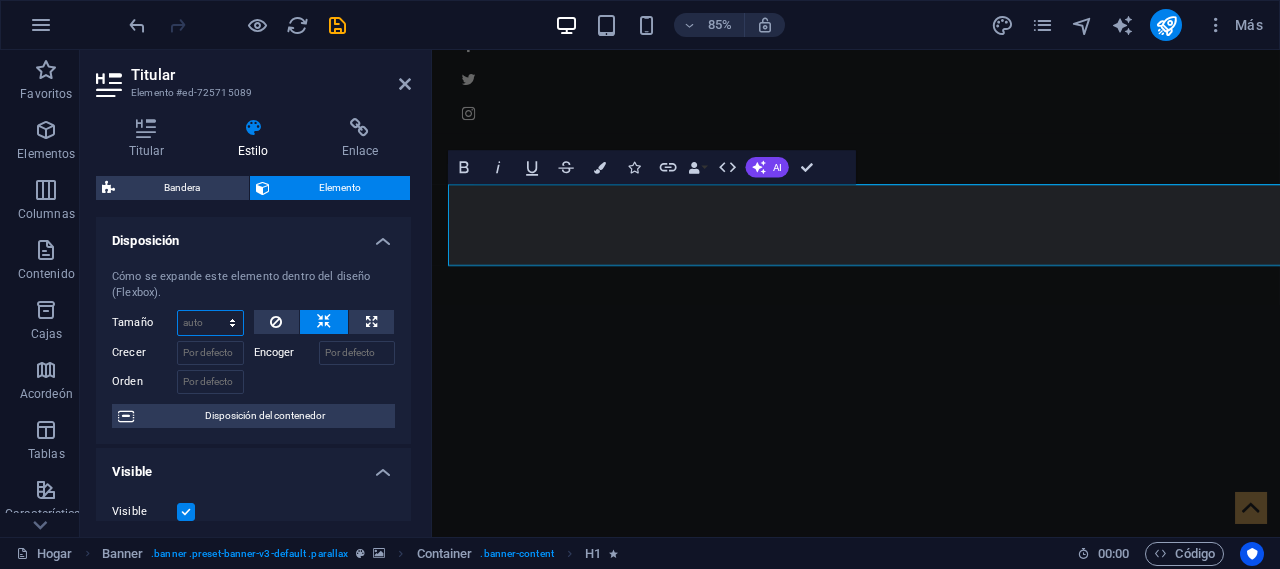 click on "Por defecto auto píxeles % 1/1 1/2 1/3 1/4 1/5 1/6 1/7 1/8 1/9 1/10" at bounding box center [210, 323] 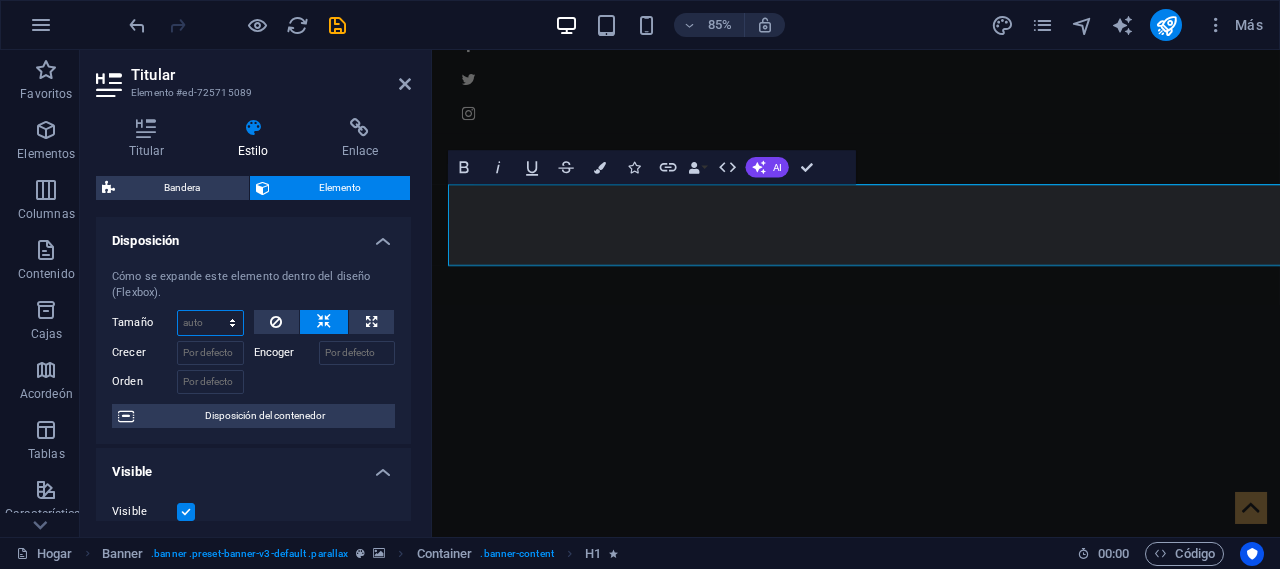 select on "1/2" 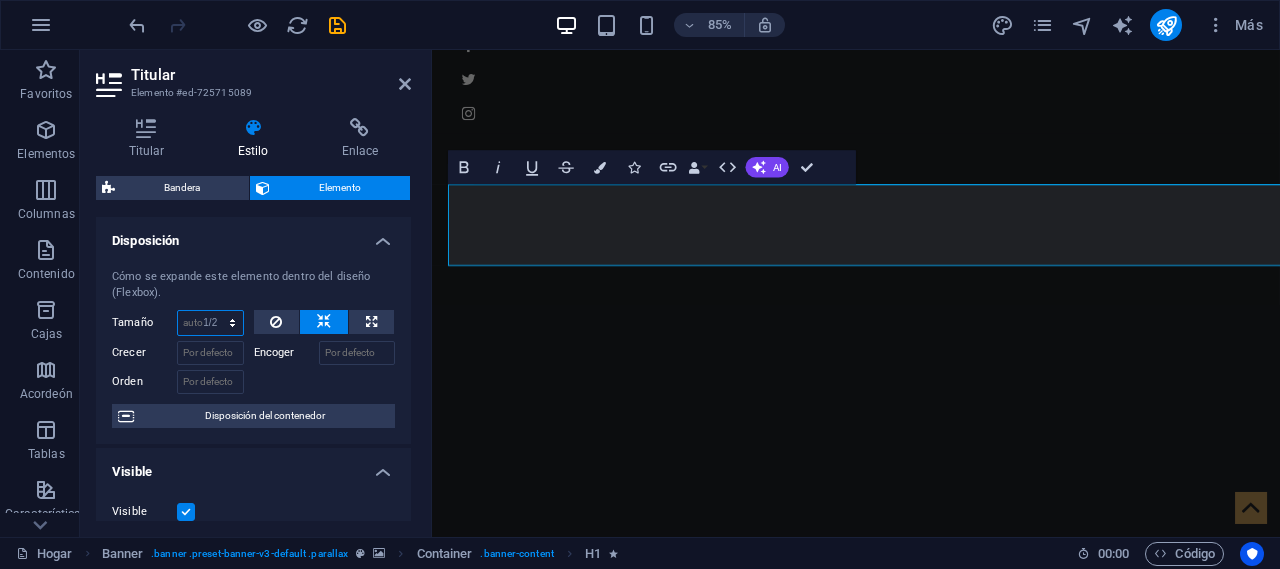 click on "Por defecto auto píxeles % 1/1 1/2 1/3 1/4 1/5 1/6 1/7 1/8 1/9 1/10" at bounding box center [210, 323] 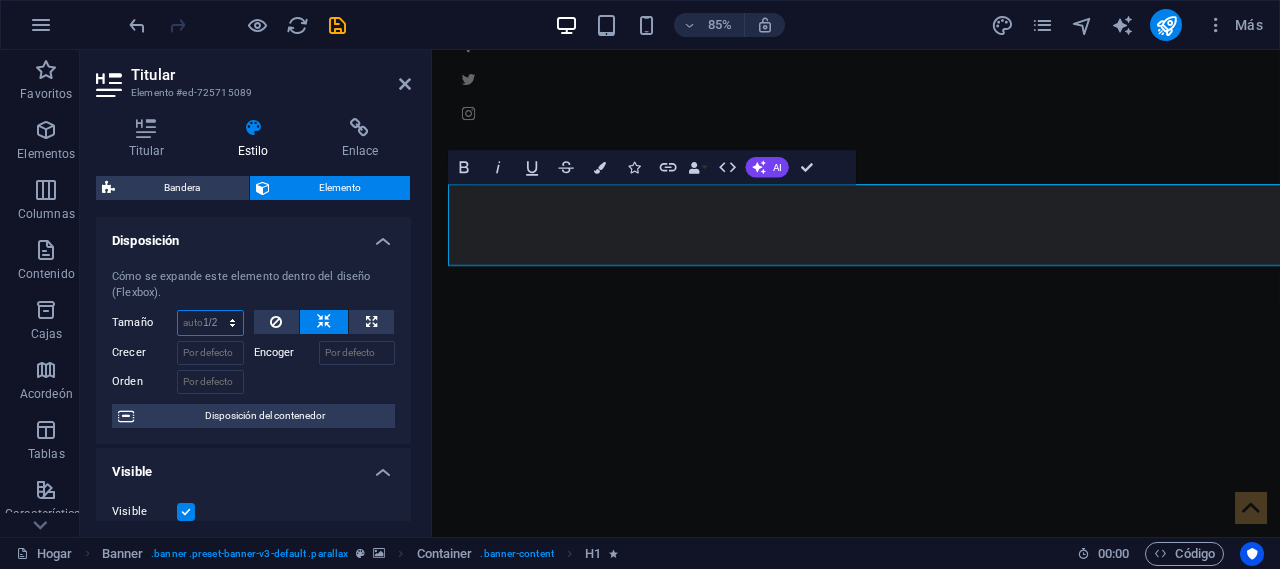 type on "50" 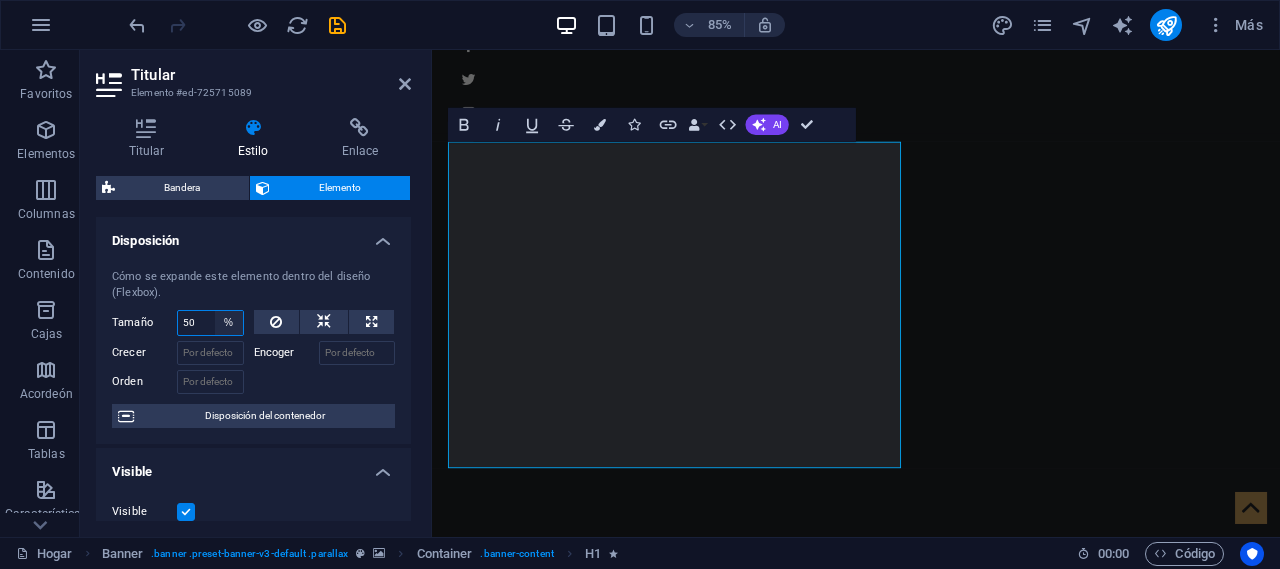 click on "Por defecto auto píxeles % 1/1 1/2 1/3 1/4 1/5 1/6 1/7 1/8 1/9 1/10" at bounding box center (229, 323) 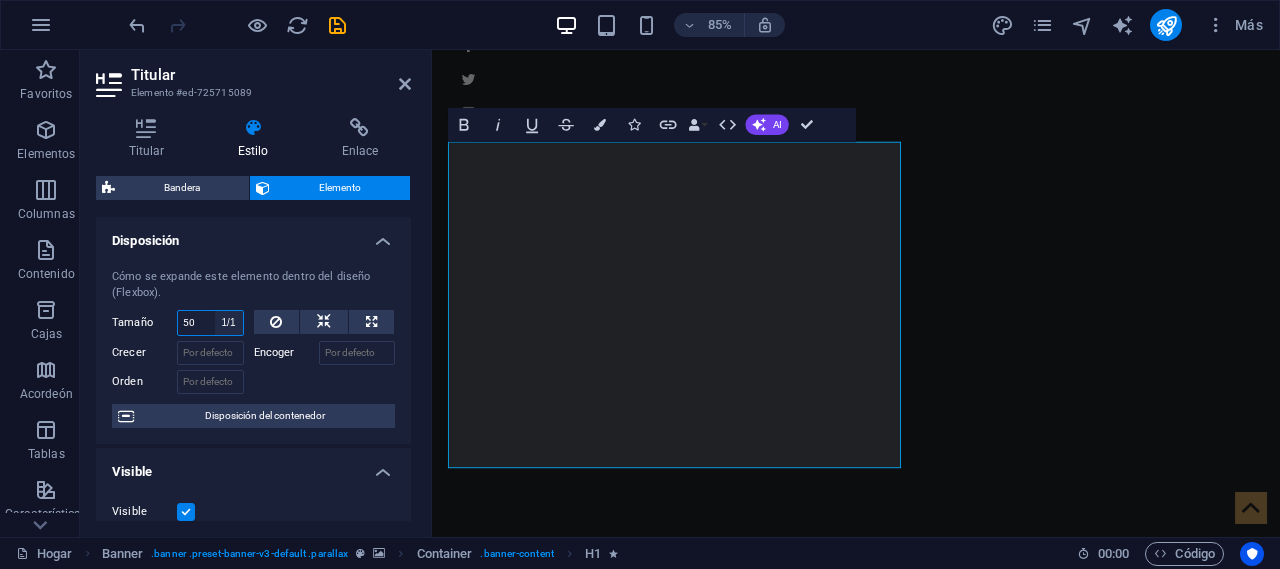 click on "Por defecto auto píxeles % 1/1 1/2 1/3 1/4 1/5 1/6 1/7 1/8 1/9 1/10" at bounding box center [229, 323] 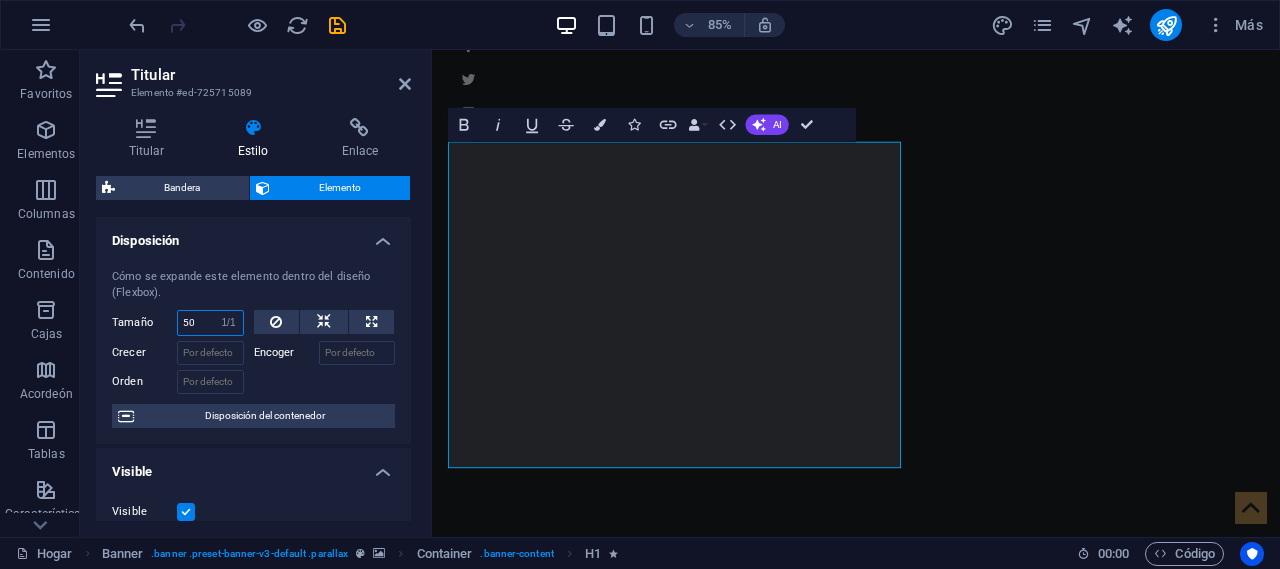 type on "100" 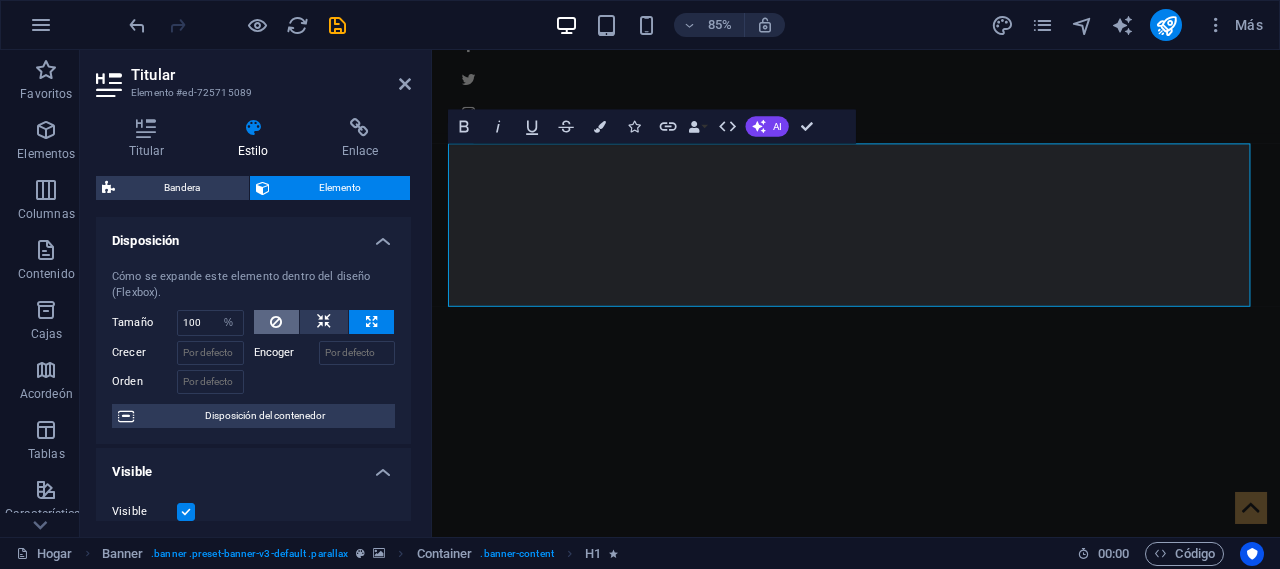 click at bounding box center [277, 322] 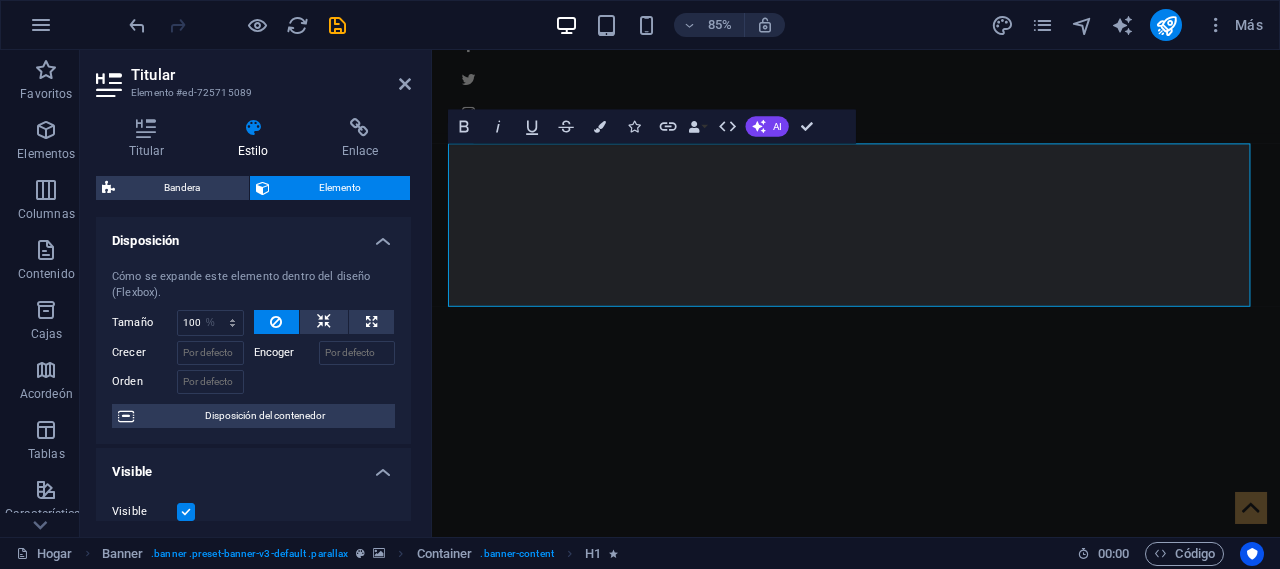 type 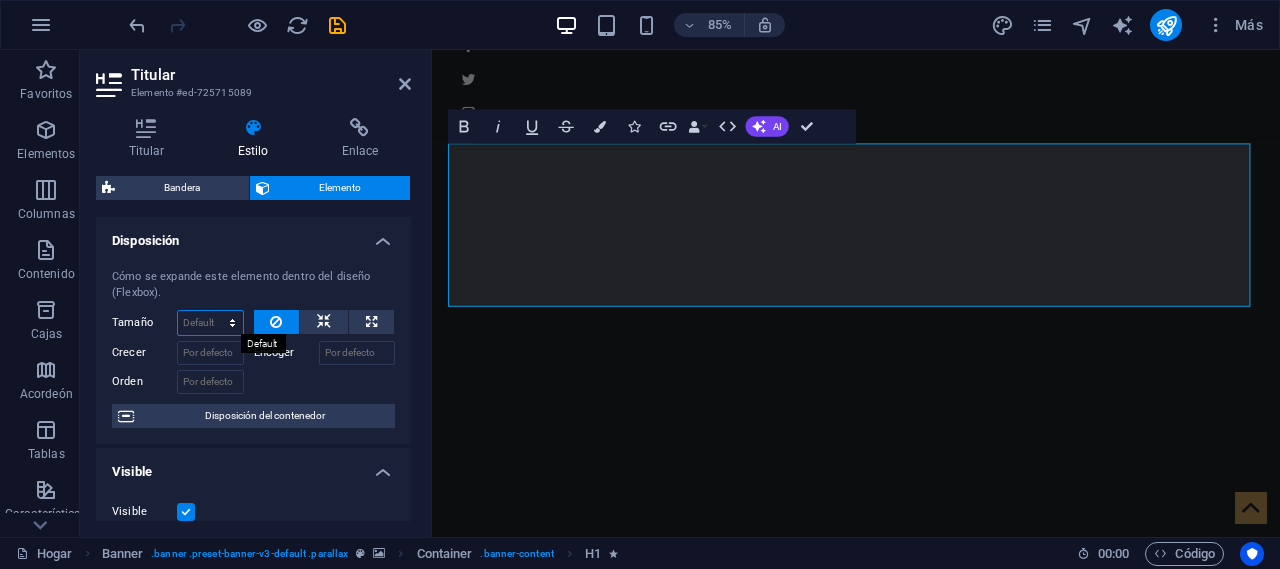 click on "Por defecto auto píxeles % 1/1 1/2 1/3 1/4 1/5 1/6 1/7 1/8 1/9 1/10" at bounding box center (210, 323) 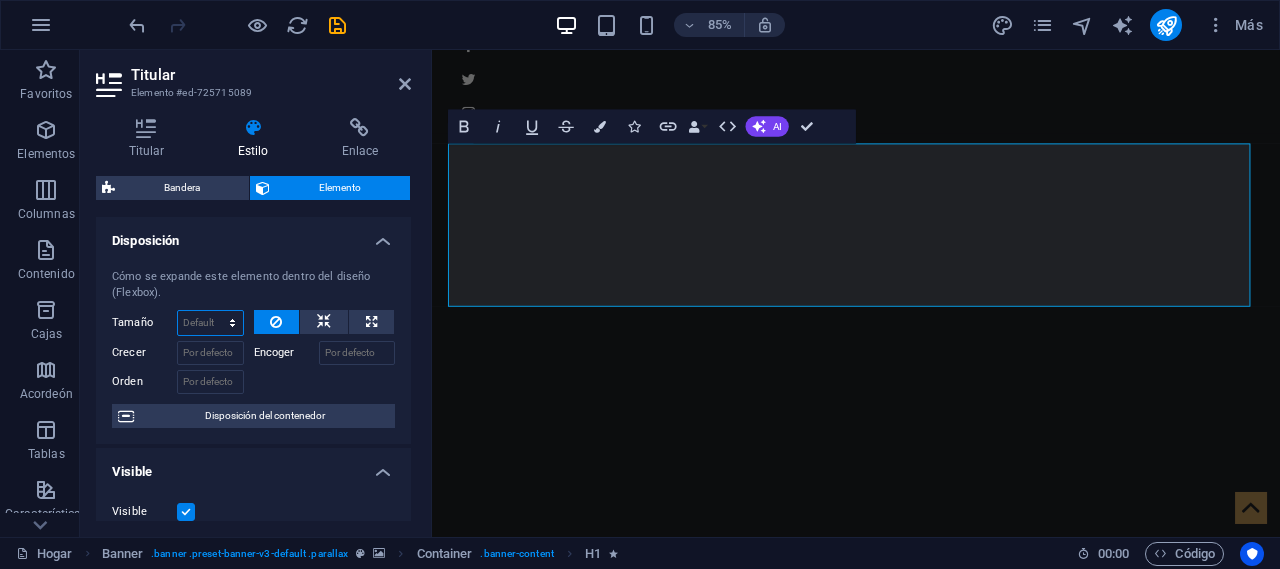 select on "1/1" 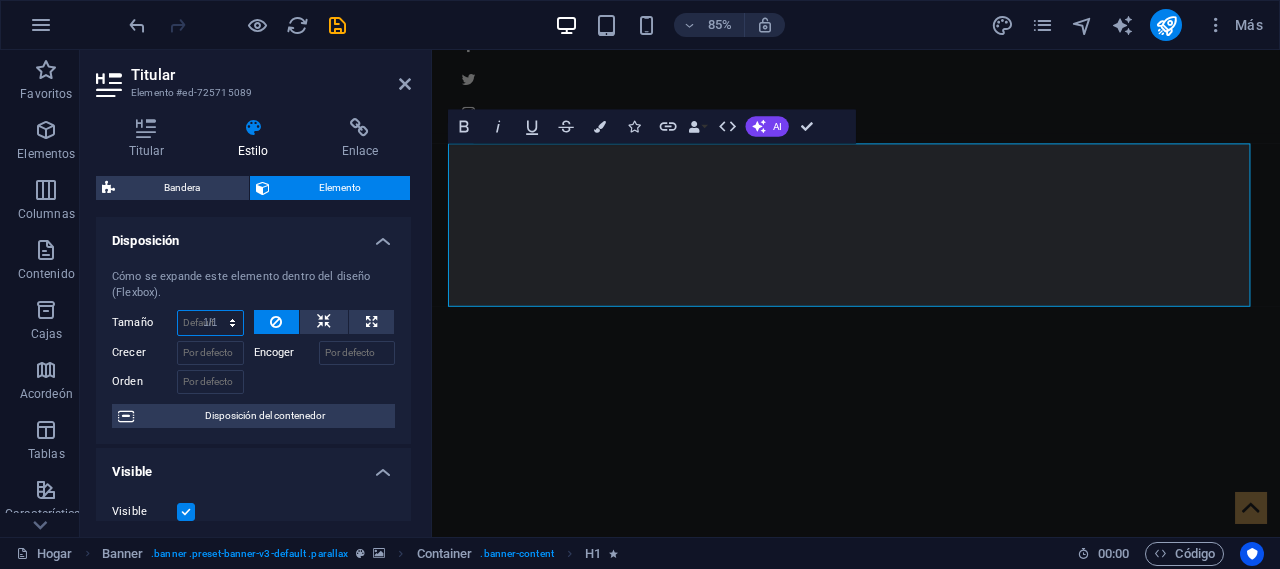 click on "Por defecto auto píxeles % 1/1 1/2 1/3 1/4 1/5 1/6 1/7 1/8 1/9 1/10" at bounding box center (210, 323) 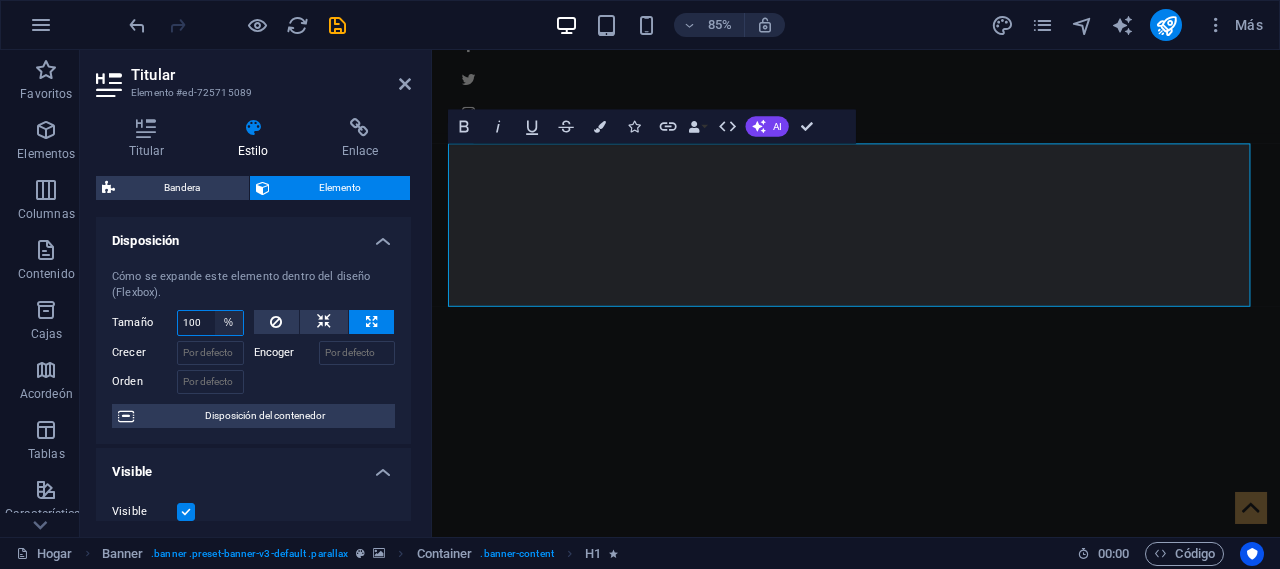 click on "Por defecto auto píxeles % 1/1 1/2 1/3 1/4 1/5 1/6 1/7 1/8 1/9 1/10" at bounding box center (229, 323) 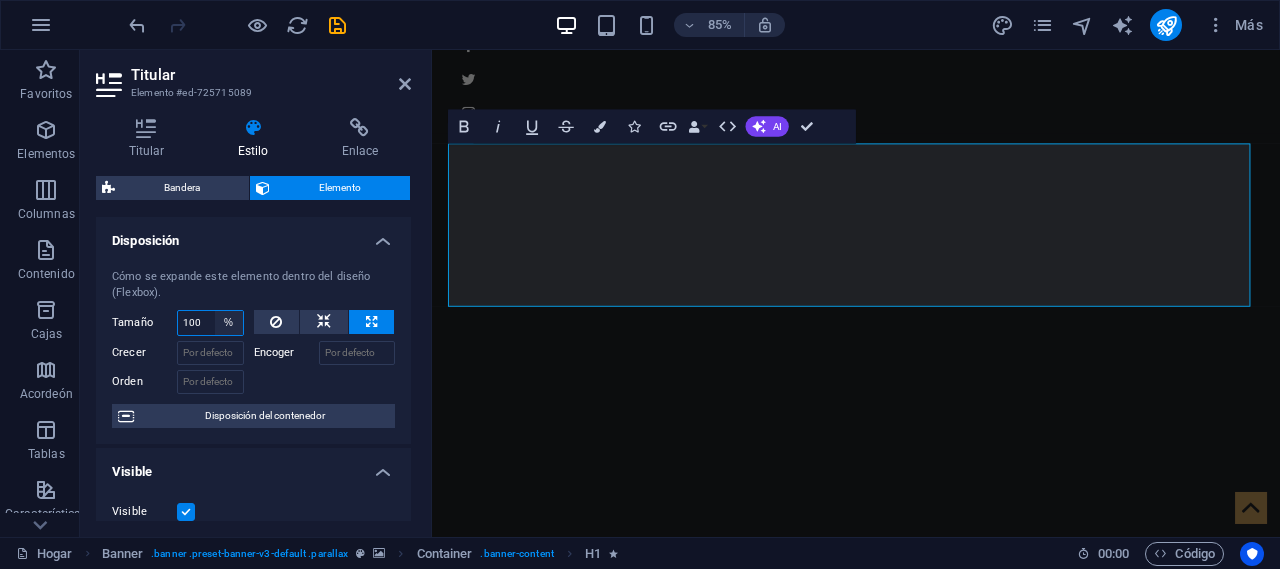 select on "1/1" 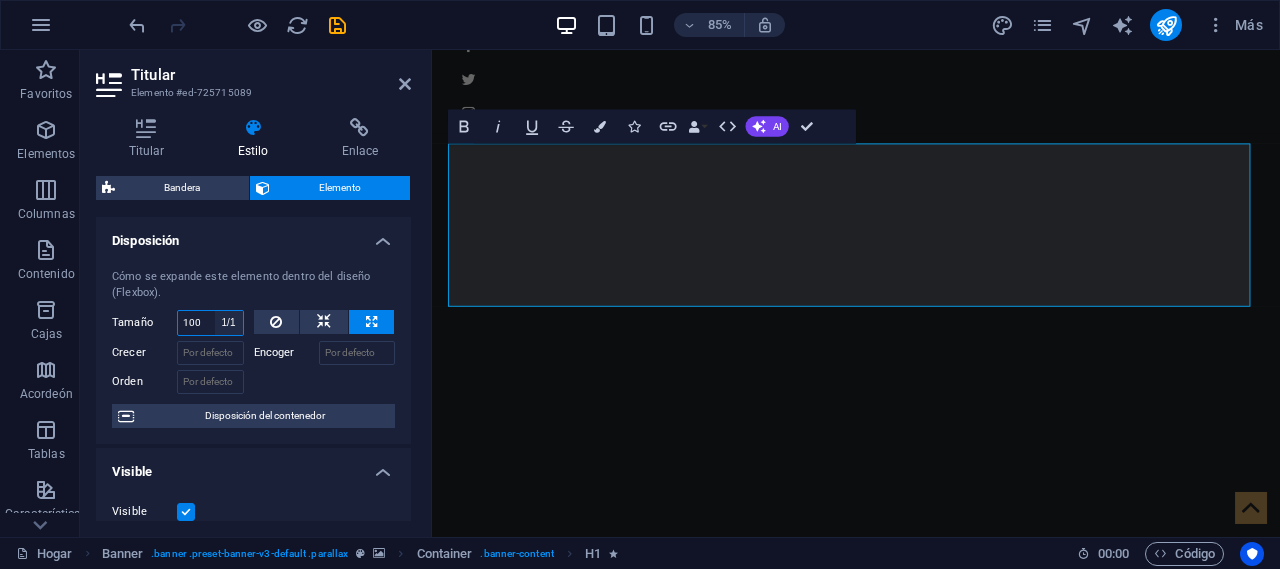 click on "Por defecto auto píxeles % 1/1 1/2 1/3 1/4 1/5 1/6 1/7 1/8 1/9 1/10" at bounding box center [229, 323] 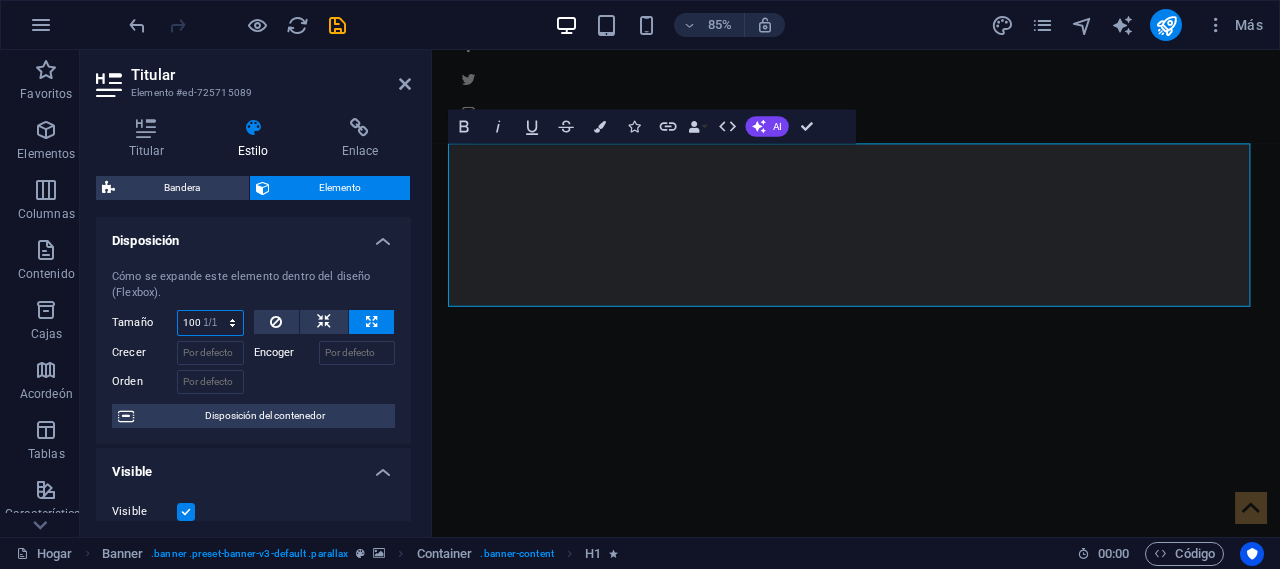 type 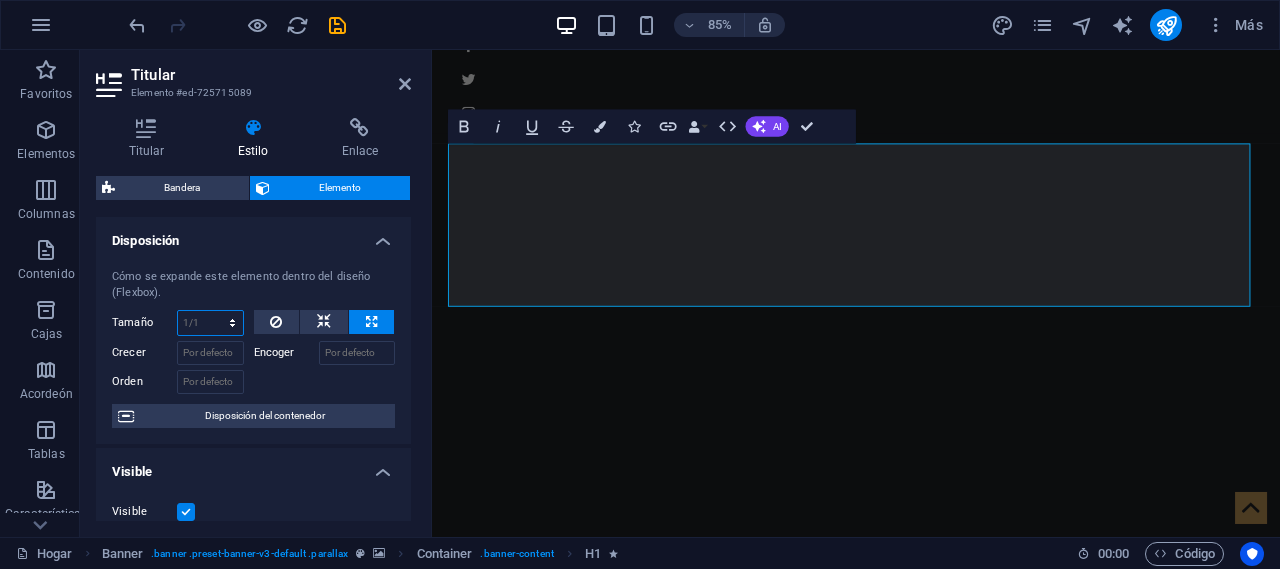 click on "Por defecto auto píxeles % 1/1 1/2 1/3 1/4 1/5 1/6 1/7 1/8 1/9 1/10" at bounding box center [210, 323] 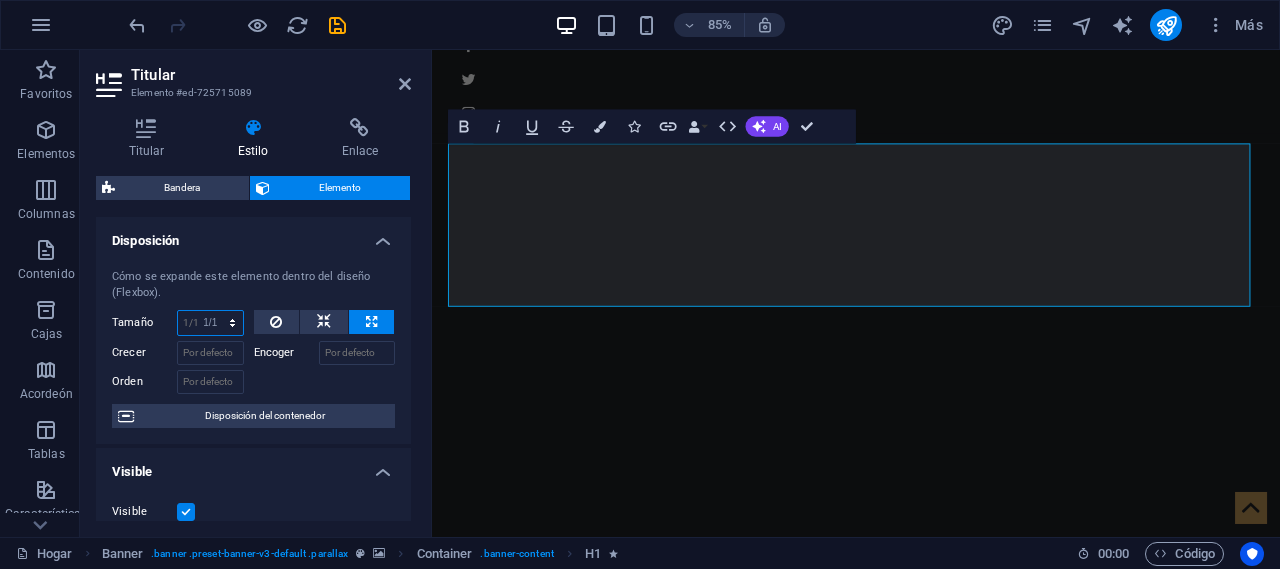 click on "Por defecto auto píxeles % 1/1 1/2 1/3 1/4 1/5 1/6 1/7 1/8 1/9 1/10" at bounding box center (210, 323) 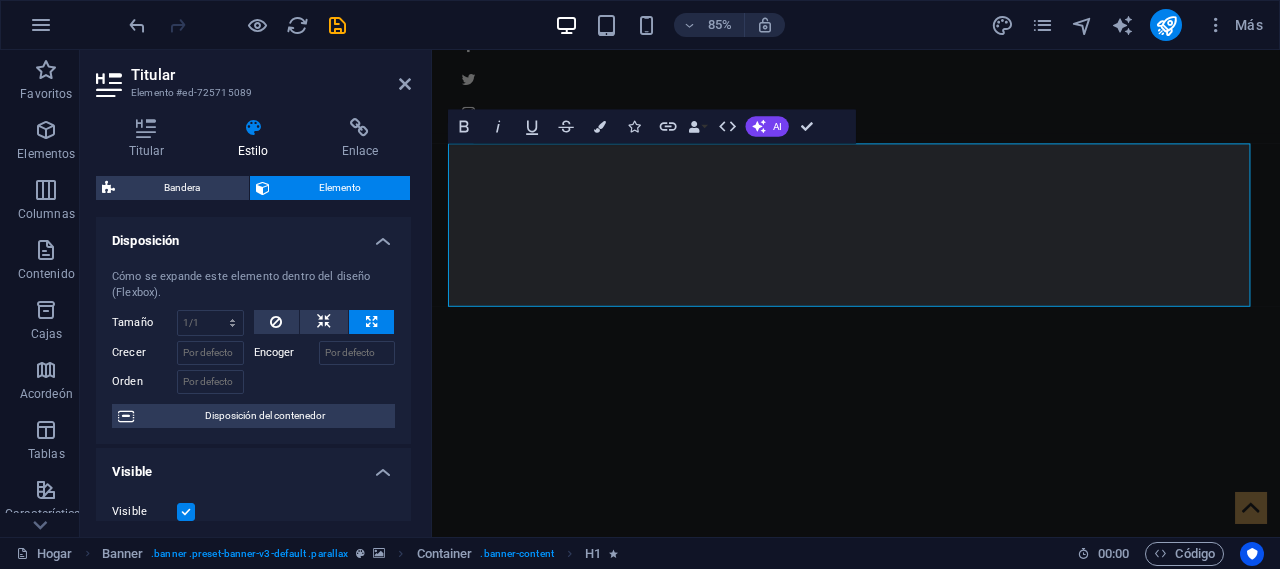 click on "Encoger" at bounding box center (286, 353) 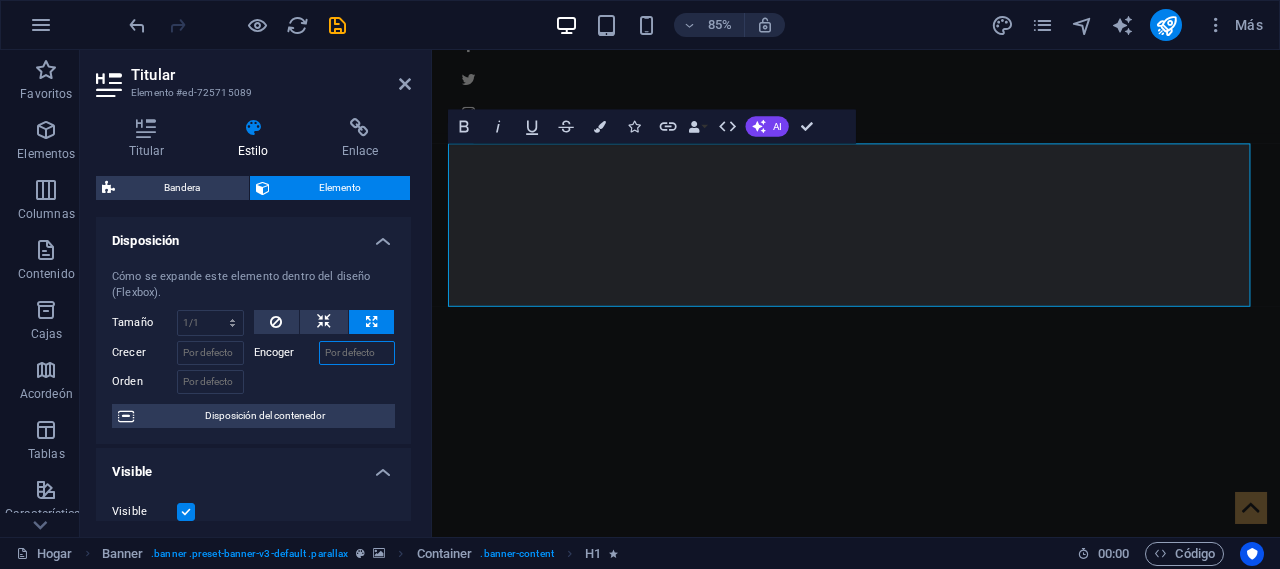click on "Encoger" at bounding box center (357, 353) 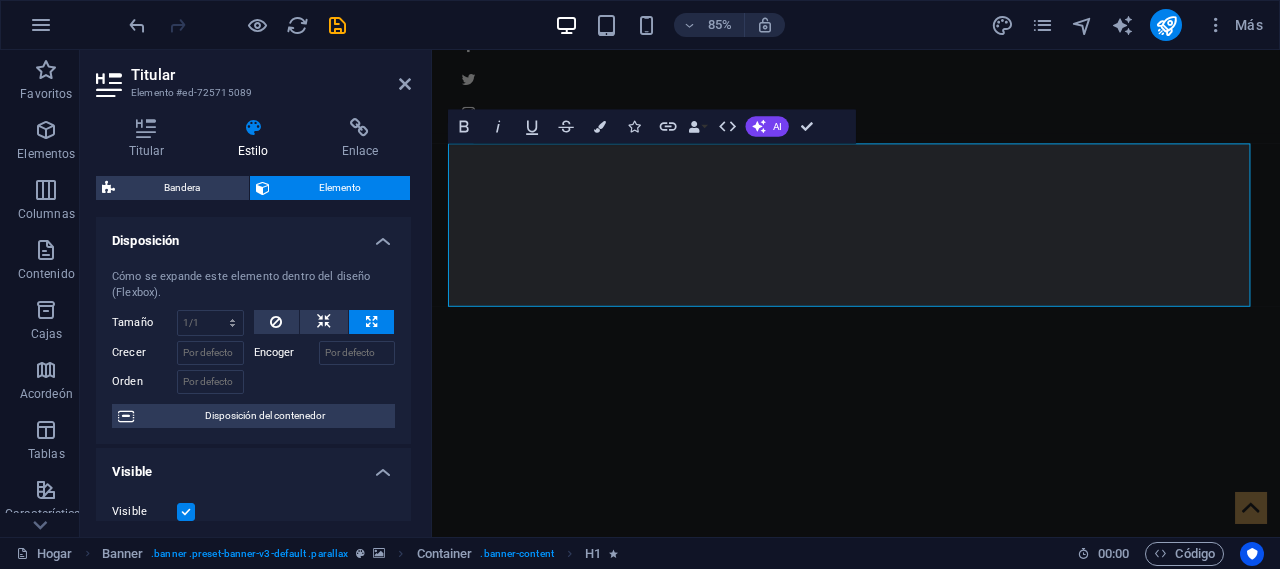 click on "Encoger" at bounding box center (274, 352) 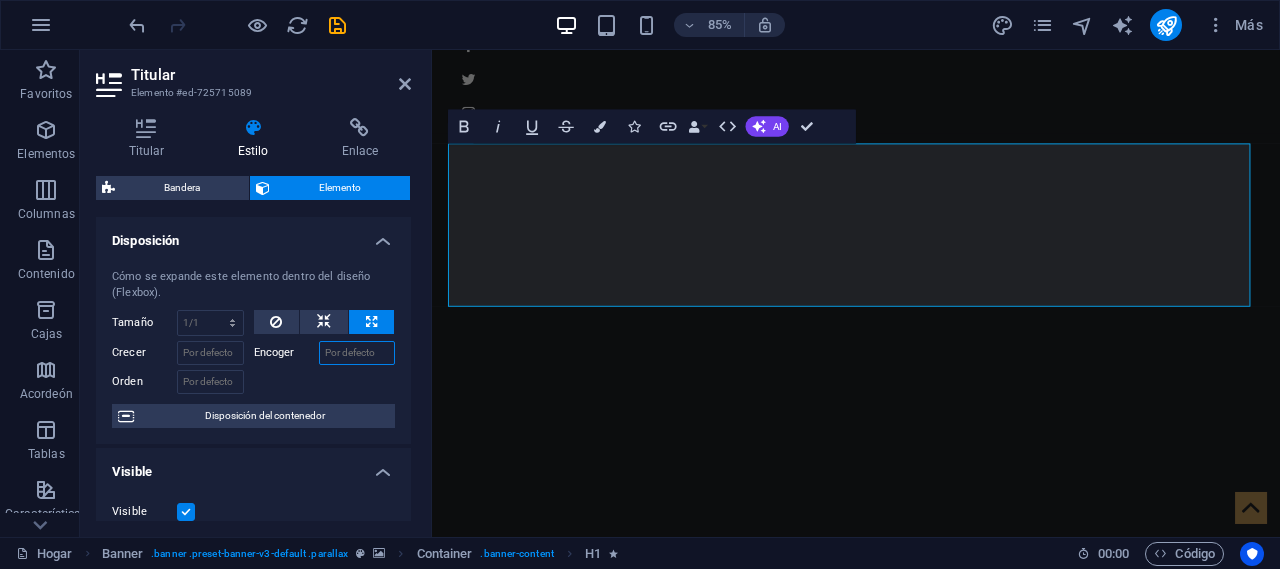 click on "Encoger" at bounding box center [357, 353] 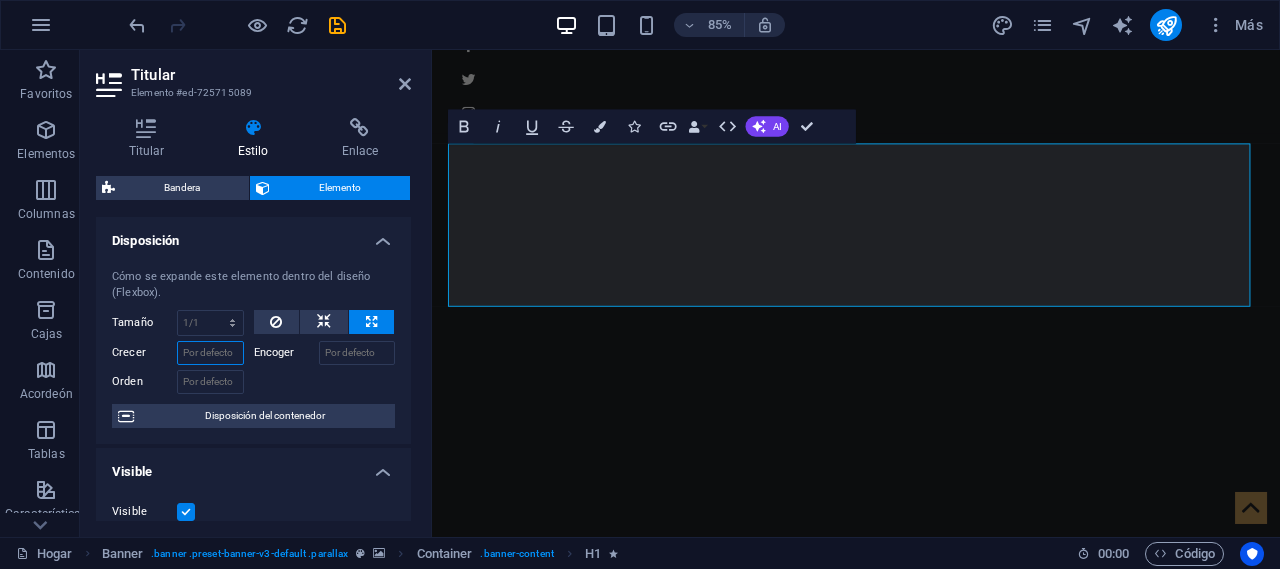click on "Crecer" at bounding box center (210, 353) 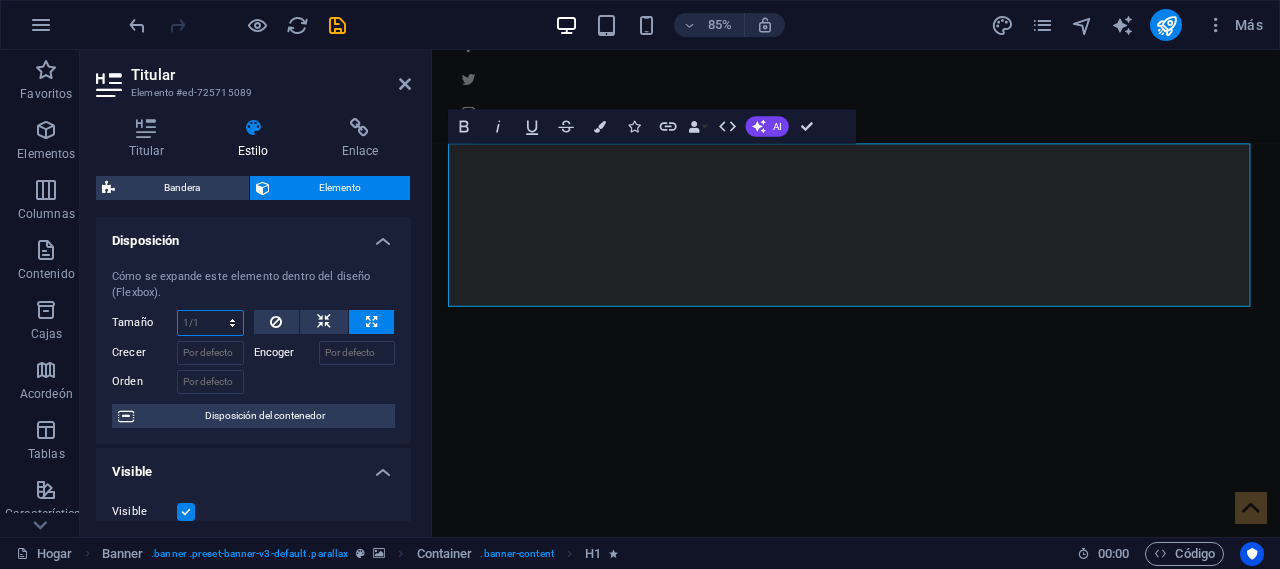 click on "Por defecto auto píxeles % 1/1 1/2 1/3 1/4 1/5 1/6 1/7 1/8 1/9 1/10" at bounding box center [210, 323] 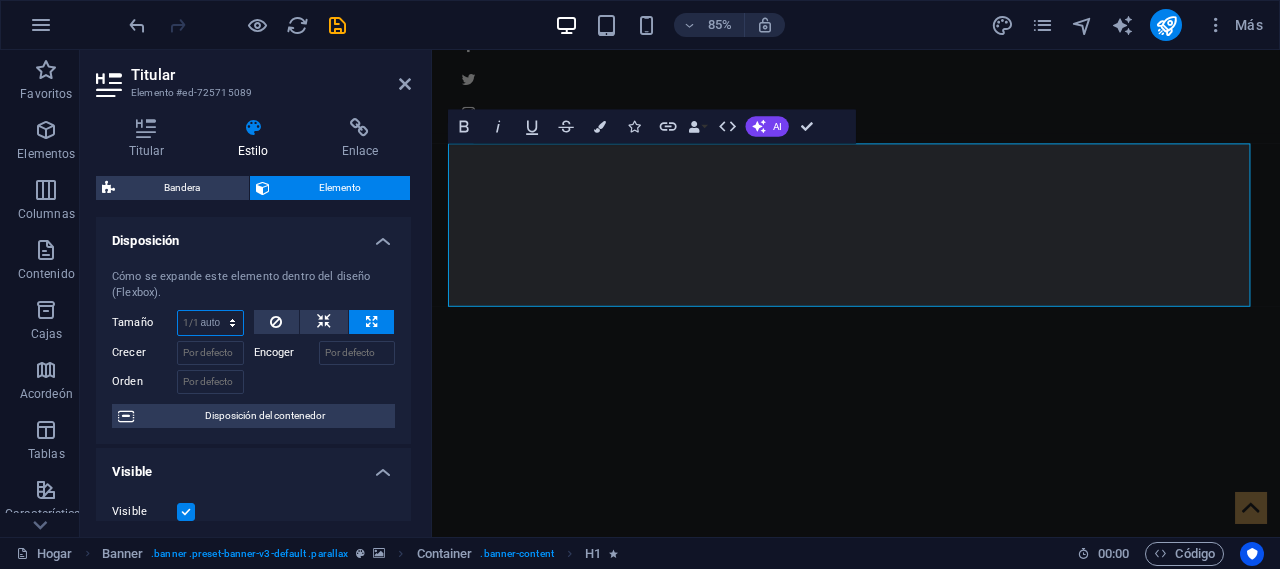 click on "Por defecto auto píxeles % 1/1 1/2 1/3 1/4 1/5 1/6 1/7 1/8 1/9 1/10" at bounding box center (210, 323) 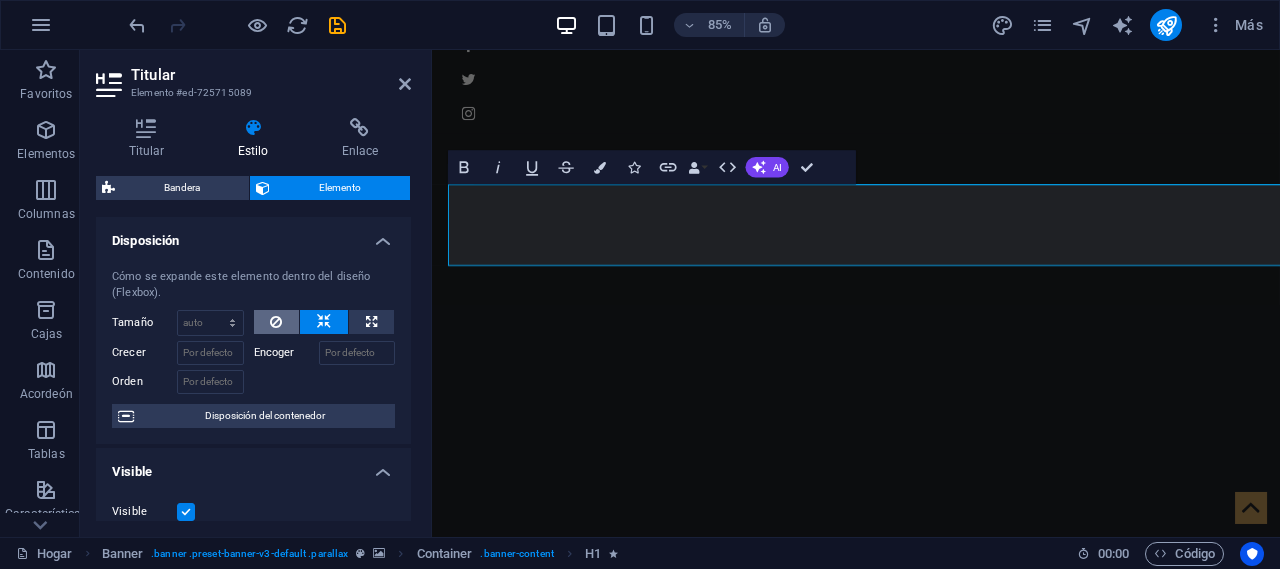 click at bounding box center [276, 322] 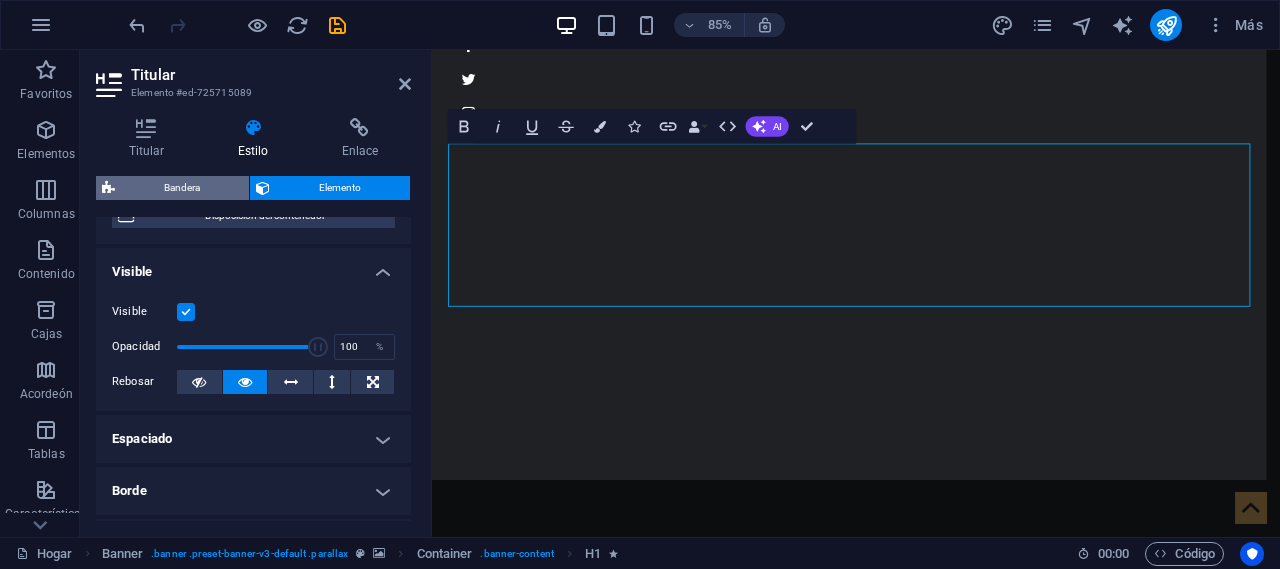 scroll, scrollTop: 0, scrollLeft: 0, axis: both 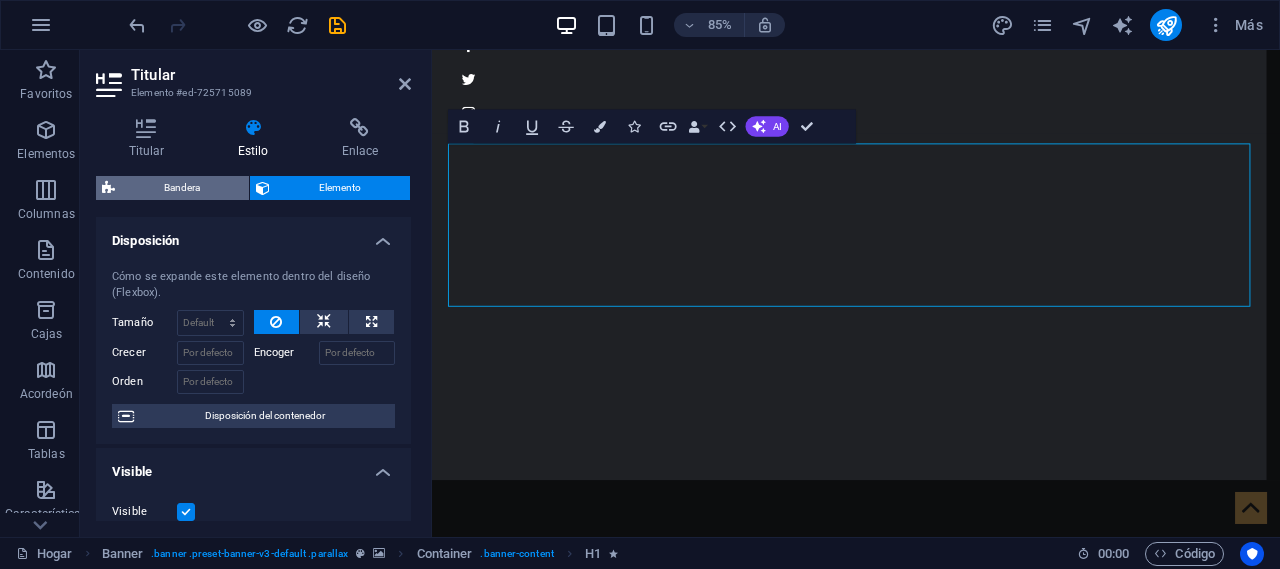 click on "Bandera" at bounding box center (182, 188) 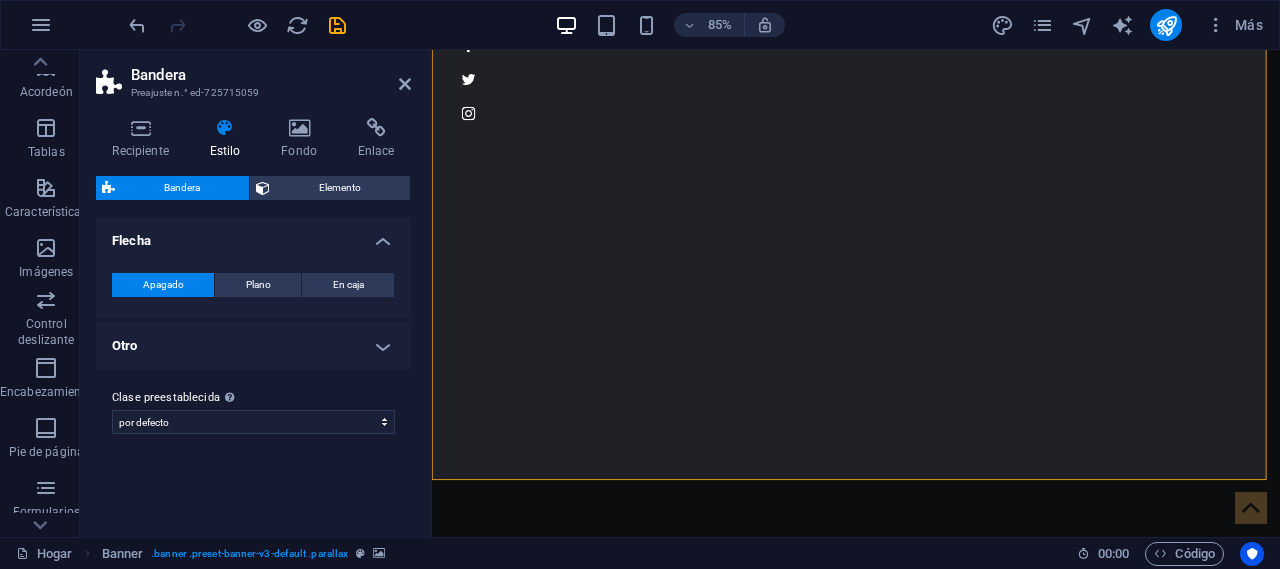 scroll, scrollTop: 400, scrollLeft: 0, axis: vertical 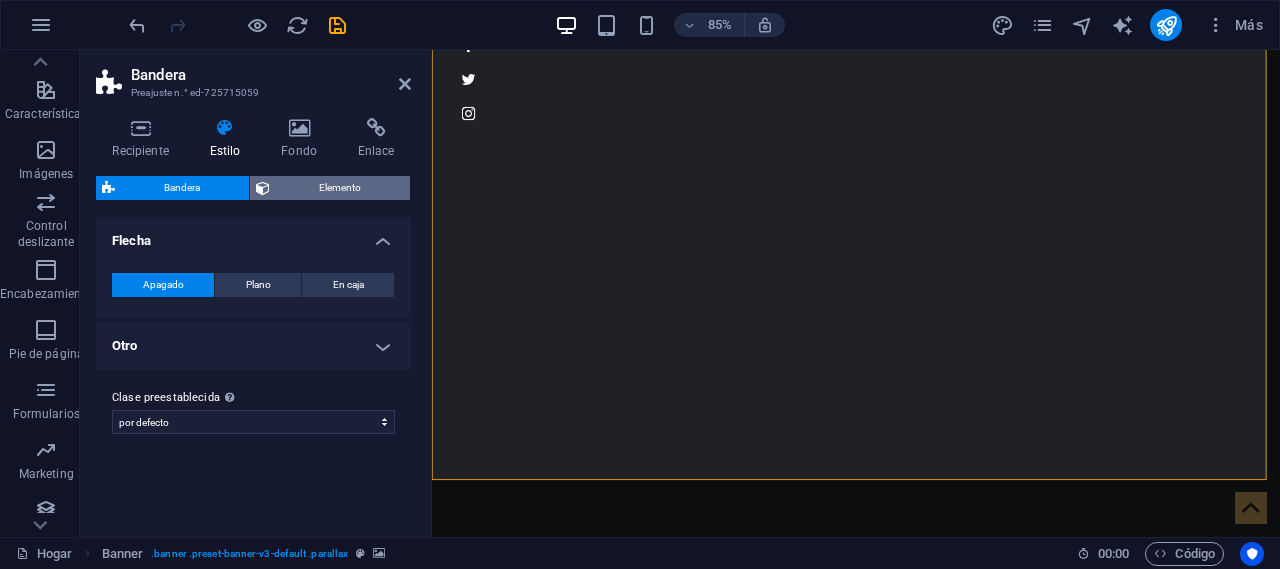 click on "Elemento" at bounding box center (340, 187) 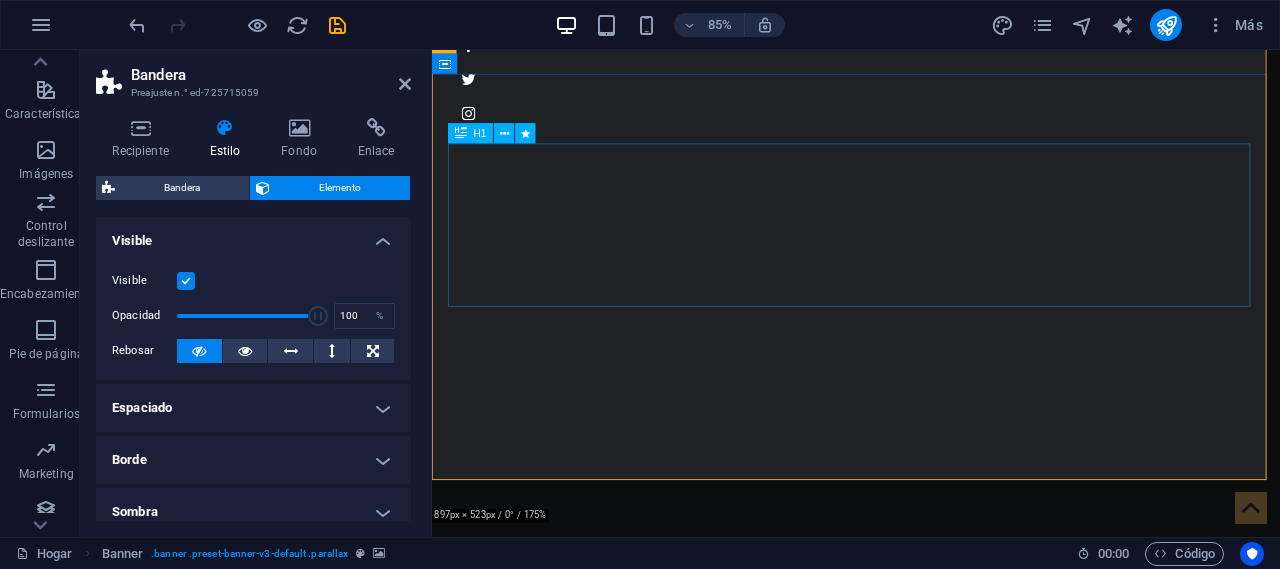 click on "SOLUCIONES A MEDIDA DE TUS NECESIDADES" at bounding box center [931, 1038] 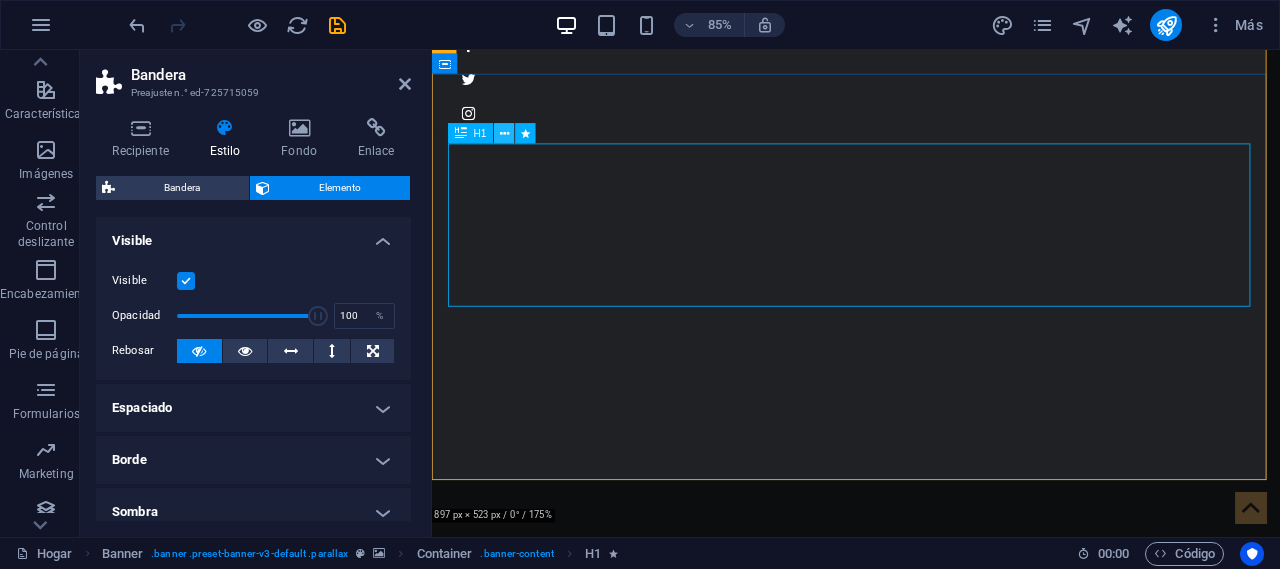 click at bounding box center (504, 134) 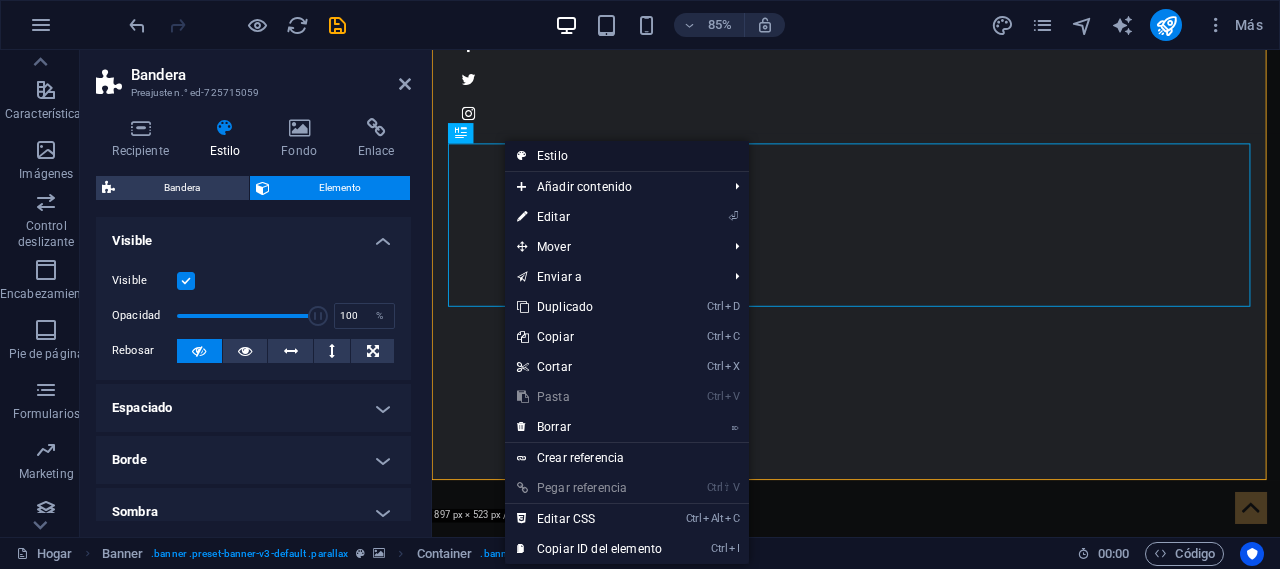 click on "Estilo" at bounding box center (627, 156) 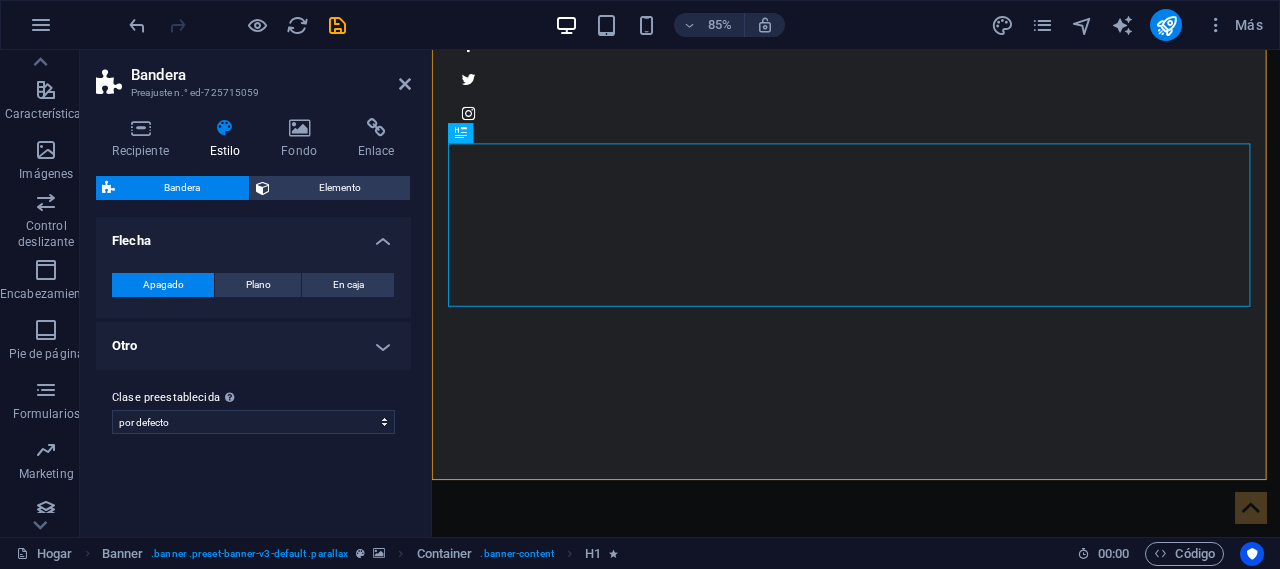 click on "Bandera" at bounding box center [182, 188] 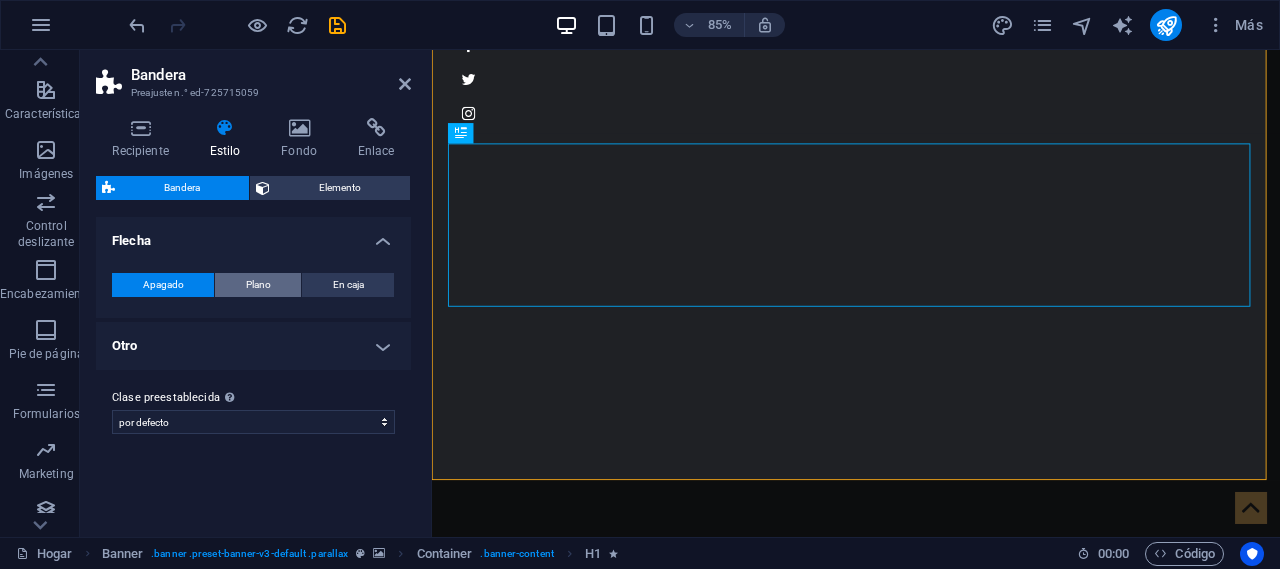 click on "Plano" at bounding box center (258, 285) 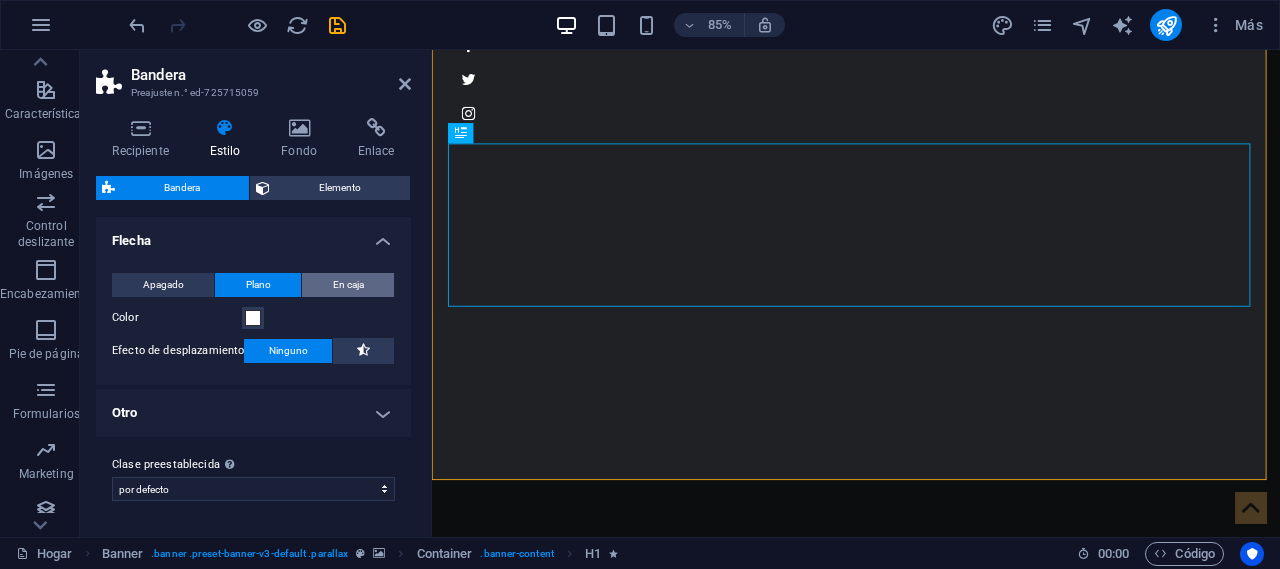click on "En caja" at bounding box center [348, 285] 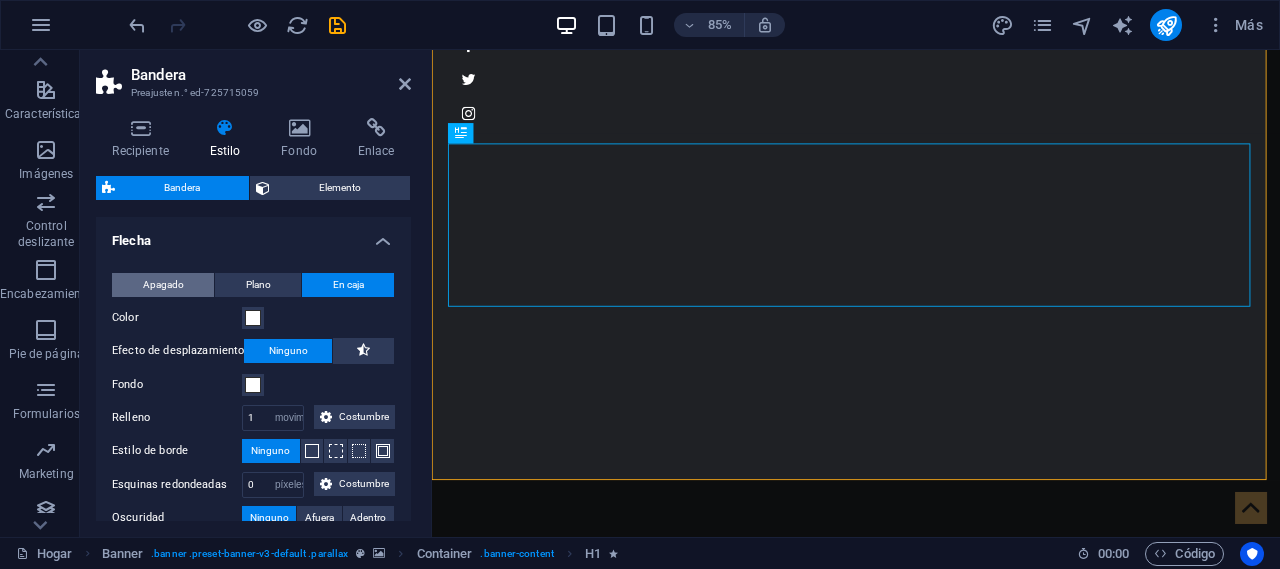 click on "Apagado" at bounding box center (163, 284) 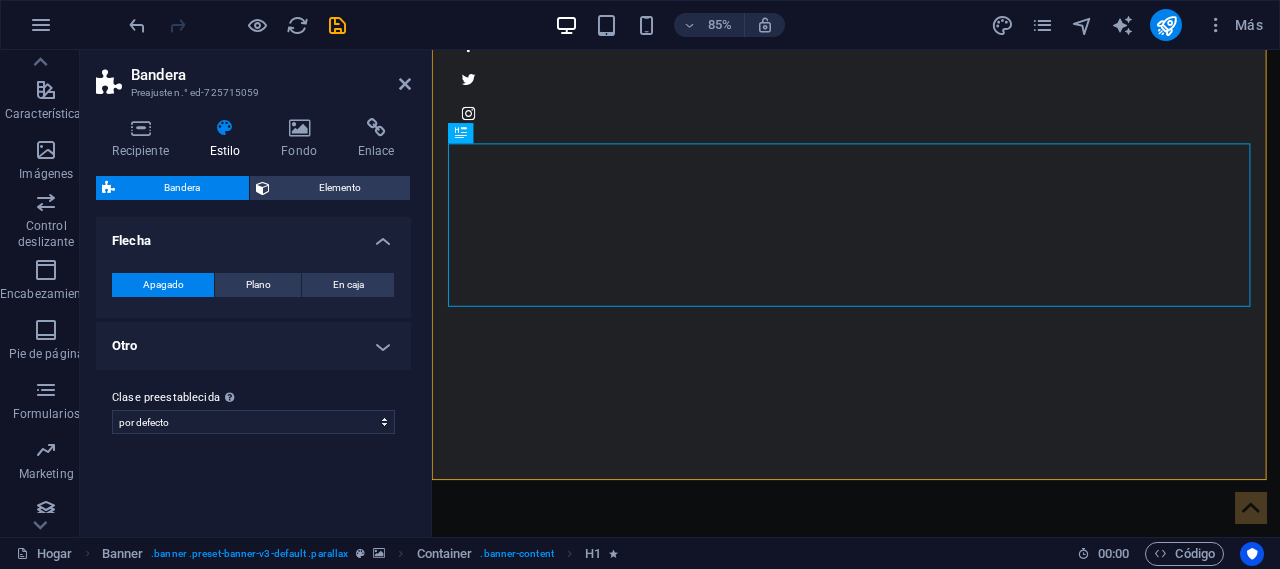 click on "Otro" at bounding box center [253, 346] 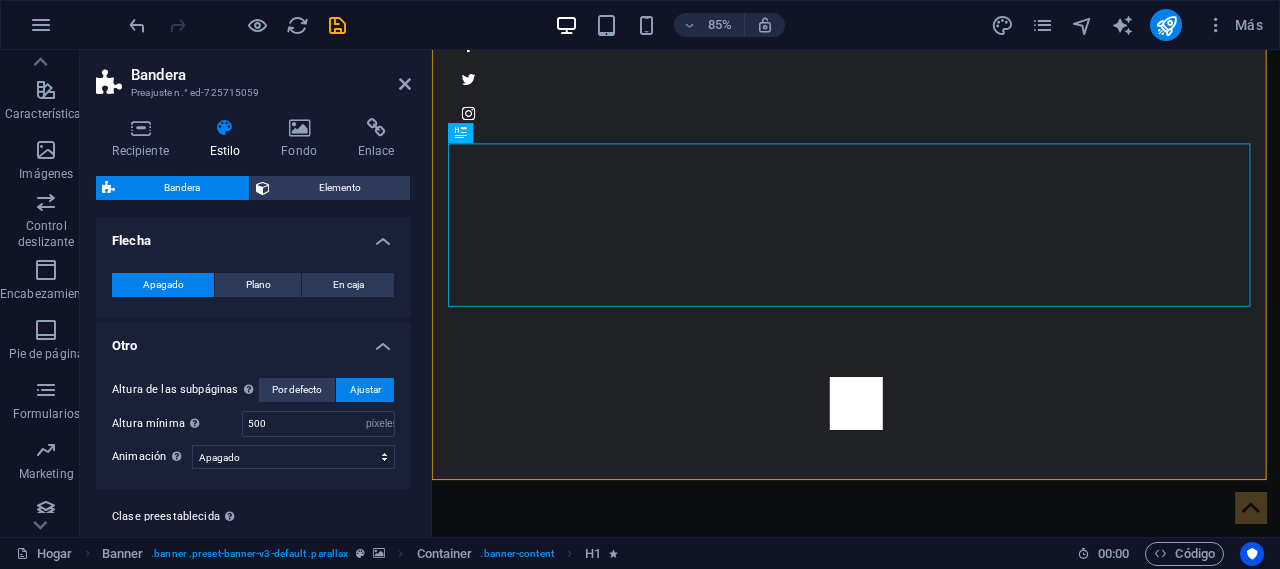 scroll, scrollTop: 46, scrollLeft: 0, axis: vertical 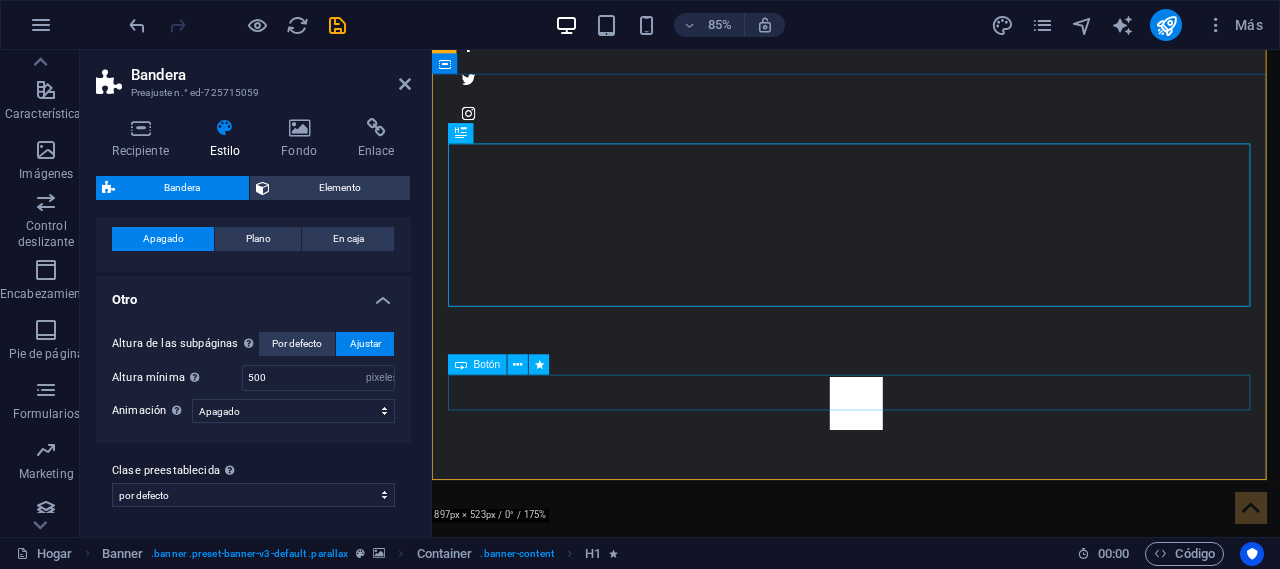 click on "Más información" at bounding box center [931, 1235] 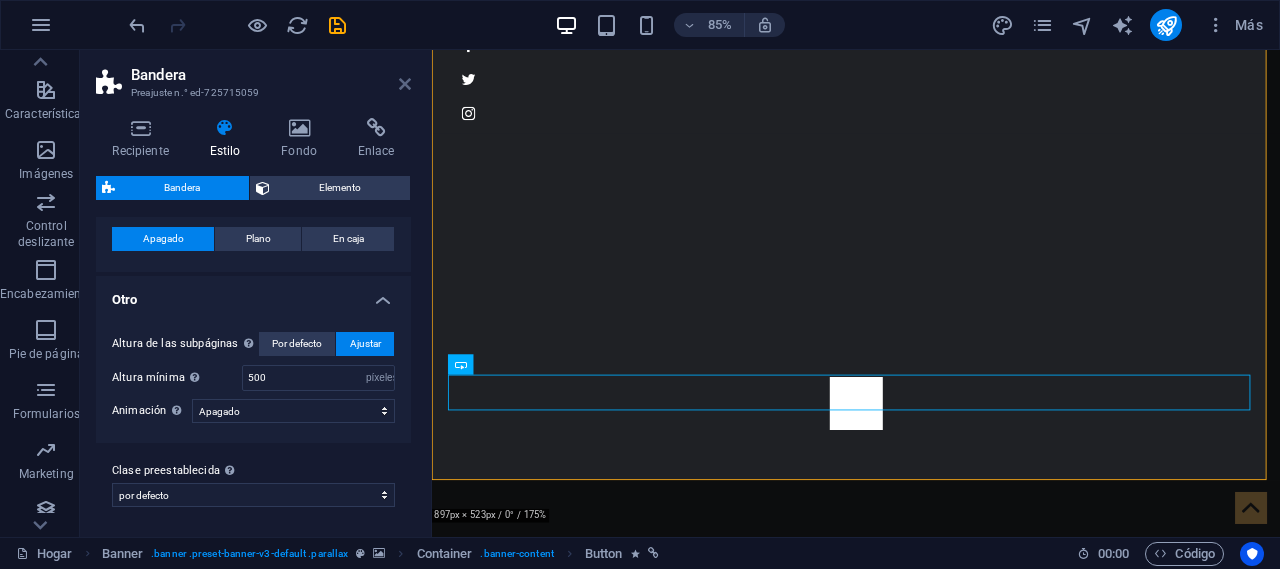 click at bounding box center (405, 84) 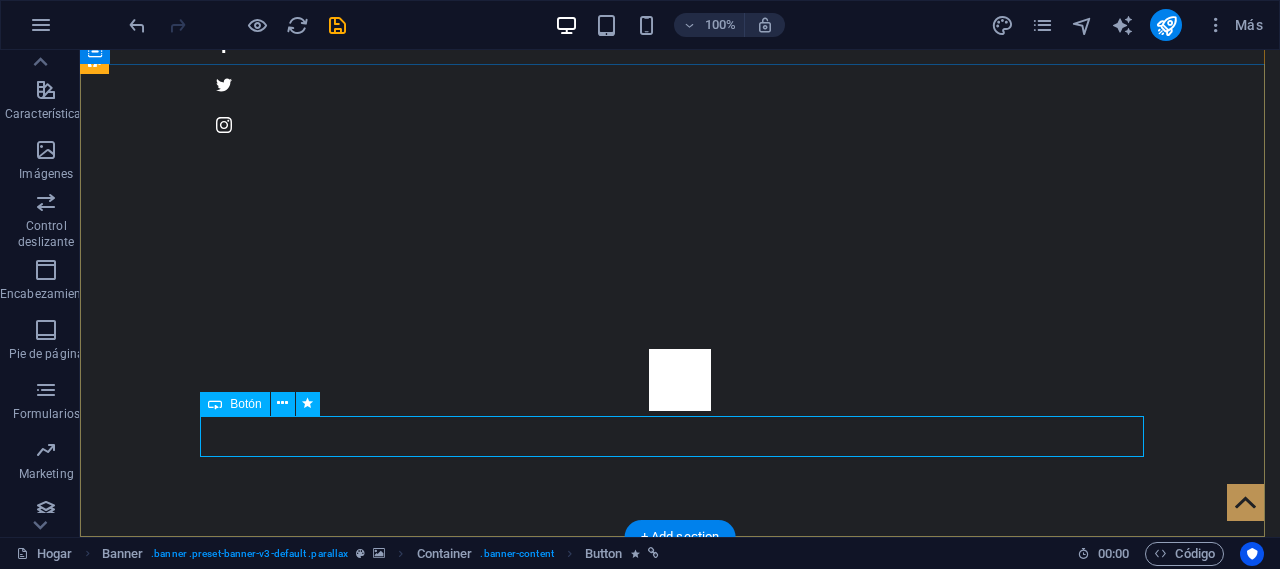 click on "SOLUCIONES A MEDIDA DE TUS NECESIDADES" at bounding box center (680, 993) 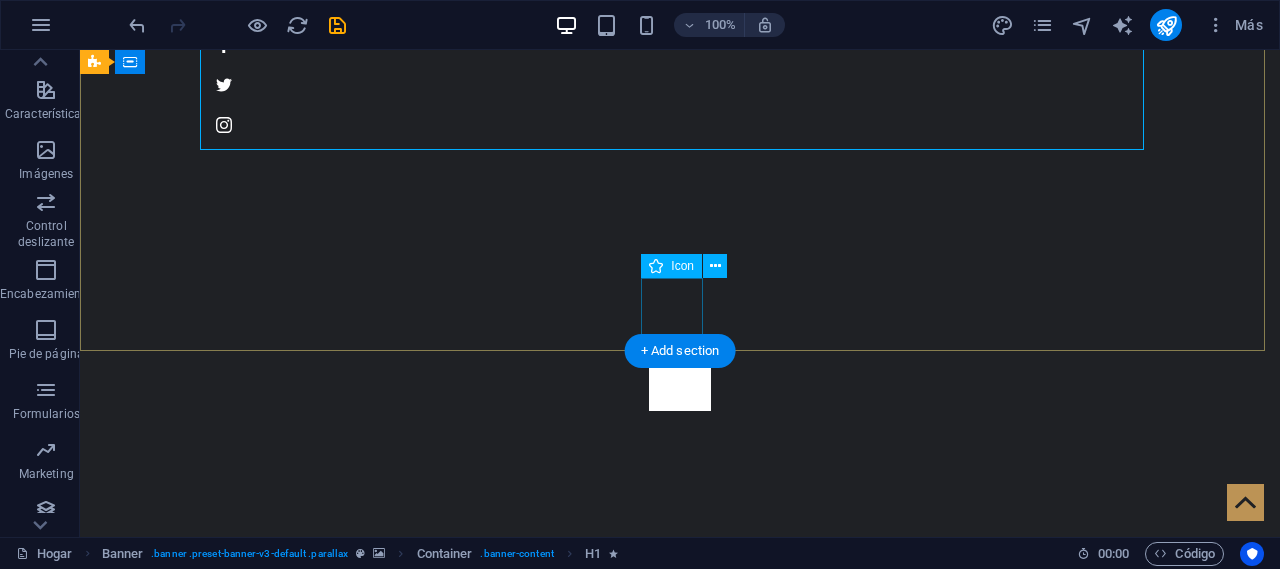 scroll, scrollTop: 315, scrollLeft: 0, axis: vertical 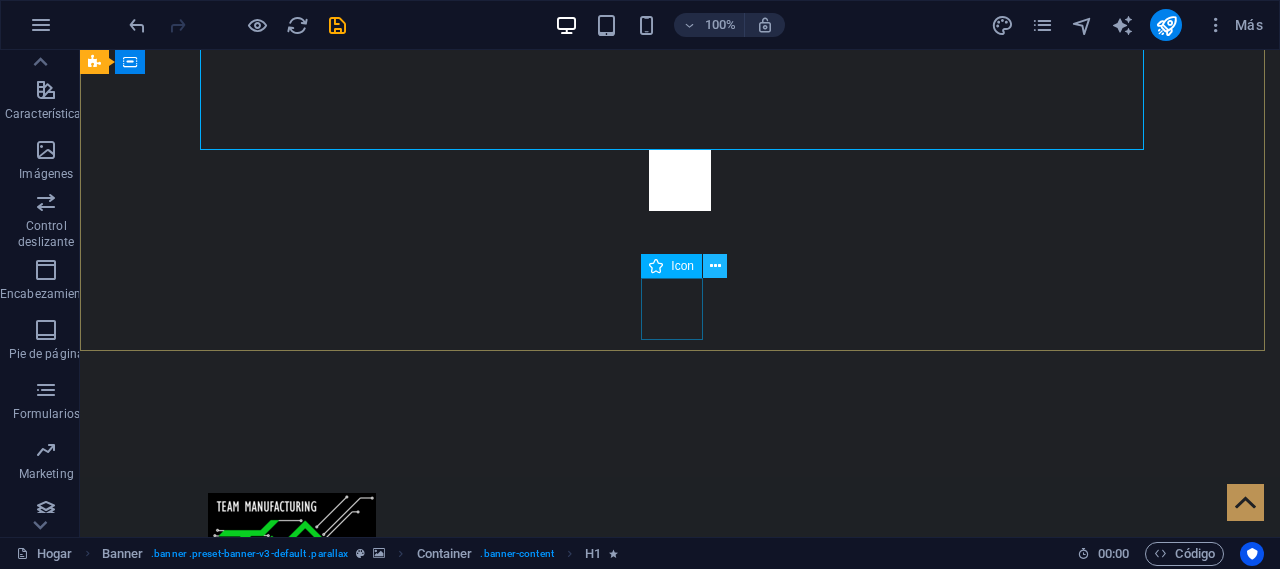 click at bounding box center (715, 266) 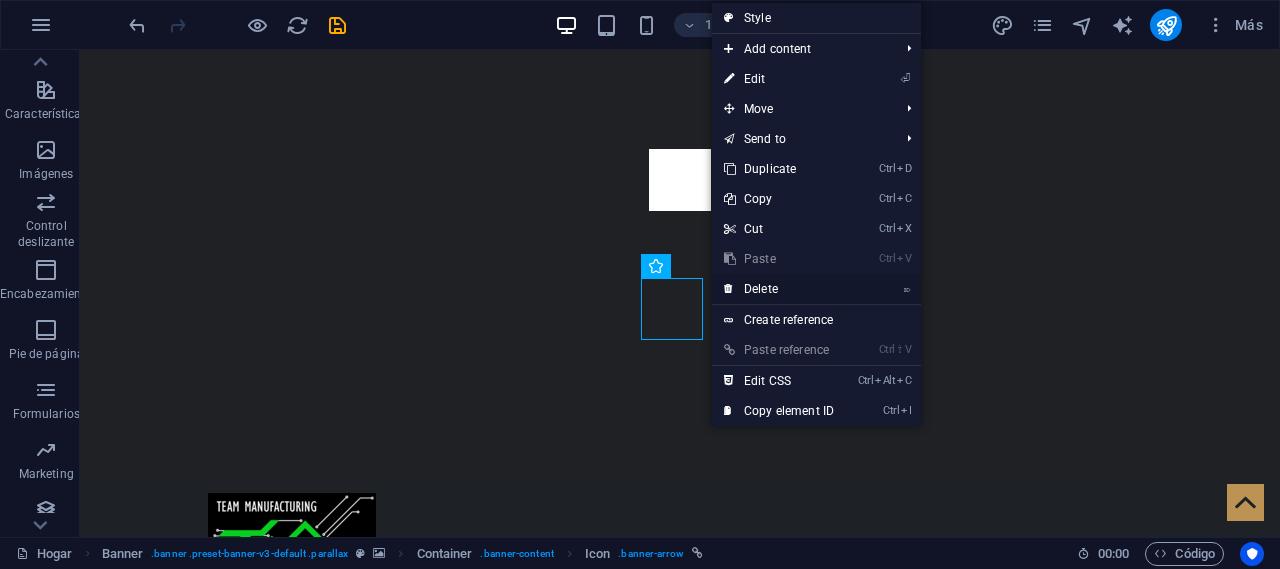 click on "⌦  Delete" at bounding box center (779, 289) 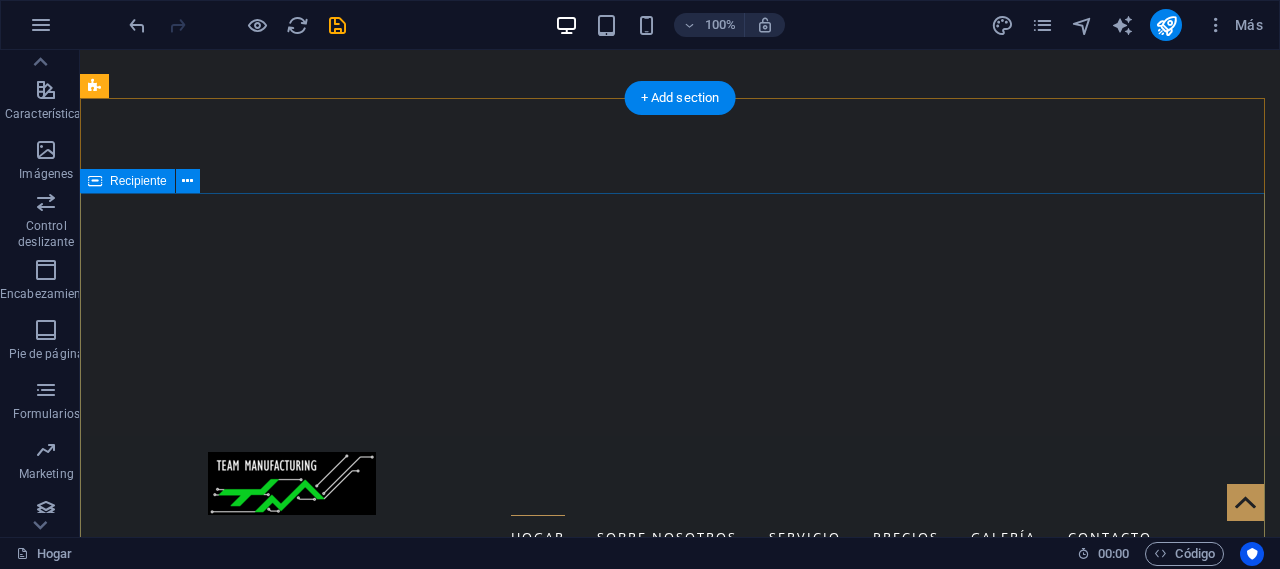 scroll, scrollTop: 0, scrollLeft: 0, axis: both 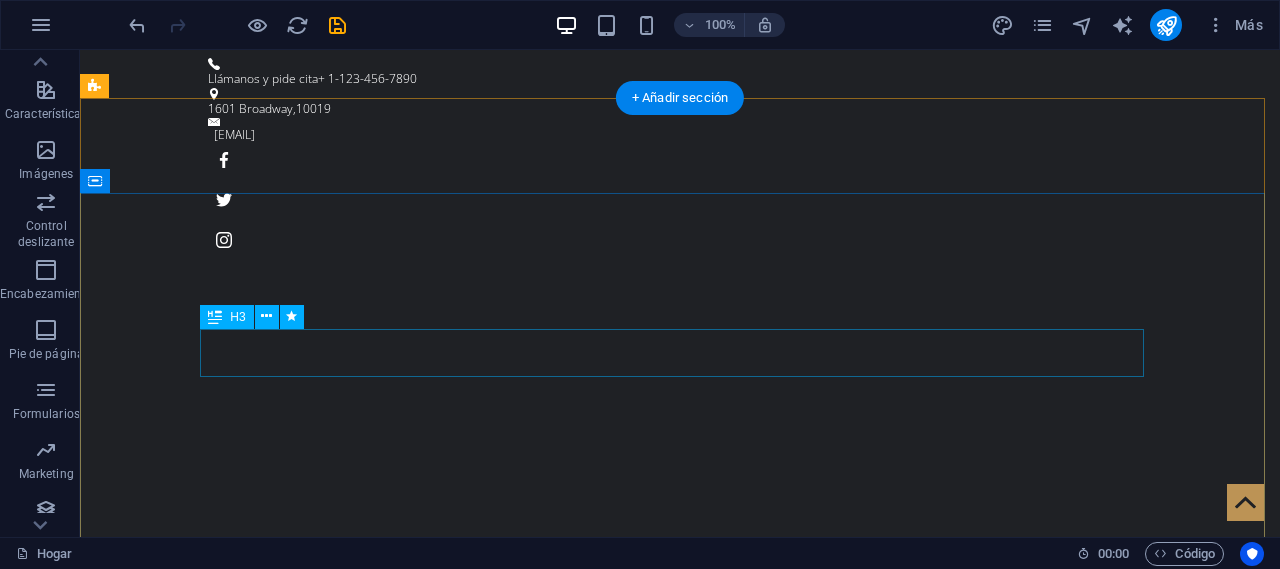 click on "La barbería original de [CITY]" at bounding box center [680, 995] 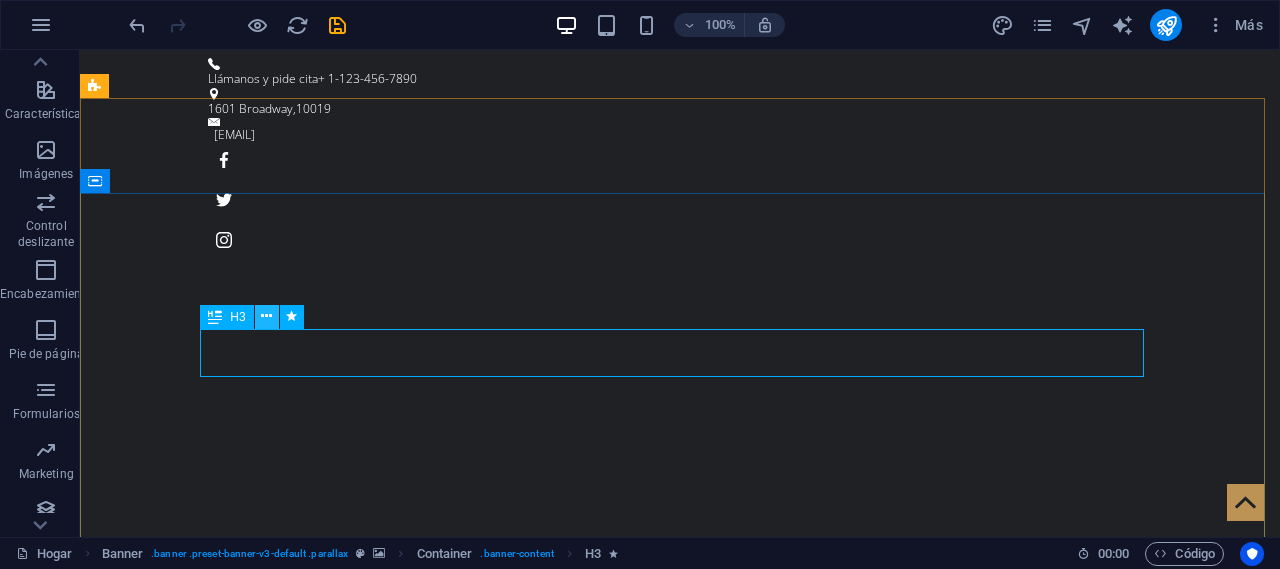 click at bounding box center [266, 316] 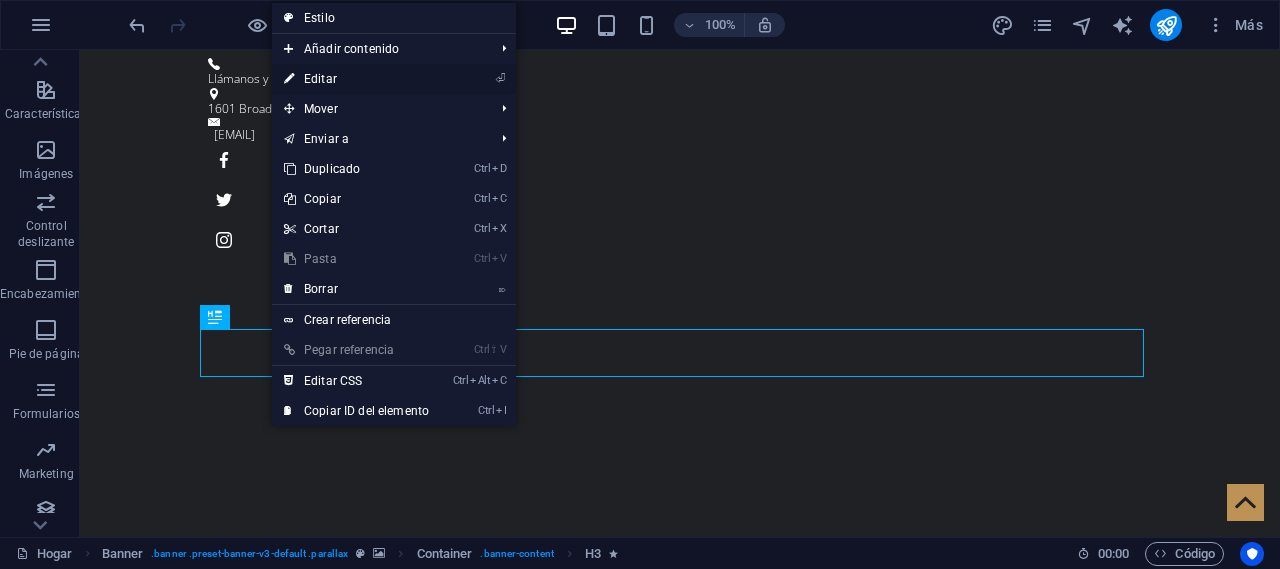 click on "⏎ Editar" at bounding box center (356, 79) 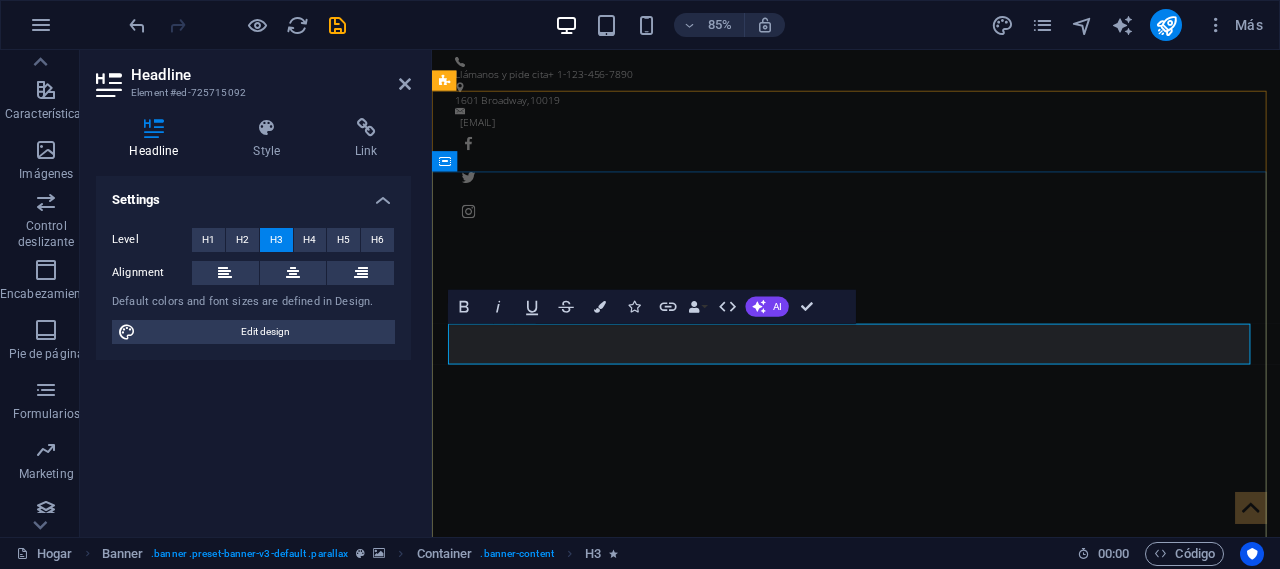 scroll, scrollTop: 165, scrollLeft: 7, axis: both 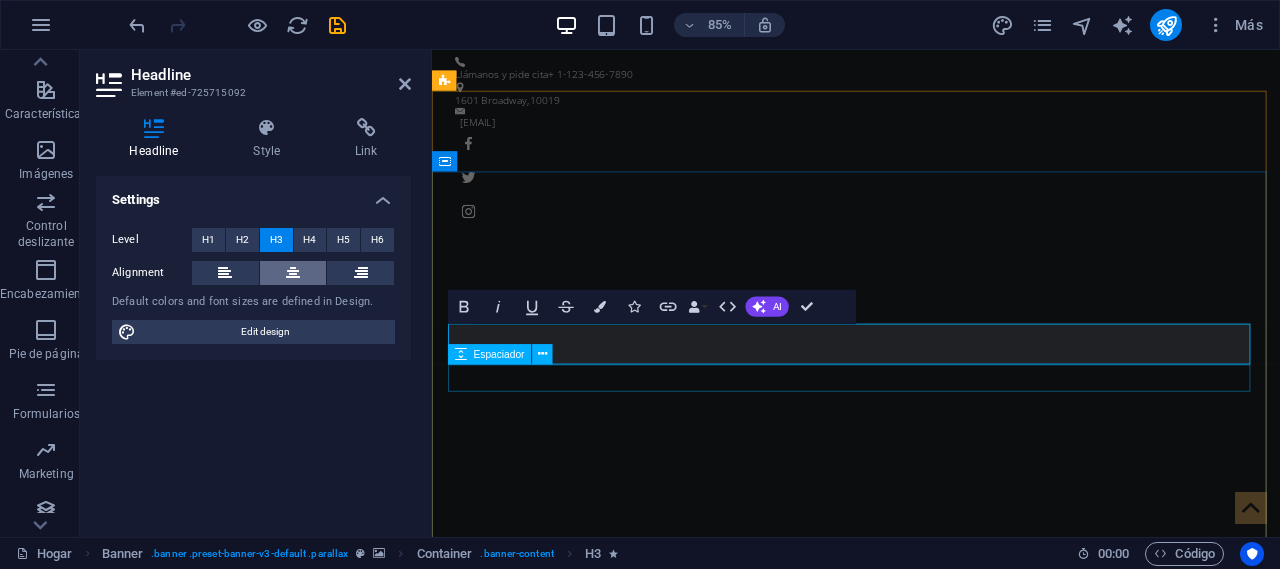 click at bounding box center (293, 273) 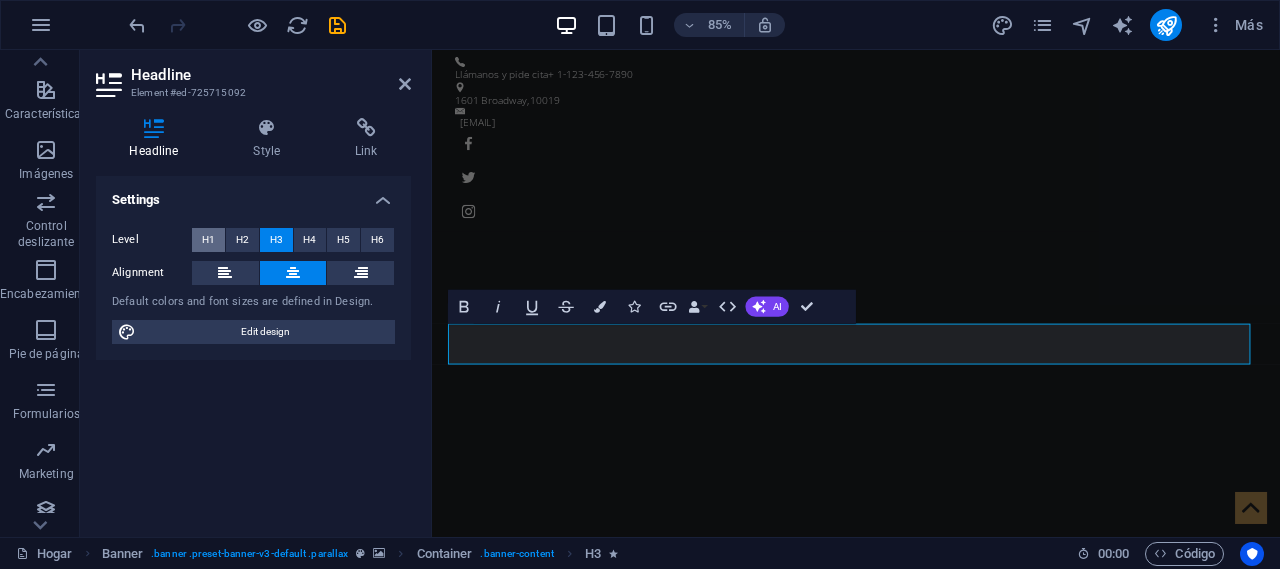click on "H1" at bounding box center (208, 240) 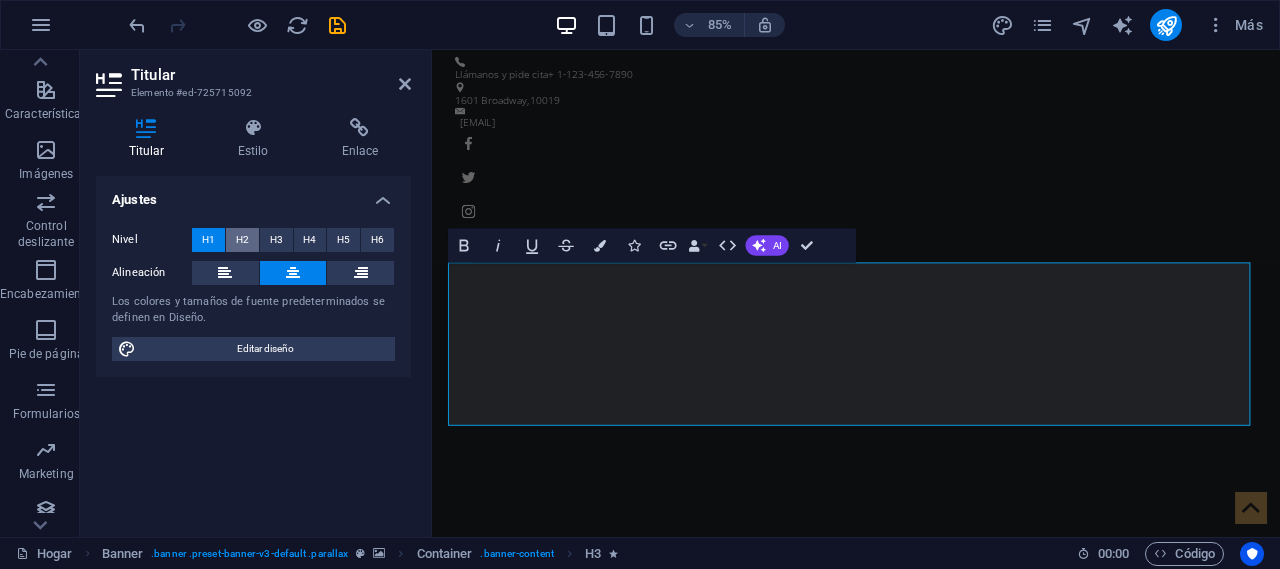 click on "H2" at bounding box center [242, 240] 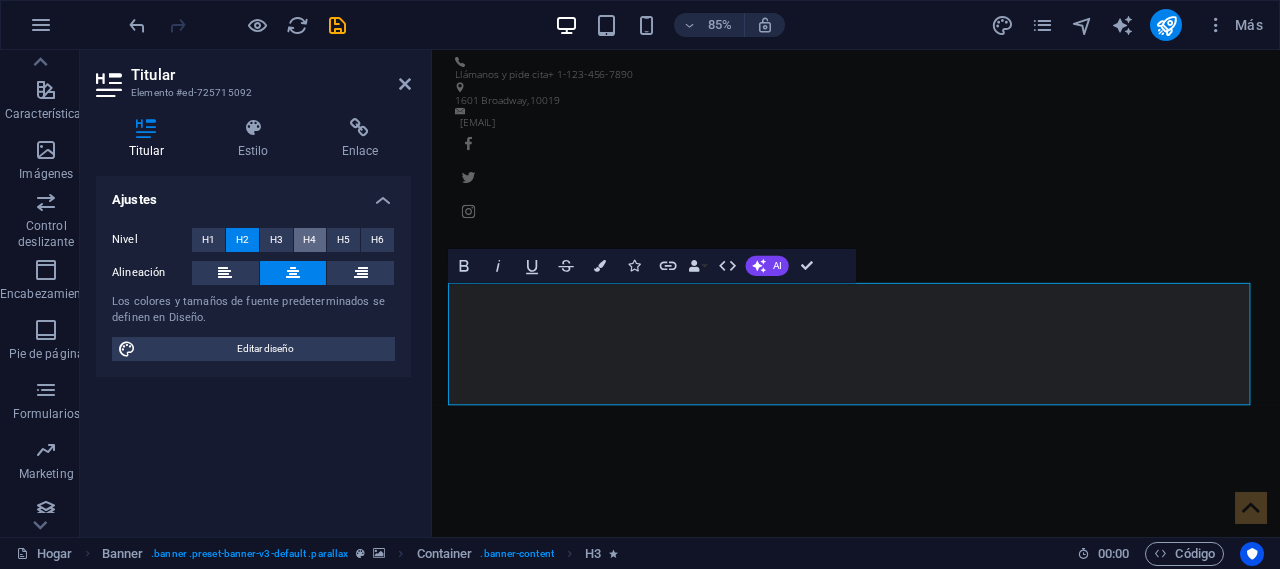 click on "H3" at bounding box center (276, 239) 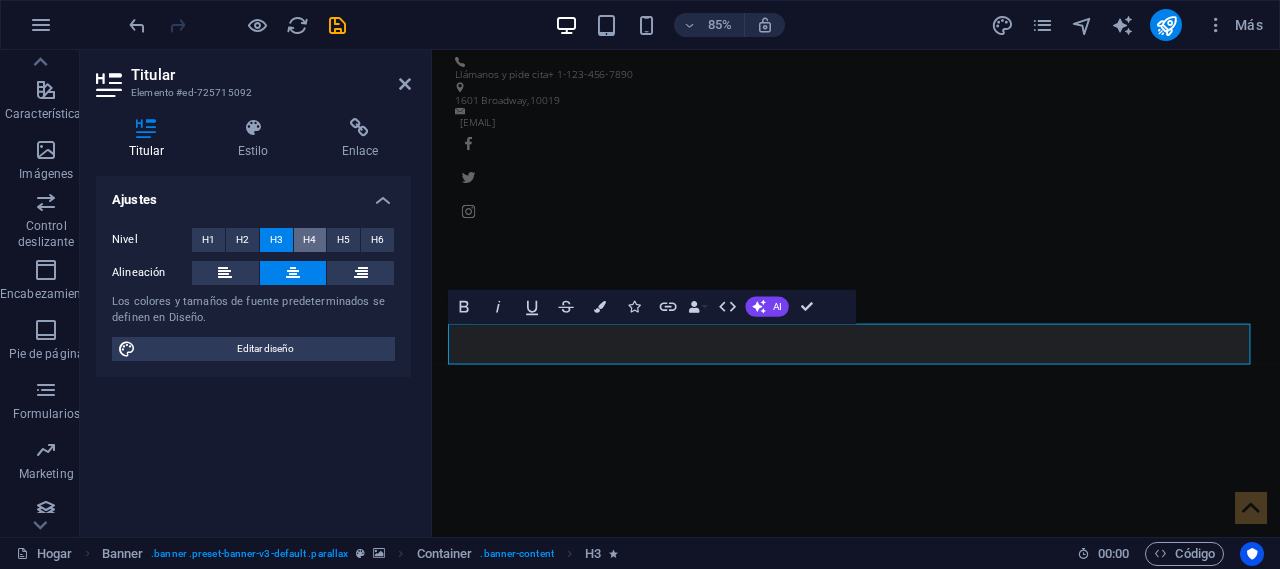 click on "H4" at bounding box center (309, 240) 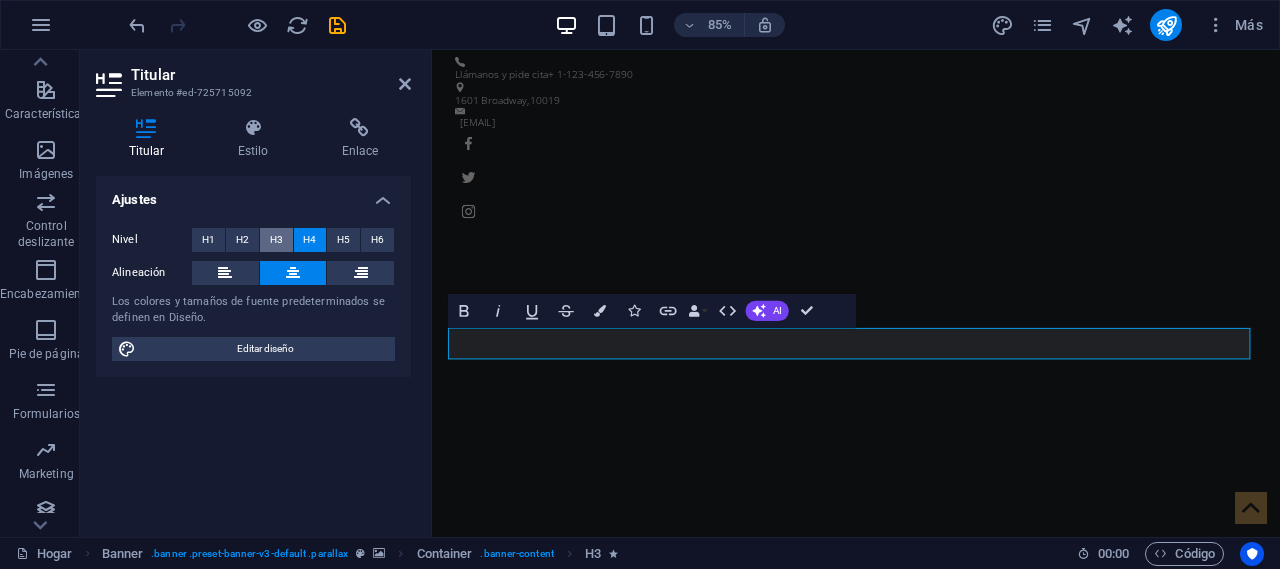 click on "H3" at bounding box center [276, 240] 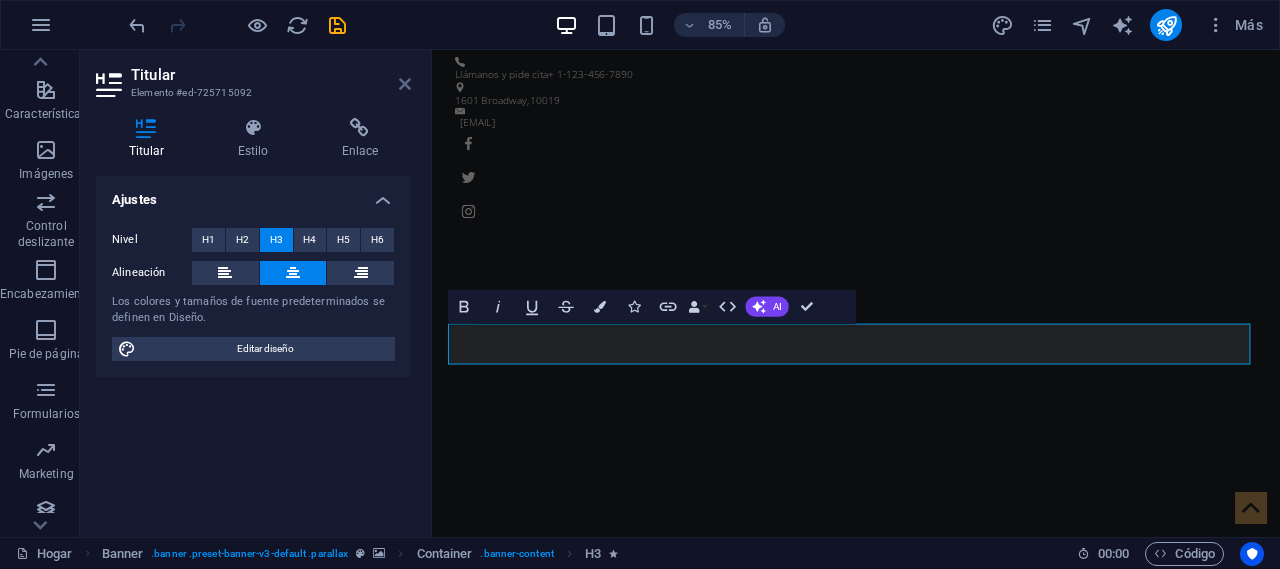 click at bounding box center [405, 84] 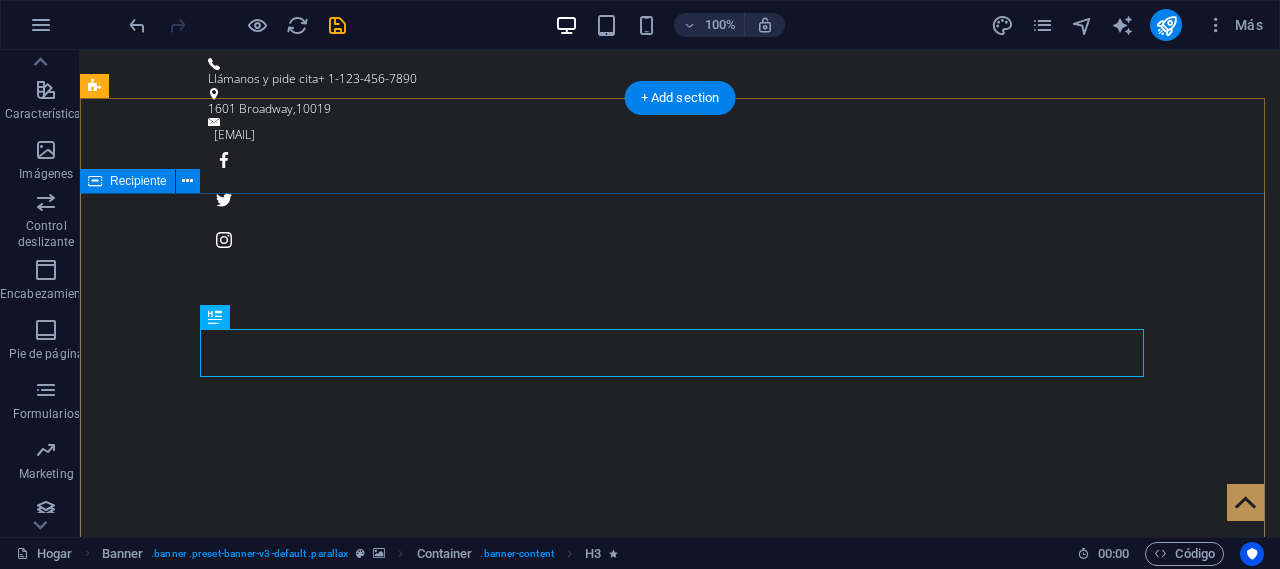 click on "SOLUCIONES A MEDIDA DE TUS NECESIDADES Más información" at bounding box center [680, 1118] 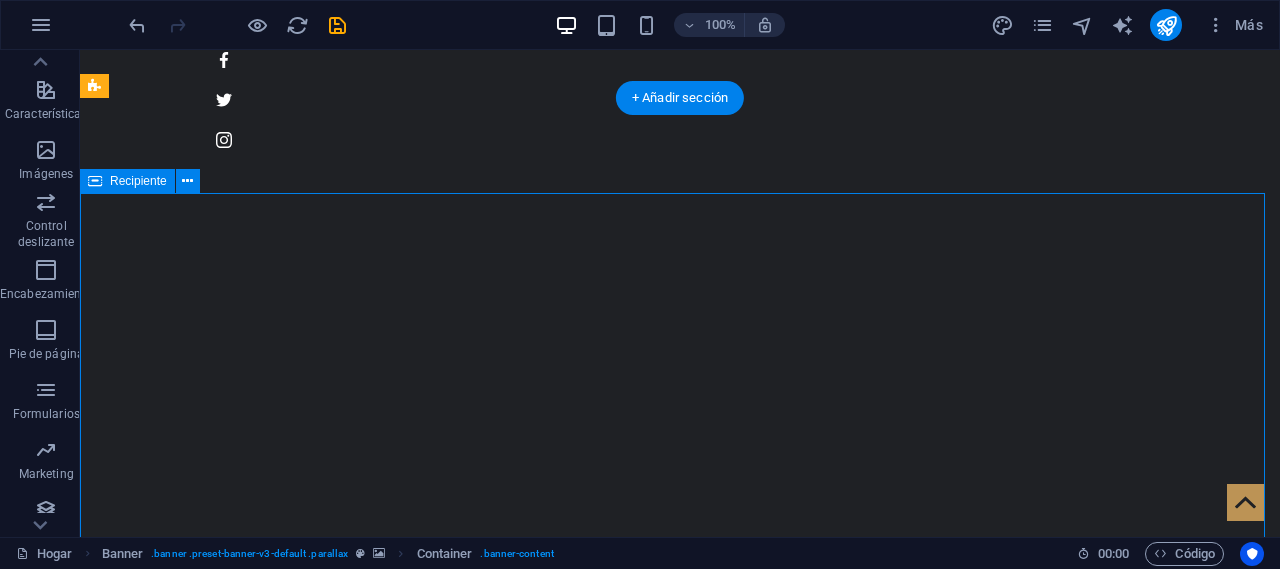 scroll, scrollTop: 0, scrollLeft: 0, axis: both 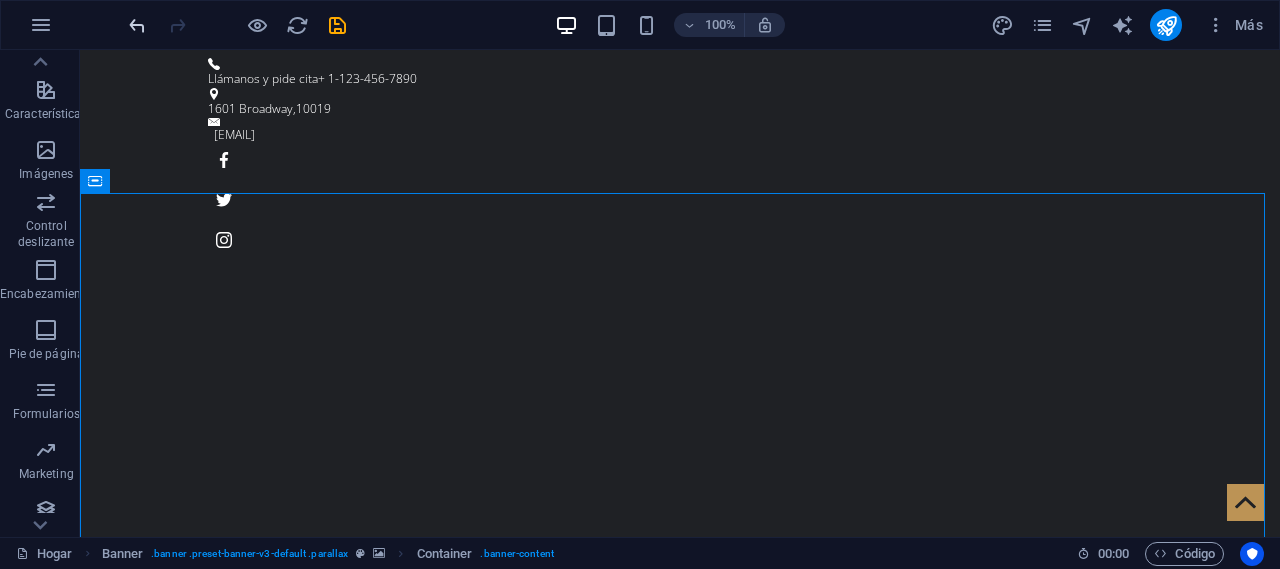 click at bounding box center (137, 25) 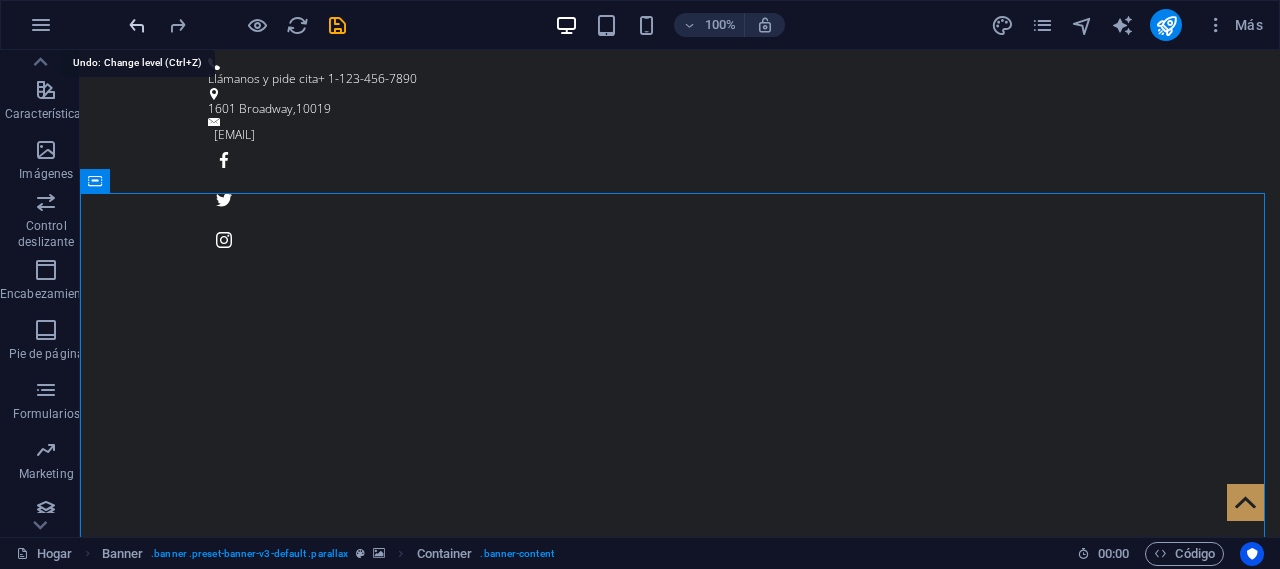 click at bounding box center [137, 25] 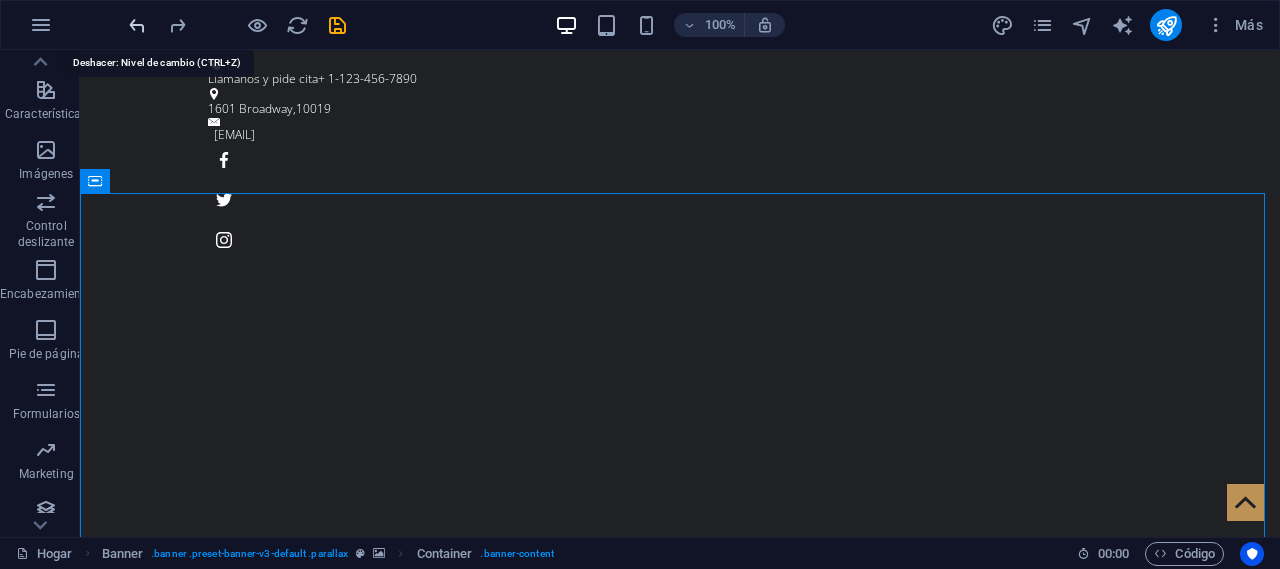 click at bounding box center (137, 25) 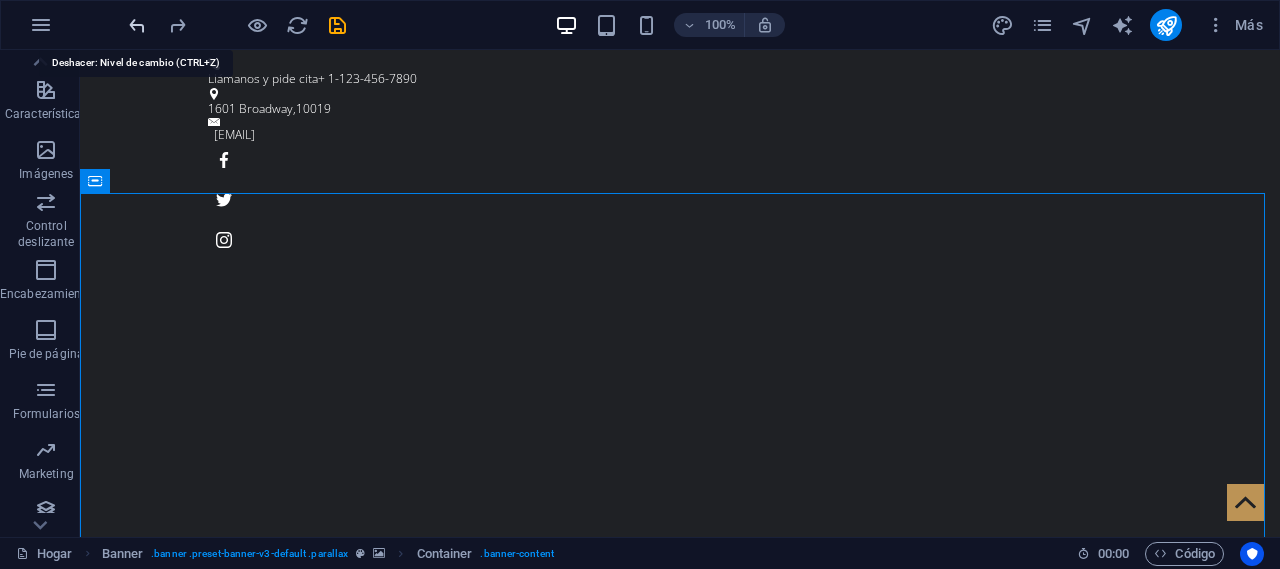 click at bounding box center (137, 25) 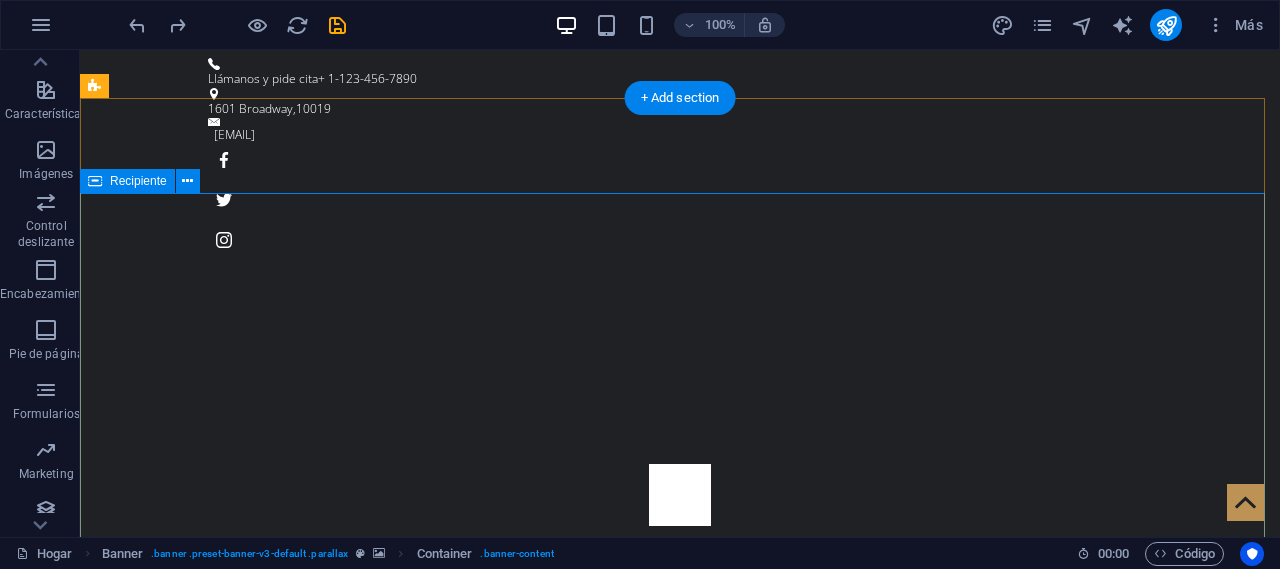 click on "SOLUCIONES A MEDIDA DE TUS NECESIDADES La barberia original de Nueva York Más información" at bounding box center [680, 1169] 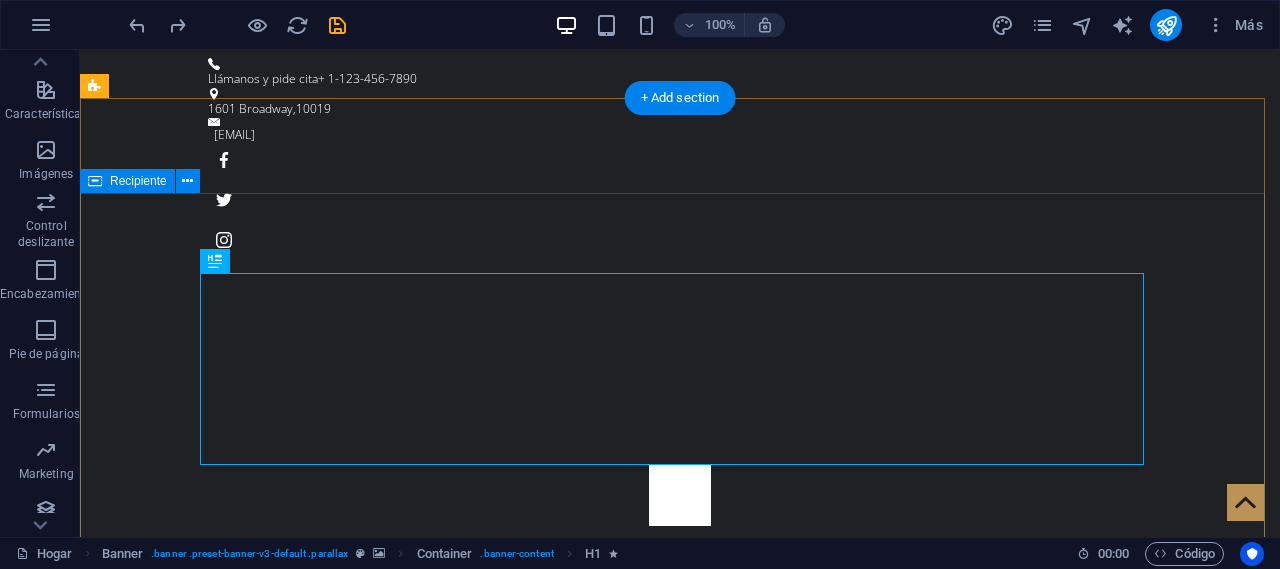 click on "SOLUCIONES A MEDIDA DE TUS NECESIDADES La barberia original de Nueva York Más información" at bounding box center [680, 1169] 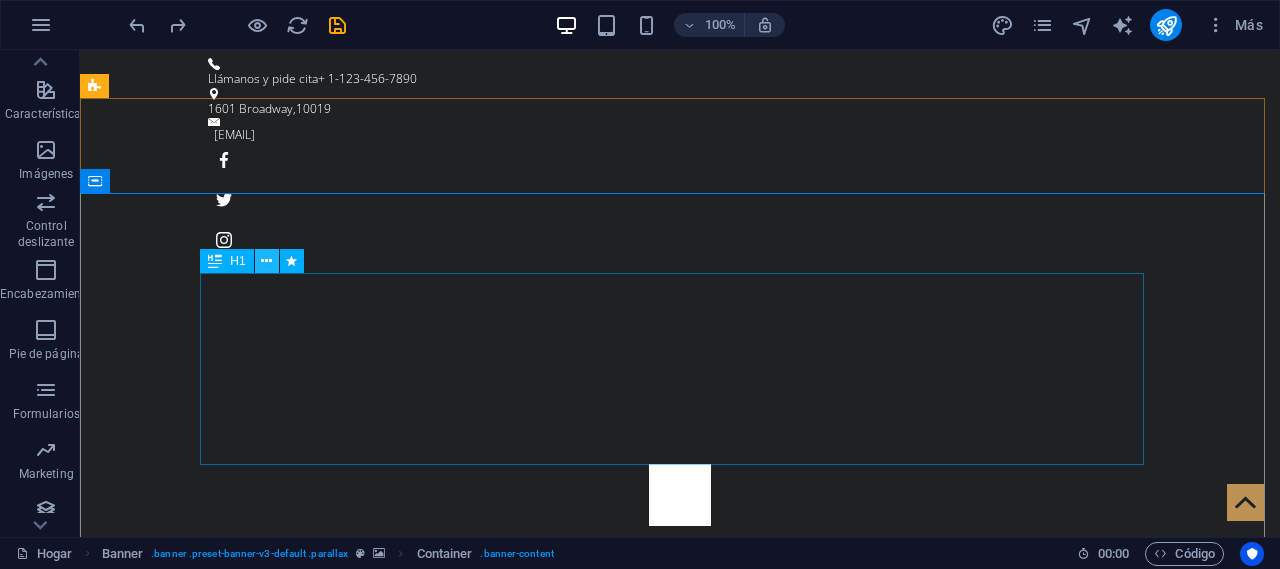drag, startPoint x: 266, startPoint y: 259, endPoint x: 187, endPoint y: 234, distance: 82.86133 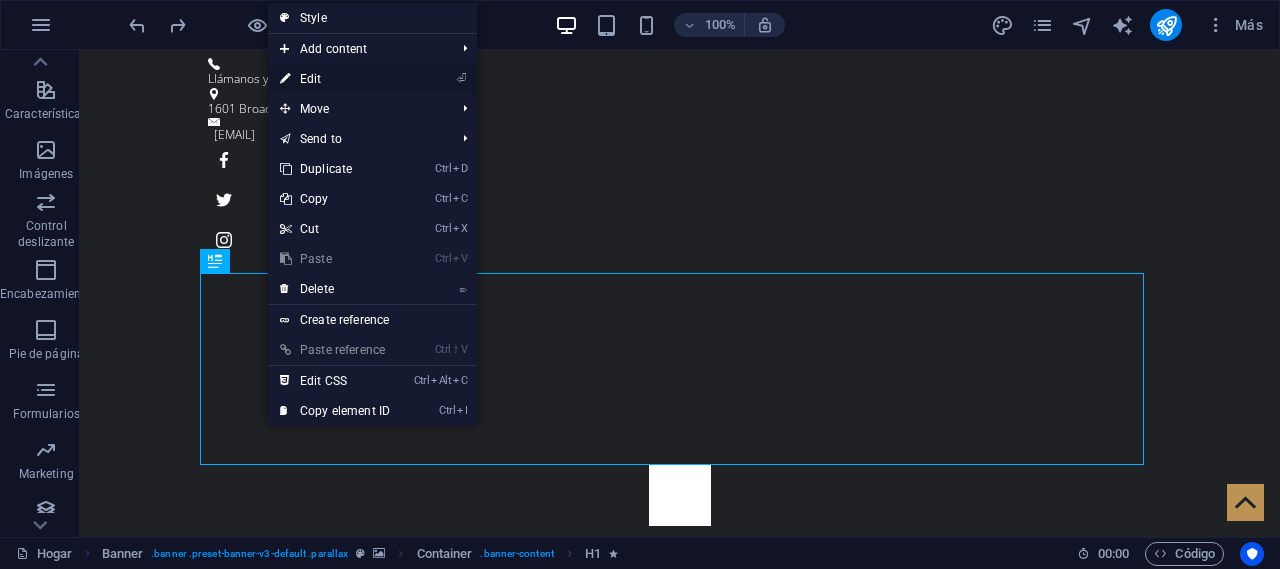 click on "⏎  Edit" at bounding box center [335, 79] 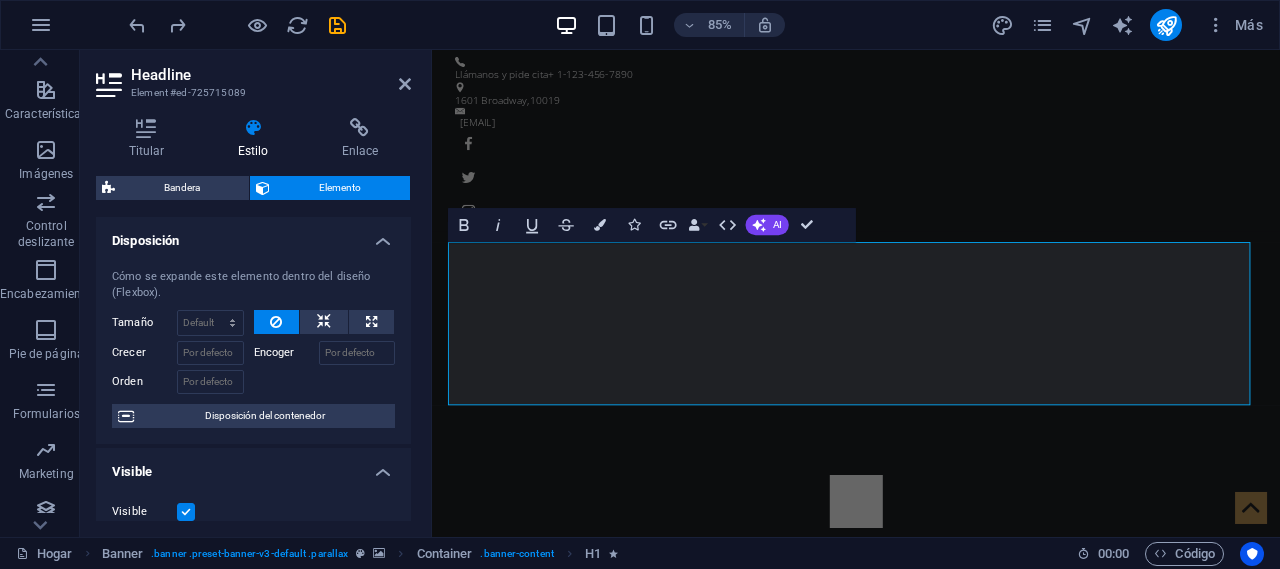 click on "Disposición" at bounding box center [253, 235] 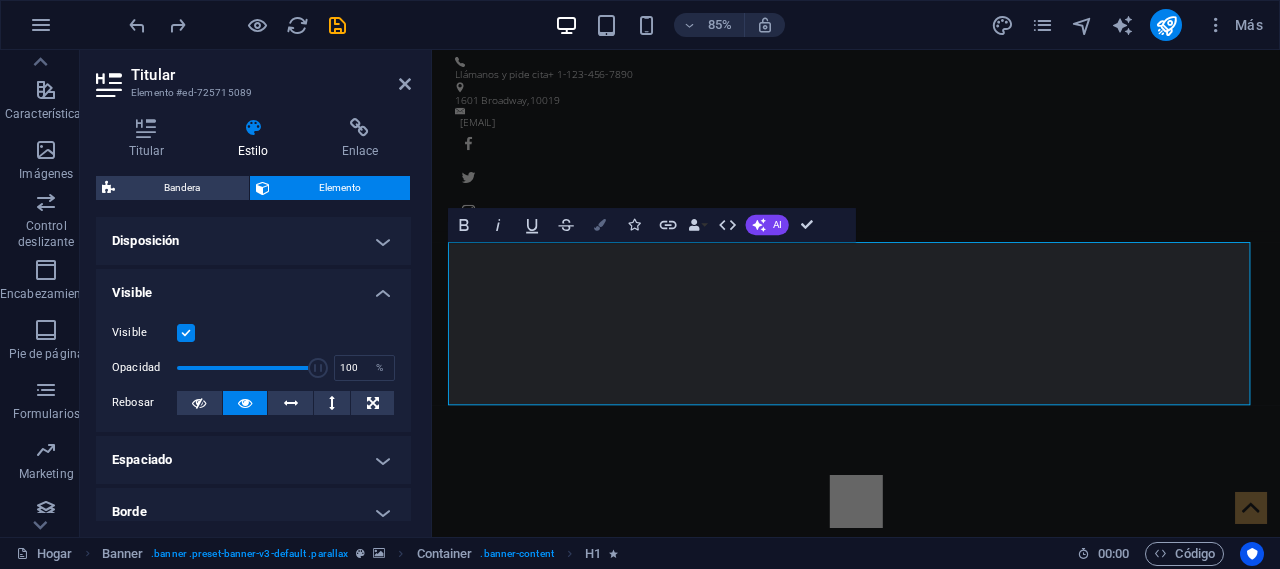 click on "Bandera" at bounding box center [600, 225] 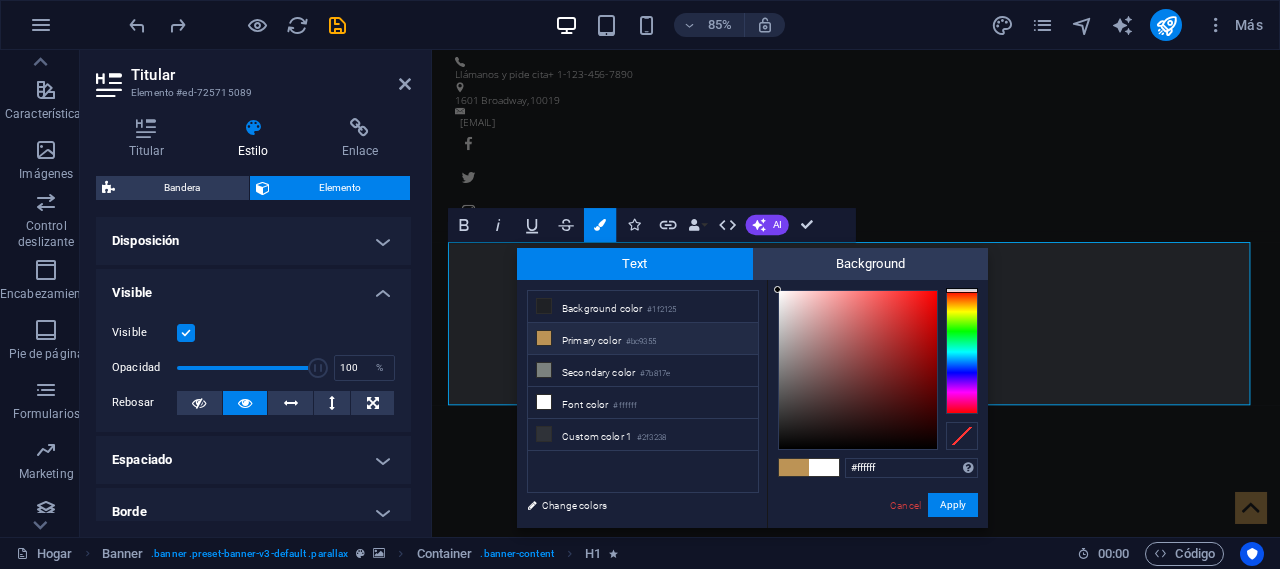 click on "Visible" at bounding box center [253, 287] 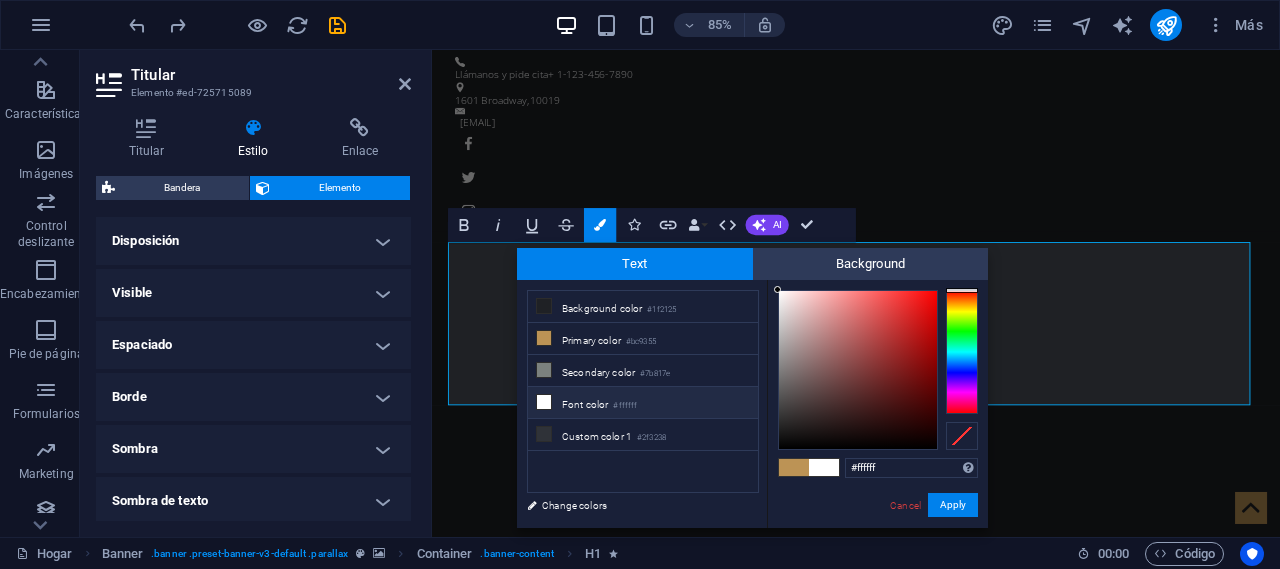 click on "Disposición" at bounding box center (253, 241) 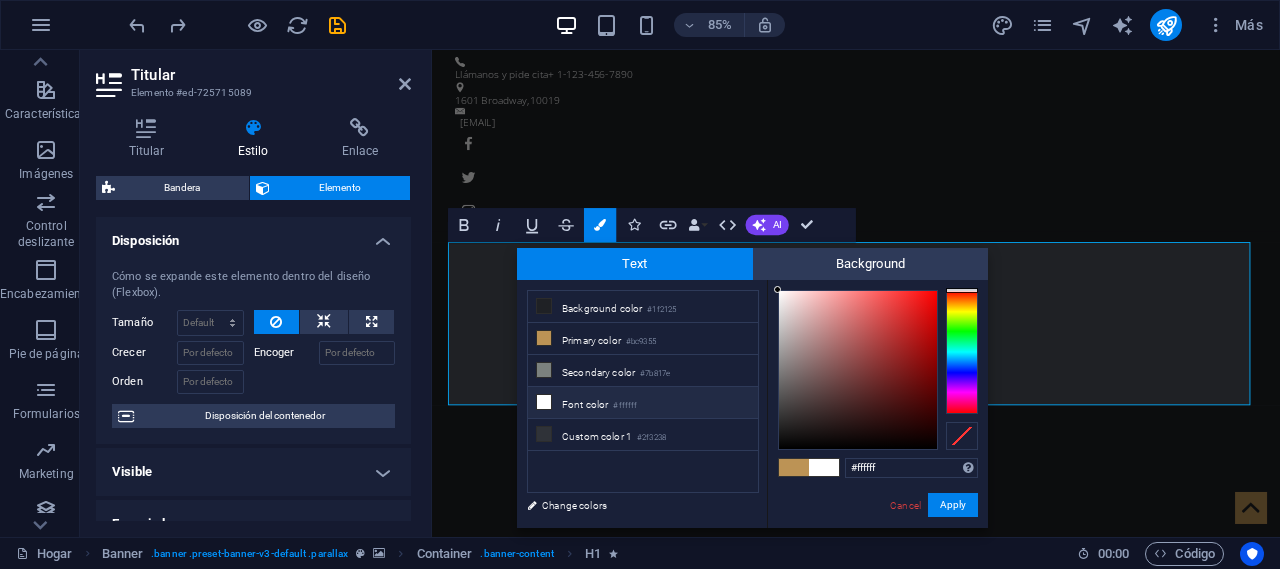 click on "Disposición" at bounding box center [253, 235] 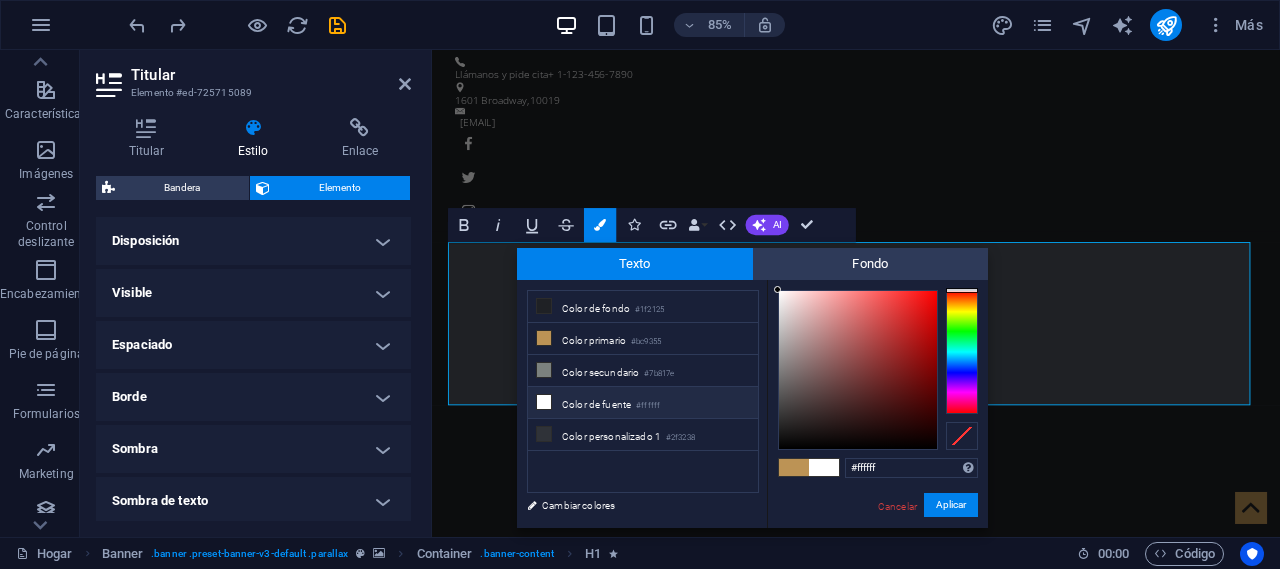 click on "Disposición" at bounding box center [253, 241] 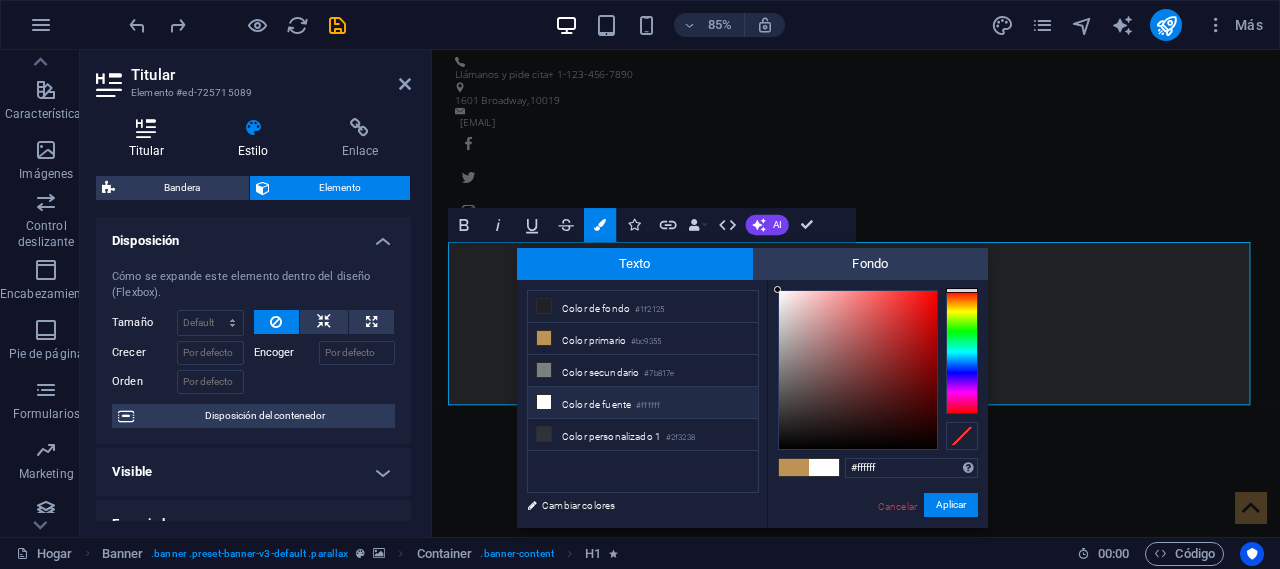 click at bounding box center (146, 128) 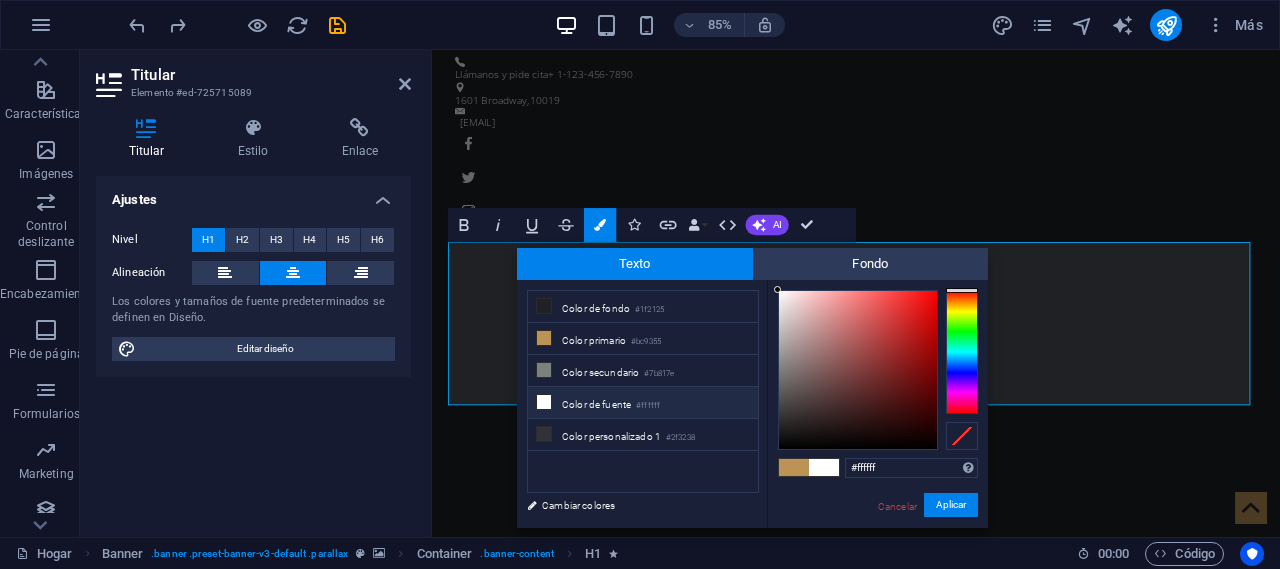 click at bounding box center [146, 128] 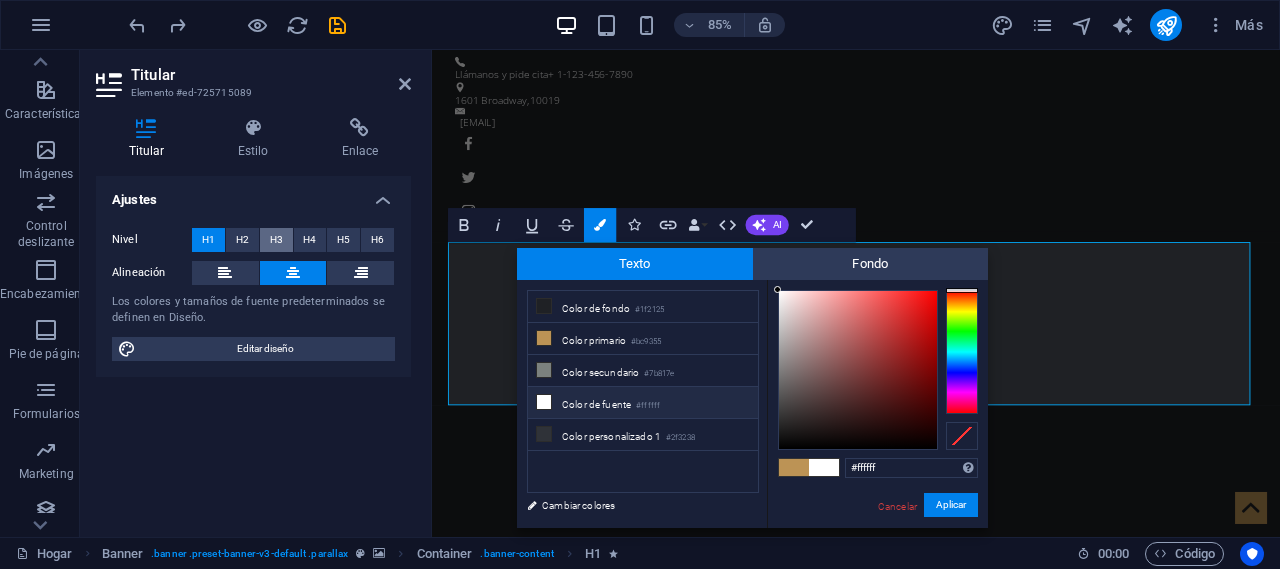 click on "H3" at bounding box center [276, 240] 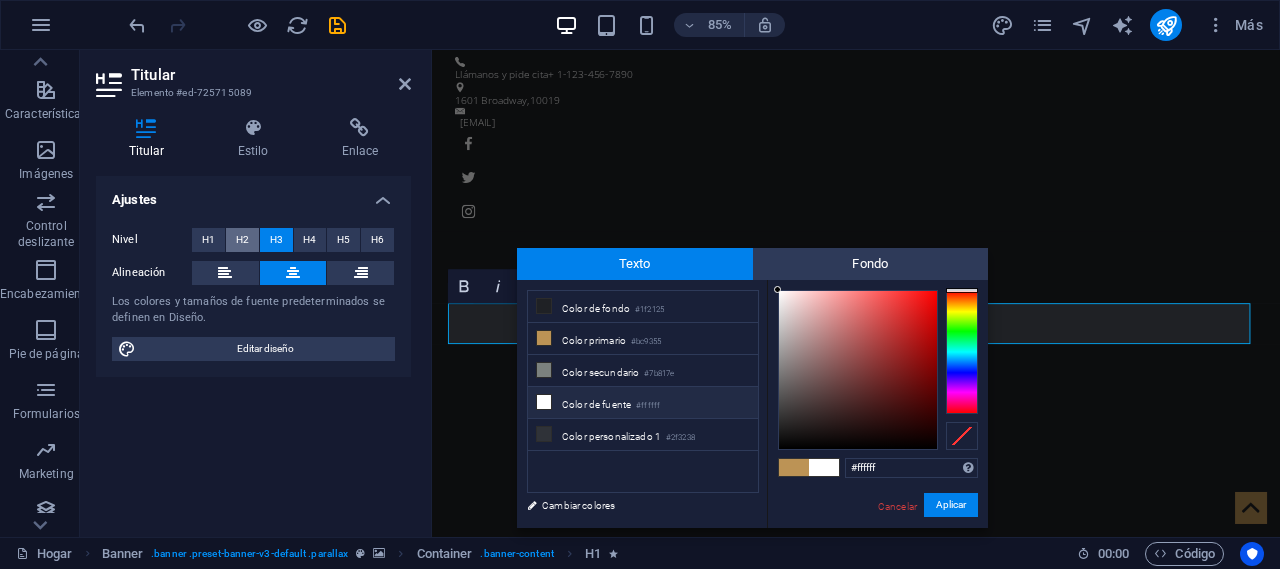 click on "H2" at bounding box center [242, 239] 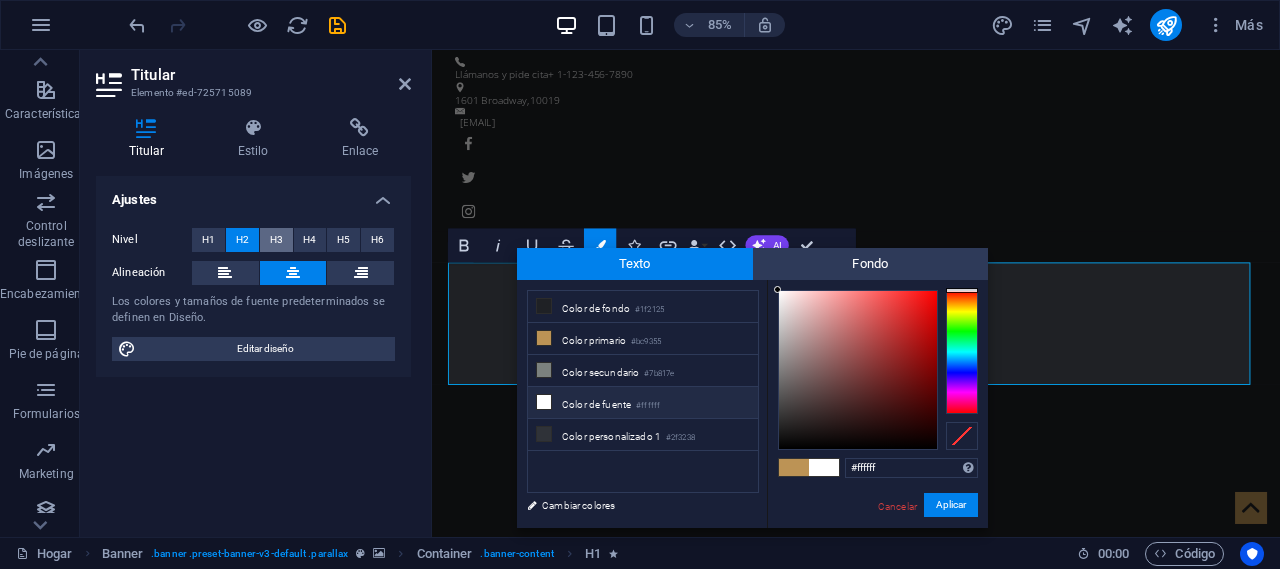 click on "H3" at bounding box center (276, 240) 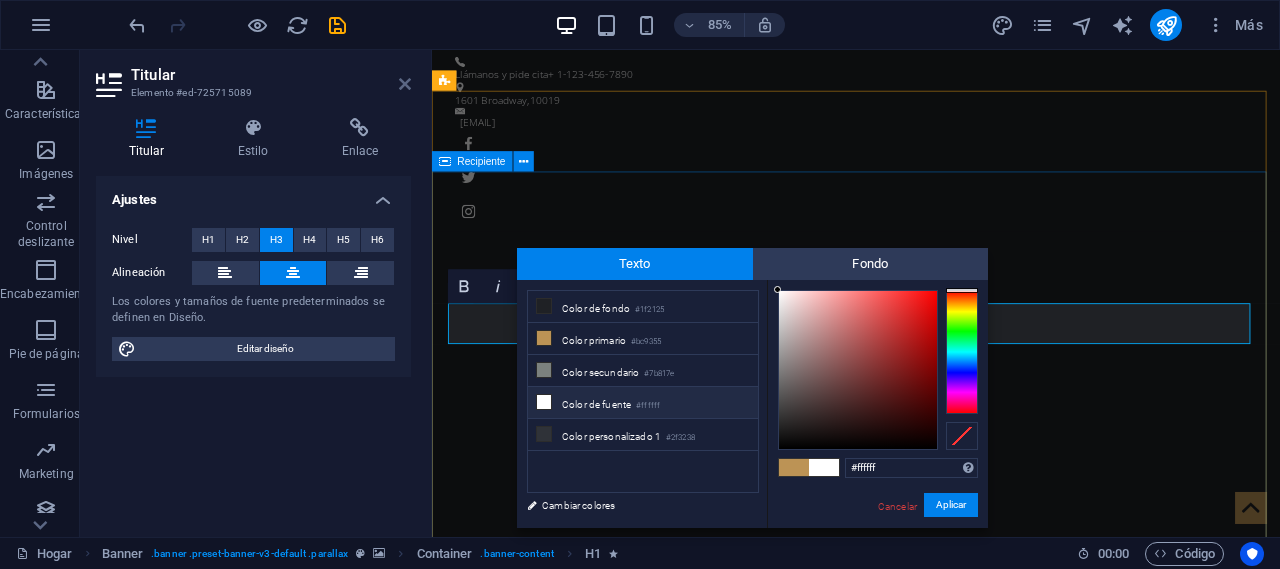 click at bounding box center [405, 84] 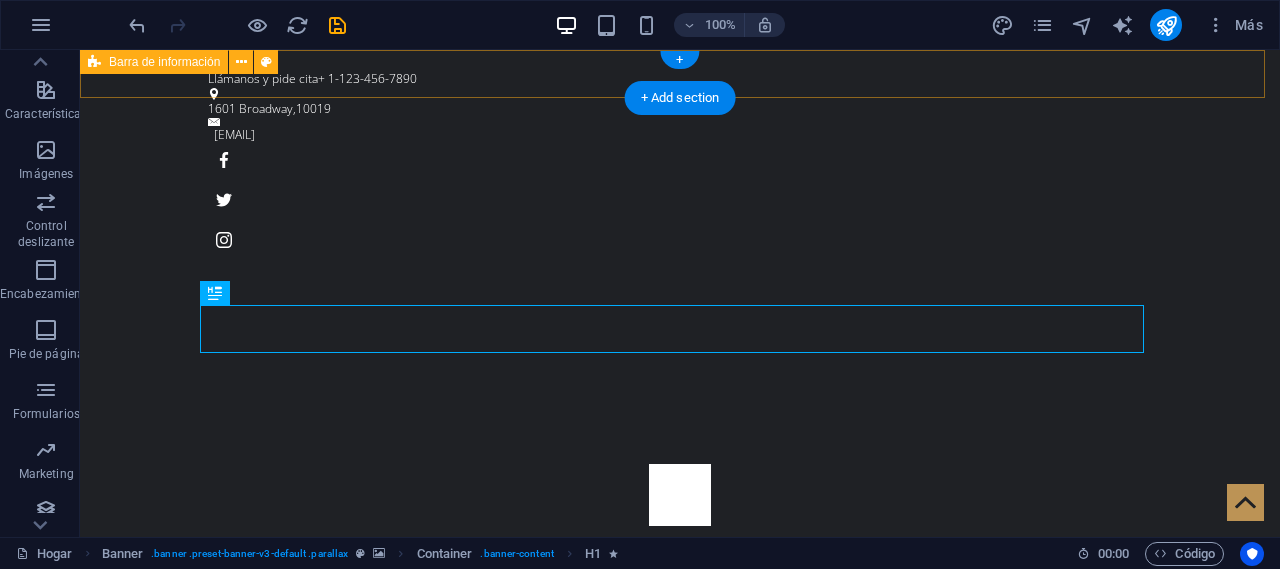 click on "Llámanos y pide cita [PHONE] [NUMBER] , [POSTAL_CODE] [EMAIL]" at bounding box center (680, 157) 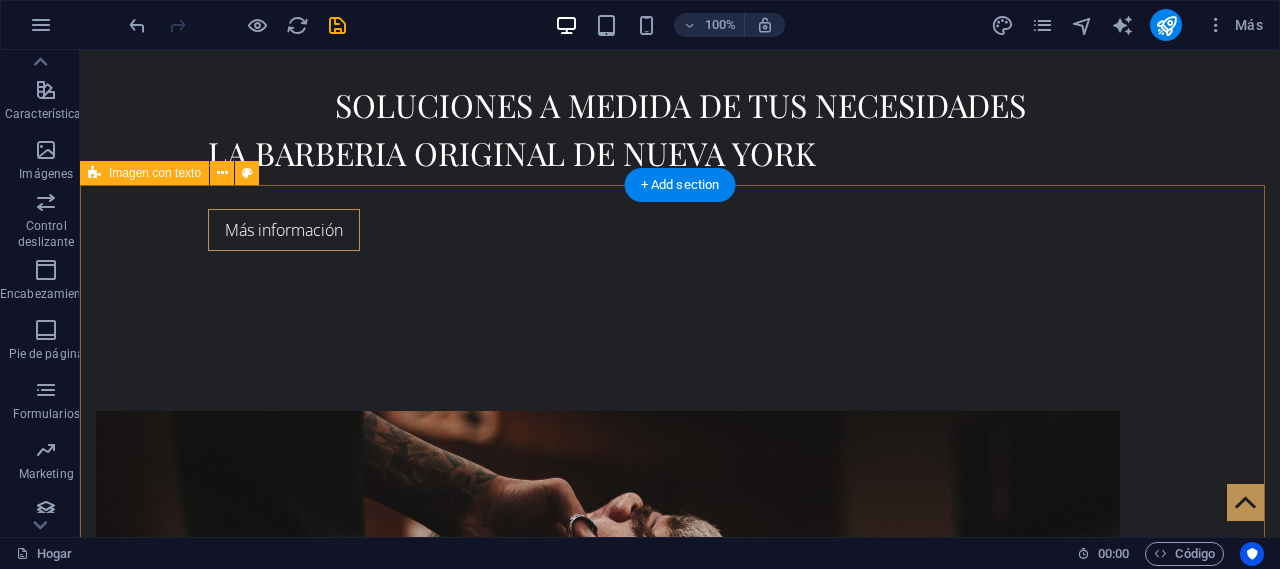scroll, scrollTop: 400, scrollLeft: 0, axis: vertical 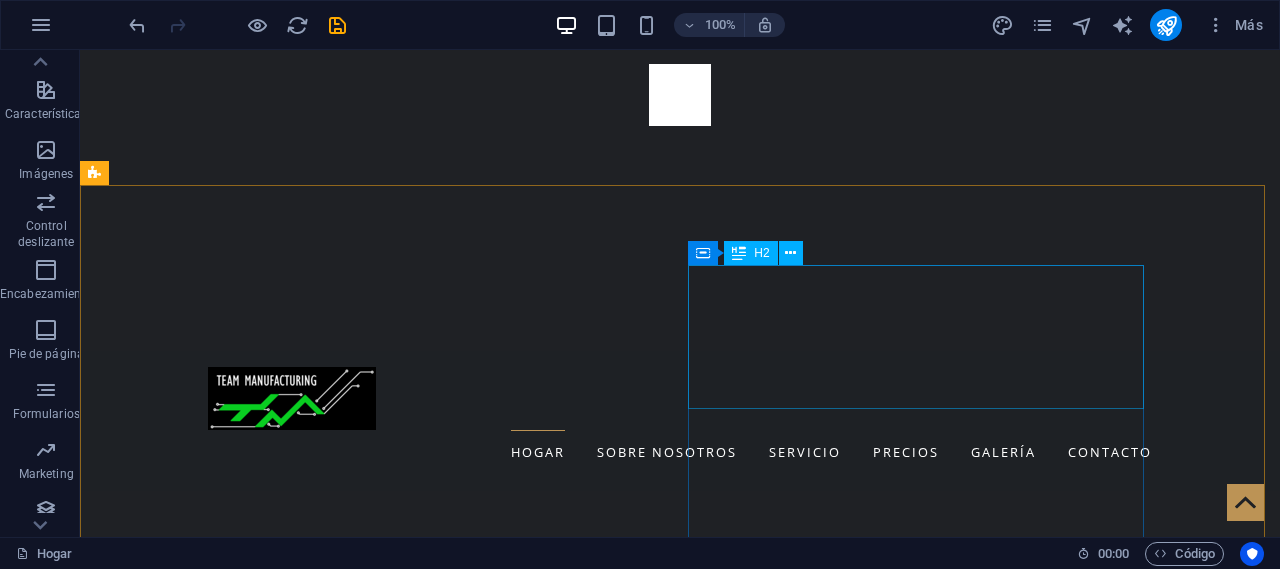 click on "H2" at bounding box center (761, 253) 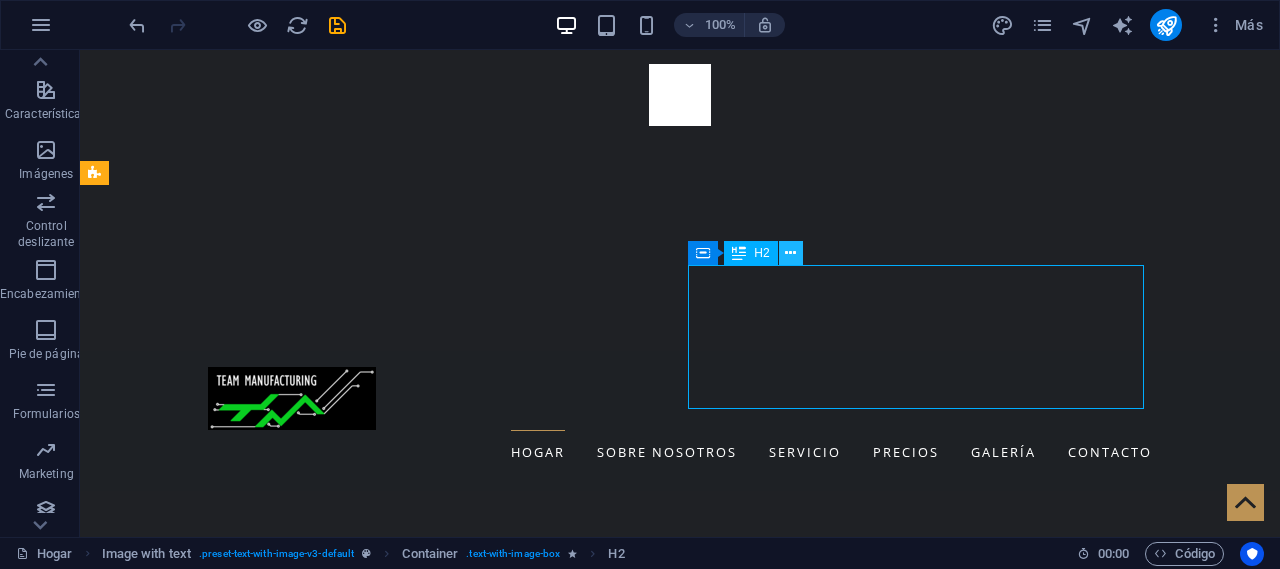 click at bounding box center (790, 253) 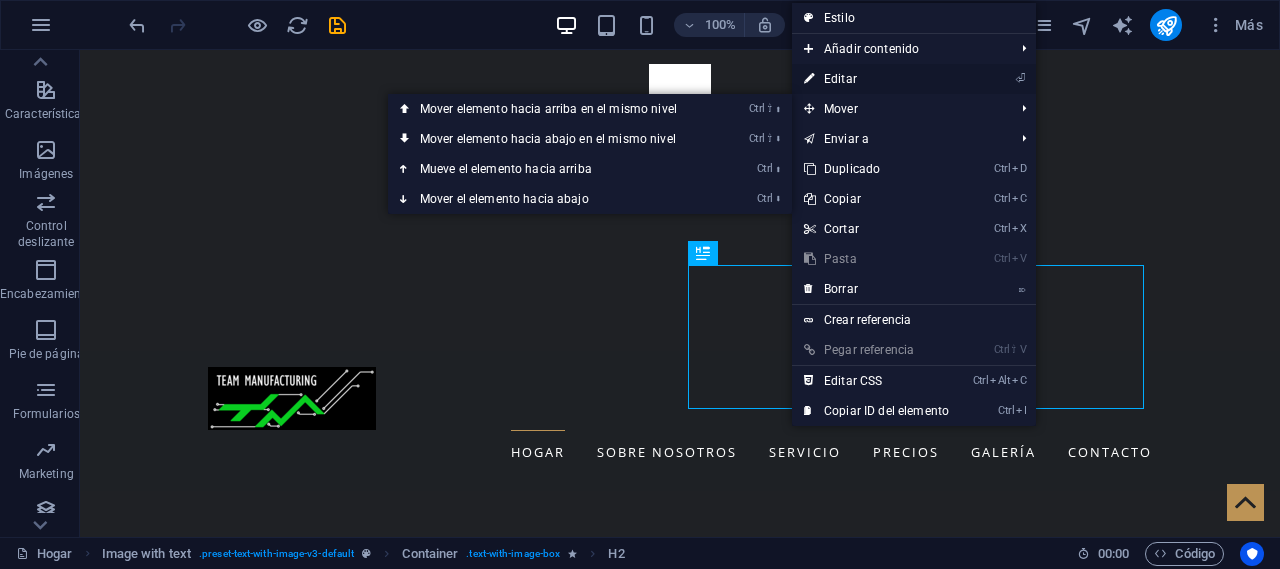 click on "Editar" at bounding box center [840, 79] 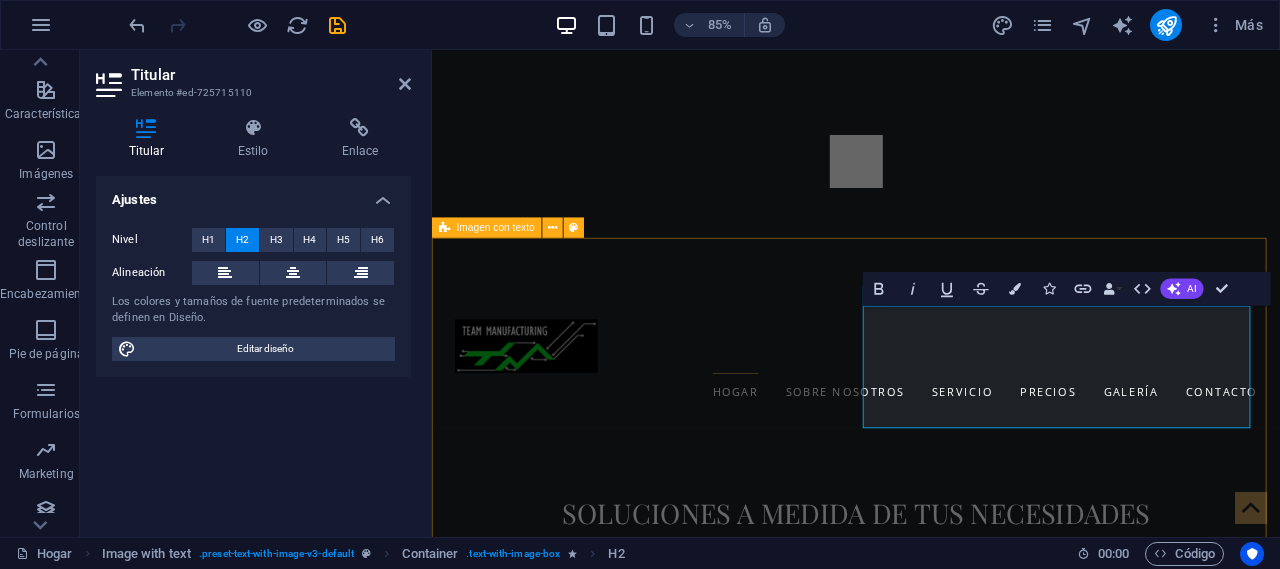 type 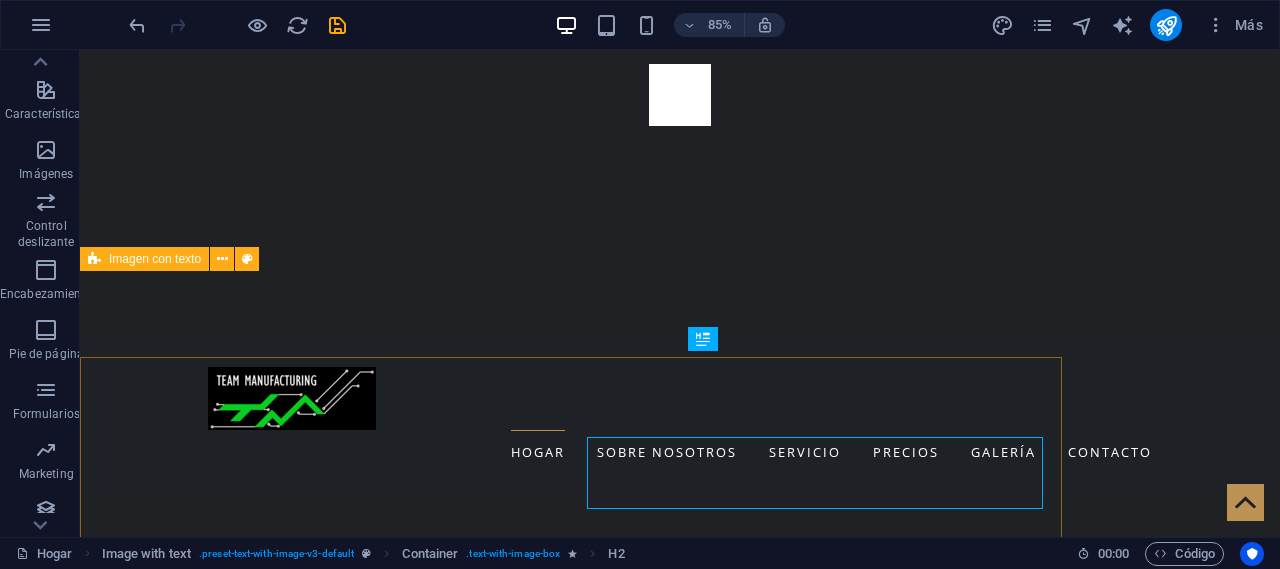 scroll, scrollTop: 314, scrollLeft: 0, axis: vertical 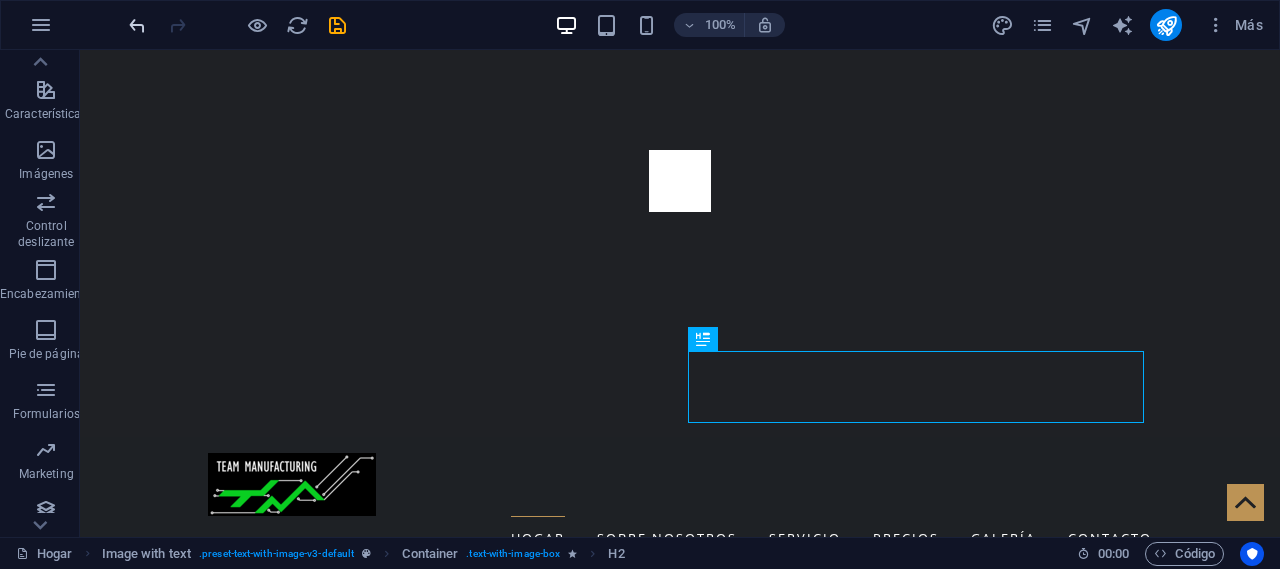 click at bounding box center [137, 25] 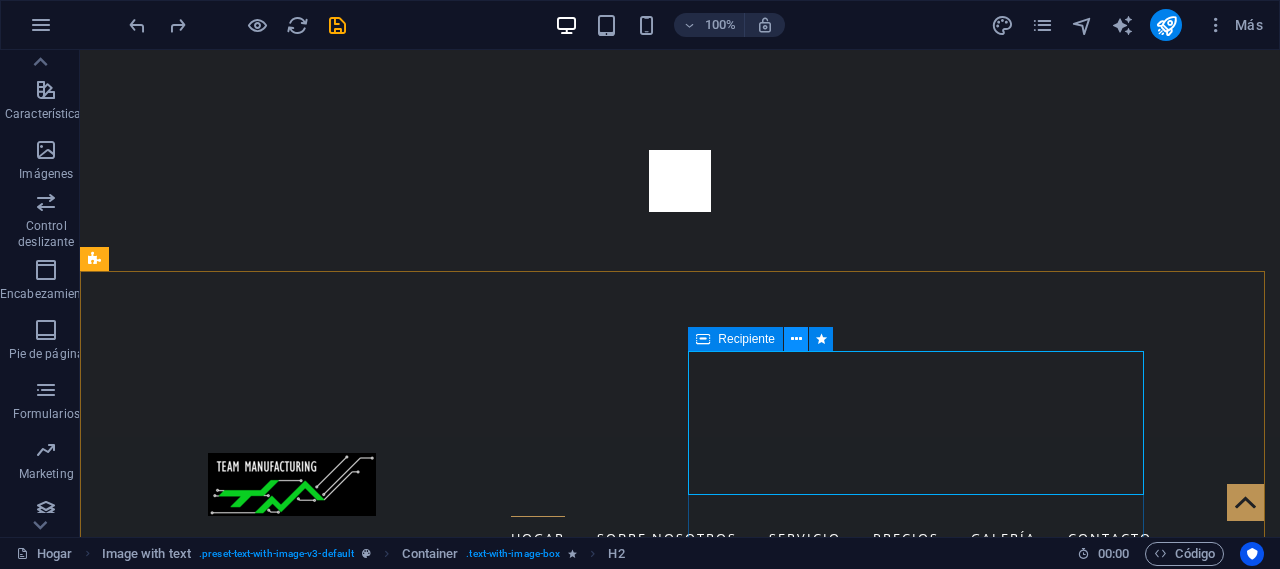 click at bounding box center [796, 339] 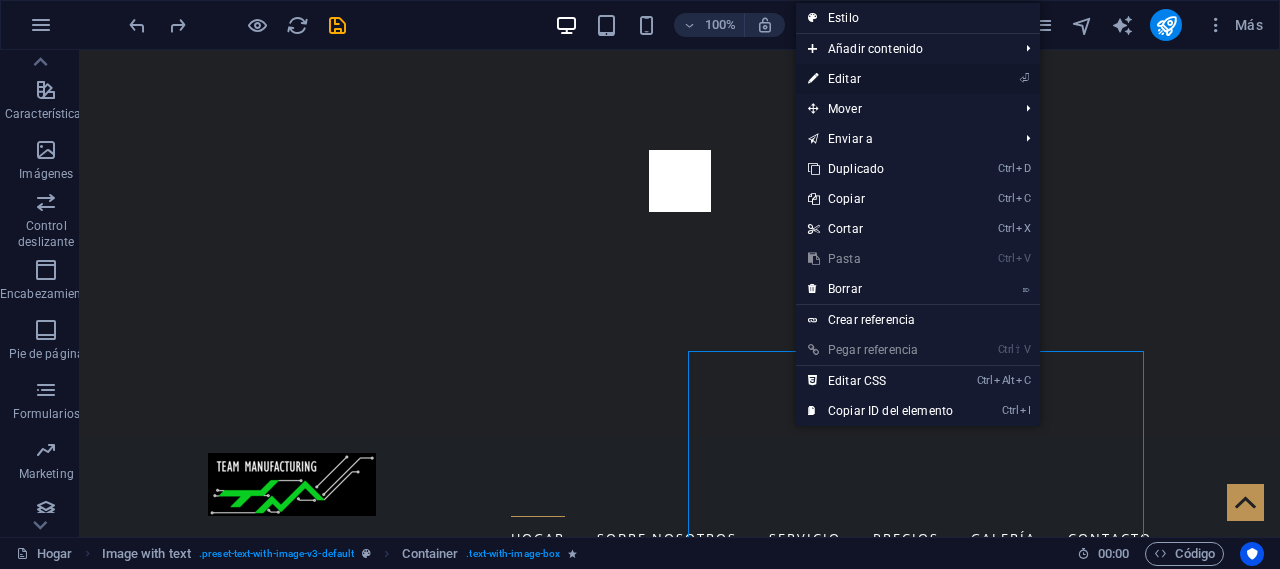 click on "⏎ Editar" at bounding box center (880, 79) 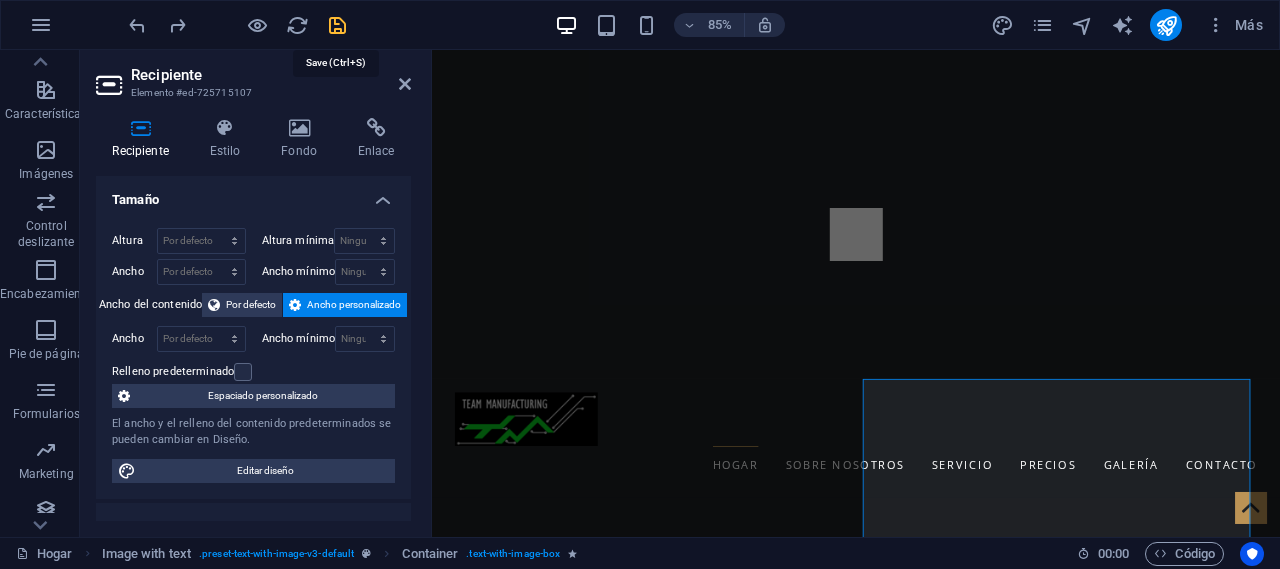 click at bounding box center [337, 25] 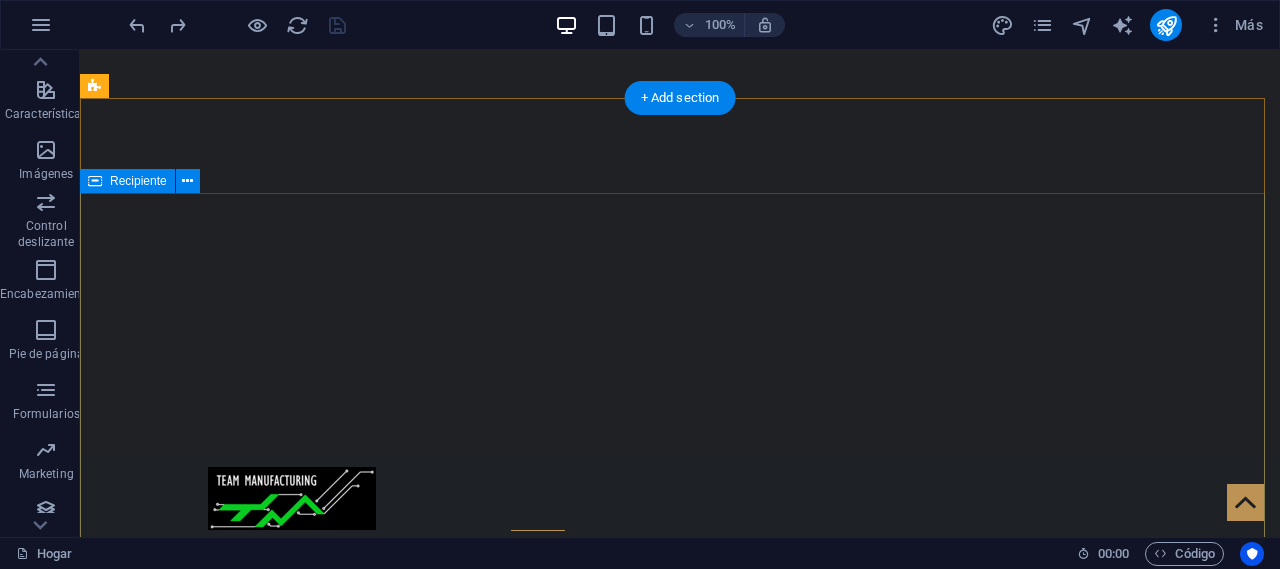 scroll, scrollTop: 0, scrollLeft: 0, axis: both 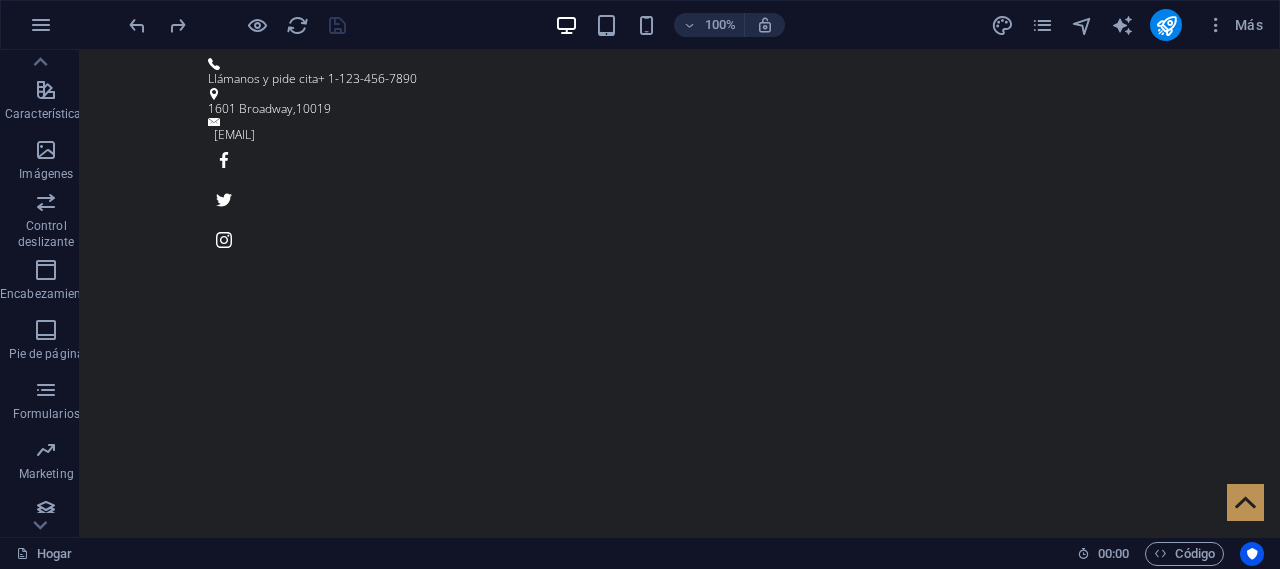 click on "100% Más" at bounding box center [640, 25] 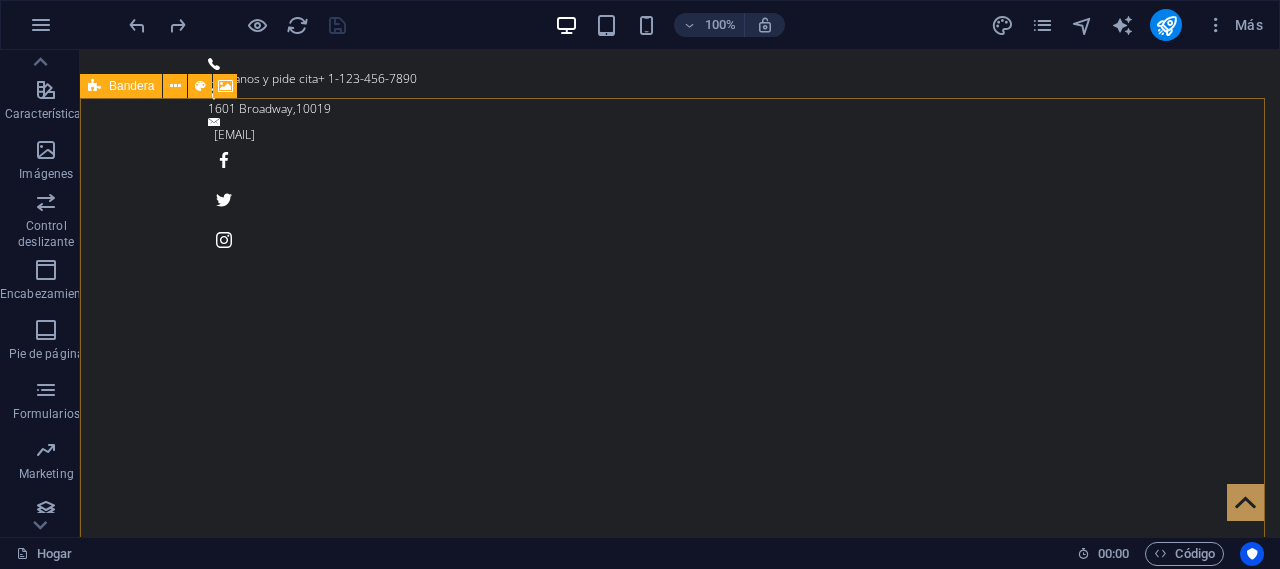 click at bounding box center [94, 86] 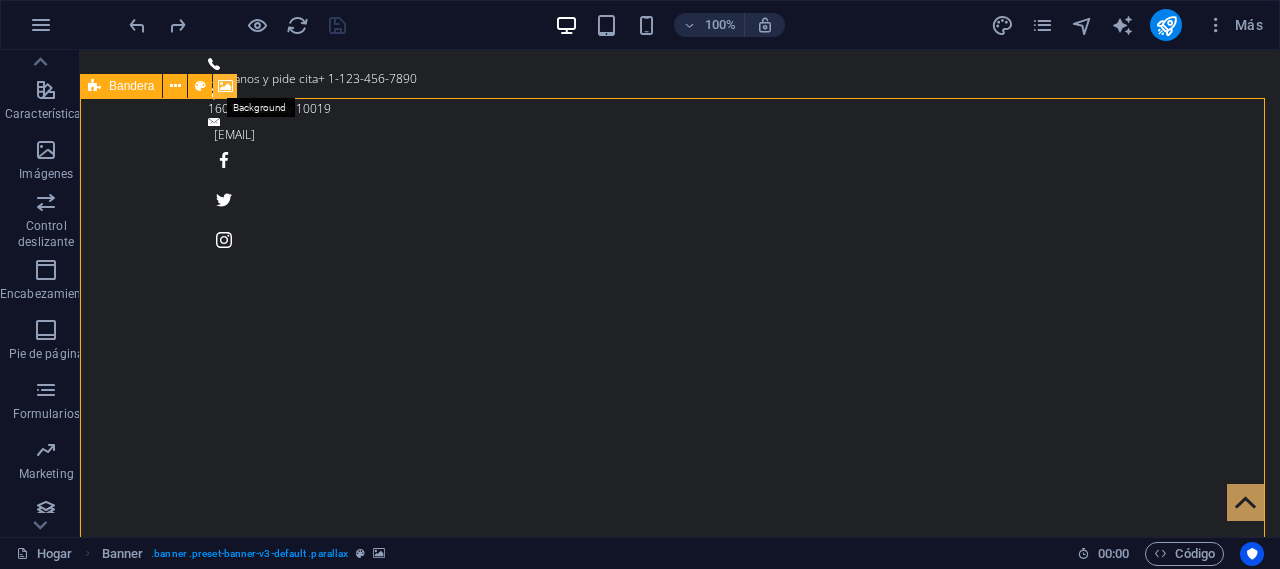 click at bounding box center (225, 86) 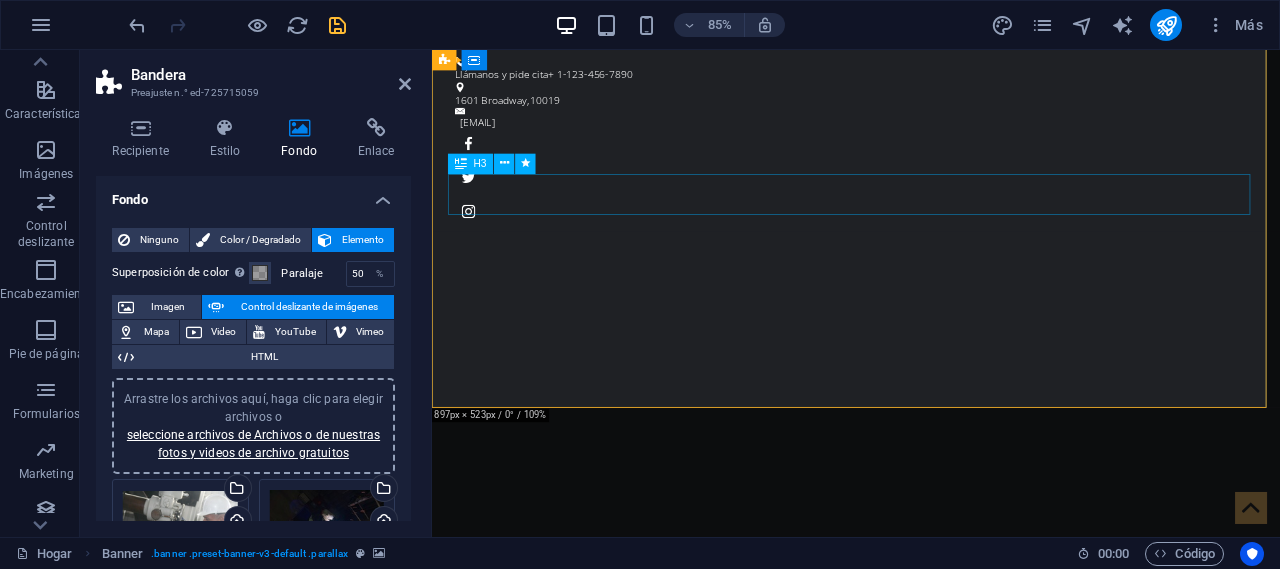 scroll, scrollTop: 300, scrollLeft: 0, axis: vertical 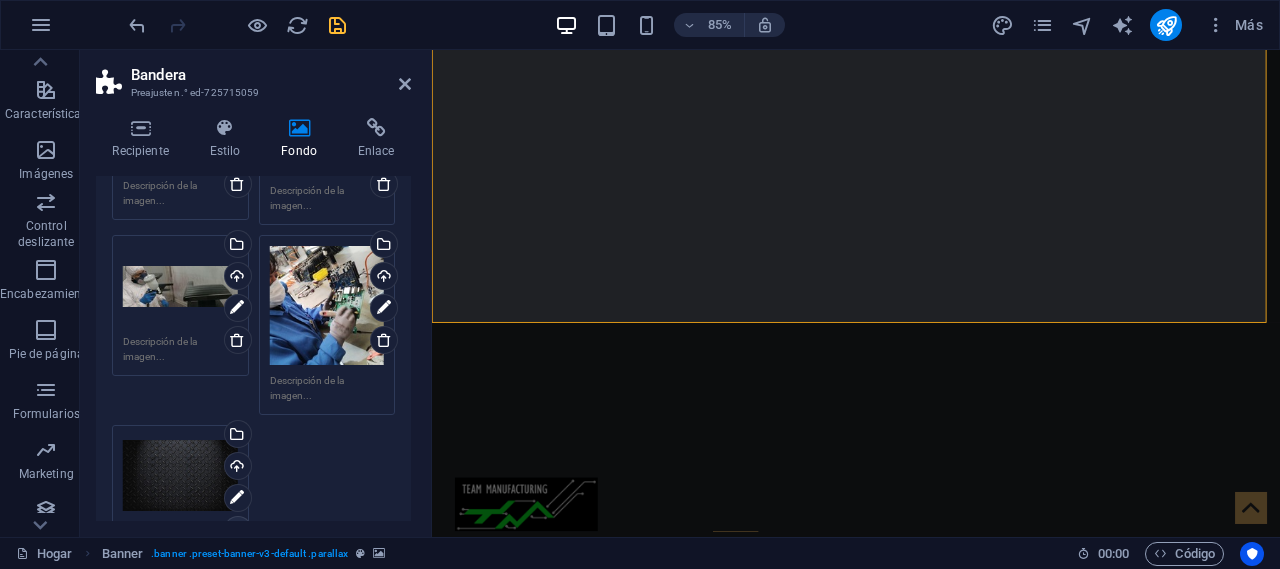 click at bounding box center [237, 530] 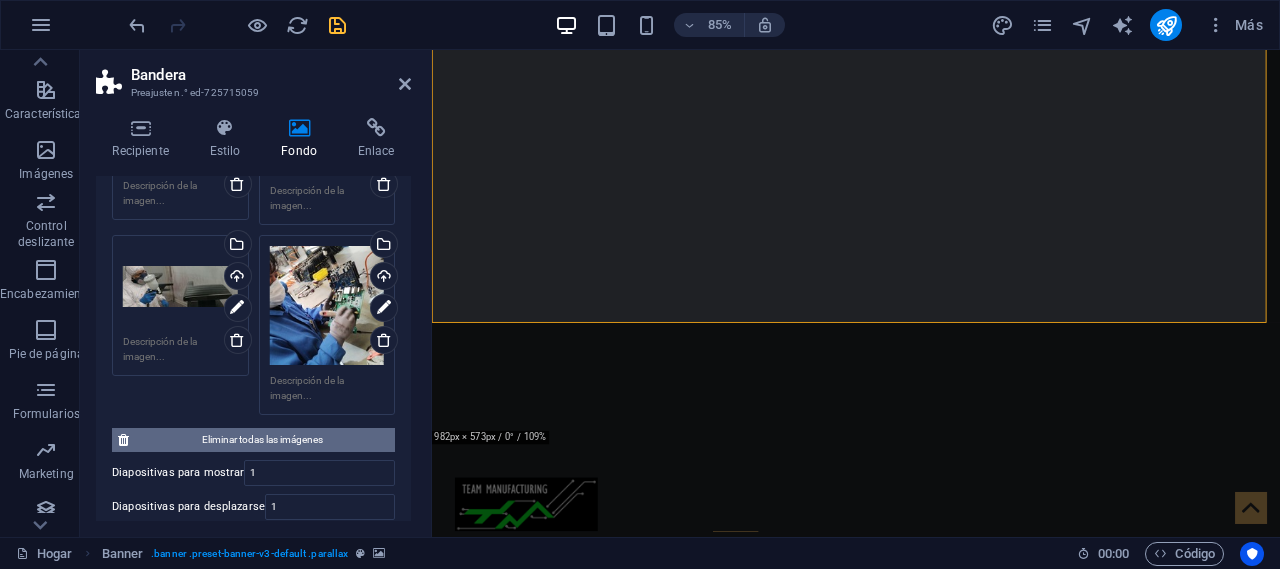 click on "Eliminar todas las imágenes" at bounding box center (262, 439) 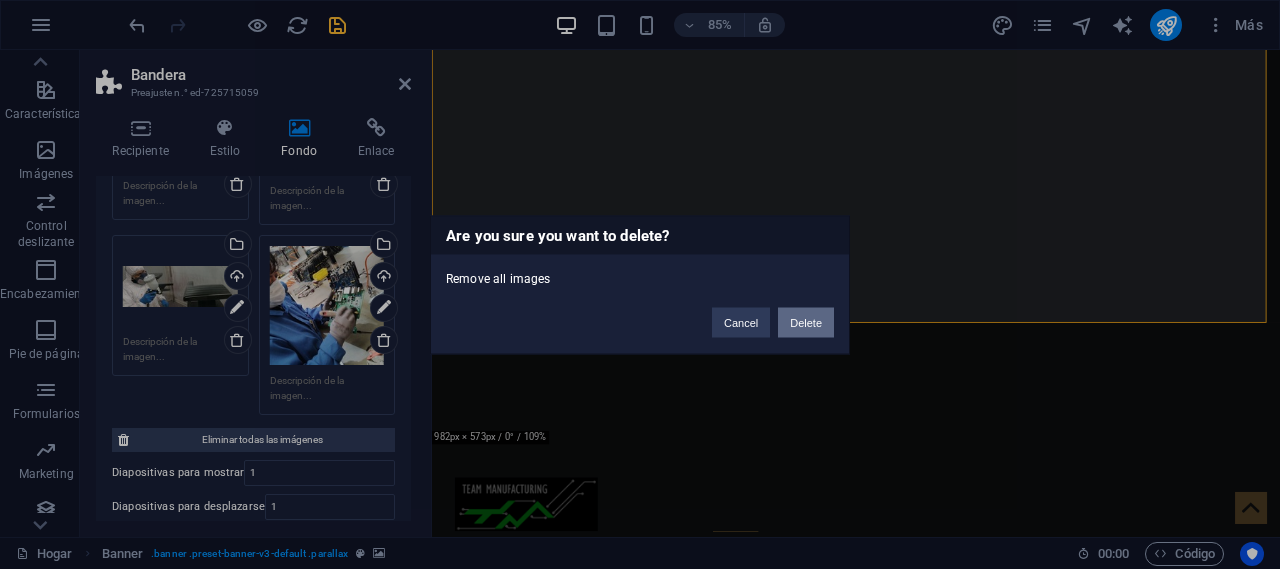 click on "Delete" at bounding box center [806, 322] 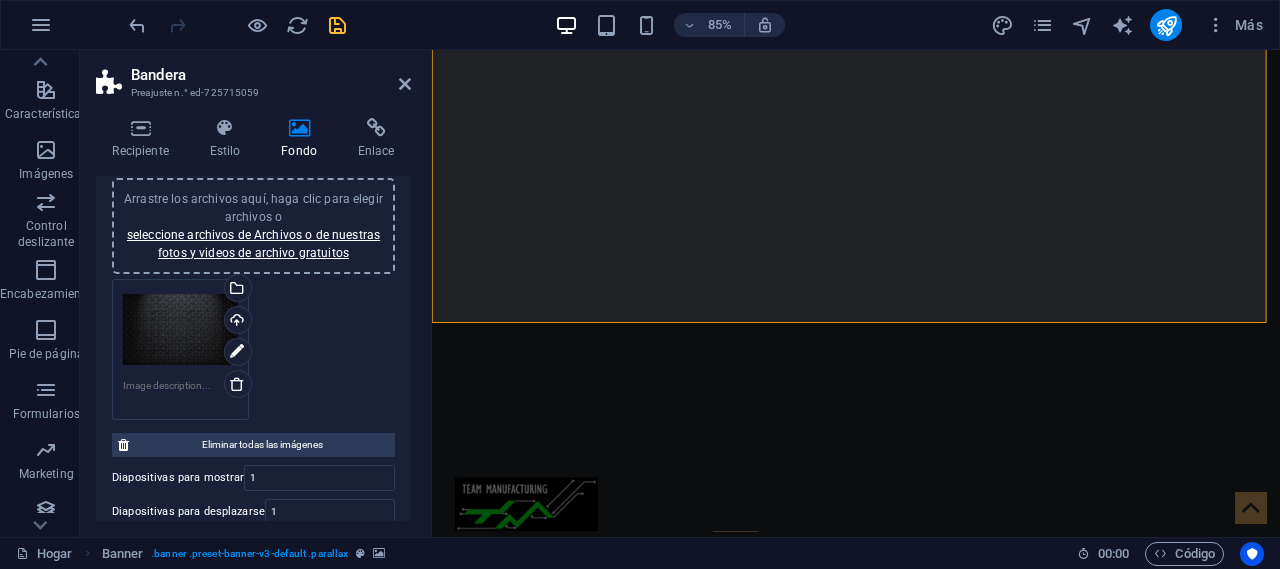 scroll, scrollTop: 0, scrollLeft: 0, axis: both 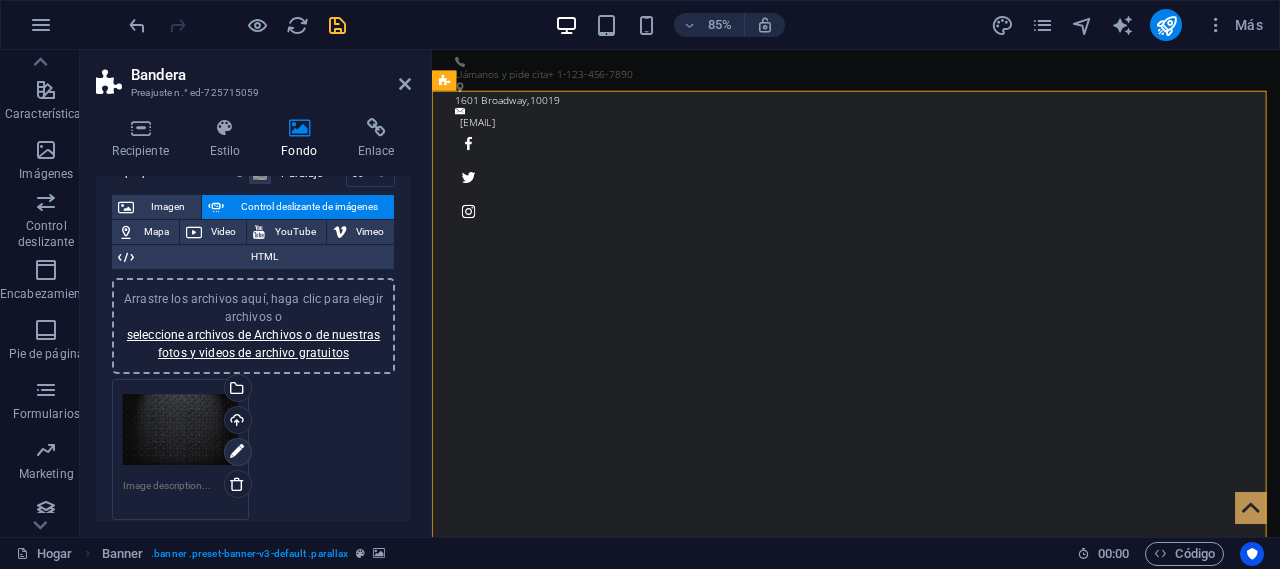 click at bounding box center [237, 452] 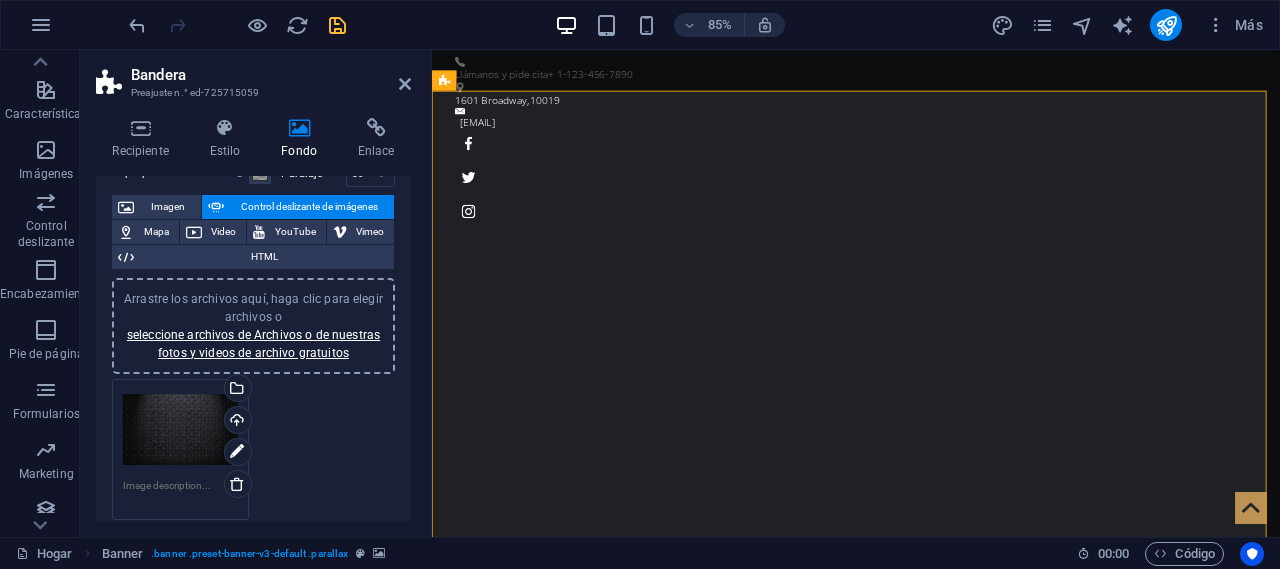 scroll, scrollTop: 126, scrollLeft: 0, axis: vertical 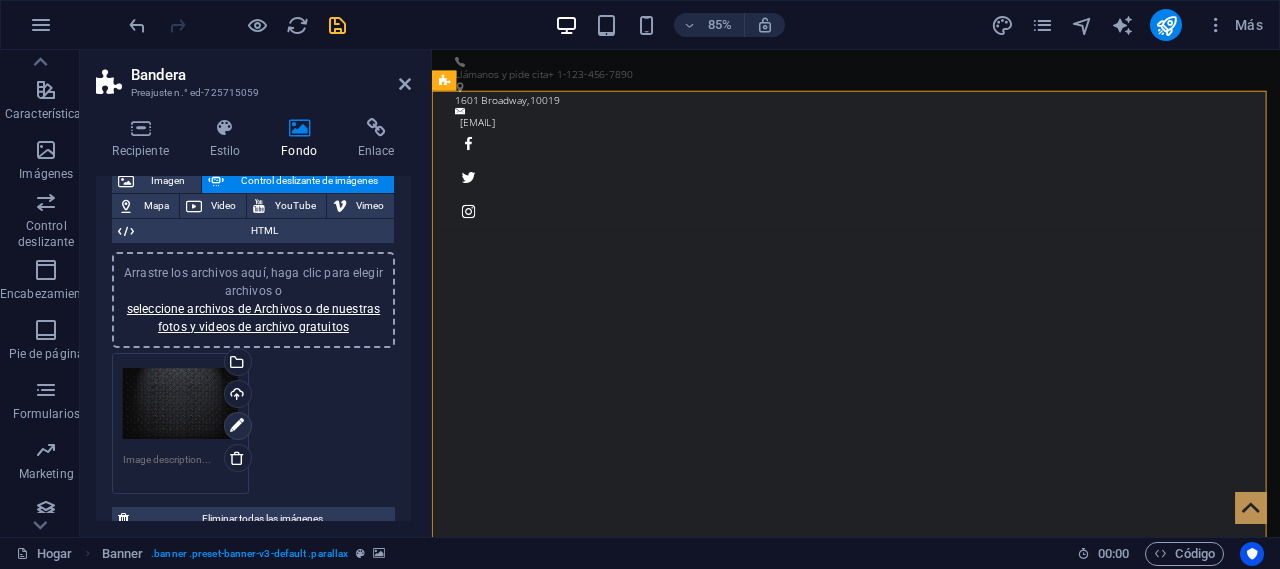 click at bounding box center [237, 426] 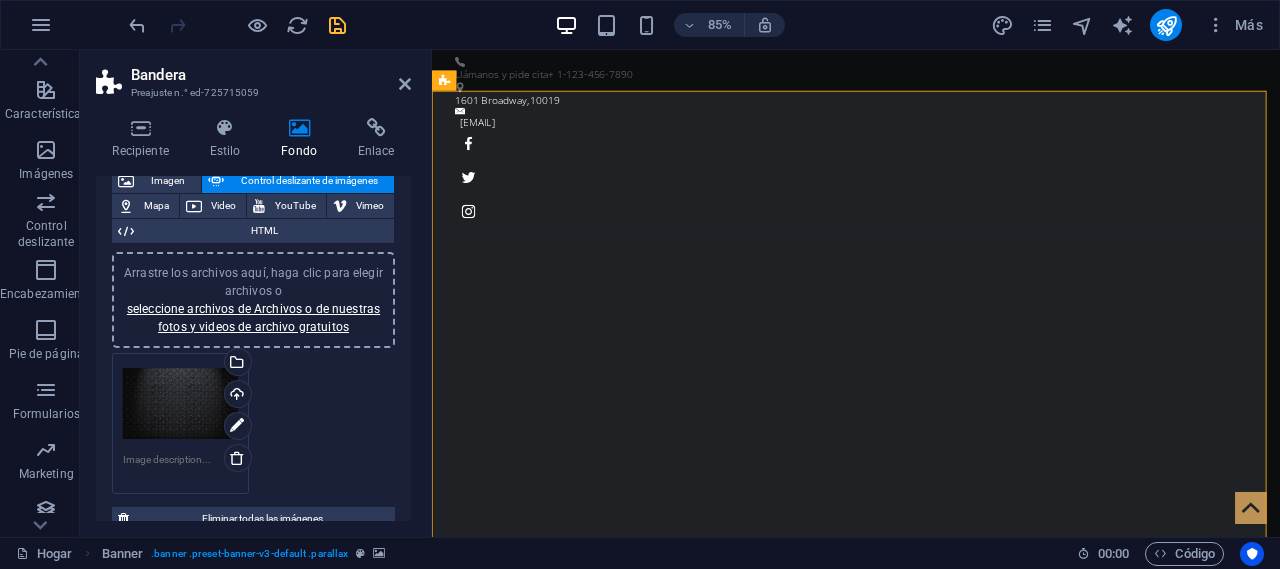 click on "Drag files here, click to choose files or select files from Files or our free stock photos & videos" at bounding box center [180, 404] 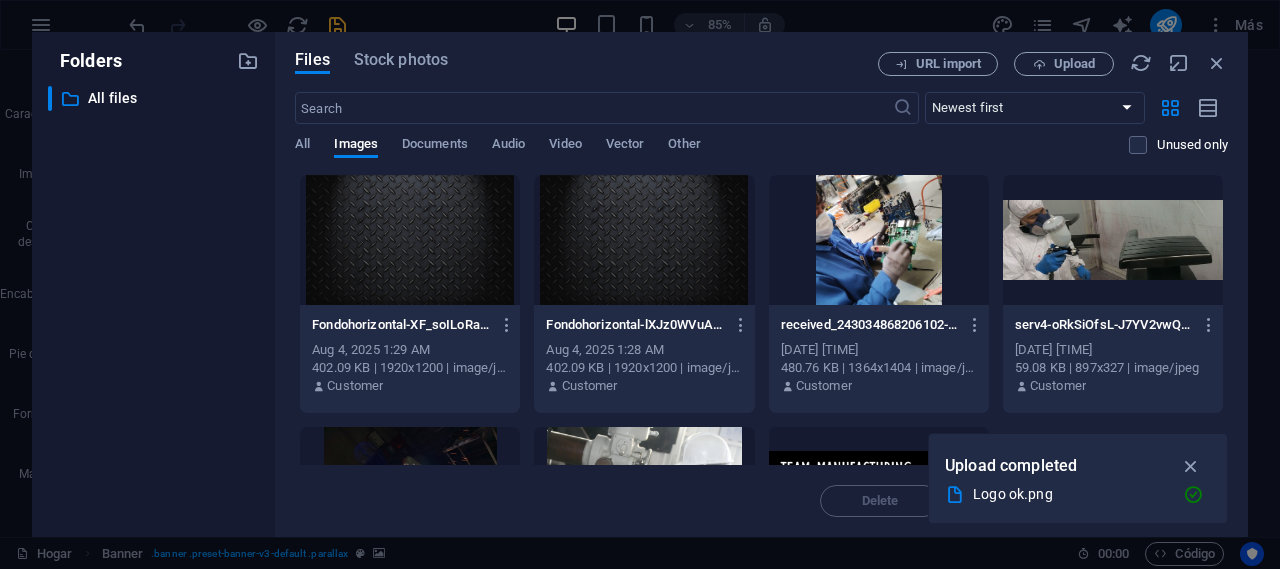 click on "​ All files All files" at bounding box center [153, 303] 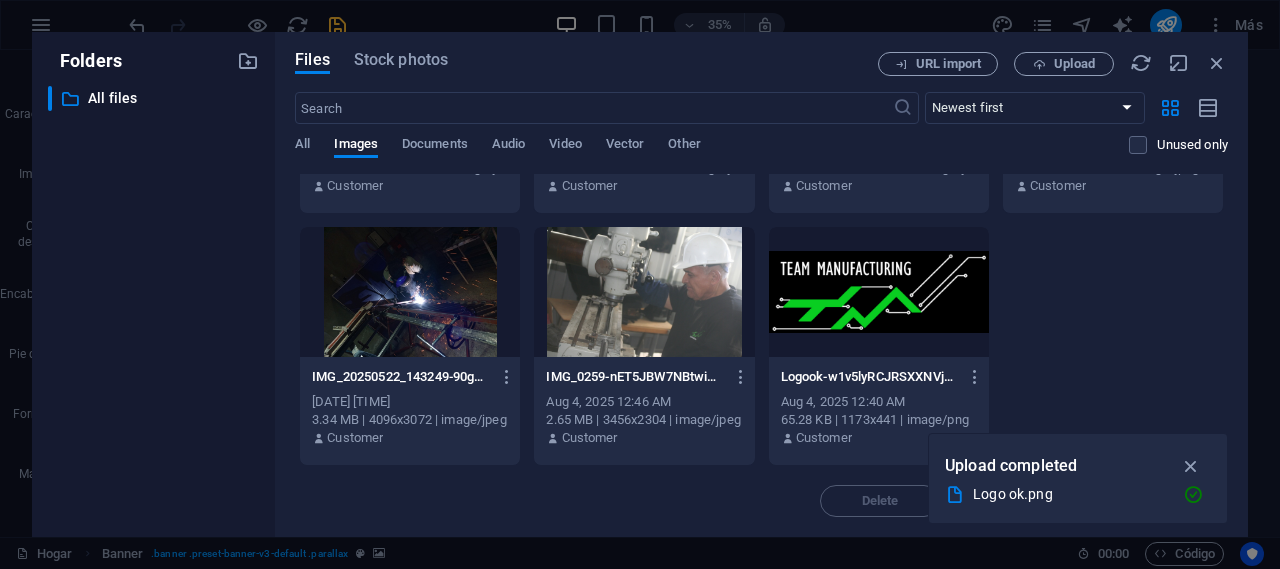 scroll, scrollTop: 0, scrollLeft: 0, axis: both 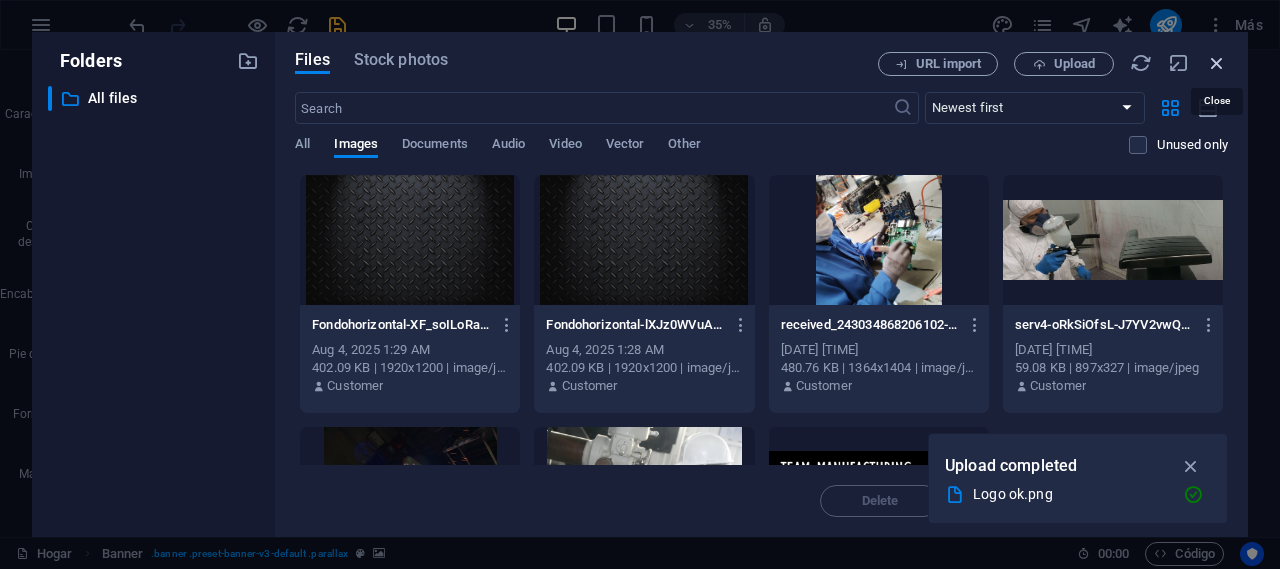 drag, startPoint x: 1220, startPoint y: 58, endPoint x: 873, endPoint y: 63, distance: 347.036 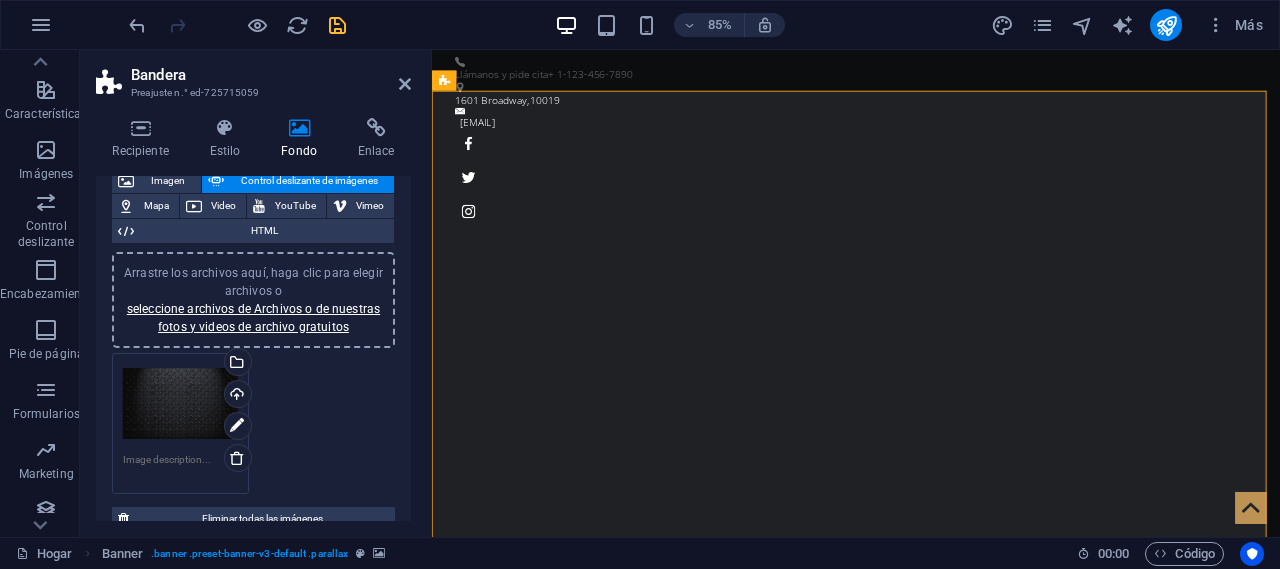 scroll, scrollTop: 26, scrollLeft: 0, axis: vertical 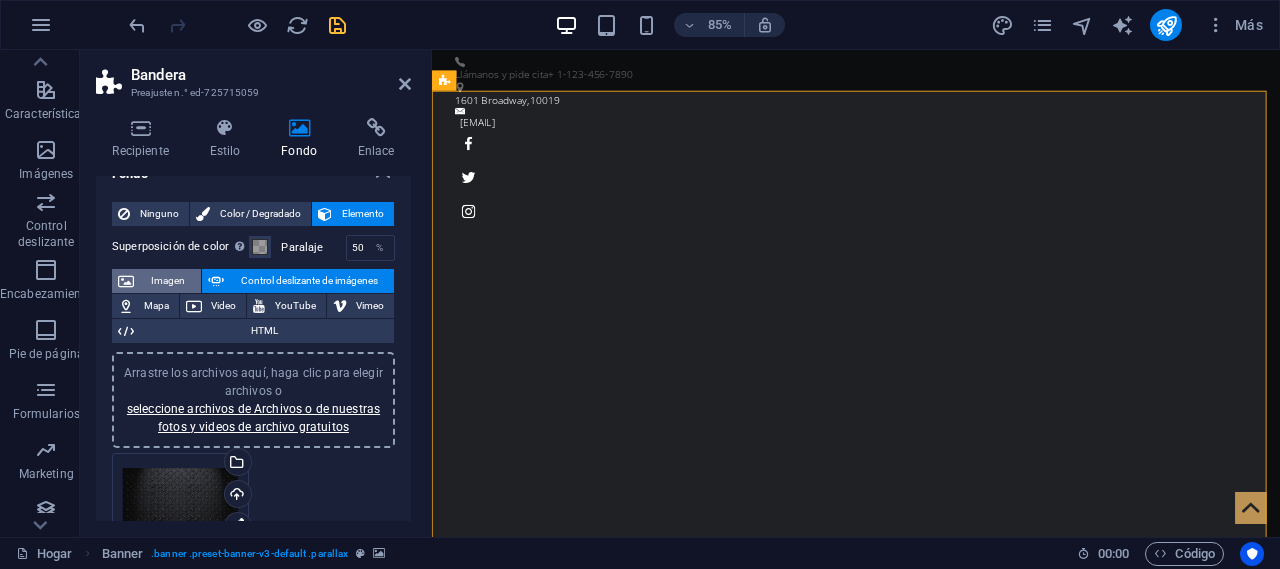 click on "Imagen" at bounding box center [167, 281] 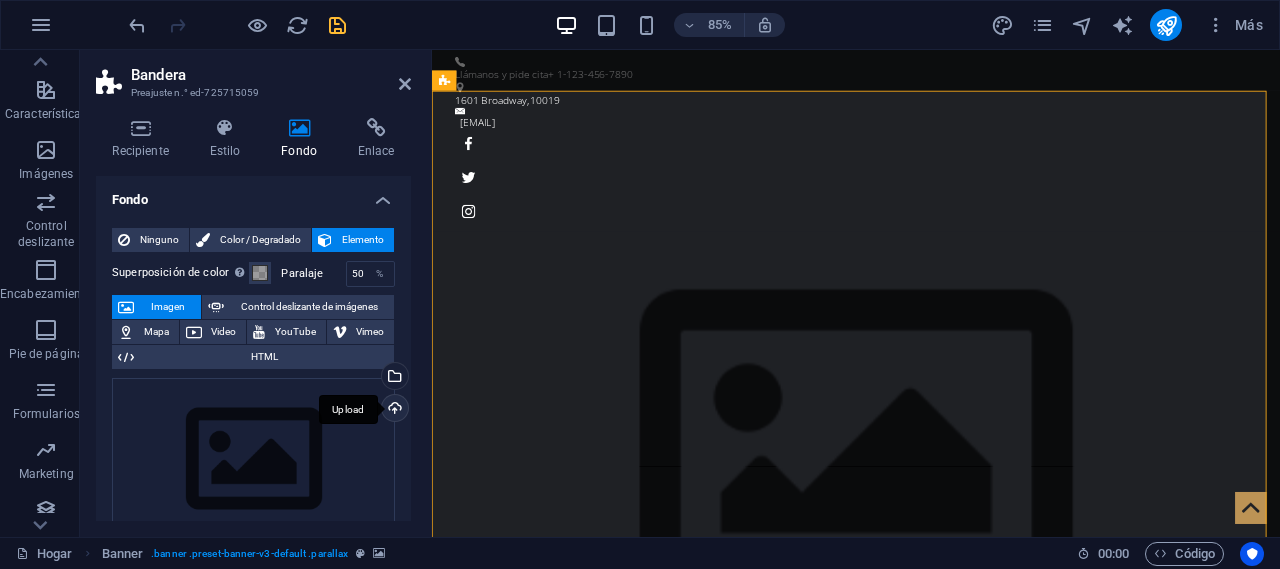 scroll, scrollTop: 200, scrollLeft: 0, axis: vertical 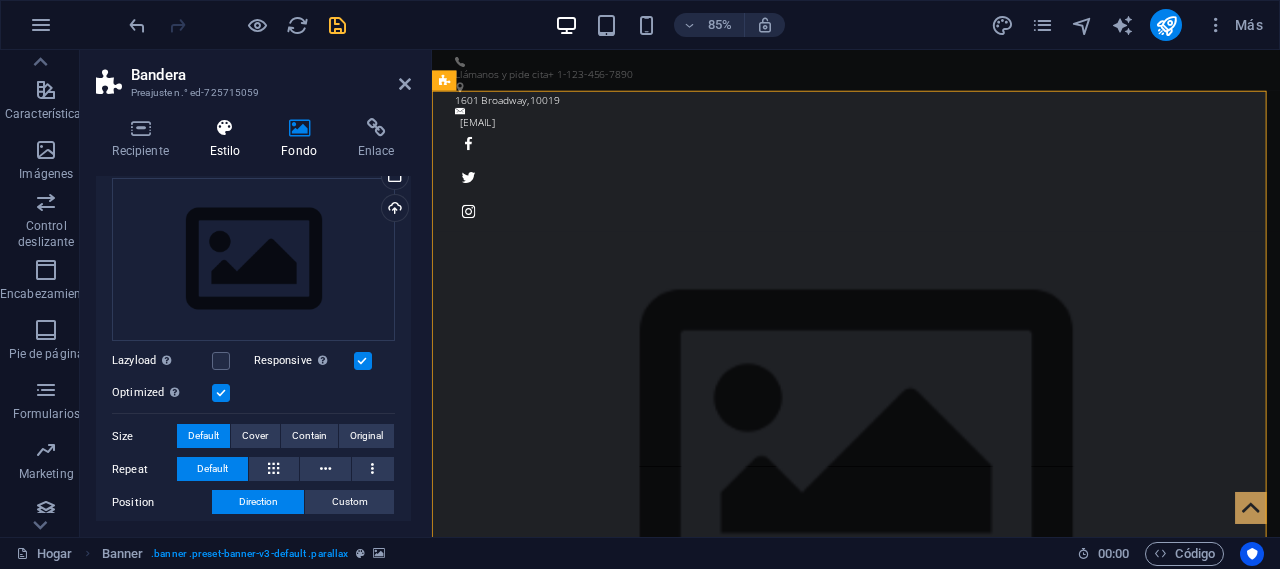 click on "Estilo" at bounding box center [229, 139] 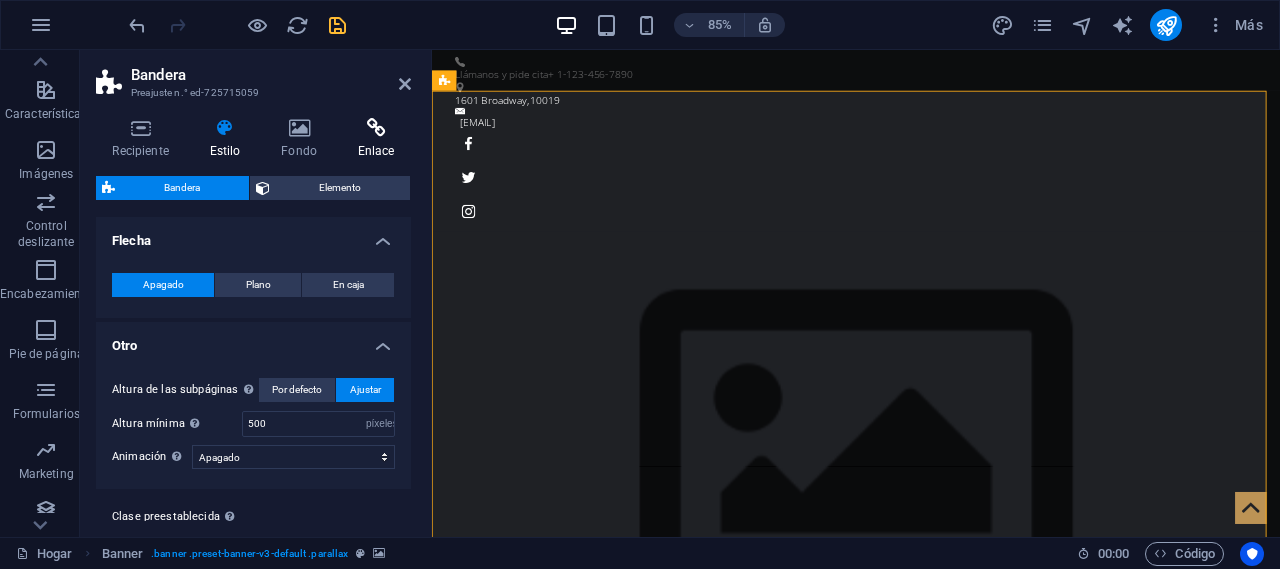 click on "Enlace" at bounding box center (376, 151) 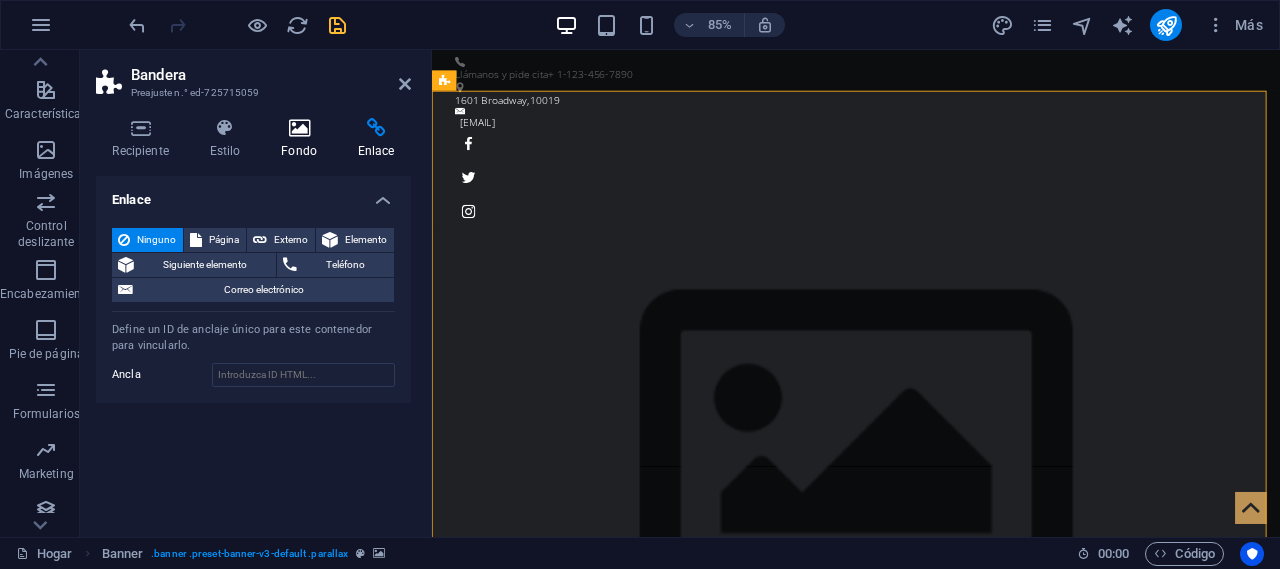 click on "Fondo" at bounding box center [299, 151] 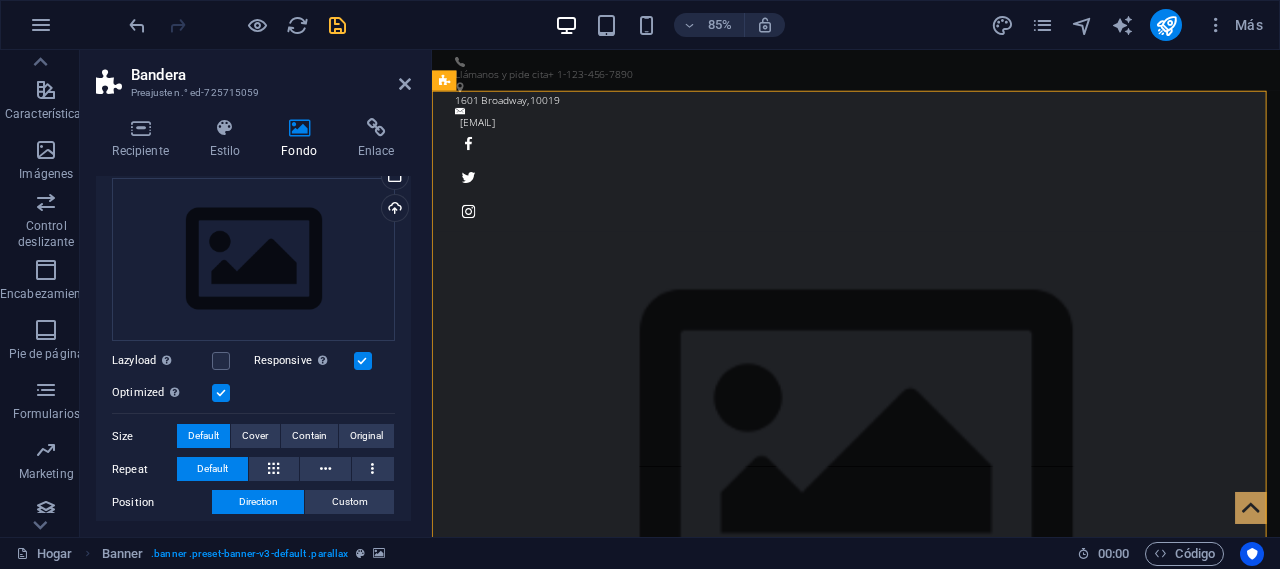 scroll, scrollTop: 0, scrollLeft: 0, axis: both 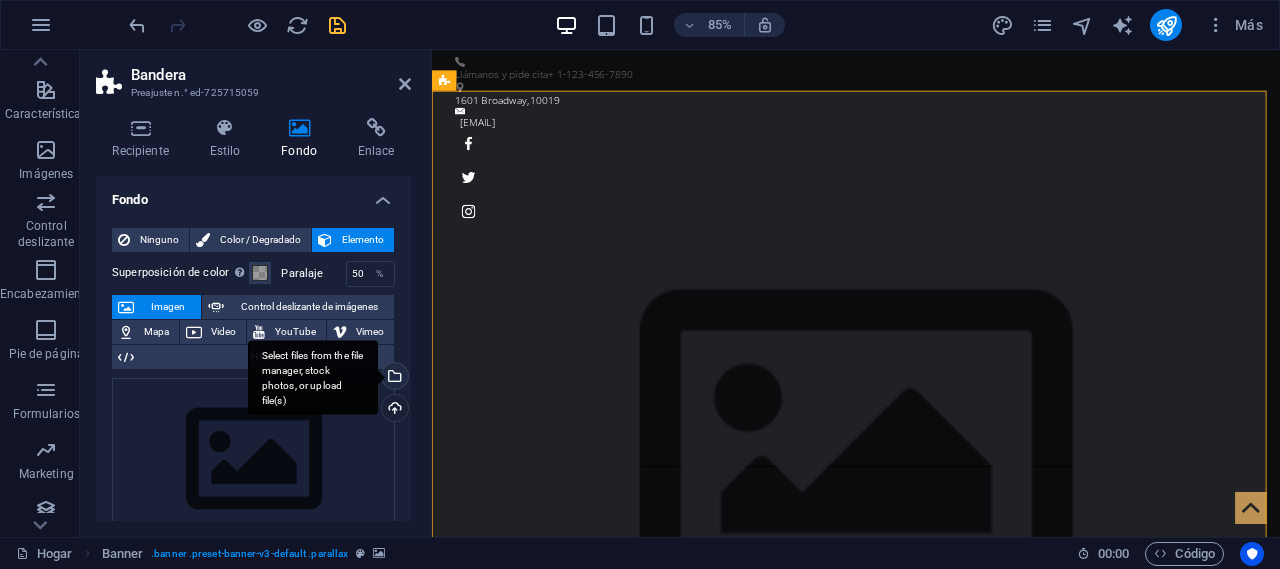 click on "Select files from the file manager, stock photos, or upload file(s)" at bounding box center (313, 377) 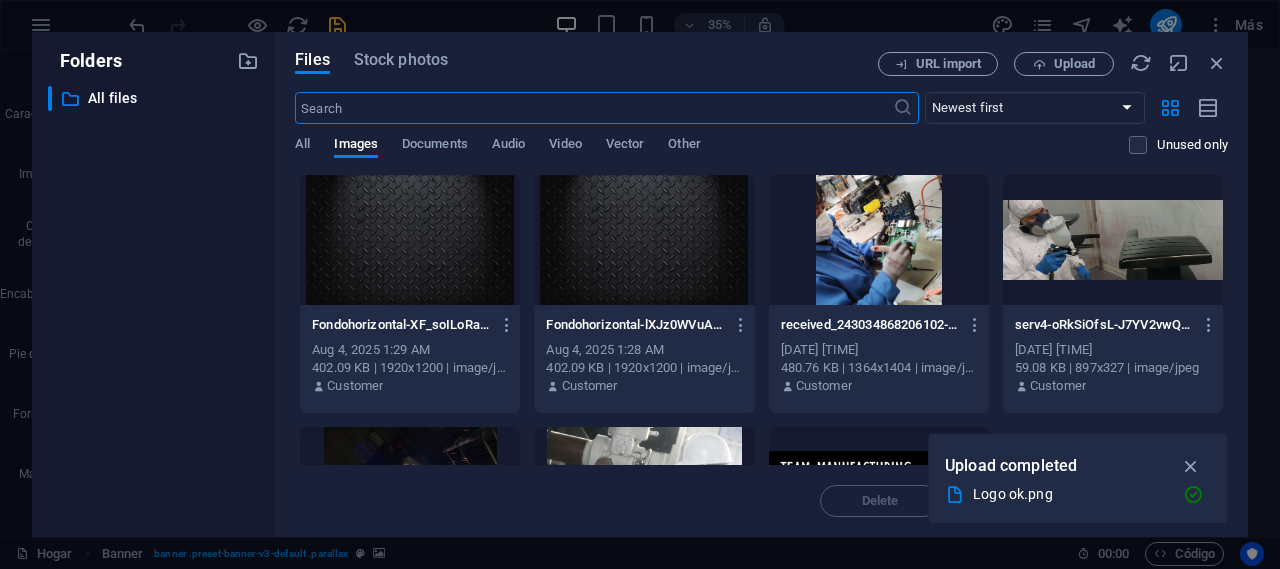 click at bounding box center (410, 240) 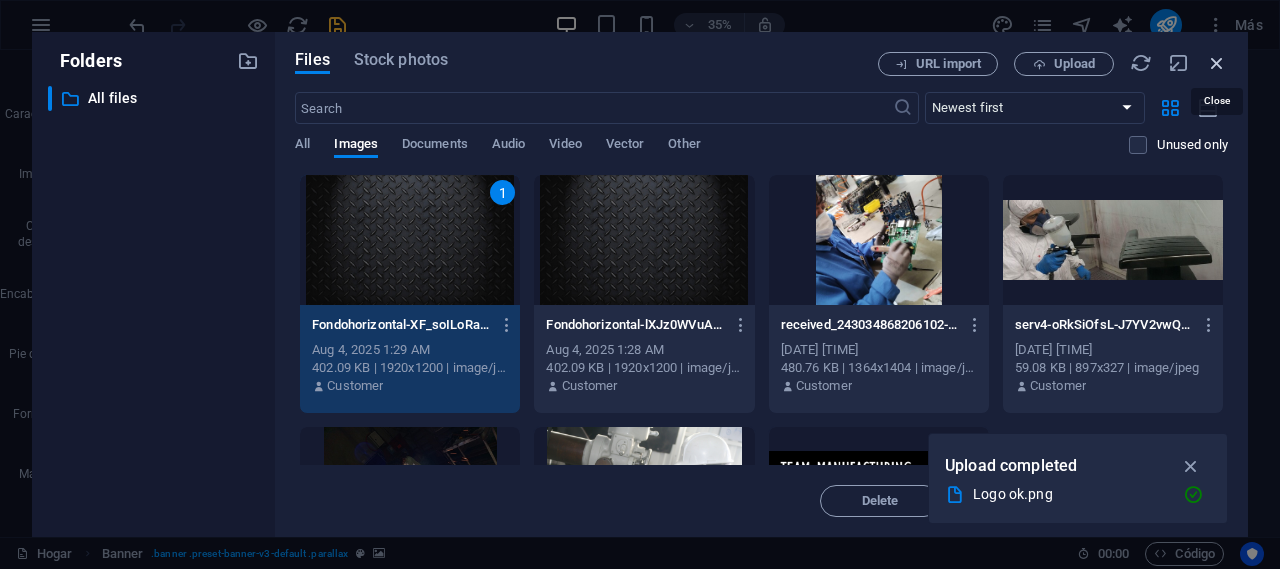 drag, startPoint x: 1210, startPoint y: 61, endPoint x: 839, endPoint y: 61, distance: 371 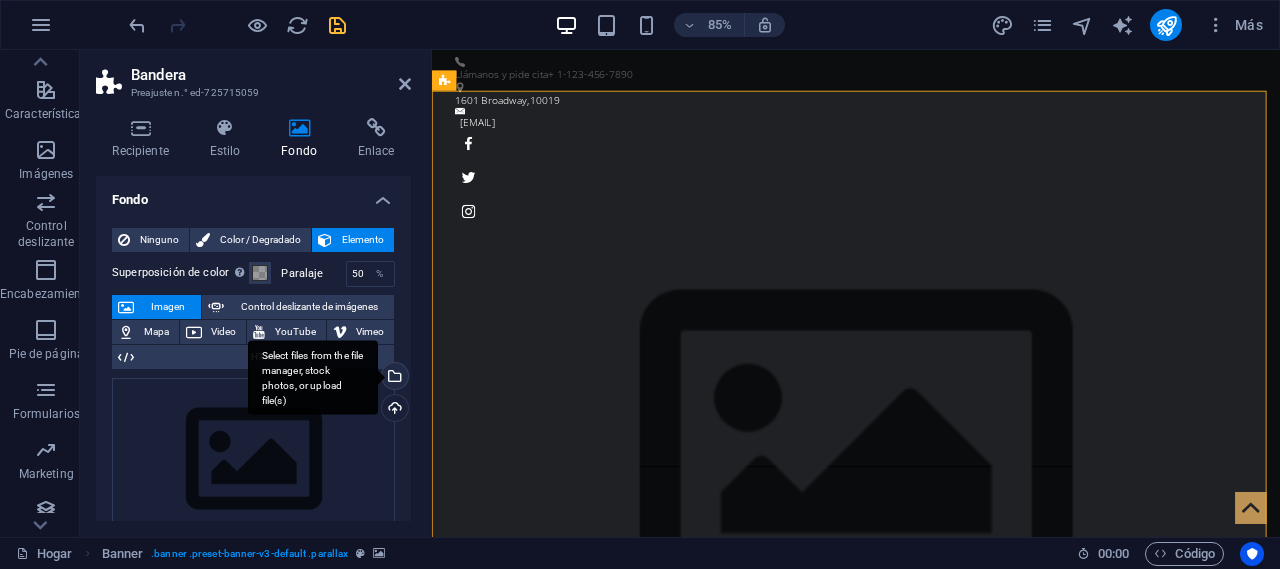 click on "Select files from the file manager, stock photos, or upload file(s)" at bounding box center [313, 377] 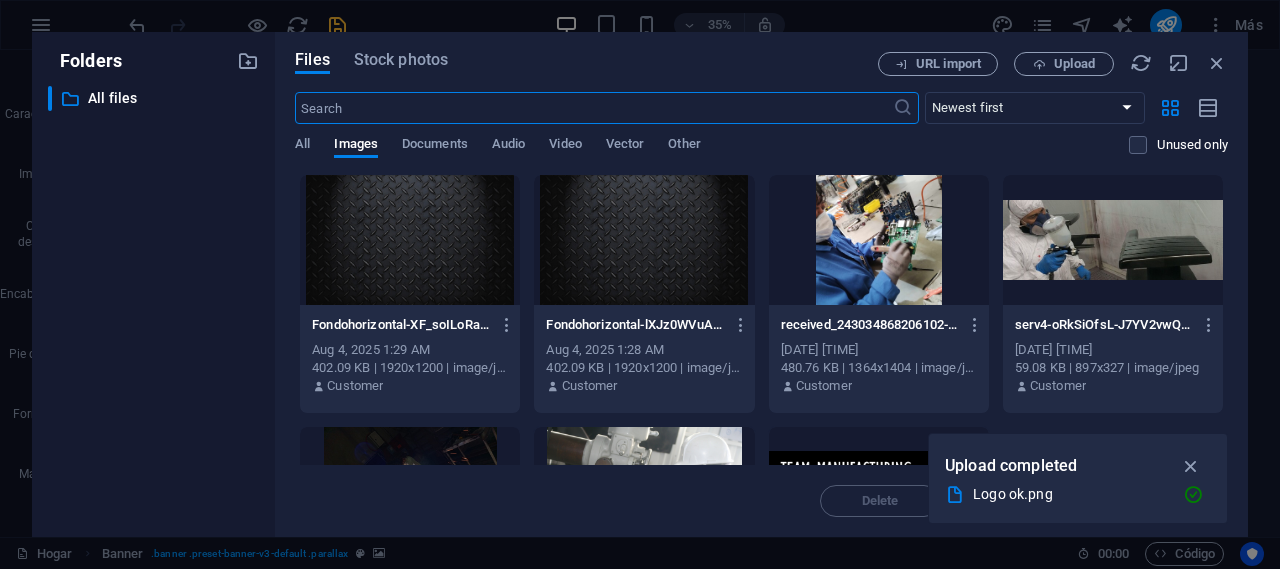 click at bounding box center (410, 240) 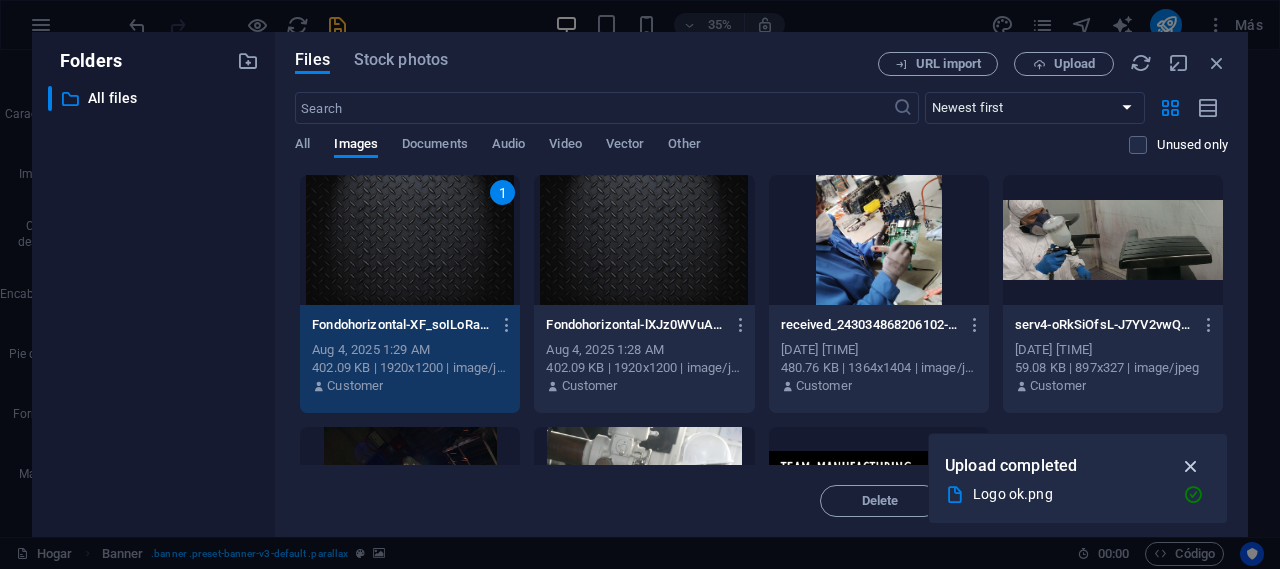 click at bounding box center (1191, 466) 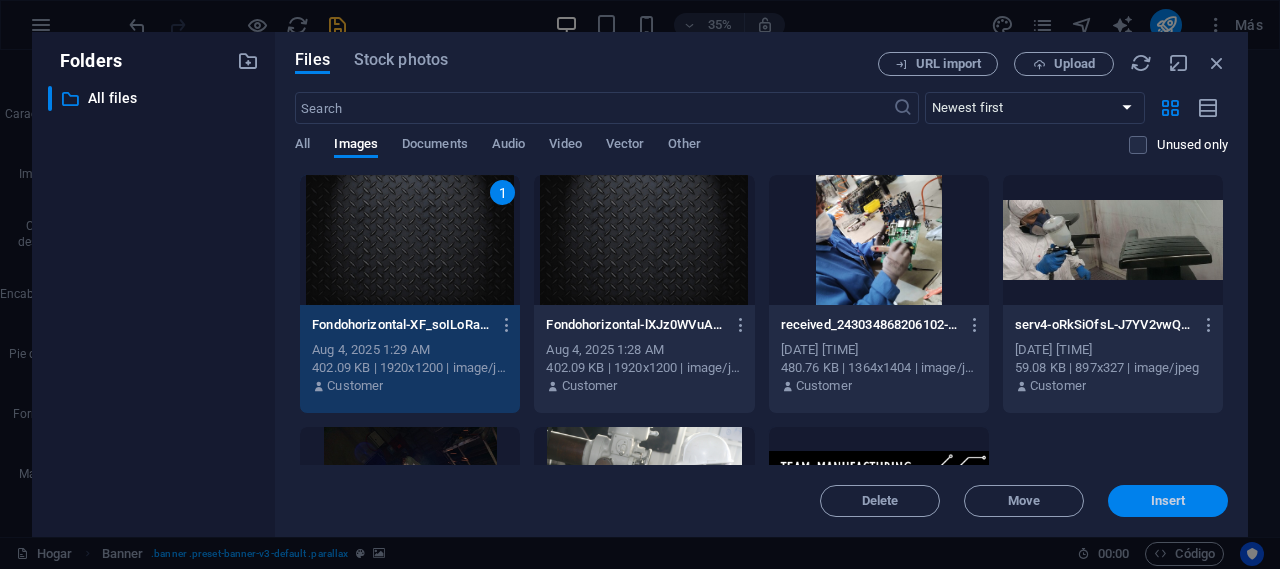 drag, startPoint x: 1160, startPoint y: 499, endPoint x: 381, endPoint y: 425, distance: 782.5069 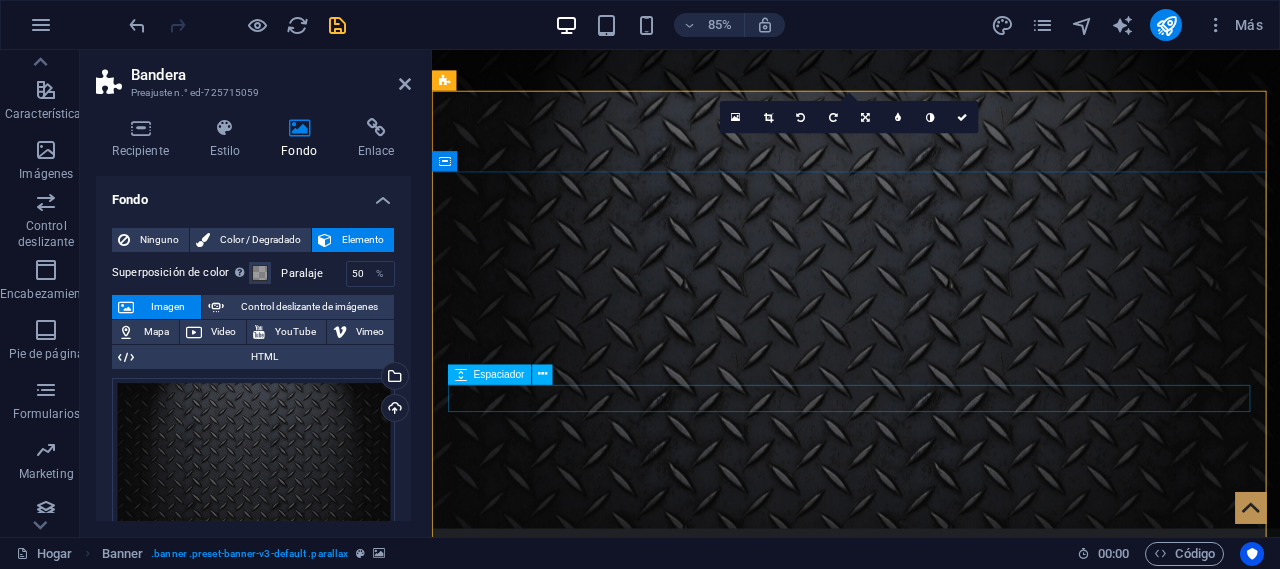 scroll, scrollTop: 0, scrollLeft: 0, axis: both 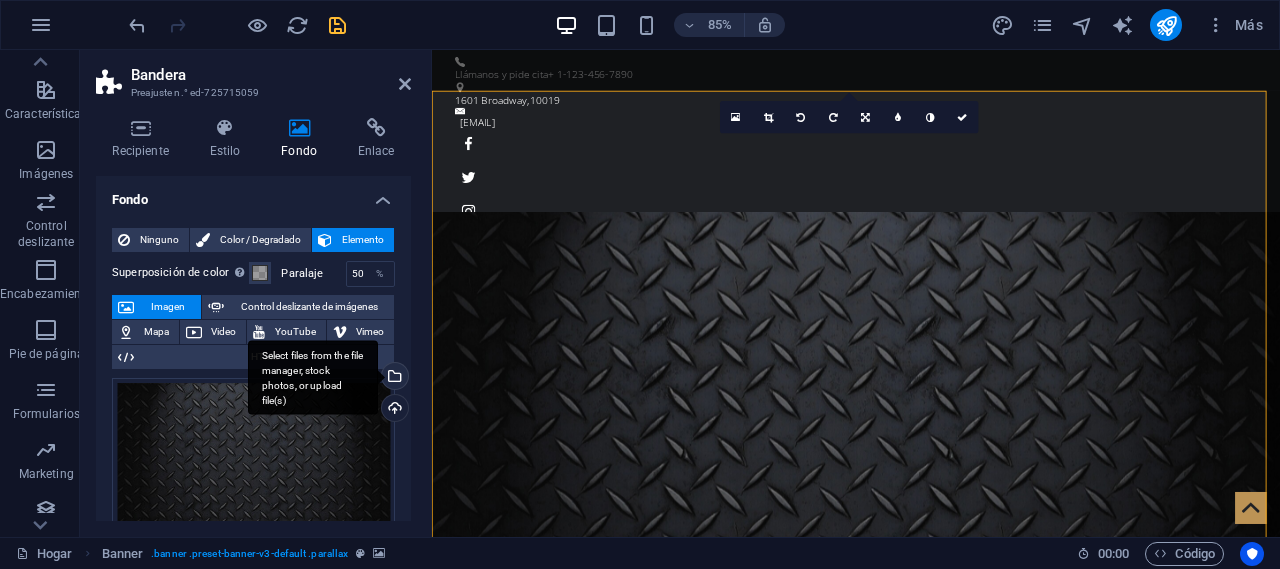 click on "Select files from the file manager, stock photos, or upload file(s)" at bounding box center (393, 378) 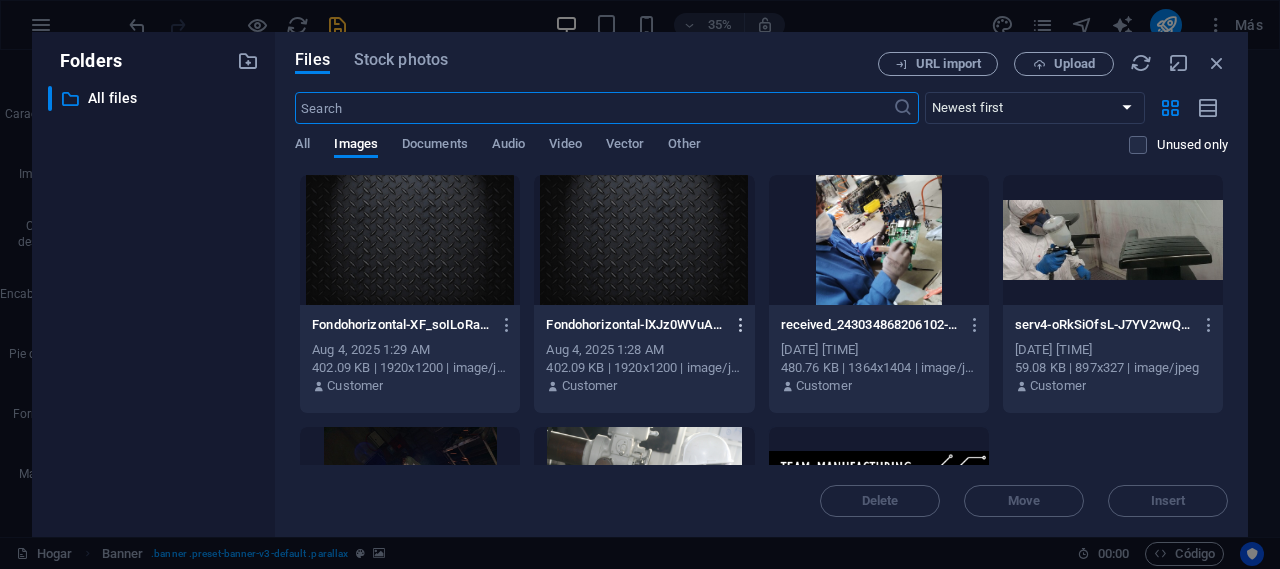 click at bounding box center [741, 325] 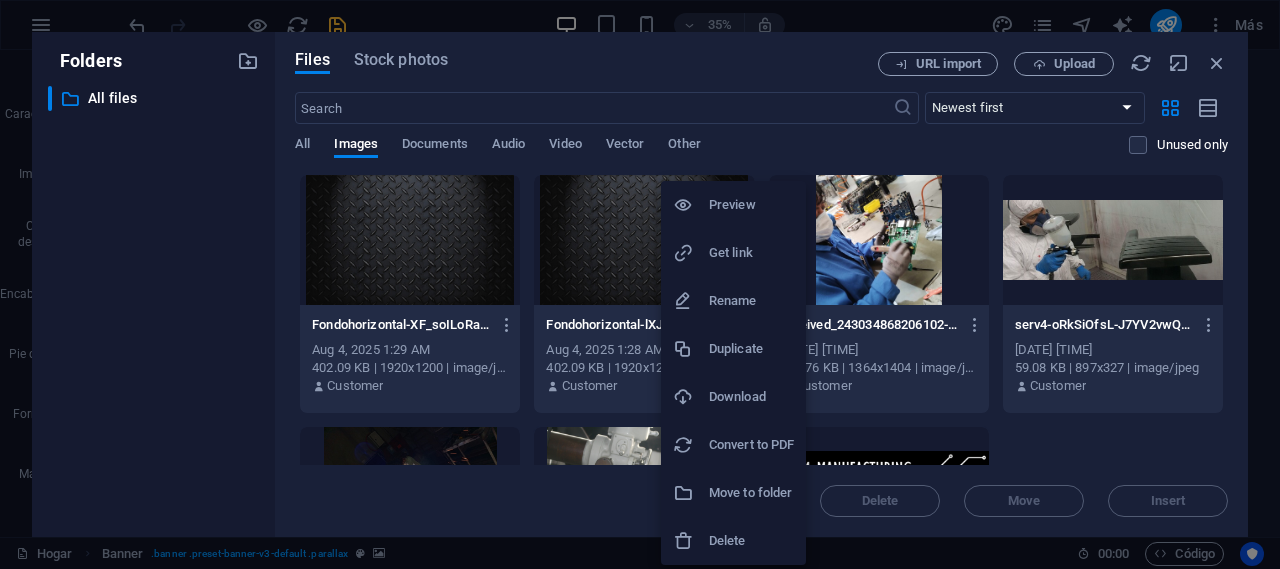 click on "Delete" at bounding box center [751, 541] 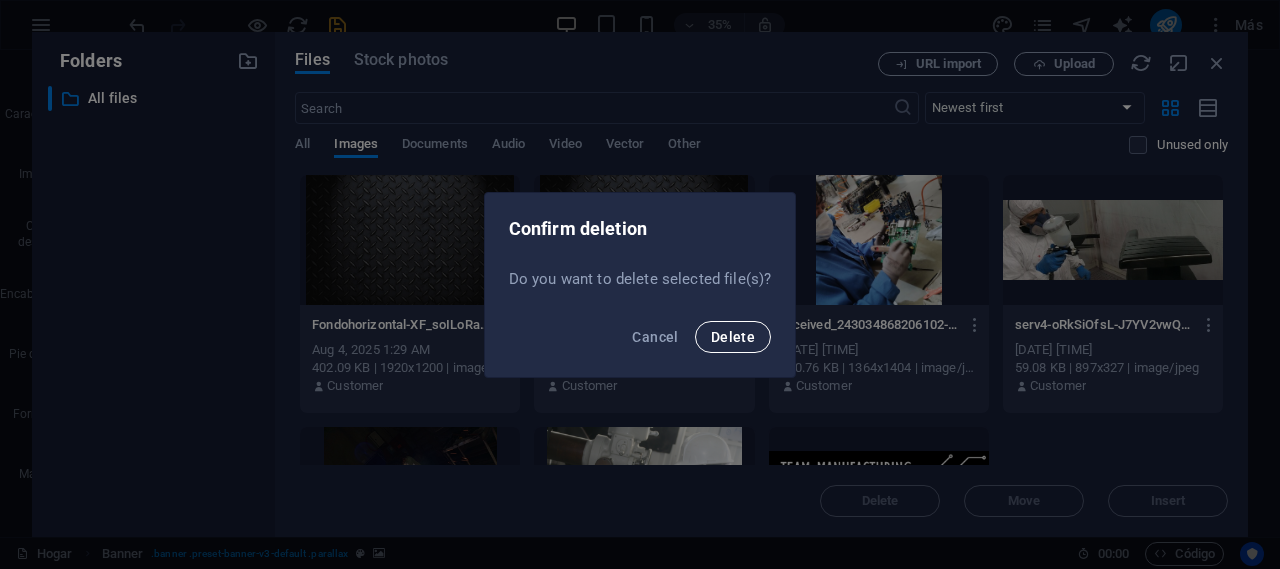 click on "Delete" at bounding box center (733, 337) 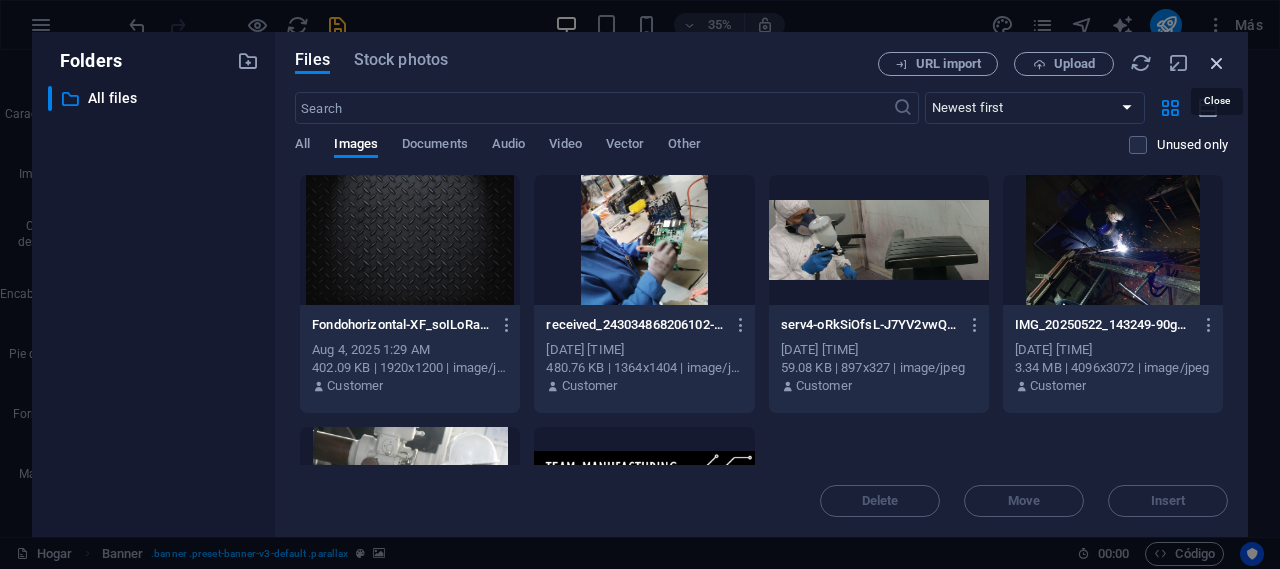 click at bounding box center (1217, 63) 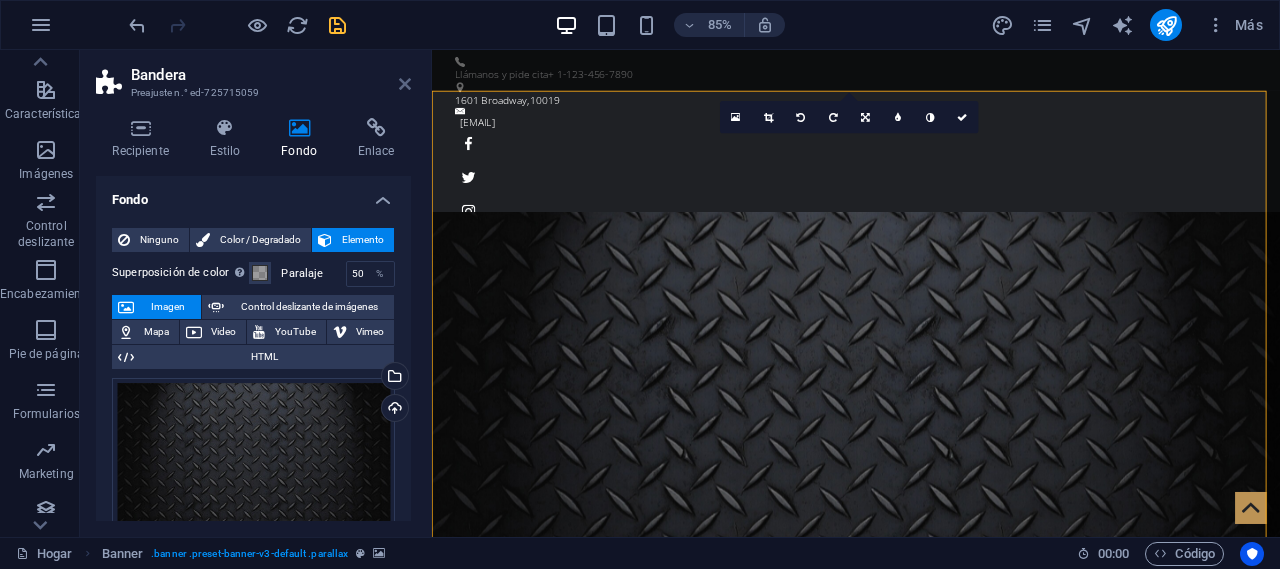 drag, startPoint x: 402, startPoint y: 85, endPoint x: 376, endPoint y: 273, distance: 189.78935 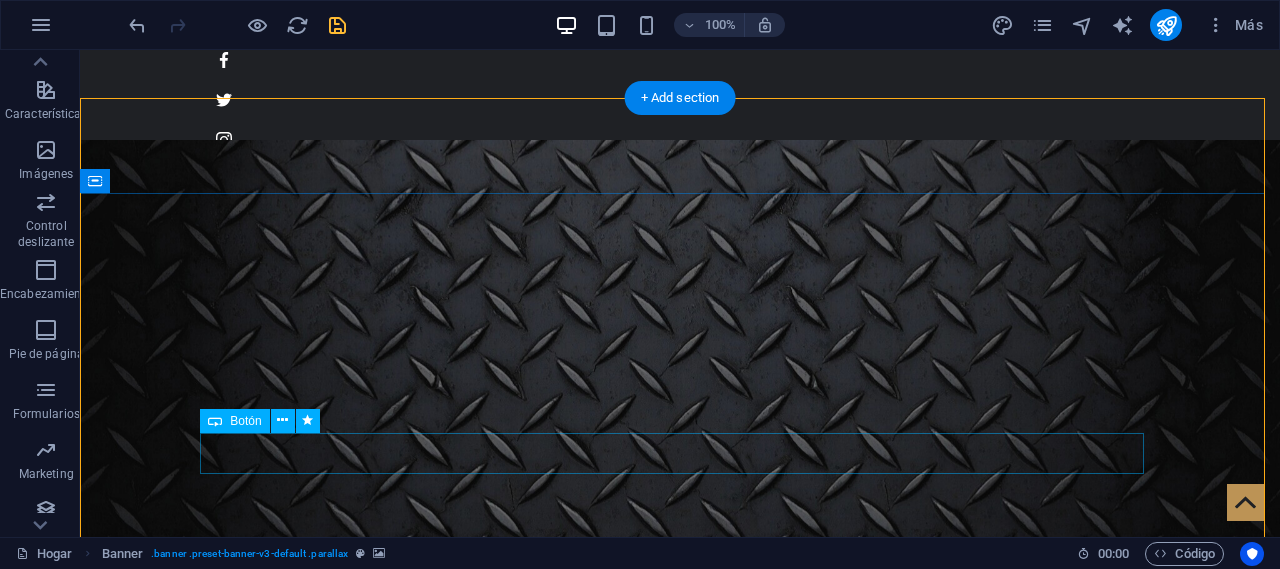 scroll, scrollTop: 0, scrollLeft: 0, axis: both 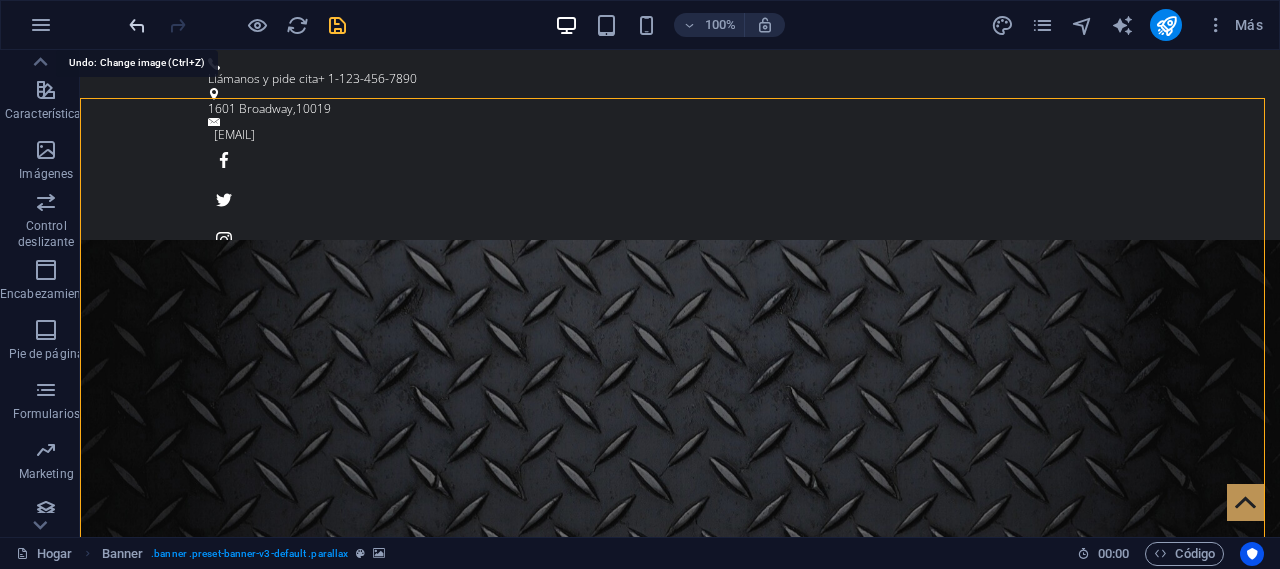 click at bounding box center (137, 25) 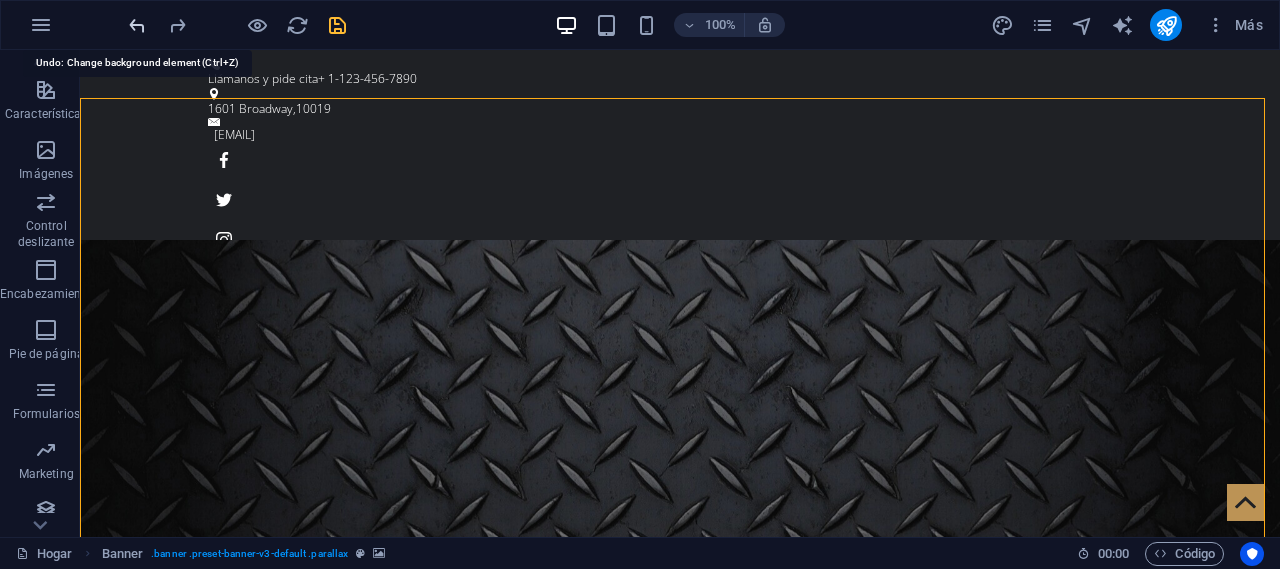 click at bounding box center [137, 25] 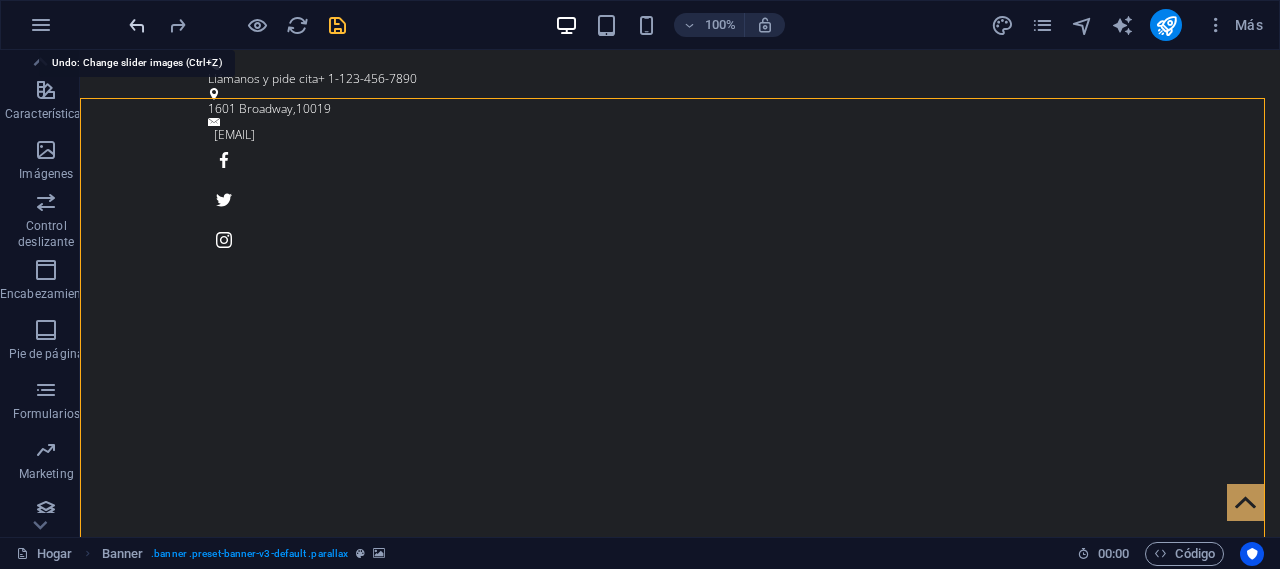 click at bounding box center (137, 25) 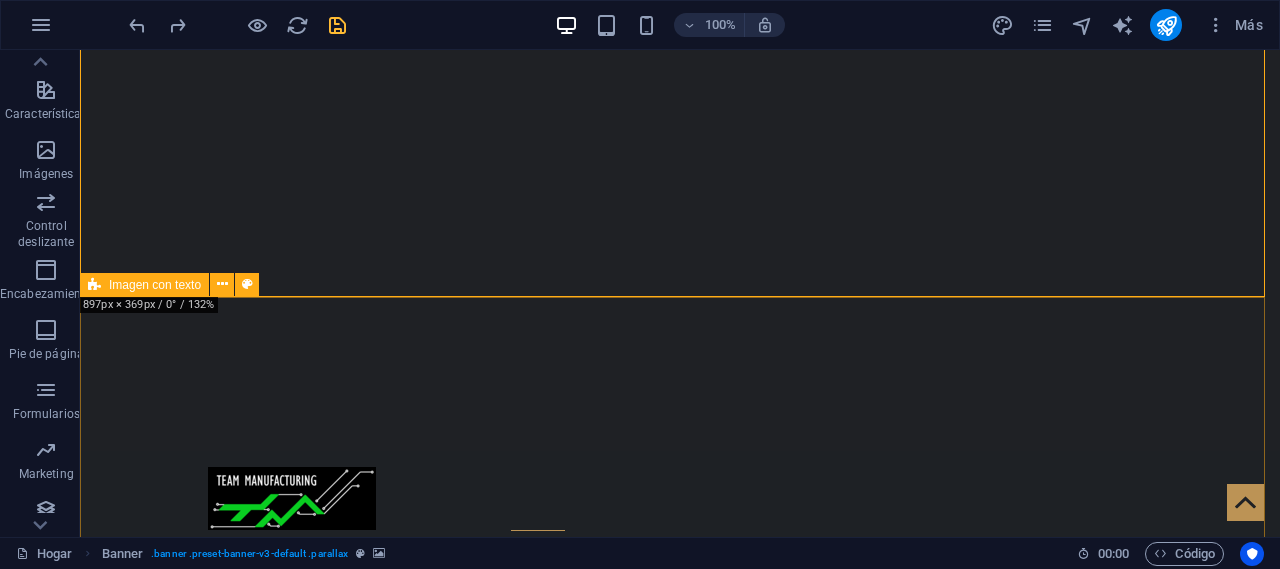 scroll, scrollTop: 0, scrollLeft: 0, axis: both 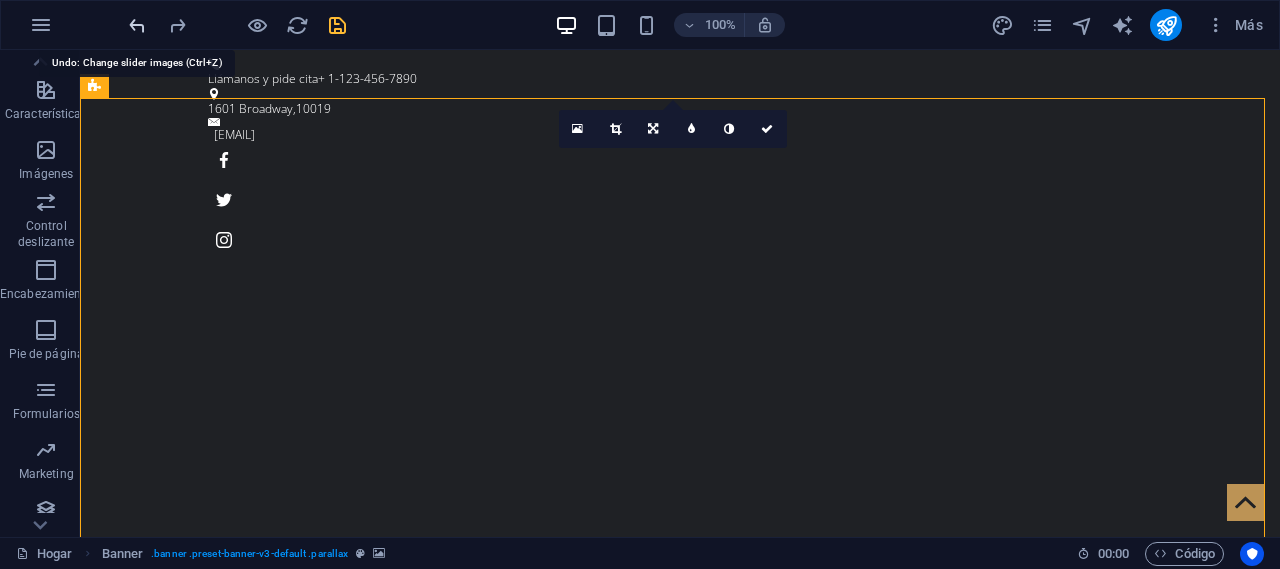 click at bounding box center [137, 25] 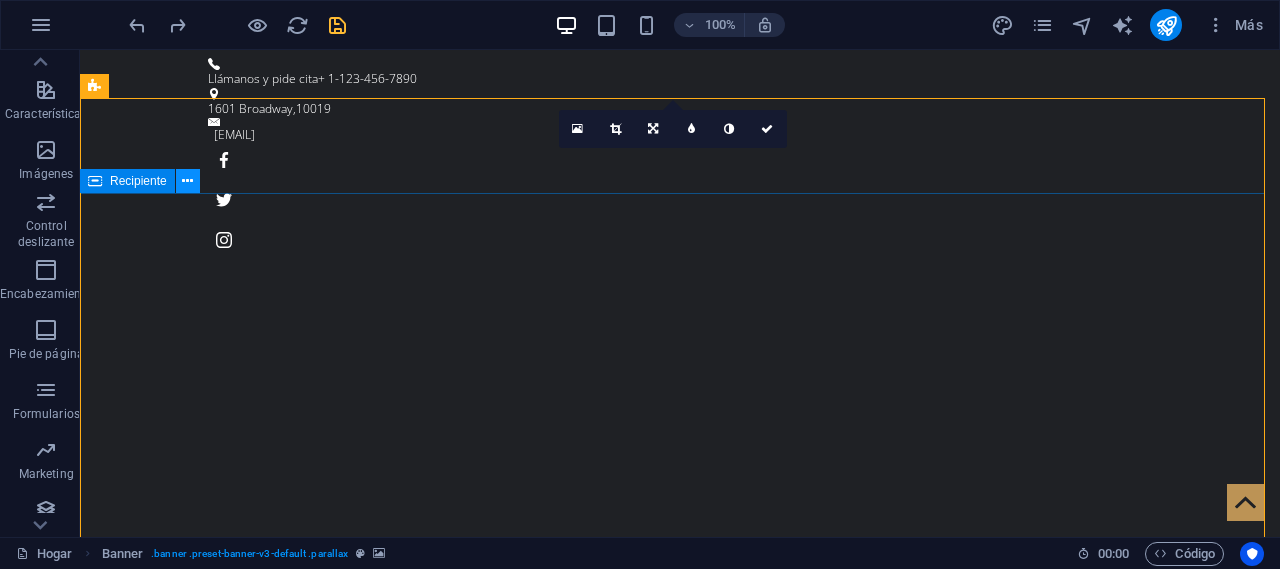 click at bounding box center (187, 181) 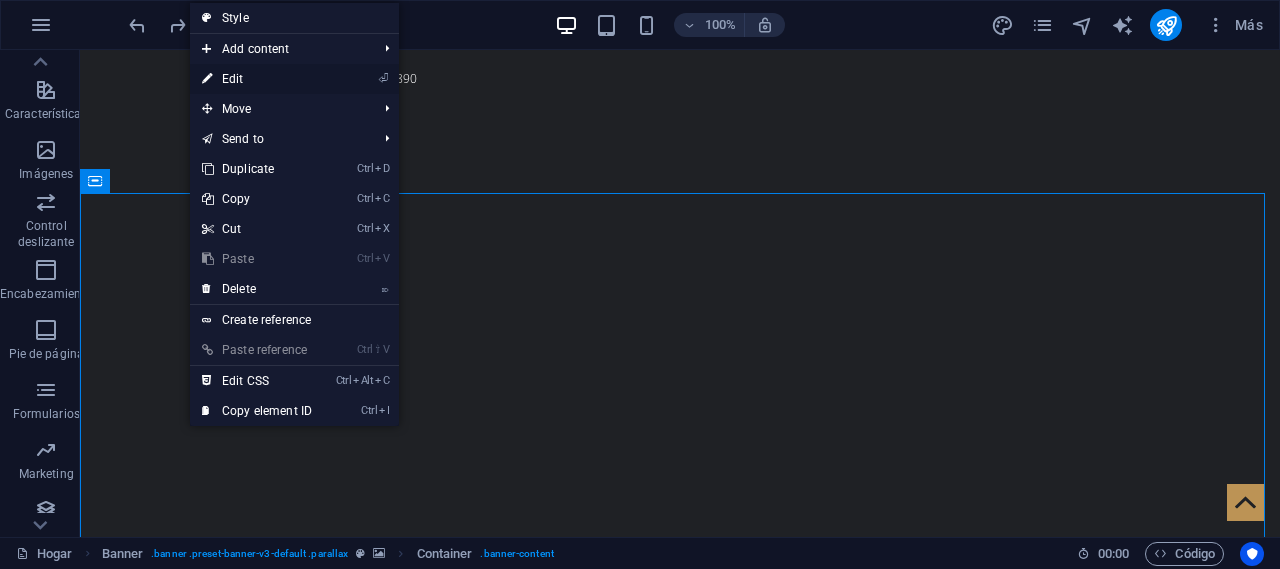 click on "⏎  Edit" at bounding box center [257, 79] 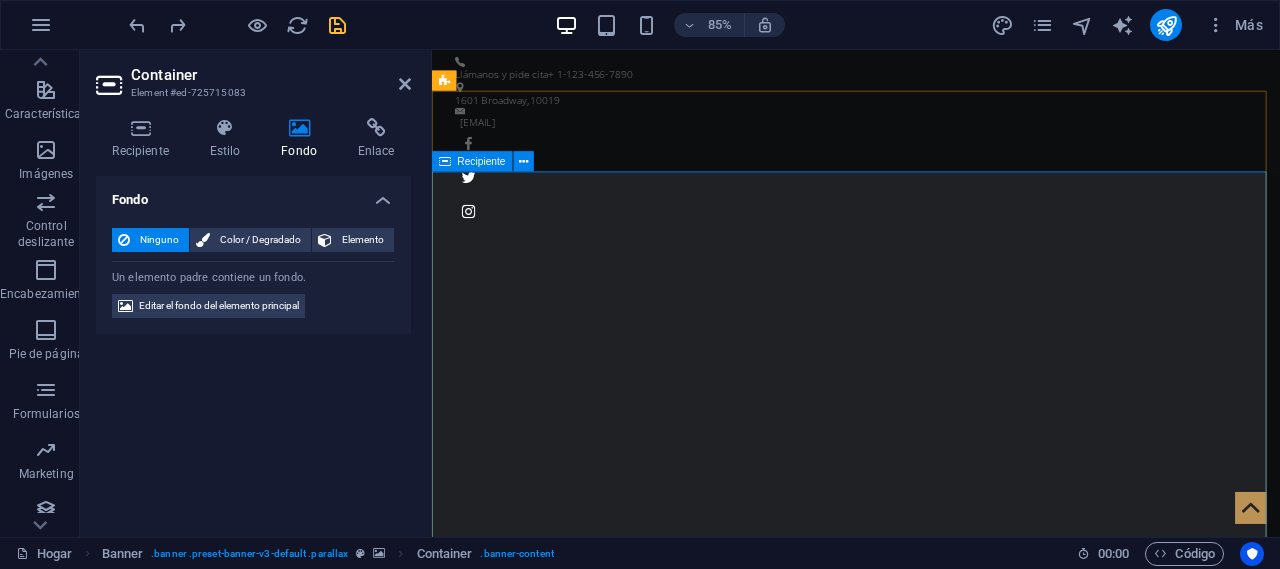scroll, scrollTop: 100, scrollLeft: 0, axis: vertical 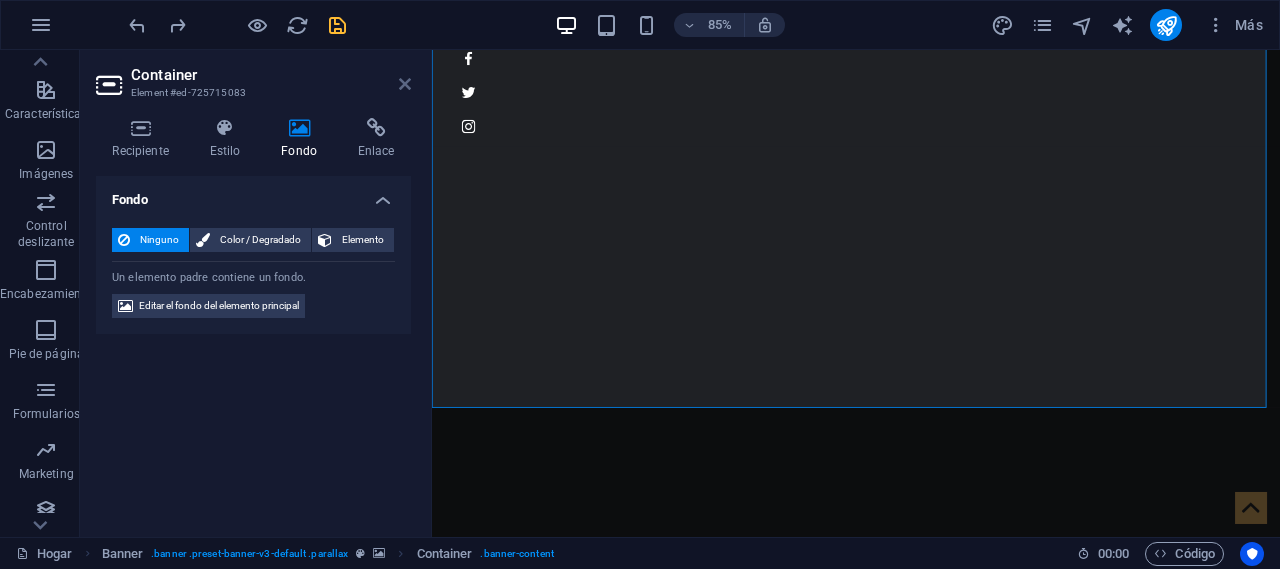 click at bounding box center (405, 84) 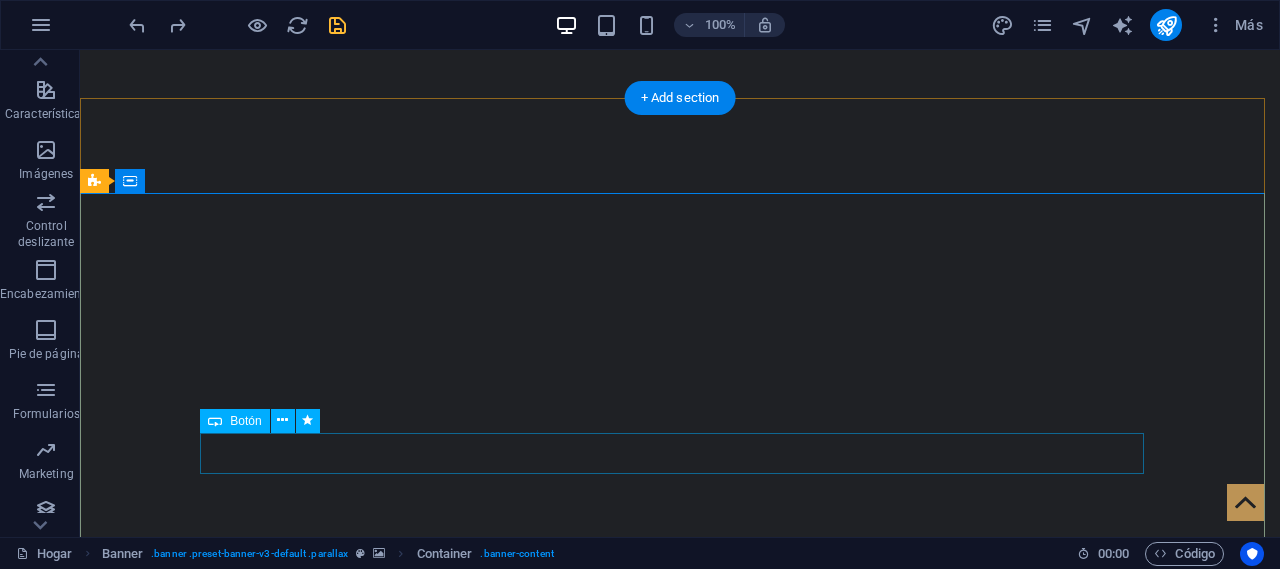 scroll, scrollTop: 0, scrollLeft: 0, axis: both 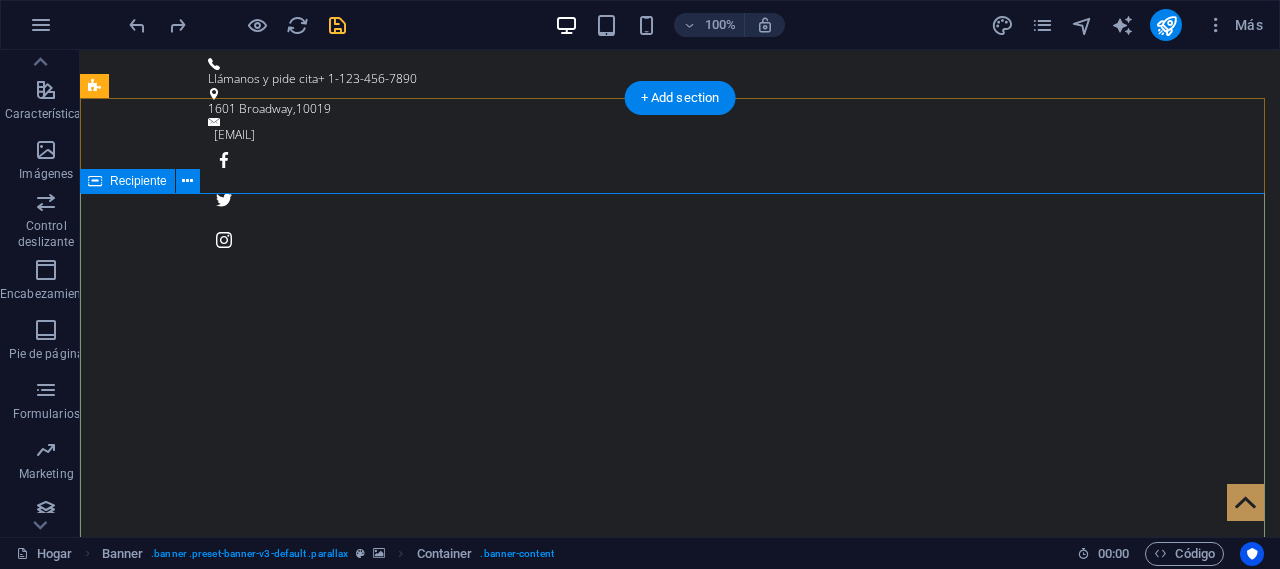click on "SOLUCIONES A MEDIDA DE TUS NECESIDADES La barberia original de Nueva York Más información" at bounding box center [680, 1056] 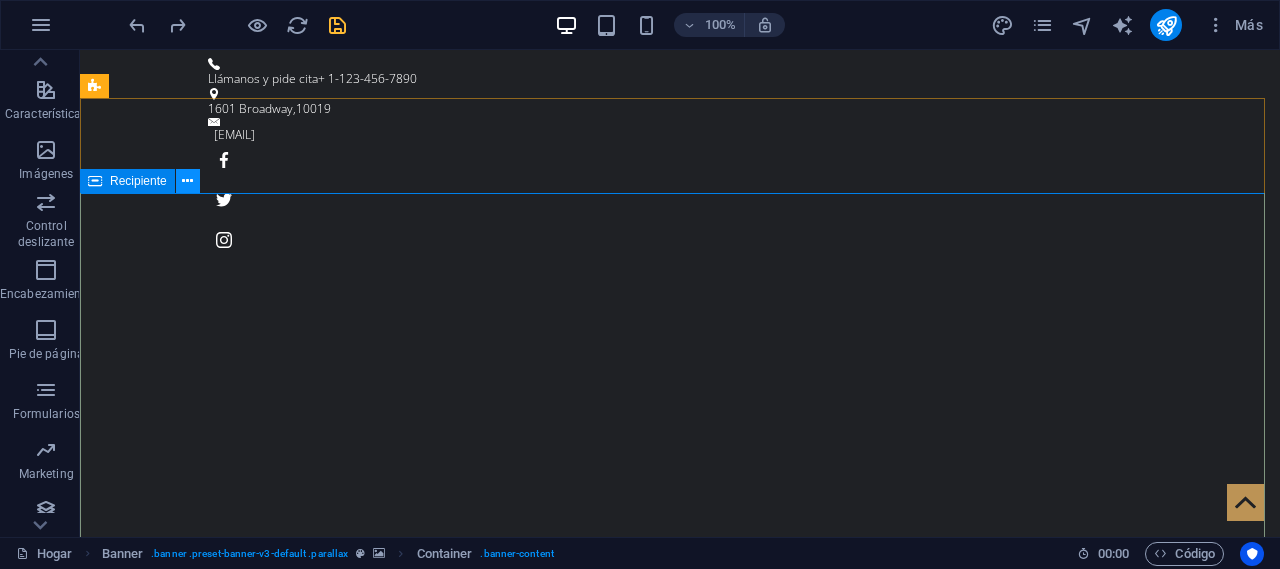 click at bounding box center (187, 181) 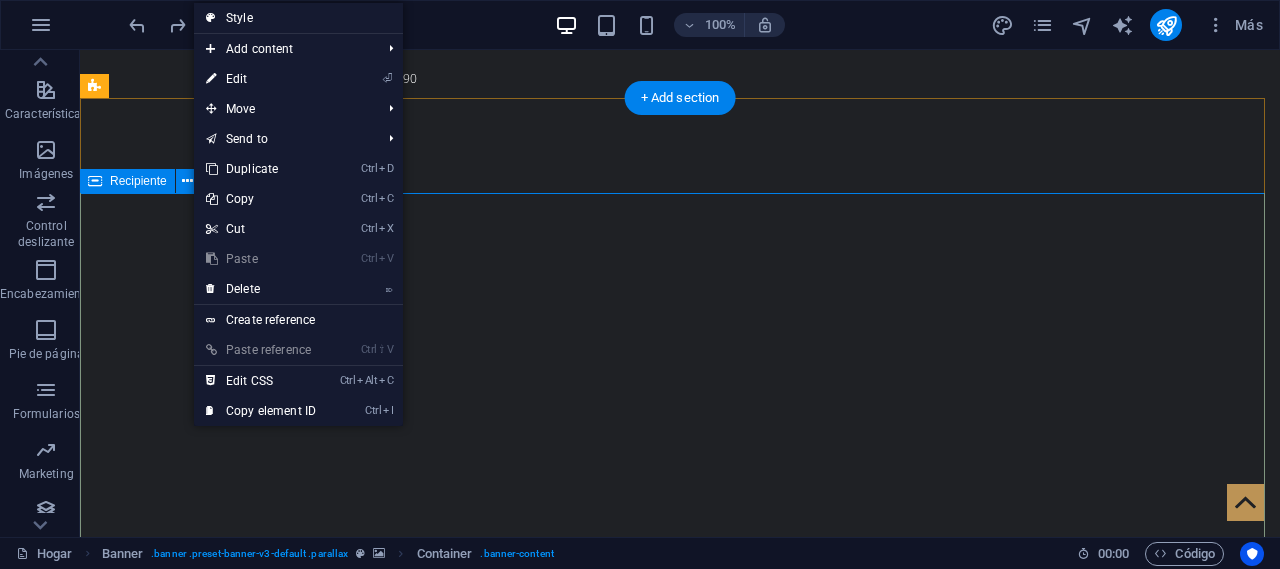 click on "Recipiente" at bounding box center [127, 181] 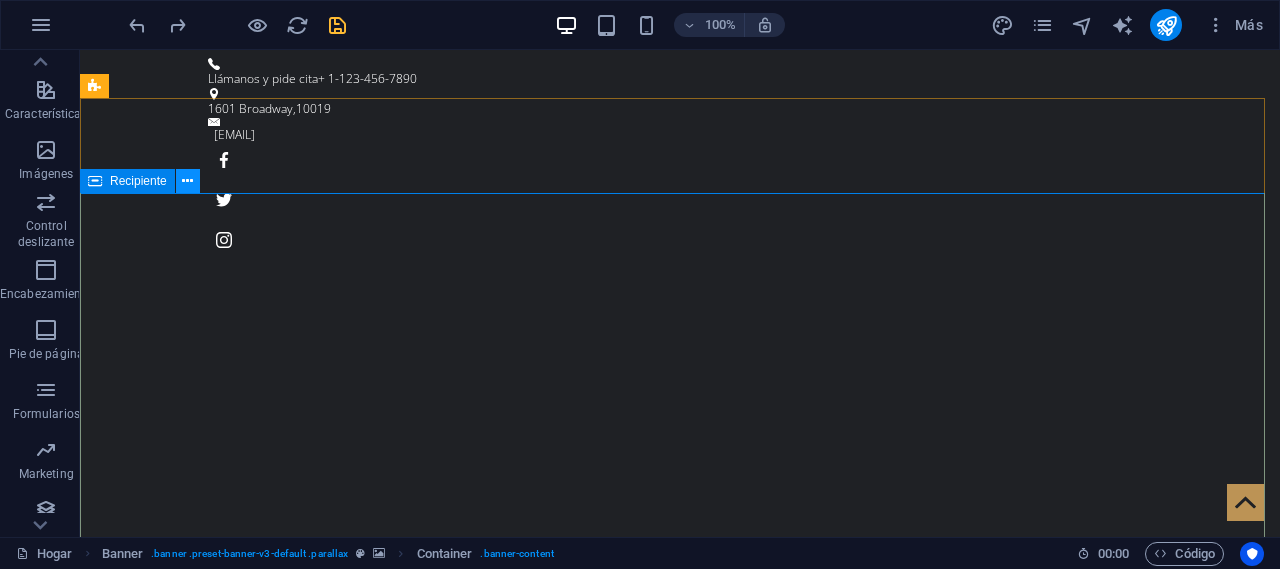 click at bounding box center (187, 181) 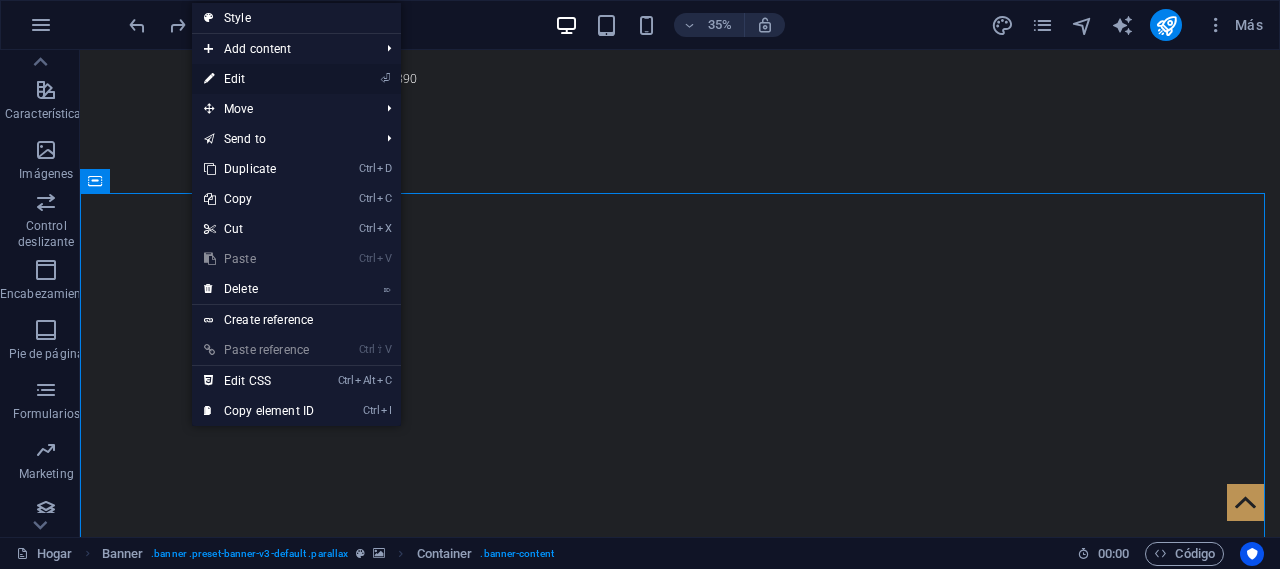click on "⏎  Edit" at bounding box center (259, 79) 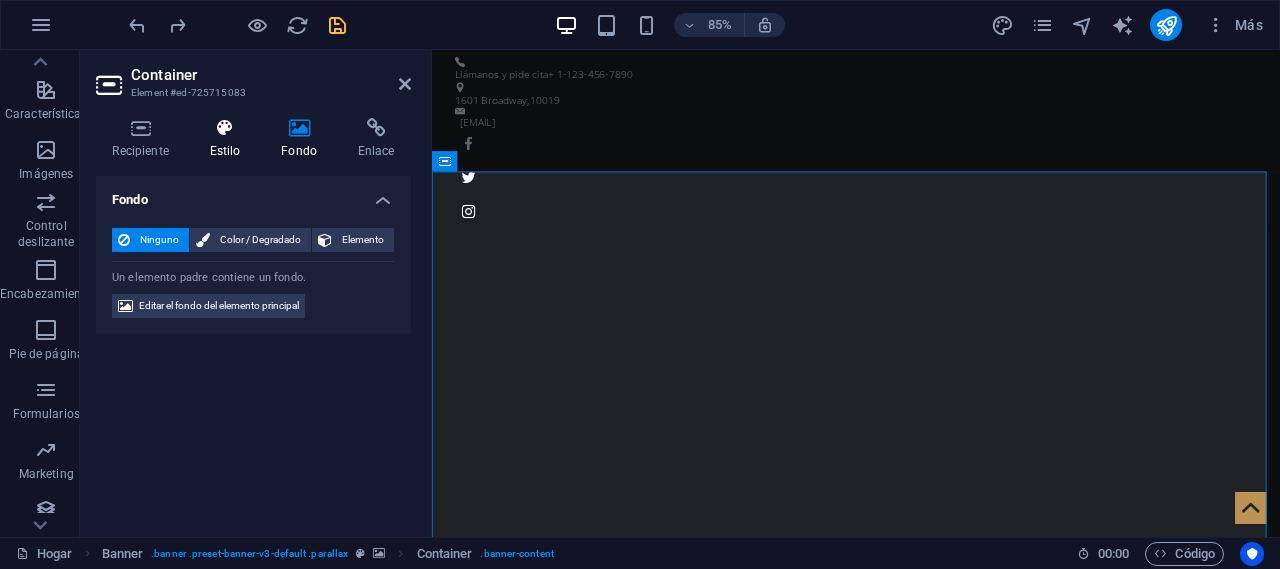 click on "Estilo" at bounding box center [229, 139] 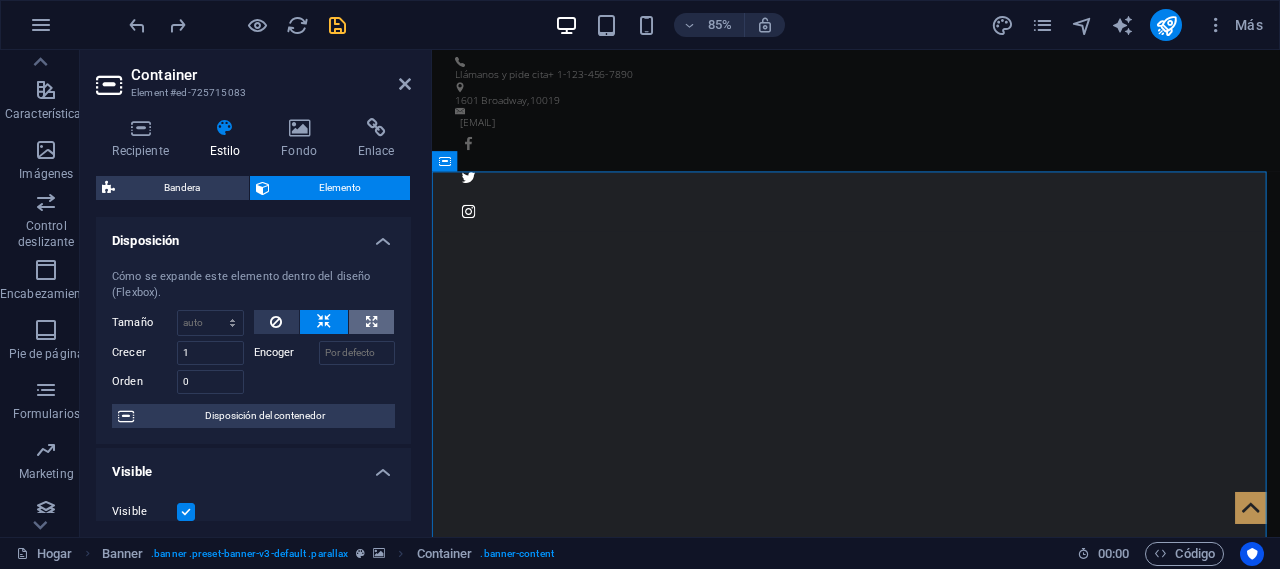 scroll, scrollTop: 400, scrollLeft: 0, axis: vertical 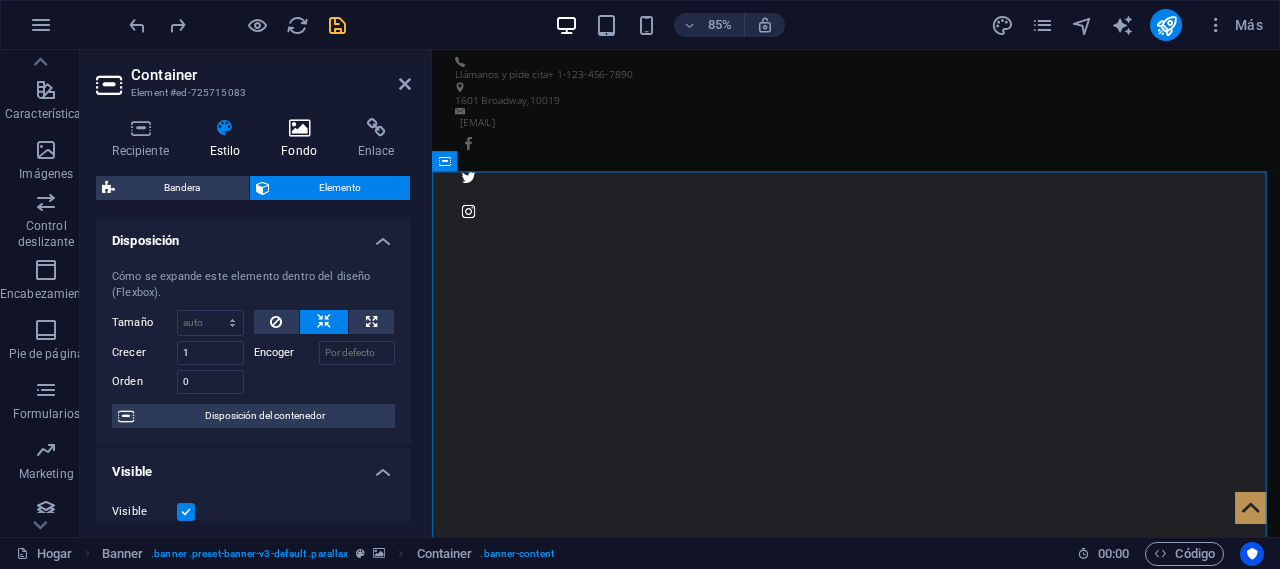 click on "Fondo" at bounding box center [303, 139] 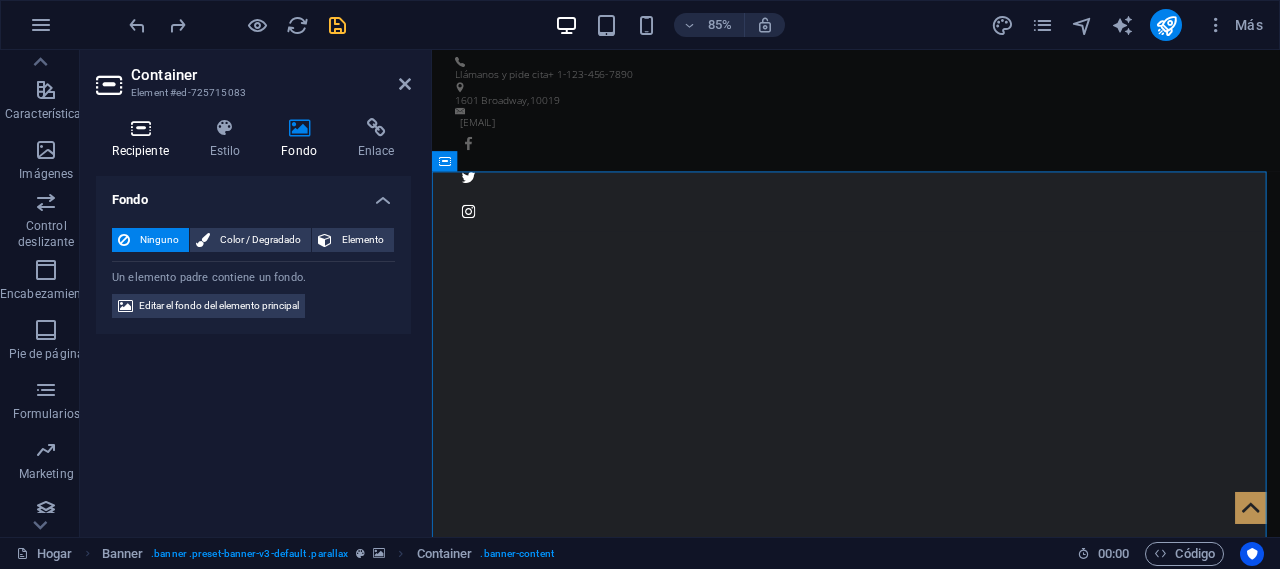 click on "Recipiente" at bounding box center (144, 139) 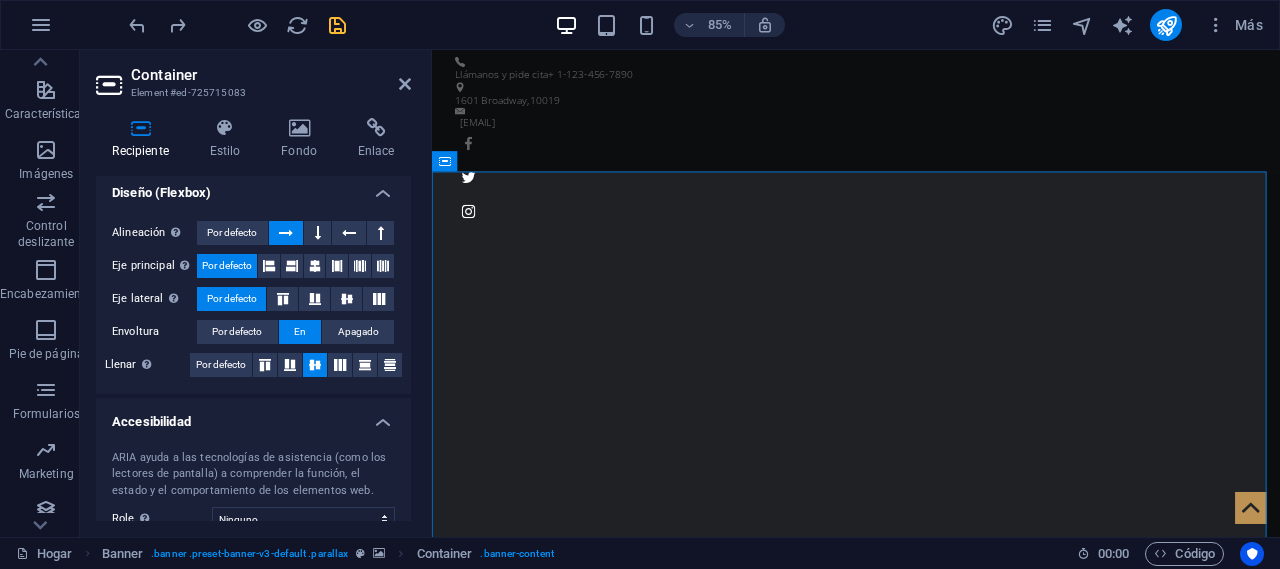 scroll, scrollTop: 0, scrollLeft: 0, axis: both 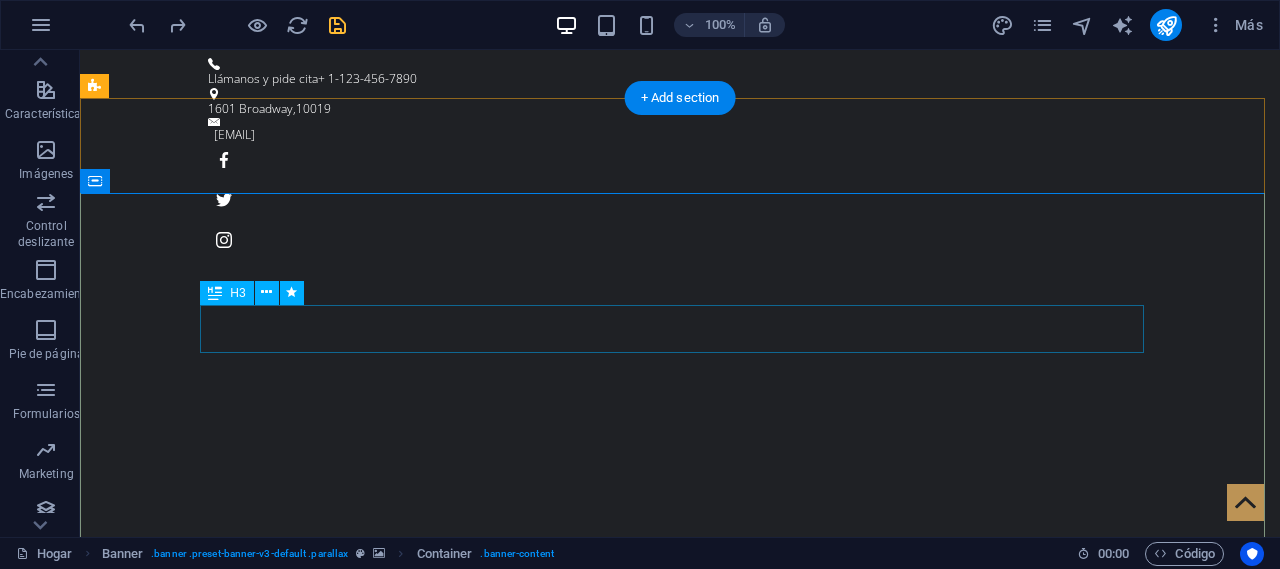 click on "SOLUCIONES A MEDIDA DE TUS NECESIDADES" at bounding box center [680, 995] 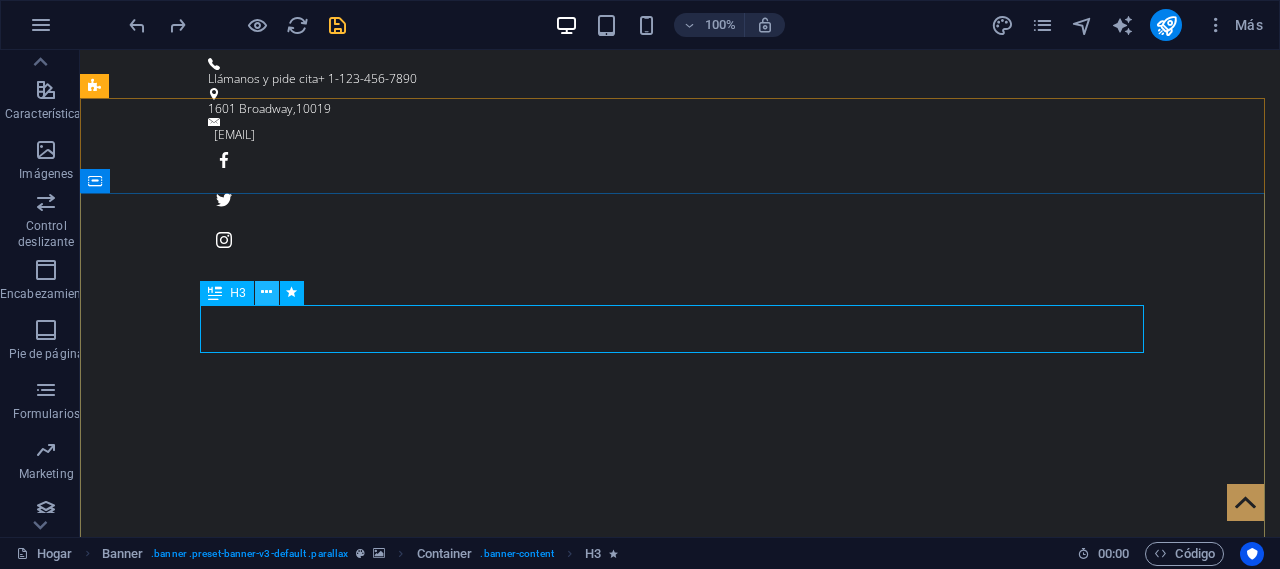 click at bounding box center (267, 293) 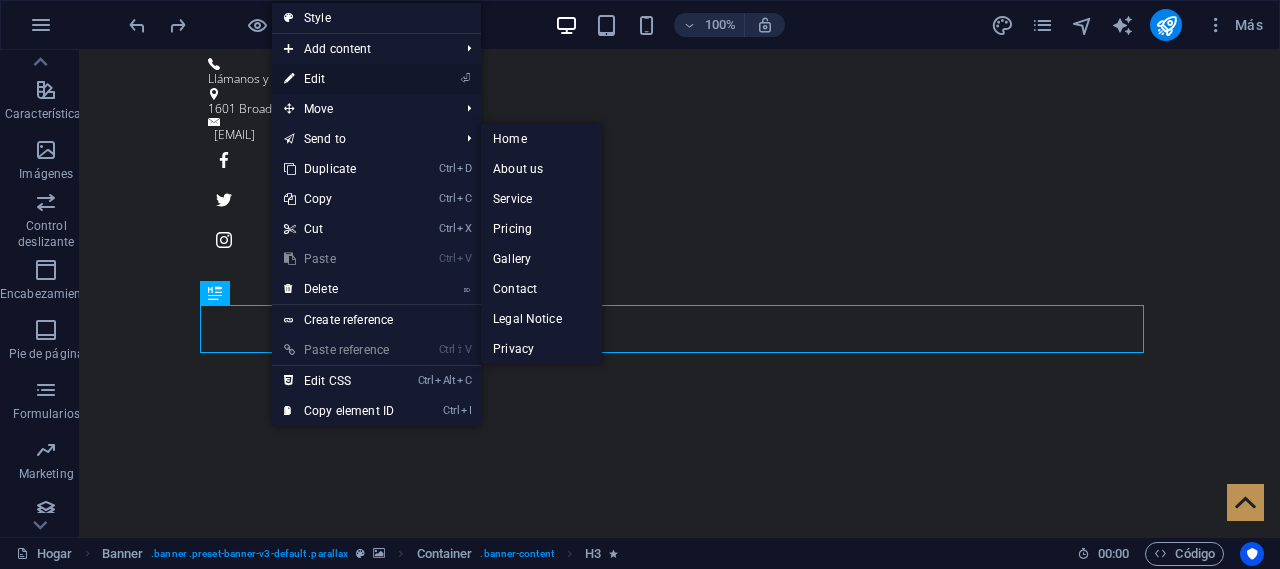 click on "⏎  Edit" at bounding box center (339, 79) 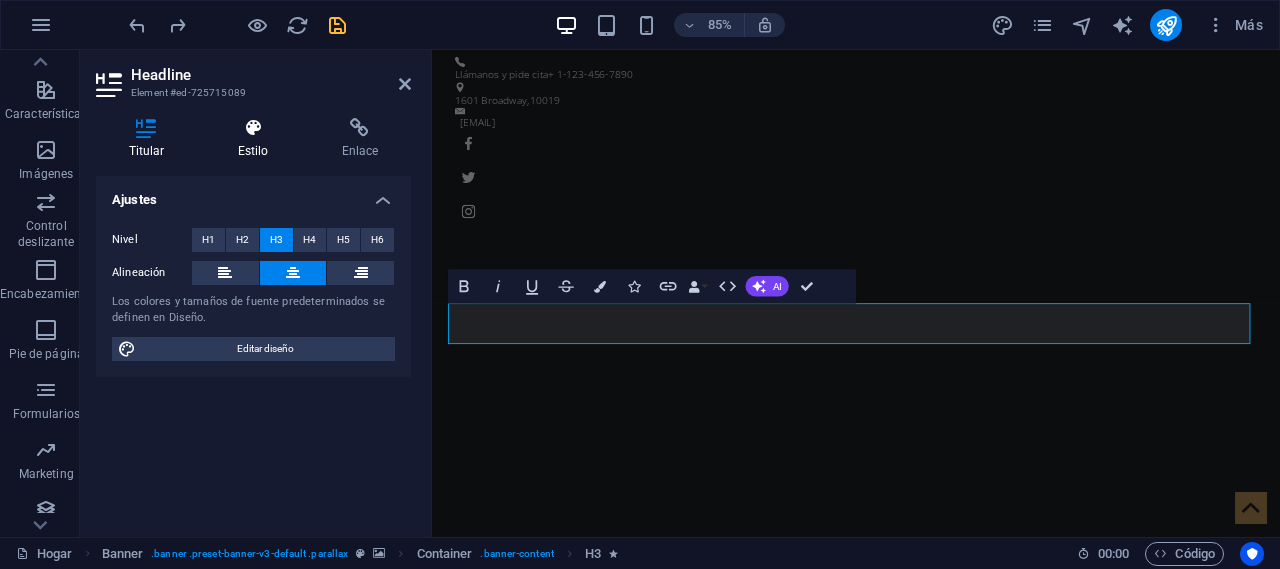 click at bounding box center [253, 128] 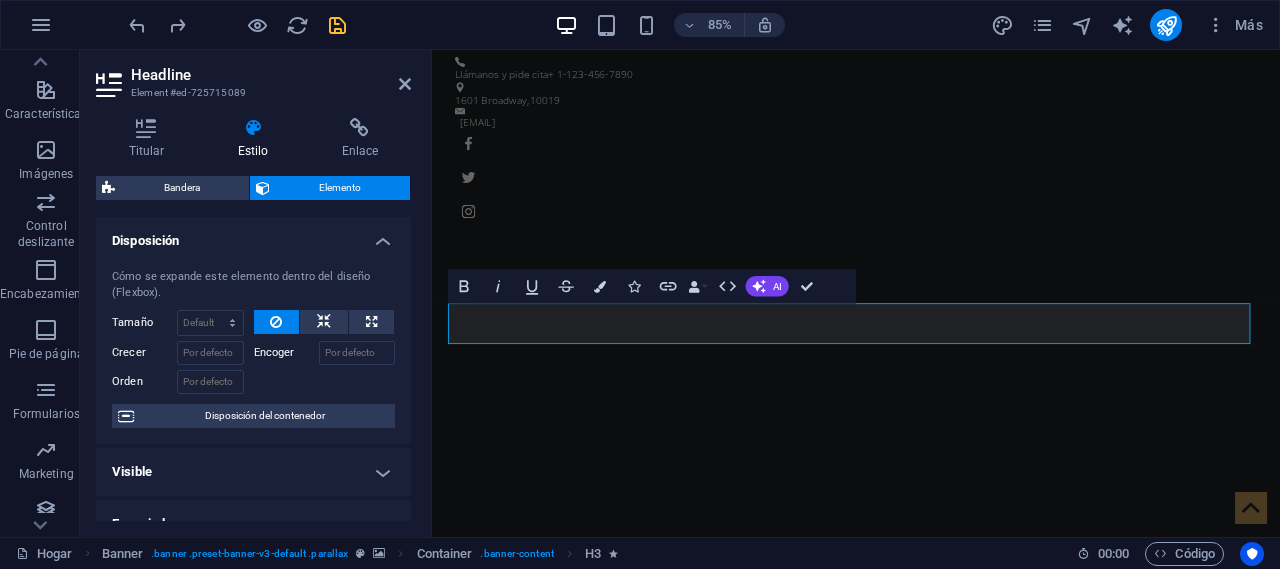 scroll, scrollTop: 441, scrollLeft: 0, axis: vertical 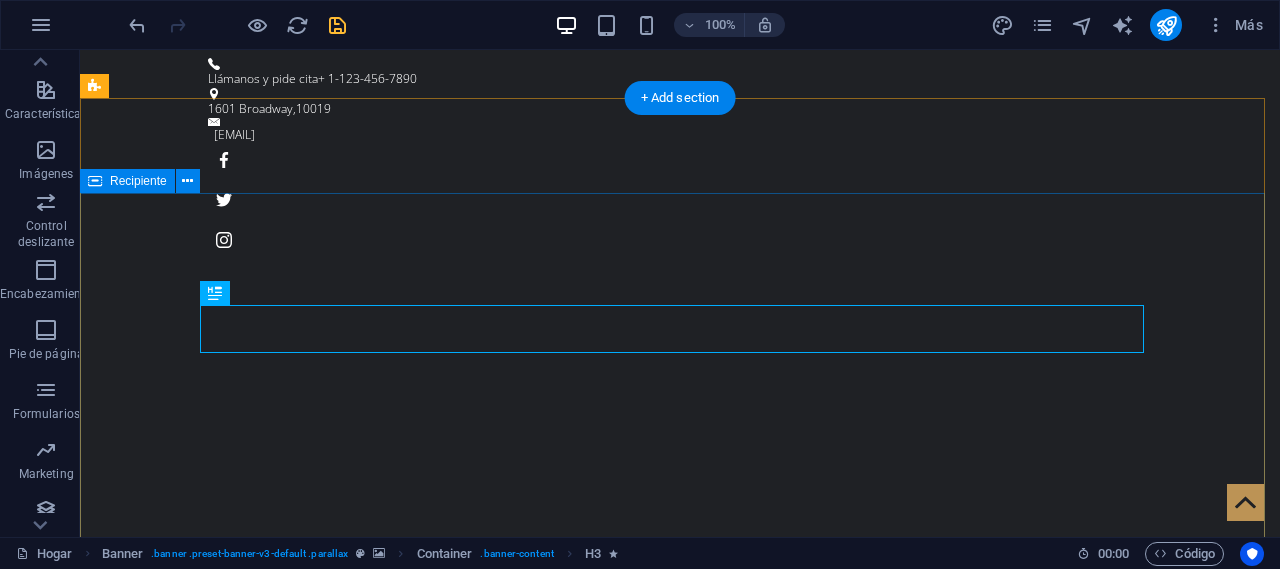 click on "SOLUCIONES A MEDIDA DE TUS NECESIDADES La barberia original de Nueva York Más información" at bounding box center [680, 1056] 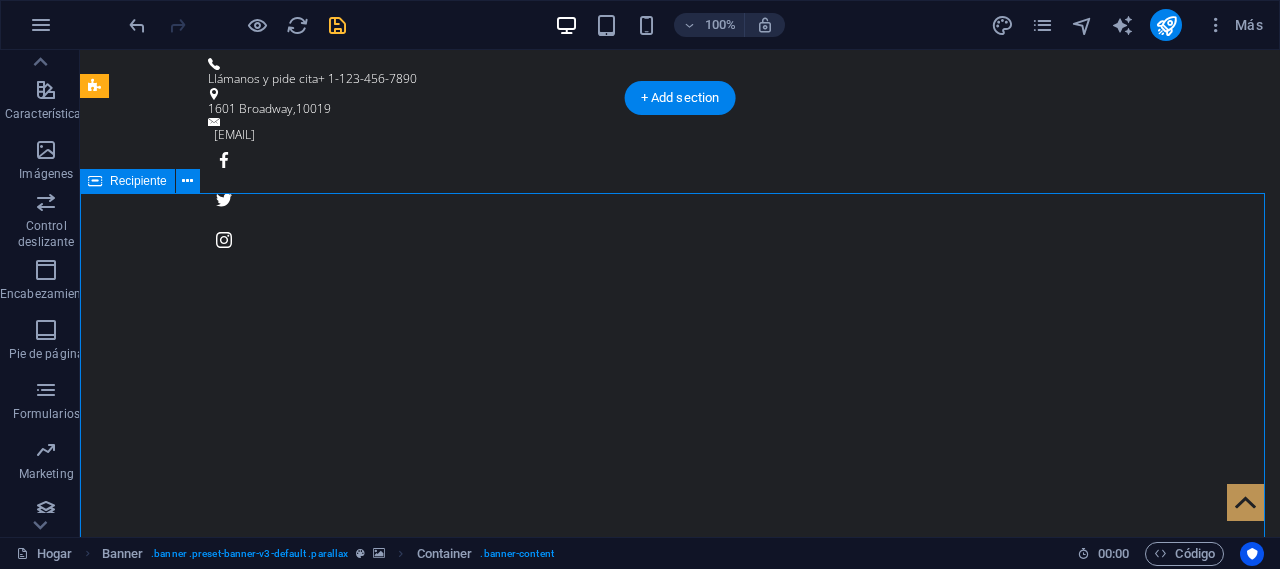 click at bounding box center (94, 86) 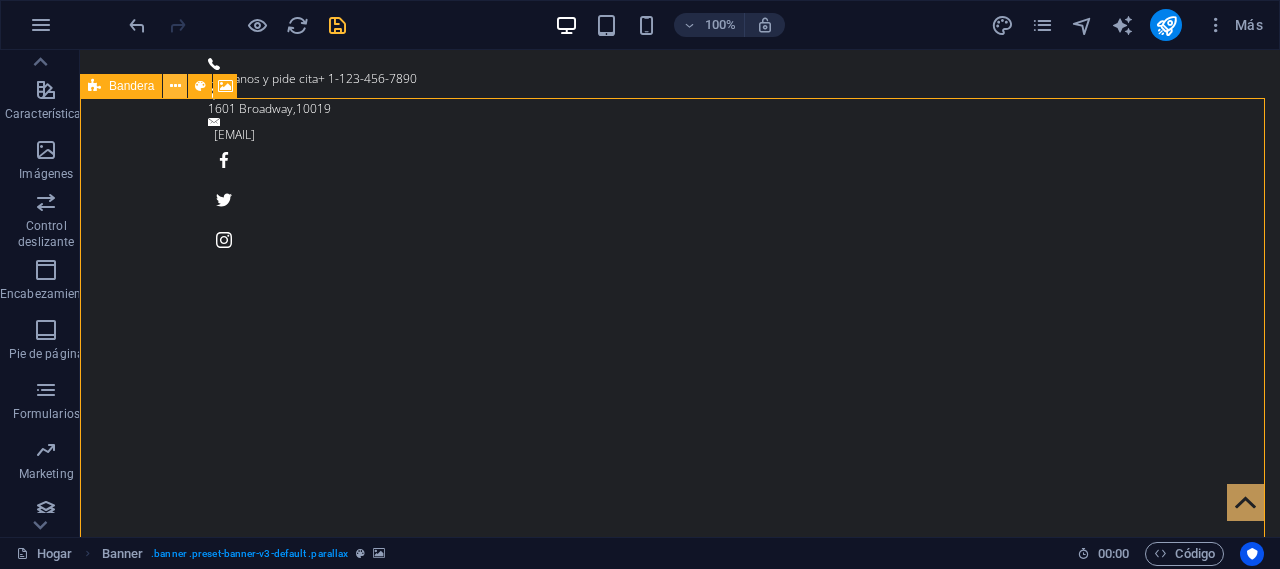 click at bounding box center [175, 86] 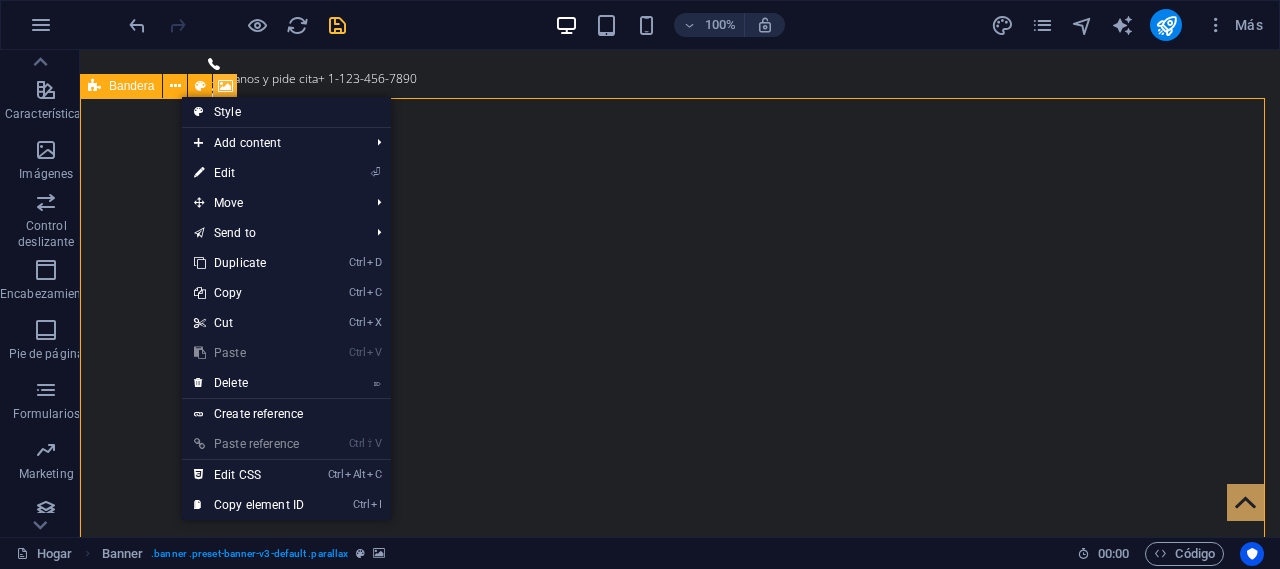 click at bounding box center [225, 86] 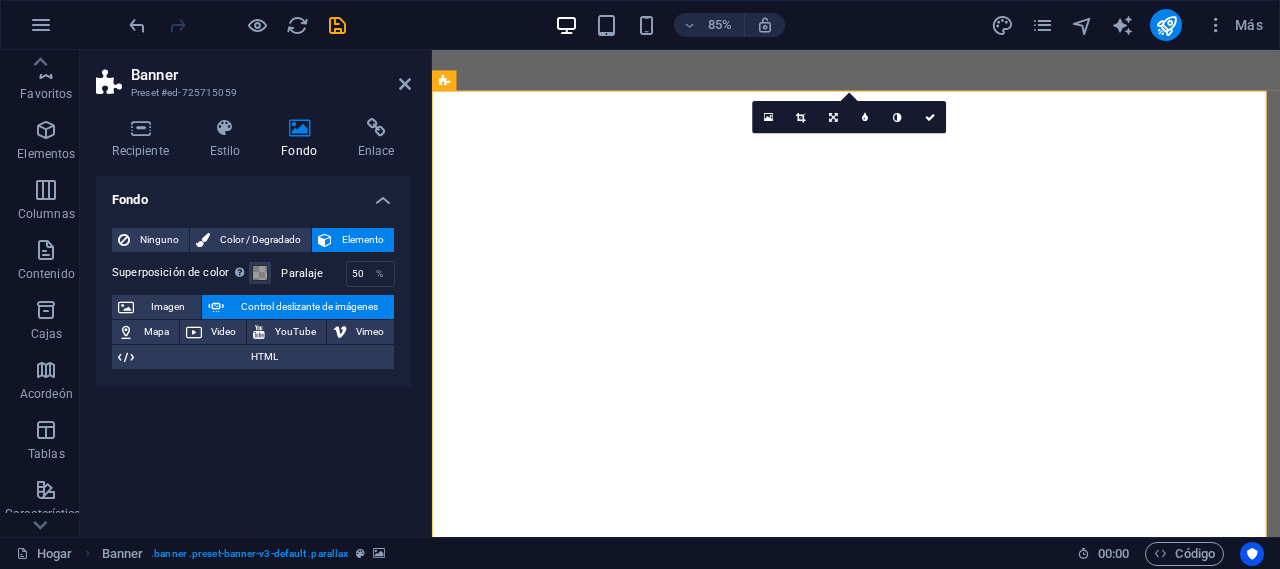 scroll, scrollTop: 0, scrollLeft: 0, axis: both 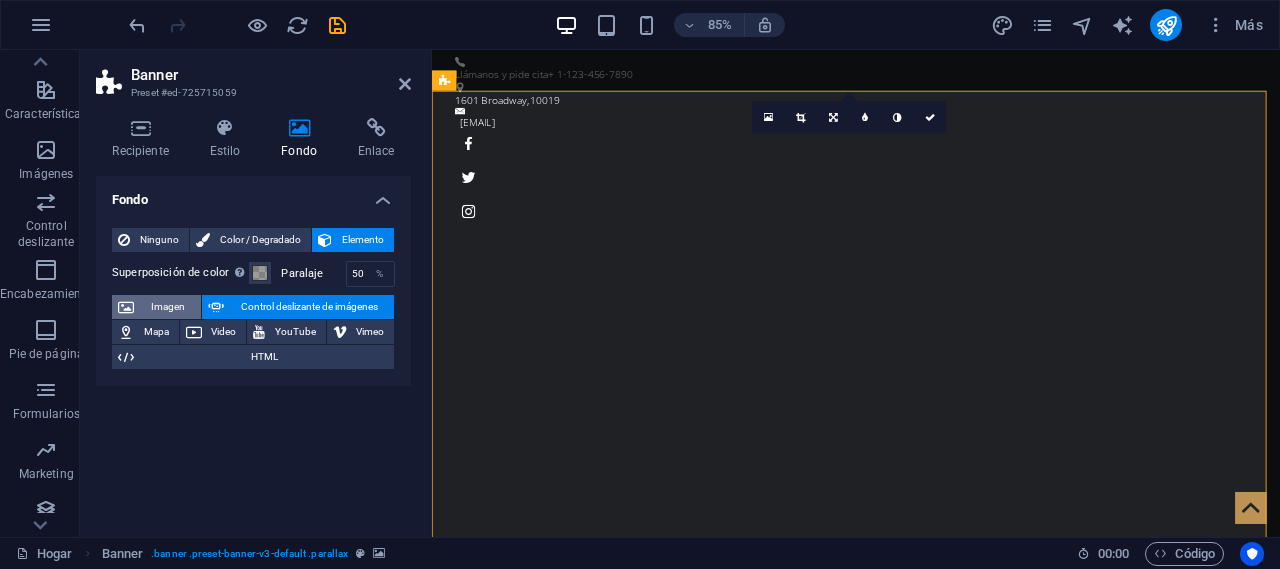 click on "Imagen" at bounding box center [167, 307] 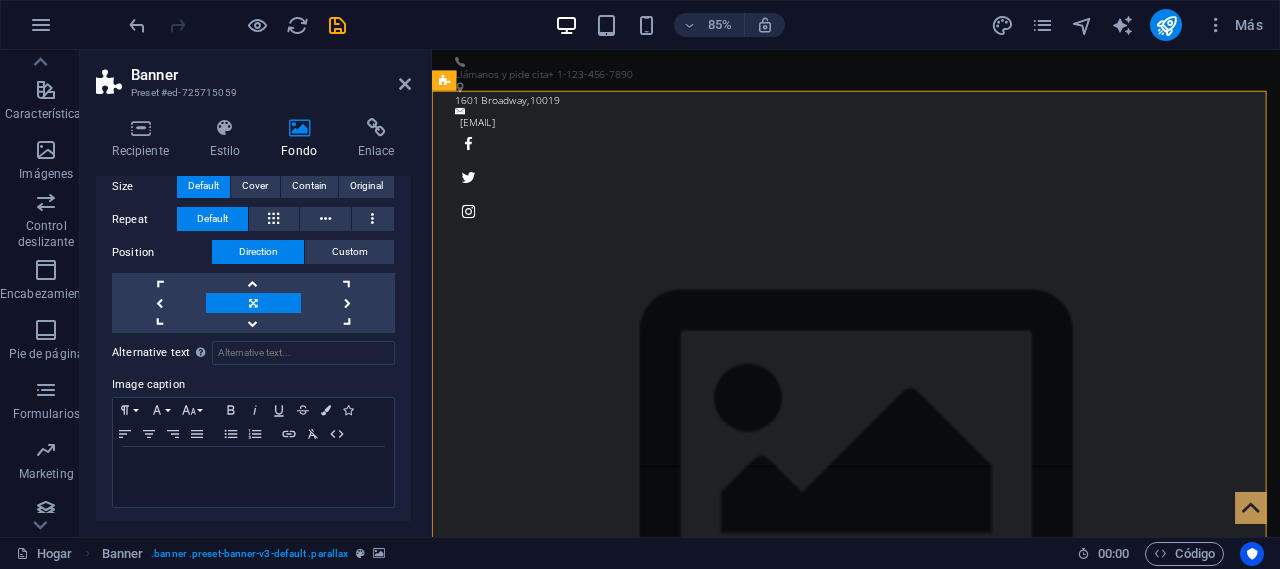 scroll, scrollTop: 0, scrollLeft: 0, axis: both 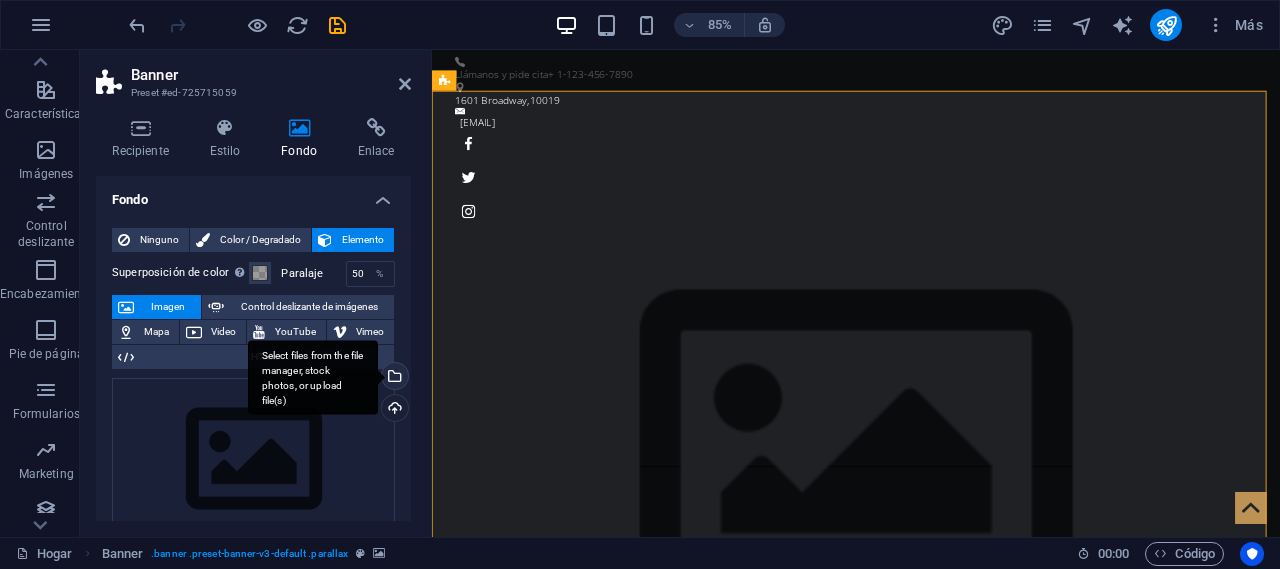 click on "Select files from the file manager, stock photos, or upload file(s)" at bounding box center (393, 378) 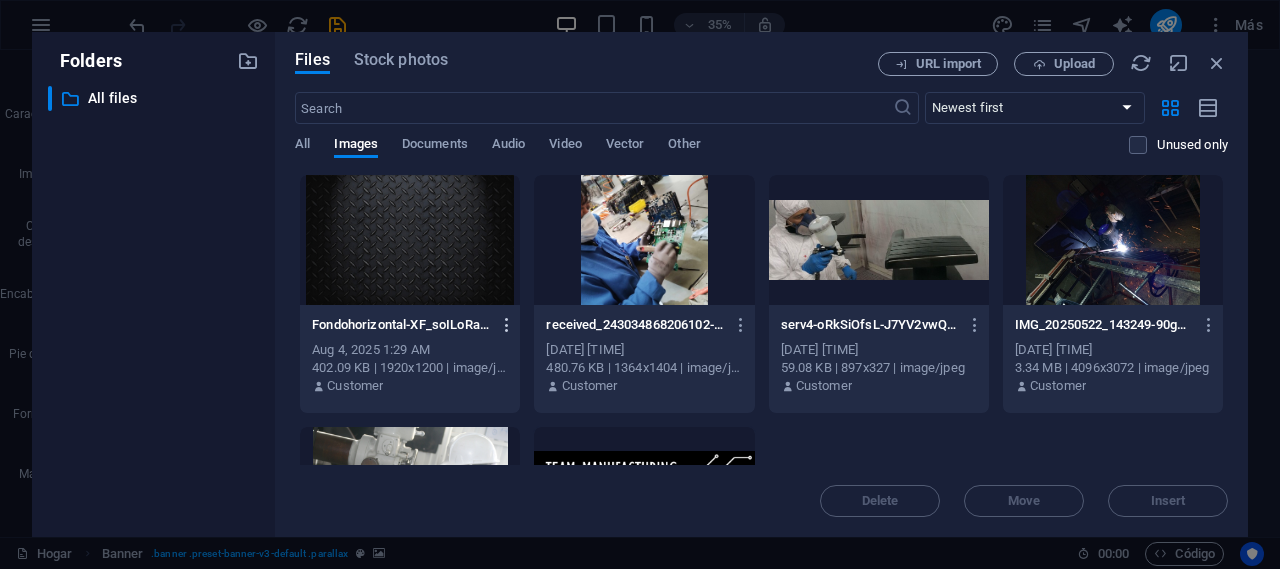 click at bounding box center (507, 325) 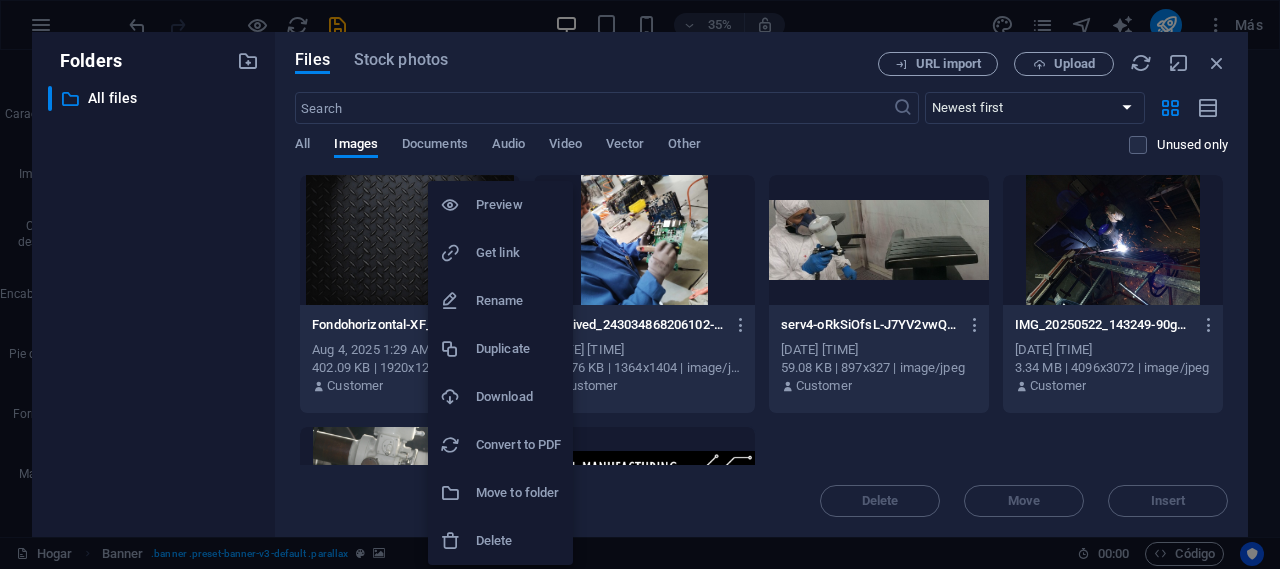 click on "Delete" at bounding box center [518, 541] 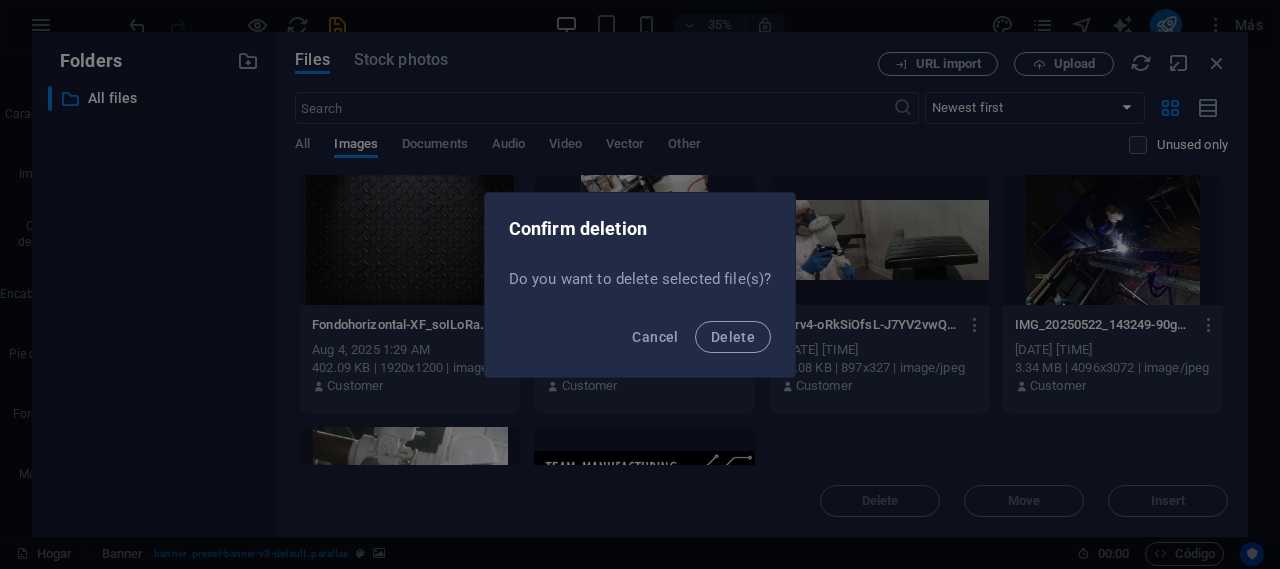 drag, startPoint x: 708, startPoint y: 343, endPoint x: 709, endPoint y: 354, distance: 11.045361 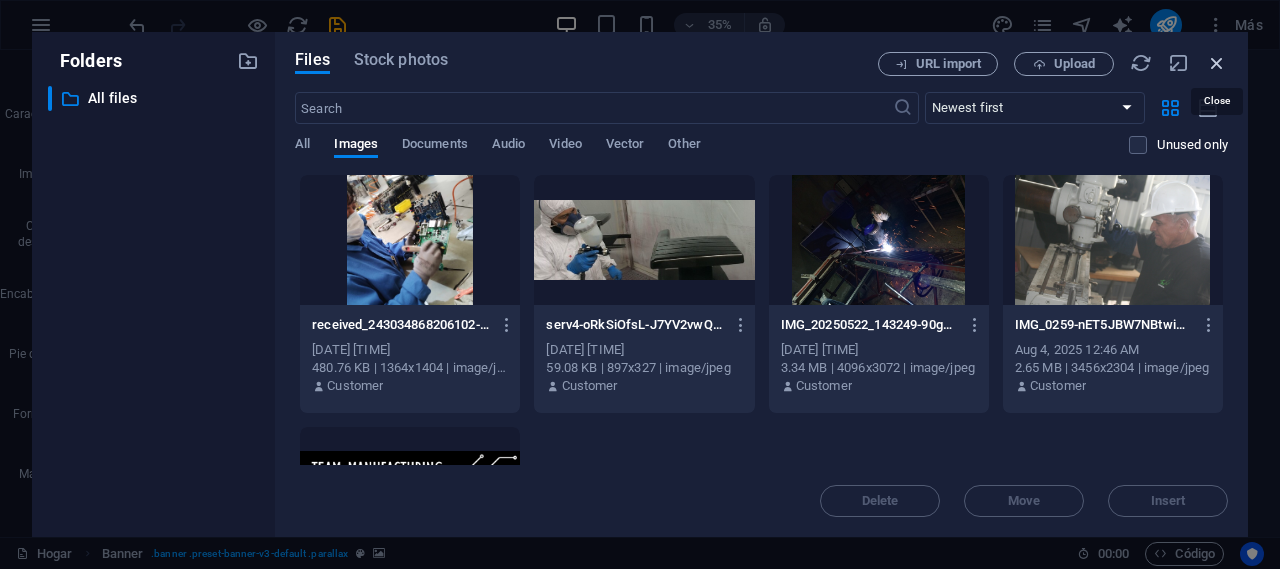 drag, startPoint x: 1216, startPoint y: 63, endPoint x: 921, endPoint y: 12, distance: 299.376 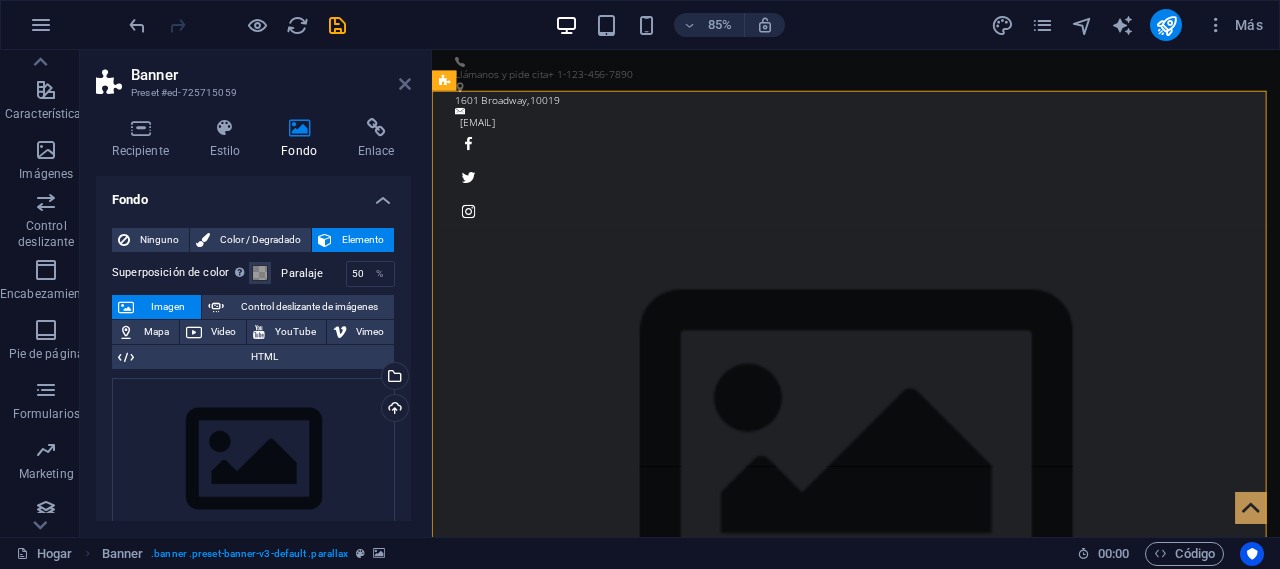 click at bounding box center [405, 84] 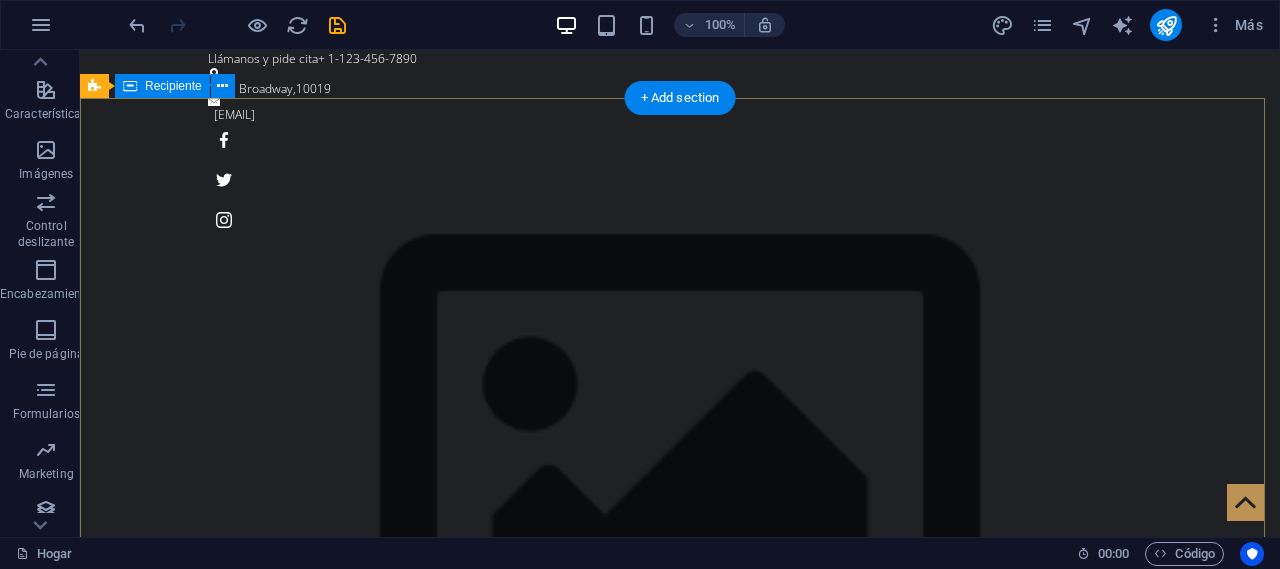 scroll, scrollTop: 0, scrollLeft: 0, axis: both 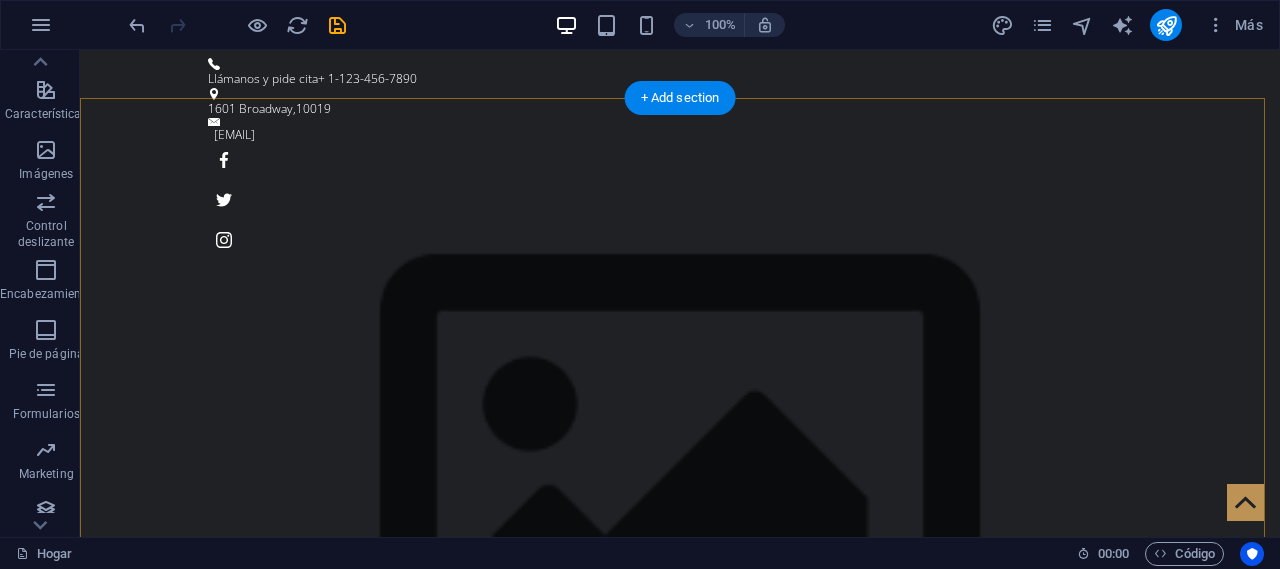 click on "+ Add section" at bounding box center (680, 98) 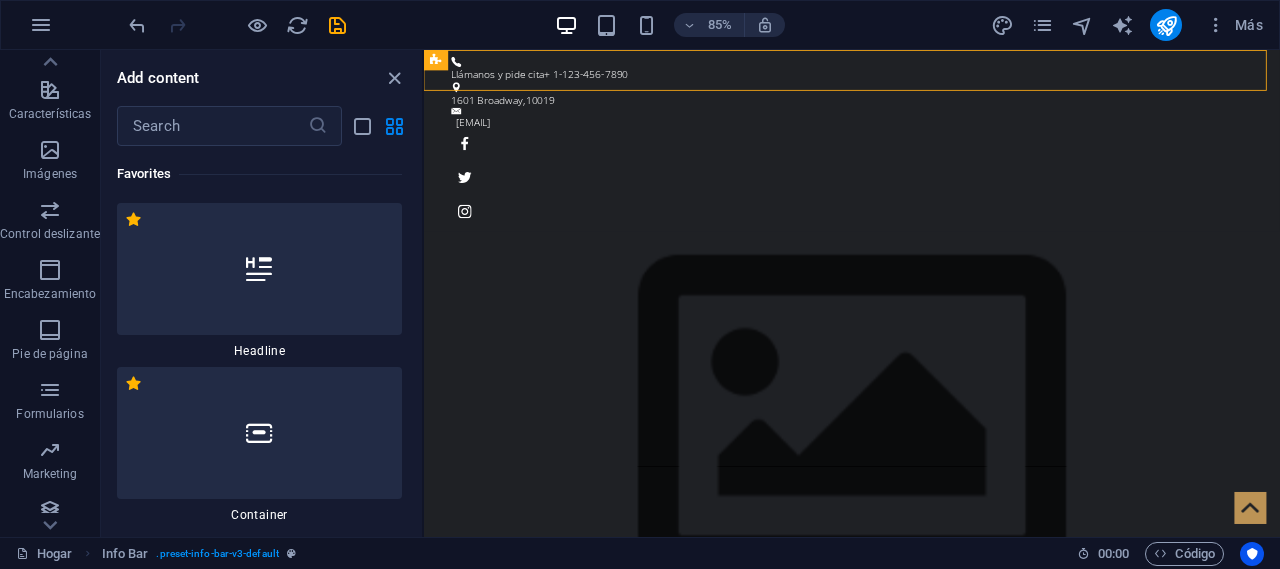 scroll, scrollTop: 6723, scrollLeft: 0, axis: vertical 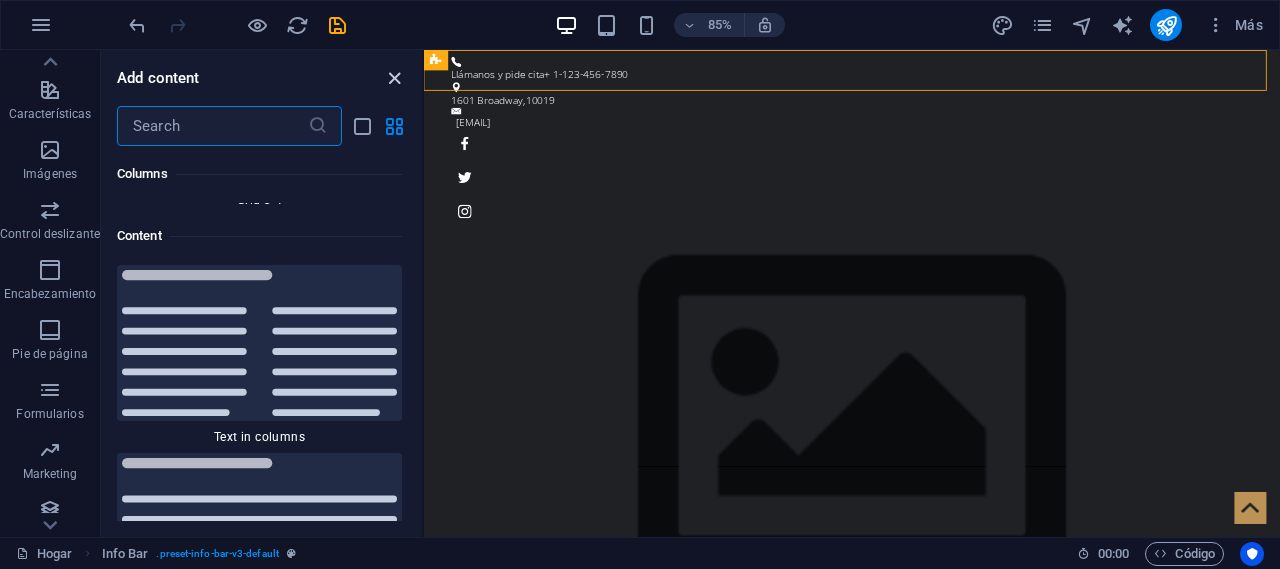 click at bounding box center [394, 78] 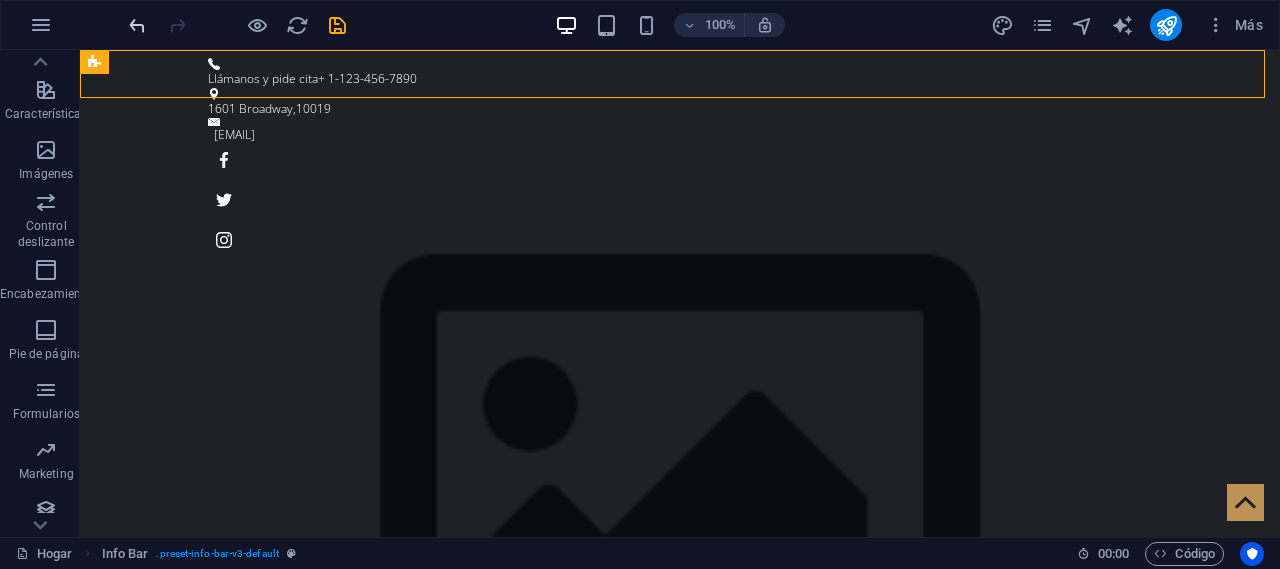click at bounding box center [137, 25] 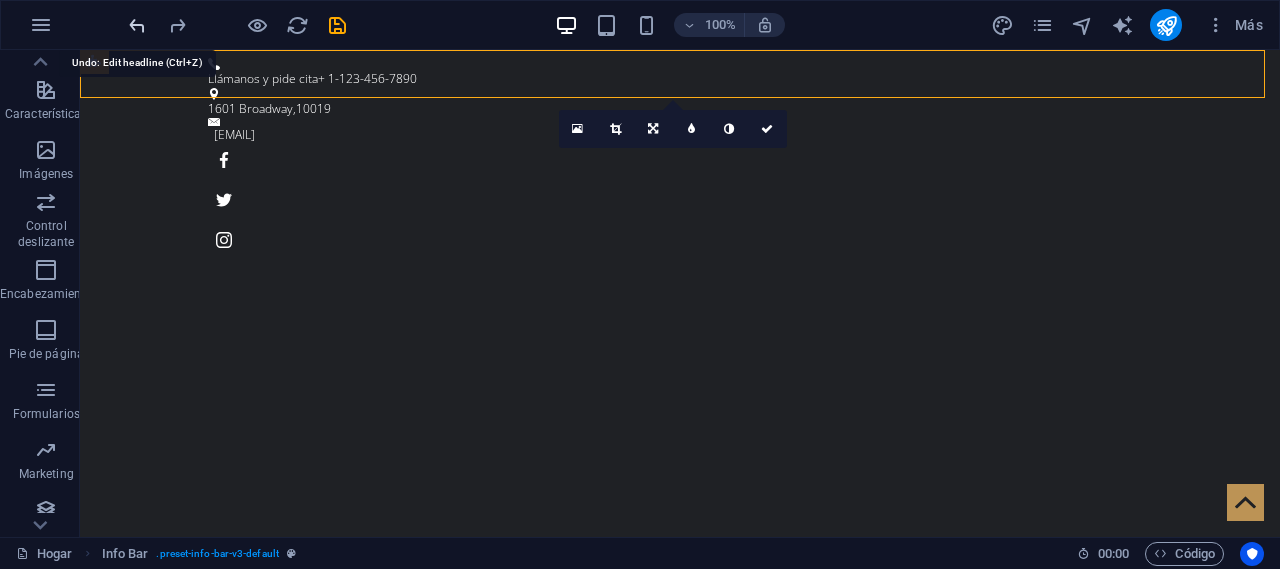 click at bounding box center (137, 25) 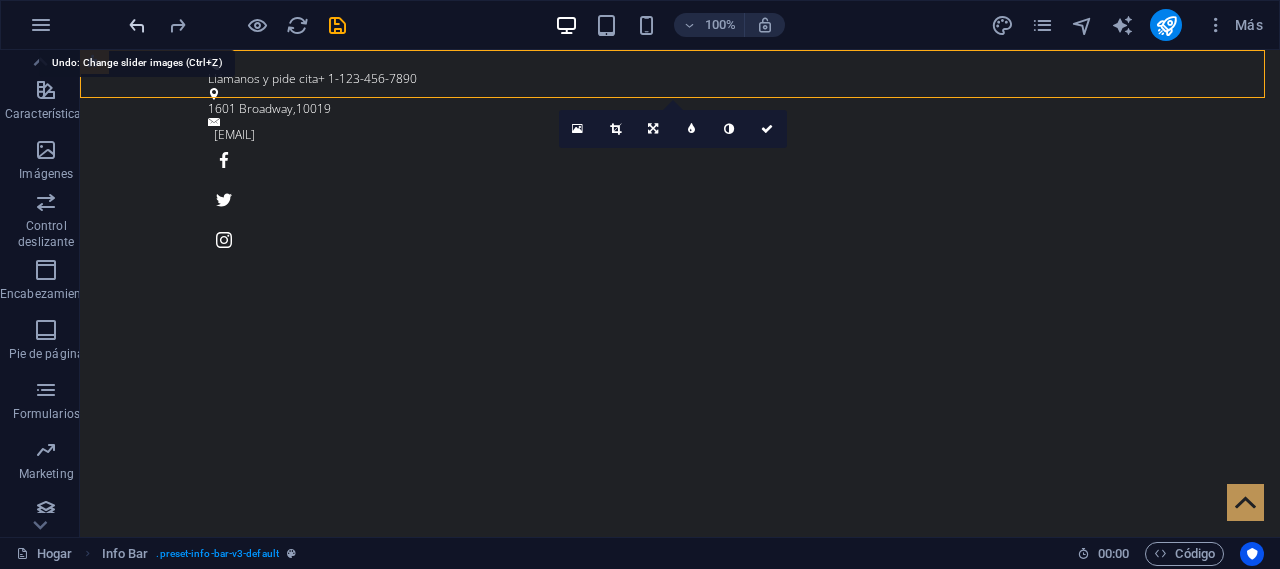 click at bounding box center [137, 25] 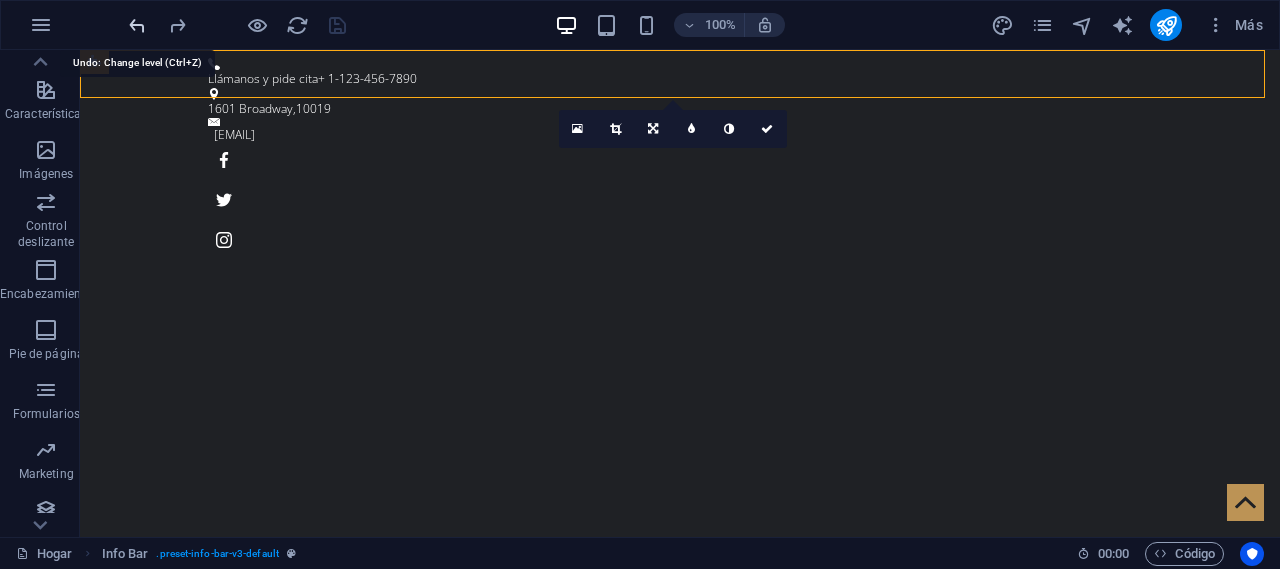 click at bounding box center (137, 25) 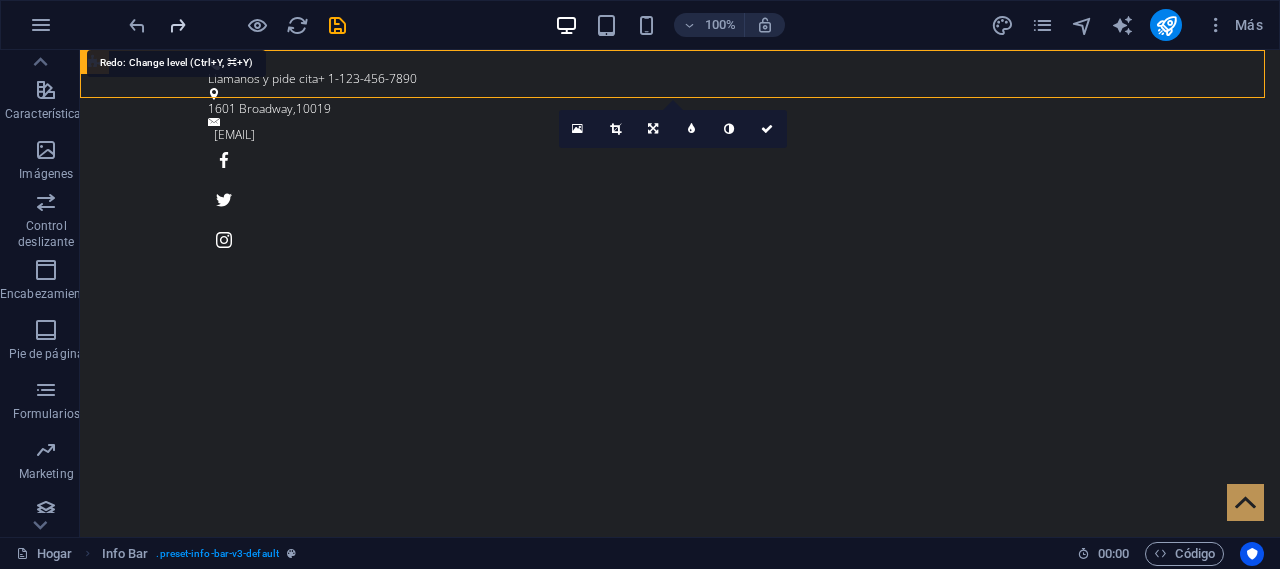drag, startPoint x: 166, startPoint y: 27, endPoint x: 58, endPoint y: 7, distance: 109.83624 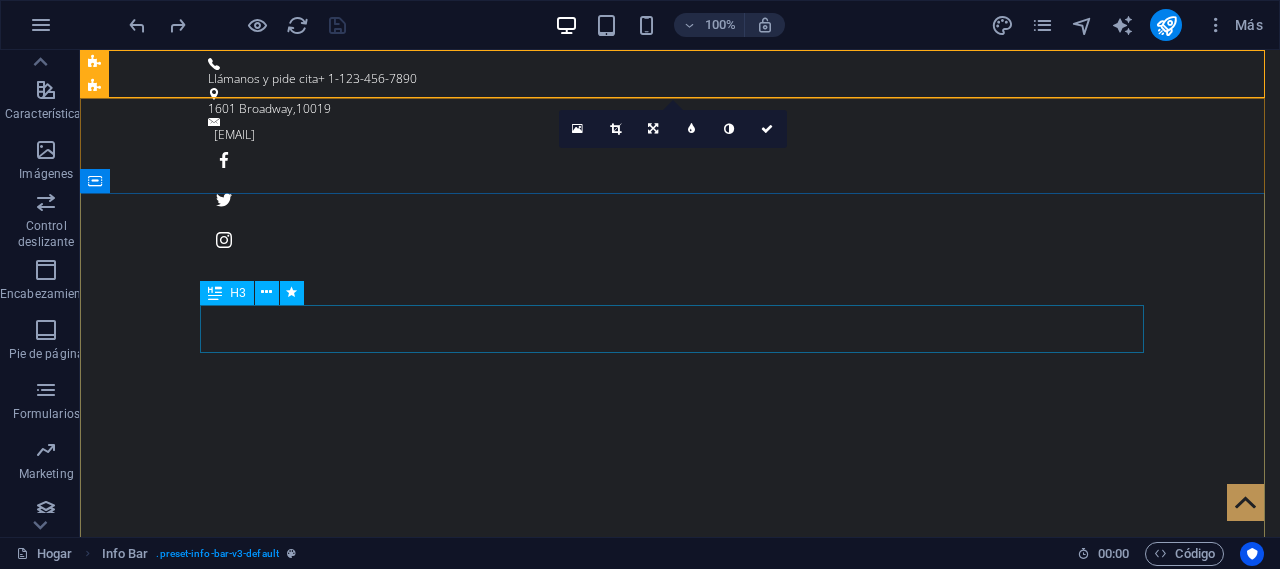 click on "SOLUCIONES A MEDIDA DE TUS NECESIDADES" at bounding box center [680, 995] 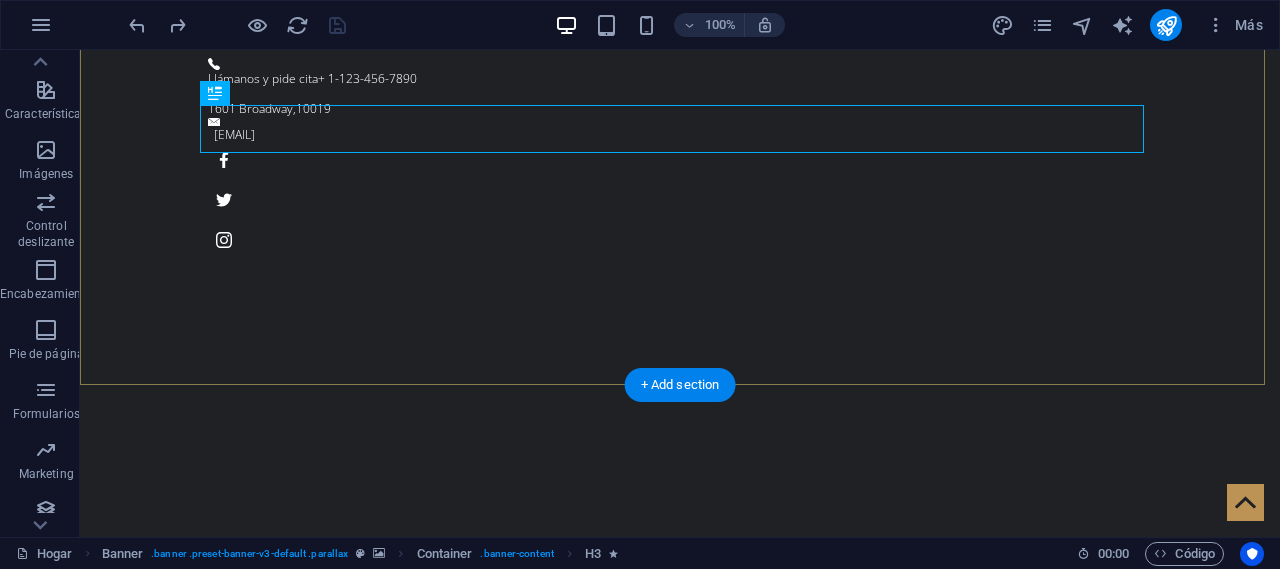 scroll, scrollTop: 200, scrollLeft: 0, axis: vertical 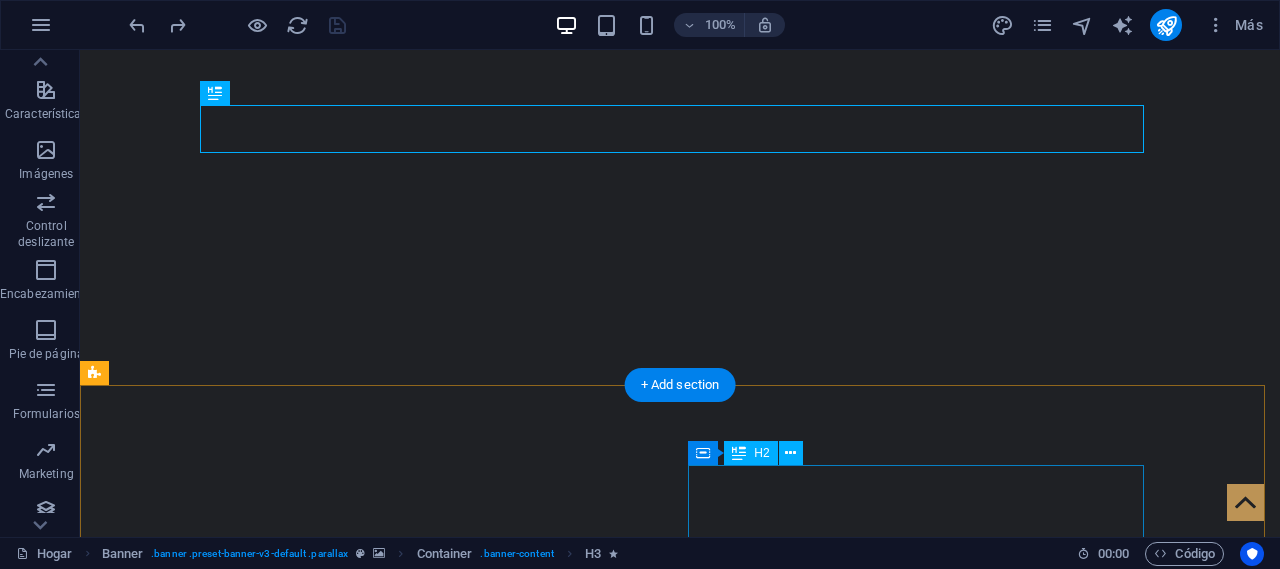 click on "SOLUCIONES A MEDIDA DE TUS NECESIDADES La barberia original de Nueva York Más información" at bounding box center [680, 856] 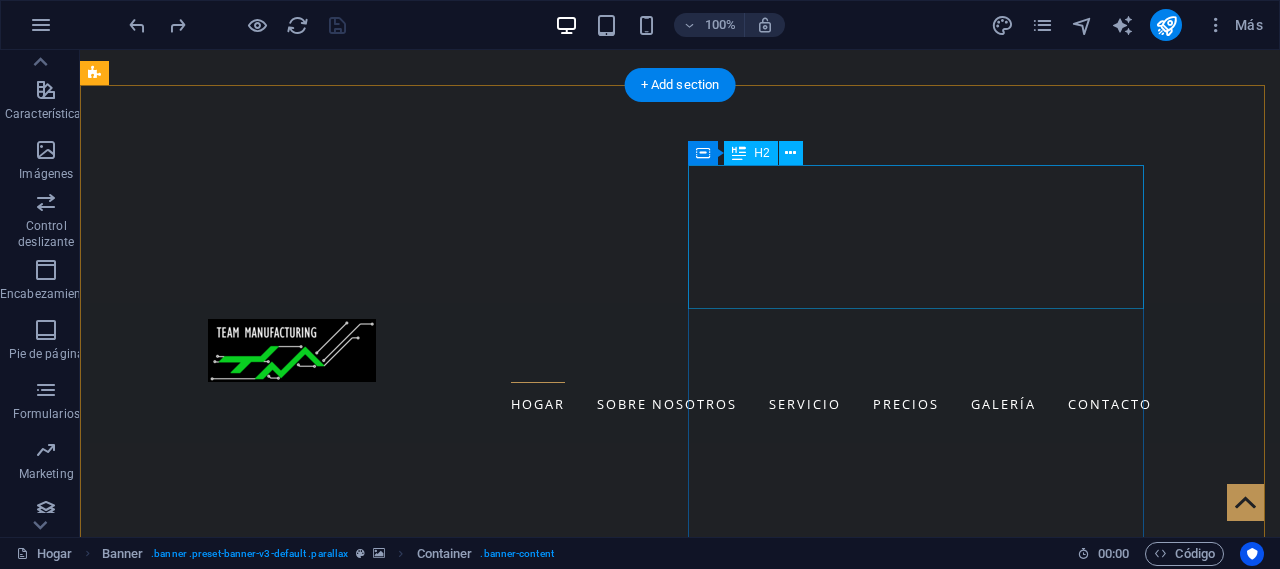 scroll, scrollTop: 500, scrollLeft: 0, axis: vertical 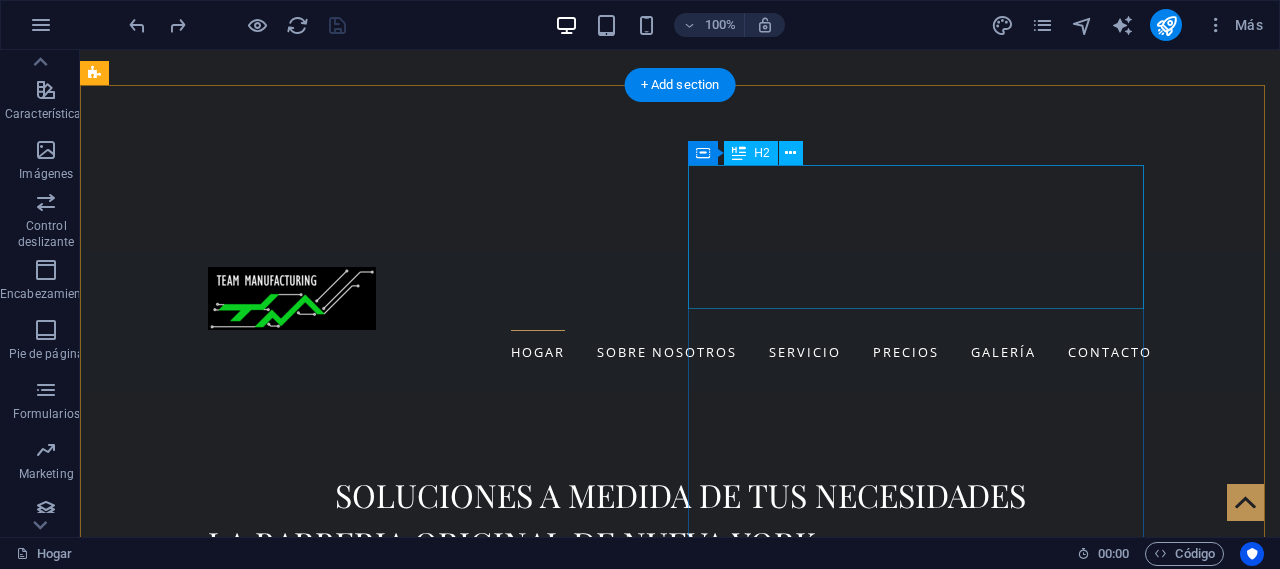 click on "BIENVENIDO A UN CABALLERO" at bounding box center (568, 1535) 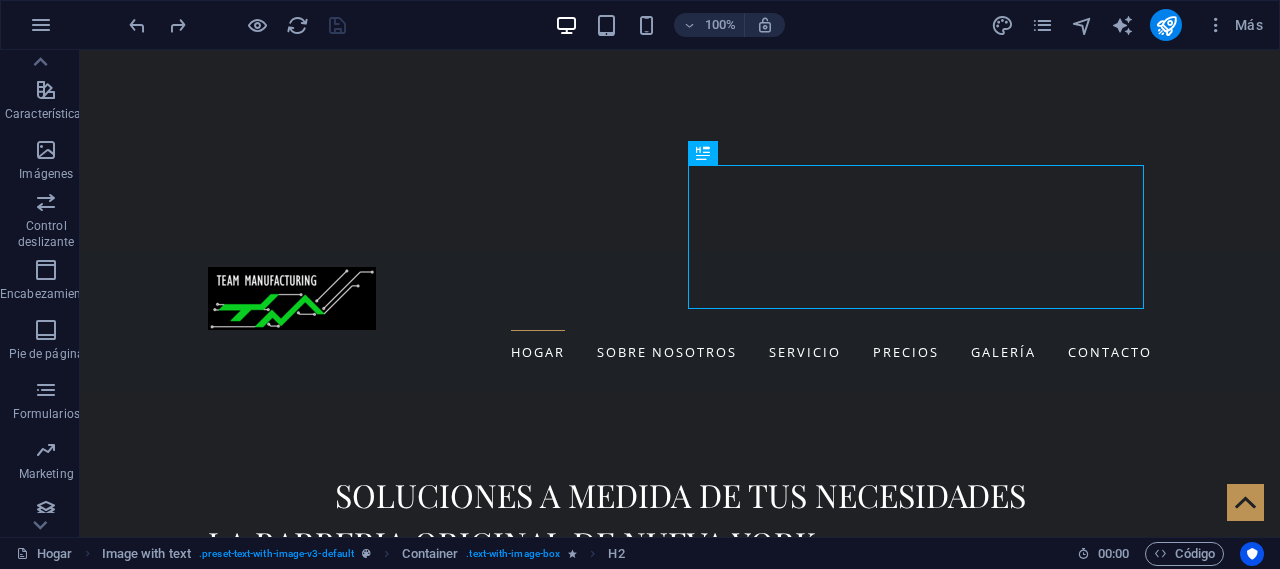 click on "BIENVENIDO A UN CABALLERO" at bounding box center (568, 1535) 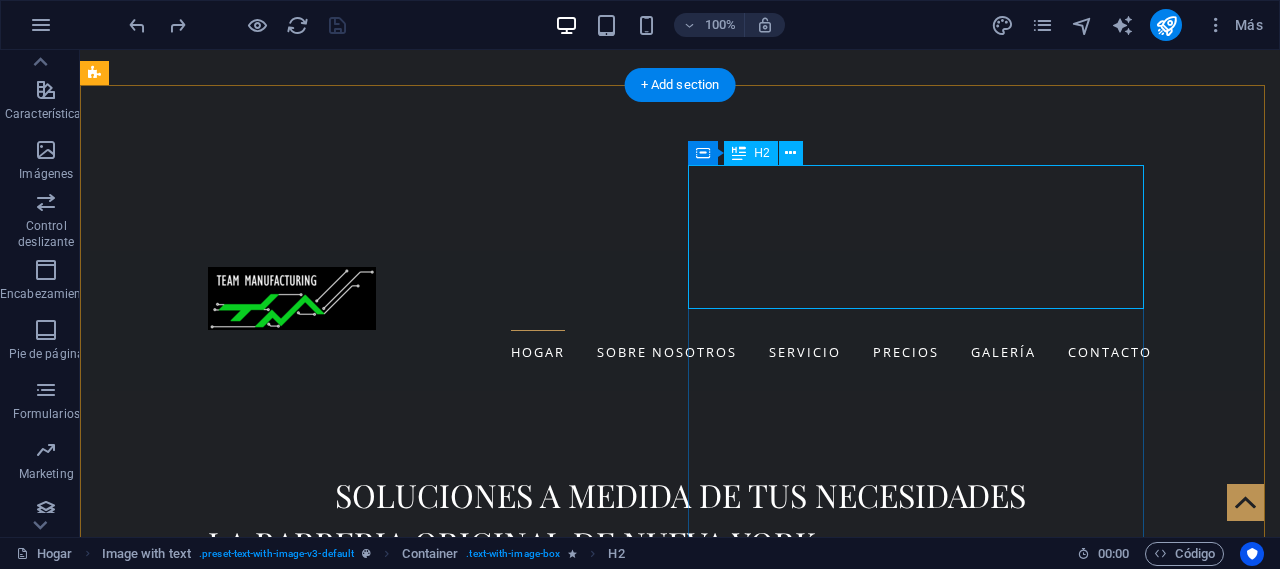 click on "BIENVENIDO A UN CABALLERO" at bounding box center (568, 1535) 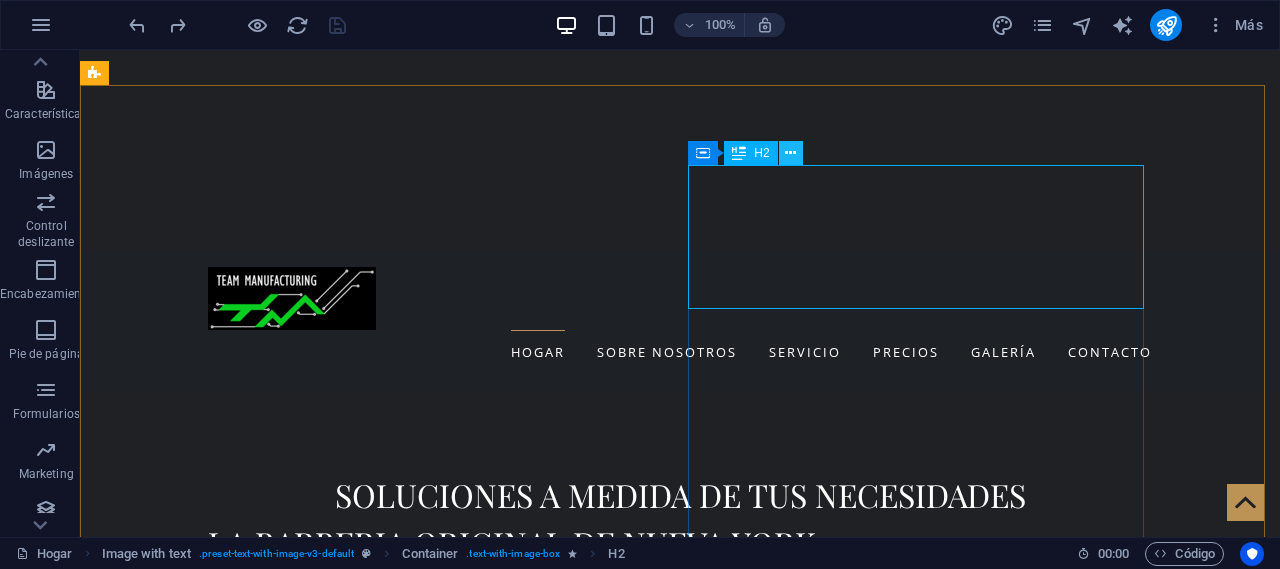 click at bounding box center (790, 153) 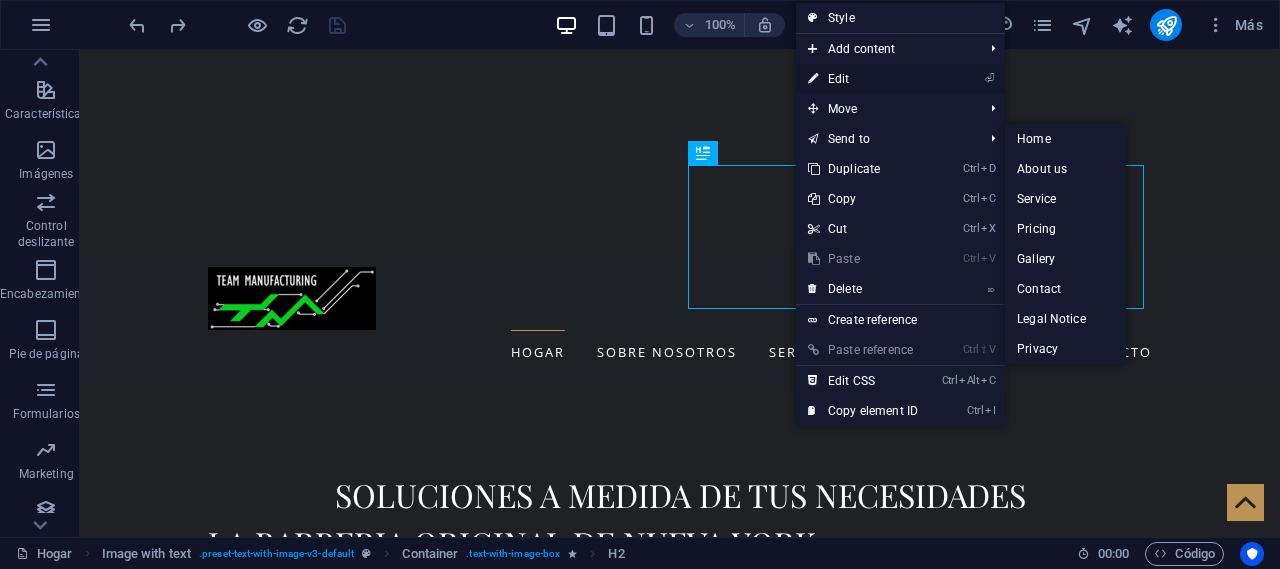 click on "⏎  Edit" at bounding box center [863, 79] 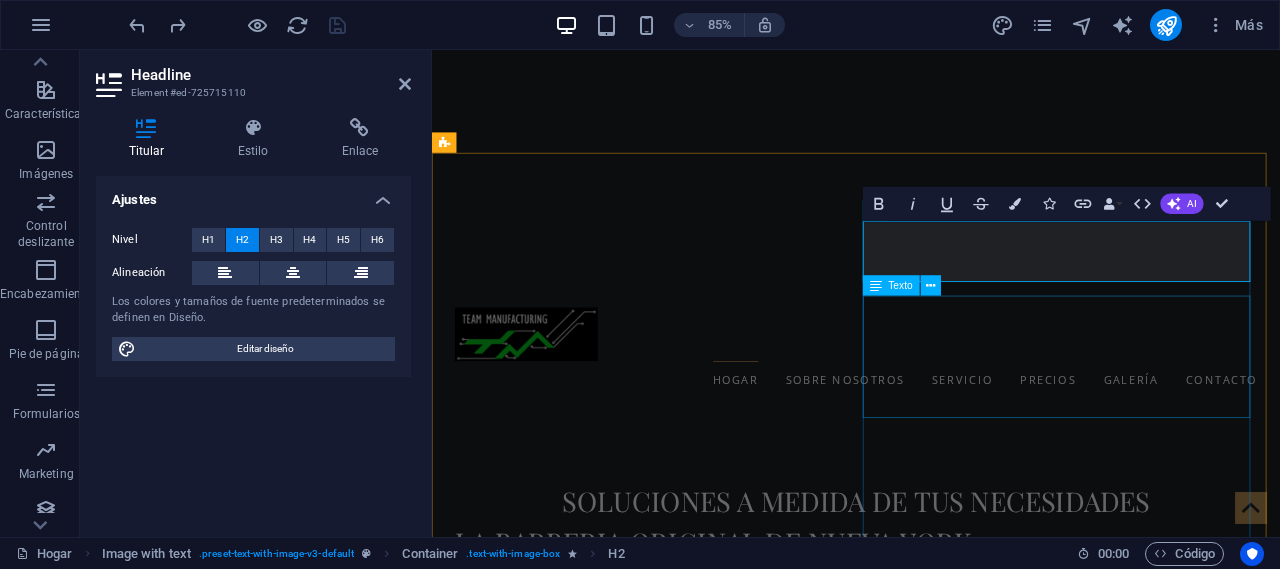click on "Lorem ipsum dolor sit amet, consectetur adipisicing elit. Repellat, maiores, a libero atque supuesto praesentium cum magni odio dolor accusantium explicabo repudiandae molestiae itaque provident sit debitis aspernatur soluta deserunt incidunt ad cumque ex laboriosam. Distinctio, mollitia, molestias excepturi voluptatem veritatis iusto nam nulla." at bounding box center (920, 1709) 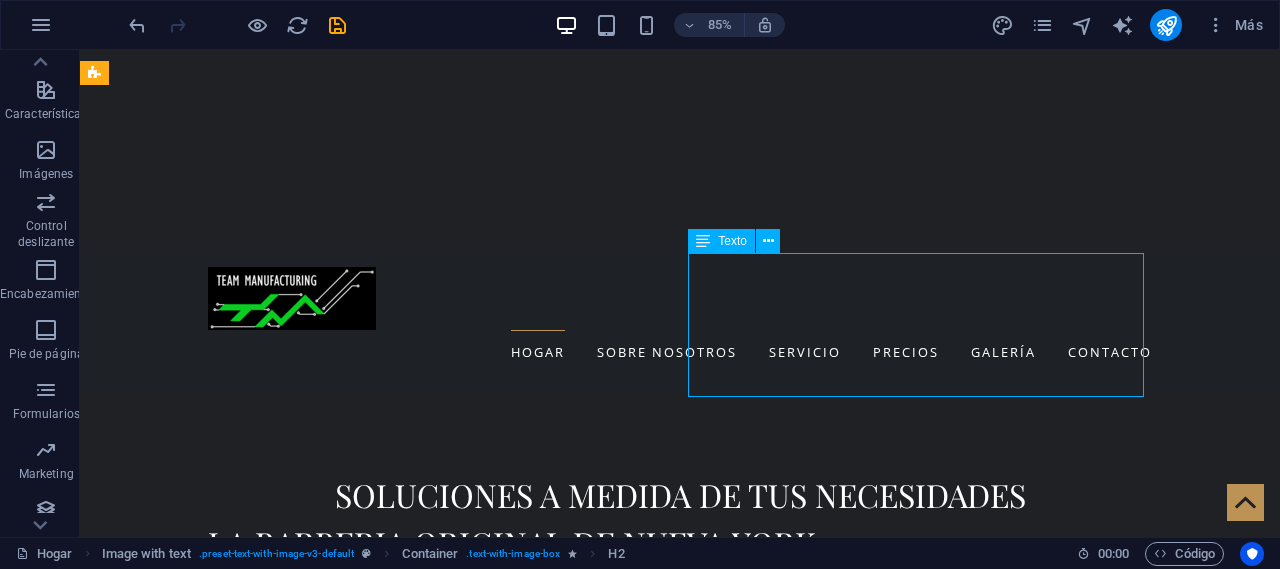 click at bounding box center [568, 1142] 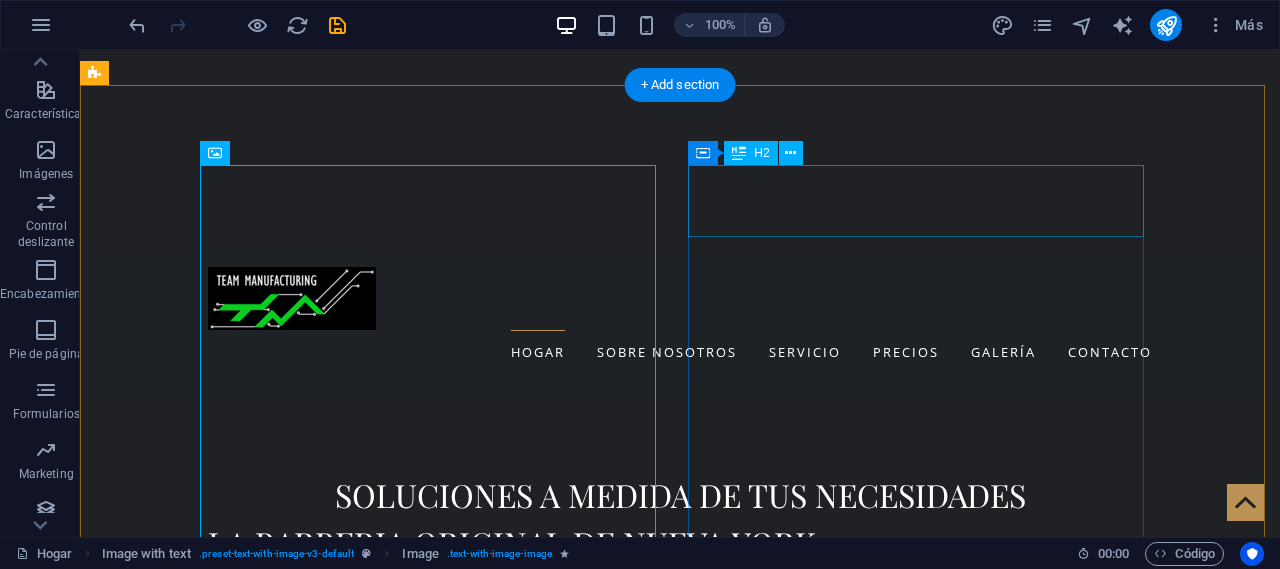 click on "QUIENES SOMOS" at bounding box center [568, 1535] 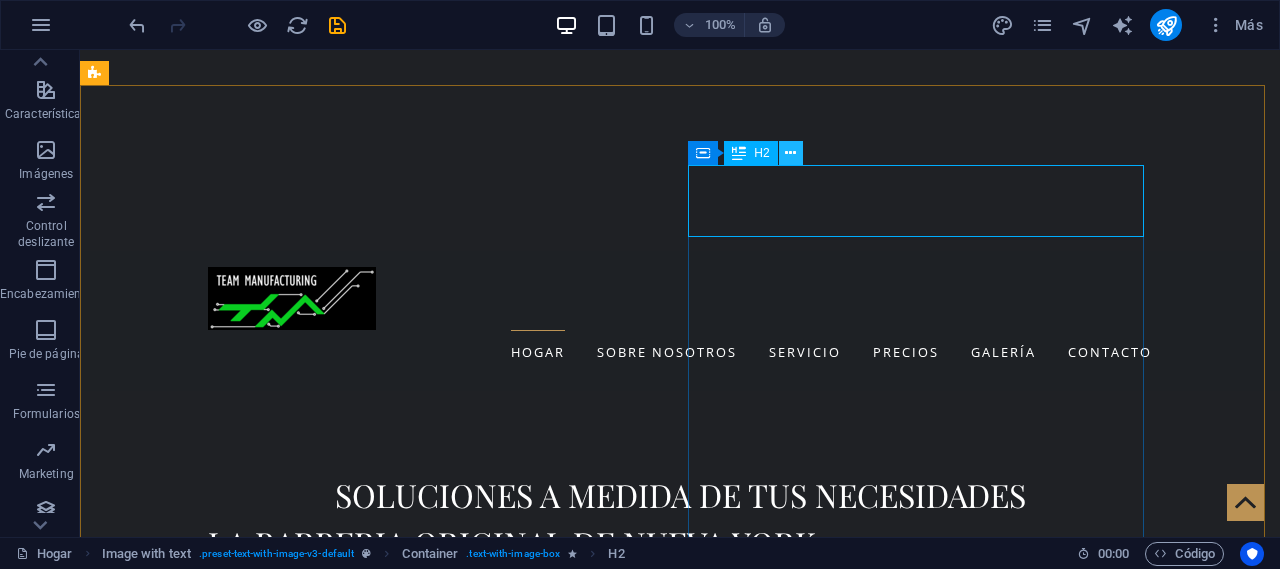 click at bounding box center (790, 153) 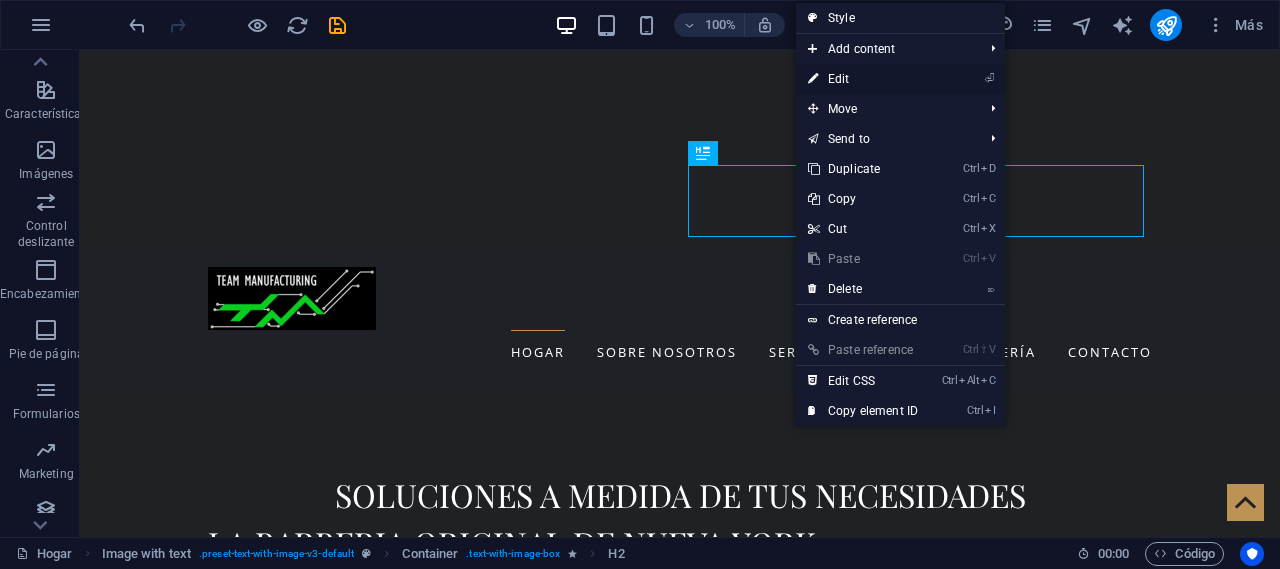 click on "⏎  Edit" at bounding box center (863, 79) 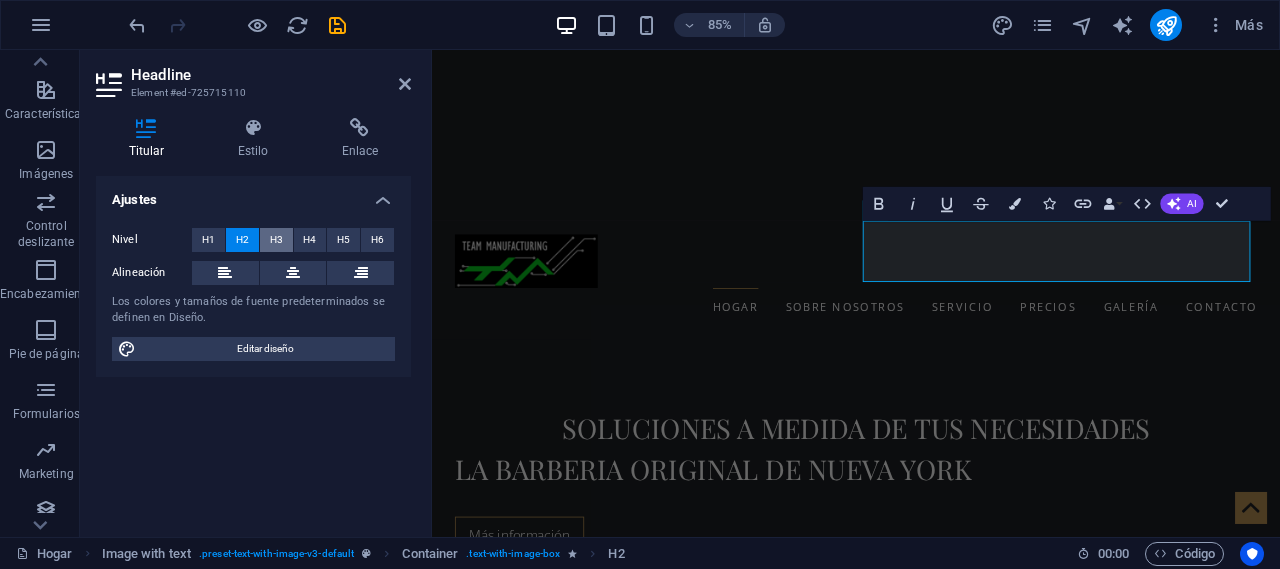 click on "H3" at bounding box center (276, 239) 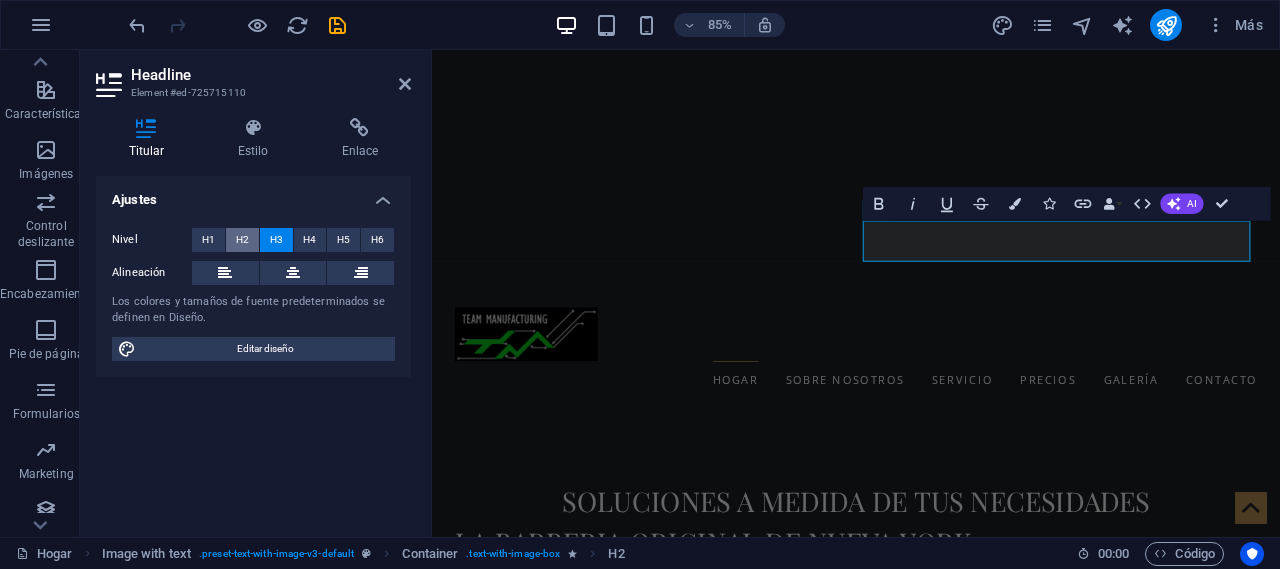 click on "H2" at bounding box center (242, 239) 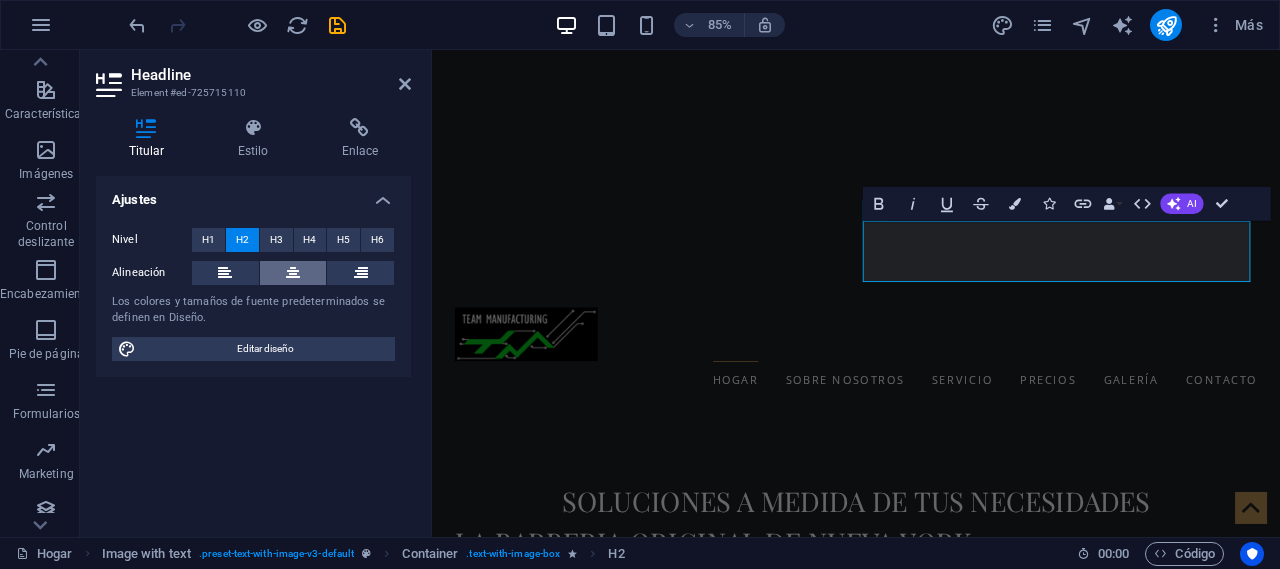 click at bounding box center [293, 273] 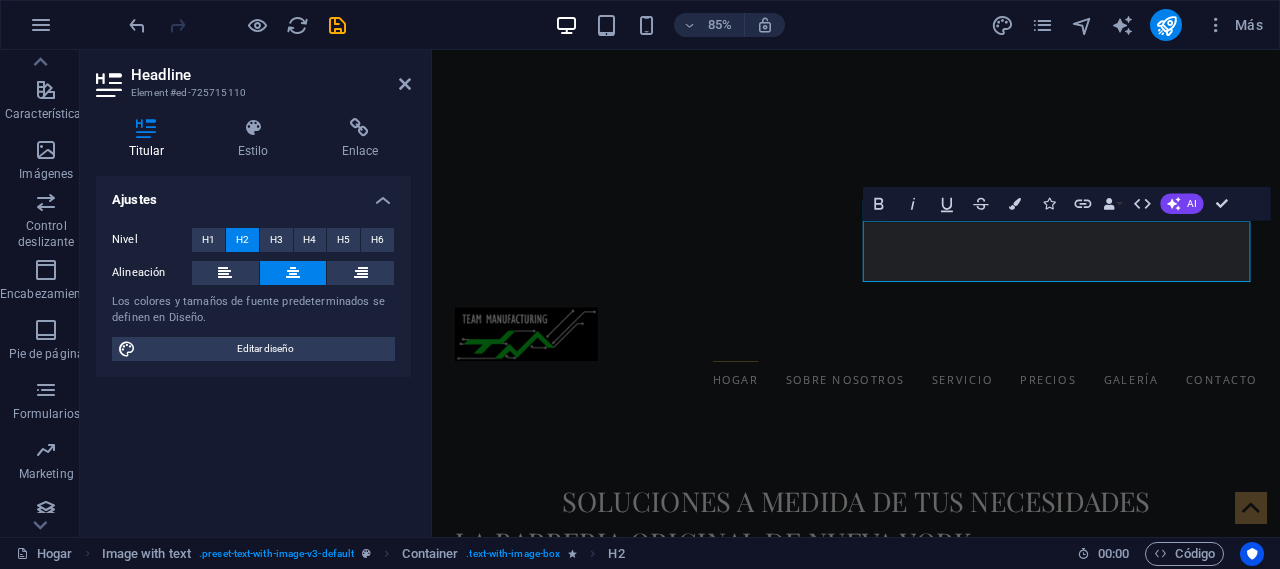 click at bounding box center (293, 273) 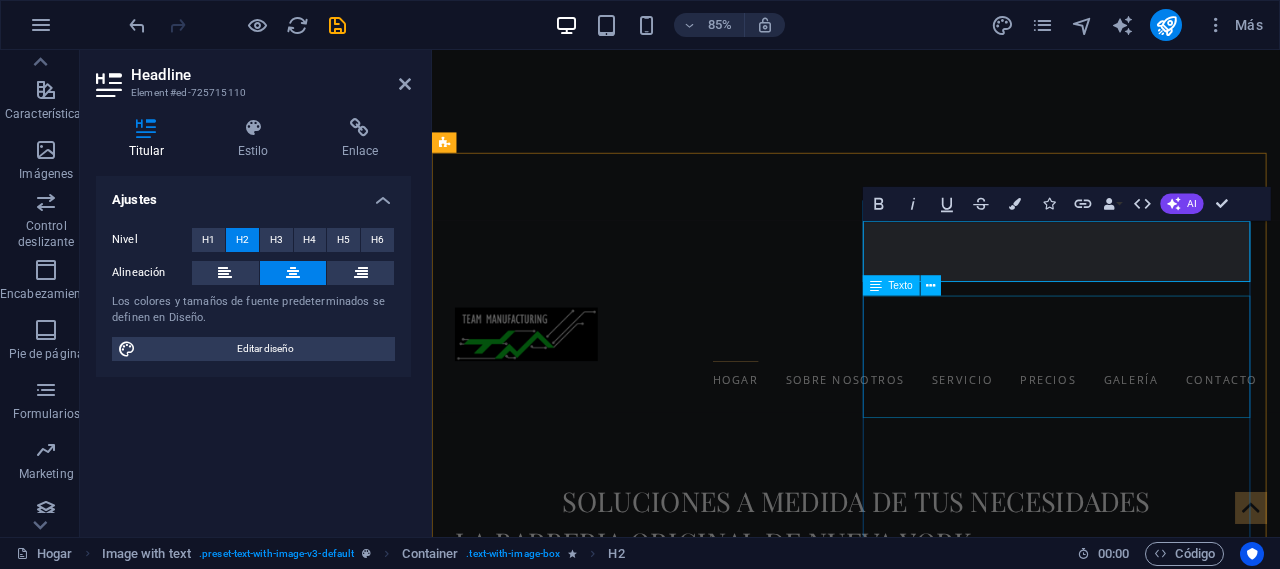 click on "Lorem ipsum dolor sit amet, consectetur adipisicing elit. Repellat, maiores, a libero atque supuesto praesentium cum magni odio dolor accusantium explicabo repudiandae molestiae itaque provident sit debitis aspernatur soluta deserunt incidunt ad cumque ex laboriosam. Distinctio, mollitia, molestias excepturi voluptatem veritatis iusto nam nulla." at bounding box center (920, 1709) 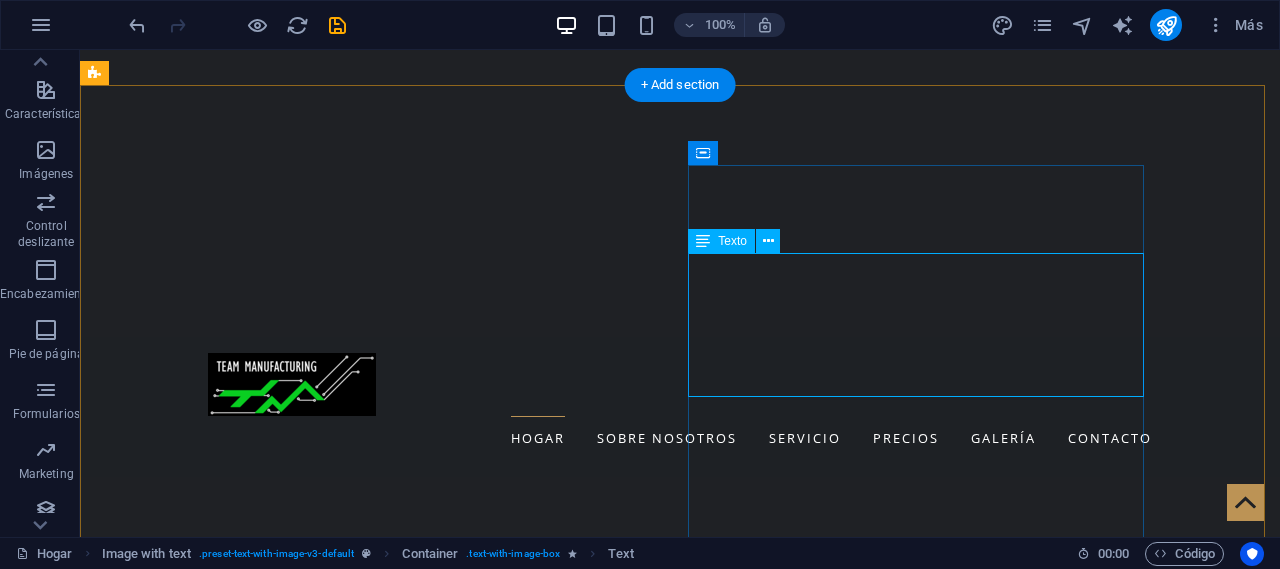 click on "Lorem ipsum dolor sit amet, consectetur adipisicing elit. Repellat, maiores, a libero atque supuesto praesentium cum magni odio dolor accusantium explicabo repudiandae molestiae itaque provident sit debitis aspernatur soluta deserunt incidunt ad cumque ex laboriosam. Distinctio, mollitia, molestias excepturi voluptatem veritatis iusto nam nulla." at bounding box center [568, 1709] 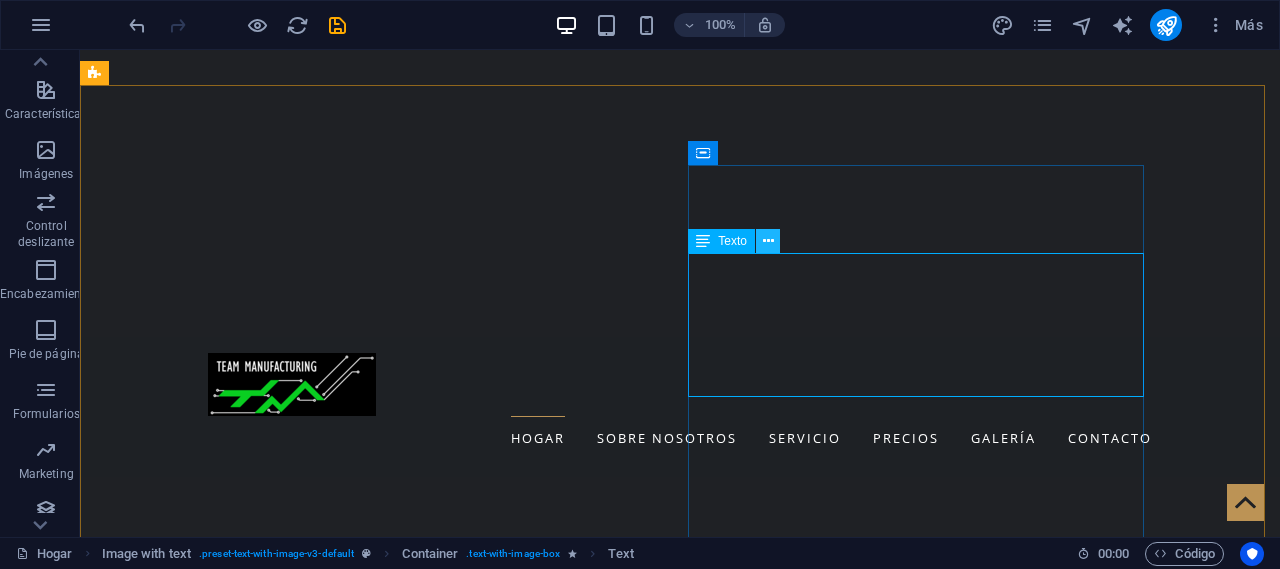 click at bounding box center [768, 241] 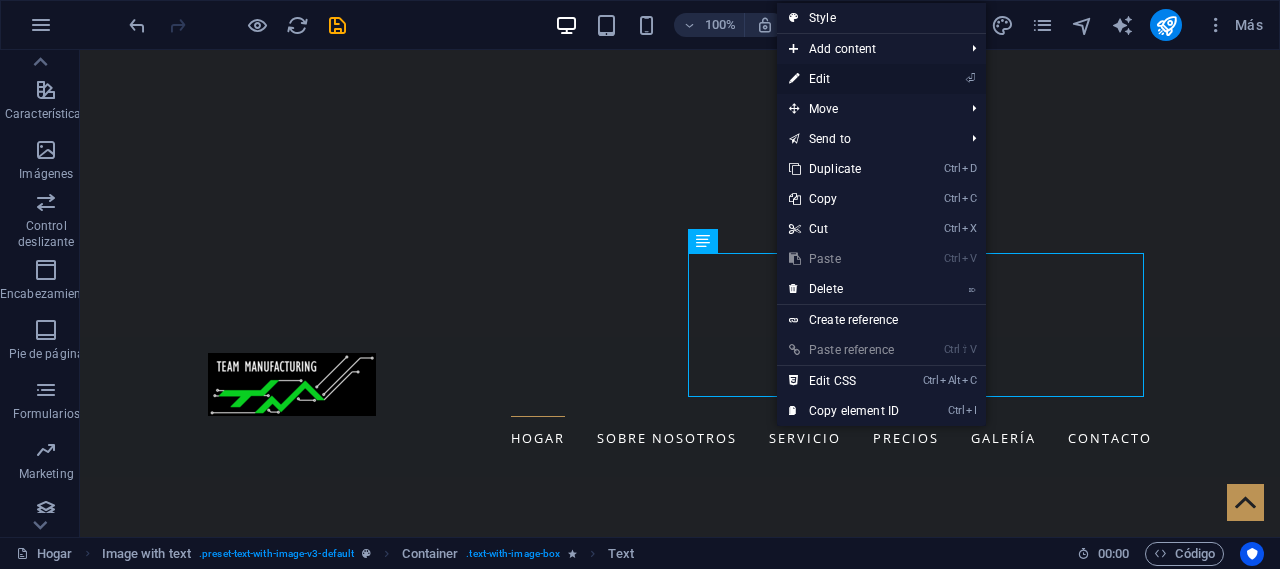 click on "⏎  Edit" at bounding box center (844, 79) 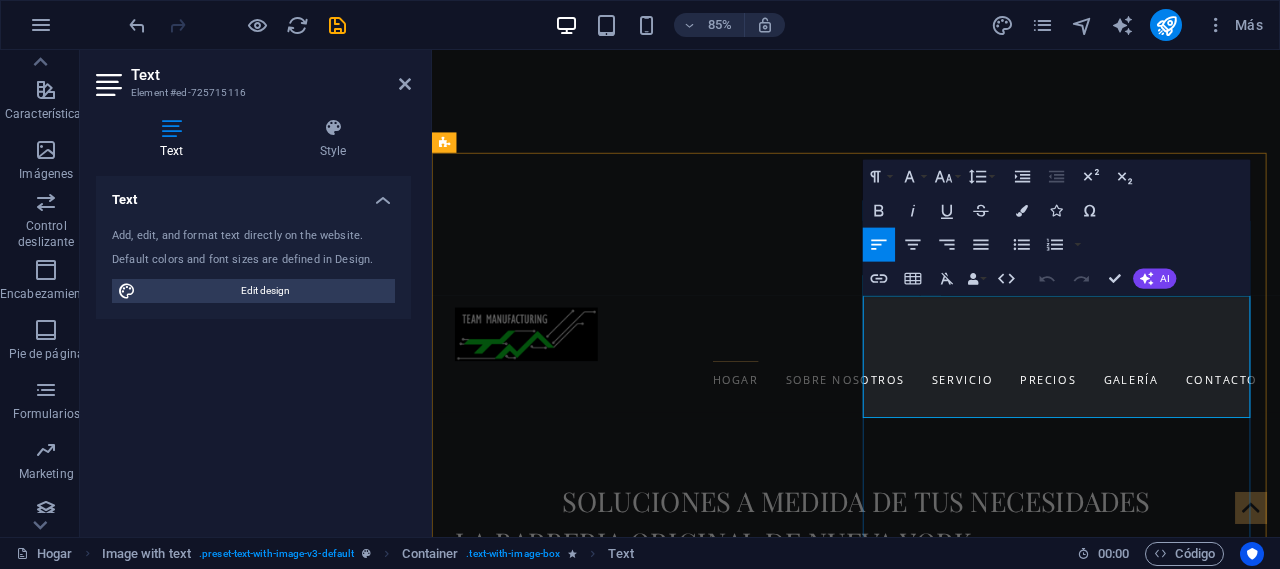 drag, startPoint x: 1351, startPoint y: 479, endPoint x: 950, endPoint y: 360, distance: 418.2846 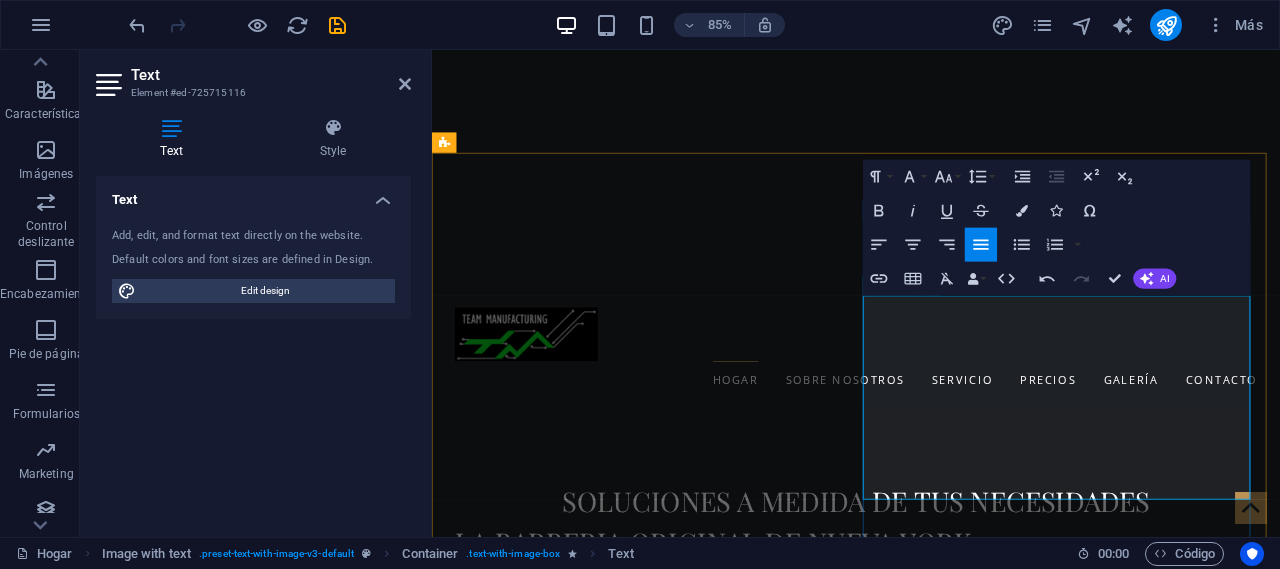 click on "L" at bounding box center (920, 1685) 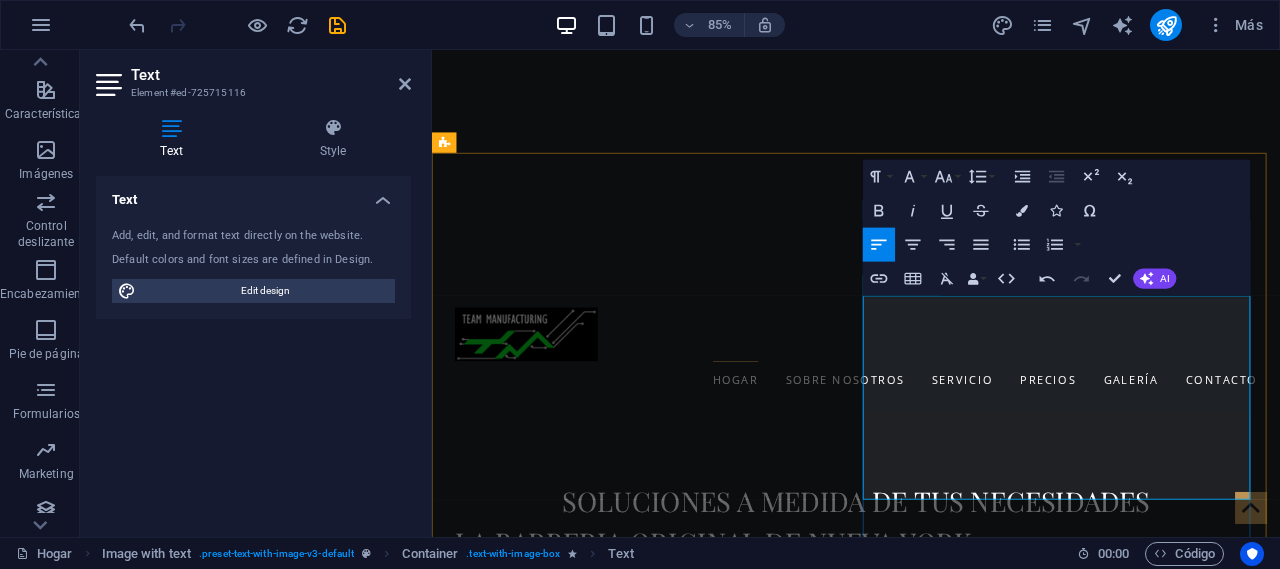 click on "​ TEAM MANUFACTURING Se dio a la tarea de formar un equipo de trabajo, que fuera capaz de transmitir sus capacidades de forma profesional para lograr su propósito, mejorando continuamente nuestros procesos, para satisfacer las necesidades de nuestros clientes, brindado servicios de manufactura y remanufactura, los cuales provienen de diversas industrias como:" at bounding box center [920, 1721] 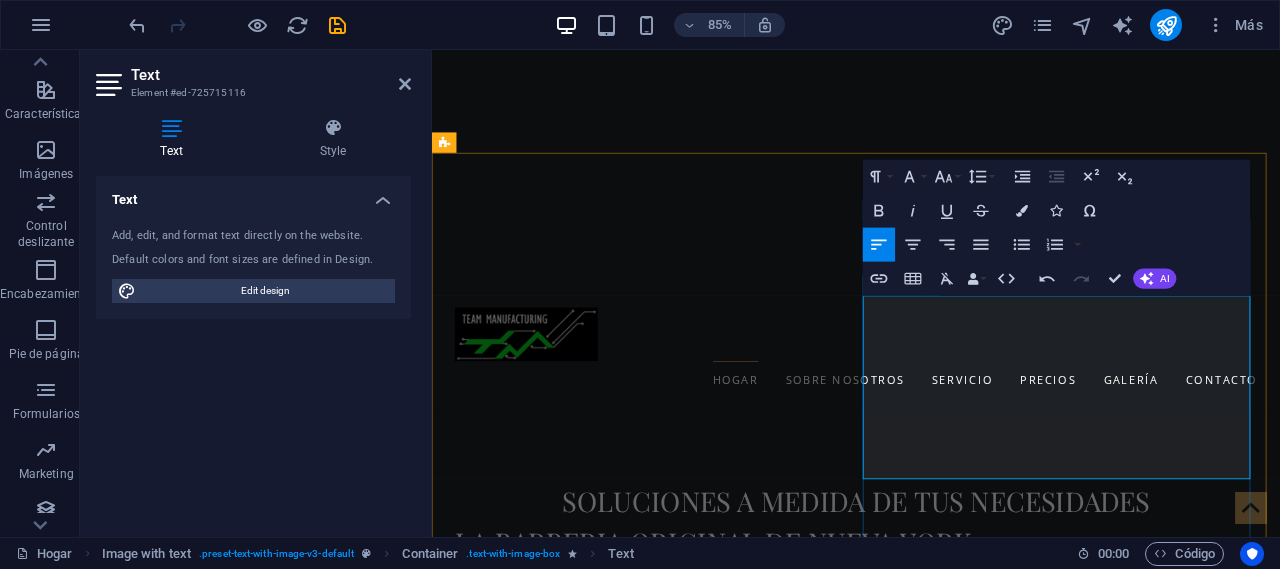 click on "Metalmecánica, Automotriz, Electrónica de consumo, Construcción y Medica." at bounding box center [920, 1757] 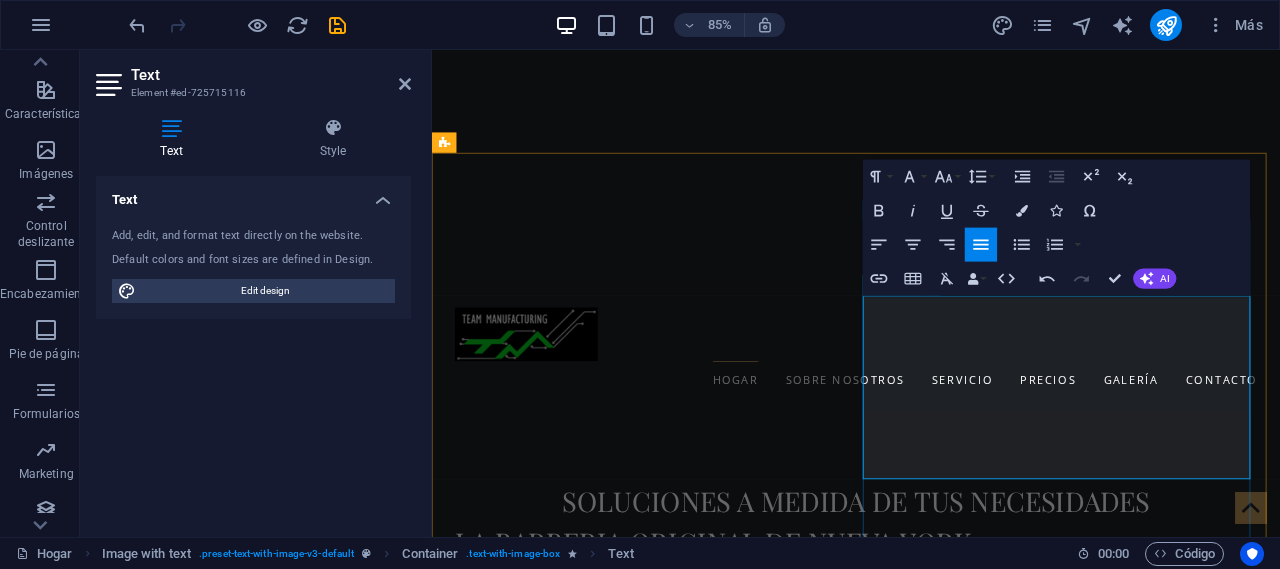 type 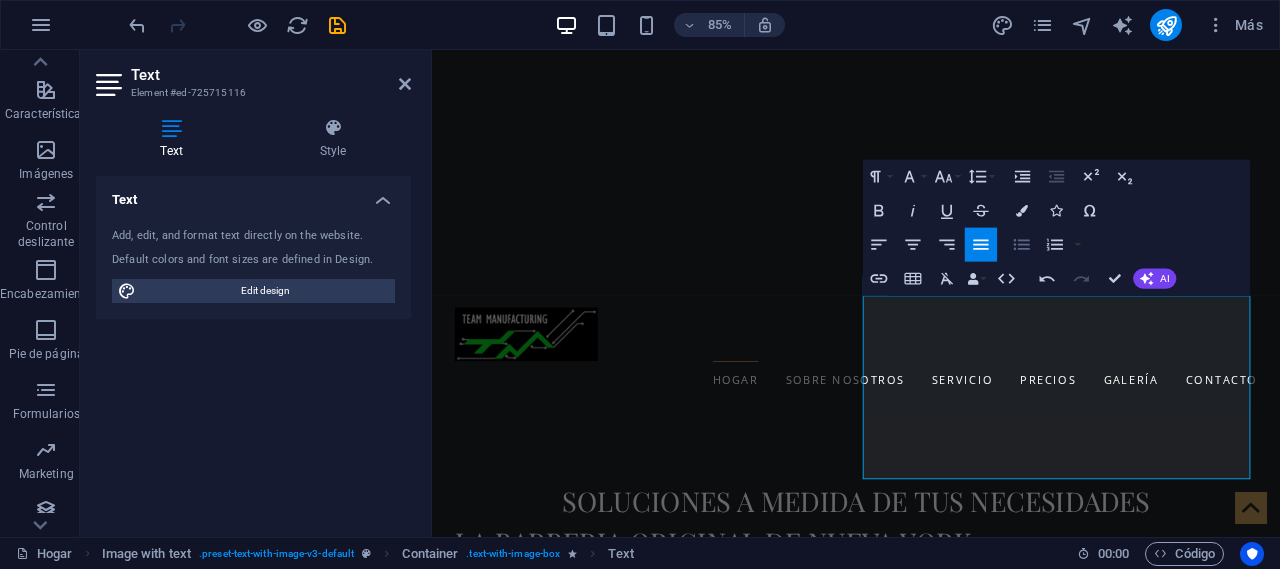 click 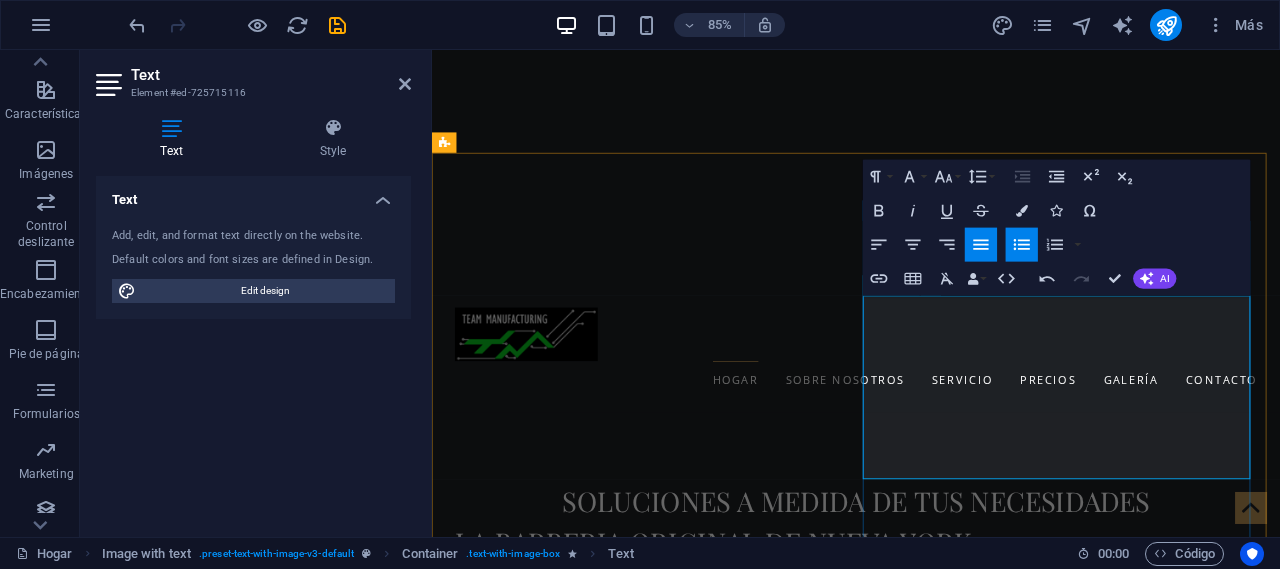 click on "Metalmecánica, Automotriz, Electrónica de consumo, Construcción y Medica." at bounding box center (928, 1757) 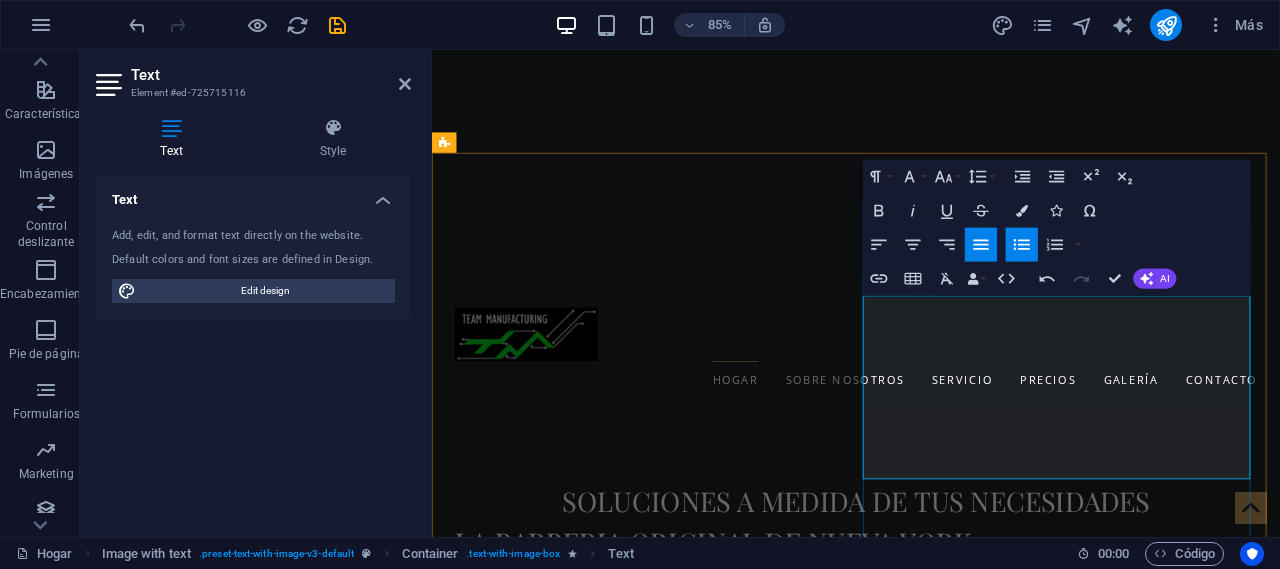 click on "Metalmecánica," at bounding box center [928, 1757] 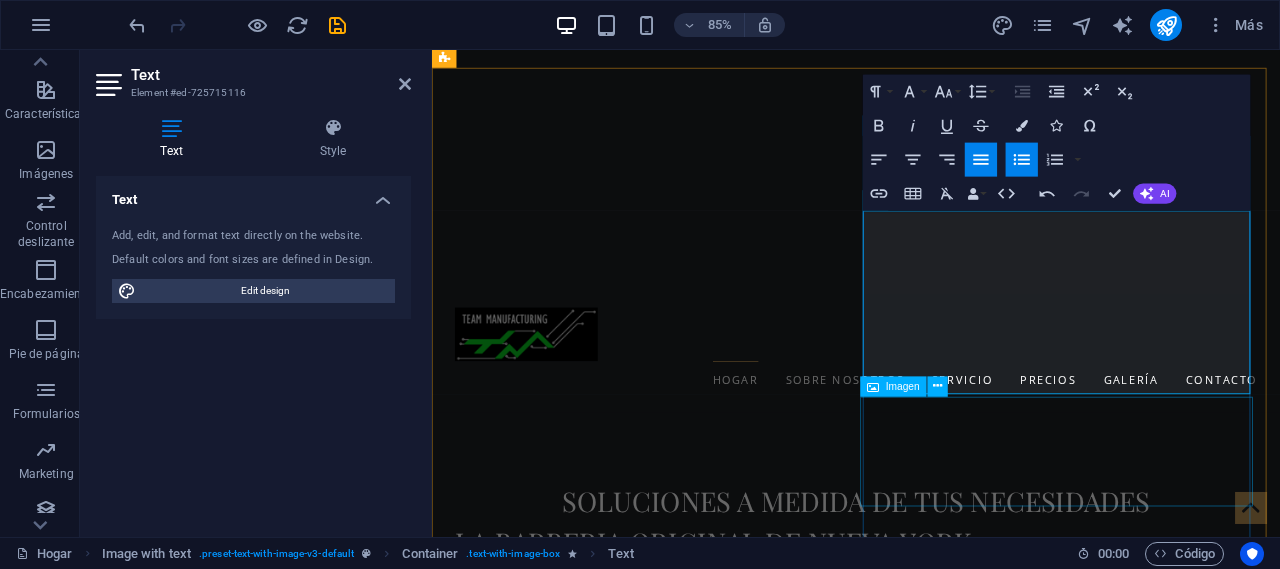 scroll, scrollTop: 600, scrollLeft: 0, axis: vertical 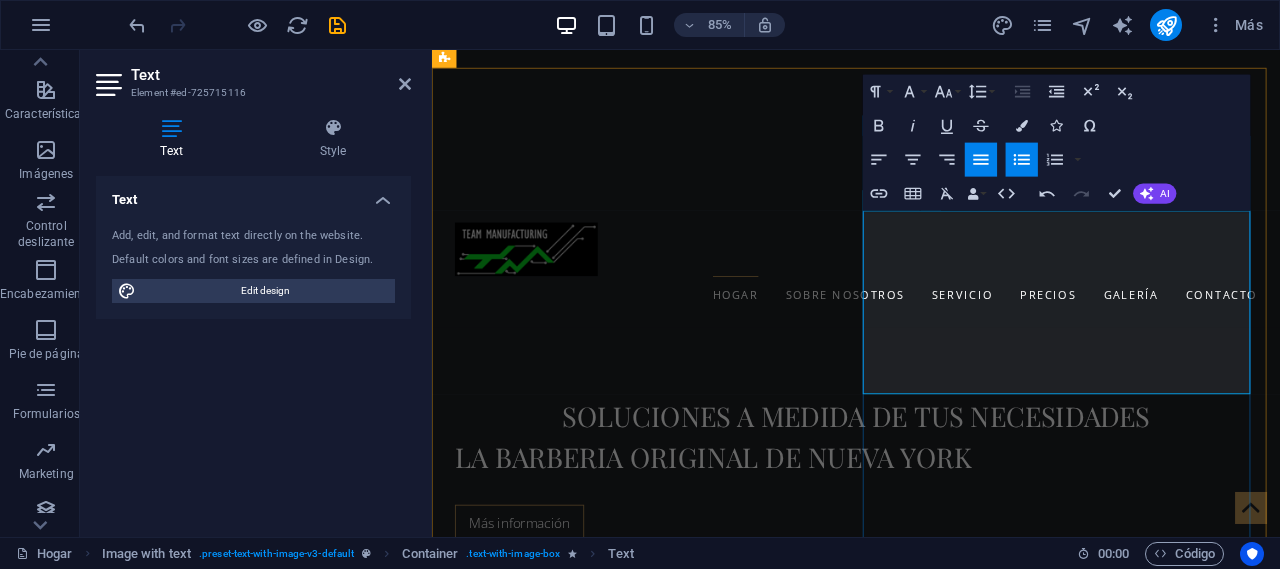 click on "Automotriz, Electrónica de consumo, Construcción y Medica." at bounding box center (928, 1682) 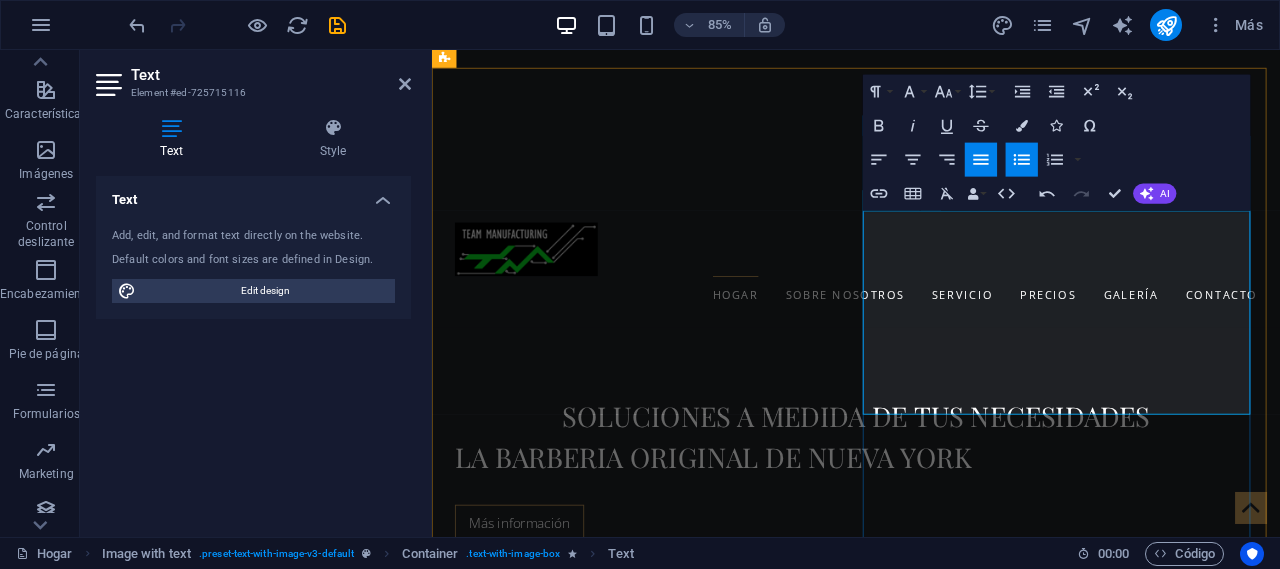 click on "Electrónica de consumo, Construcción y Medica." at bounding box center [928, 1707] 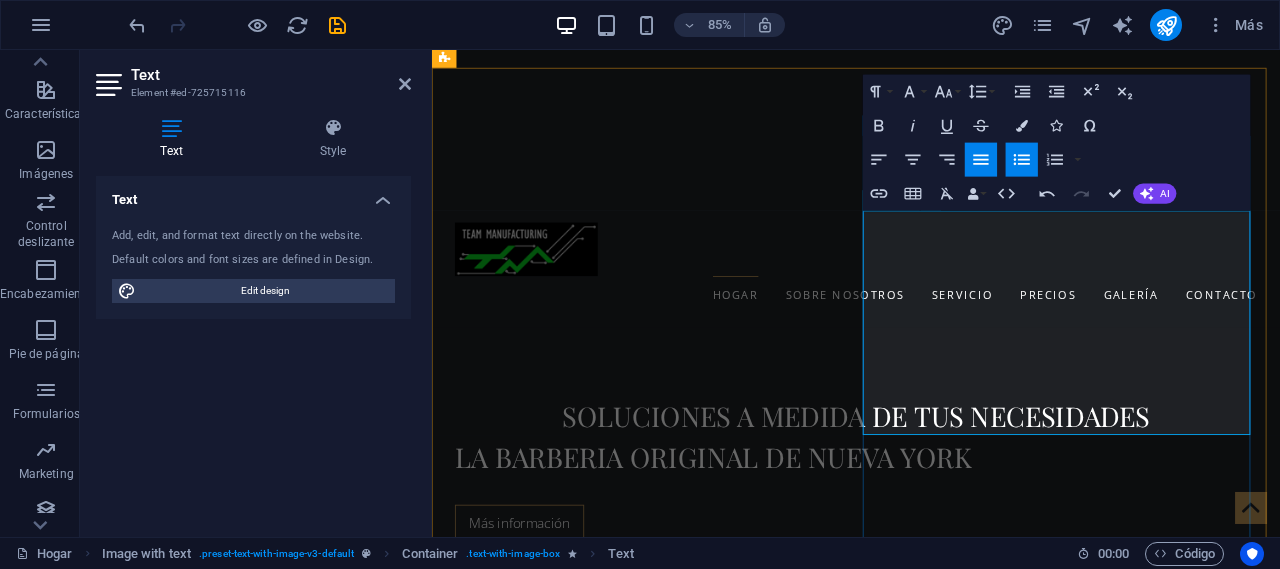 click on "Construcción y Medica." at bounding box center (928, 1732) 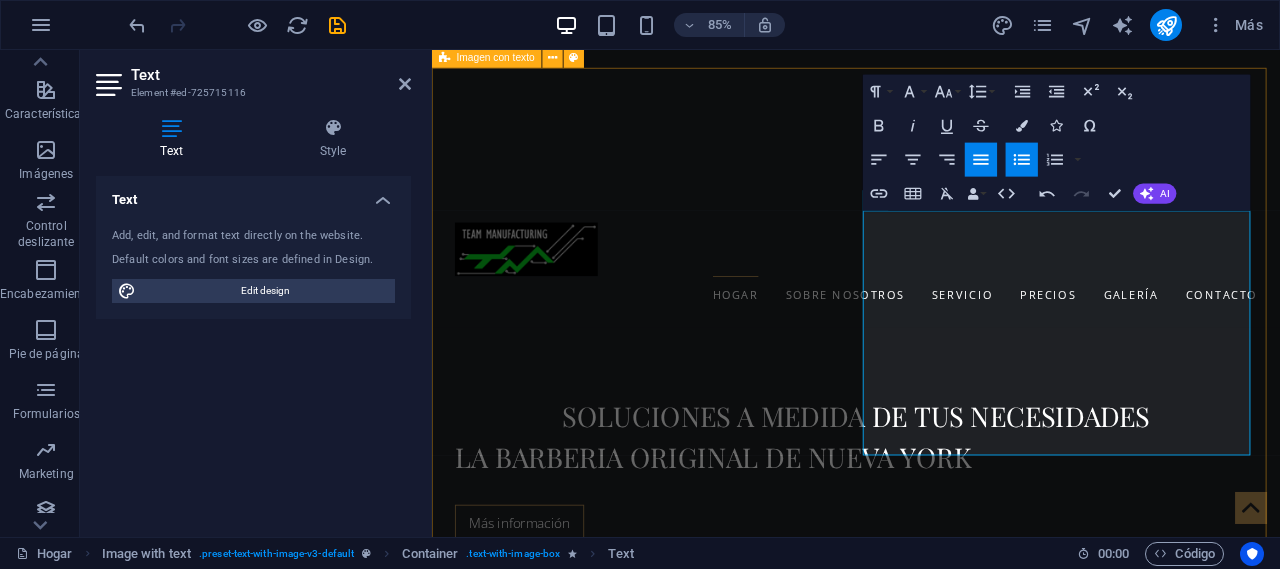 drag, startPoint x: 1073, startPoint y: 396, endPoint x: 936, endPoint y: 233, distance: 212.92722 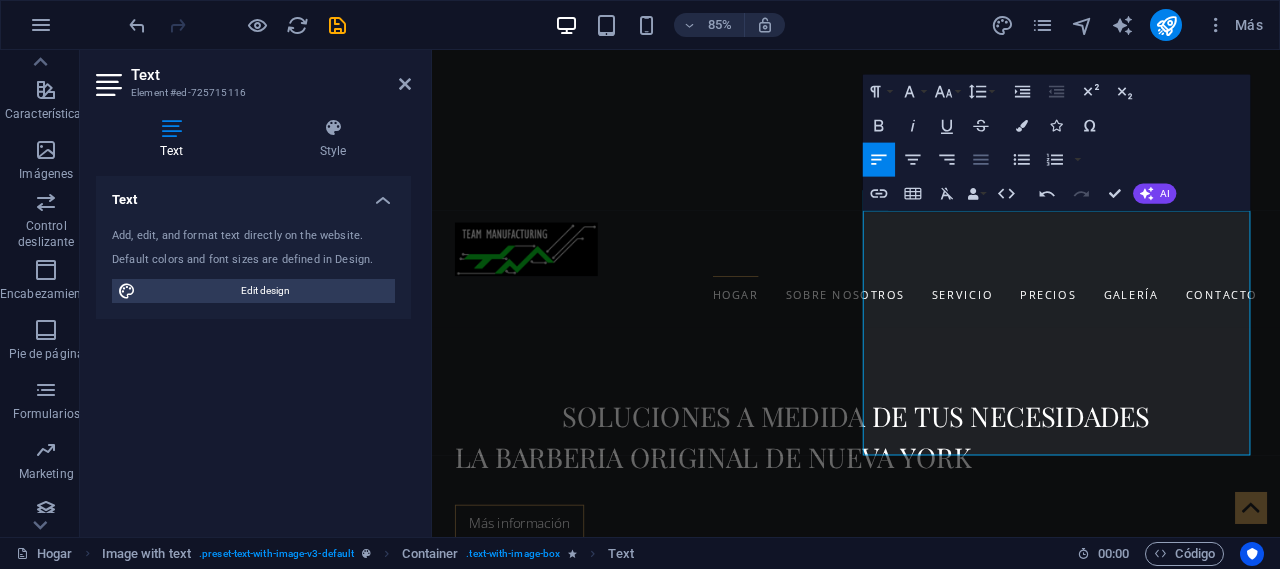 click 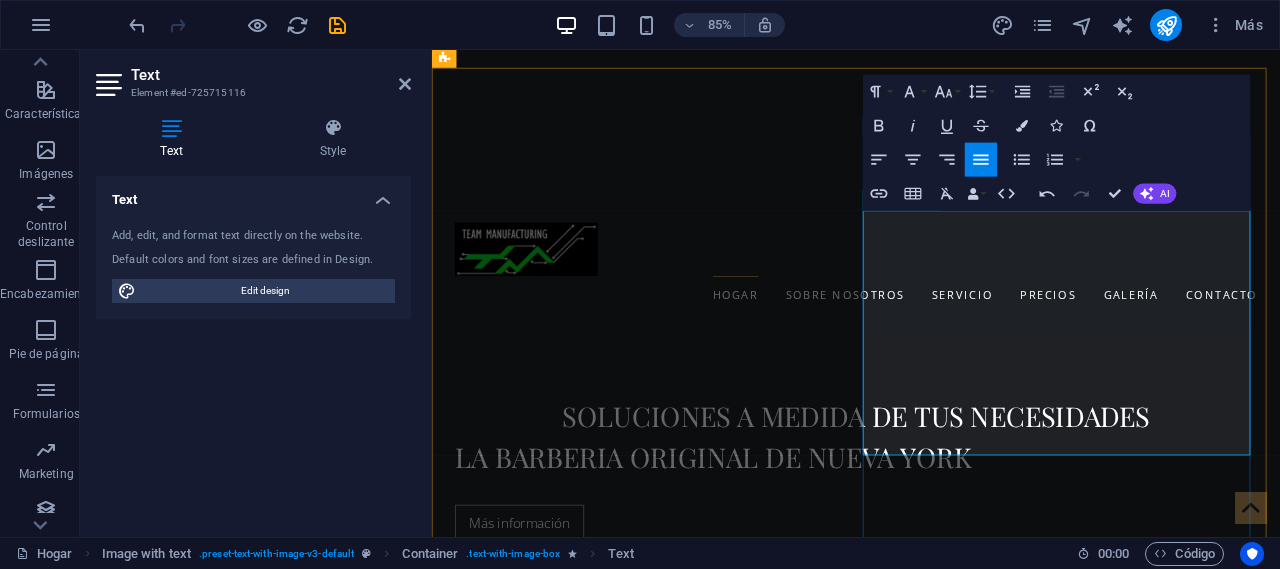 click on "TEAM MANUFACTURING Se dio a la tarea de formar un equipo de trabajo, que fuera capaz de transmitir sus capacidades de forma profesional para lograr su propósito, mejorando continuamente nuestros procesos, para satisfacer las necesidades de nuestros clientes, brindado servicios de manufactura y remanufactura, los cuales provienen de diversas industrias como:" at bounding box center [920, 1609] 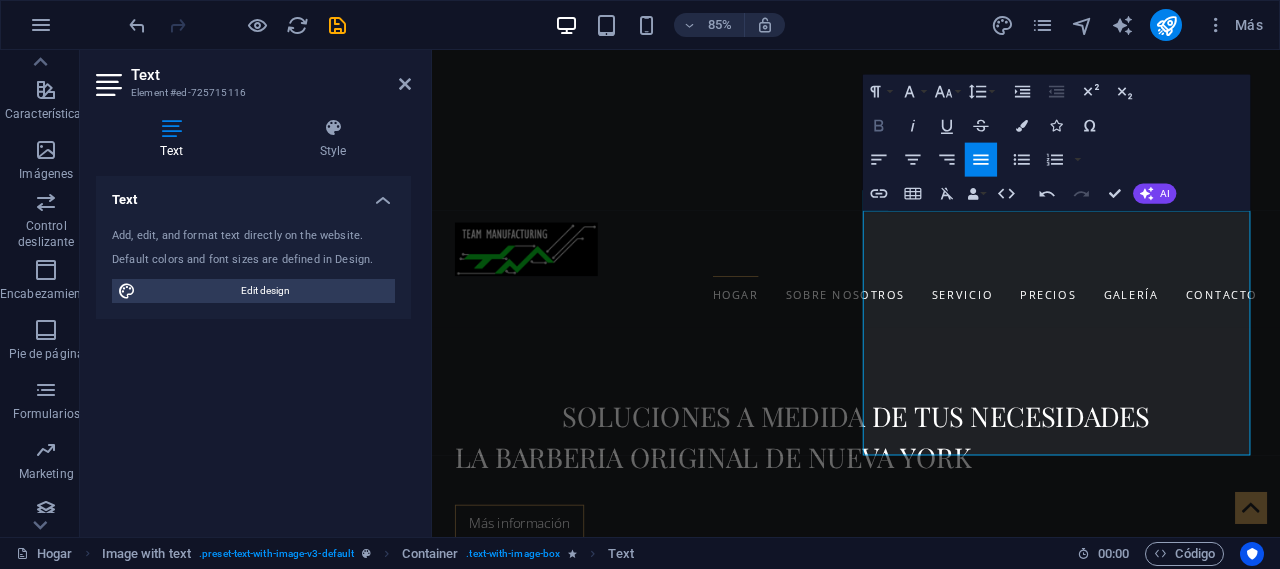 click 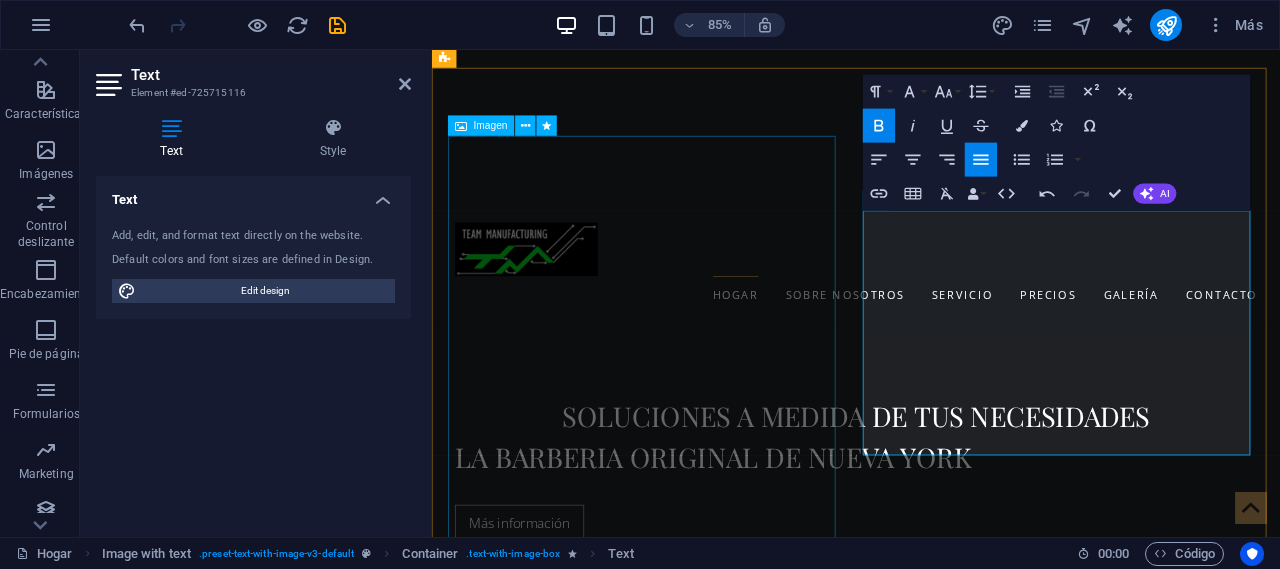 click at bounding box center [920, 1128] 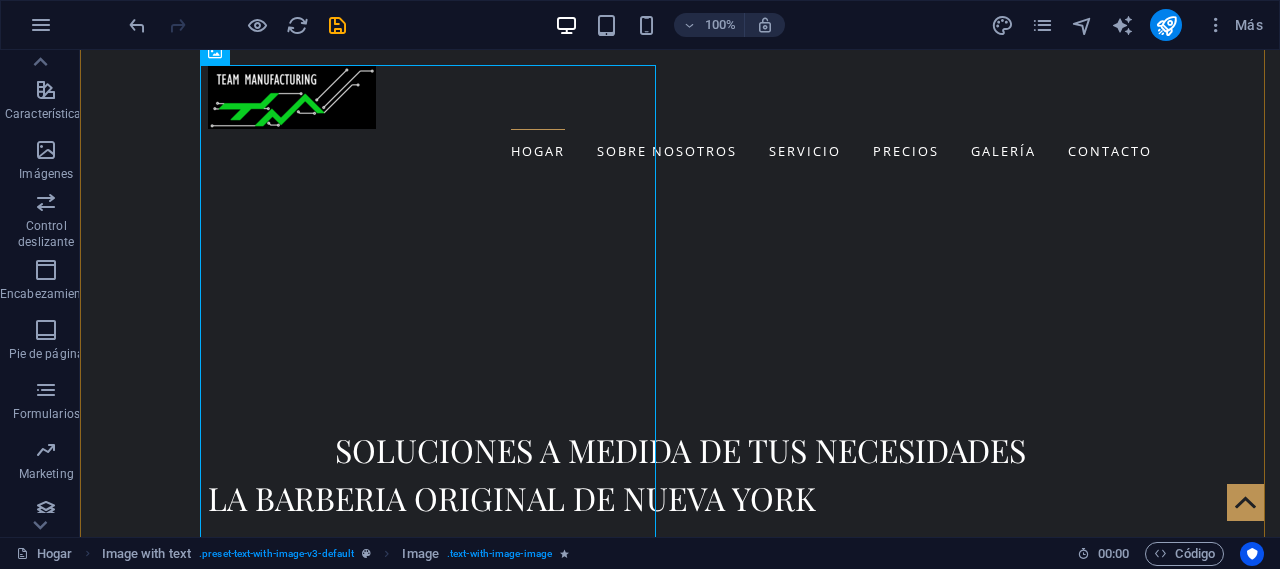 scroll, scrollTop: 600, scrollLeft: 0, axis: vertical 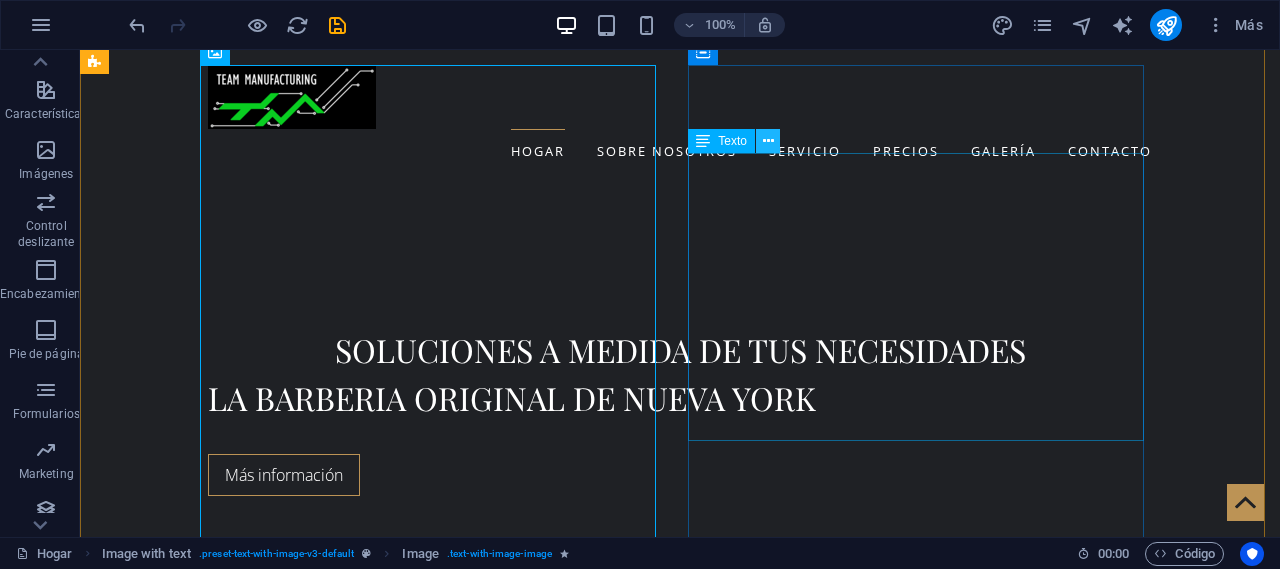click at bounding box center (768, 141) 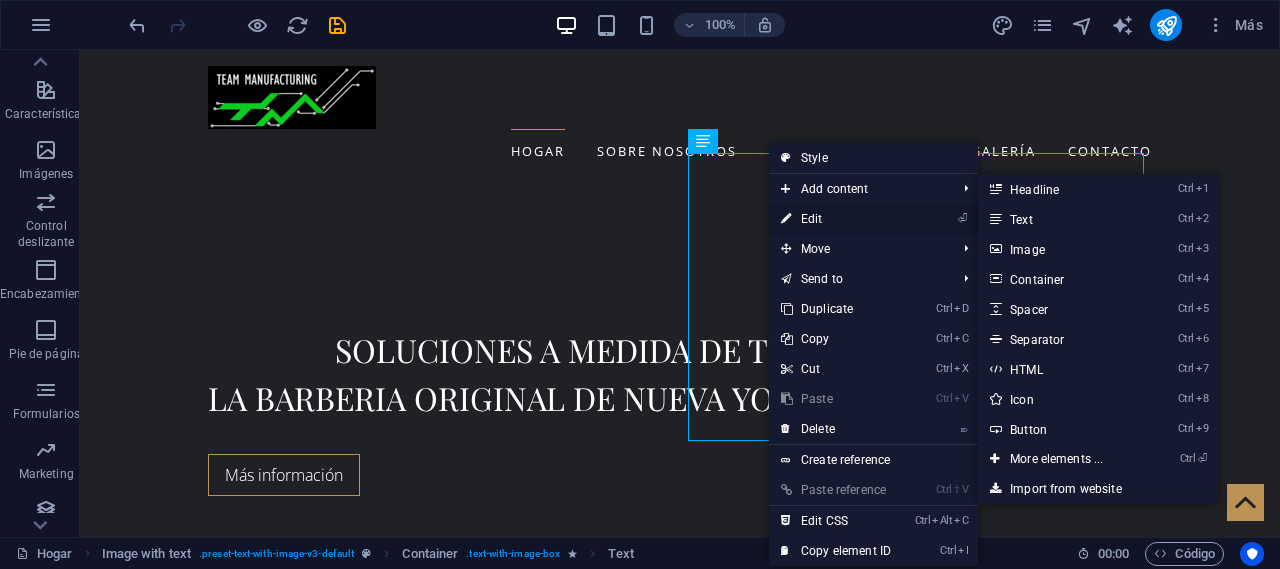 click on "⏎  Edit" at bounding box center (836, 219) 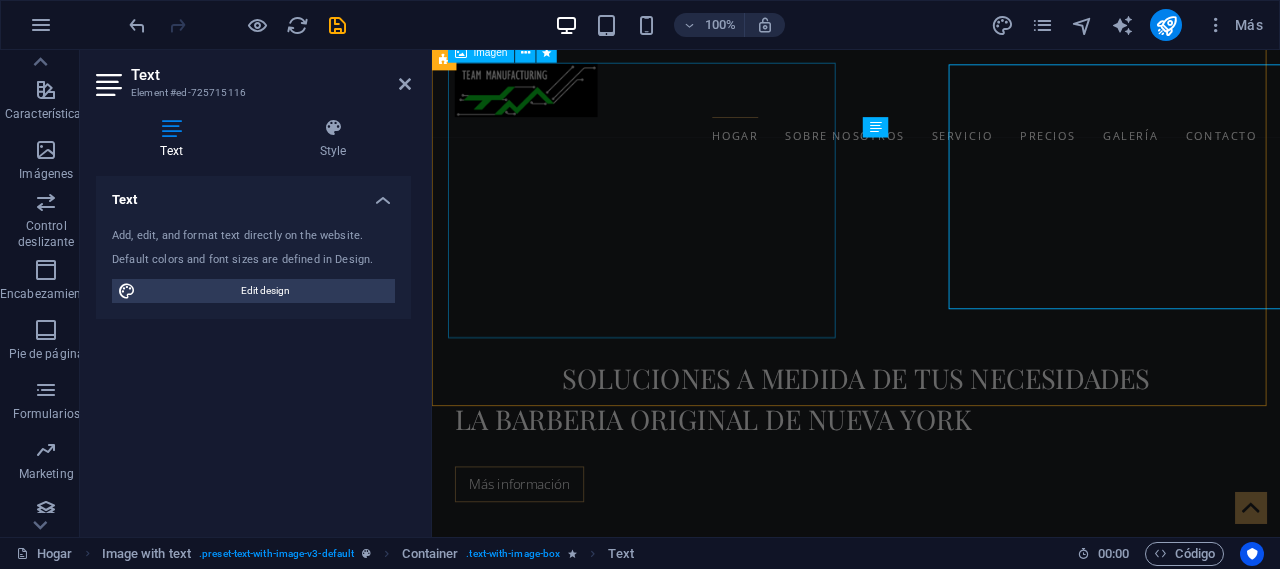 scroll, scrollTop: 686, scrollLeft: 0, axis: vertical 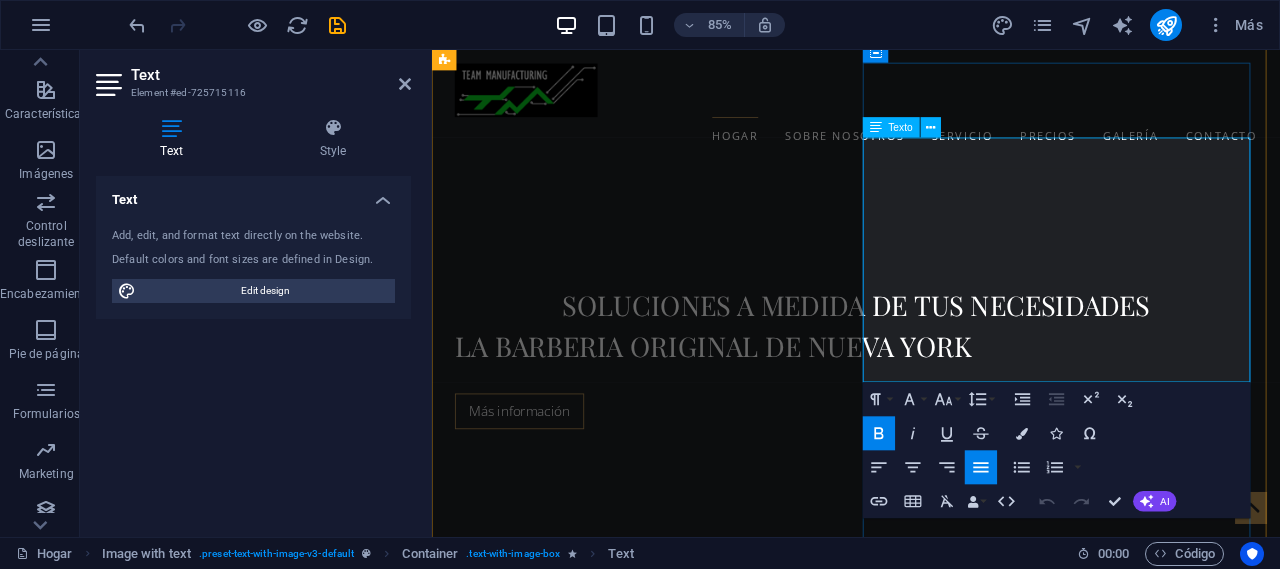 click on "Automotriz" at bounding box center [928, 1552] 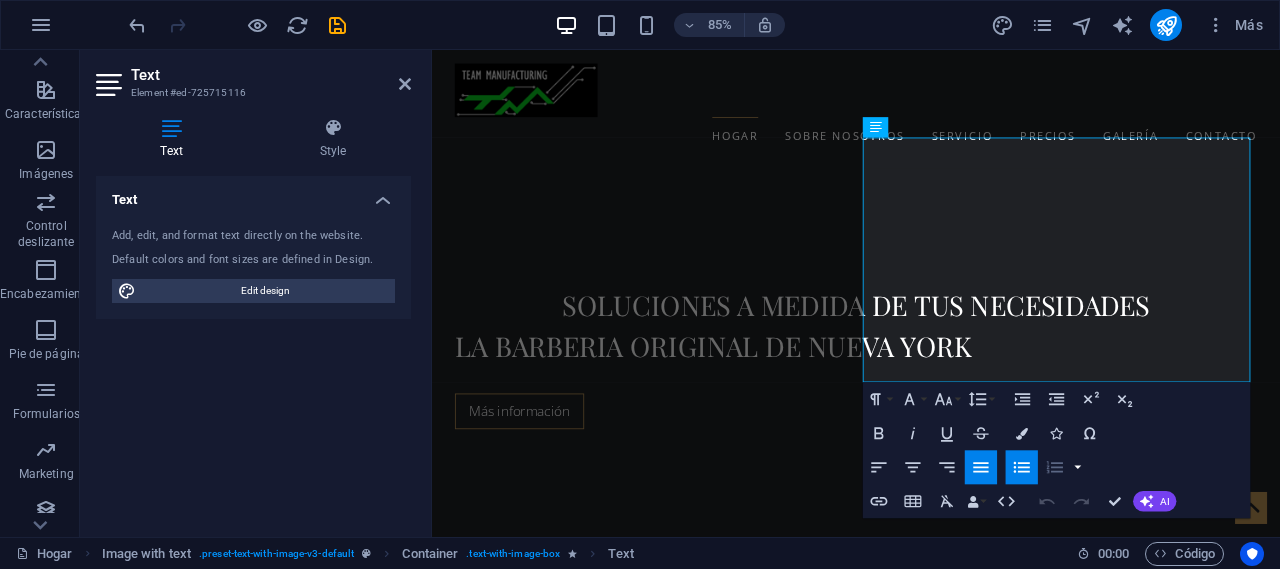 click at bounding box center (1078, 468) 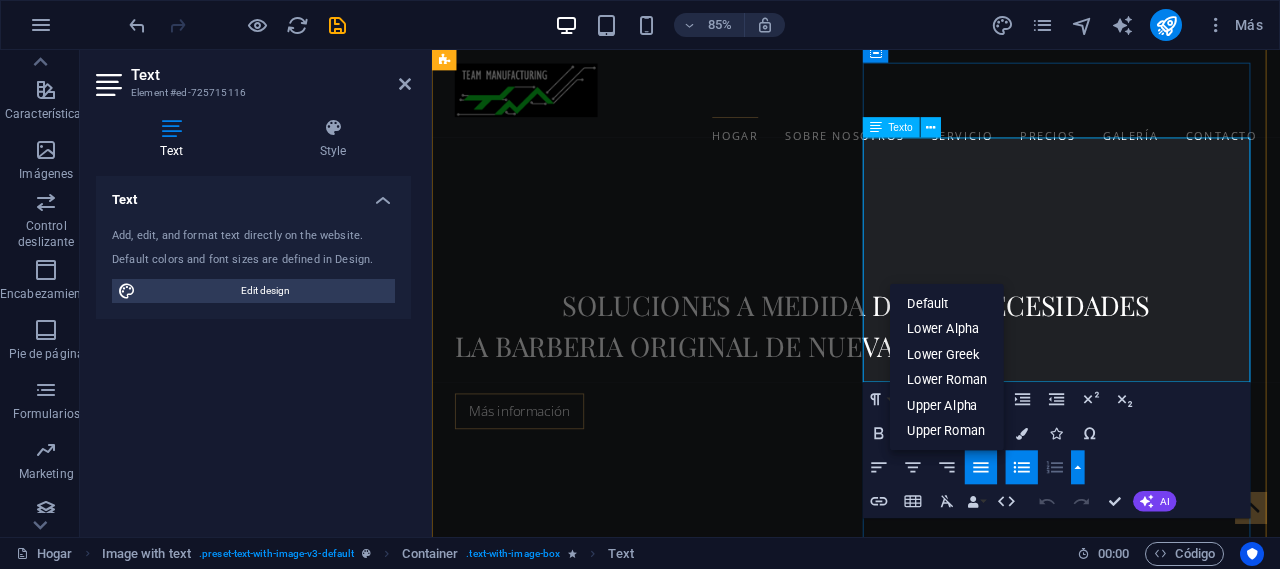 type 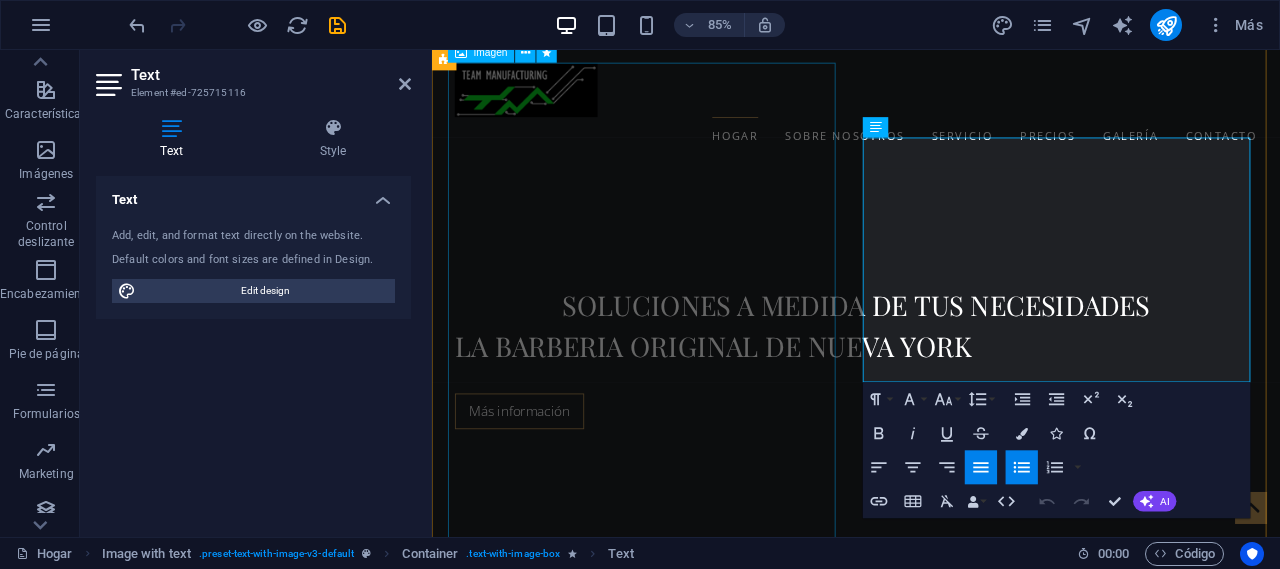 click at bounding box center [920, 997] 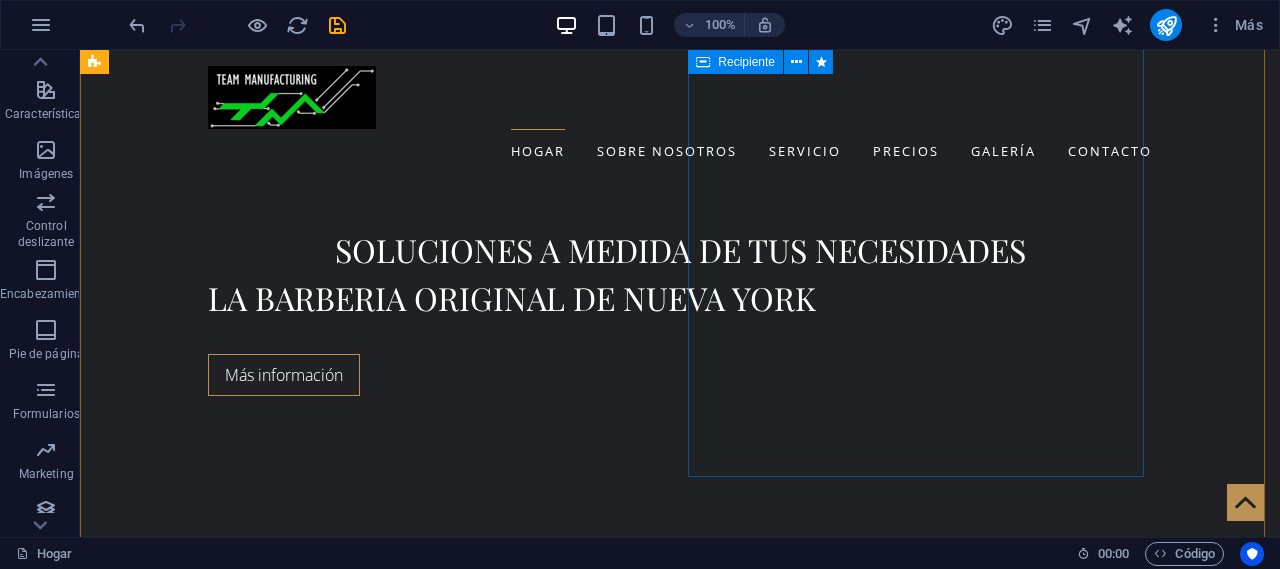 scroll, scrollTop: 800, scrollLeft: 0, axis: vertical 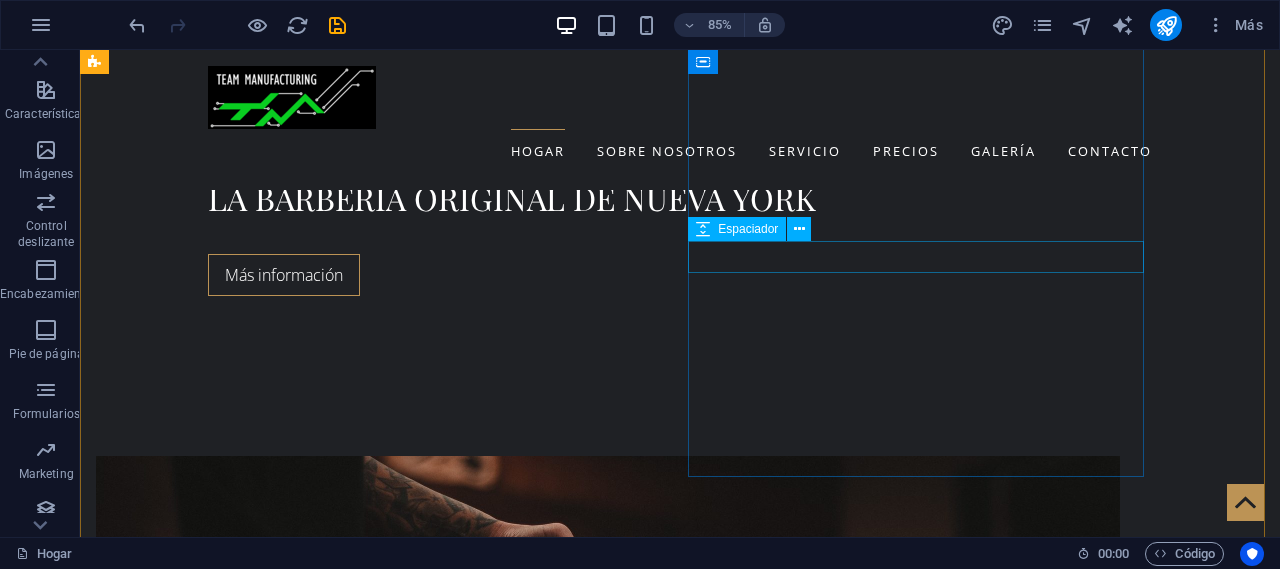 click on "Espaciador" at bounding box center (737, 229) 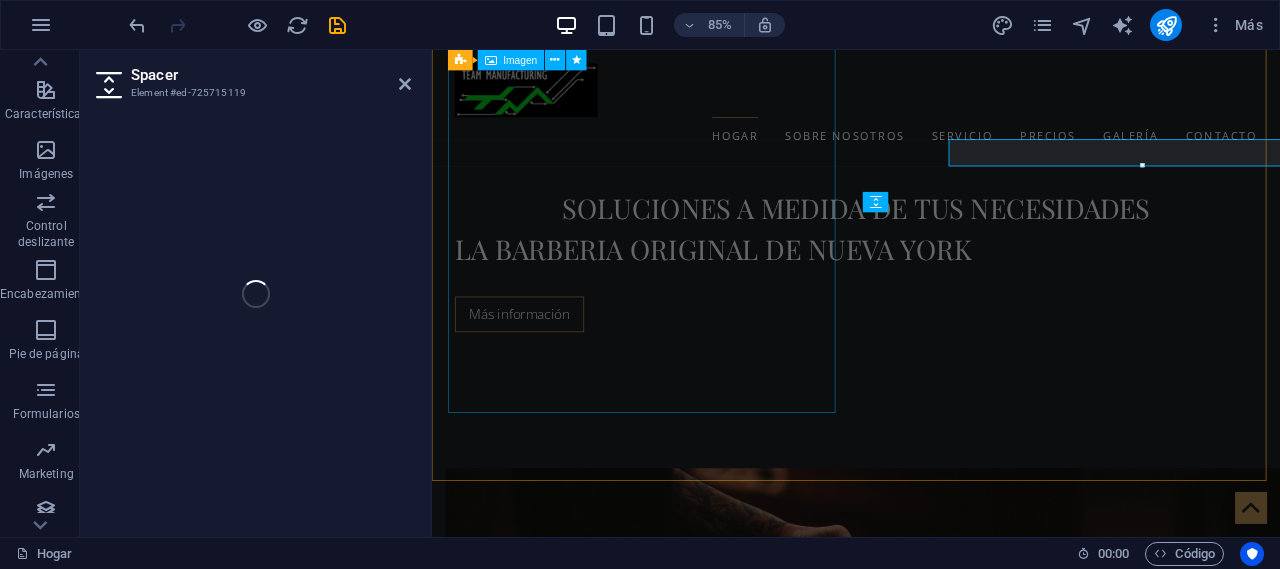select on "px" 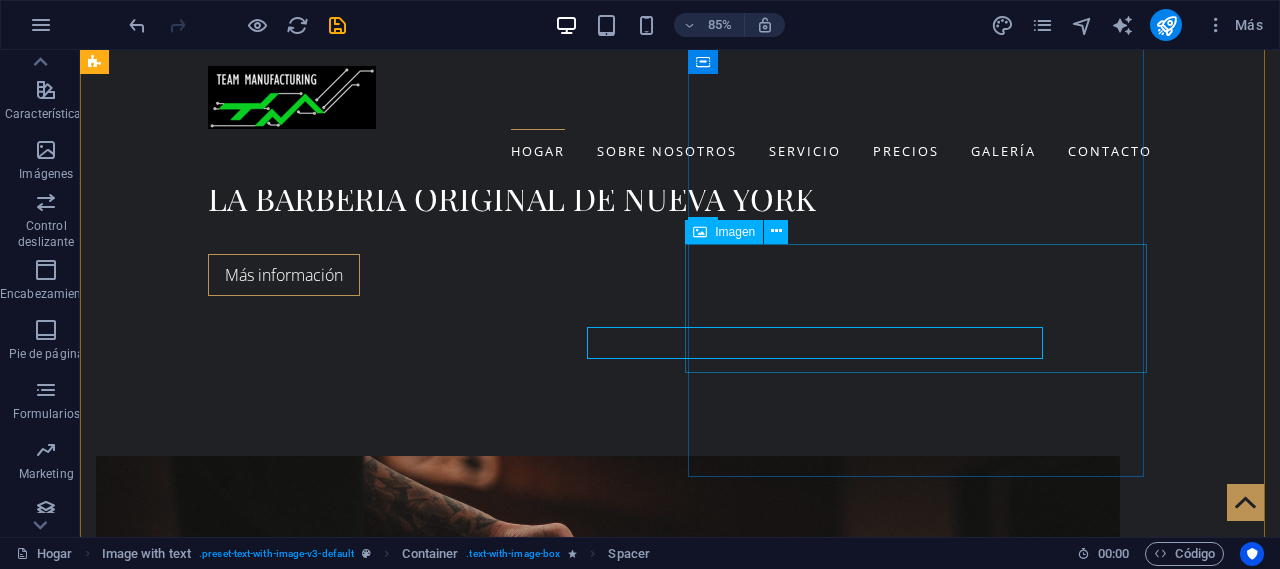 scroll, scrollTop: 800, scrollLeft: 0, axis: vertical 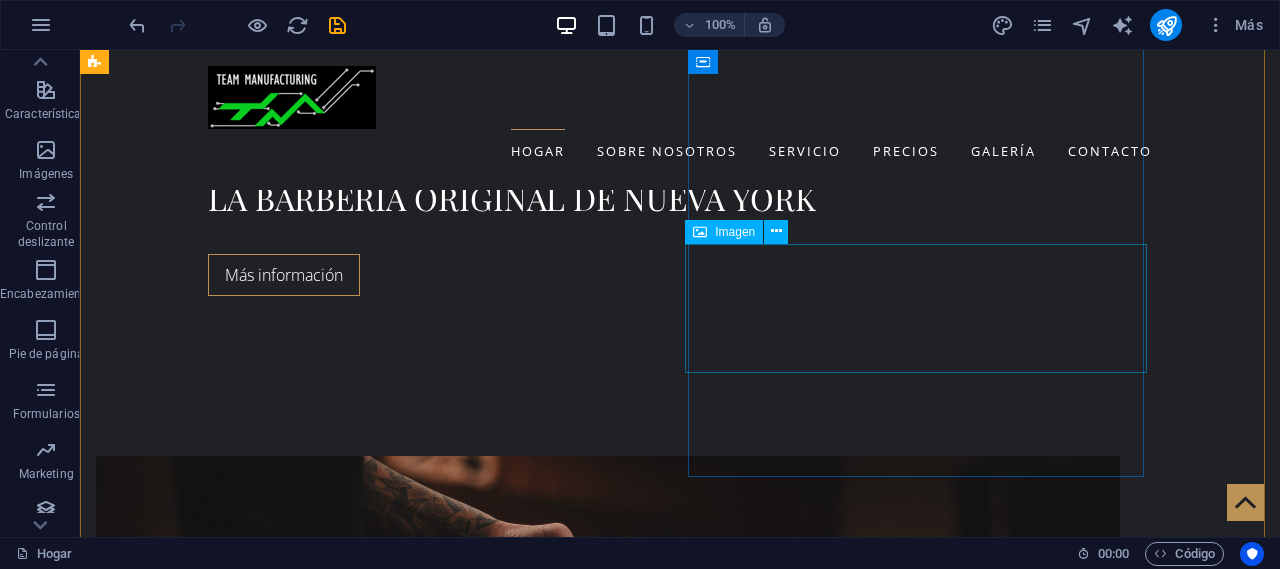 click at bounding box center [568, 1507] 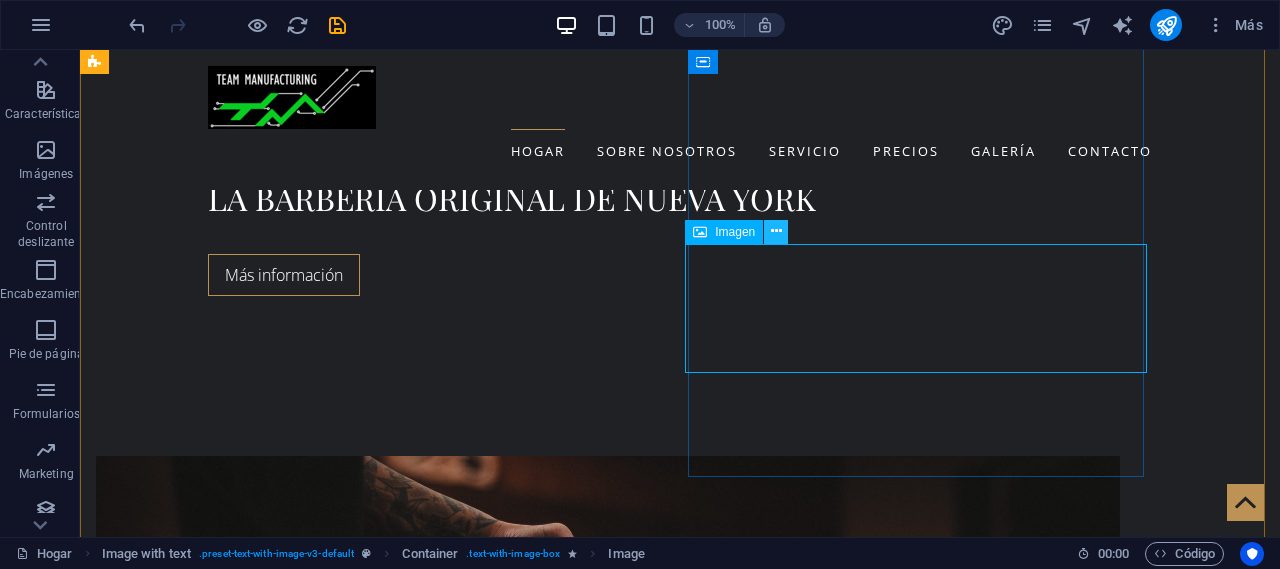 click at bounding box center (776, 231) 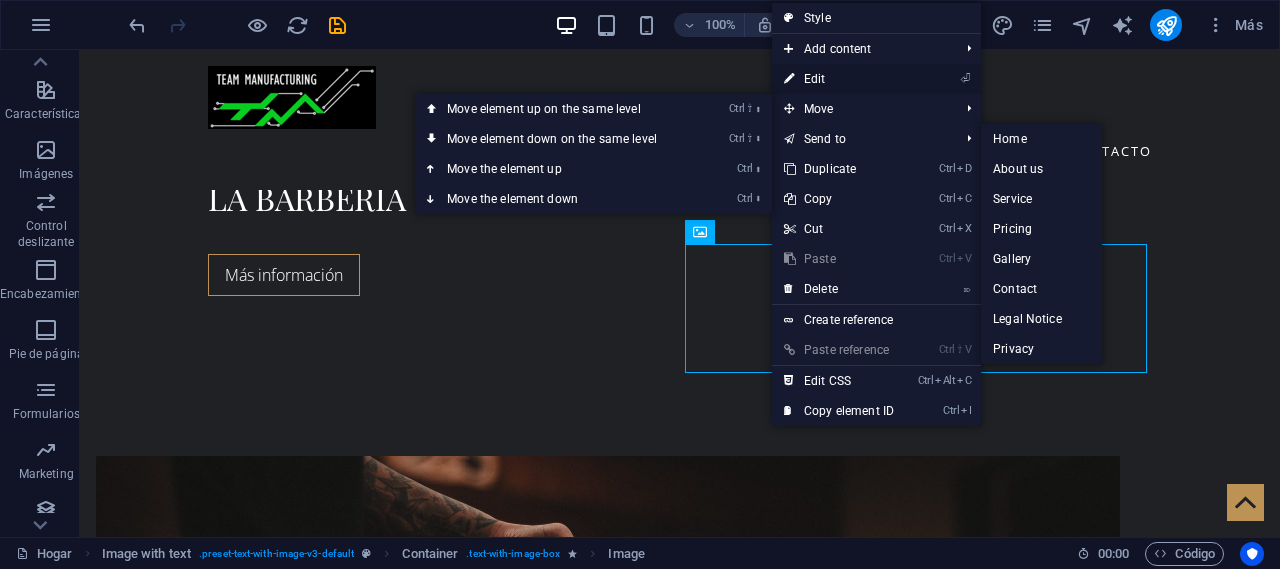 drag, startPoint x: 828, startPoint y: 74, endPoint x: 468, endPoint y: 23, distance: 363.59454 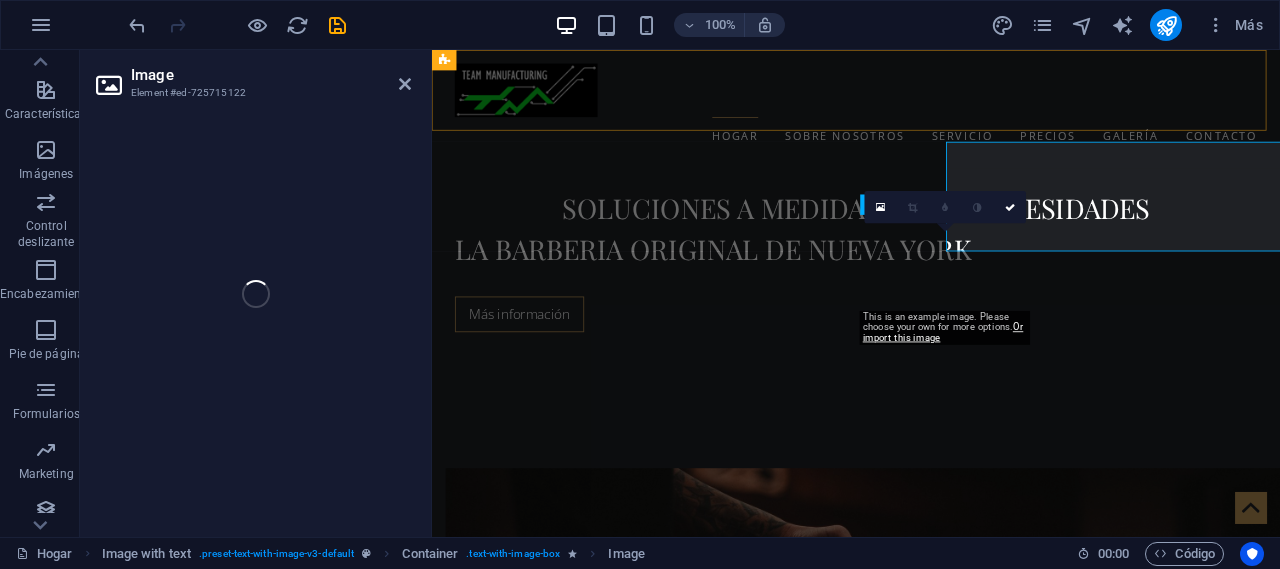 scroll, scrollTop: 886, scrollLeft: 0, axis: vertical 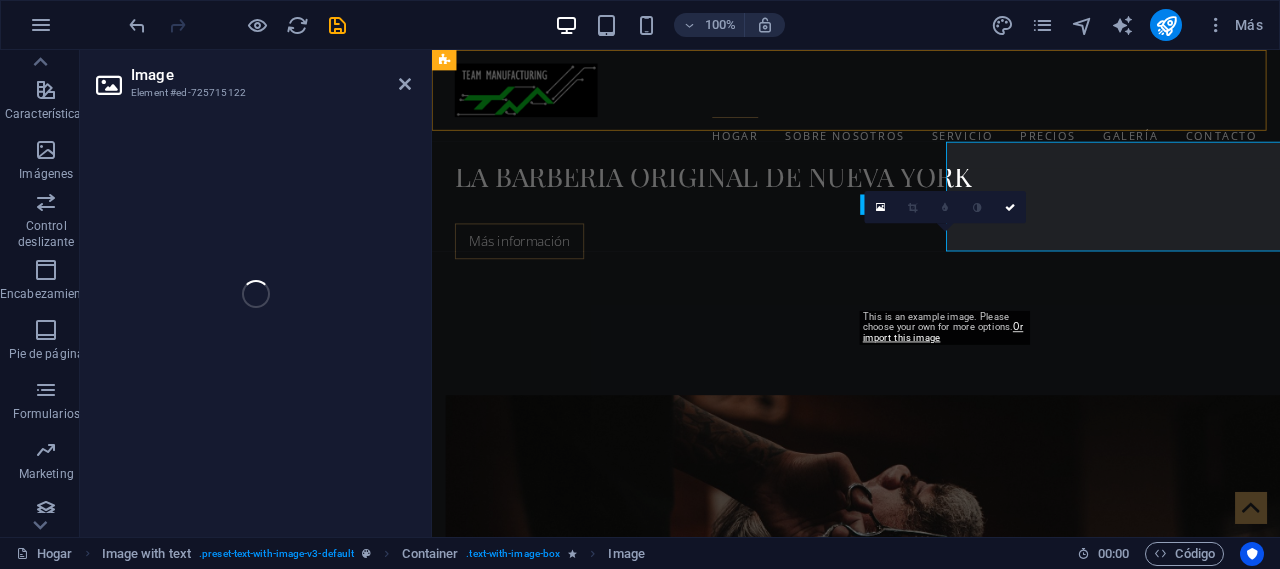 select on "px" 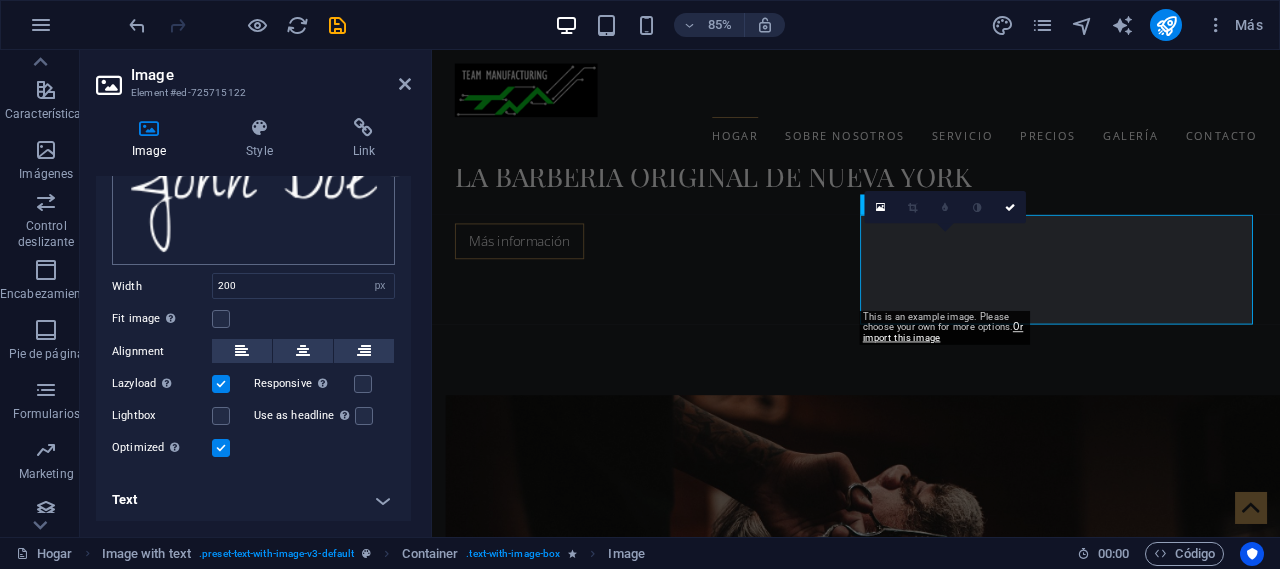 scroll, scrollTop: 0, scrollLeft: 0, axis: both 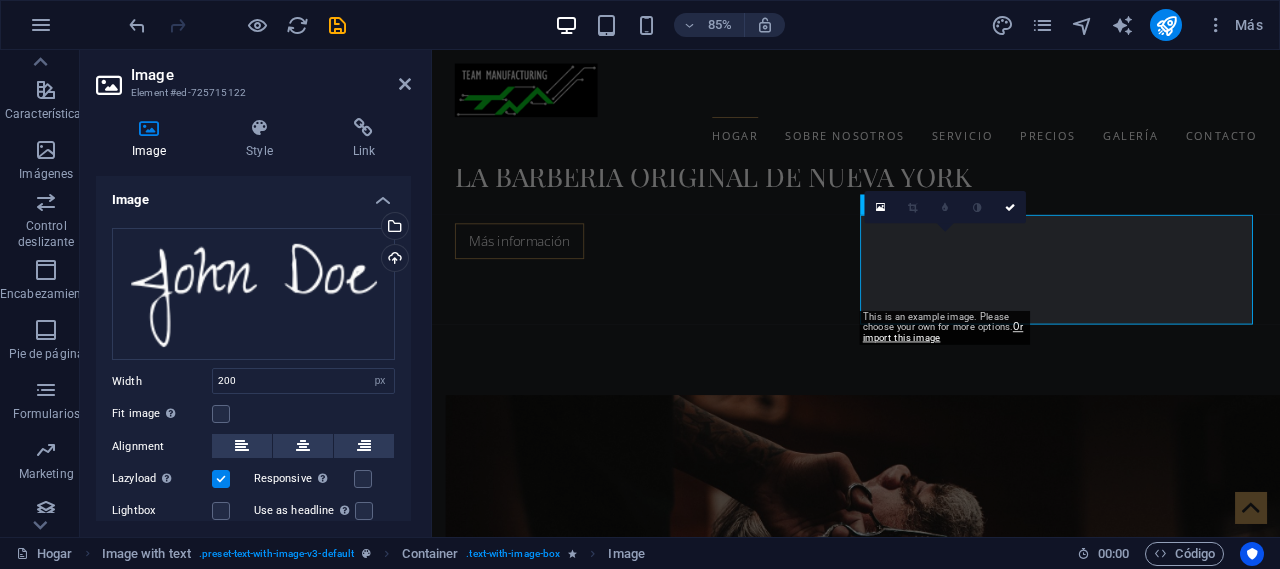 click on "Menú" at bounding box center (0, 0) 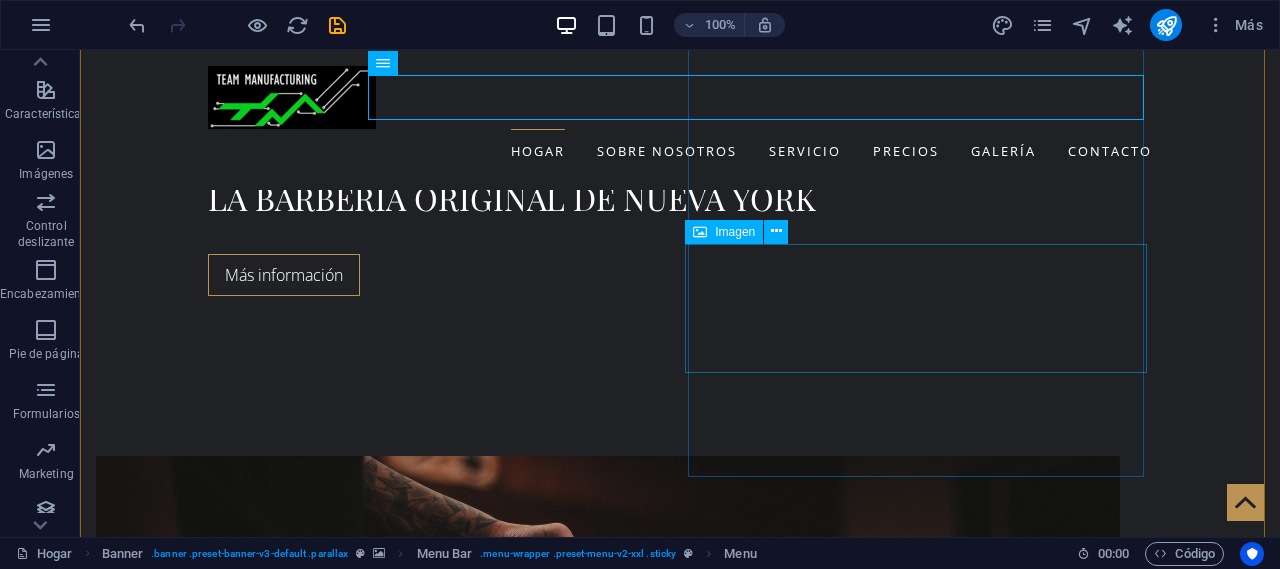 click at bounding box center (568, 1507) 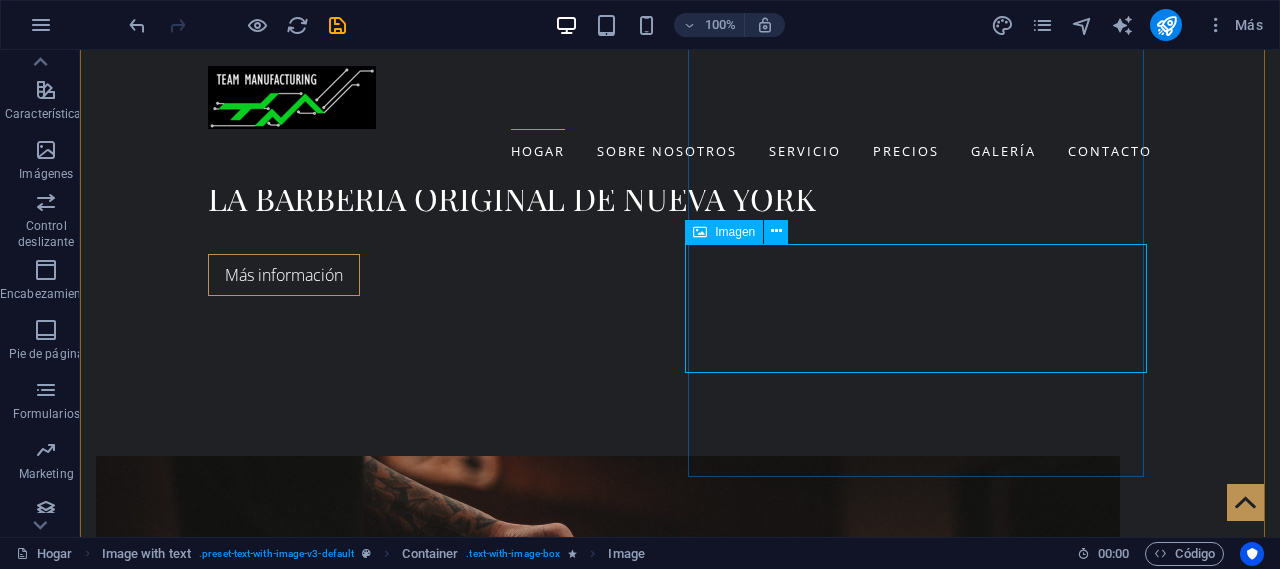 click at bounding box center (568, 1507) 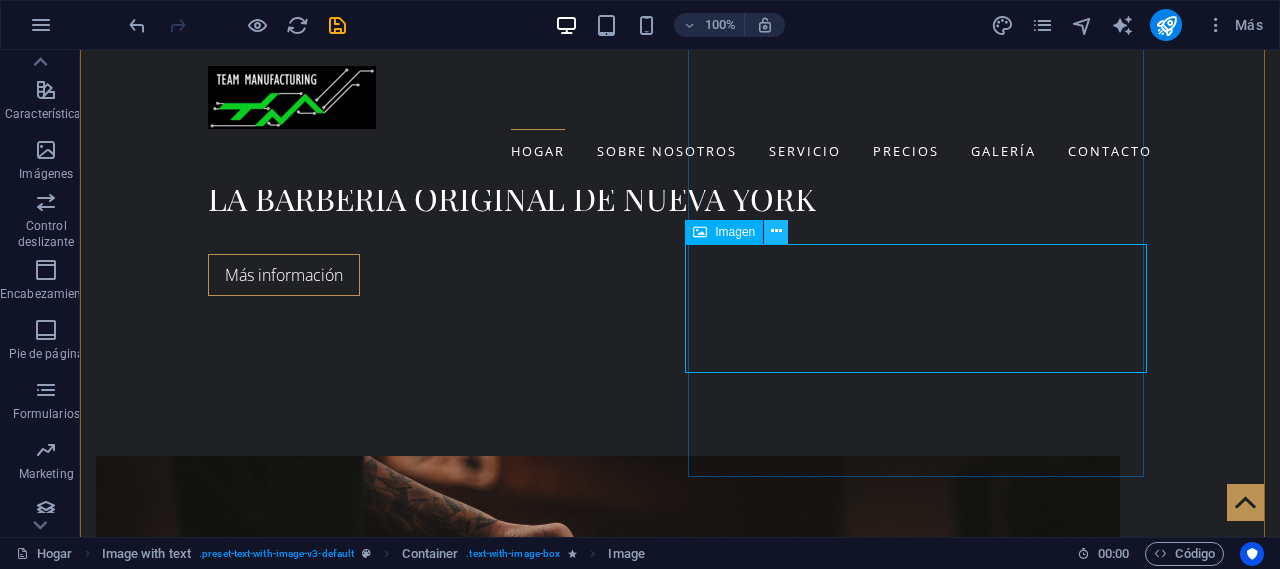 click at bounding box center [776, 231] 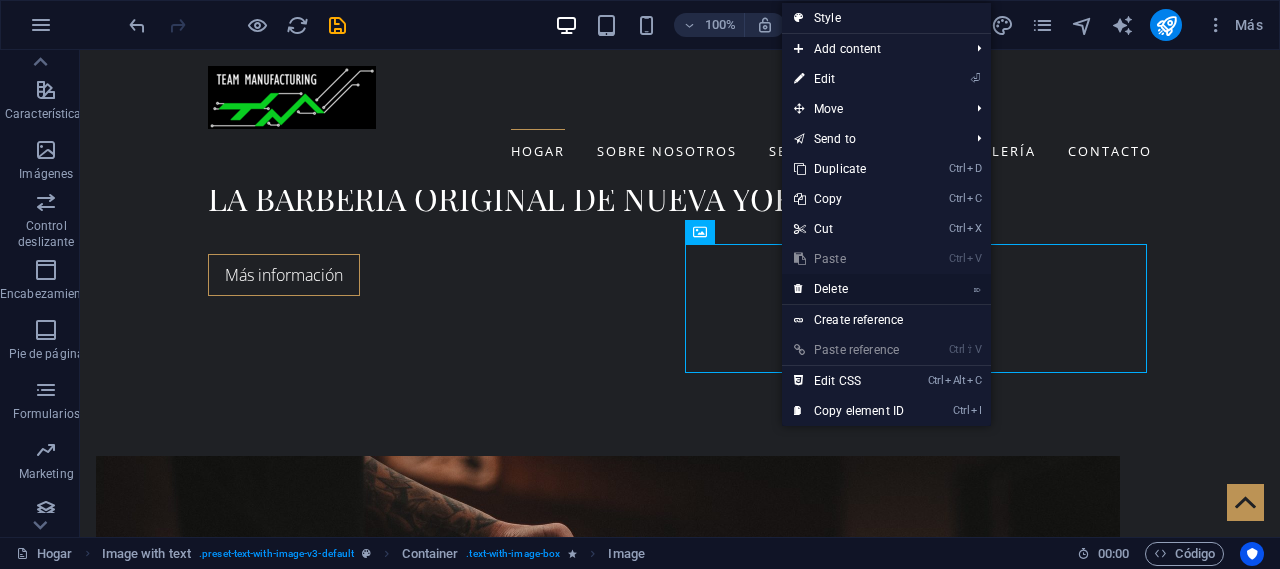 click on "⌦  Delete" at bounding box center [849, 289] 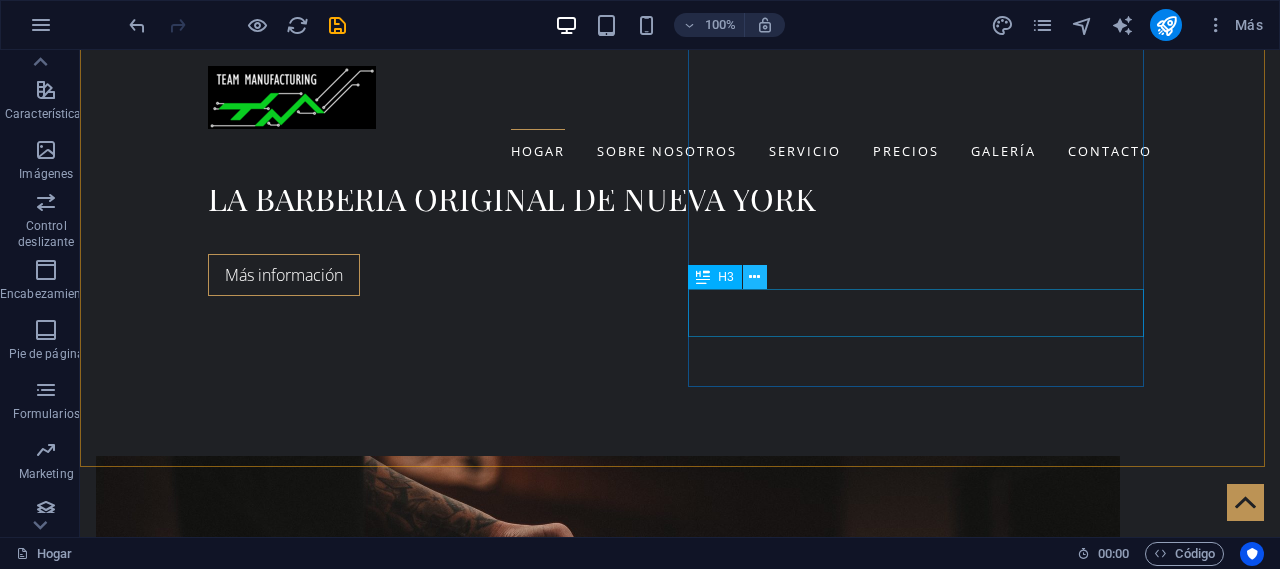 click at bounding box center (754, 277) 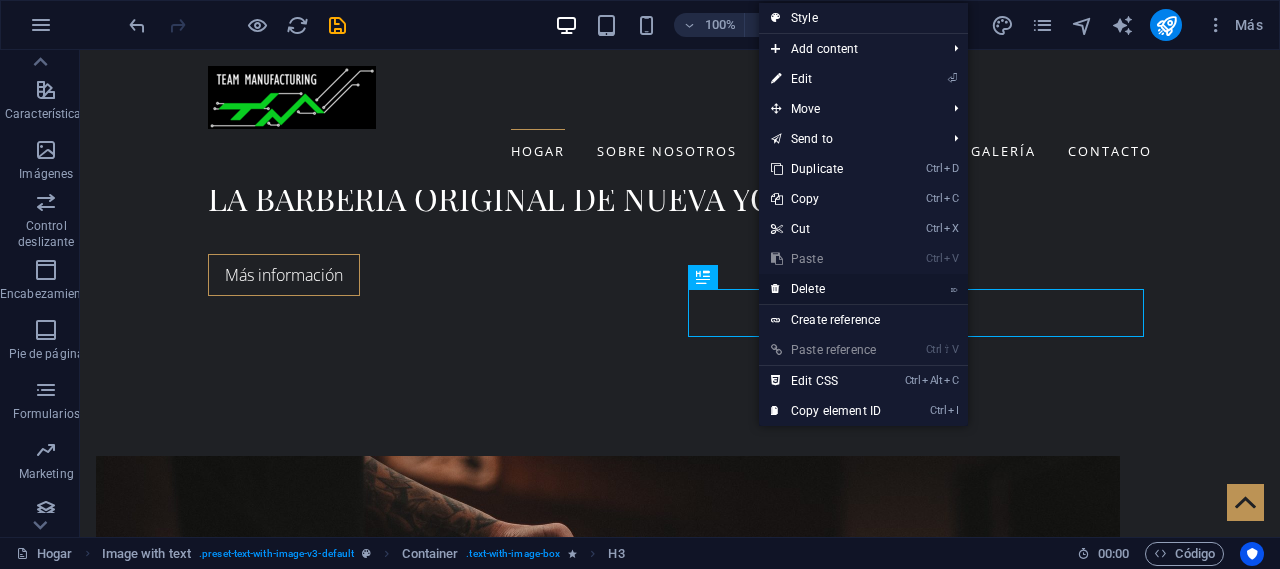 click at bounding box center [776, 289] 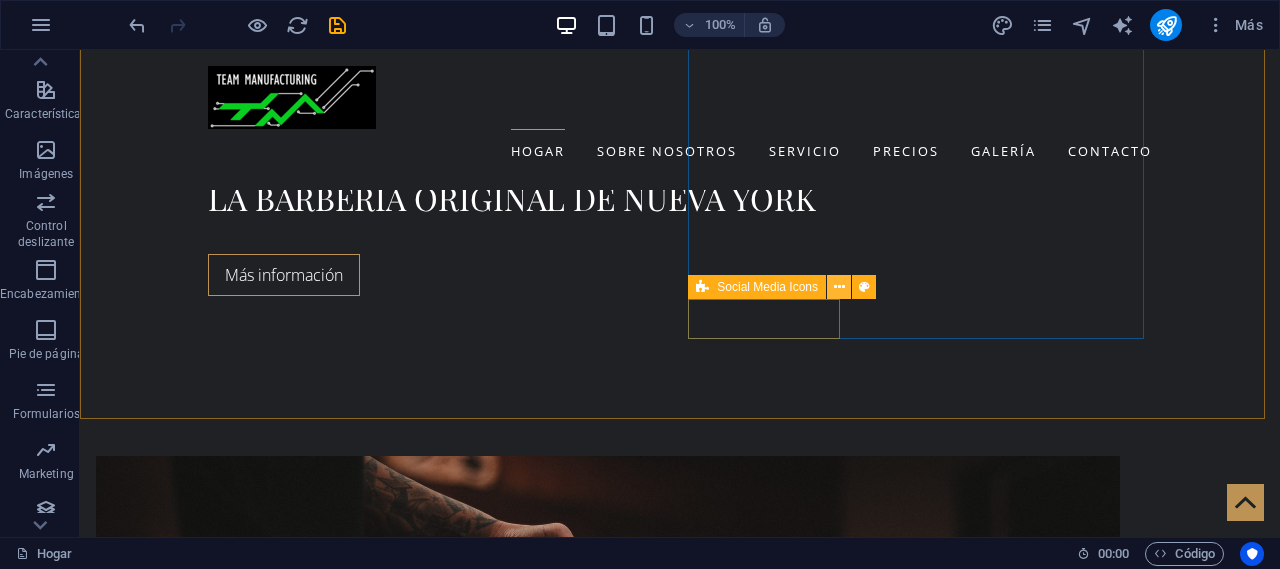 click at bounding box center [839, 287] 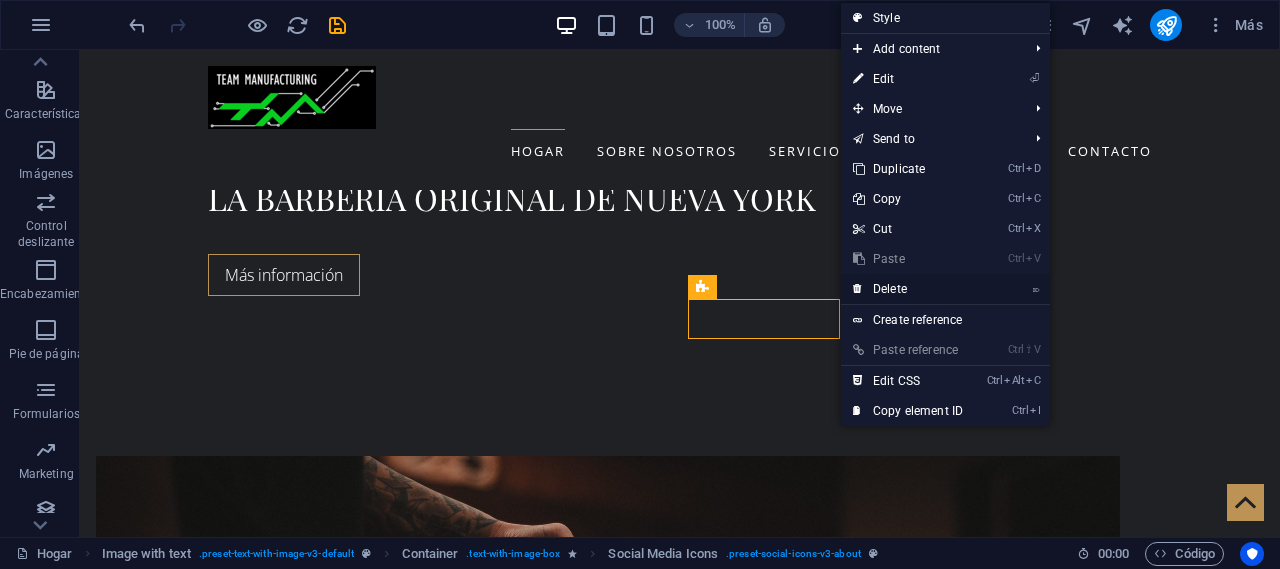 click on "⌦  Delete" at bounding box center (908, 289) 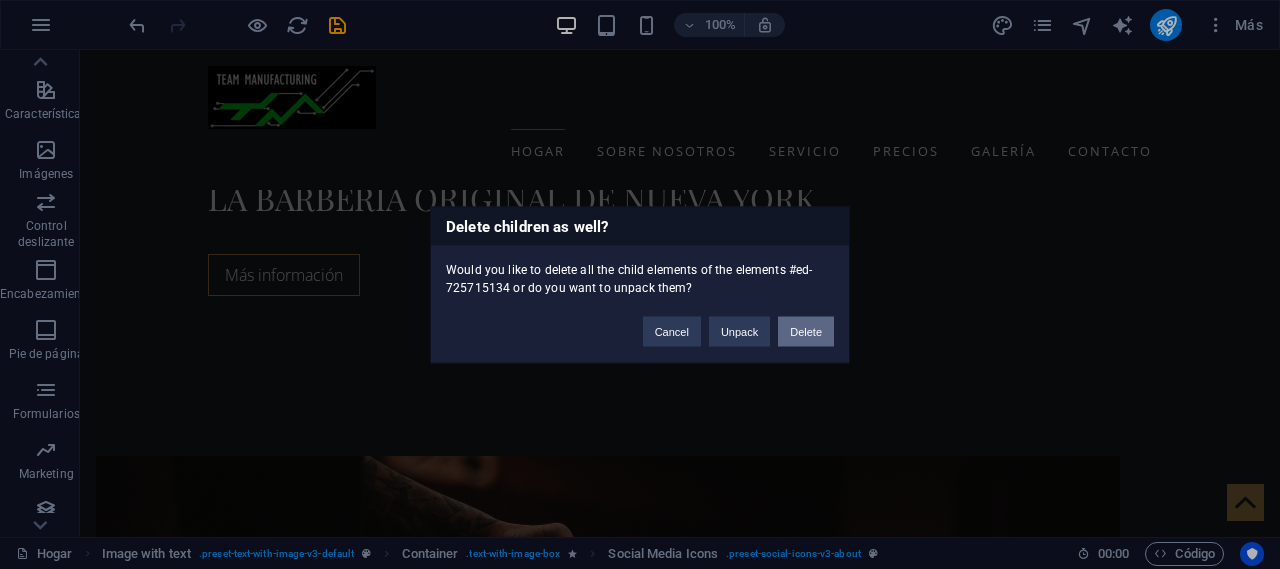 click on "Delete" at bounding box center (806, 331) 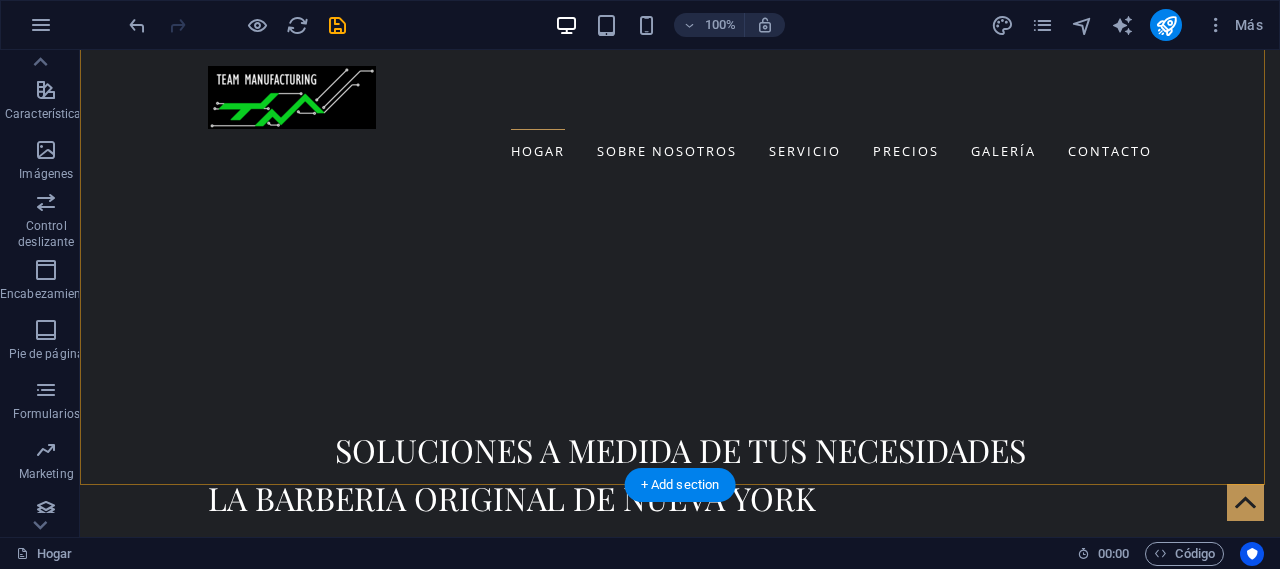 scroll, scrollTop: 700, scrollLeft: 0, axis: vertical 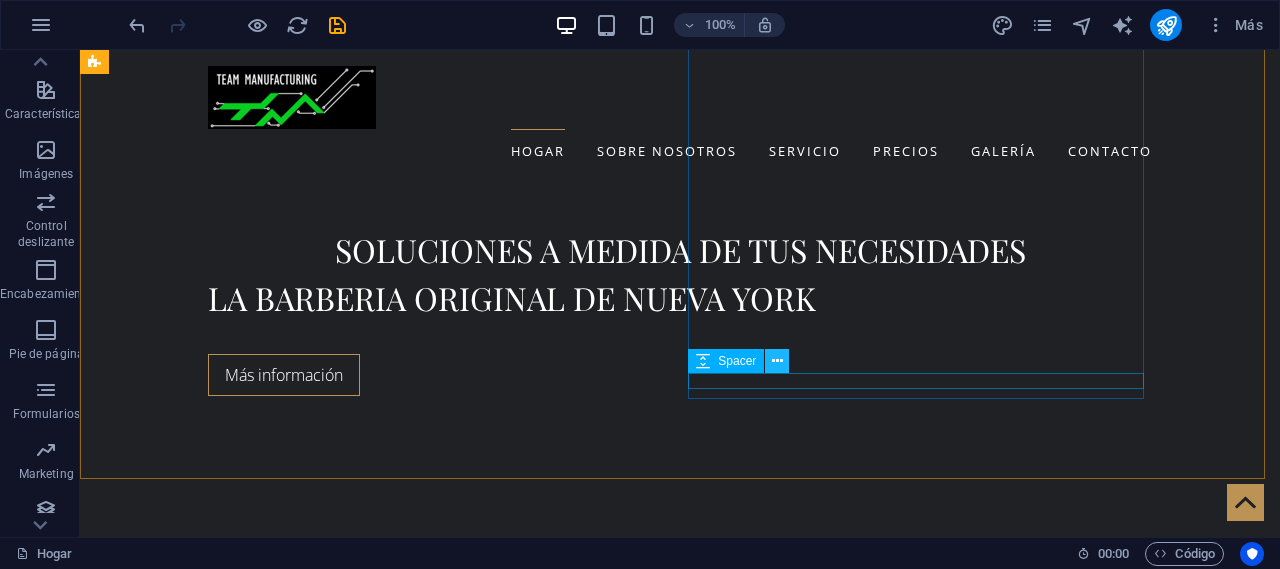 click at bounding box center (777, 361) 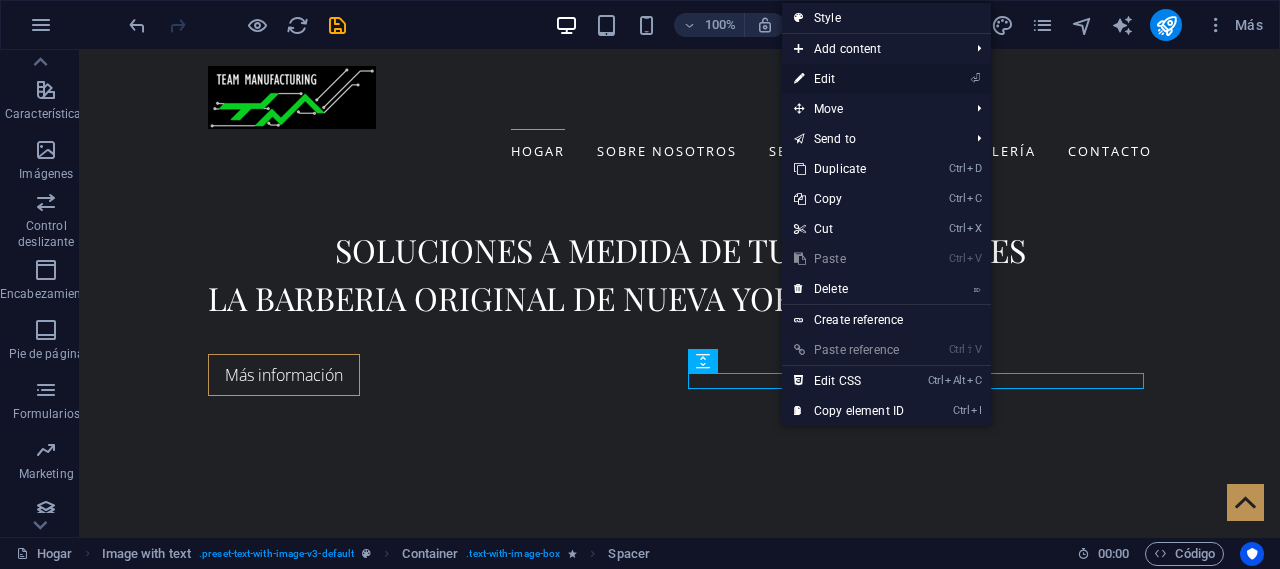 click on "⏎  Edit" at bounding box center (849, 79) 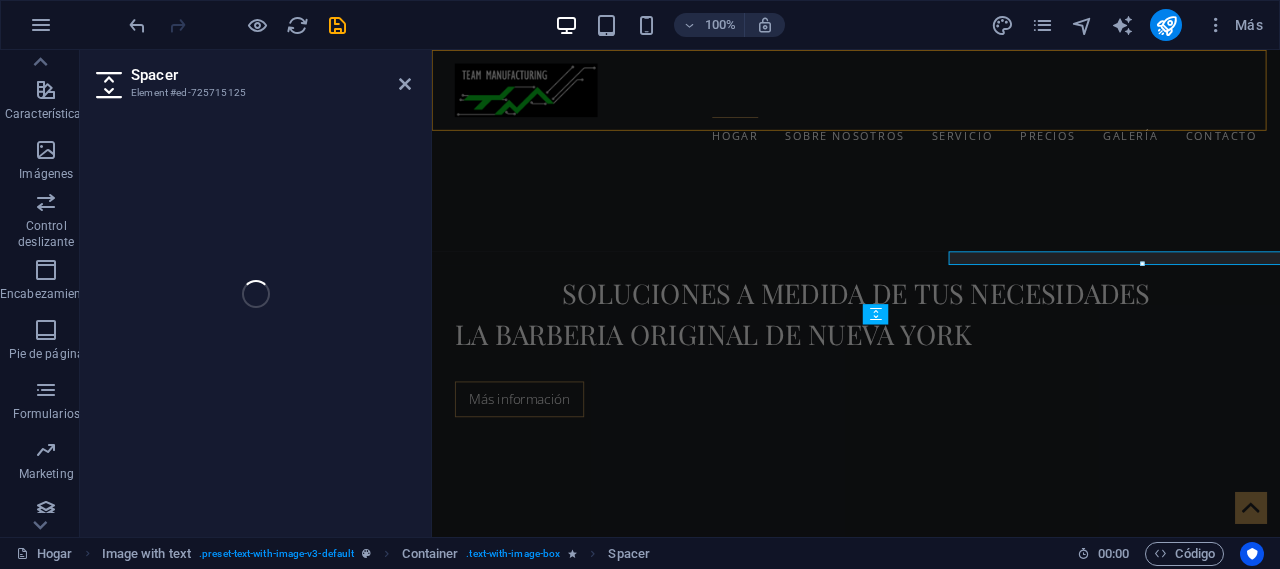 select on "px" 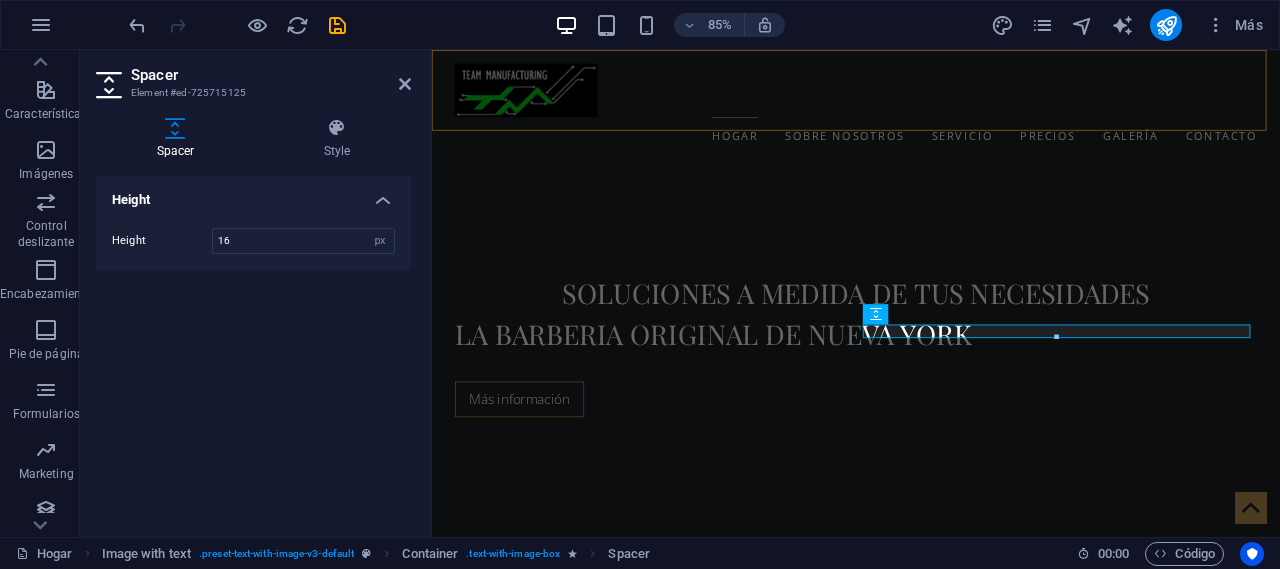 scroll, scrollTop: 786, scrollLeft: 0, axis: vertical 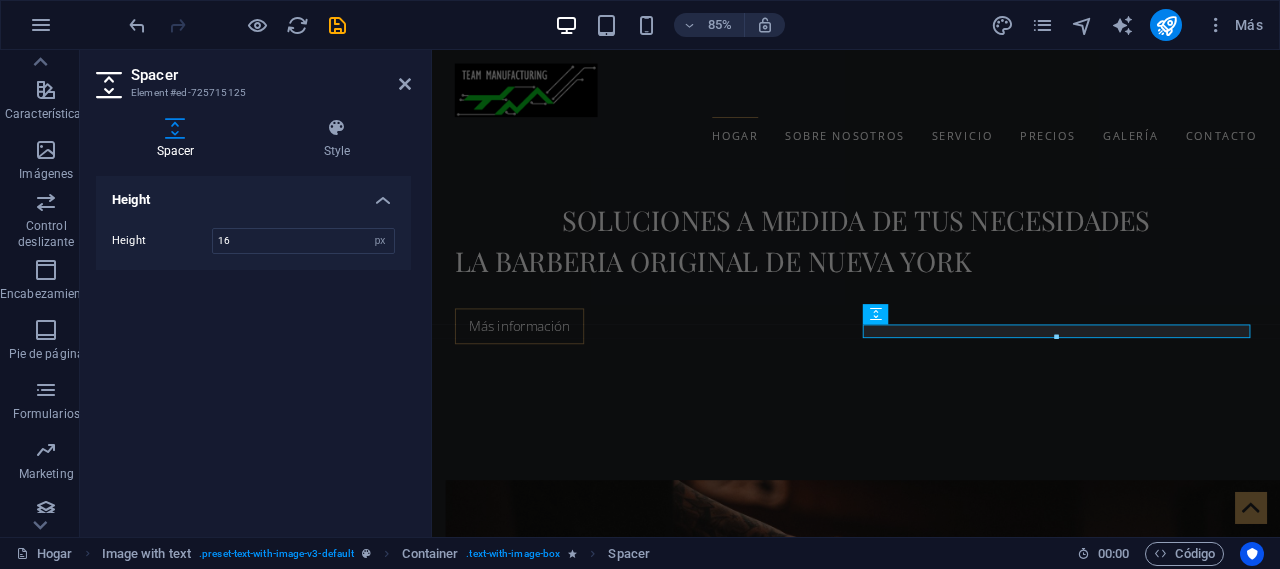 drag, startPoint x: 332, startPoint y: 150, endPoint x: 370, endPoint y: 115, distance: 51.662365 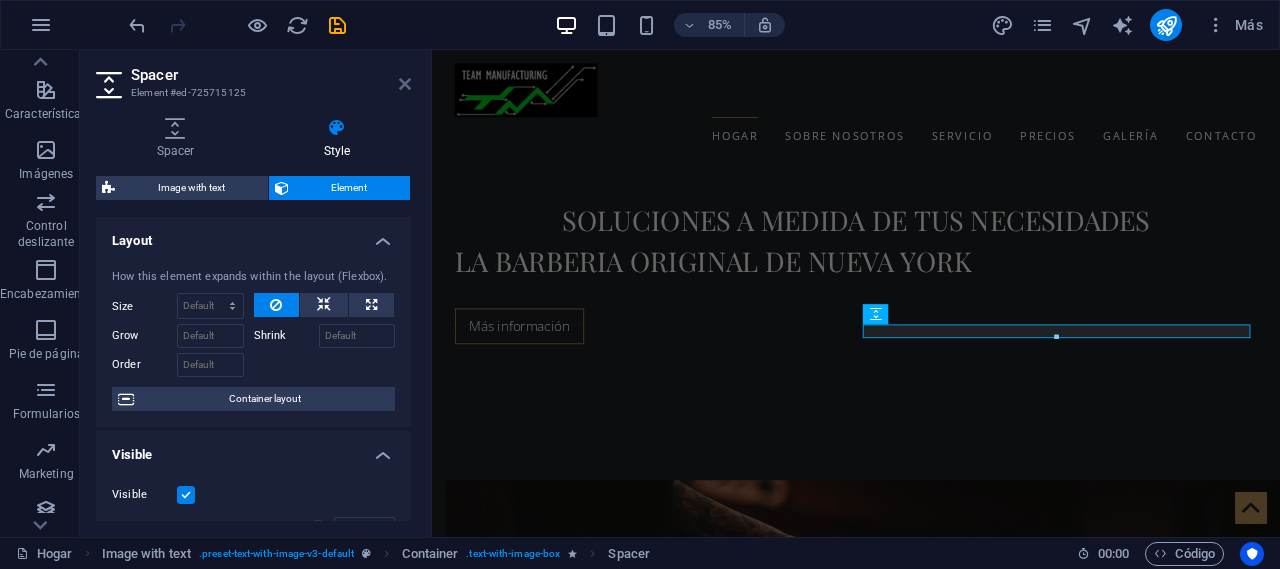 click at bounding box center (405, 84) 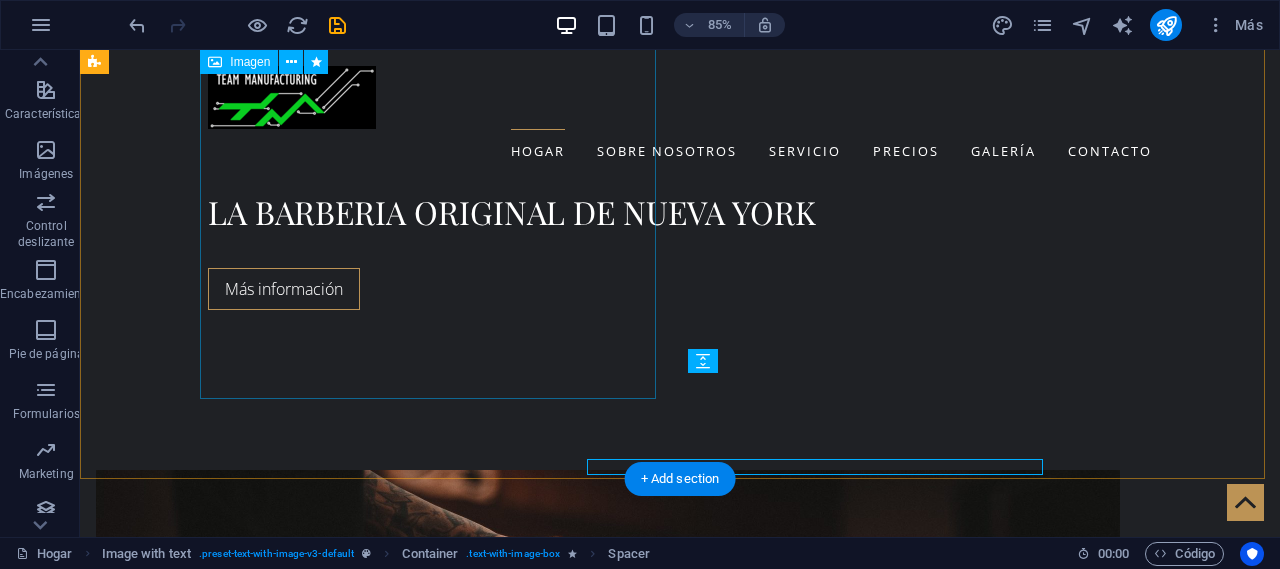 scroll, scrollTop: 700, scrollLeft: 0, axis: vertical 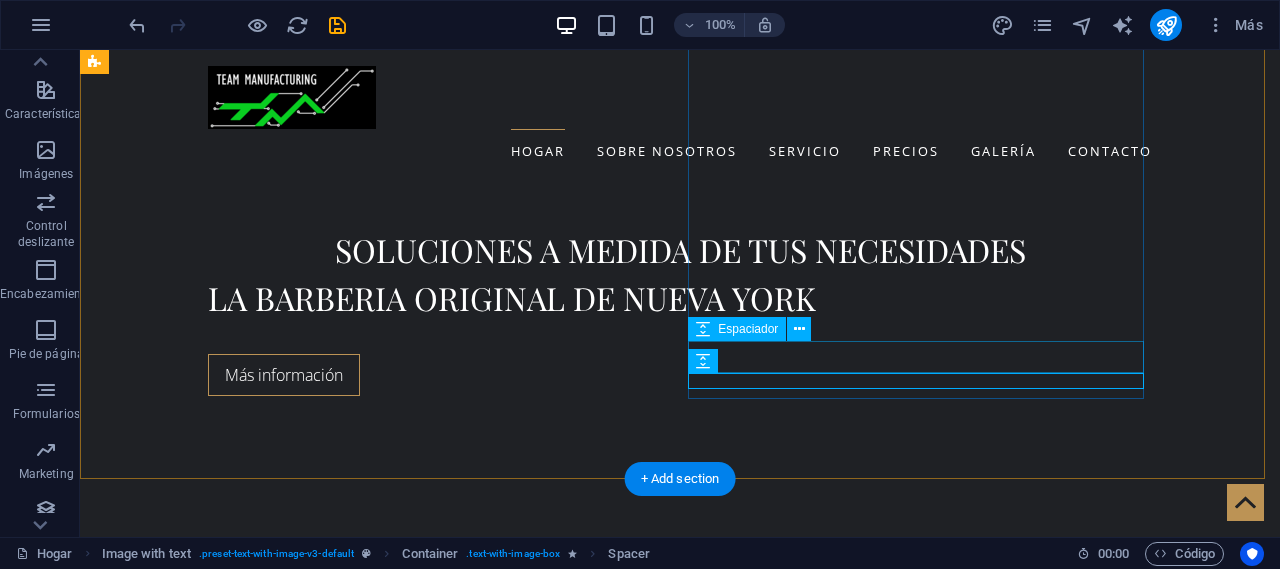 click at bounding box center (568, 1556) 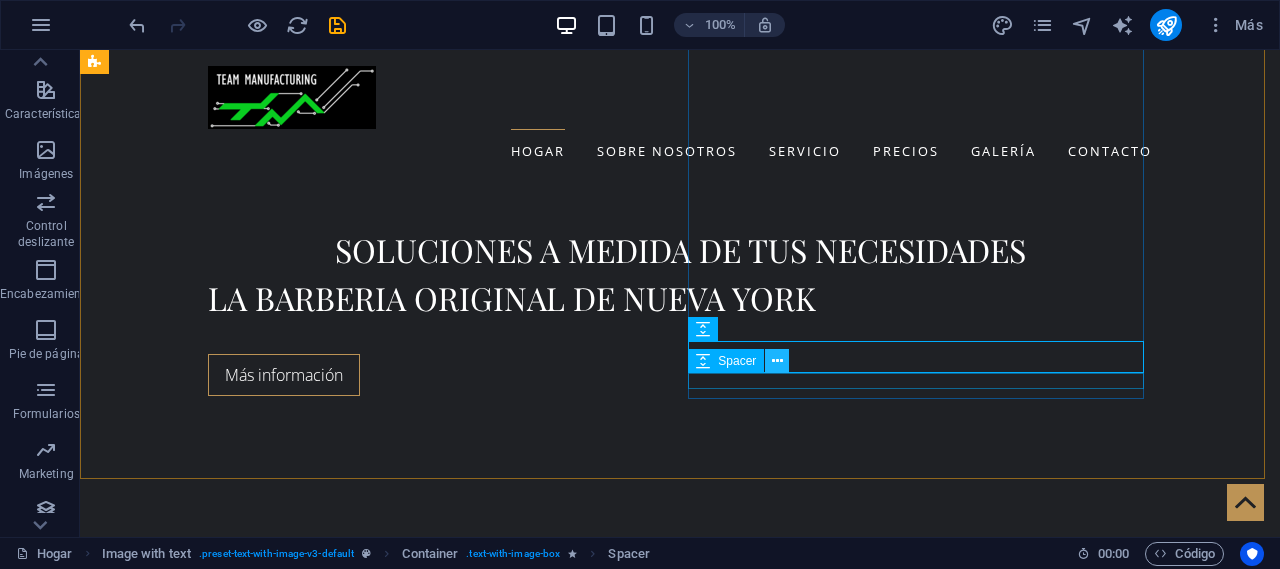 click at bounding box center (777, 361) 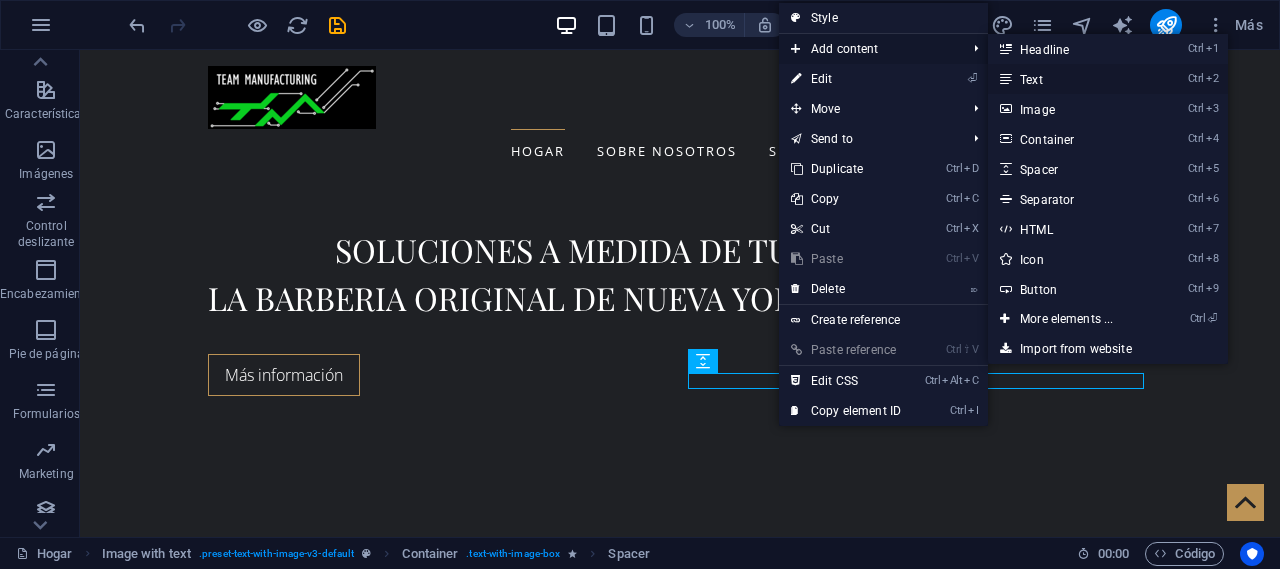 click on "Ctrl 2  Text" at bounding box center (1070, 79) 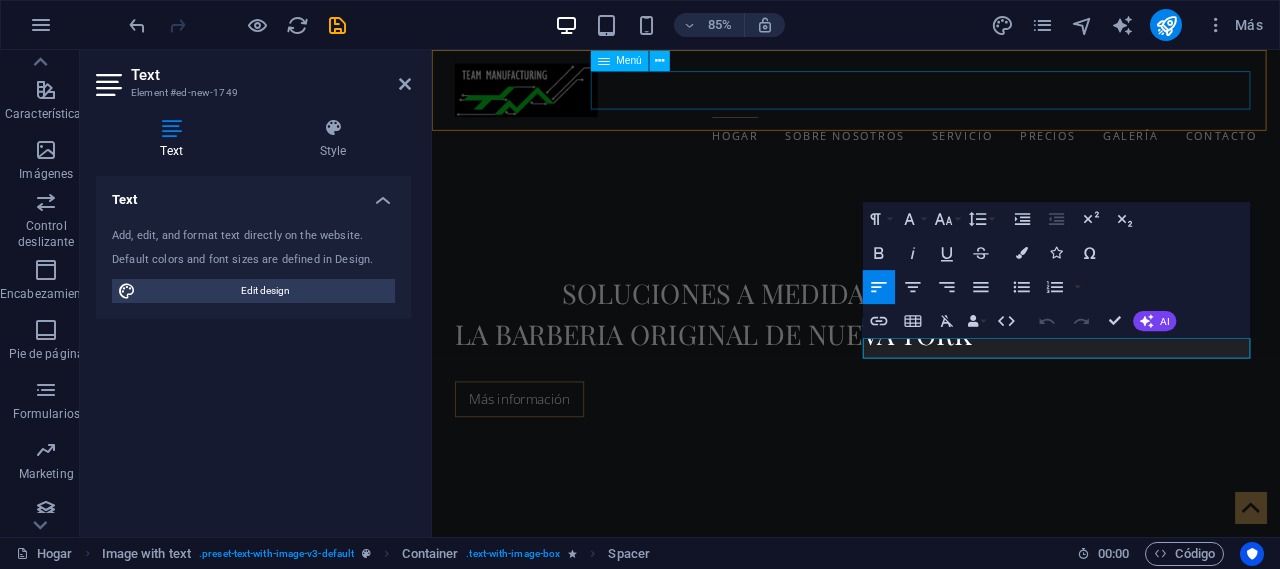 scroll, scrollTop: 786, scrollLeft: 0, axis: vertical 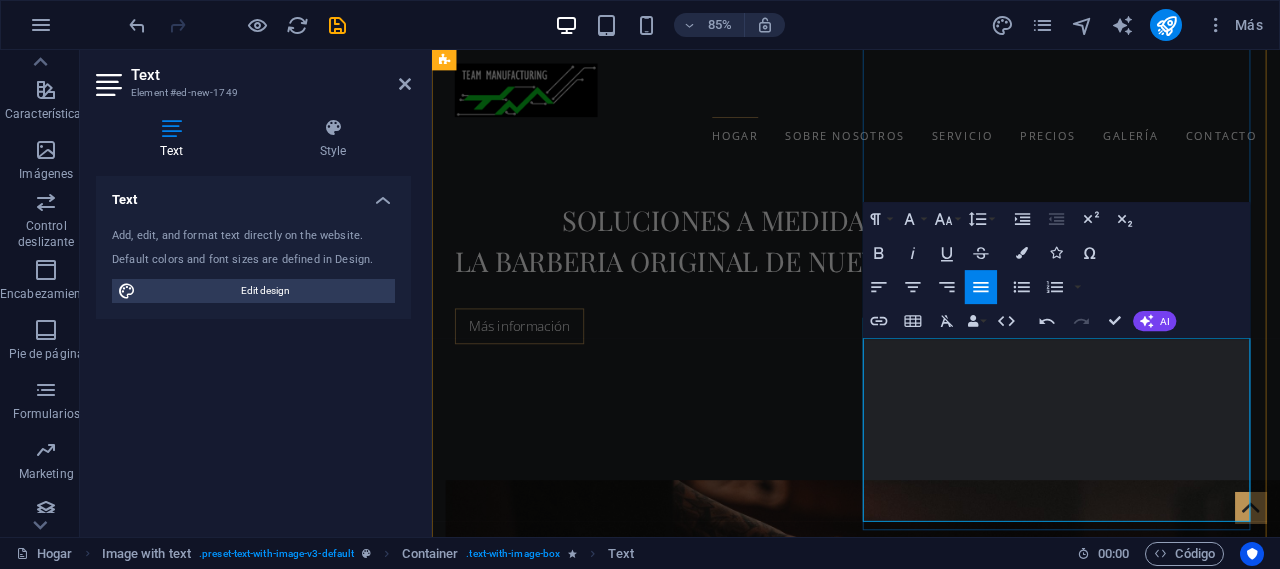 drag, startPoint x: 1130, startPoint y: 429, endPoint x: 941, endPoint y: 402, distance: 190.91884 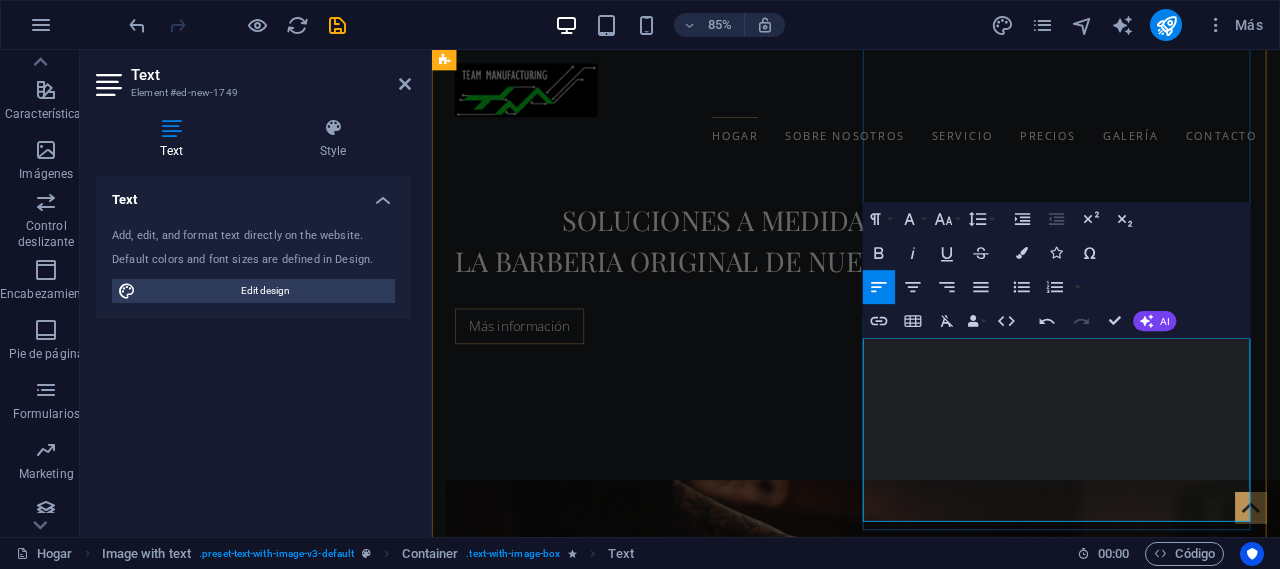 drag, startPoint x: 1142, startPoint y: 420, endPoint x: 934, endPoint y: 408, distance: 208.34587 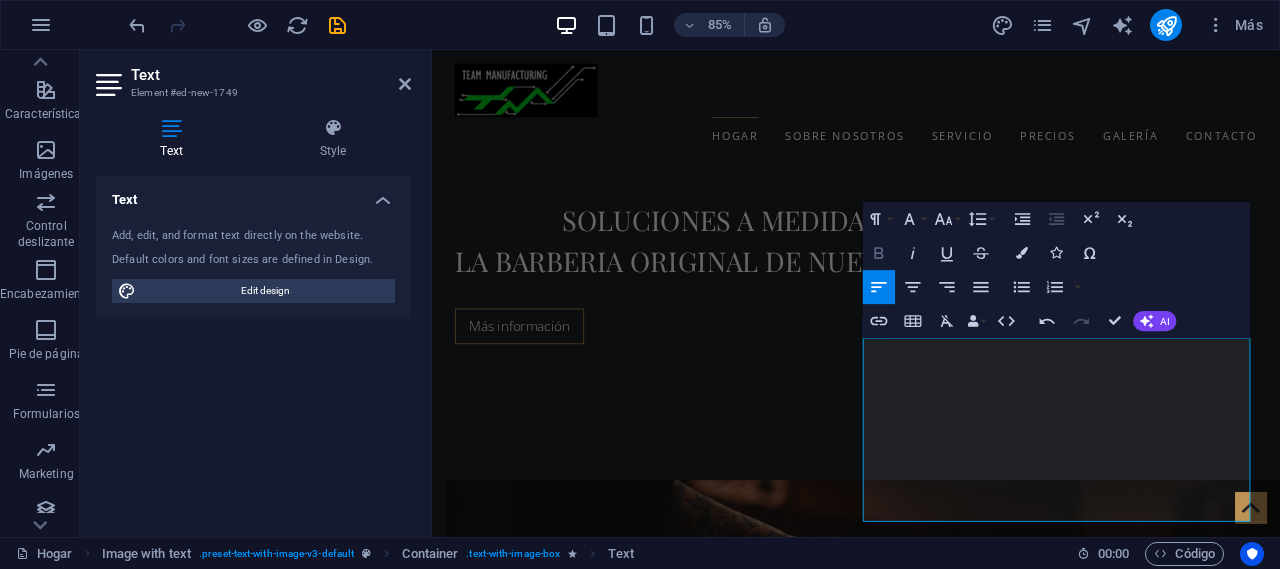click 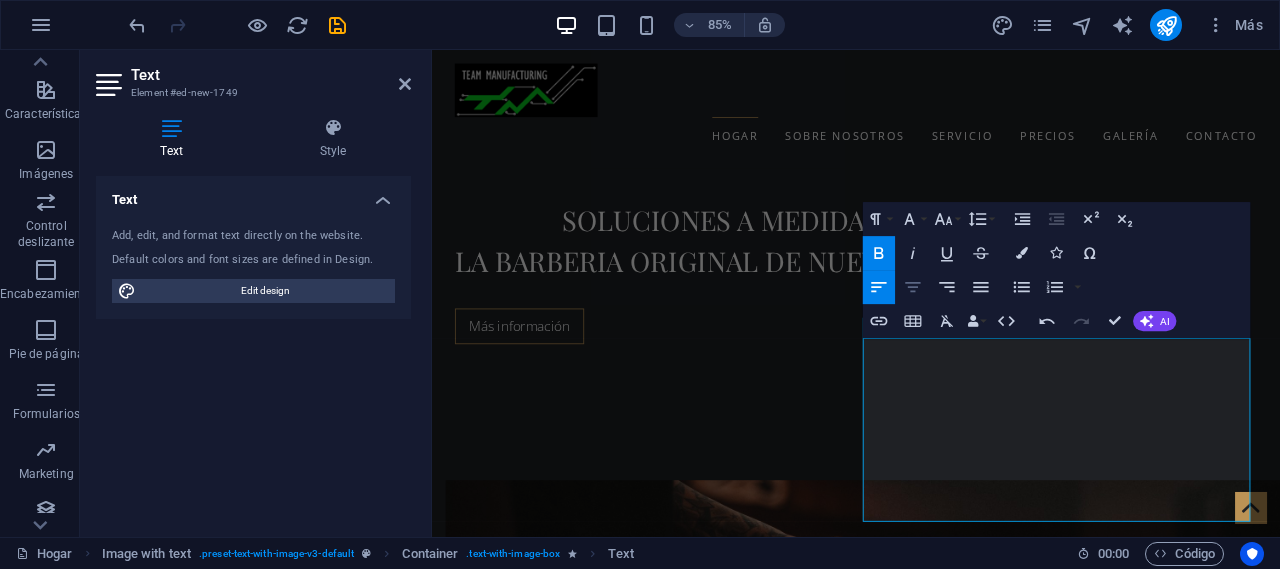 click 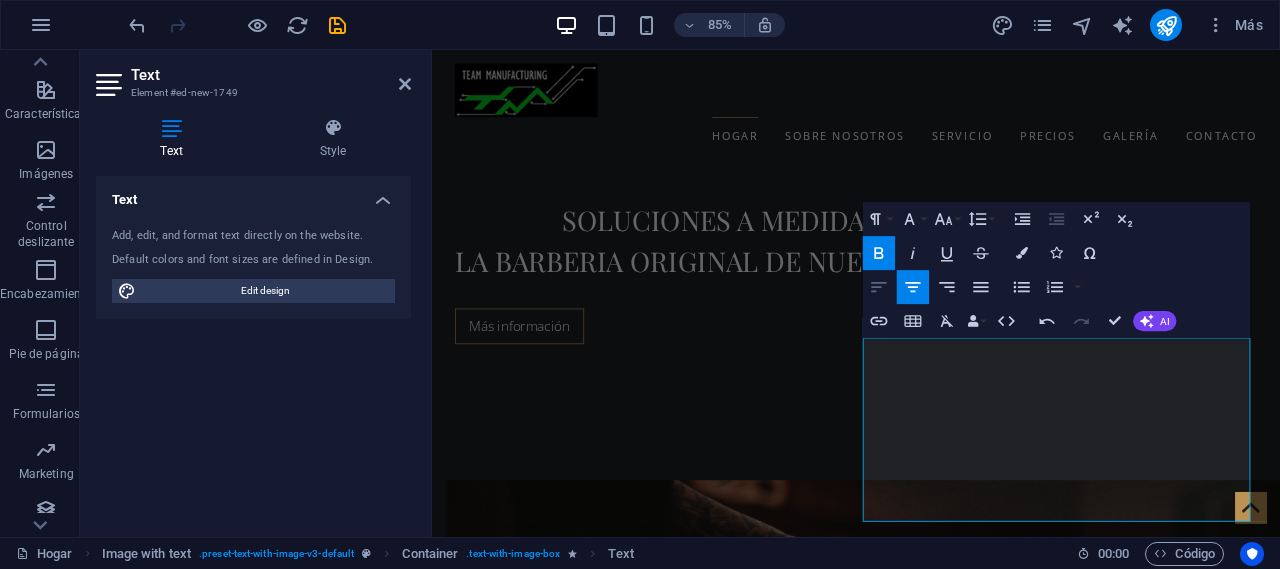 click on "Align Left" at bounding box center [879, 287] 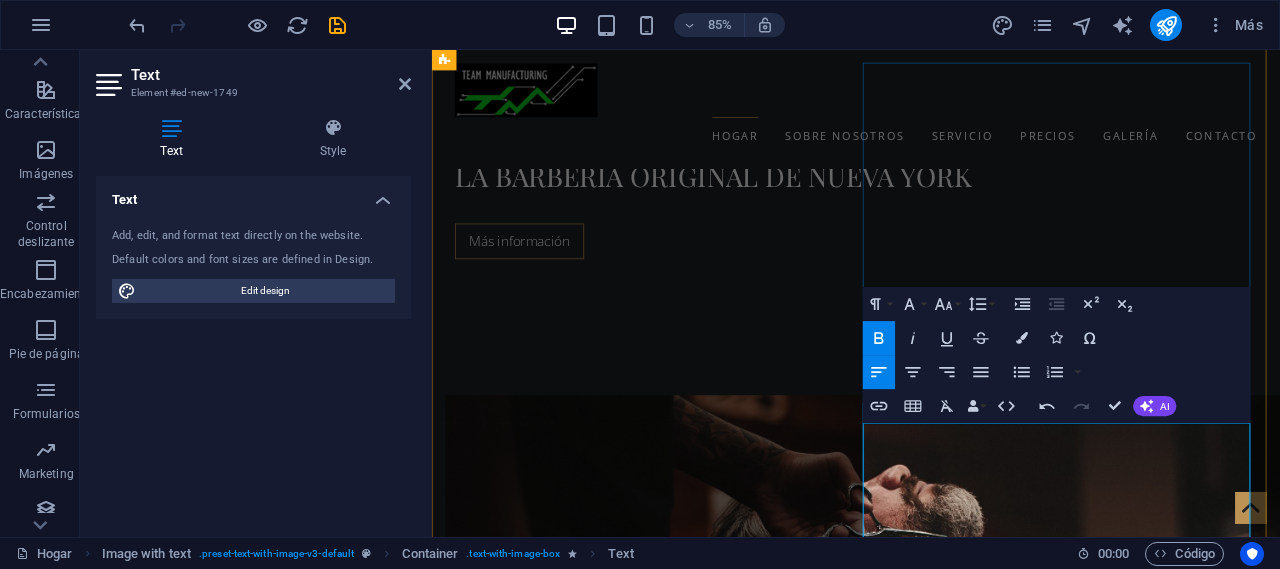 scroll, scrollTop: 786, scrollLeft: 0, axis: vertical 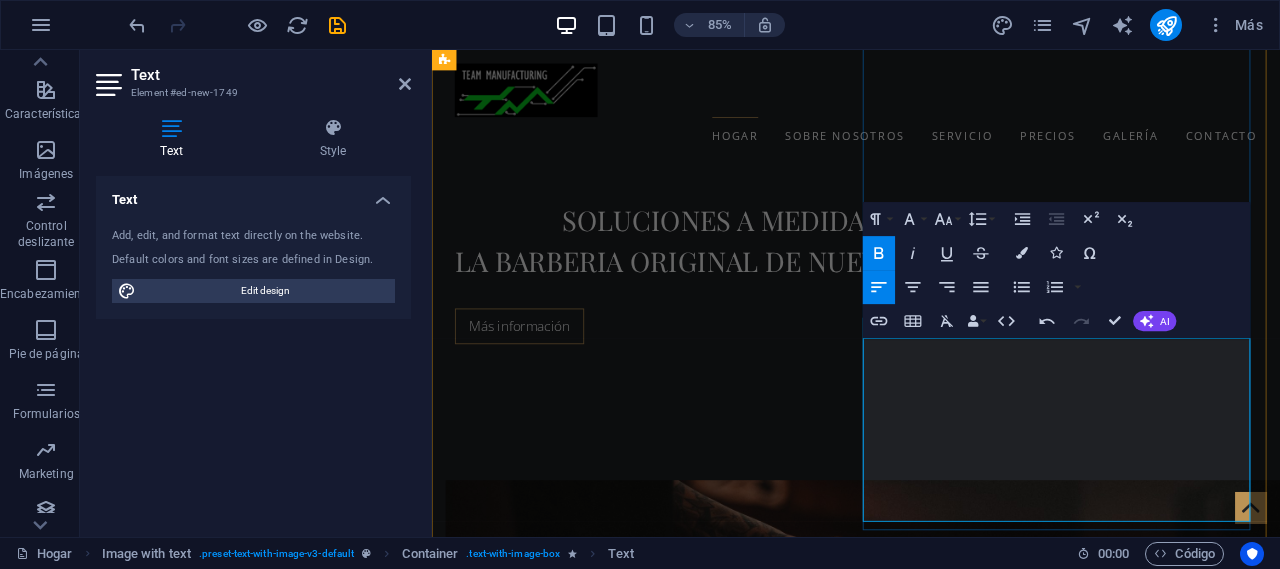 drag, startPoint x: 1172, startPoint y: 593, endPoint x: 941, endPoint y: 450, distance: 271.67996 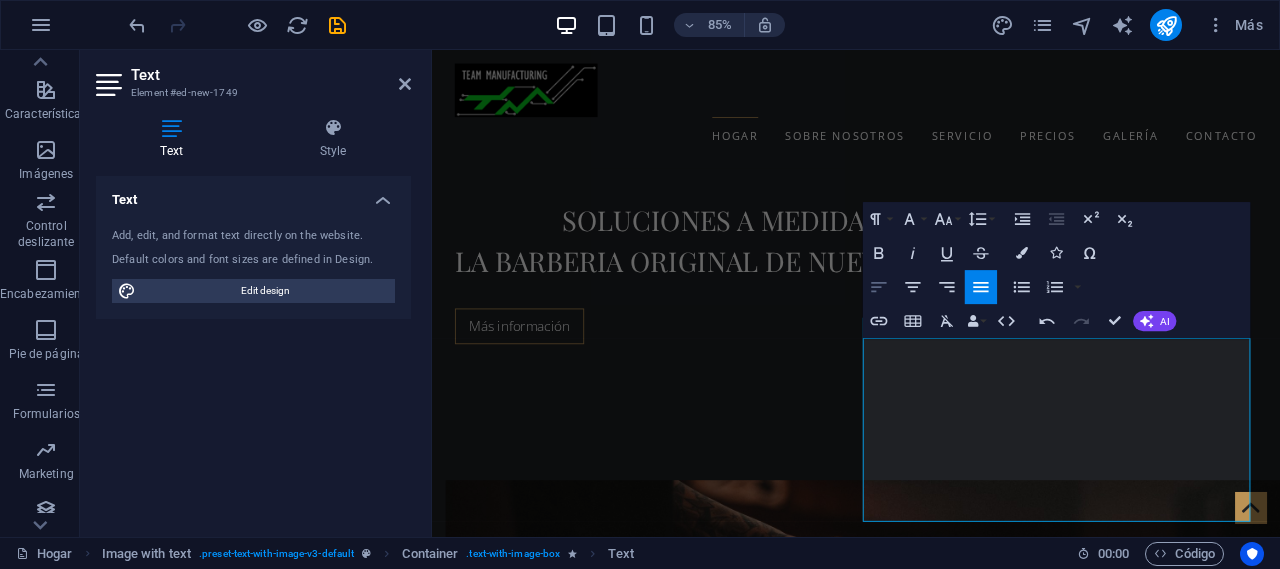 click 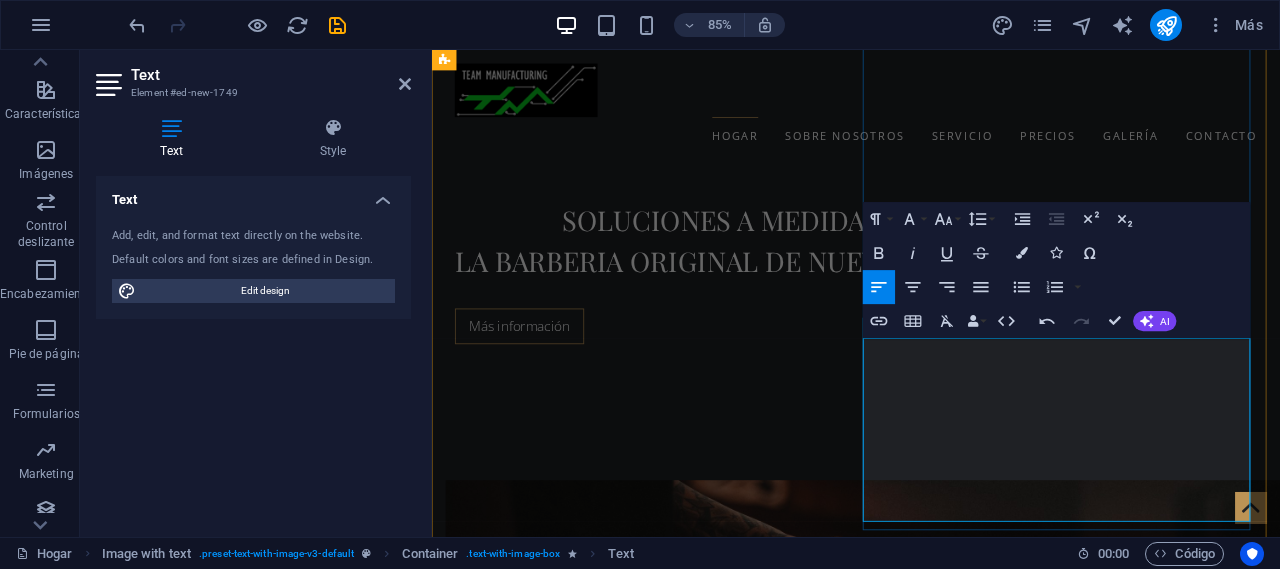 click on "Calidad, que se traduce en la satisfacción del cliente." at bounding box center (920, 1624) 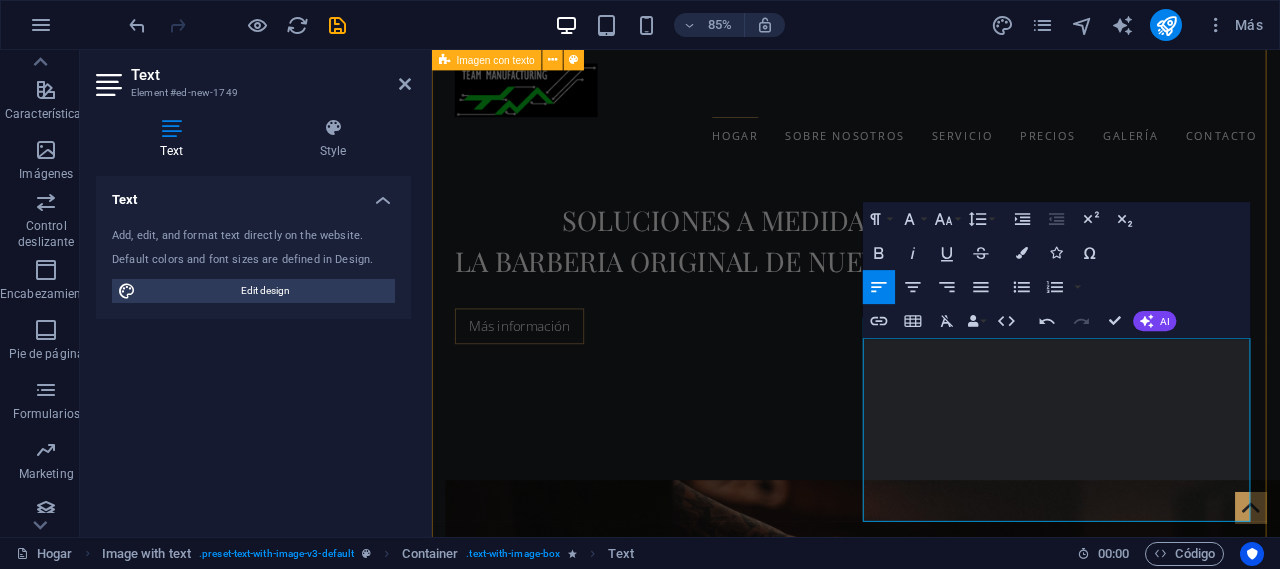 drag, startPoint x: 1173, startPoint y: 590, endPoint x: 933, endPoint y: 447, distance: 279.3725 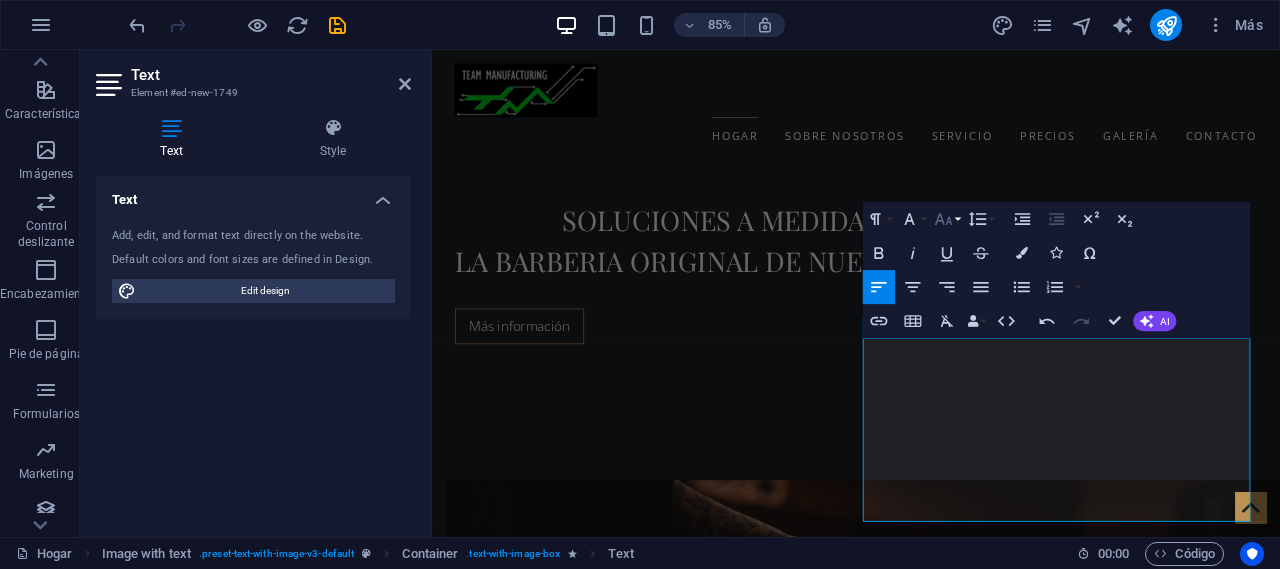 click 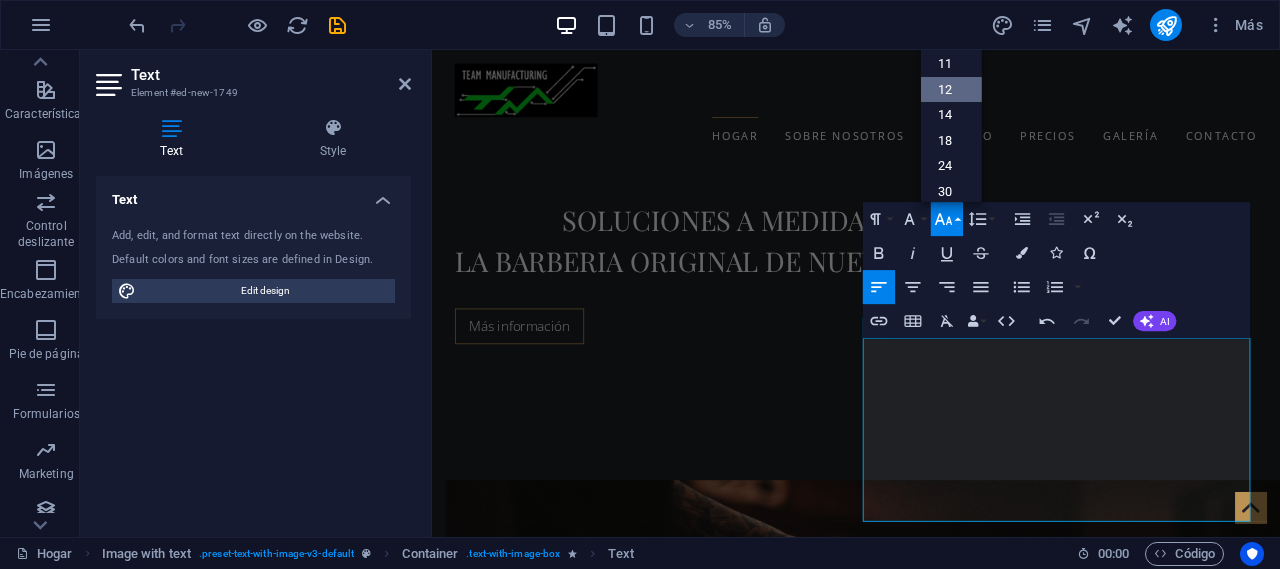 click on "12" at bounding box center (951, 90) 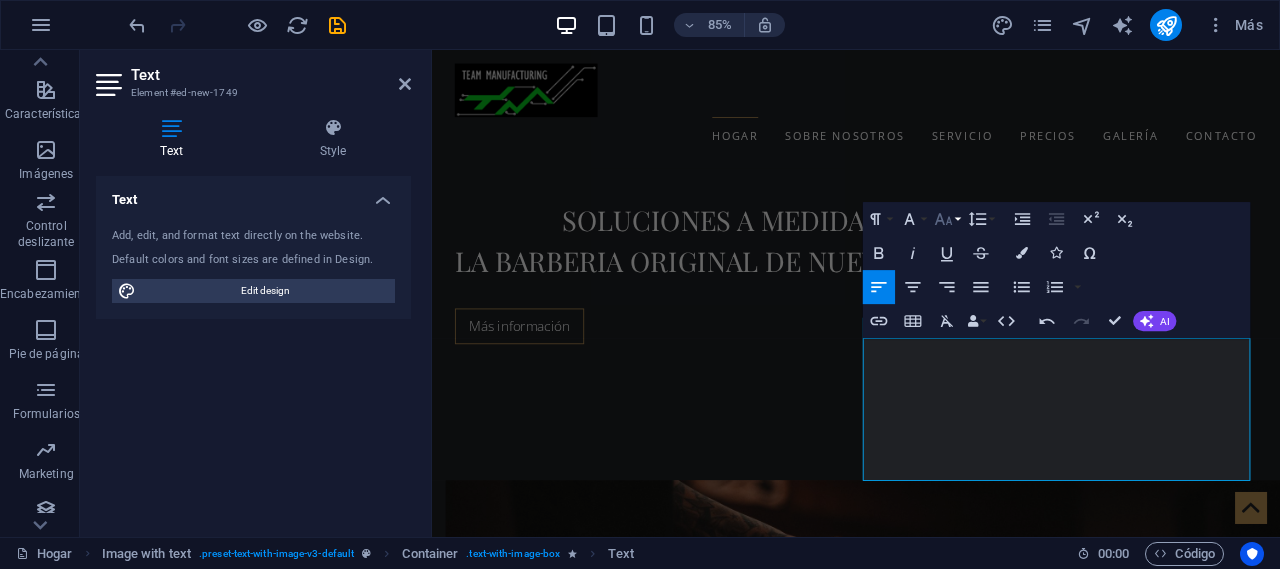 click on "Font Size" at bounding box center (947, 219) 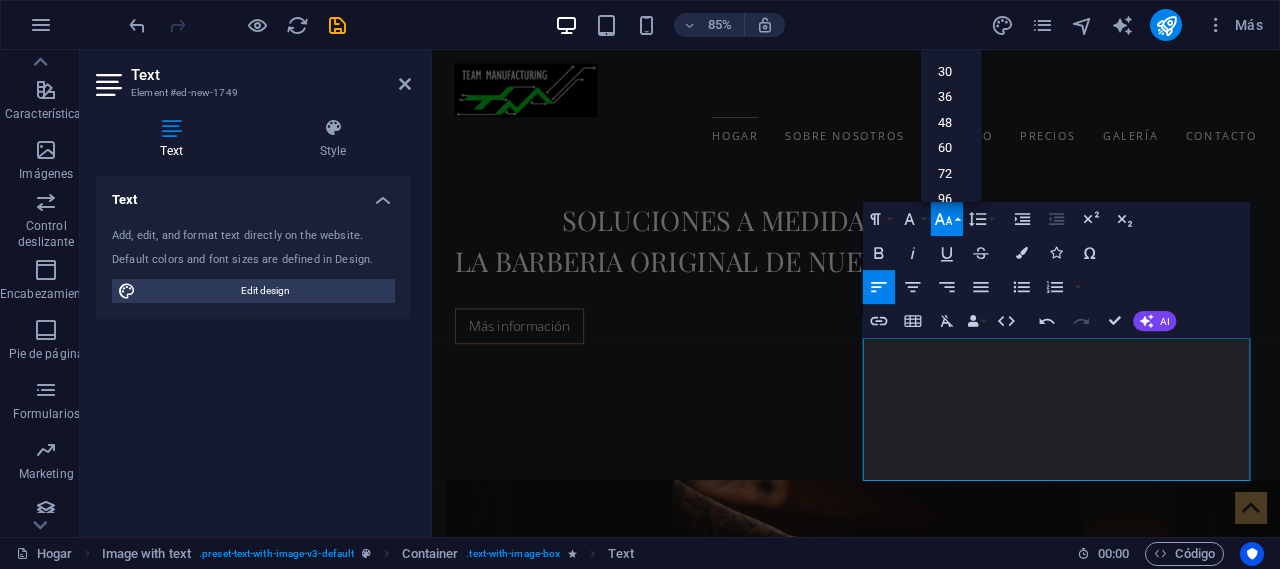 scroll, scrollTop: 0, scrollLeft: 0, axis: both 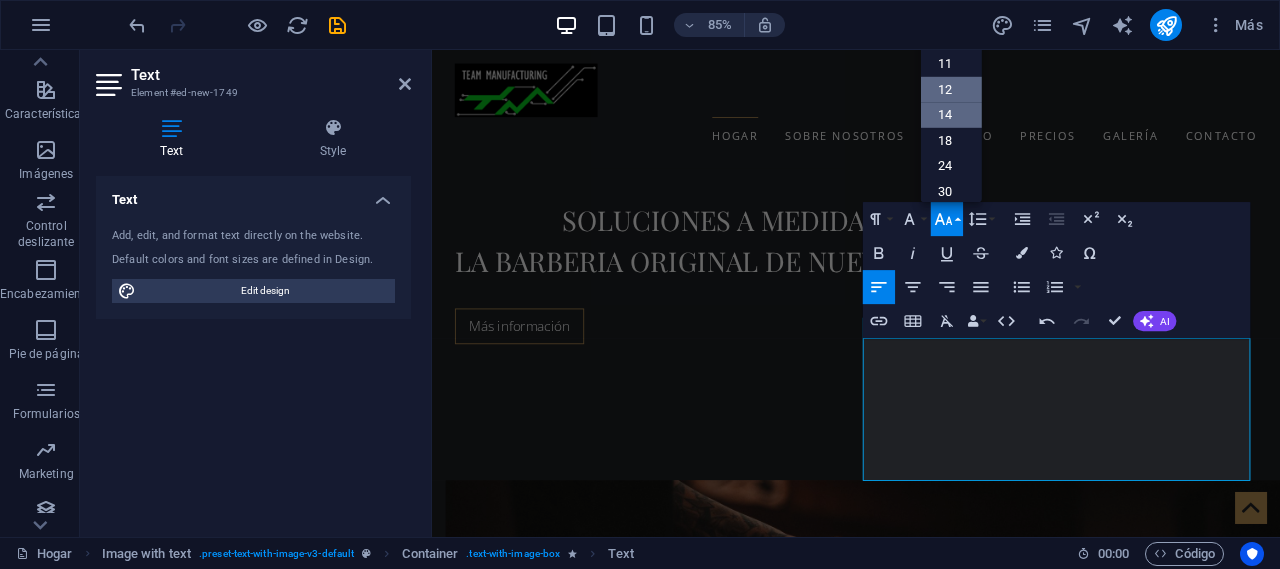 click on "14" at bounding box center [951, 116] 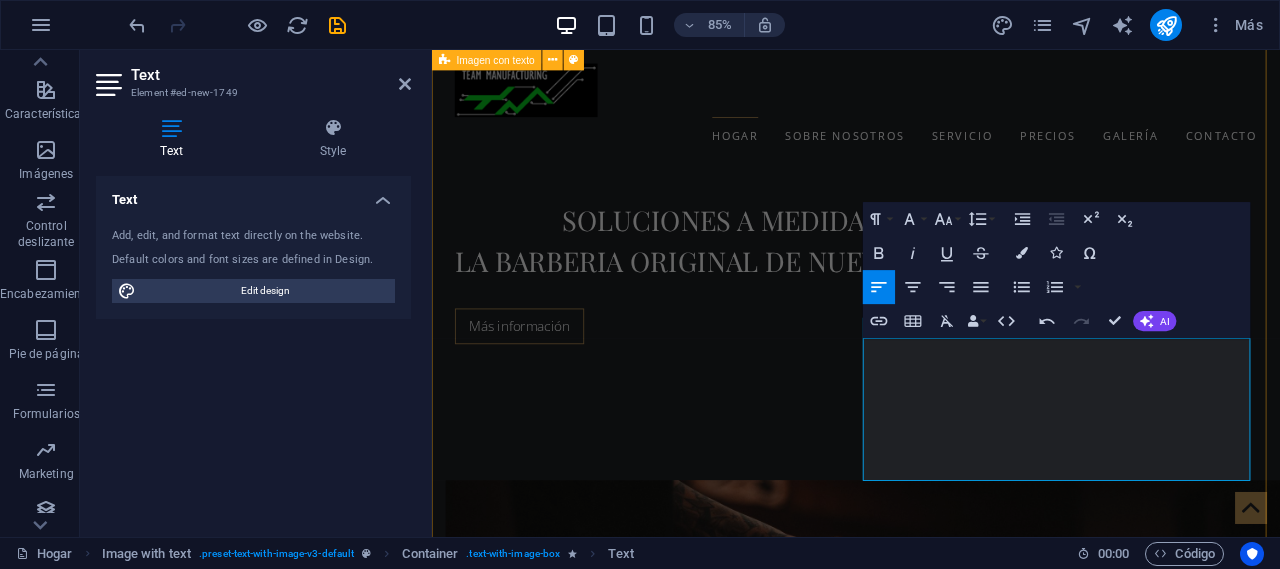 click on "QUIENES SOMOS TEAM MANUFACTURING  Se dio a la tarea de formar un equipo de trabajo, que fuera capaz de transmitir sus capacidades de forma profesional para lograr su propósito, mejorando continuamente nuestros procesos, para satisfacer las necesidades de nuestros clientes, brindado servicios de manufactura y remanufactura, los cuales provienen de diversas industrias como: Metalmecánica  Automotriz Electrónica de consumo Construcción  Médica LA BASE PRIMORDIAL DE NUESTRO CRECIMIENTO SE REFLEJA DE LA SIGUIENTE MANERA Calidad, que se traduce en la satisfacción del cliente. Mejora continua e implementación constante de nueva tecnología. Consistencia en precio y valor agregado. Tiempo de entrega de acuerdo a los planes  establecidos con el cliente. Desarrollo de nuestro personal." at bounding box center [931, 1149] 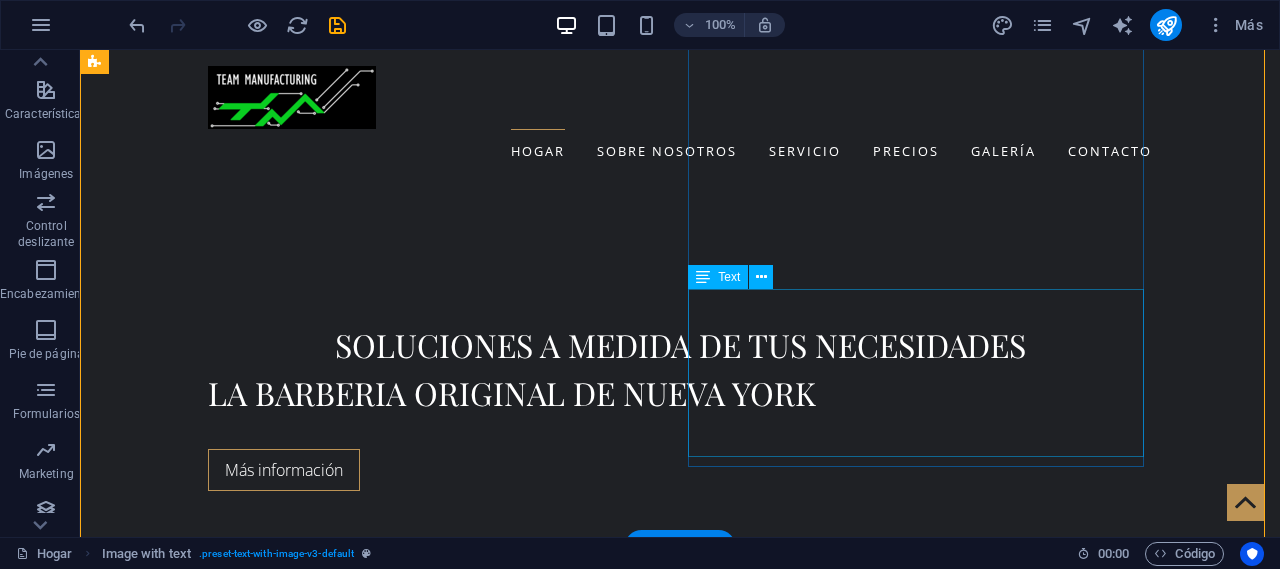 scroll, scrollTop: 800, scrollLeft: 0, axis: vertical 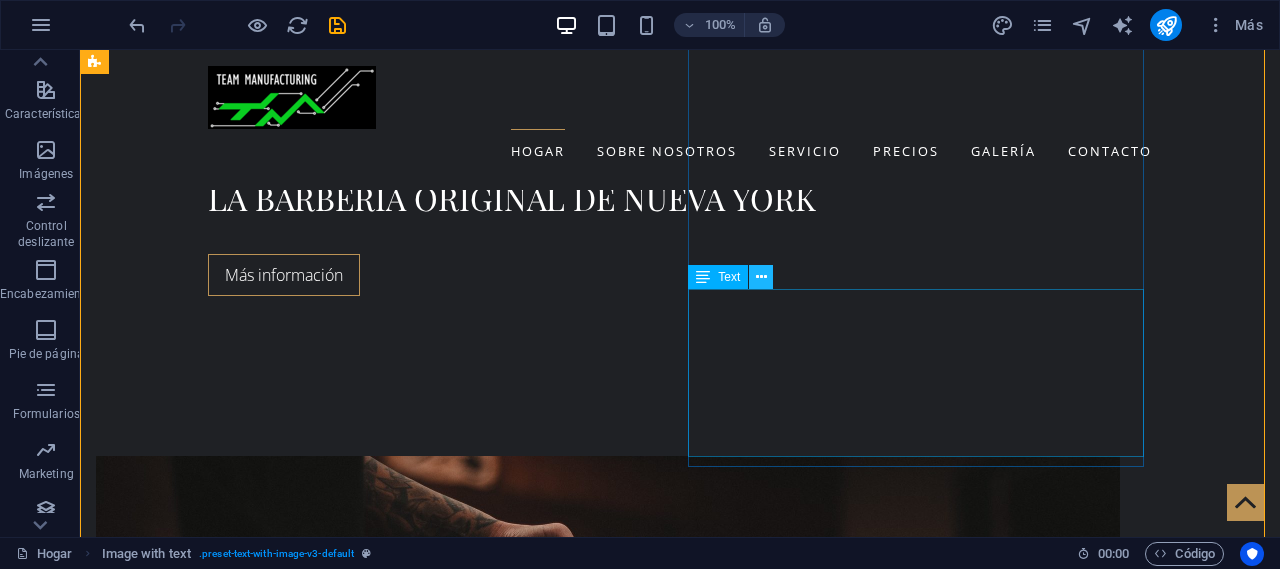 click at bounding box center [761, 277] 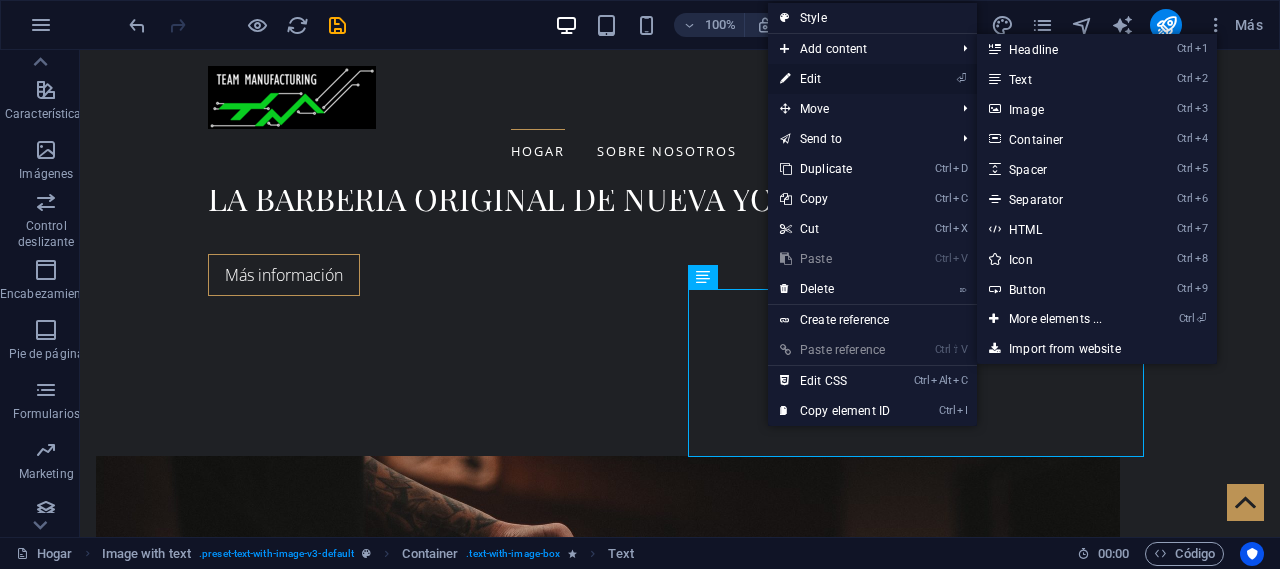click on "⏎  Edit" at bounding box center (835, 79) 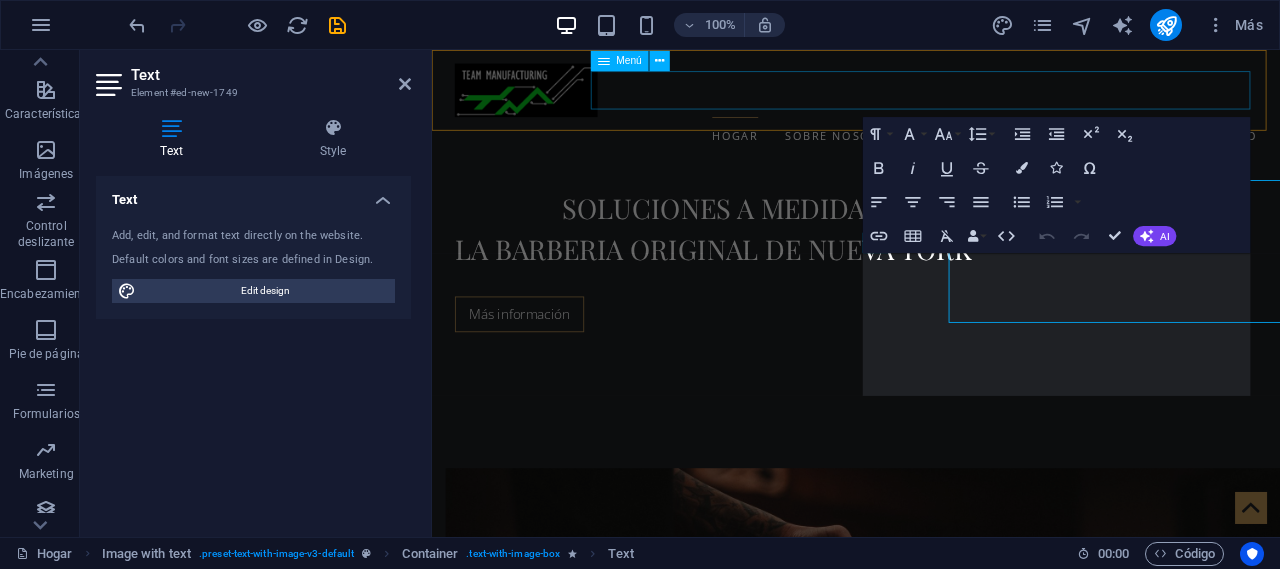 scroll, scrollTop: 886, scrollLeft: 0, axis: vertical 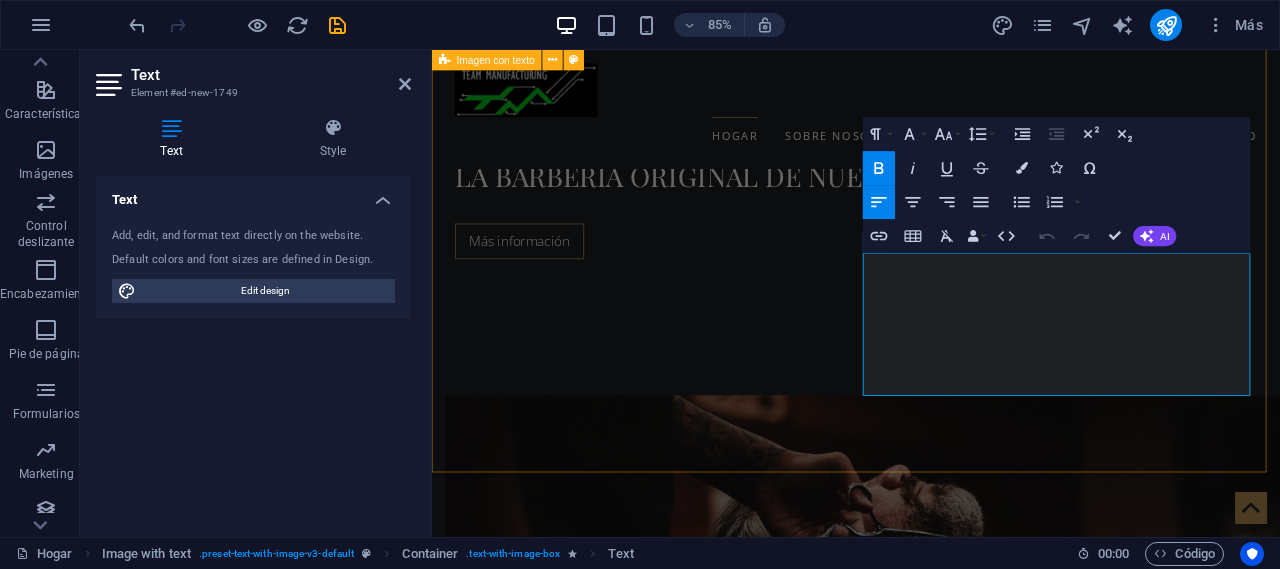 drag, startPoint x: 1141, startPoint y: 451, endPoint x: 937, endPoint y: 345, distance: 229.89563 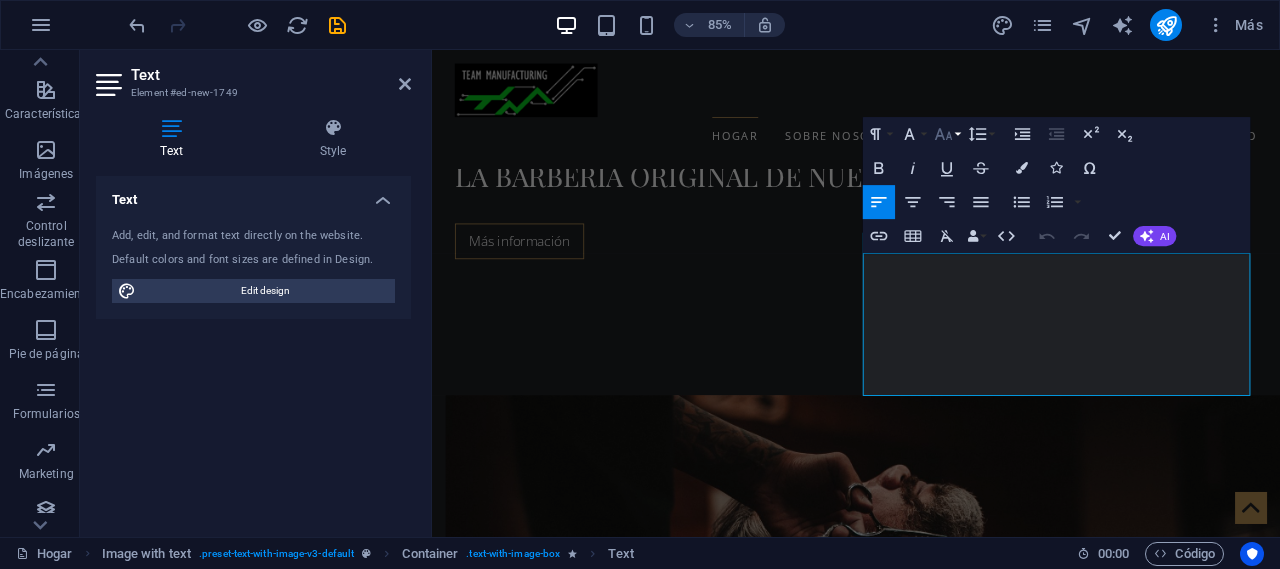click on "Font Size" at bounding box center (947, 134) 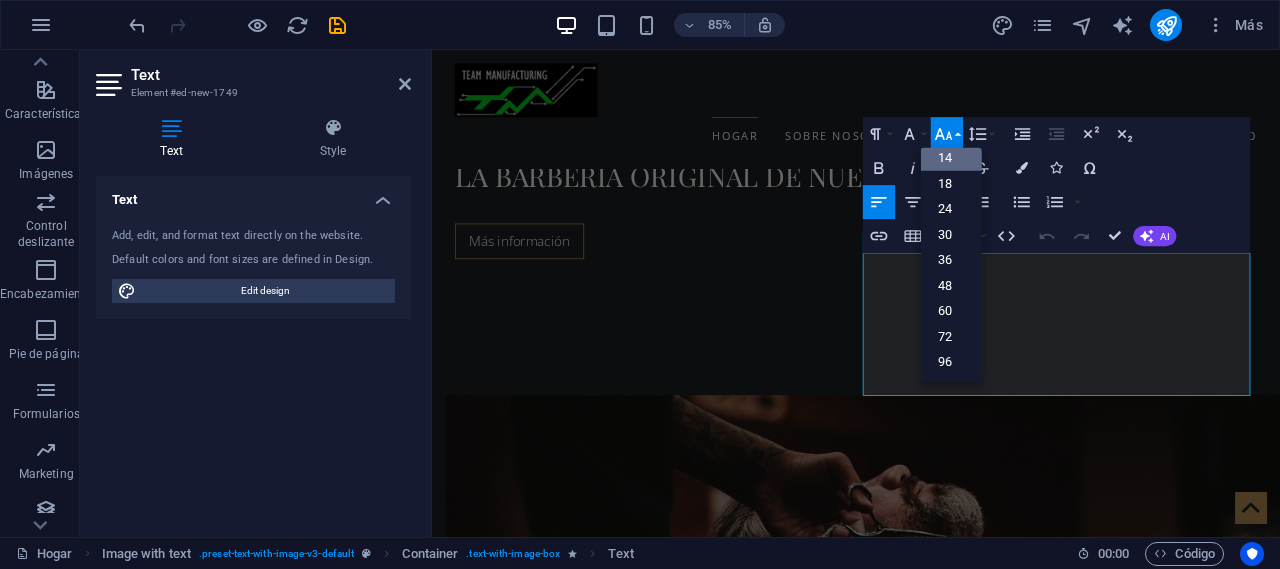 scroll, scrollTop: 160, scrollLeft: 0, axis: vertical 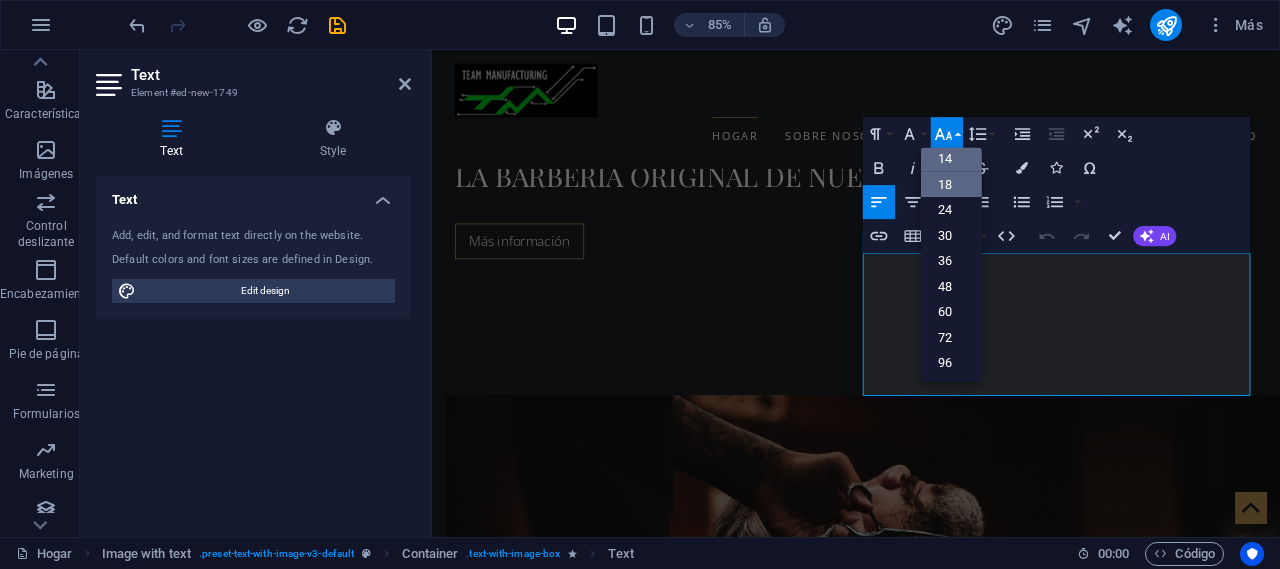 click on "18" at bounding box center [951, 184] 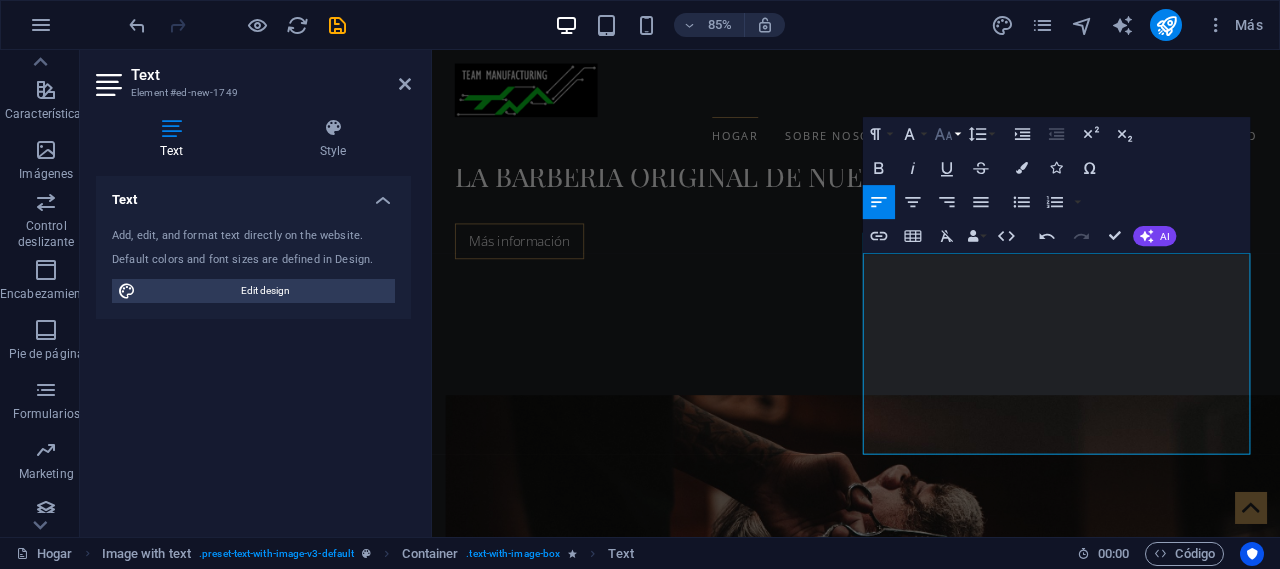 click on "Font Size" at bounding box center [947, 134] 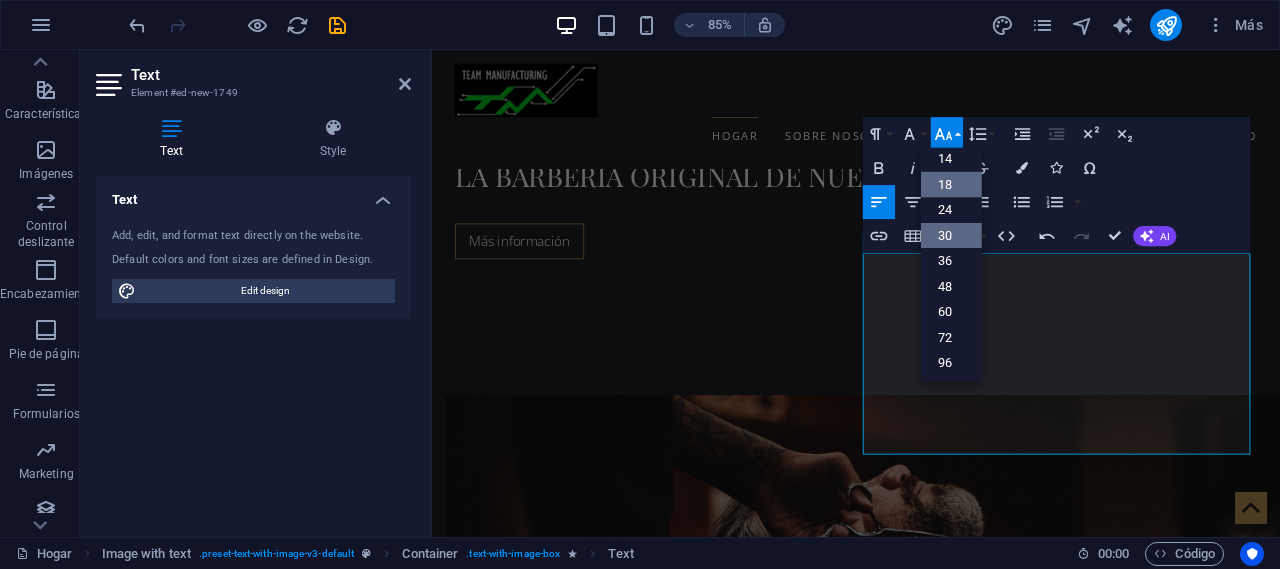 scroll, scrollTop: 0, scrollLeft: 0, axis: both 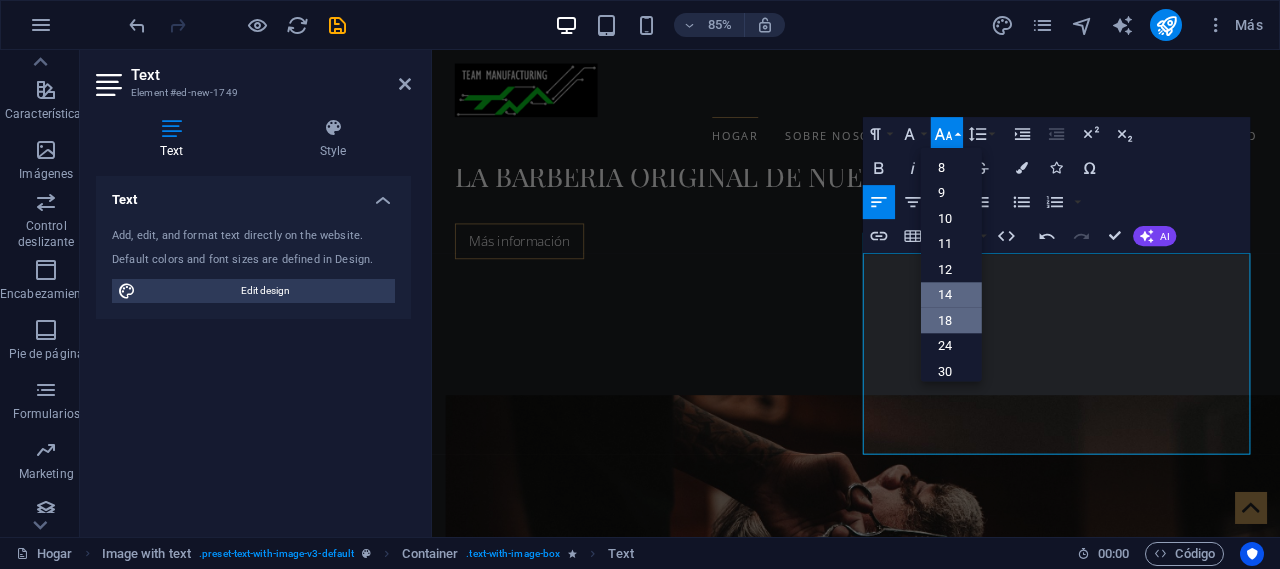 click on "14" at bounding box center [951, 295] 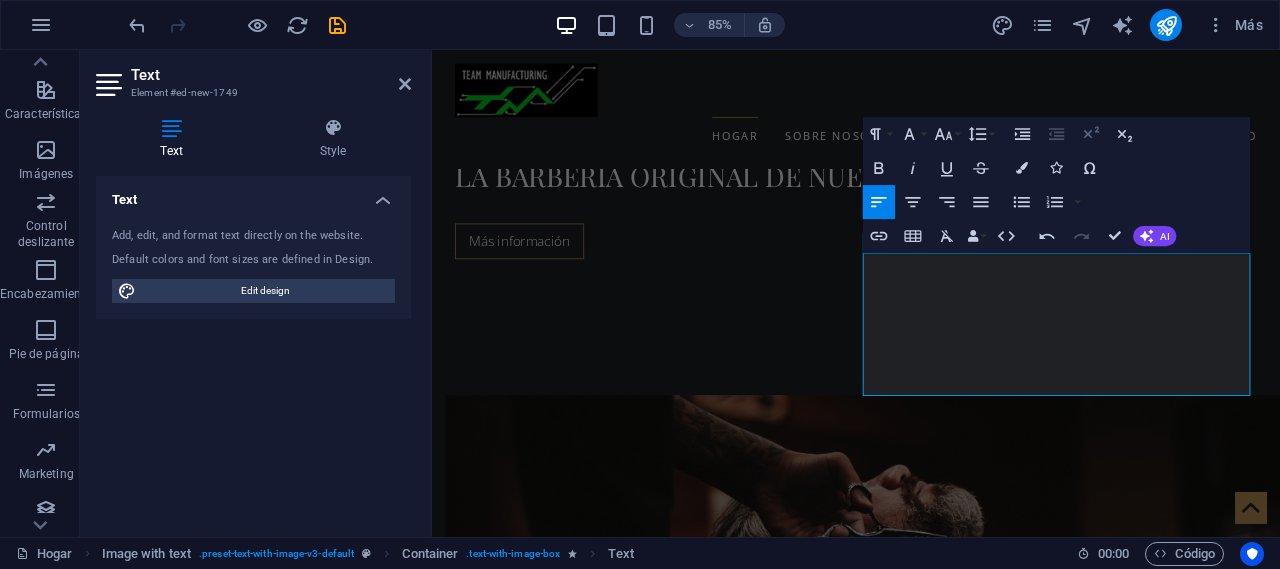 click 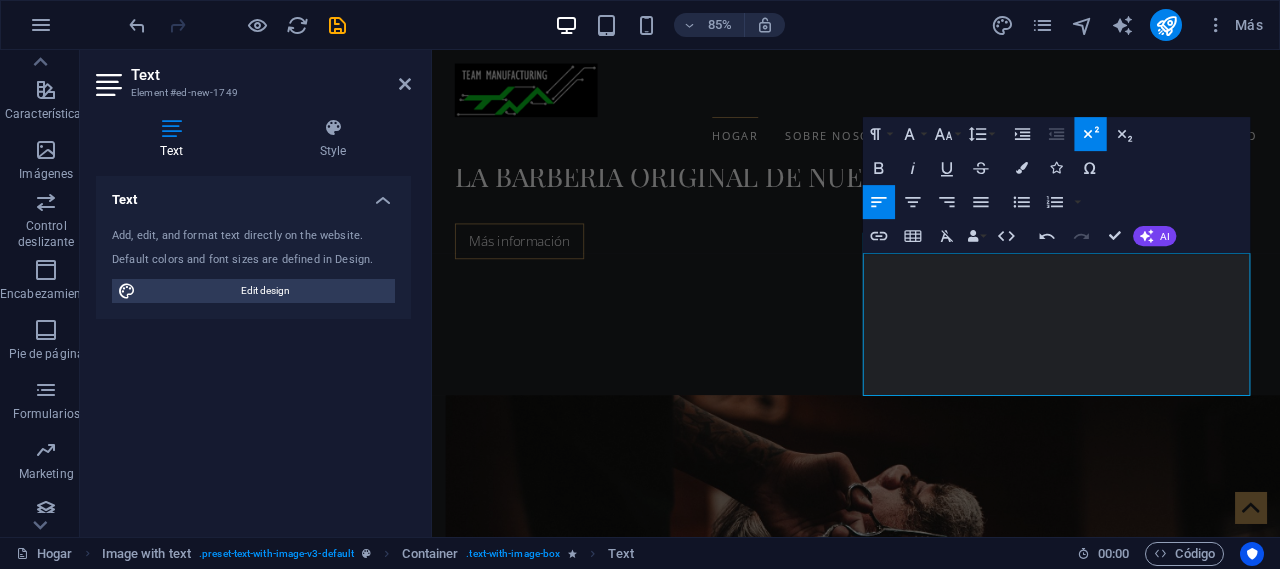 click 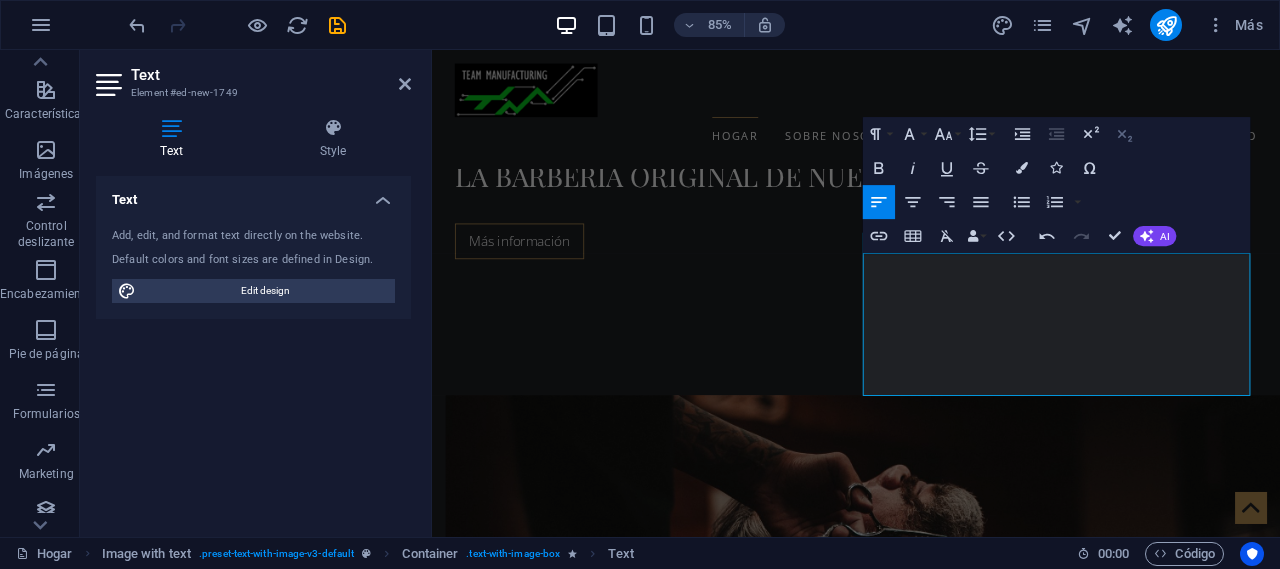click 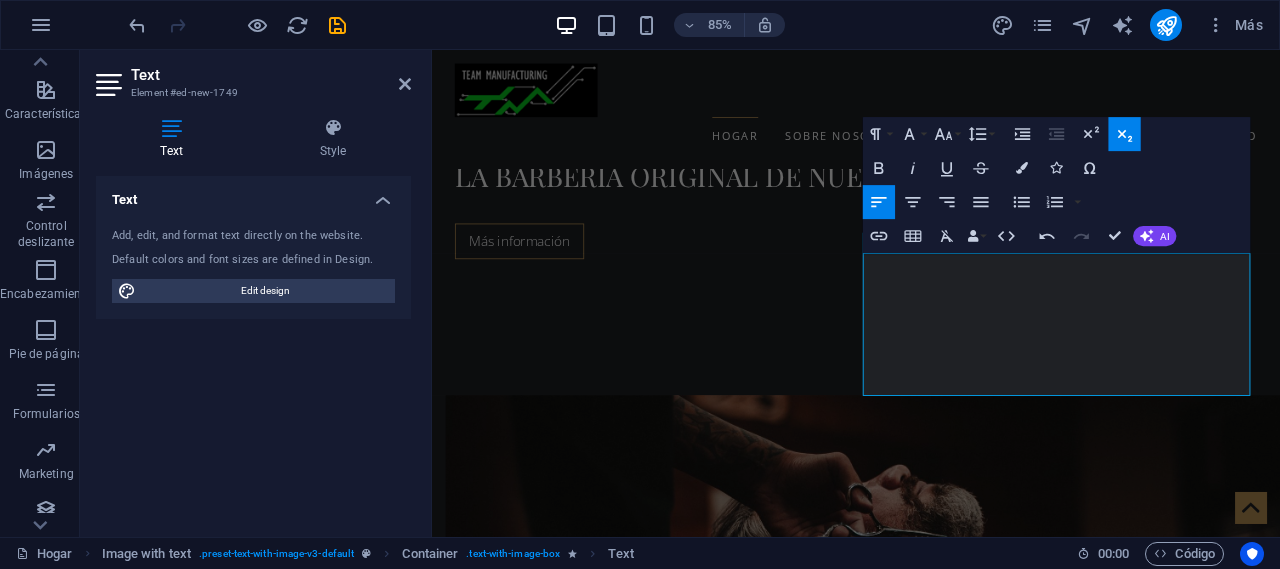 click 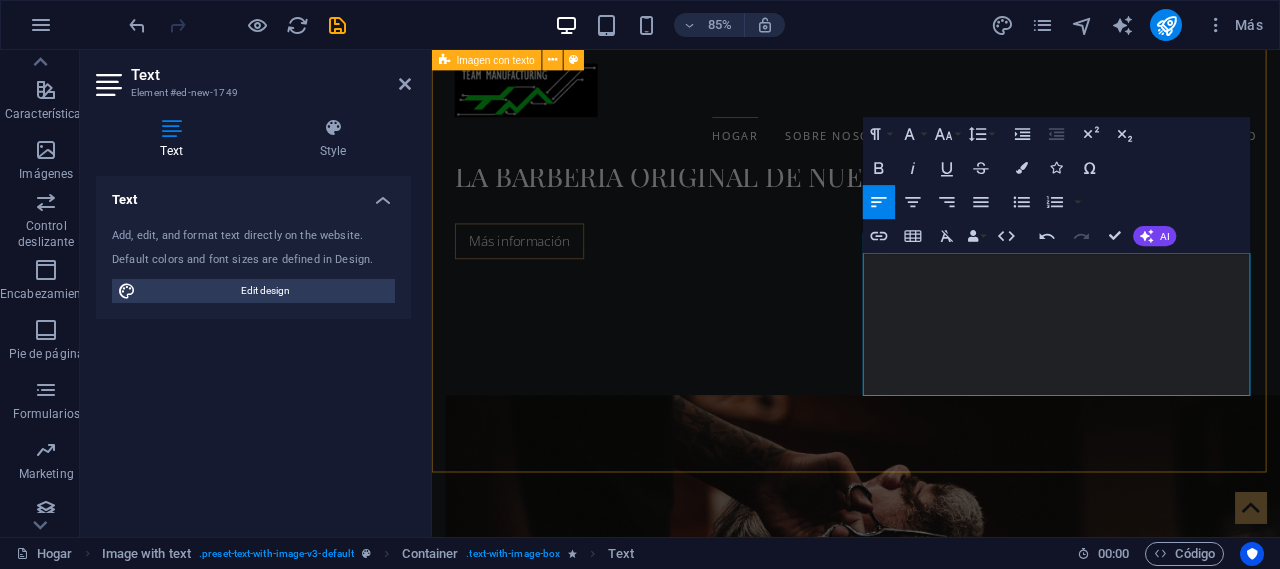 click on "QUIENES SOMOS TEAM MANUFACTURING  Se dio a la tarea de formar un equipo de trabajo, que fuera capaz de transmitir sus capacidades de forma profesional para lograr su propósito, mejorando continuamente nuestros procesos, para satisfacer las necesidades de nuestros clientes, brindado servicios de manufactura y remanufactura, los cuales provienen de diversas industrias como: Metalmecánica  Automotriz Electrónica de consumo Construcción  Médica LA BASE PRIMORDIAL DE NUESTRO CRECIMIENTO SE REFLEJA DE LA SIGUIENTE MANERA Calidad, que se traduce en la satisfacción del cliente. Mejora continua e implementación constante de nueva tecnología. Consistencia en precio y valor agregado. Tiempo de entrega de acuerdo a los planes  establecidos con el cliente. Desarrollo de nuestro personal." at bounding box center [931, 1049] 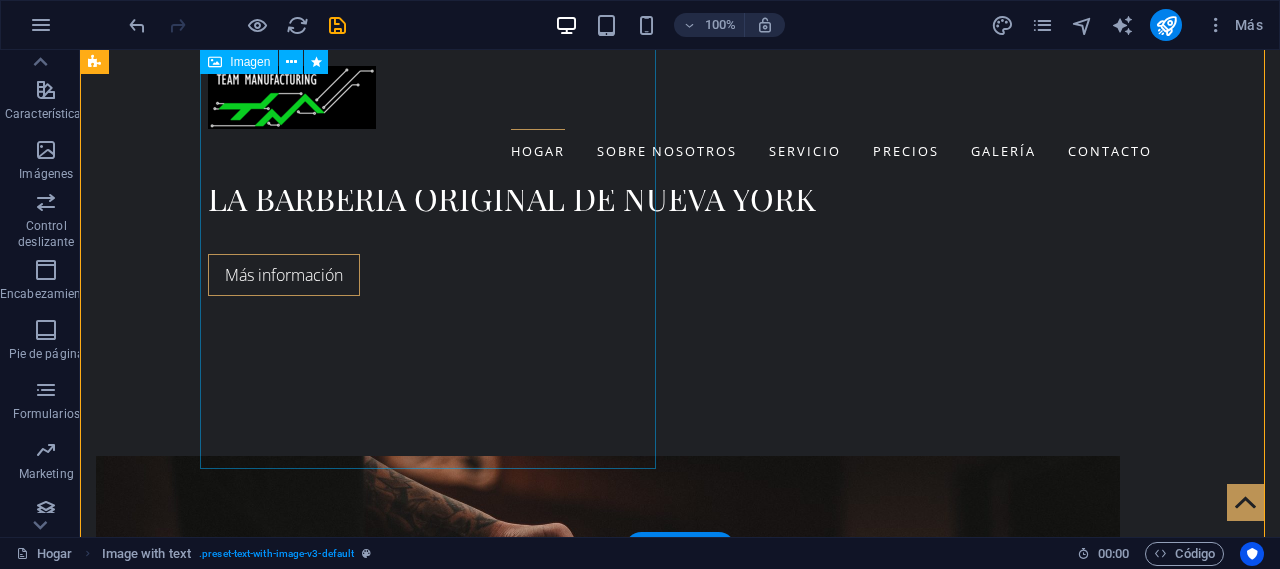 scroll, scrollTop: 600, scrollLeft: 0, axis: vertical 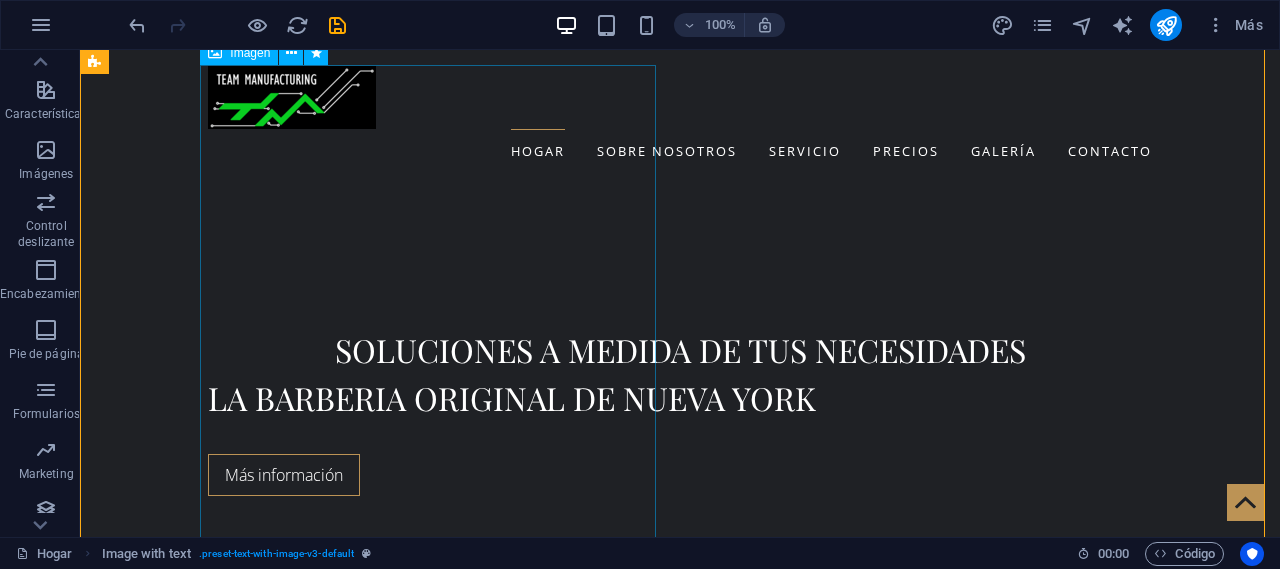 click at bounding box center [568, 997] 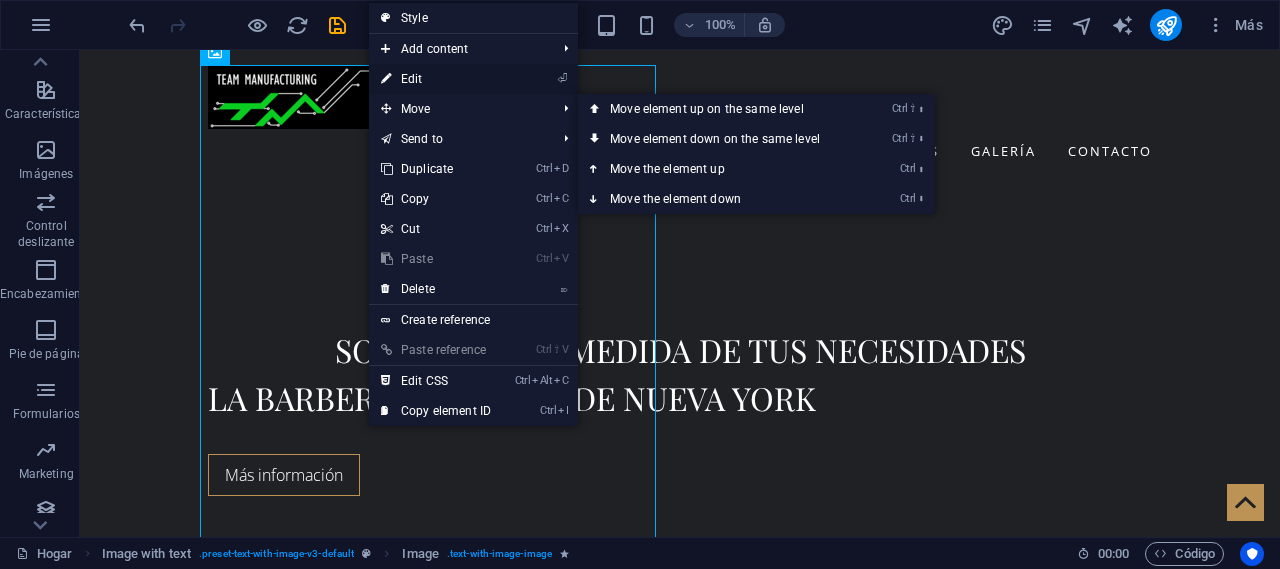 click on "⏎  Edit" at bounding box center [436, 79] 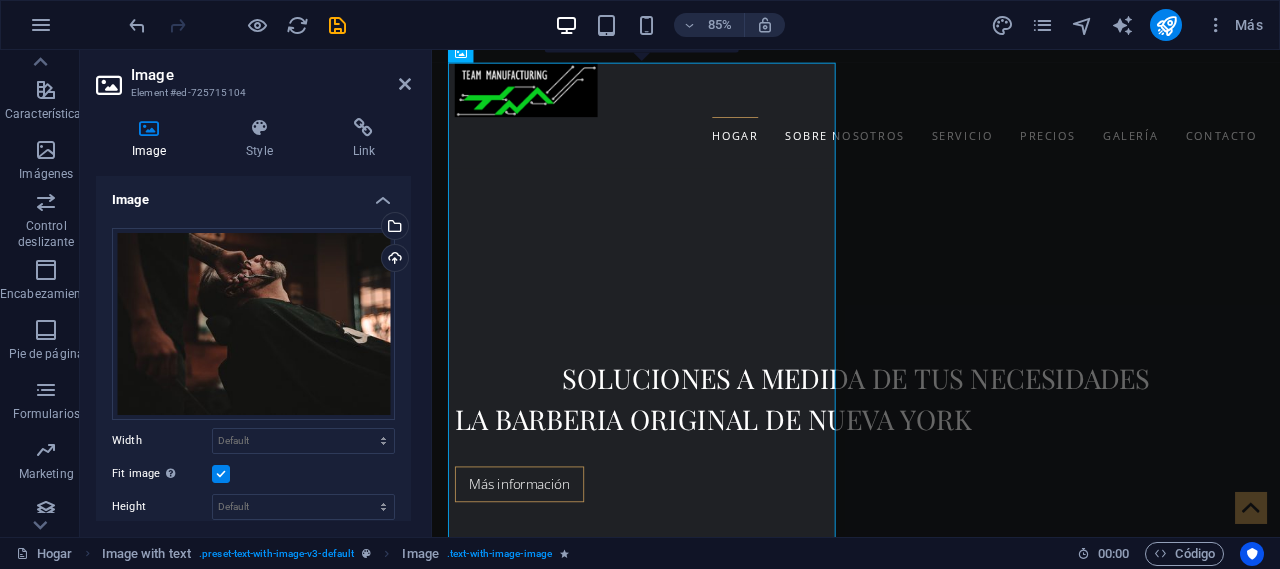 scroll, scrollTop: 686, scrollLeft: 0, axis: vertical 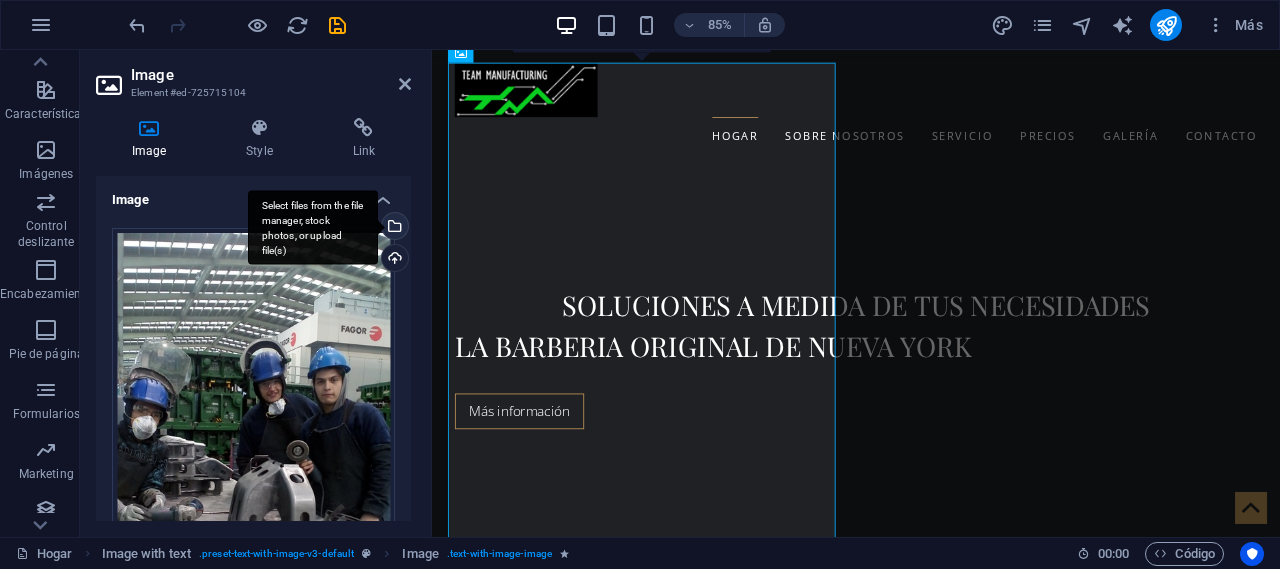 click on "Select files from the file manager, stock photos, or upload file(s)" at bounding box center [393, 228] 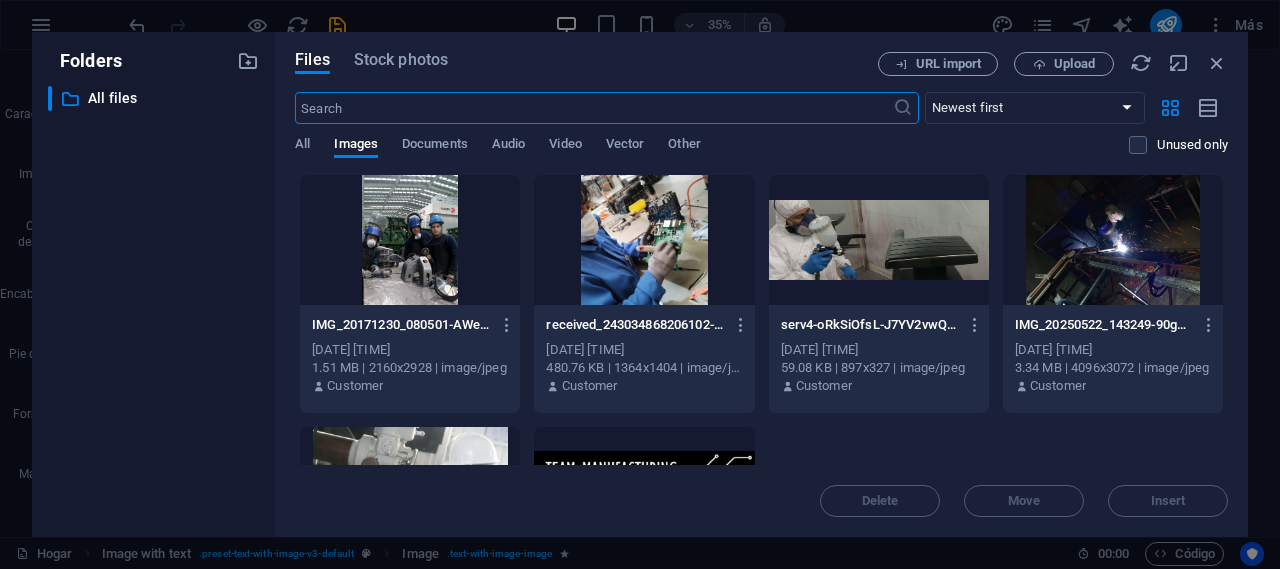 scroll, scrollTop: 1505, scrollLeft: 0, axis: vertical 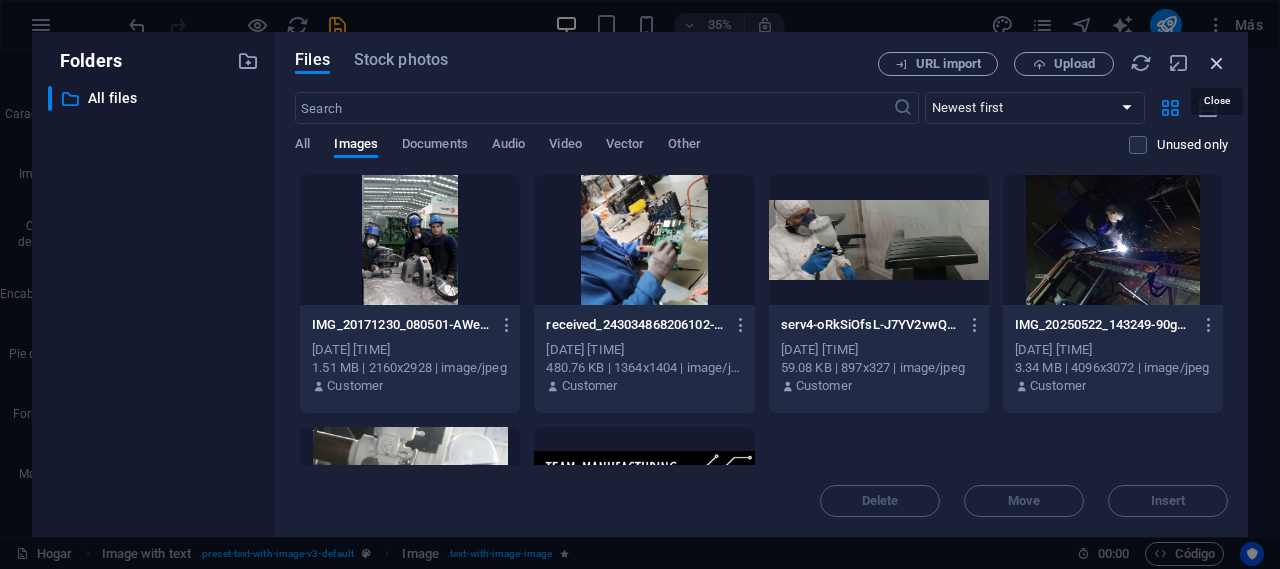 drag, startPoint x: 1222, startPoint y: 56, endPoint x: 196, endPoint y: 386, distance: 1077.7644 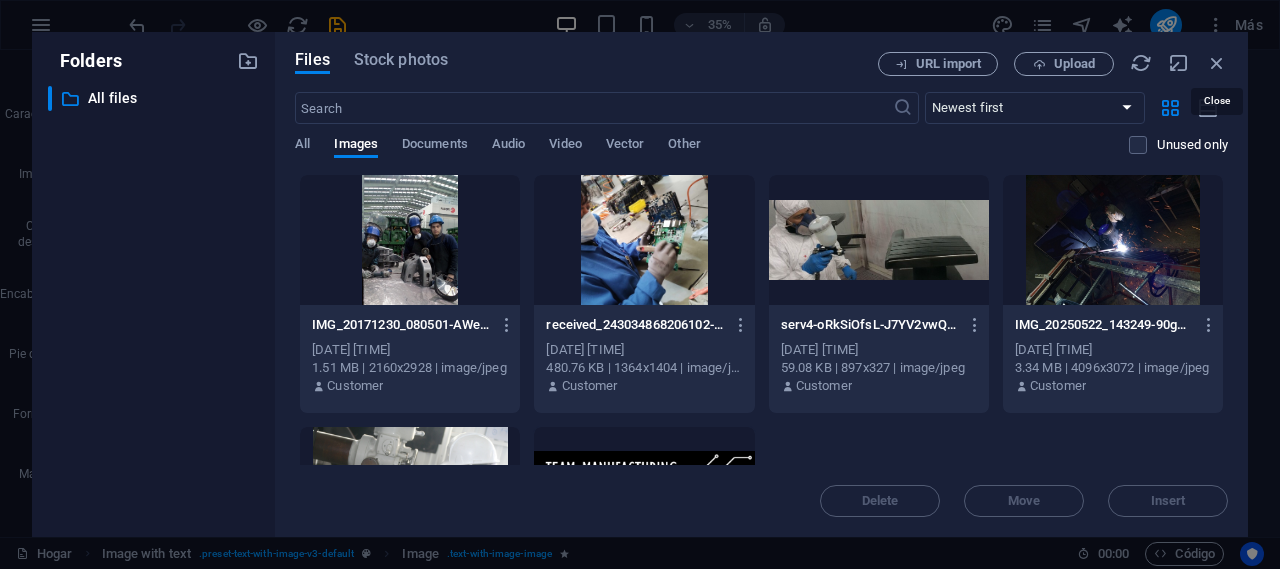 scroll, scrollTop: 686, scrollLeft: 0, axis: vertical 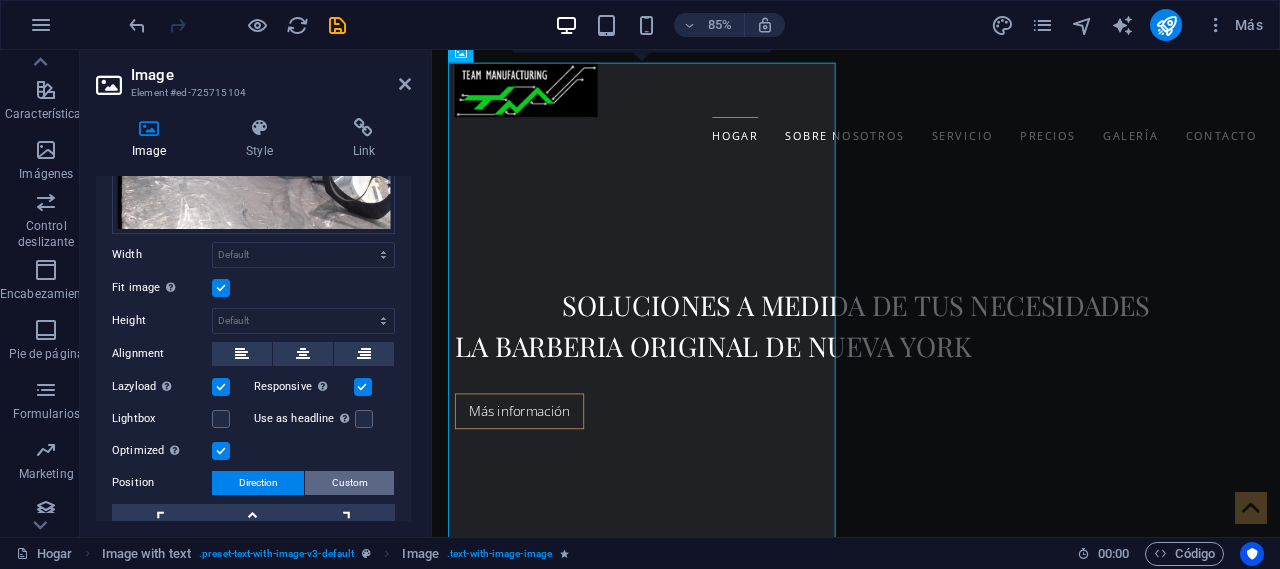 click on "Custom" at bounding box center (349, 483) 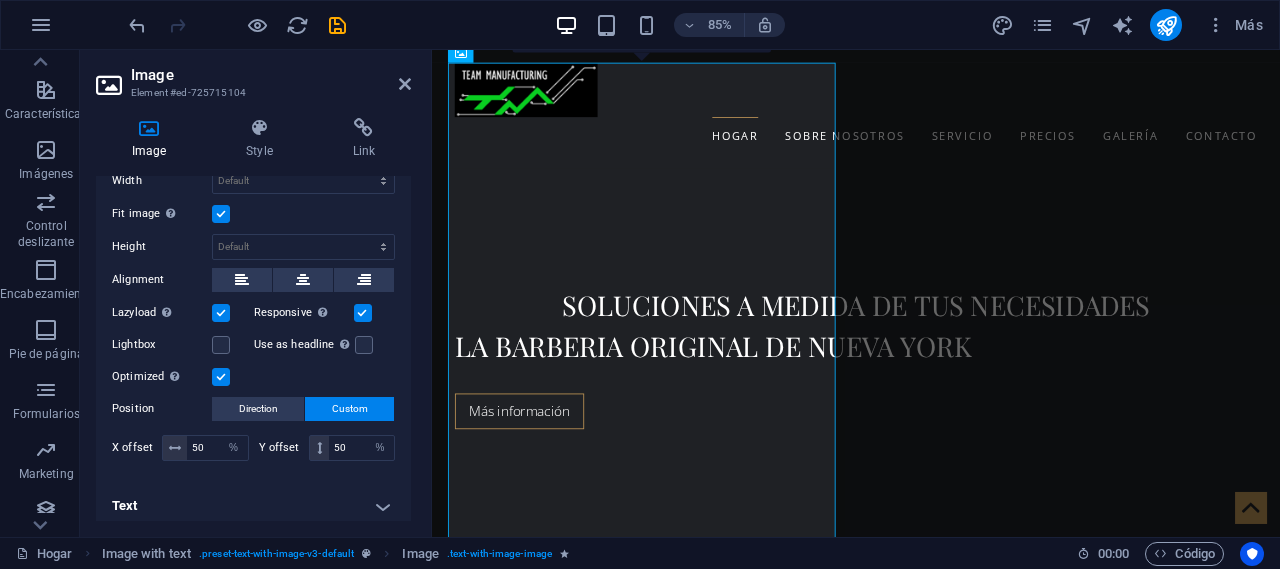 scroll, scrollTop: 348, scrollLeft: 0, axis: vertical 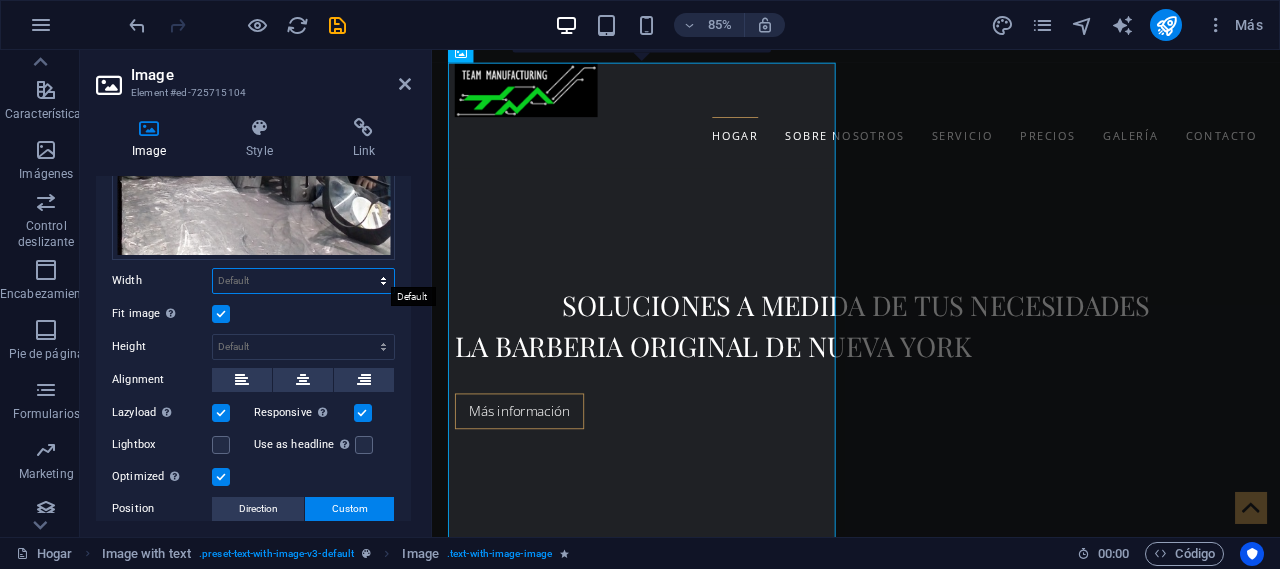 click on "Default auto px rem % em vh vw" at bounding box center [303, 281] 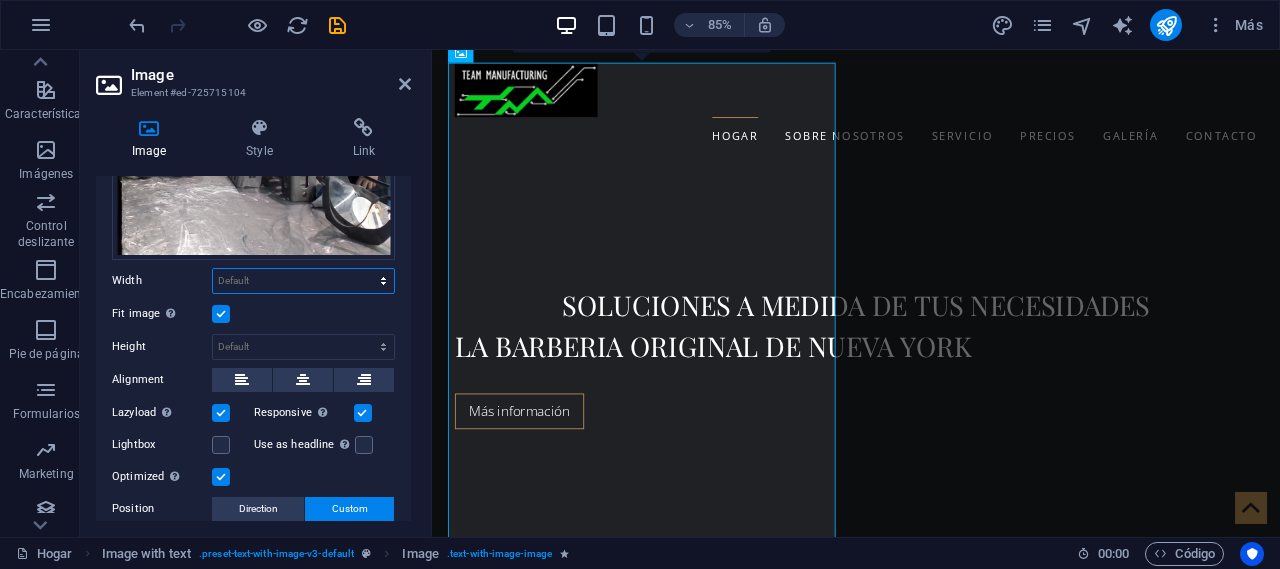 select on "px" 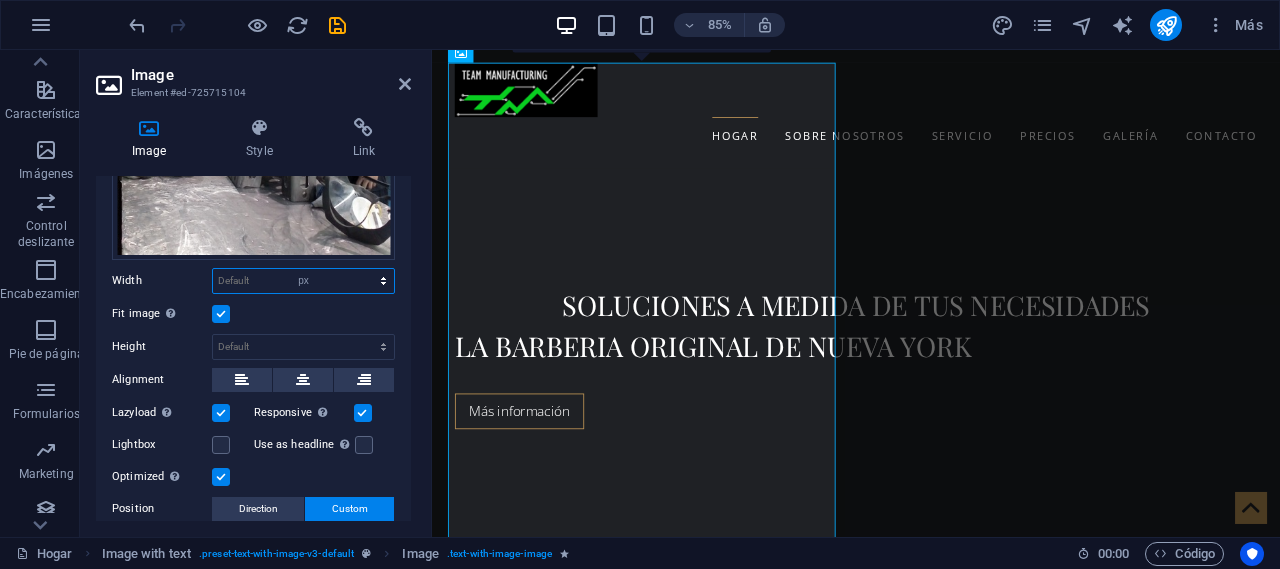 click on "Default auto px rem % em vh vw" at bounding box center (303, 281) 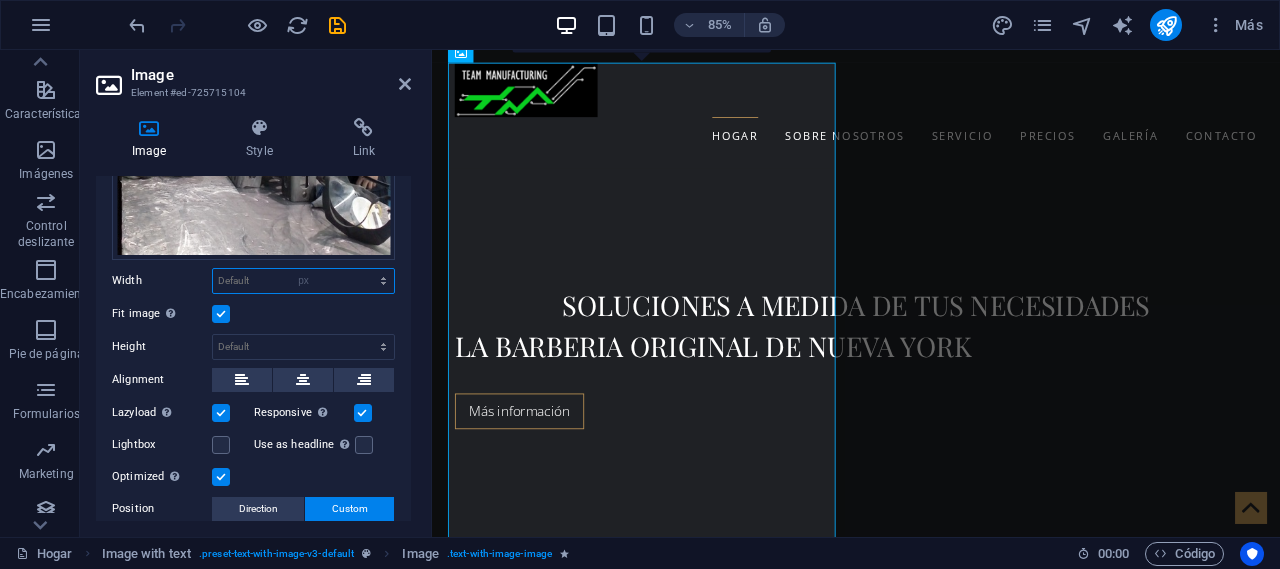 type on "456" 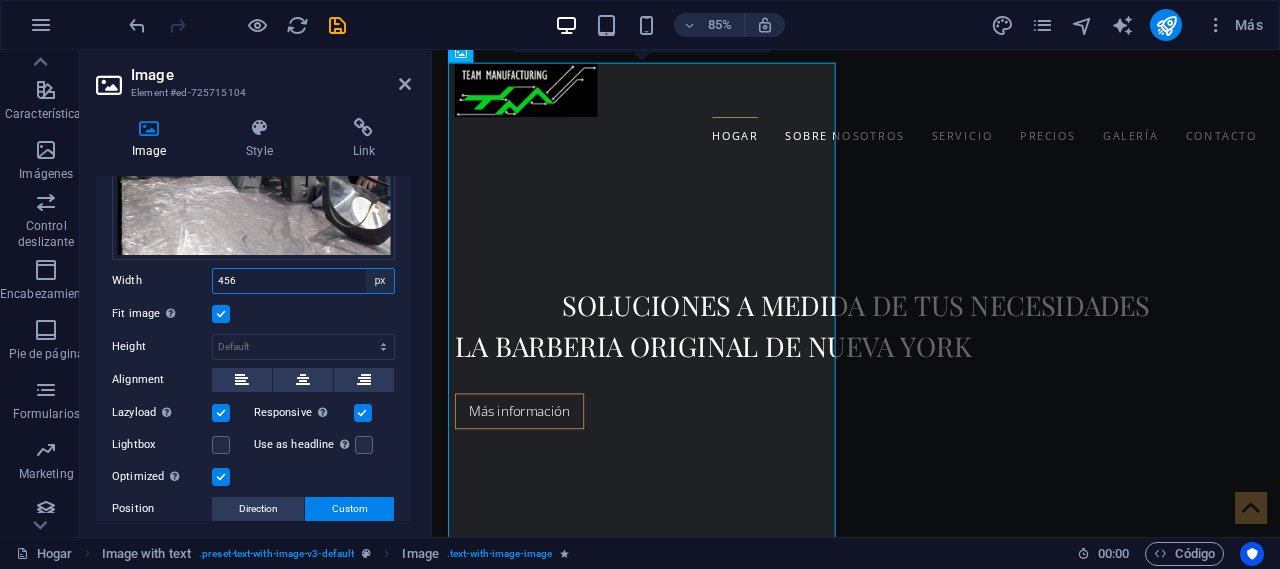 click on "Default auto px rem % em vh vw" at bounding box center (380, 281) 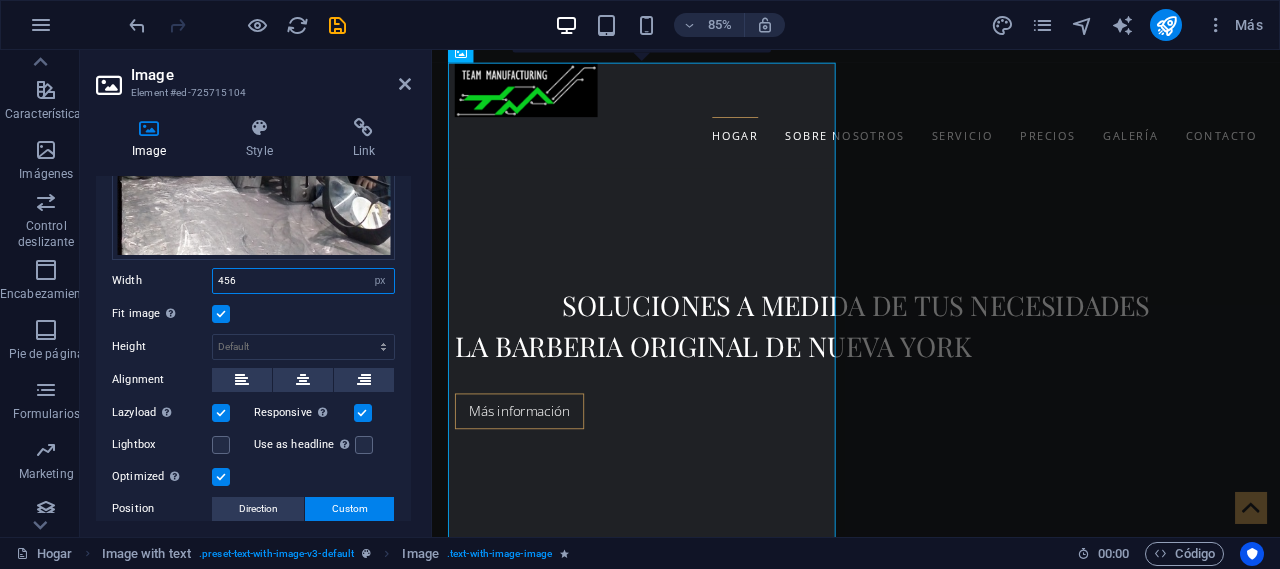 select on "auto" 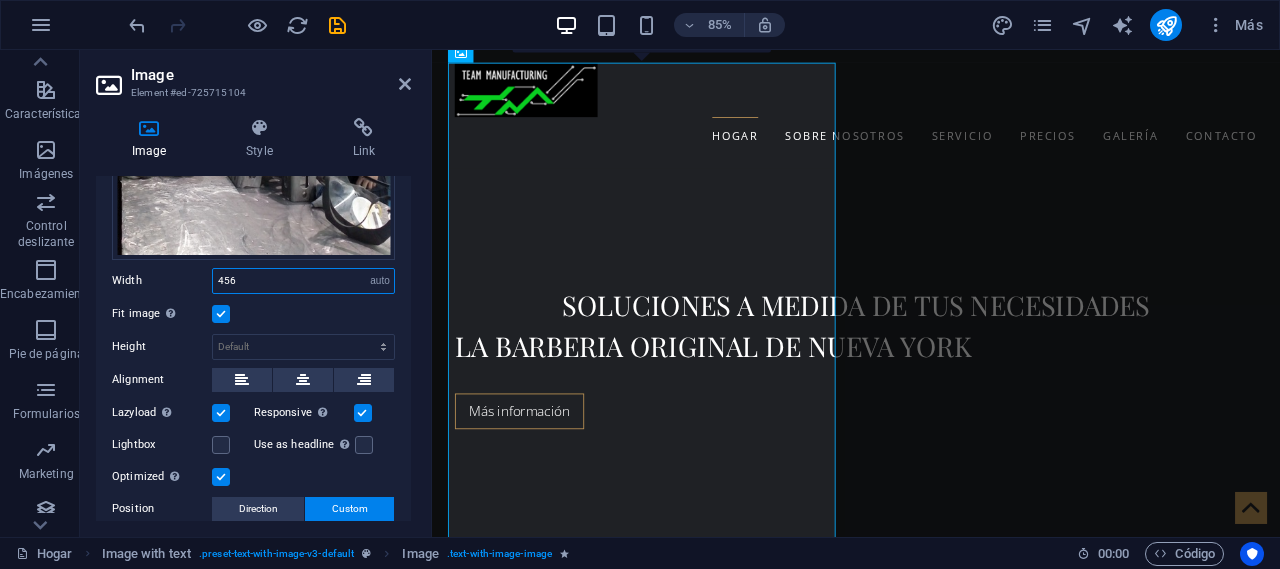 click on "Default auto px rem % em vh vw" at bounding box center [380, 281] 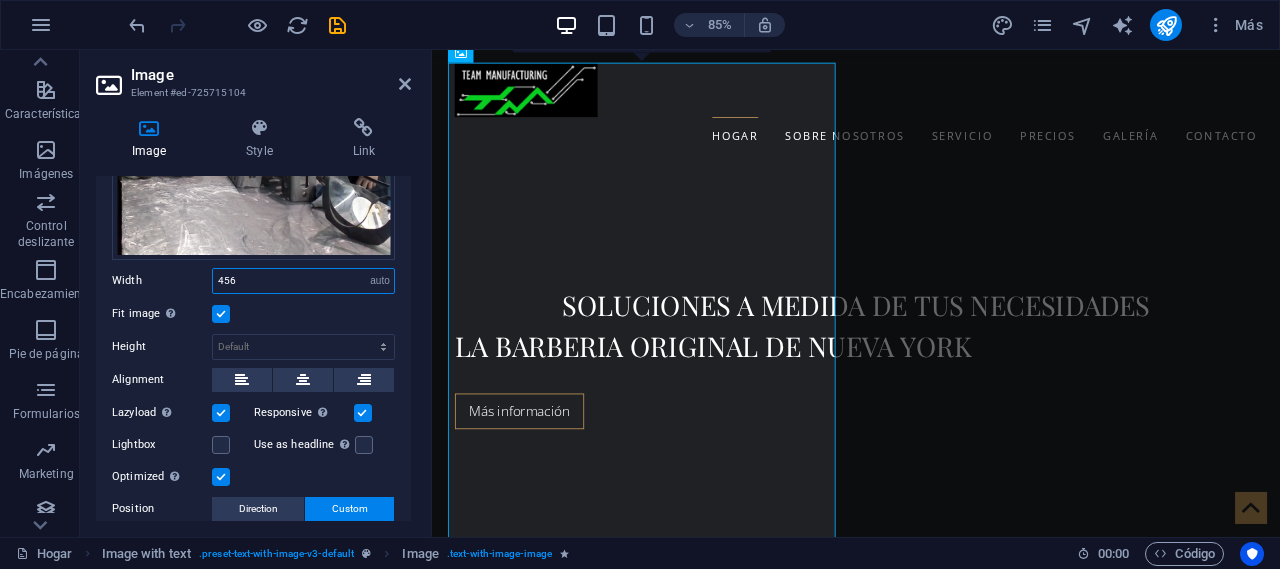type 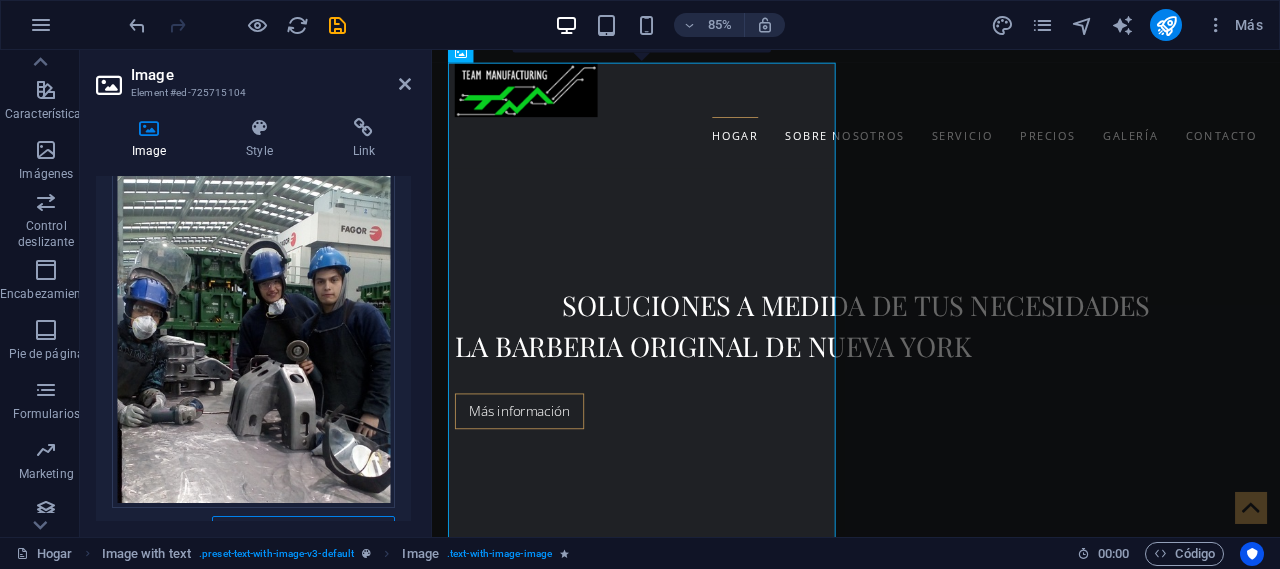 scroll, scrollTop: 200, scrollLeft: 0, axis: vertical 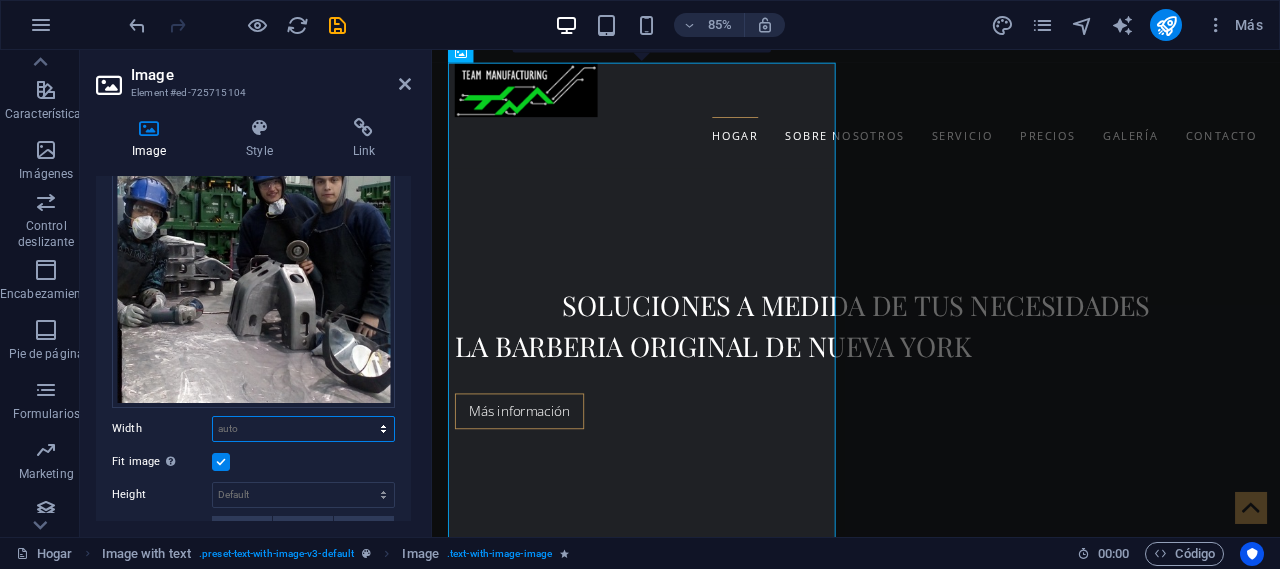 click on "Default auto px rem % em vh vw" at bounding box center (303, 429) 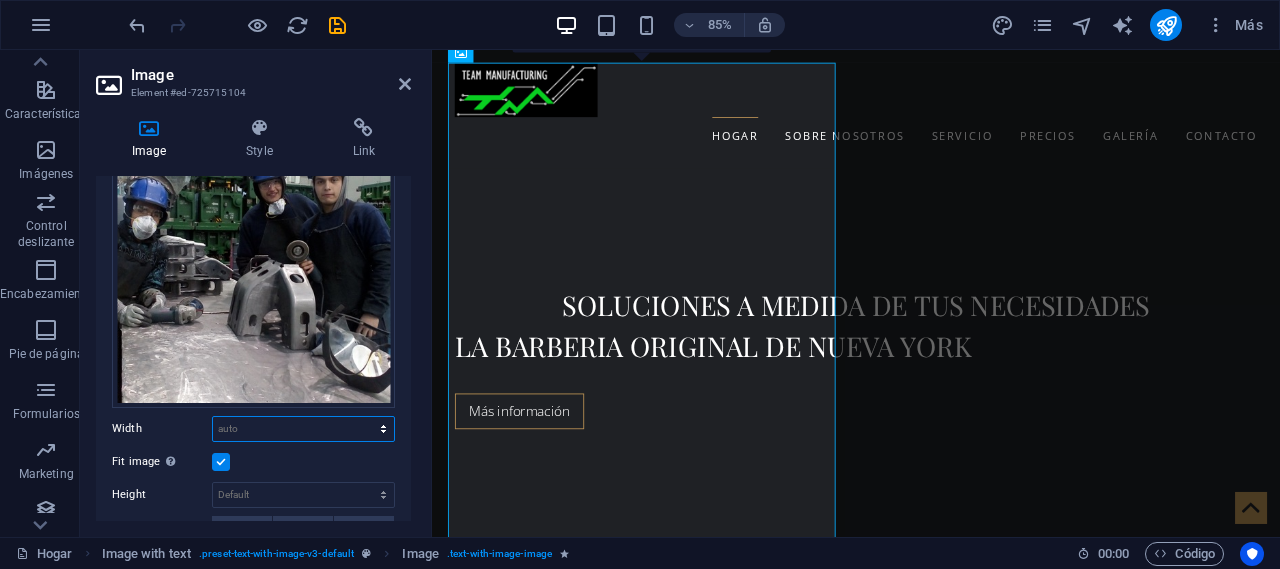 select on "vh" 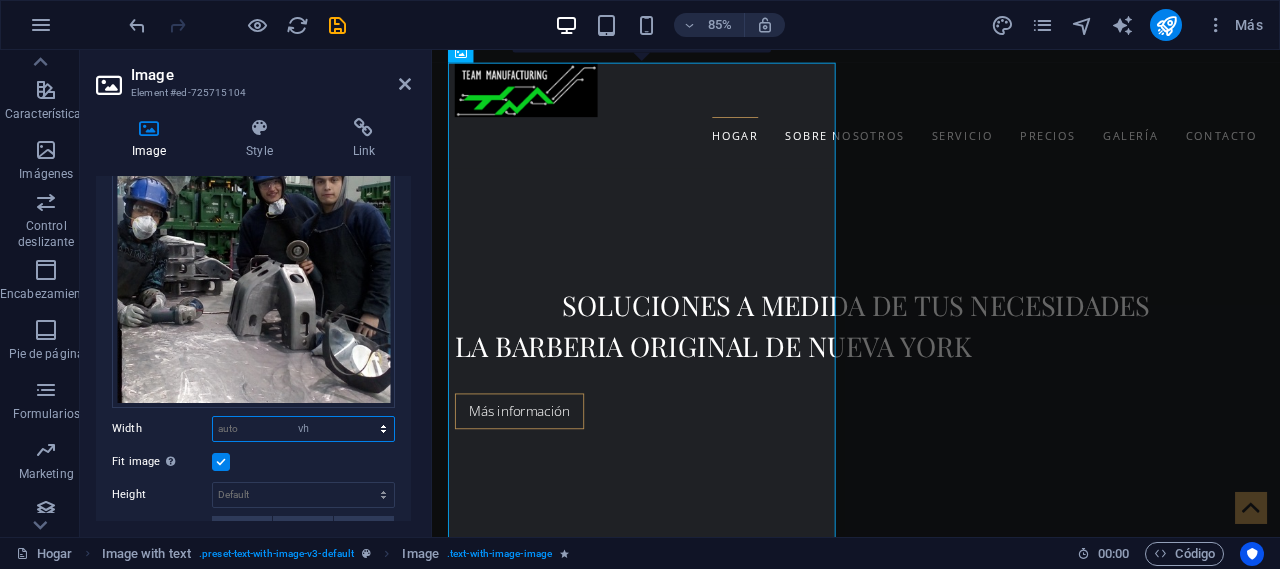 click on "Default auto px rem % em vh vw" at bounding box center [303, 429] 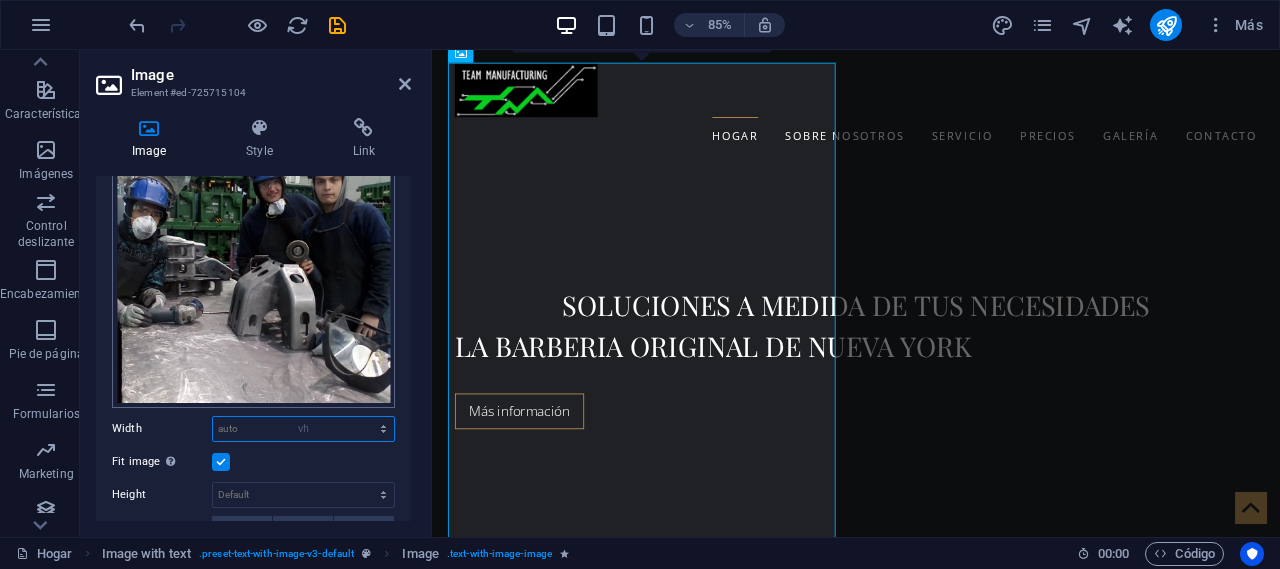type on "79.6" 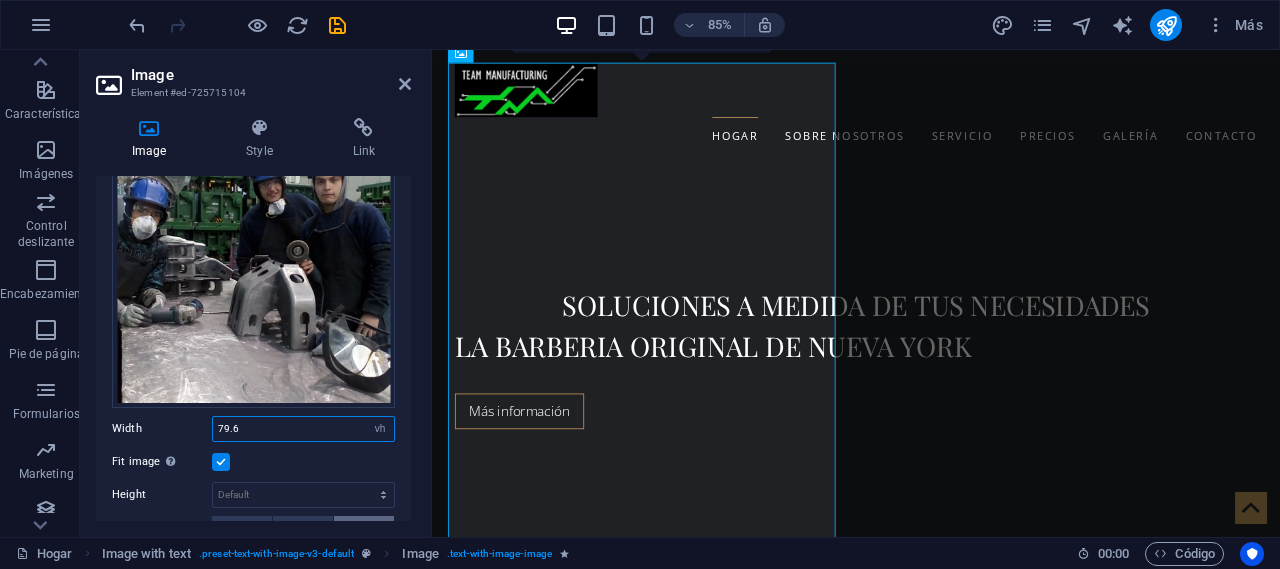 scroll, scrollTop: 300, scrollLeft: 0, axis: vertical 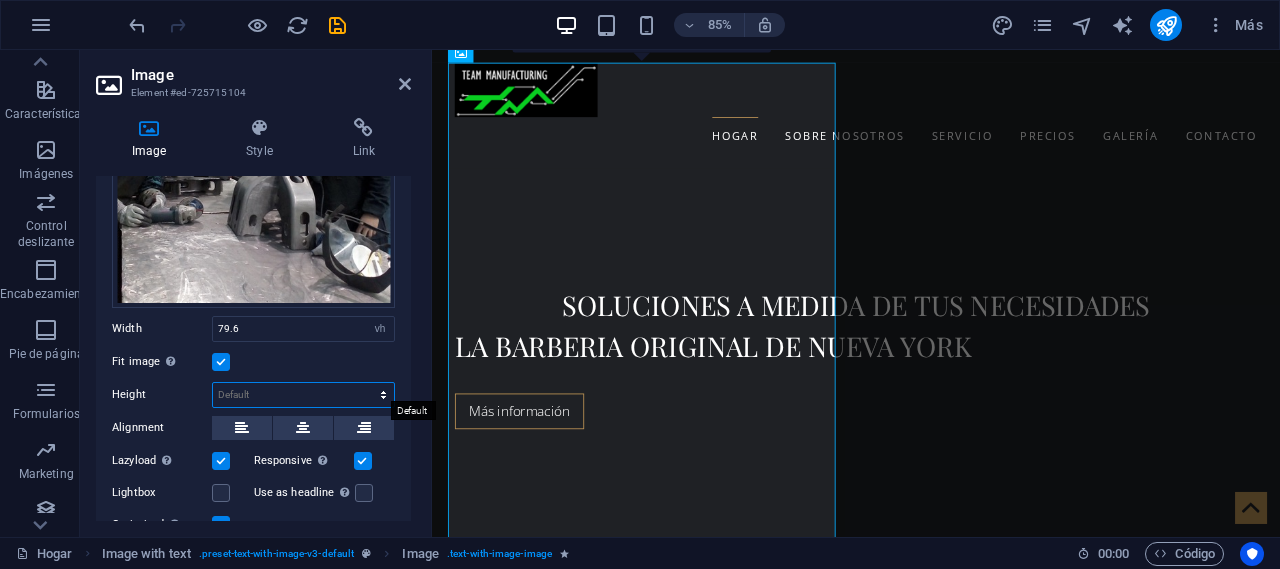 click on "Default auto px" at bounding box center (303, 395) 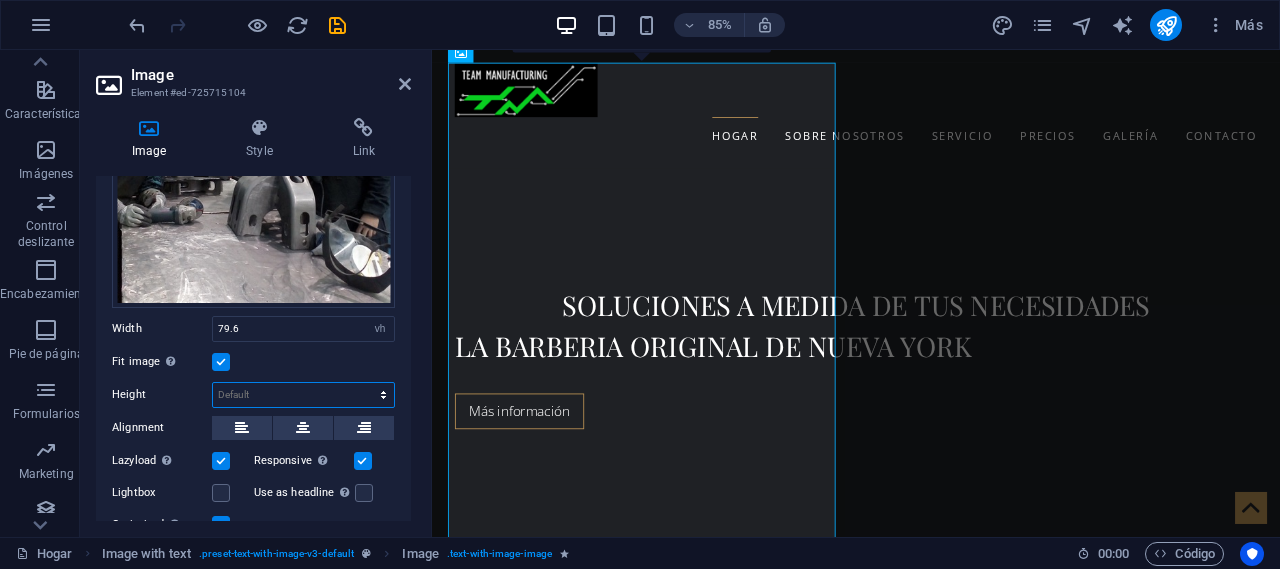 select on "px" 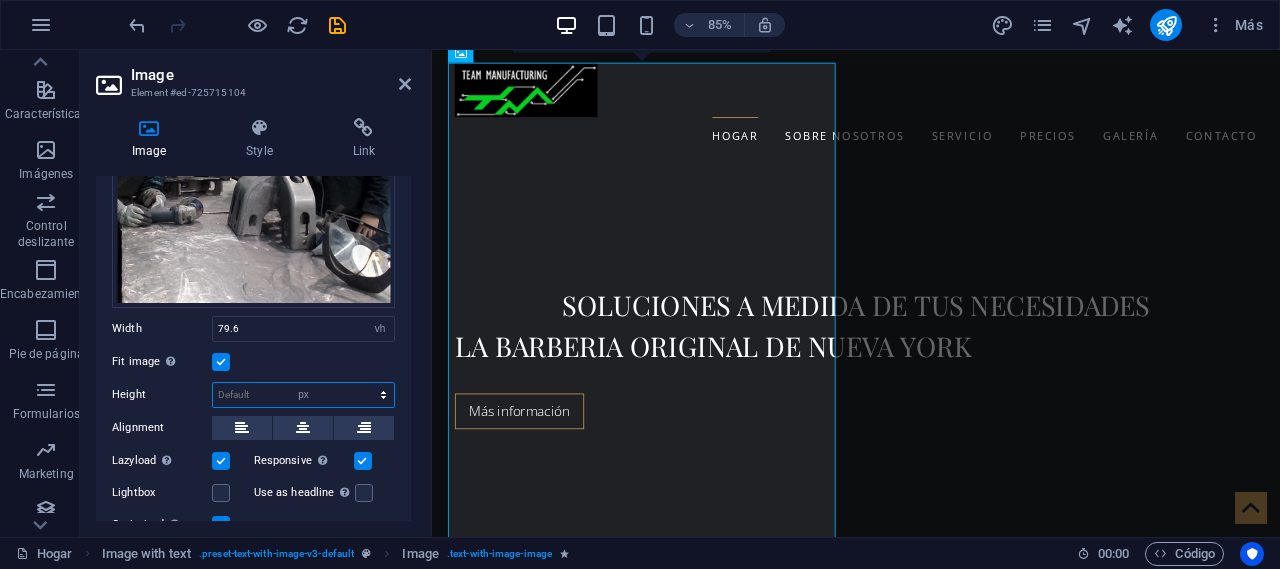 click on "Default auto px" at bounding box center [303, 395] 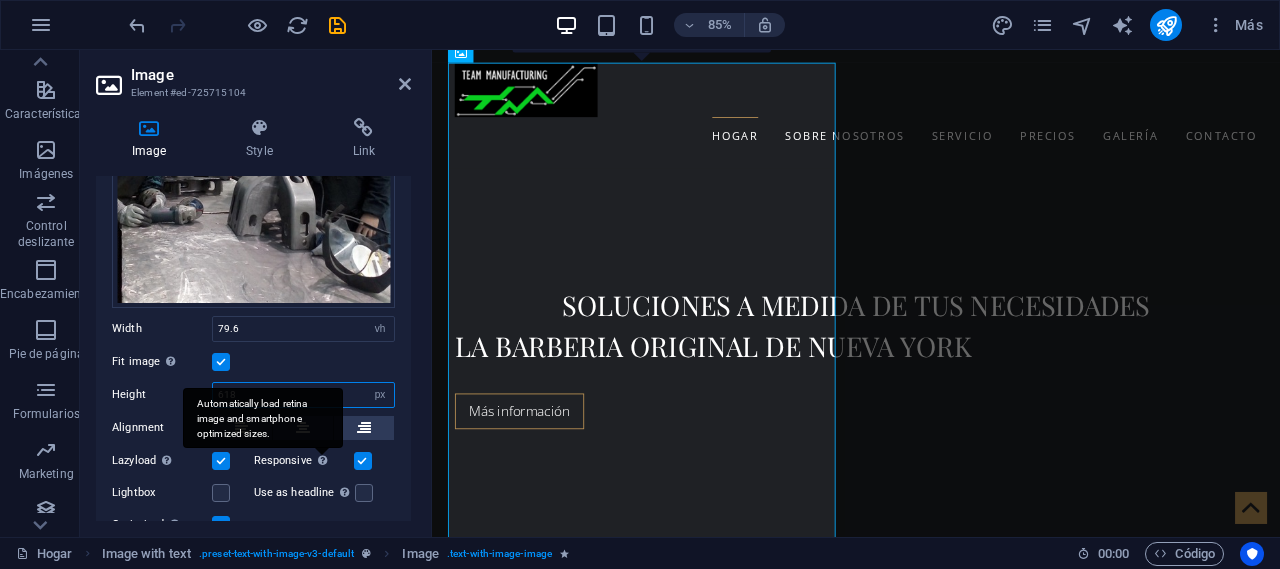 type on "618" 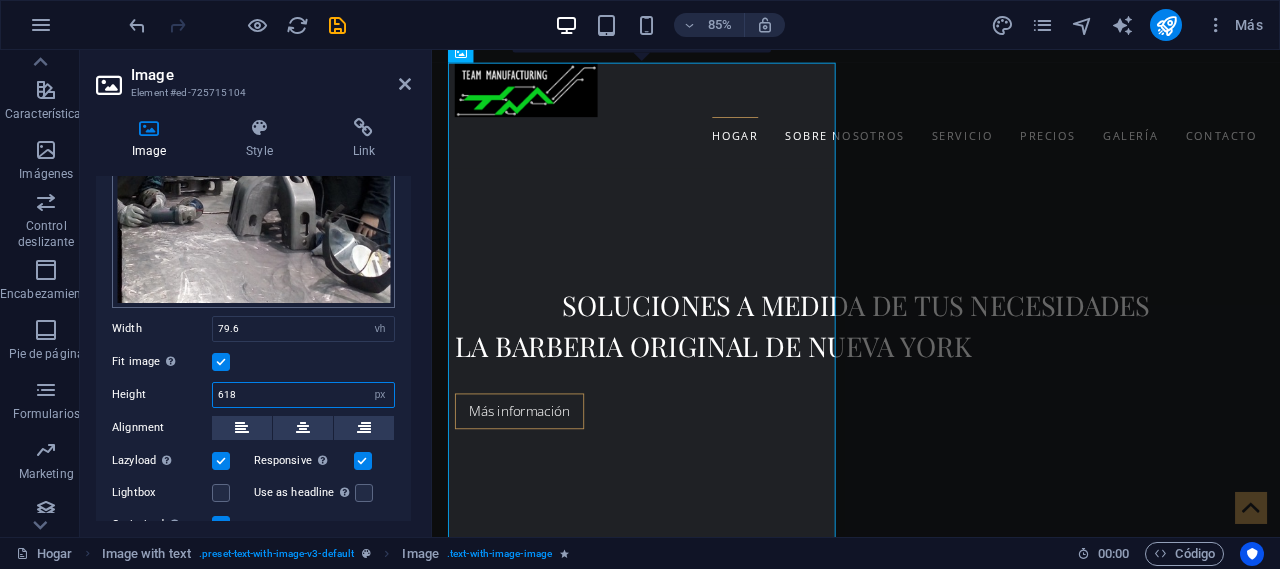 scroll, scrollTop: 200, scrollLeft: 0, axis: vertical 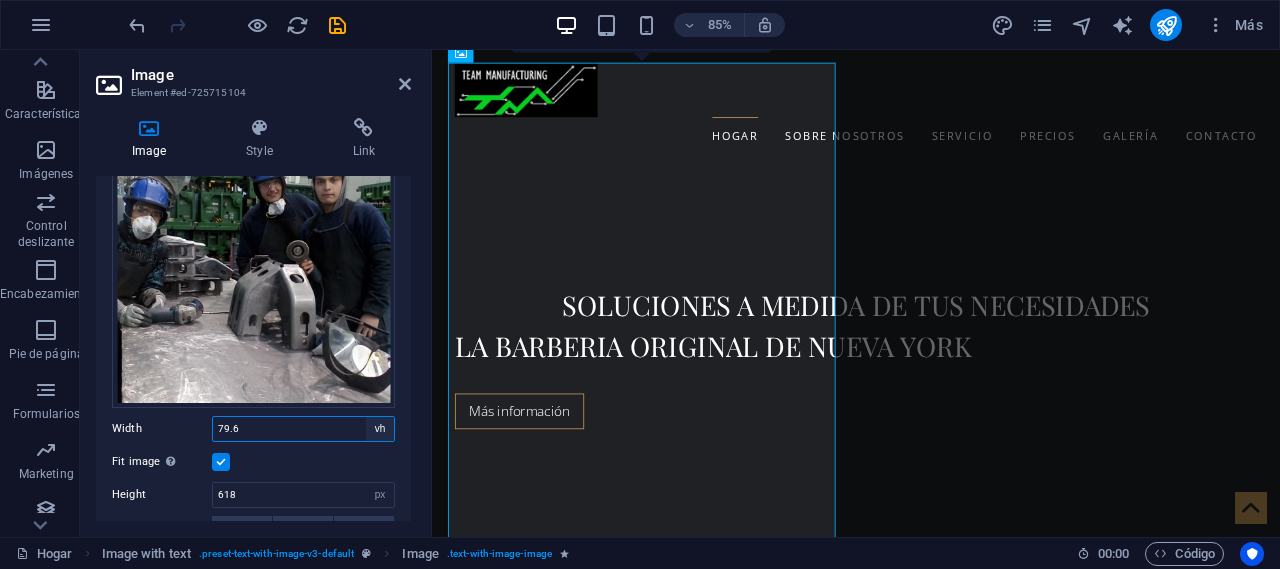 click on "Default auto px rem % em vh vw" at bounding box center (380, 429) 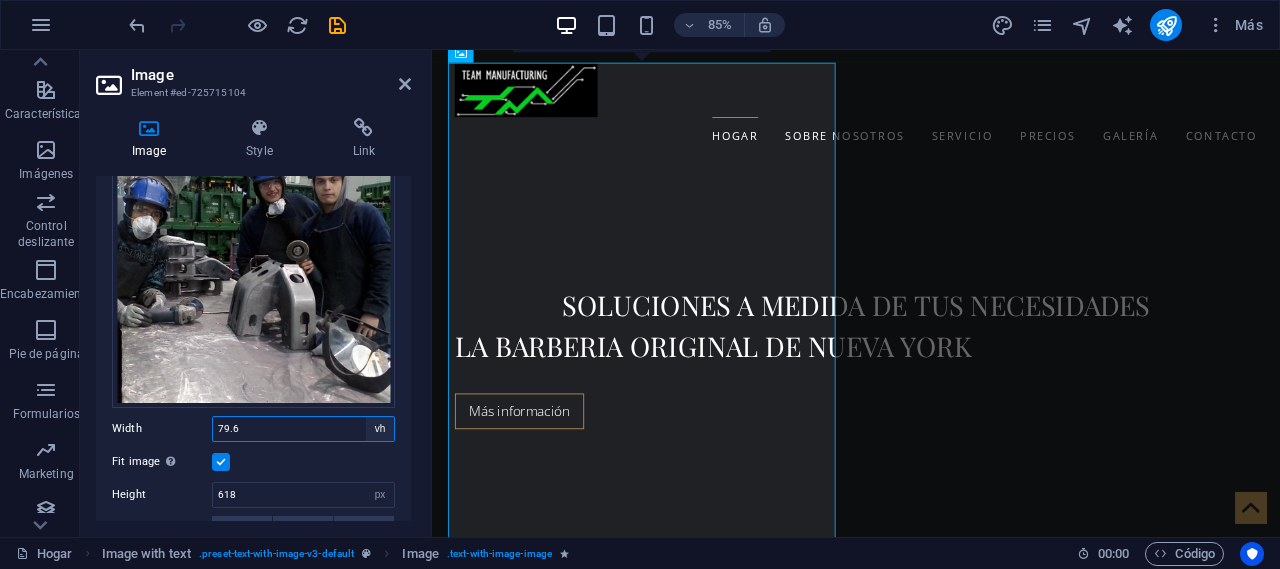 select on "rem" 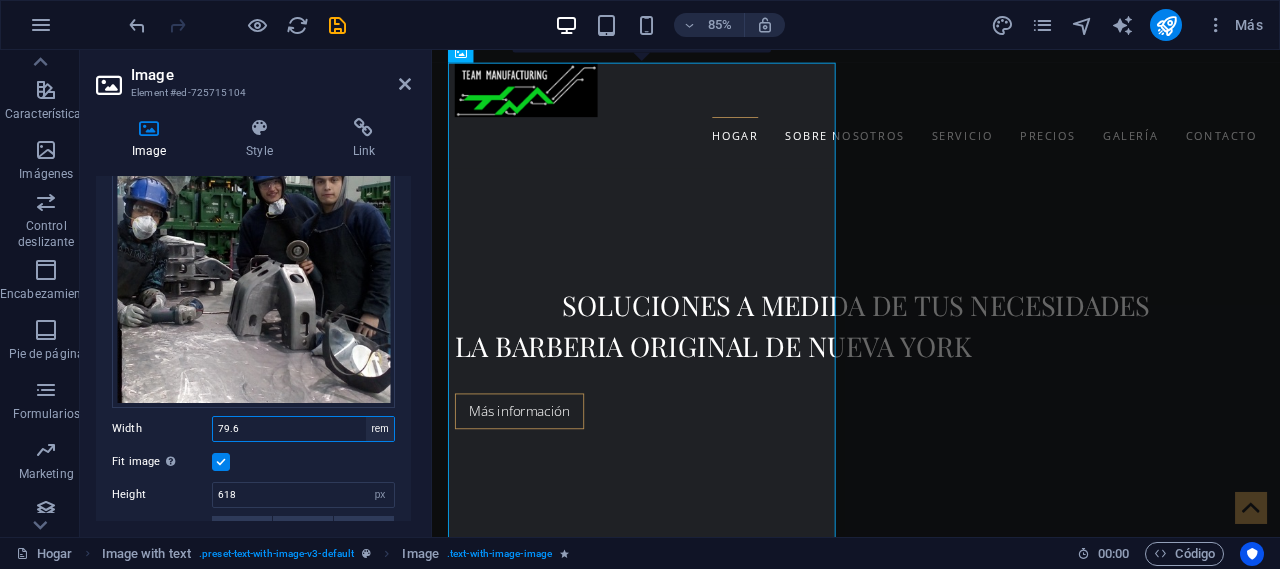 click on "Default auto px rem % em vh vw" at bounding box center [380, 429] 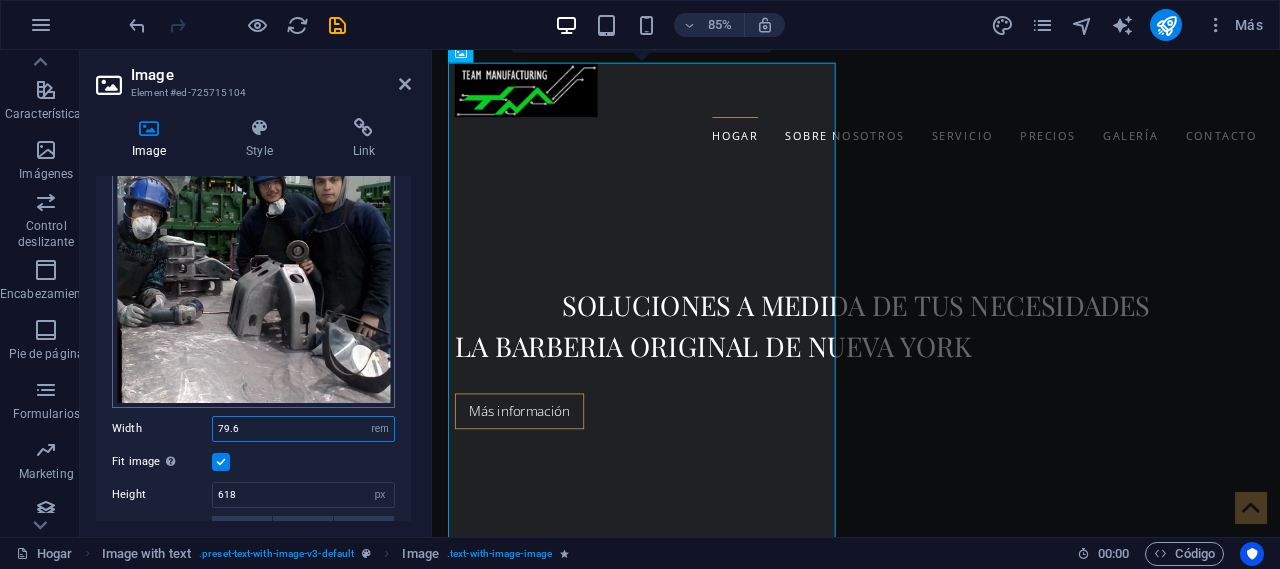 type on "28.5" 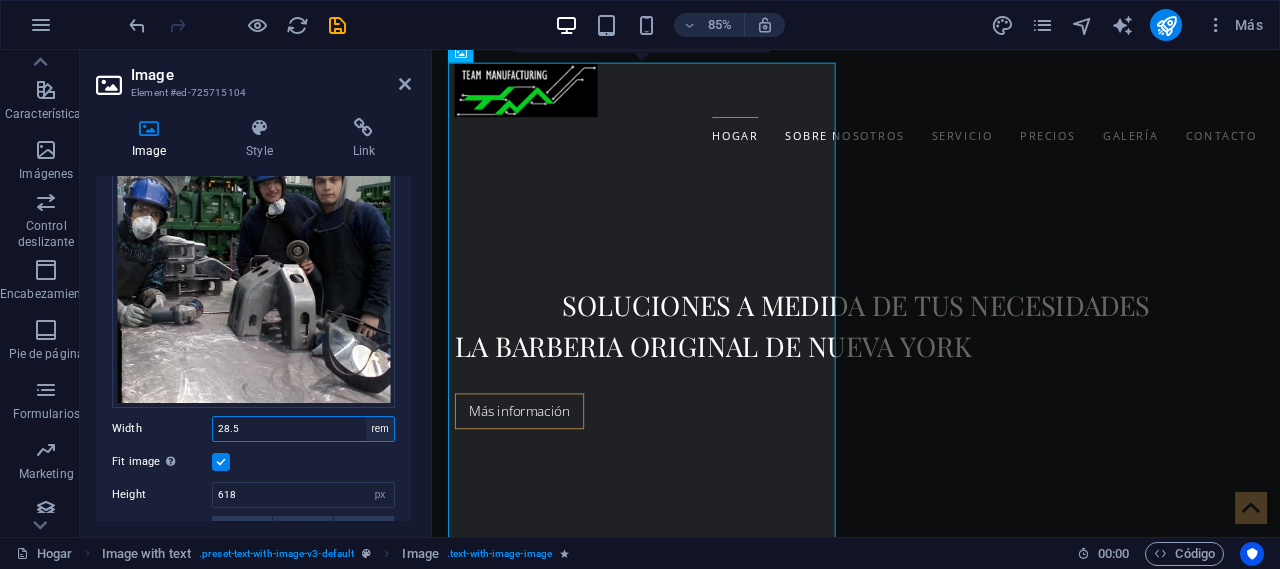click on "Default auto px rem % em vh vw" at bounding box center (380, 429) 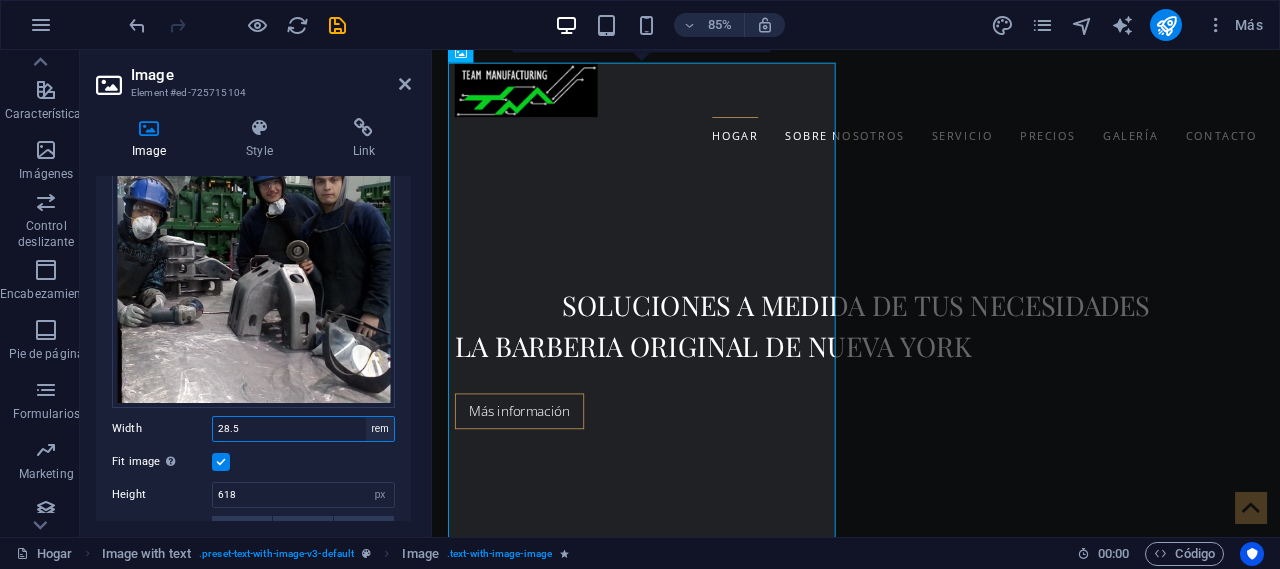 select on "auto" 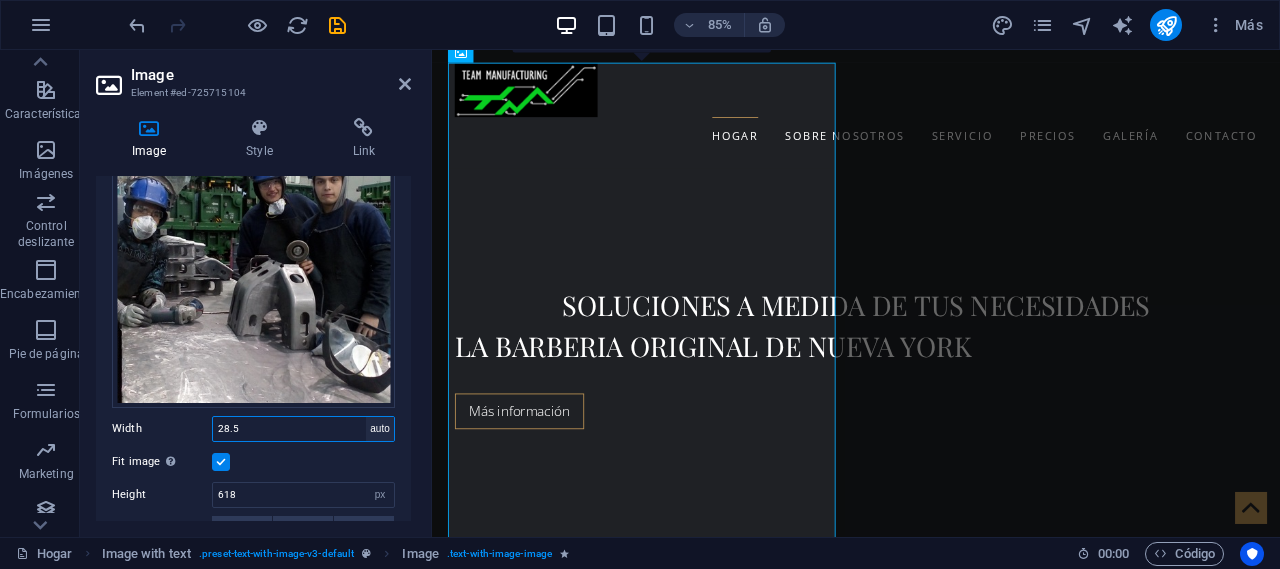 click on "Default auto px rem % em vh vw" at bounding box center (380, 429) 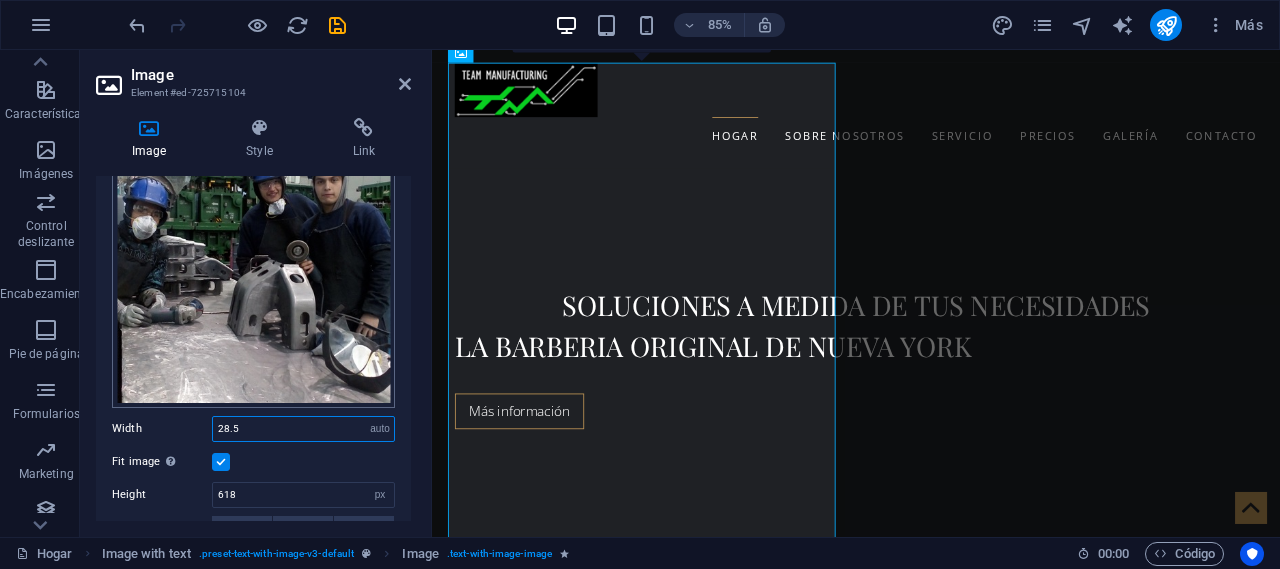 type 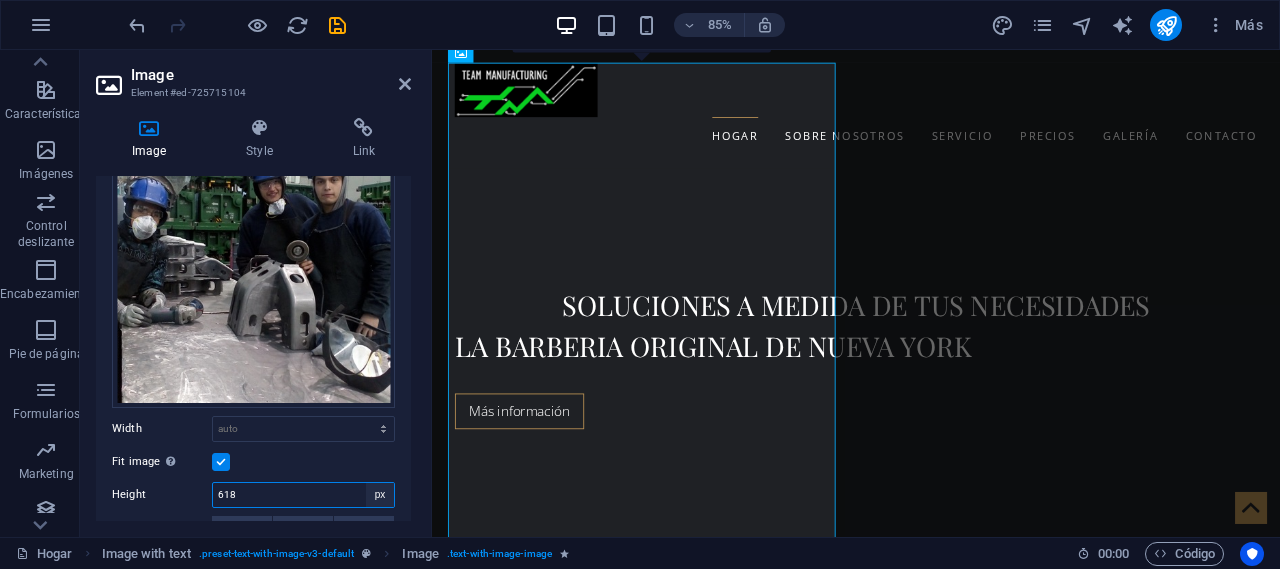 click on "Default auto px" at bounding box center [380, 495] 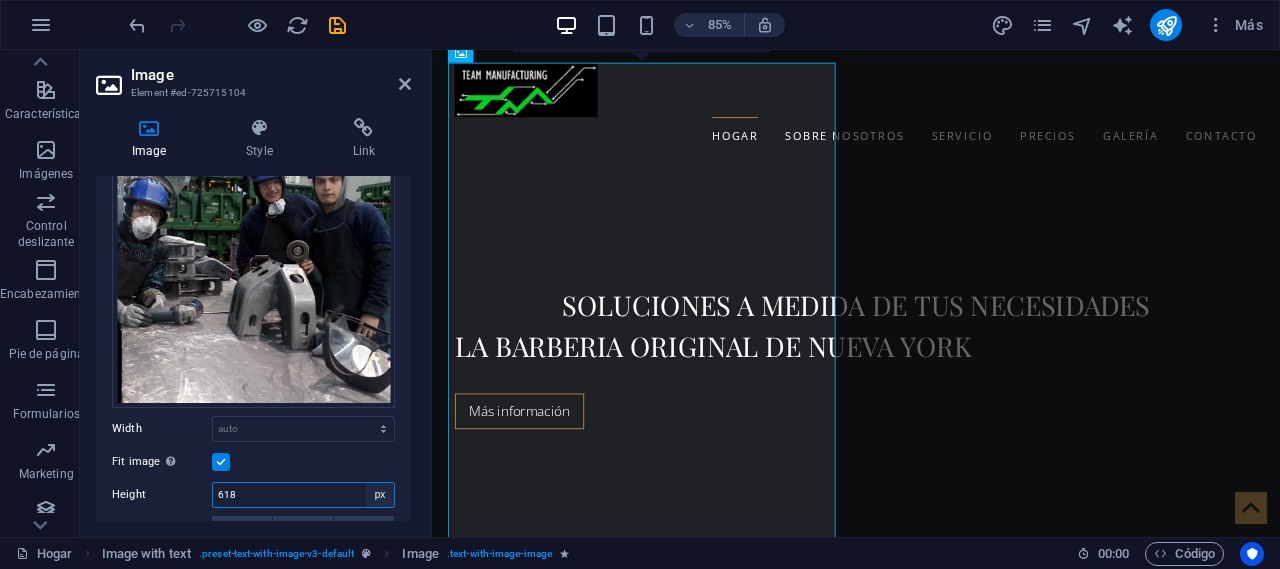 select on "auto" 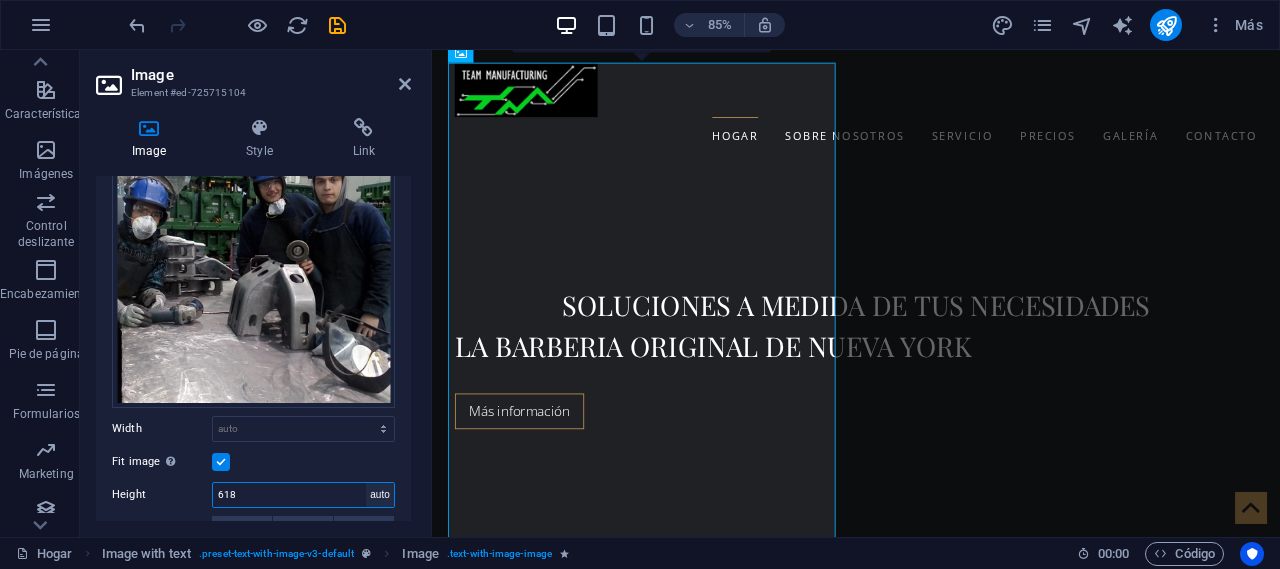 click on "Default auto px" at bounding box center (380, 495) 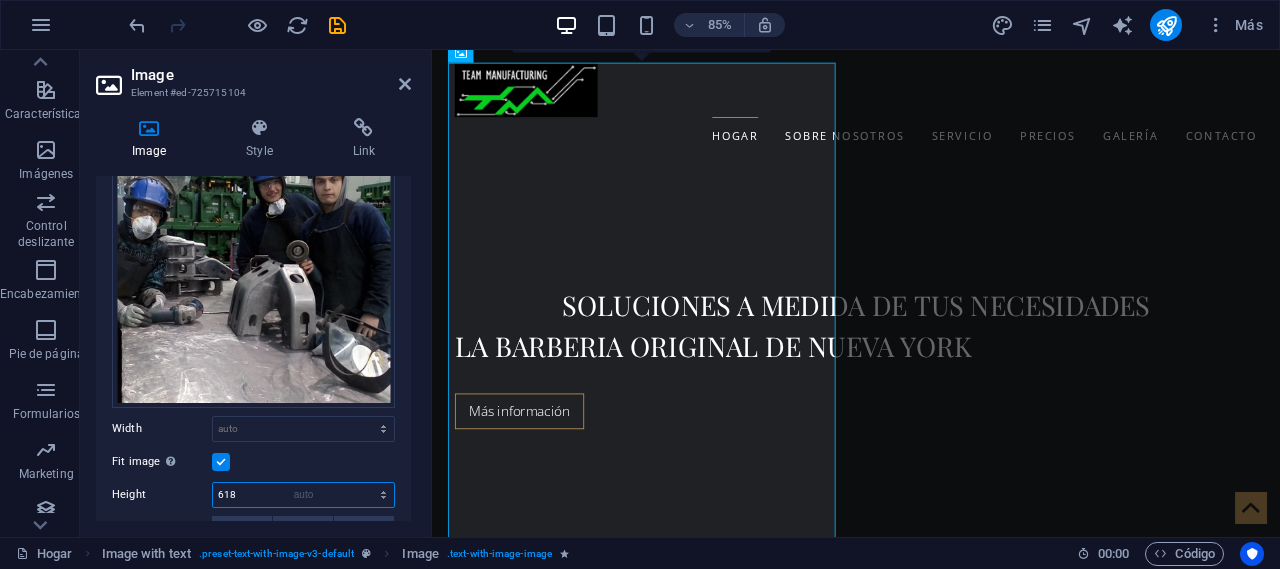 type 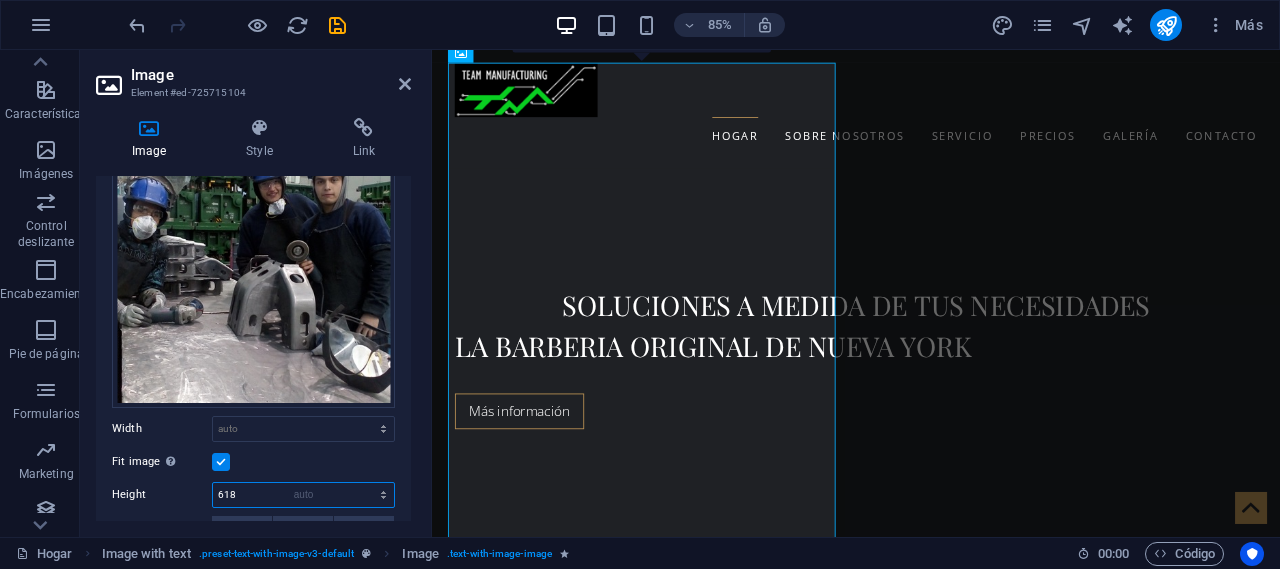 select on "DISABLED_OPTION_VALUE" 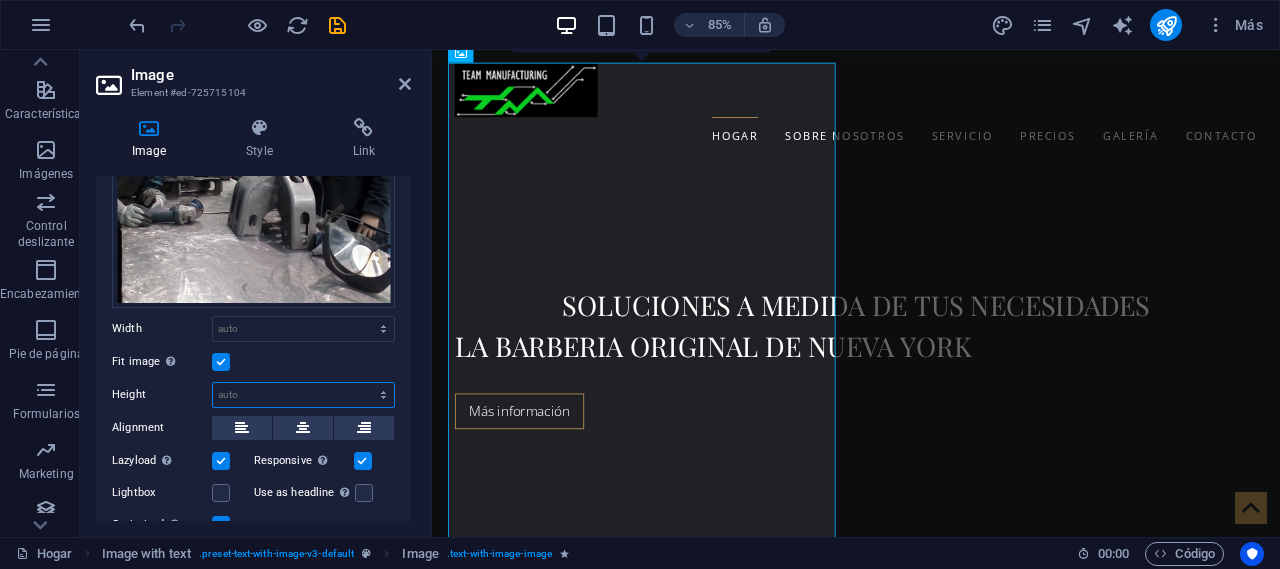scroll, scrollTop: 400, scrollLeft: 0, axis: vertical 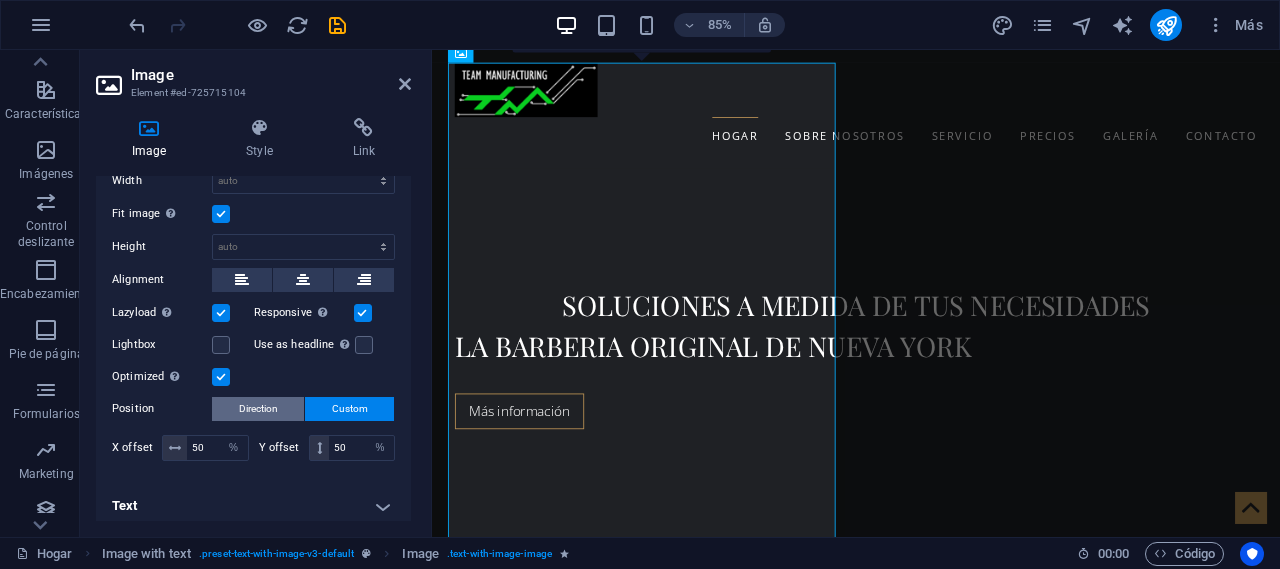 click on "Direction" at bounding box center [258, 409] 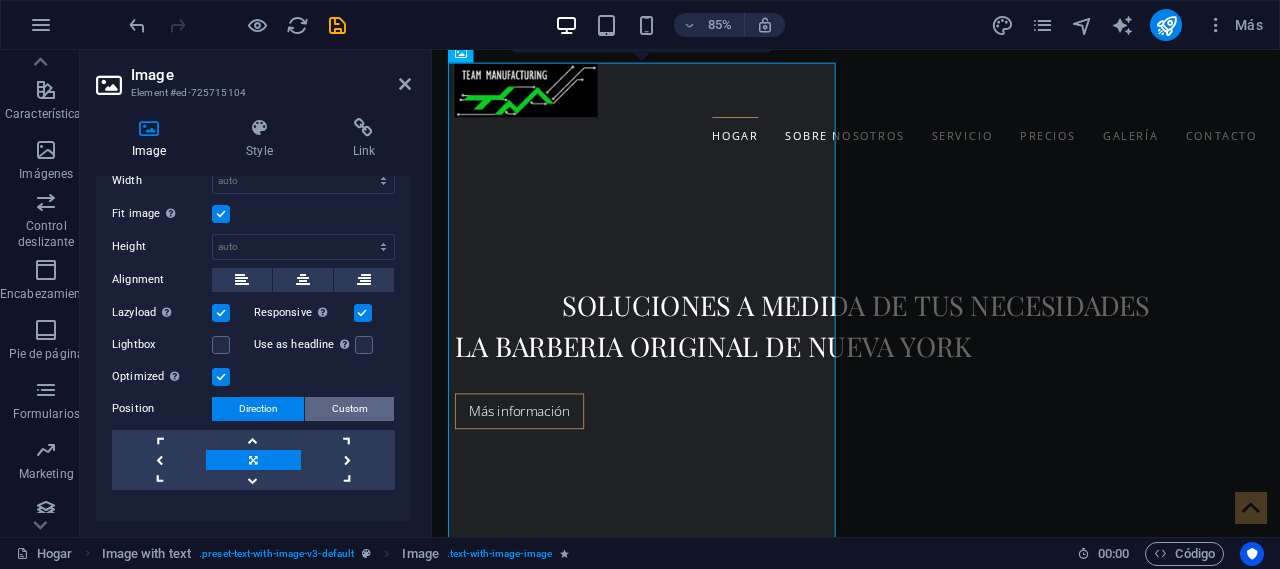 click on "Custom" at bounding box center [350, 409] 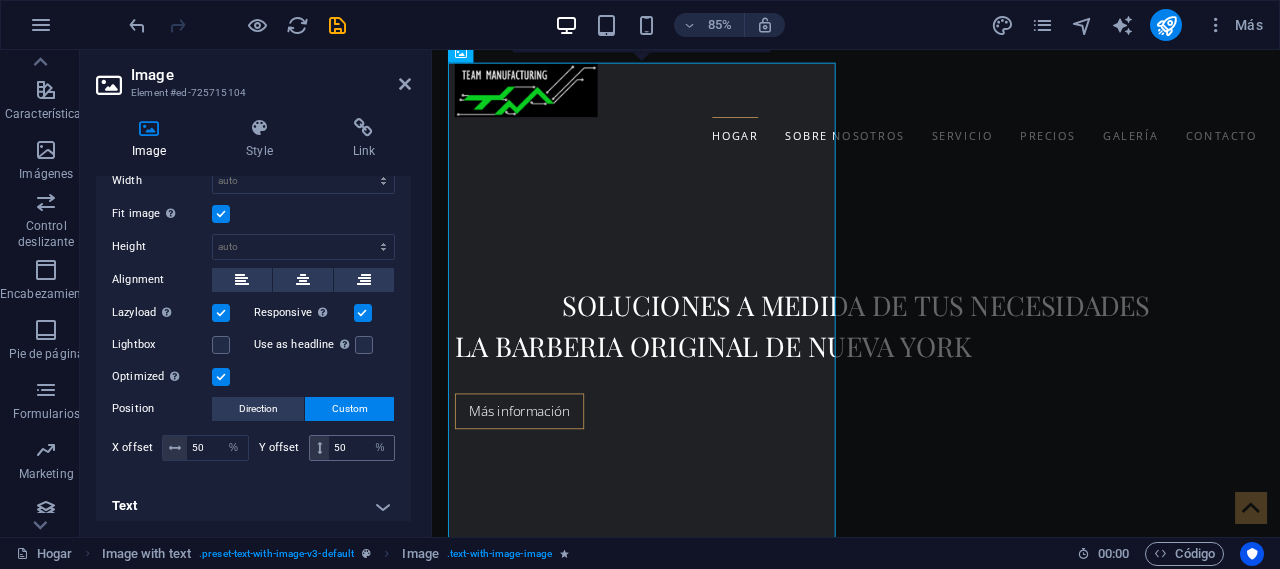 click at bounding box center [319, 448] 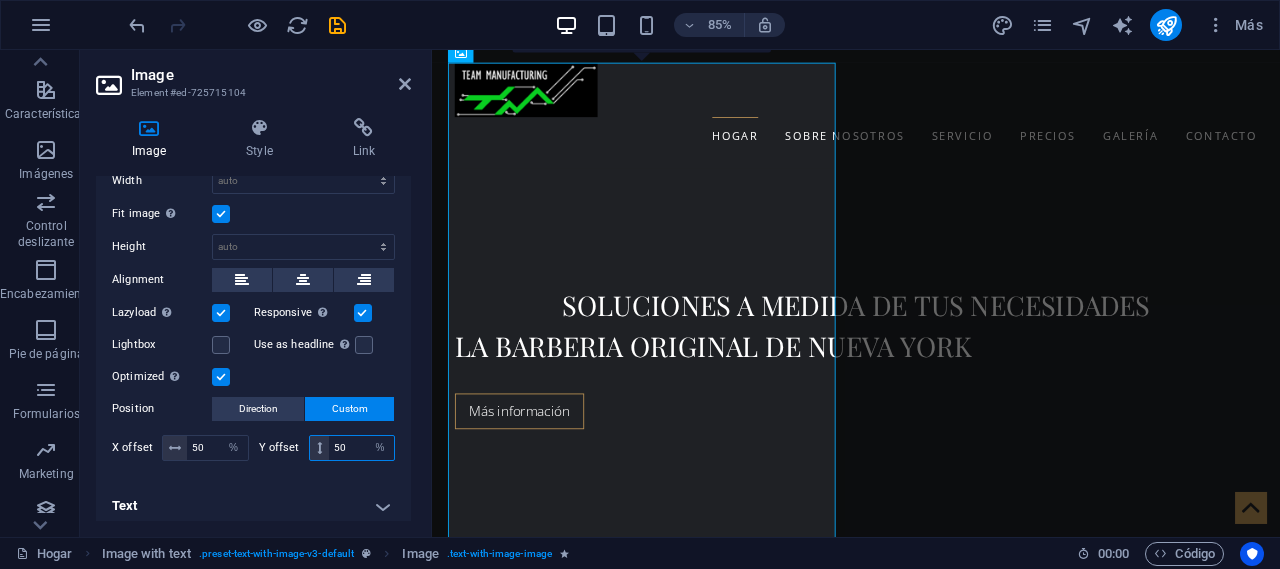 click on "50" at bounding box center [361, 448] 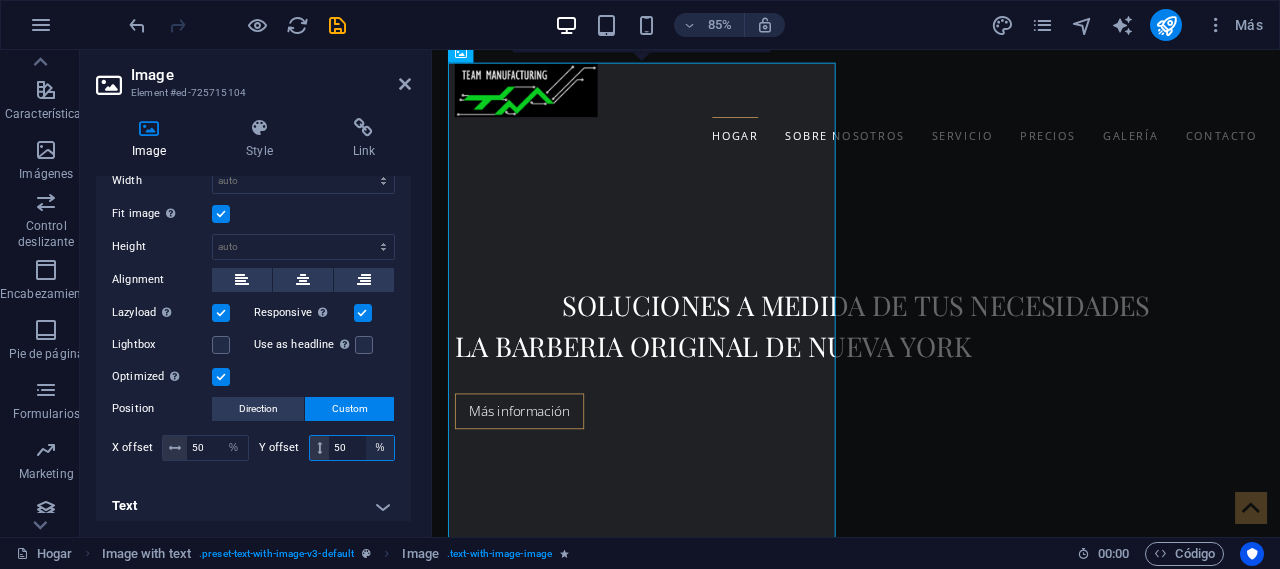 click on "px rem % vh vw" at bounding box center [380, 448] 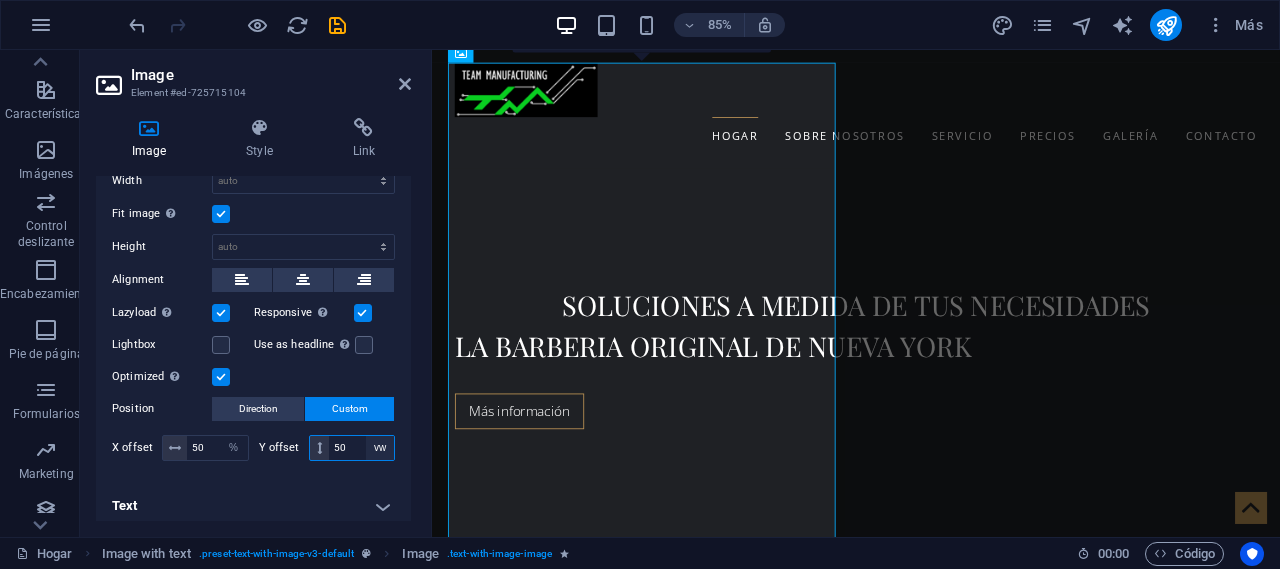 click on "px rem % vh vw" at bounding box center [380, 448] 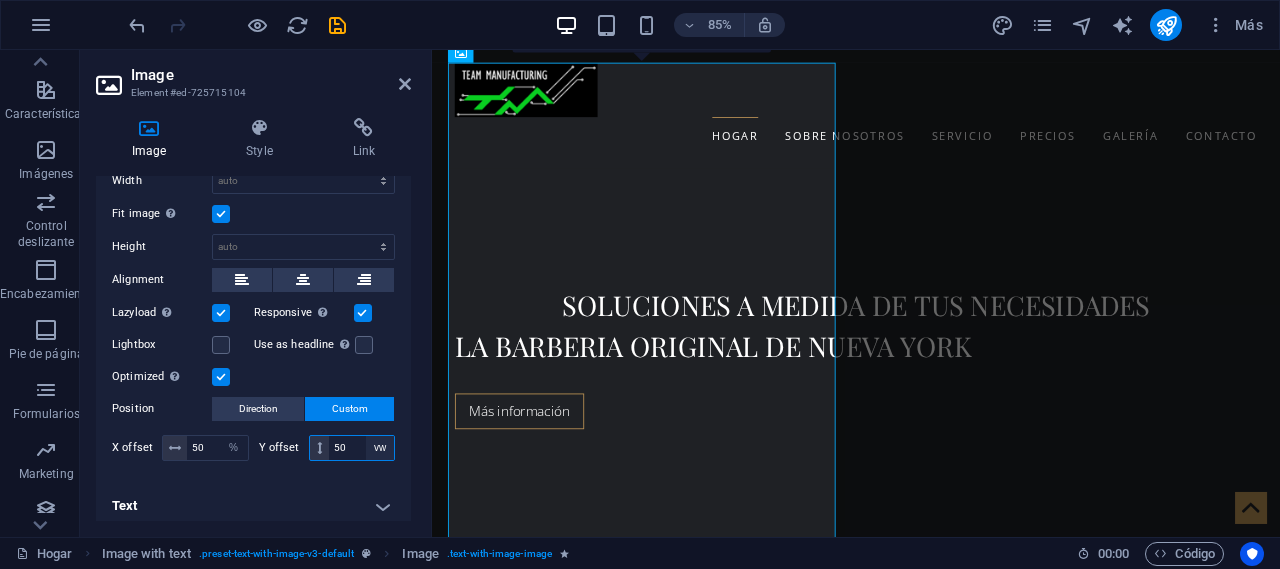 click on "px rem % vh vw" at bounding box center (380, 448) 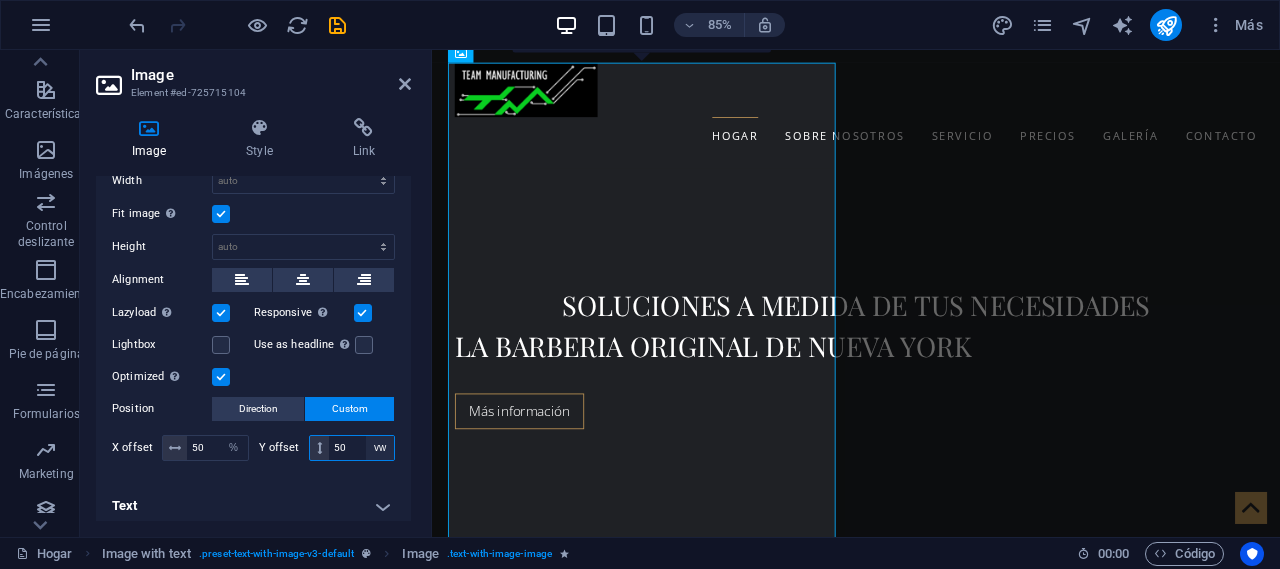 select on "%" 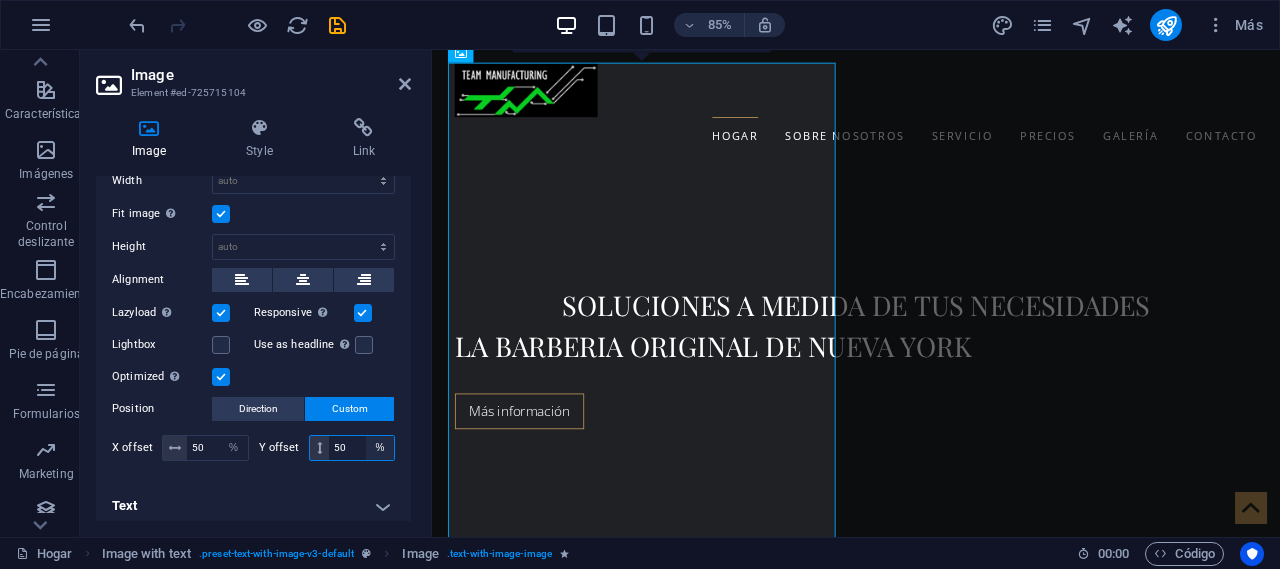 click on "px rem % vh vw" at bounding box center (380, 448) 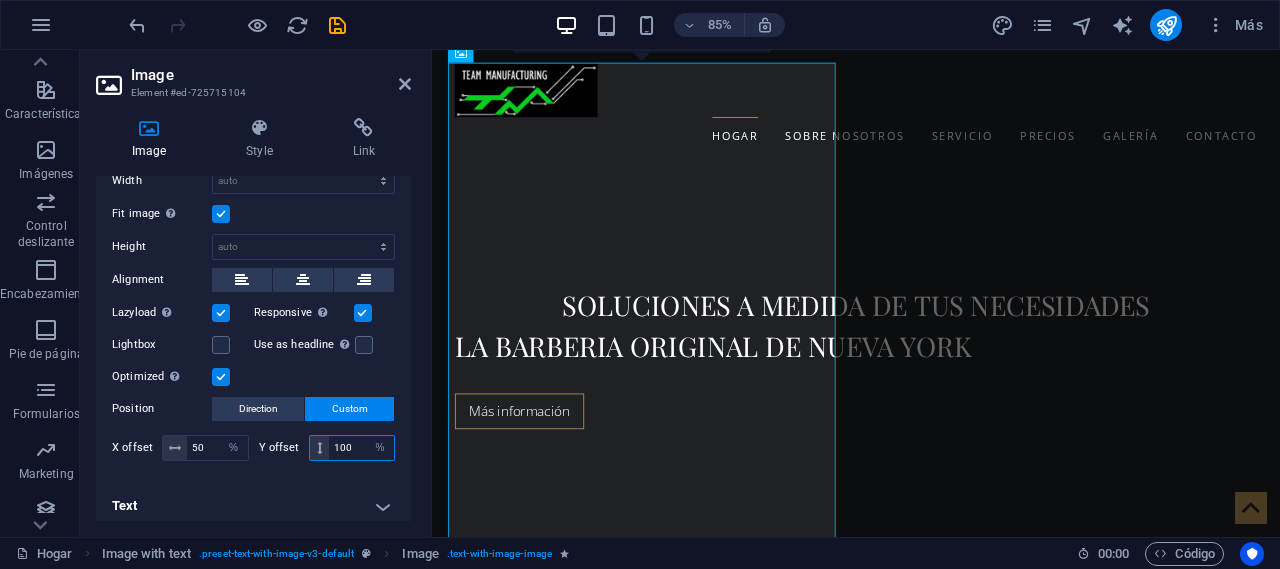 type on "100" 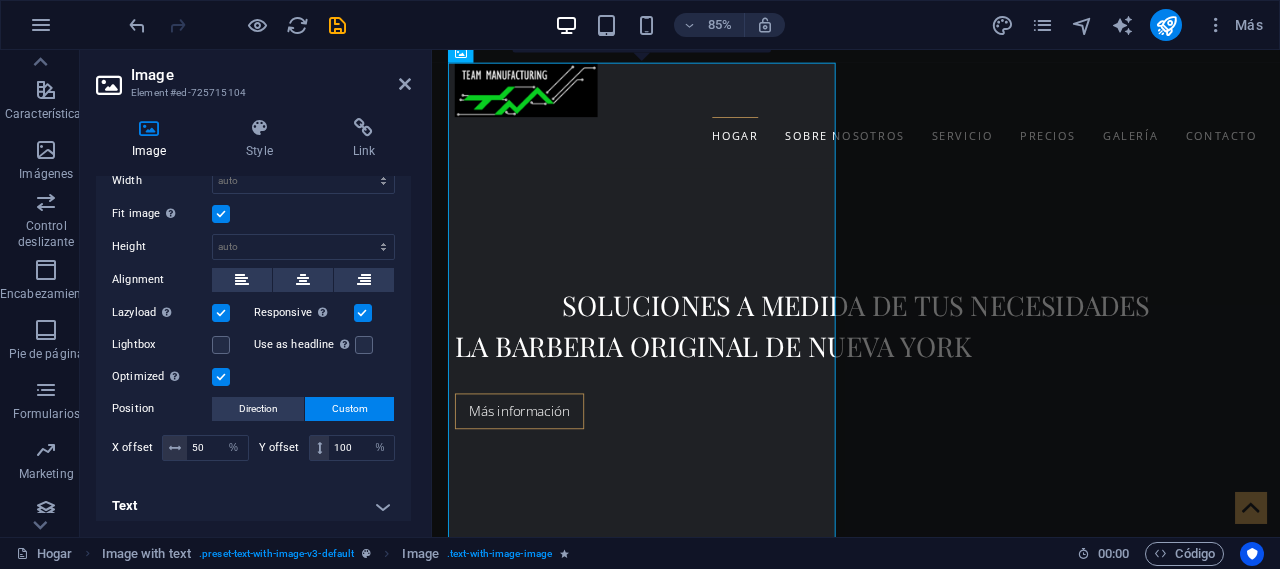 click on "Text" at bounding box center (253, 506) 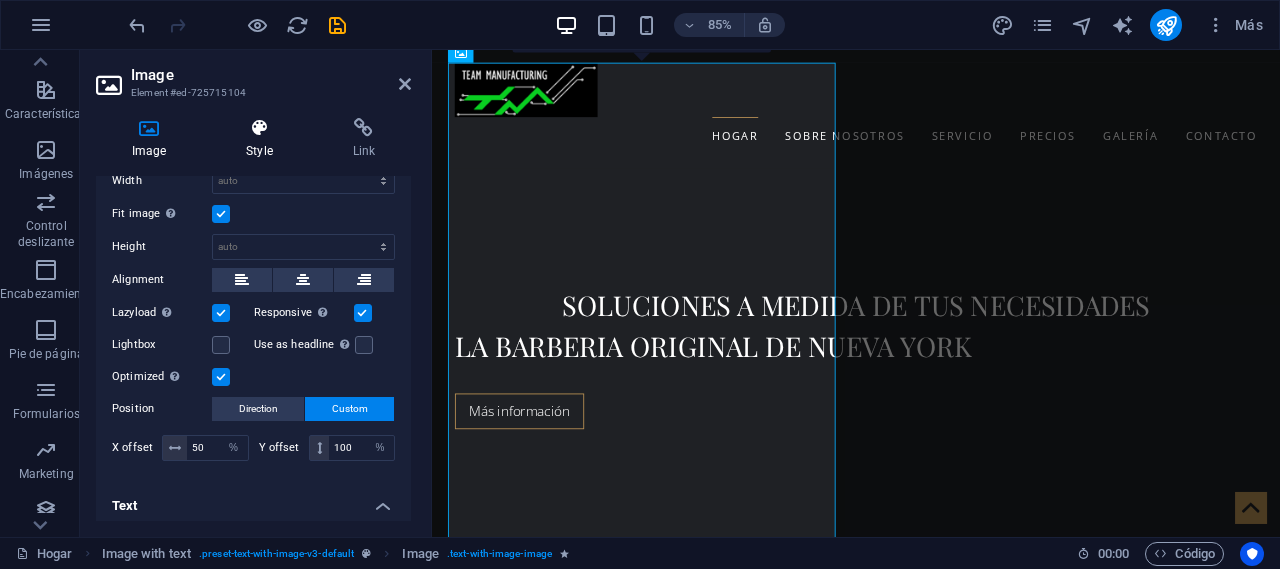 click at bounding box center (259, 128) 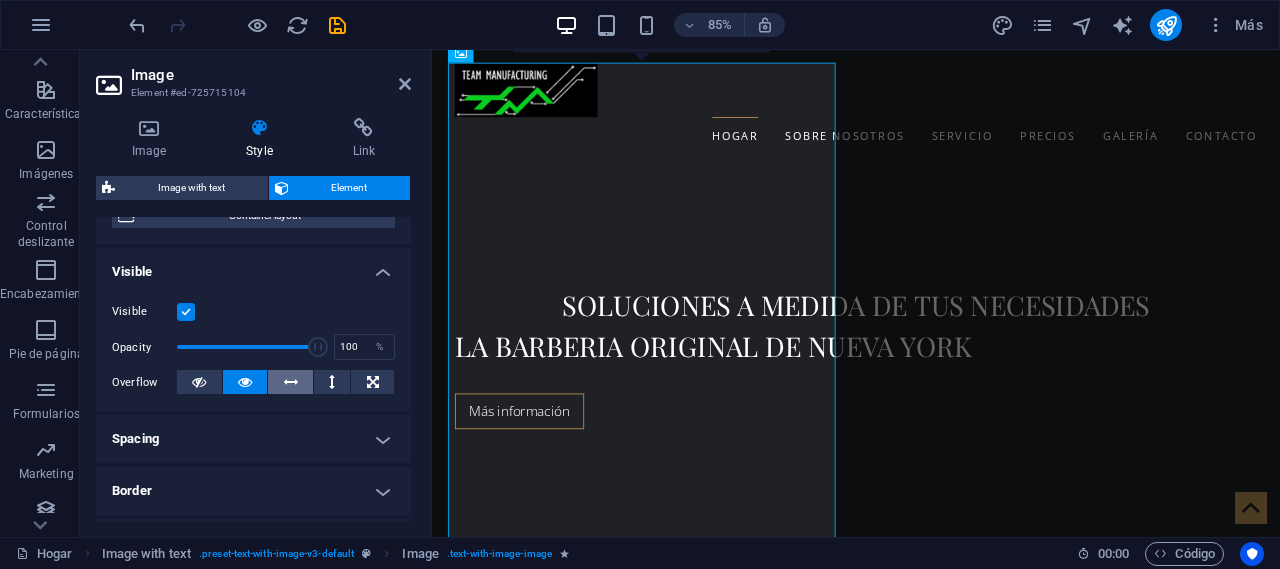 scroll, scrollTop: 200, scrollLeft: 0, axis: vertical 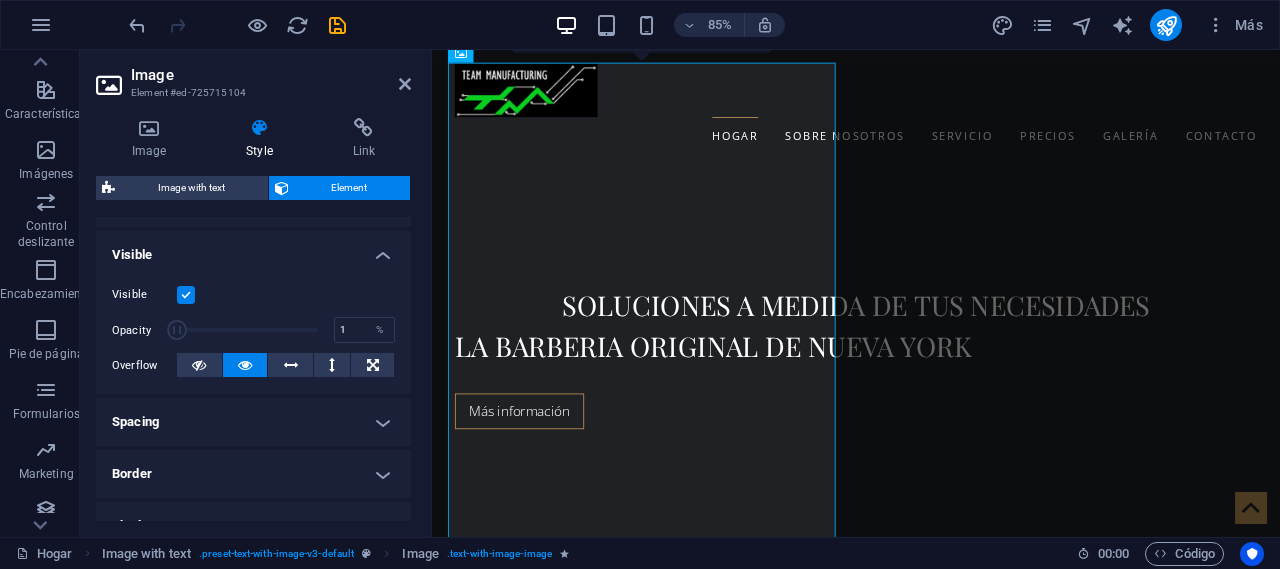 drag, startPoint x: 319, startPoint y: 329, endPoint x: 171, endPoint y: 328, distance: 148.00337 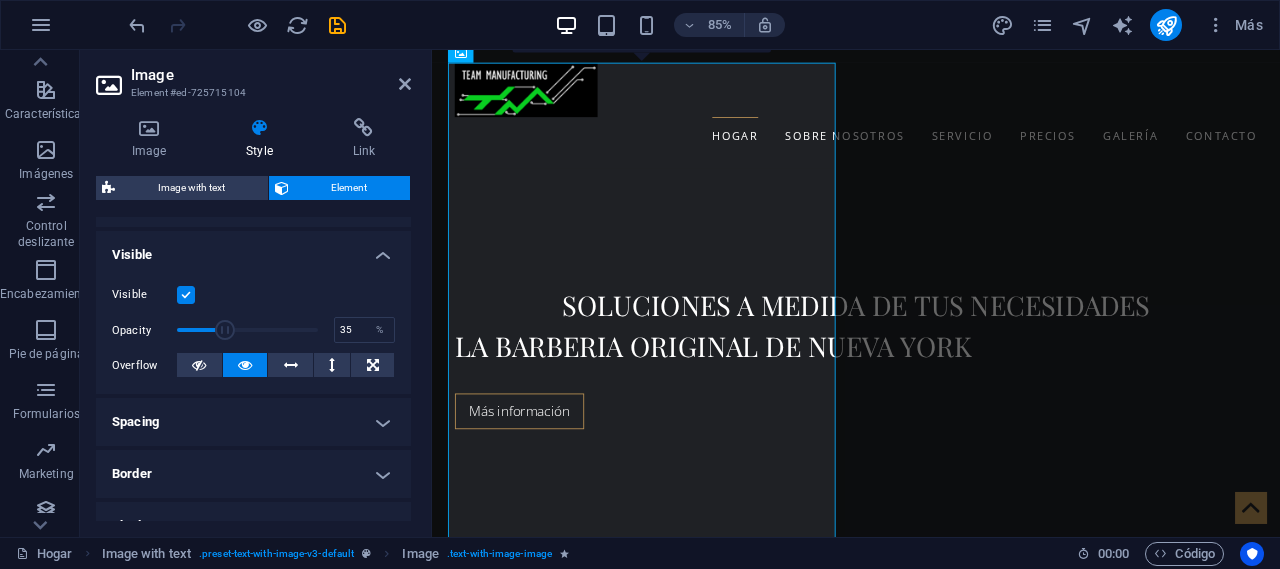 drag, startPoint x: 187, startPoint y: 331, endPoint x: 224, endPoint y: 329, distance: 37.054016 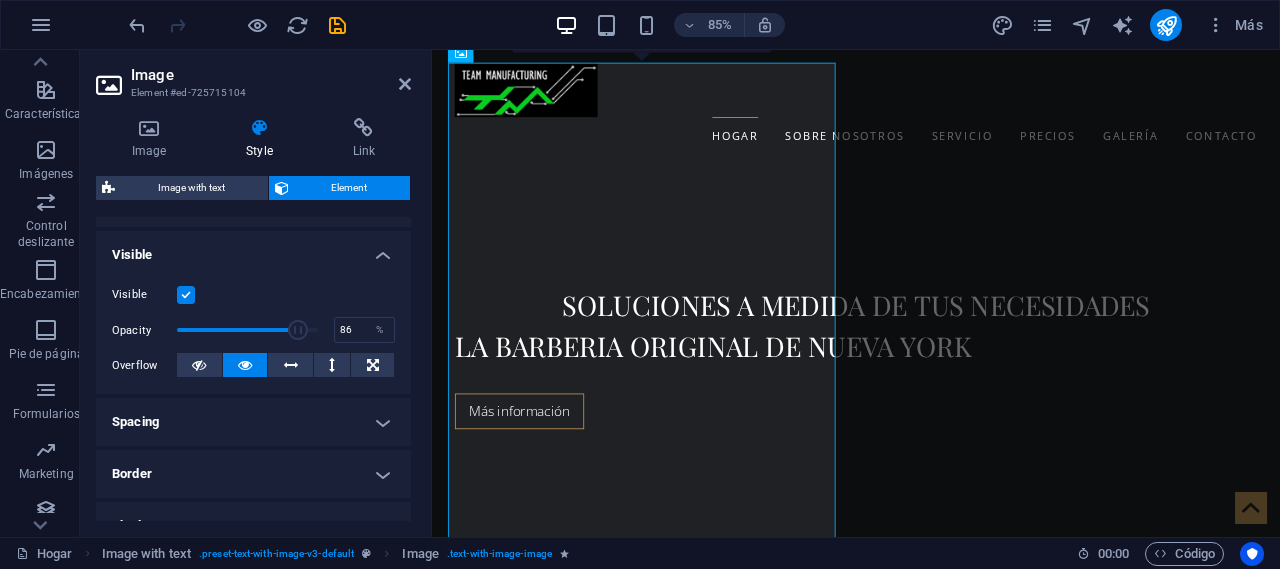 drag, startPoint x: 196, startPoint y: 327, endPoint x: 295, endPoint y: 331, distance: 99.08077 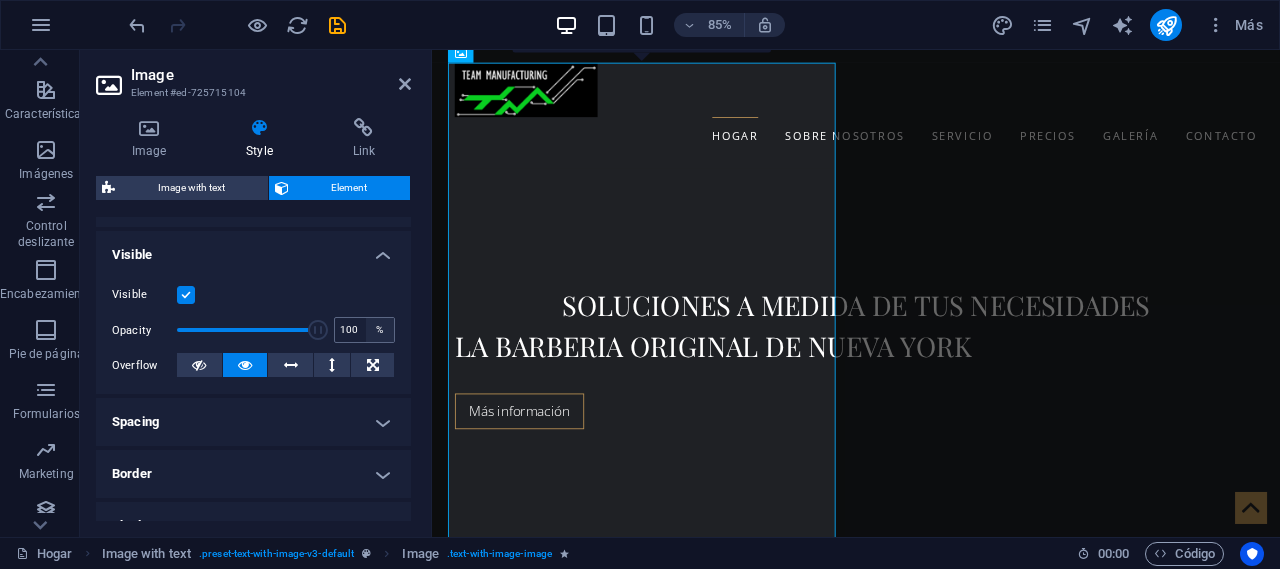 drag, startPoint x: 295, startPoint y: 331, endPoint x: 366, endPoint y: 327, distance: 71.11259 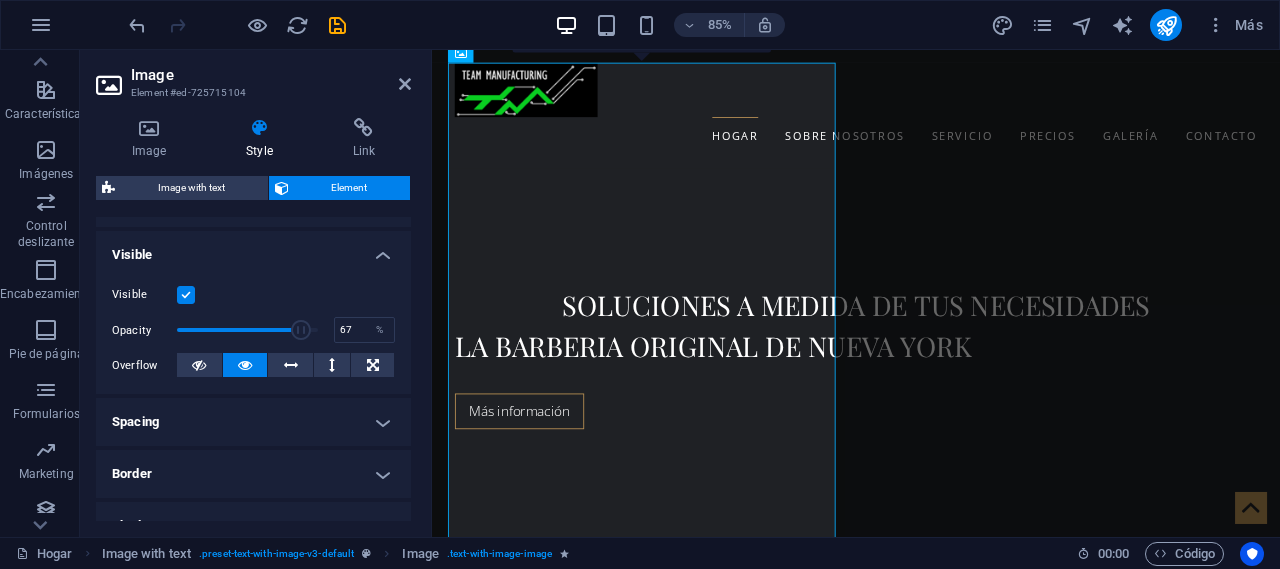 type on "60" 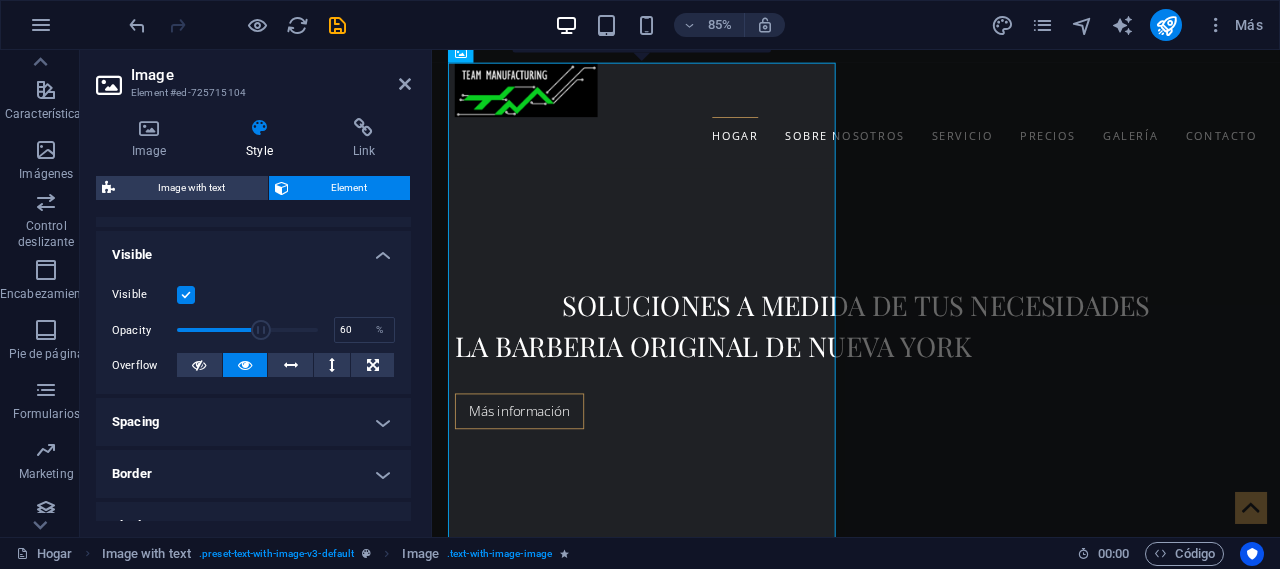drag, startPoint x: 317, startPoint y: 333, endPoint x: 259, endPoint y: 325, distance: 58.549126 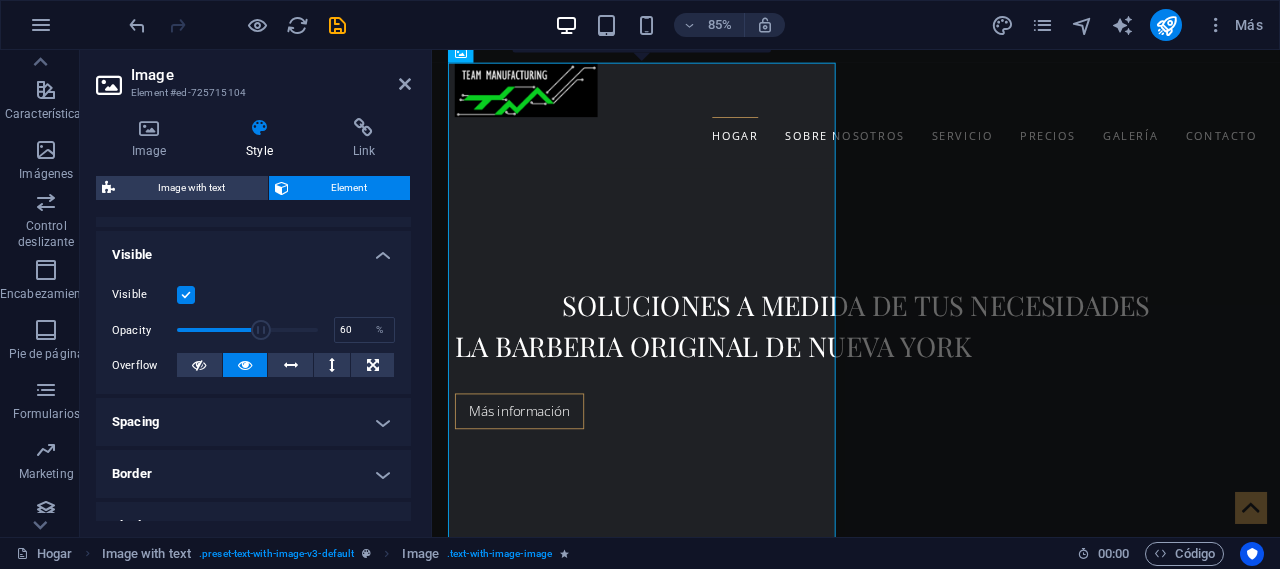 click at bounding box center (186, 295) 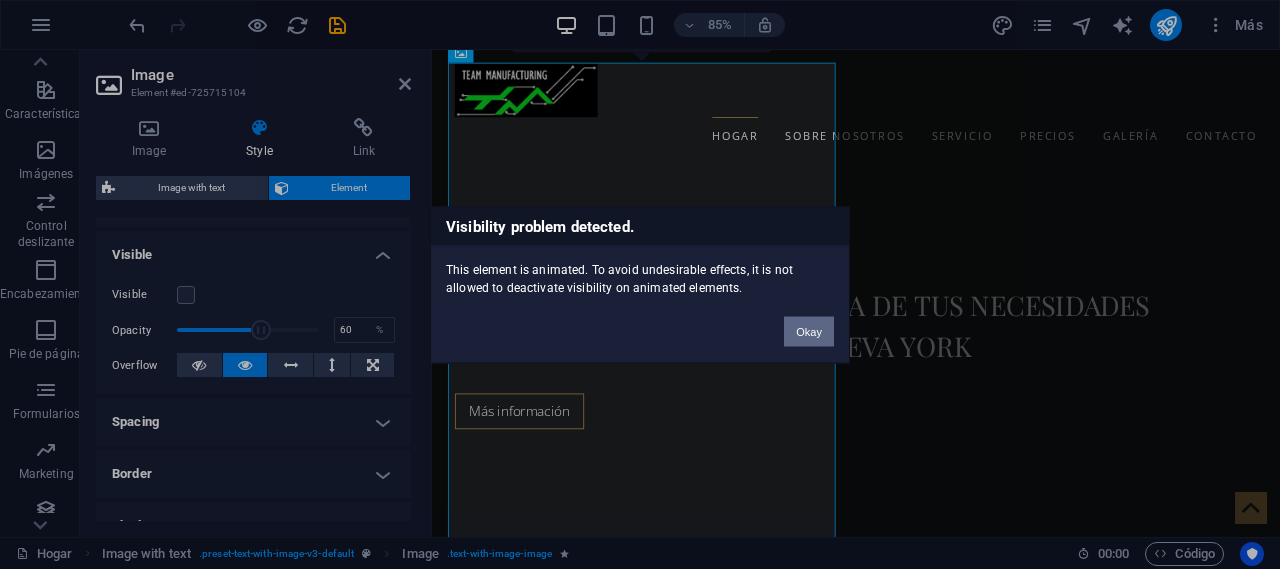 type 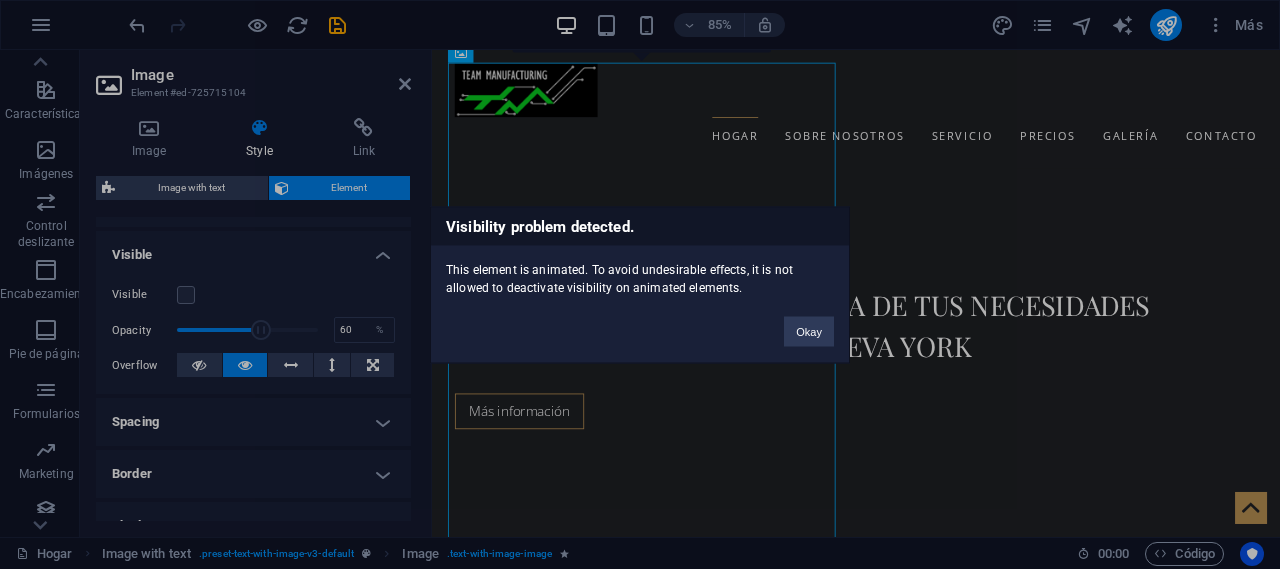 click on "Visibility problem detected. This element is animated. To avoid undesirable effects, it is not allowed to deactivate visibility on animated elements. Okay" at bounding box center (640, 284) 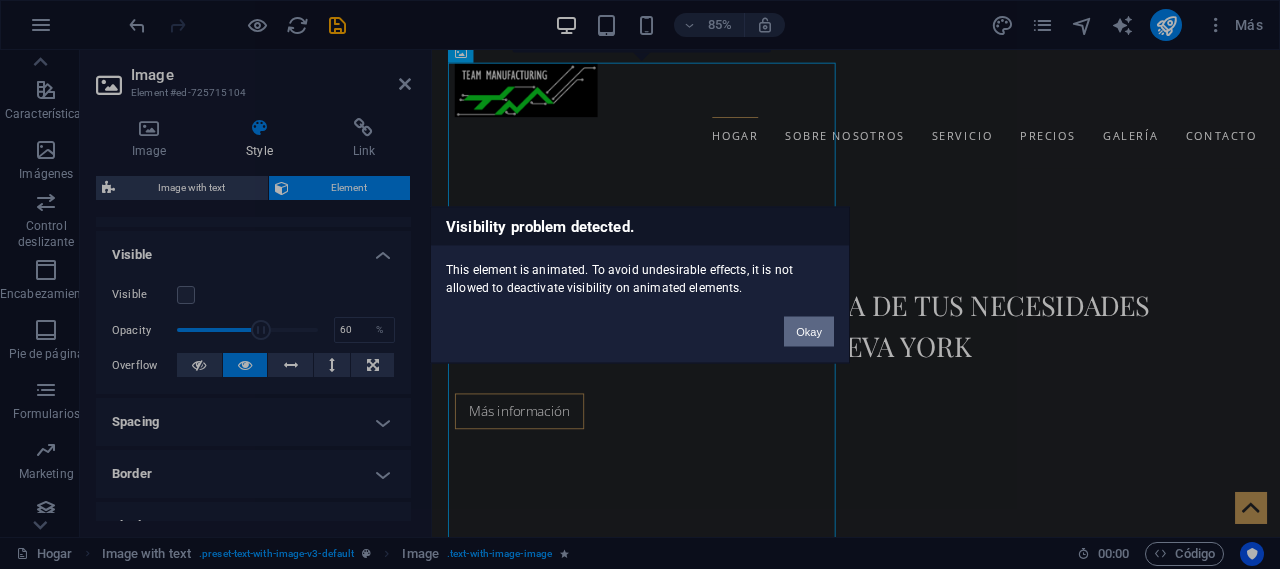 click on "Okay" at bounding box center [809, 331] 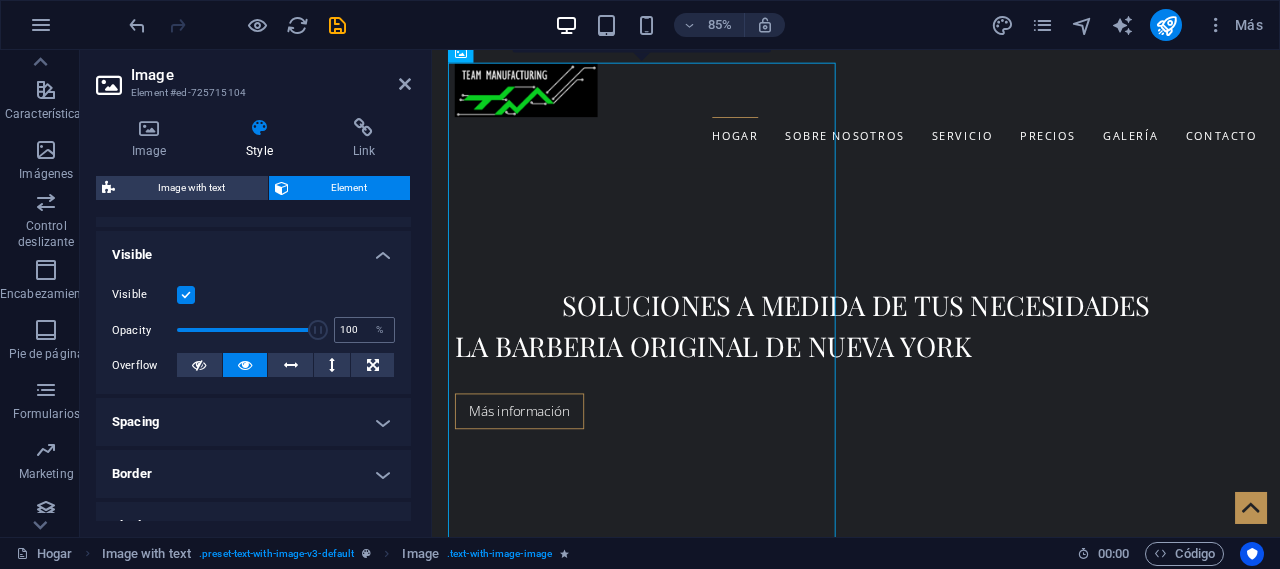 drag, startPoint x: 263, startPoint y: 325, endPoint x: 335, endPoint y: 341, distance: 73.756355 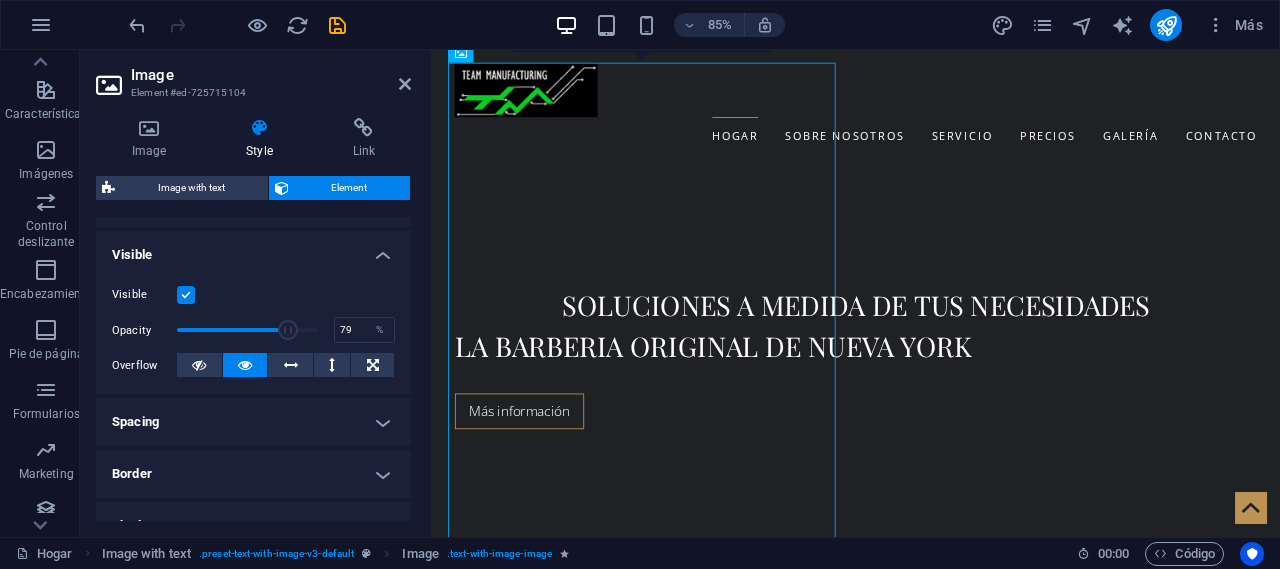 drag, startPoint x: 314, startPoint y: 333, endPoint x: 285, endPoint y: 323, distance: 30.675724 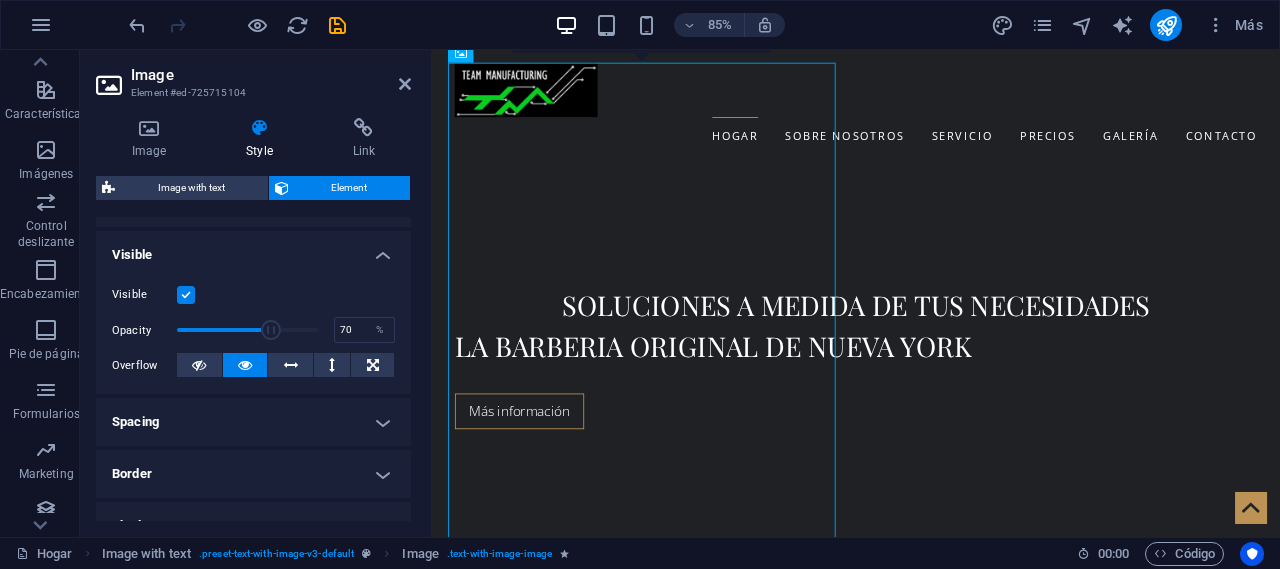 type on "67" 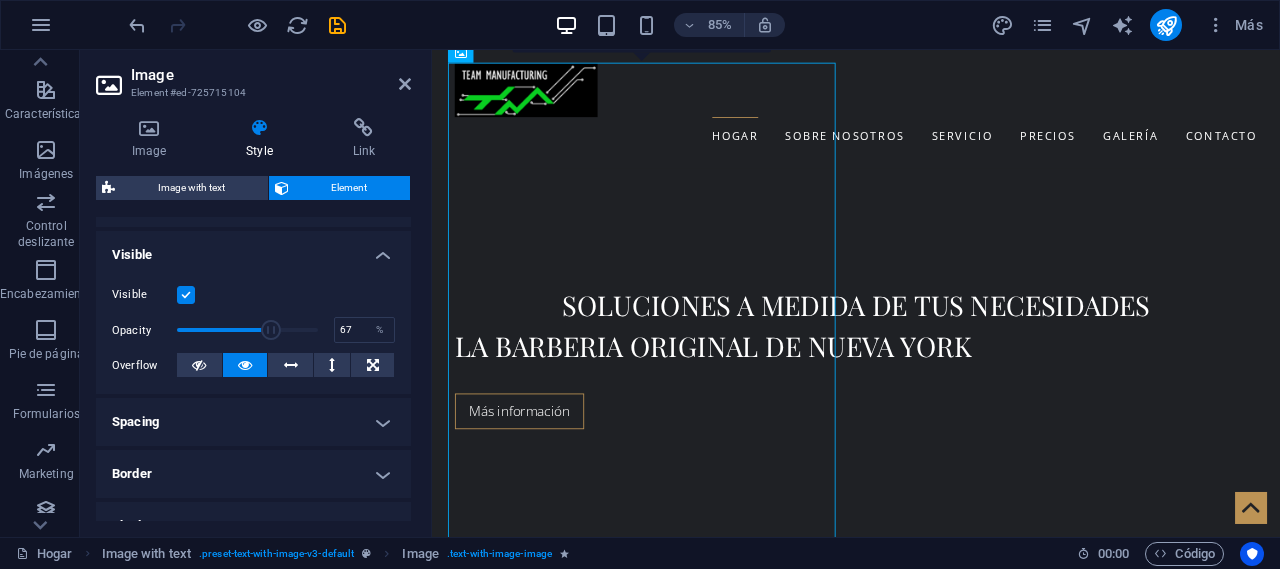 drag, startPoint x: 280, startPoint y: 324, endPoint x: 268, endPoint y: 324, distance: 12 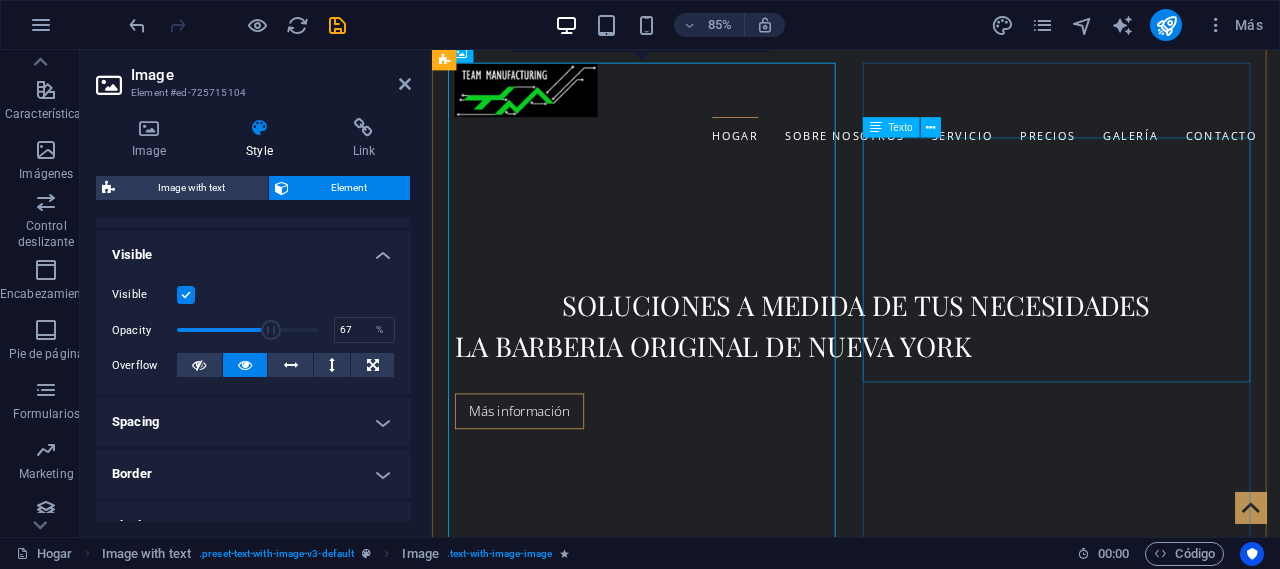 click on "FABRICACIÓN EN EQUIPO  Se dio a la tarea de formar un equipo de trabajo, que fuera capaz de transmitir sus capacidades de forma profesional para lograr su propósito, mejorando continuamente nuestros procesos, para satisfacer las necesidades de nuestros clientes, brindando servicios de fabricación y remanufactura, los cuales provienen de diversas industrias como: Metalmecánica  Automotriz Electrónica de consumo Construcción Médica" at bounding box center [920, 2211] 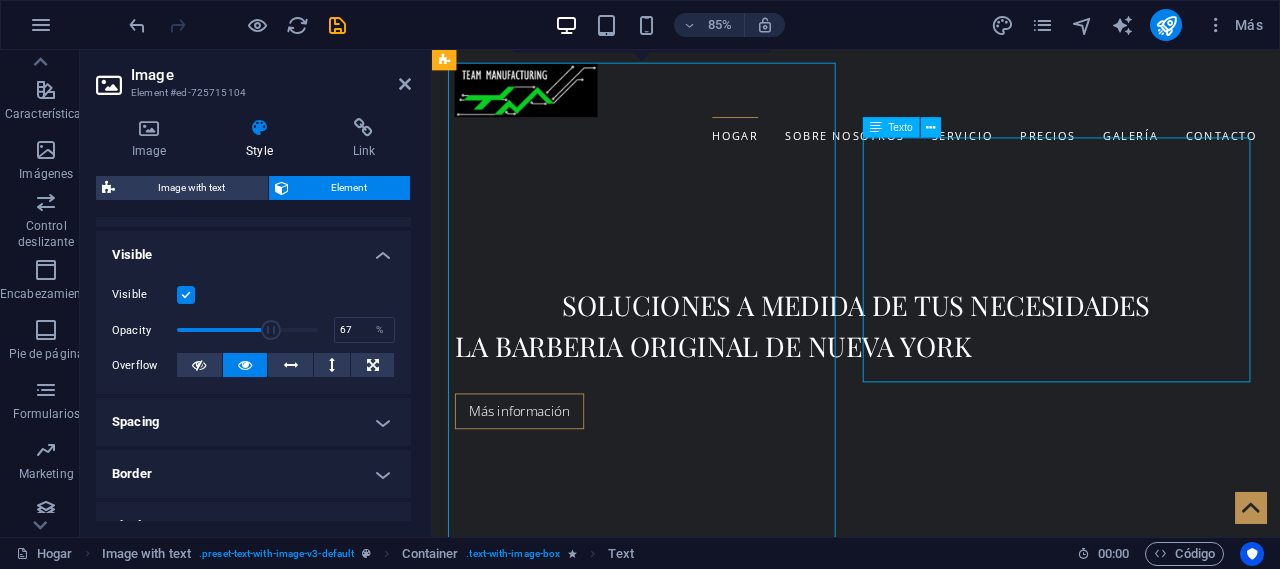 scroll, scrollTop: 600, scrollLeft: 0, axis: vertical 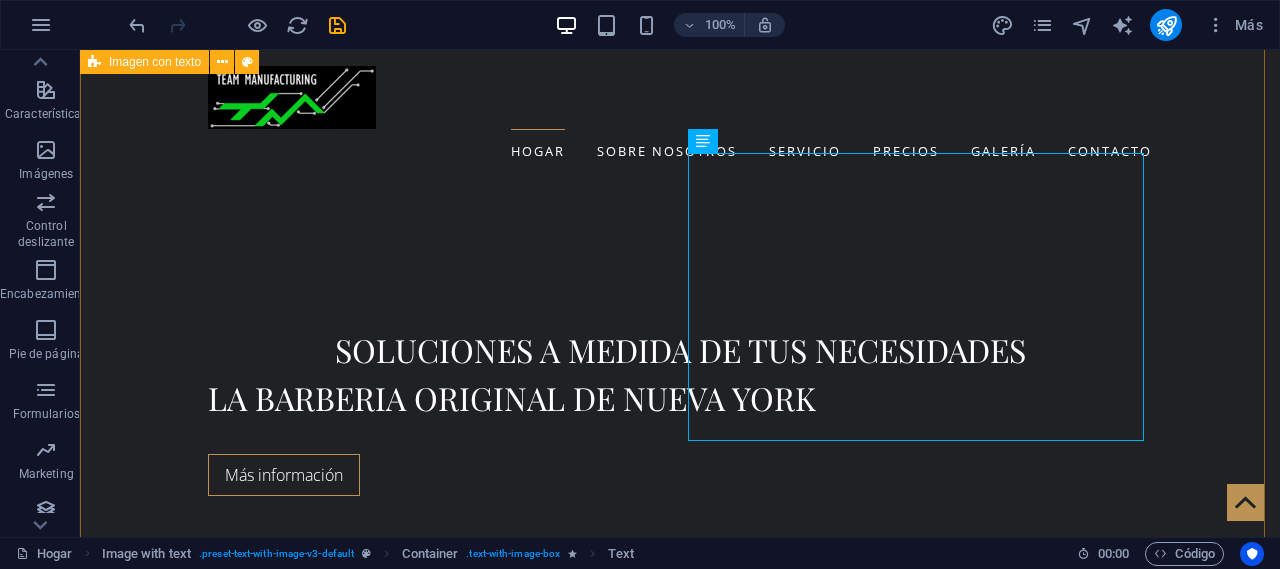 click on "QUIENES SOMOS FABRICACIÓN EN EQUIPO  Se dio a la tarea de formar un equipo de trabajo, que fuera capaz de transmitir sus capacidades de forma profesional para lograr su propósito, mejorando continuamente nuestros procesos, para satisfacer las necesidades de nuestros clientes, brindando servicios de fabricación y remanufactura, los cuales provienen de diversas industrias como: Metalmecánica  Automotriz Electrónica de consumo Construcción Médica LA BASE PRIMORDIAL DE NUESTRO CRECIMIENTO SE REFLEJA DE LA SIGUIENTE MANERA Calidad, que se traduce en la satisfacción del cliente. Mejora continua e implementación constante de nueva tecnología. Consistencia en precio y valor agregado. Tiempo de entrega de acuerdo a los aviones establecidos con el cliente. Desarrollo de nuestro personal." at bounding box center [680, 1601] 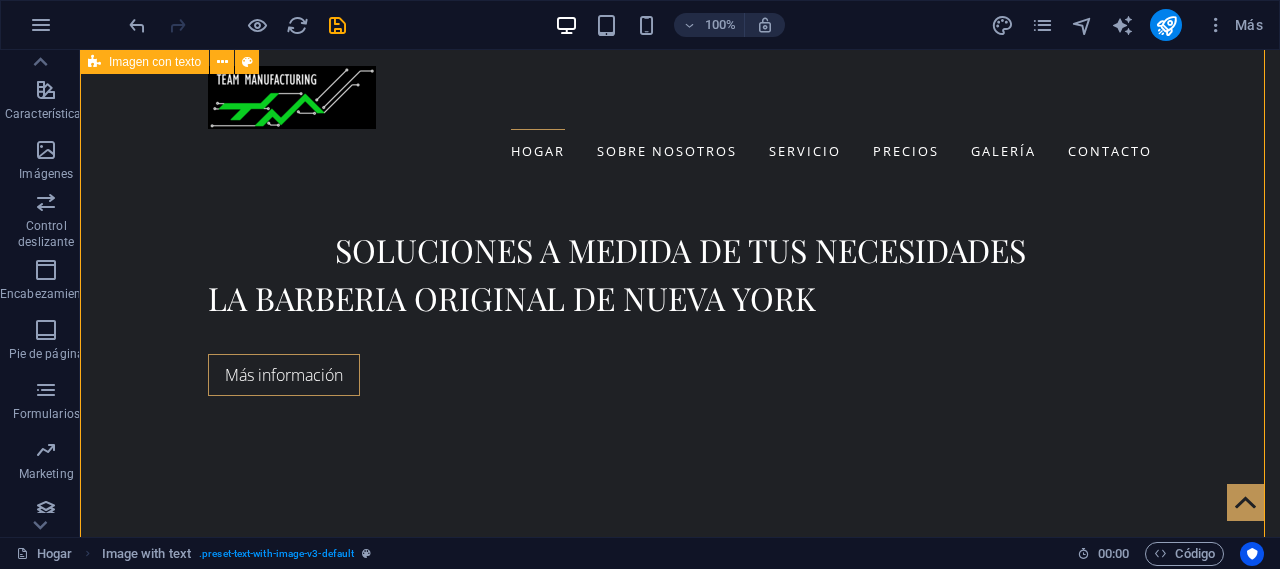scroll, scrollTop: 600, scrollLeft: 0, axis: vertical 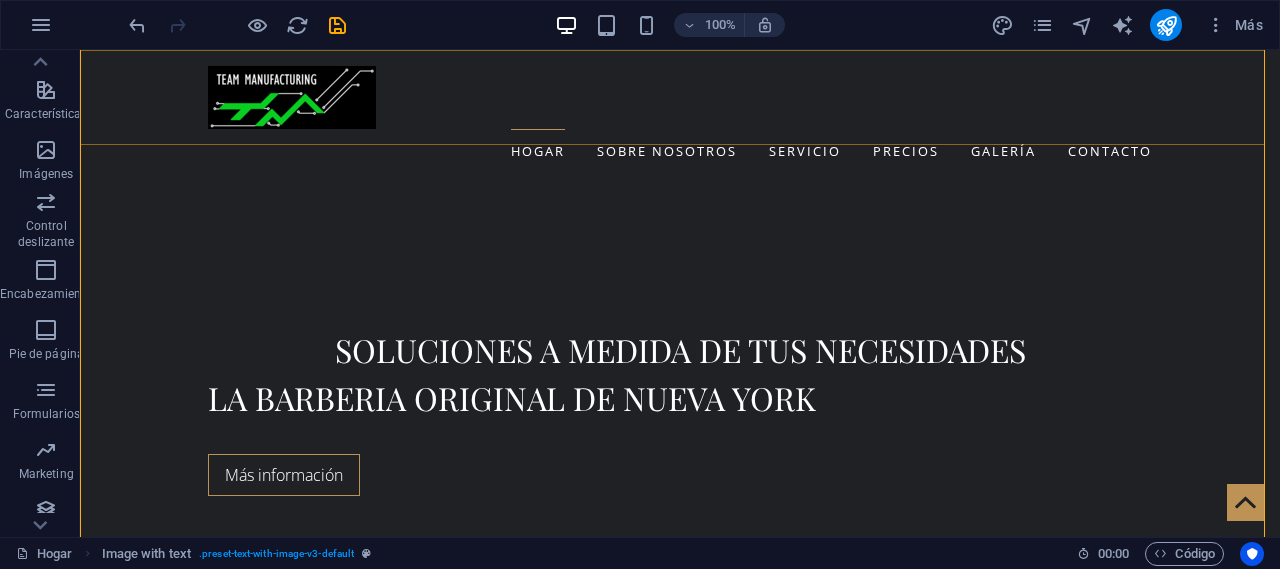 click on "Hogar Sobre nosotros Servicio Precios Galería Contacto" at bounding box center (680, 120) 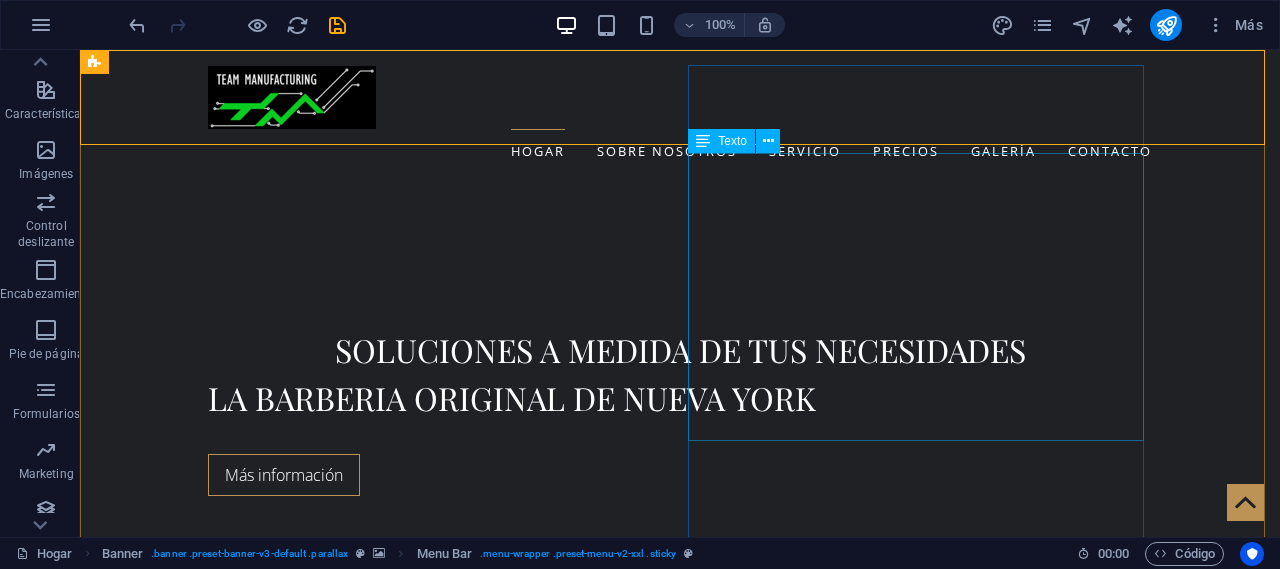 click on "FABRICACIÓN EN EQUIPO  Se dio a la tarea de formar un equipo de trabajo, que fuera capaz de transmitir sus capacidades de forma profesional para lograr su propósito, mejorando continuamente nuestros procesos, para satisfacer las necesidades de nuestros clientes, brindando servicios de fabricación y remanufactura, los cuales provienen de diversas industrias como: Metalmecánica  Automotriz Electrónica de consumo Construcción Médica" at bounding box center (568, 2246) 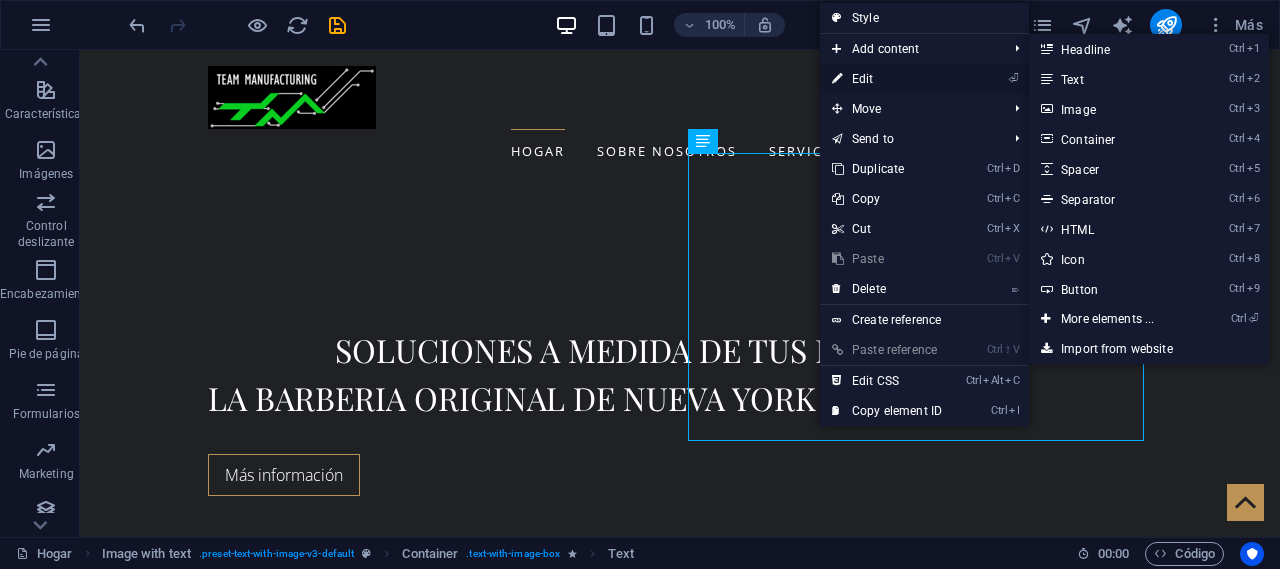 click on "⏎  Edit" at bounding box center [887, 79] 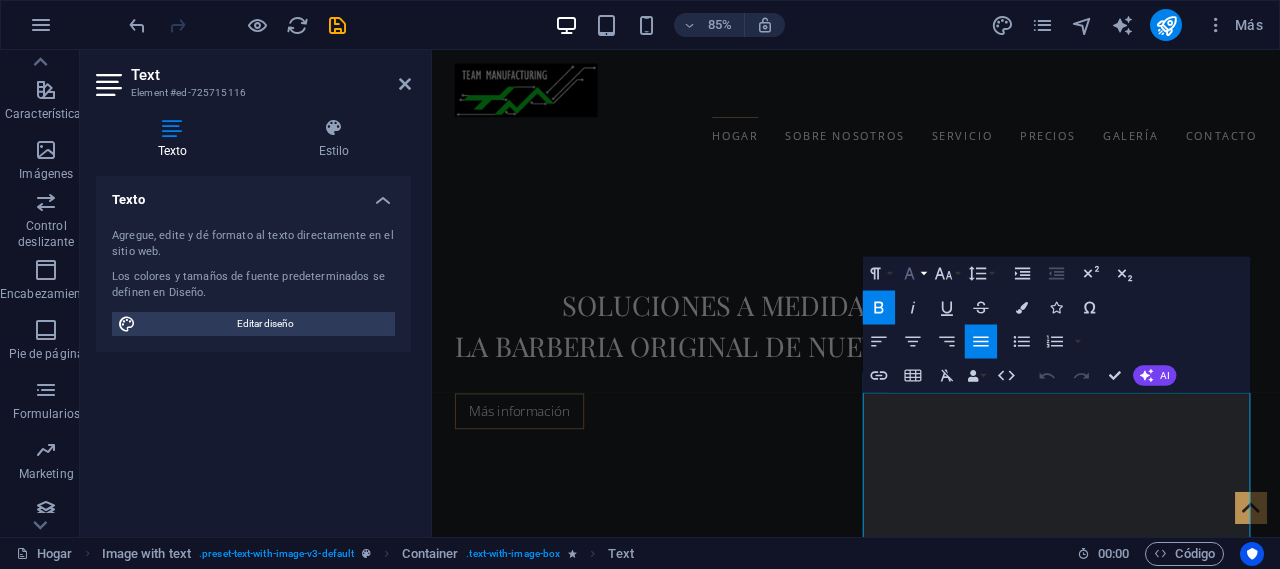 scroll, scrollTop: 386, scrollLeft: 0, axis: vertical 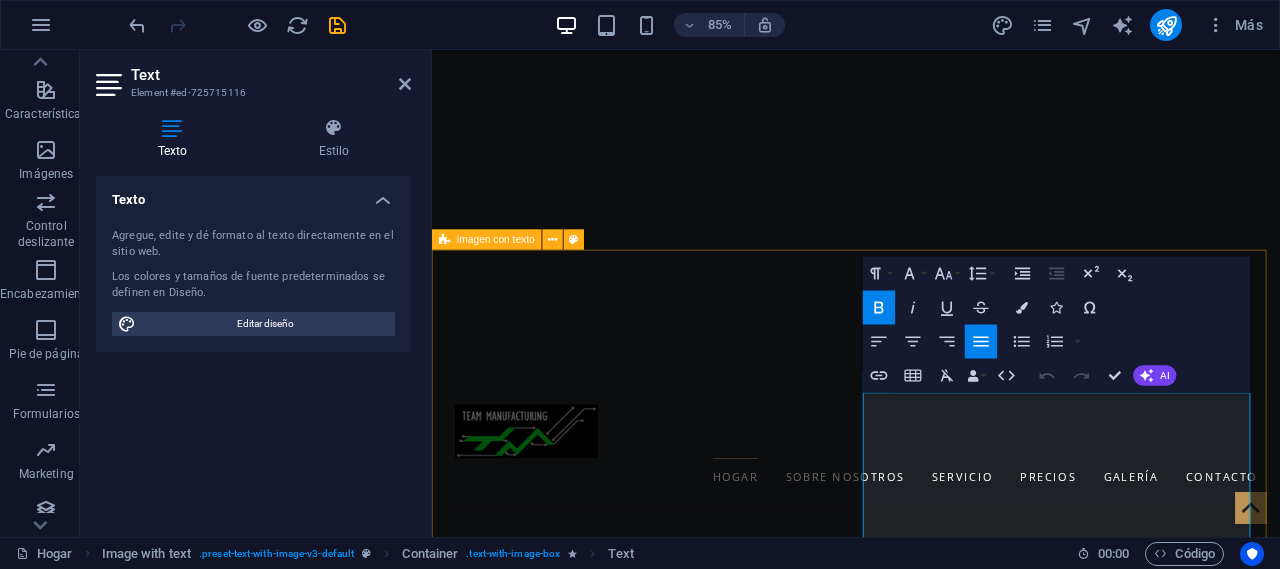 drag, startPoint x: 1144, startPoint y: 472, endPoint x: 875, endPoint y: 451, distance: 269.81845 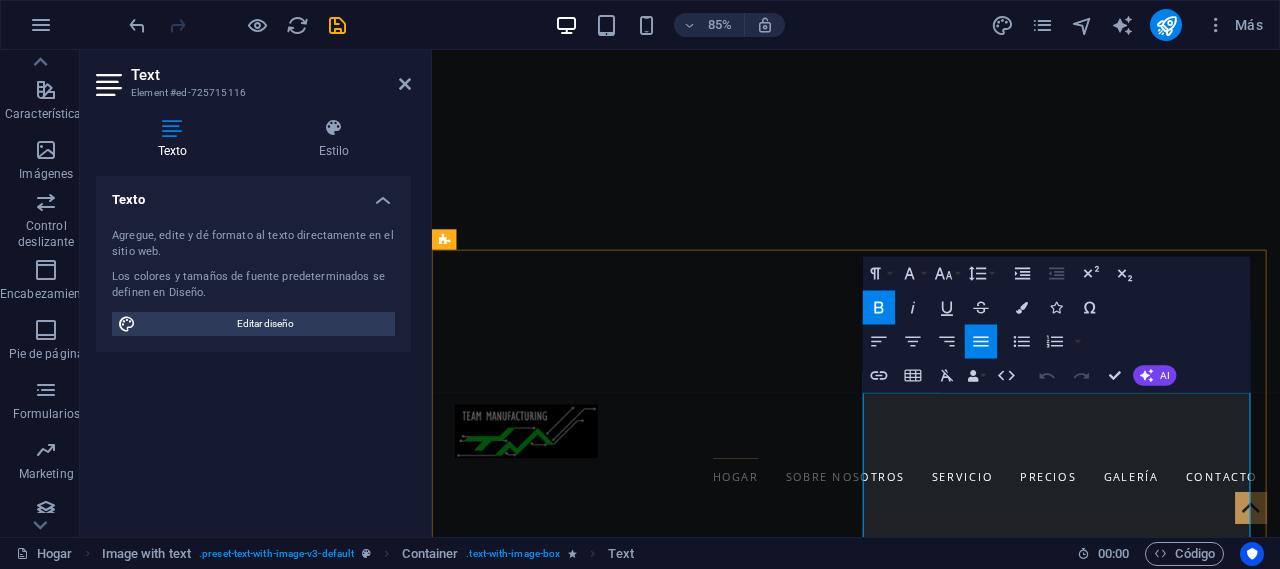 type 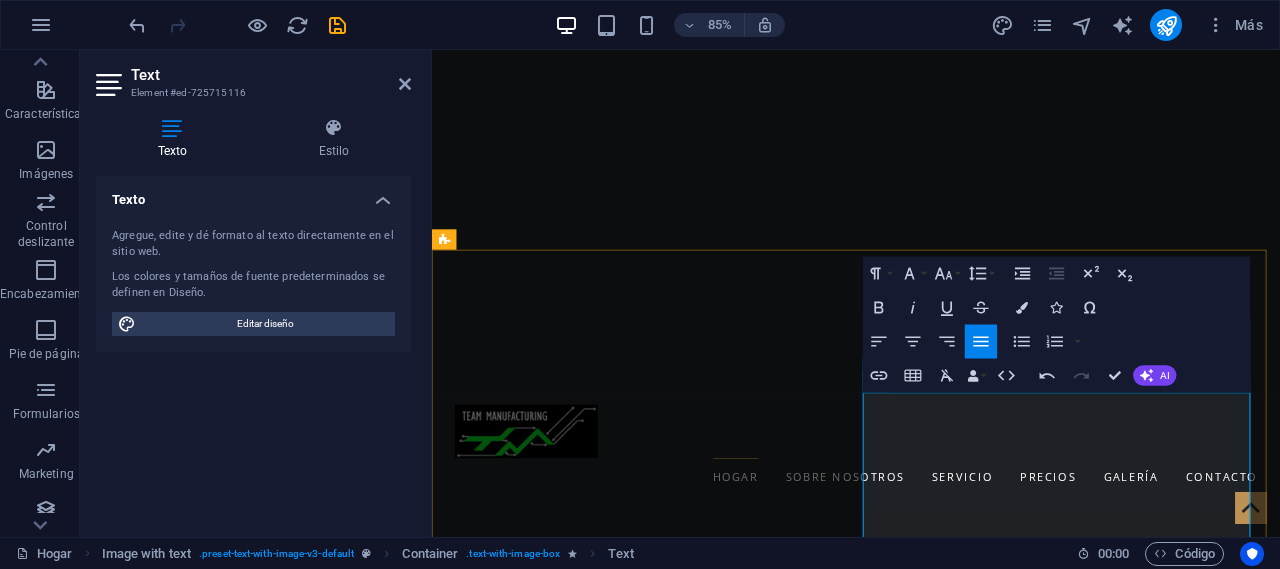 drag, startPoint x: 1115, startPoint y: 468, endPoint x: 939, endPoint y: 439, distance: 178.3732 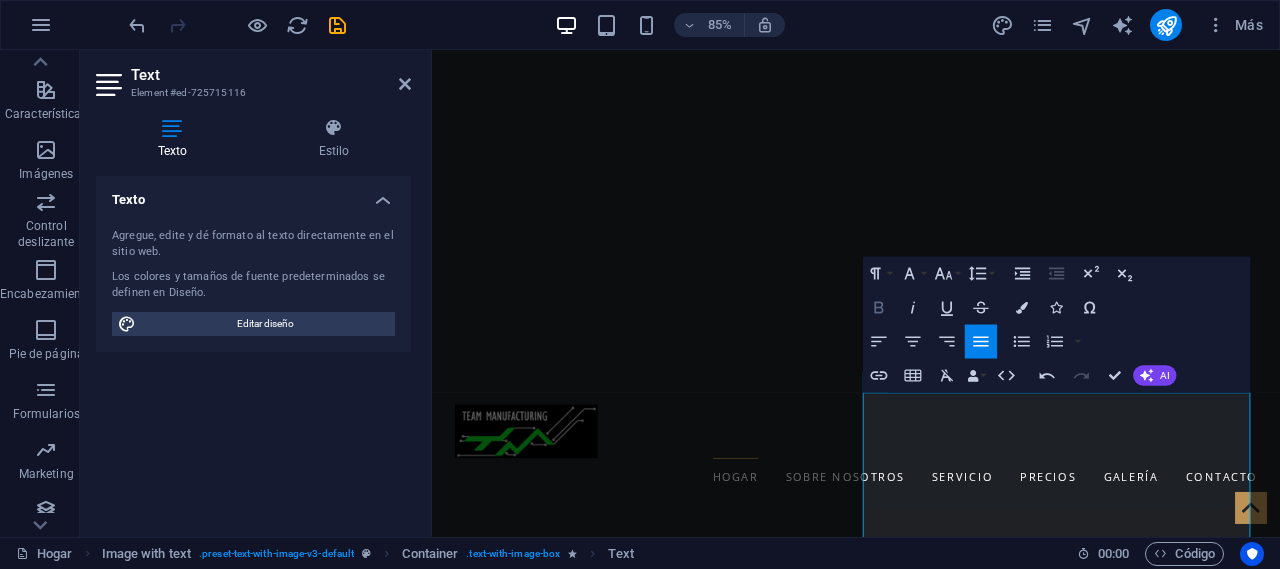 click on "Bold" at bounding box center (879, 308) 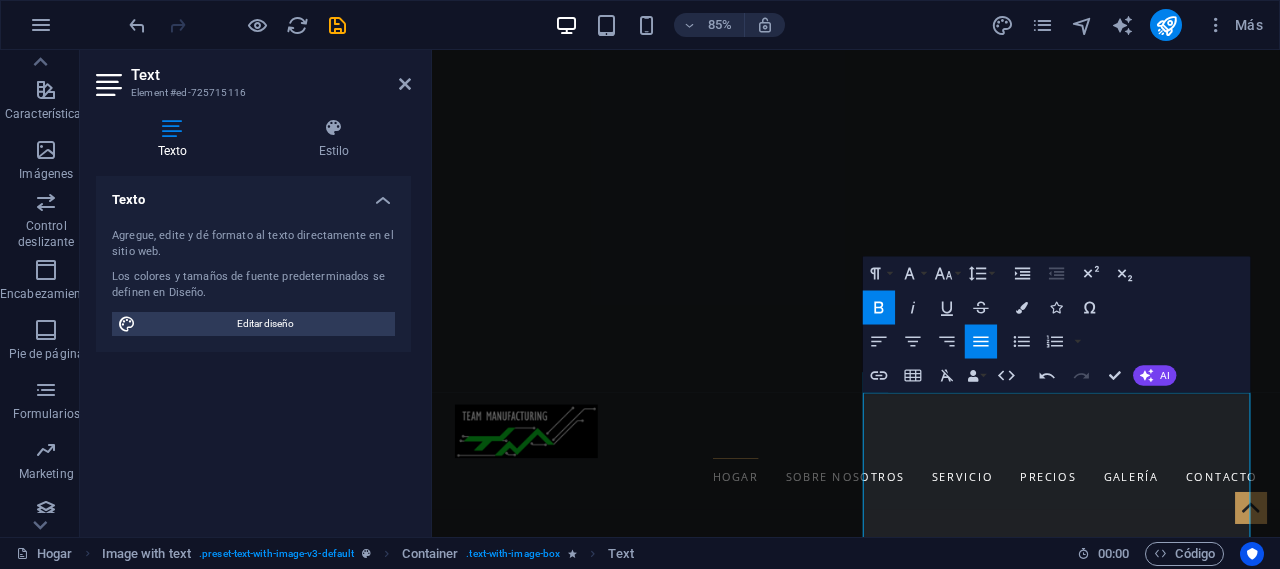 click on "La barberia original de Nueva York" at bounding box center (931, 743) 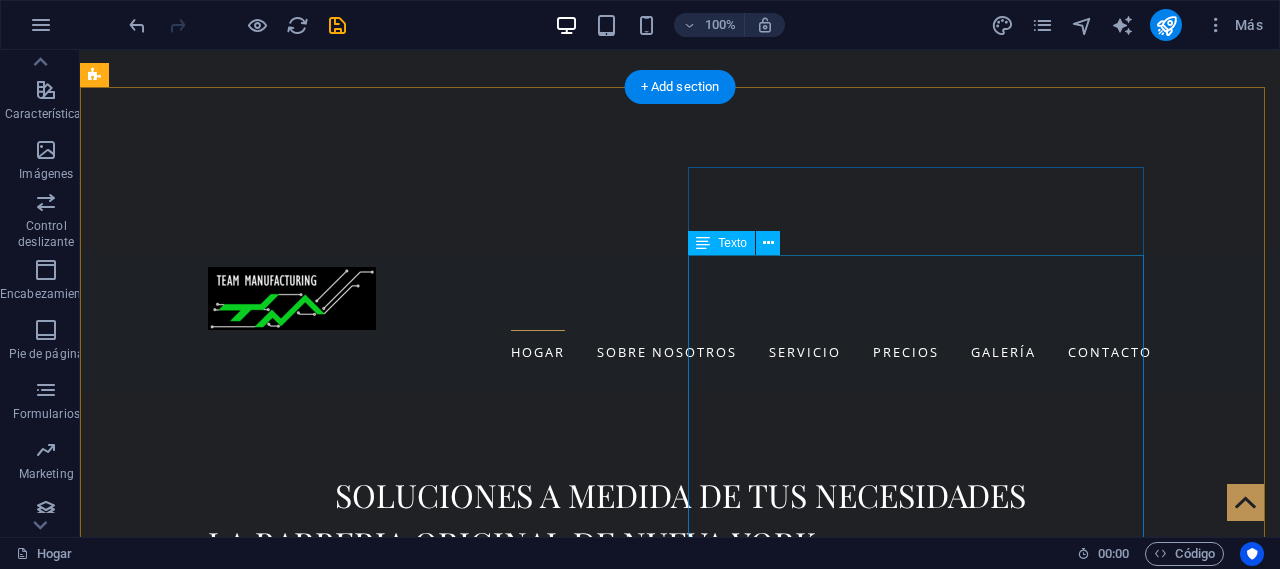scroll, scrollTop: 400, scrollLeft: 0, axis: vertical 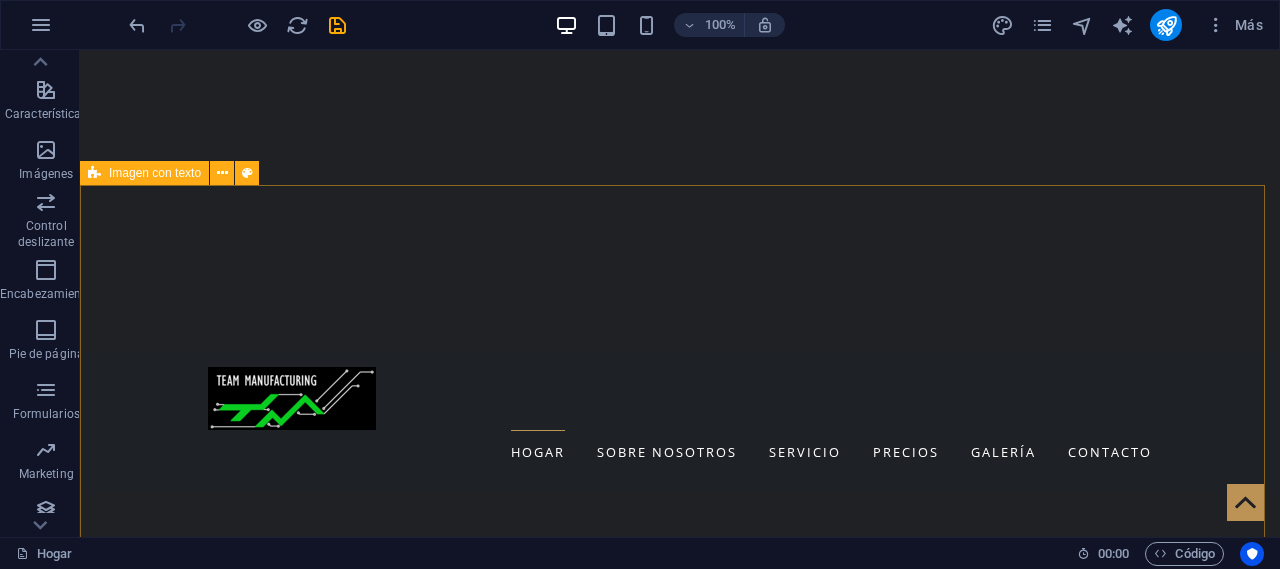 click at bounding box center [247, 173] 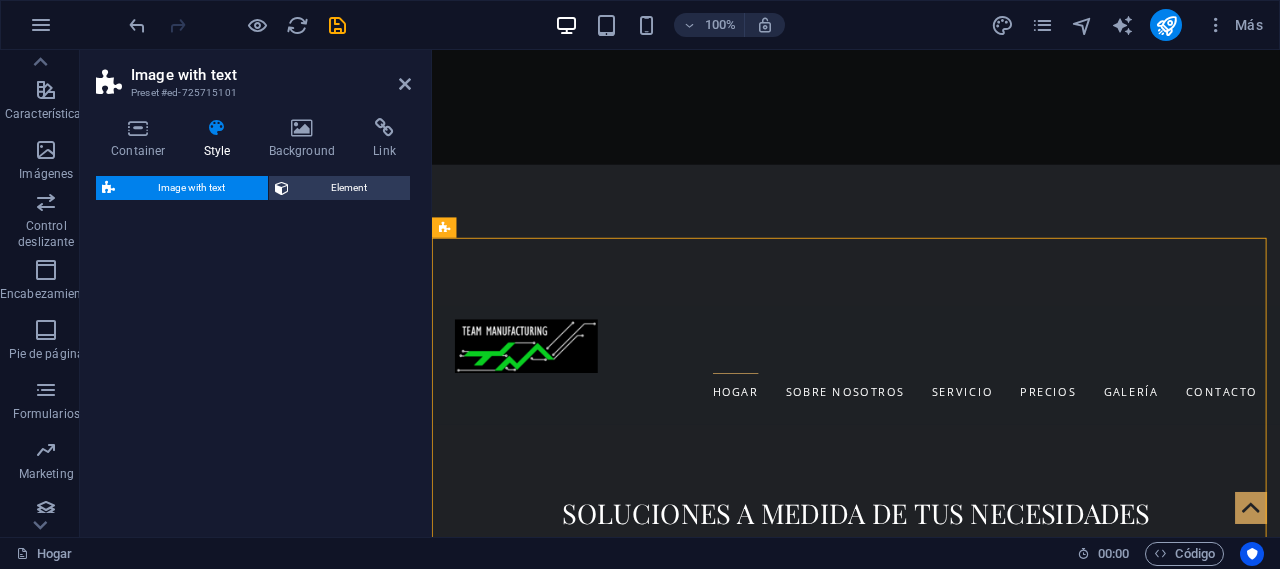 select on "rem" 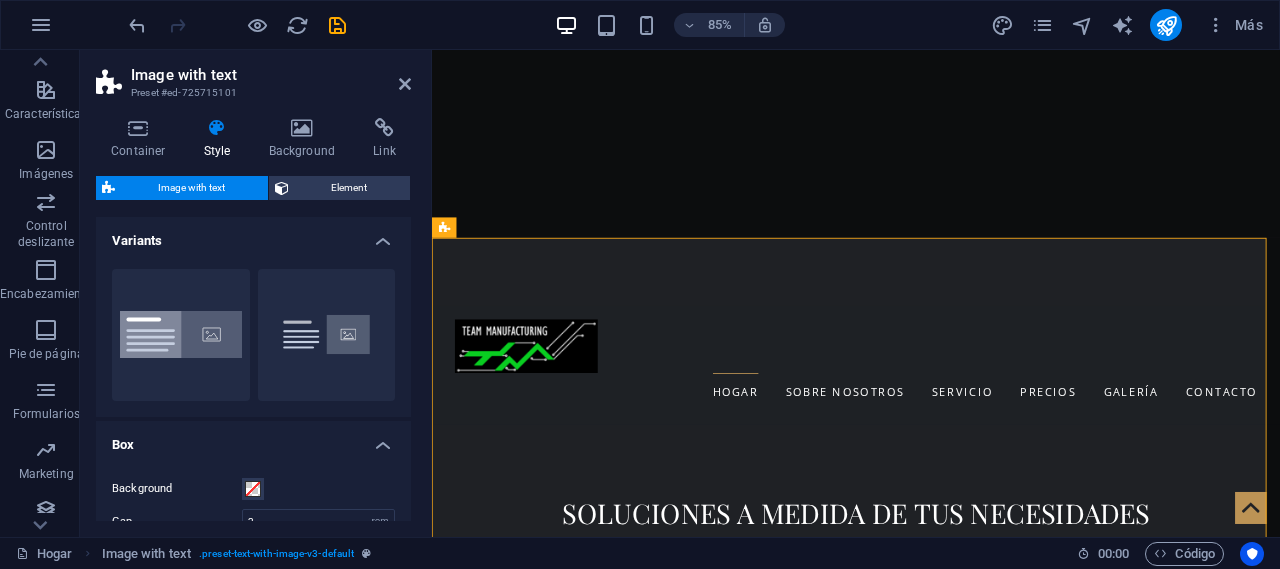 scroll, scrollTop: 329, scrollLeft: 0, axis: vertical 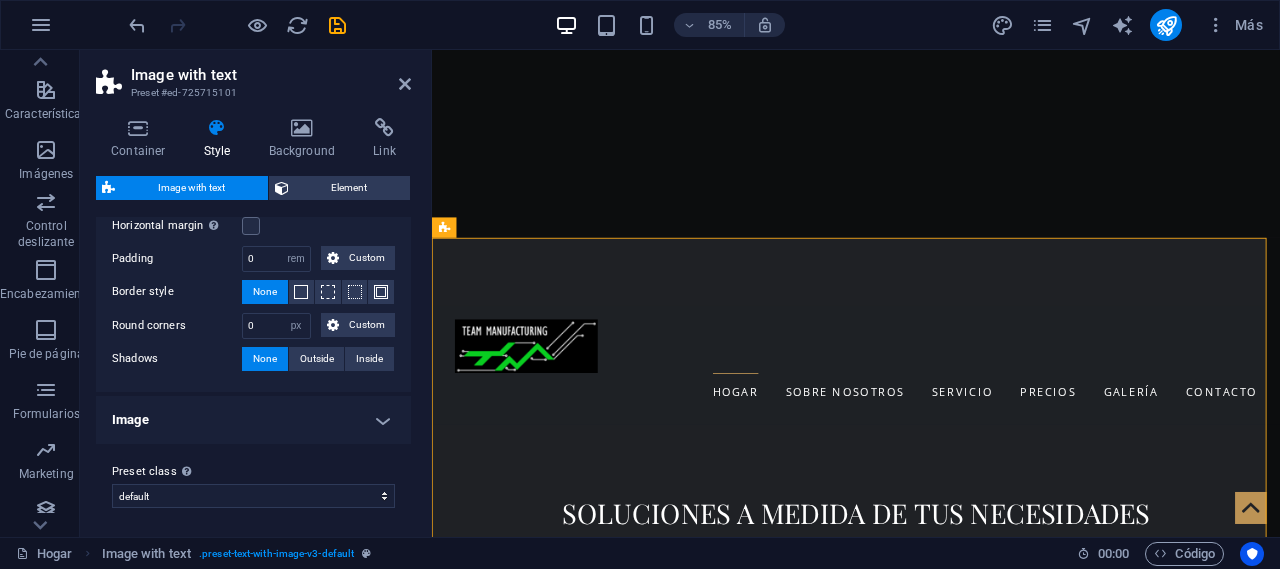 click on "Image" at bounding box center (253, 420) 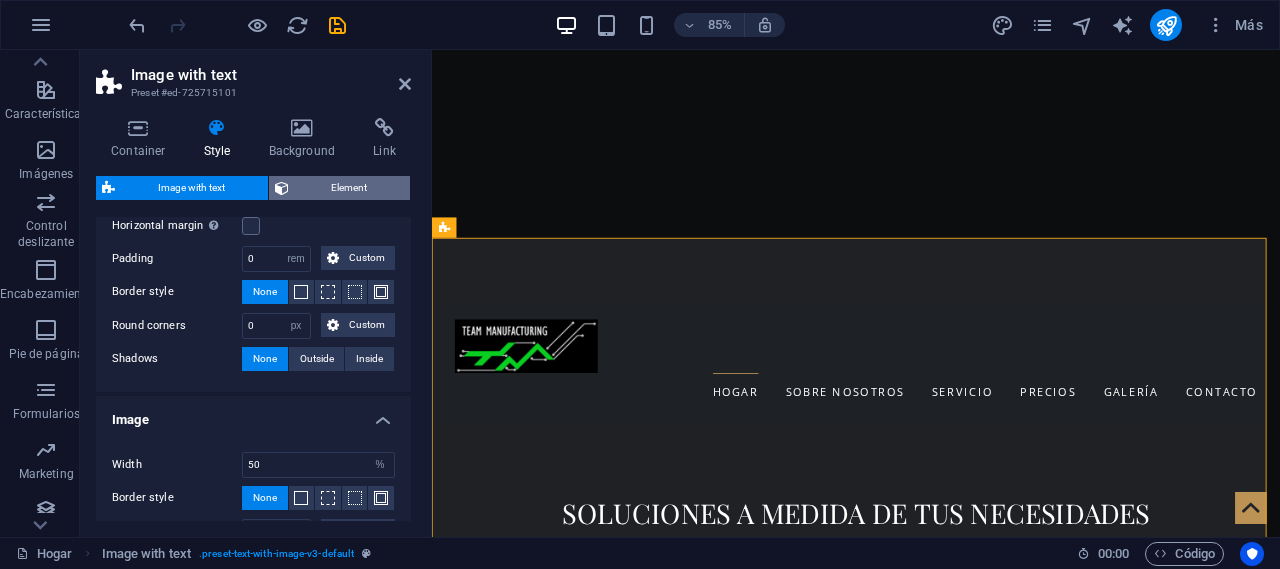 scroll, scrollTop: 0, scrollLeft: 0, axis: both 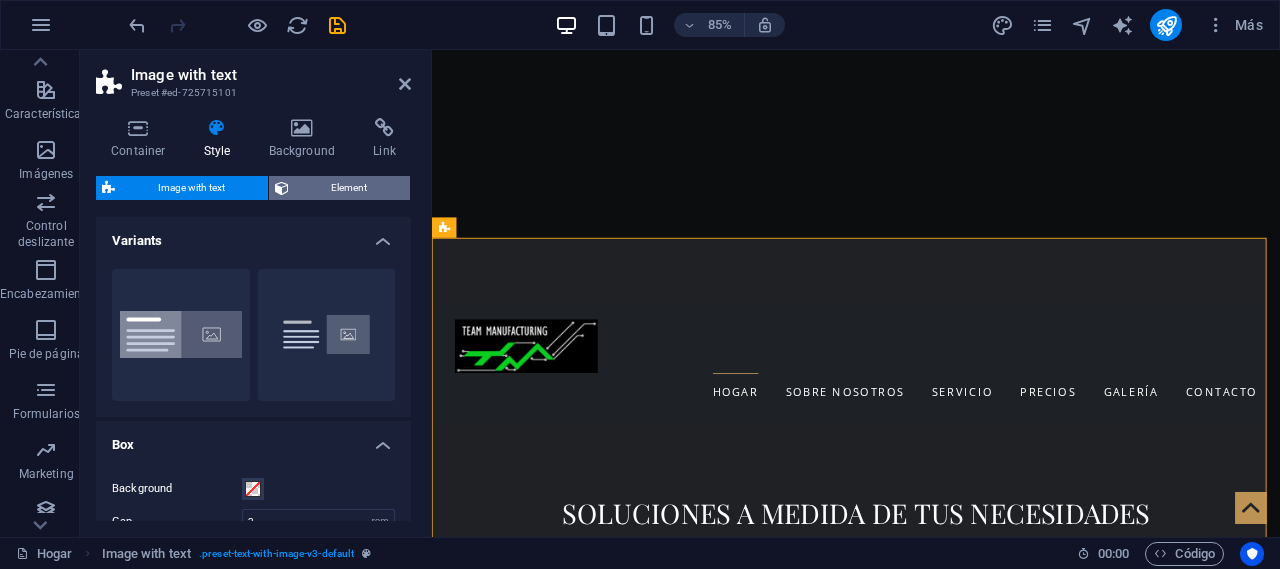 click on "Element" at bounding box center (350, 188) 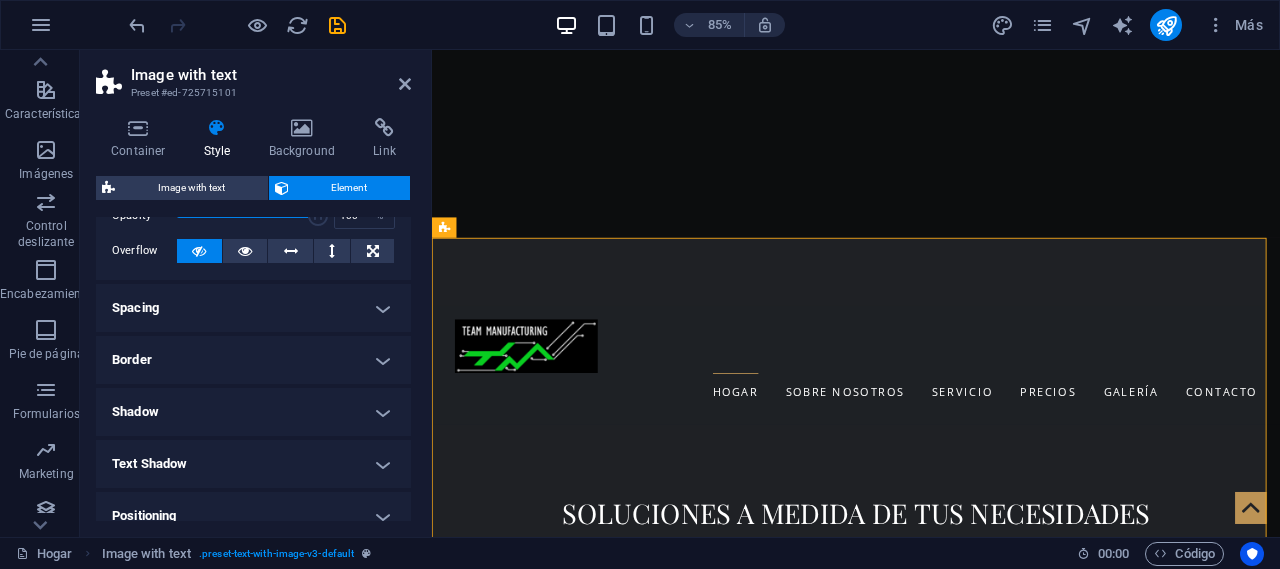 scroll, scrollTop: 300, scrollLeft: 0, axis: vertical 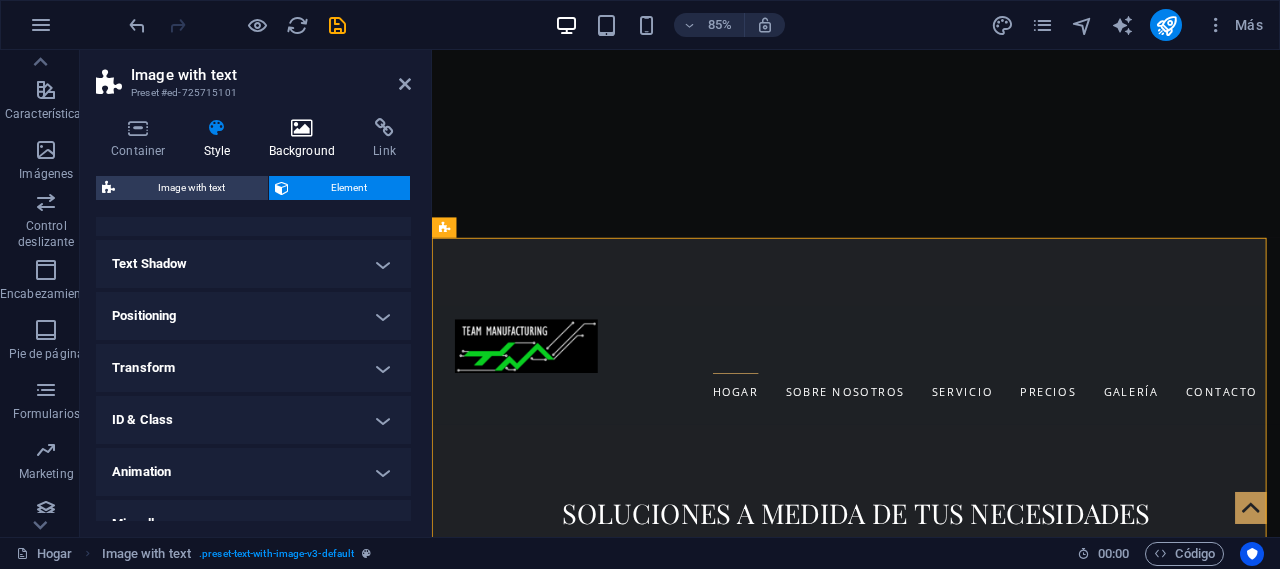 click at bounding box center (302, 128) 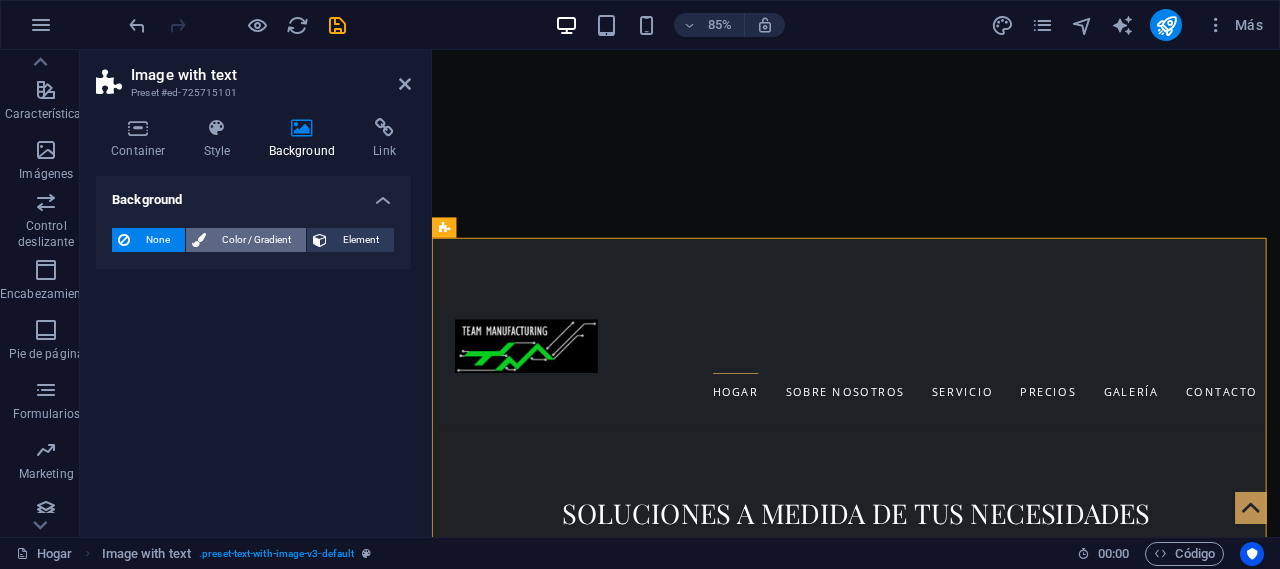 click on "Color / Gradient" at bounding box center [256, 240] 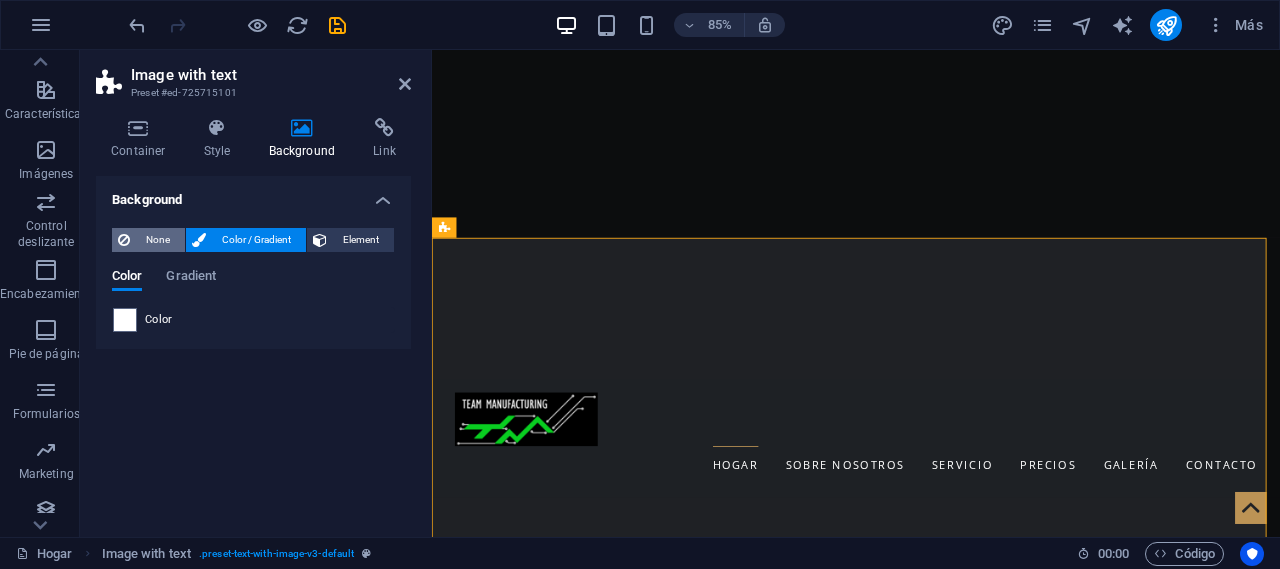 click on "None" at bounding box center (157, 240) 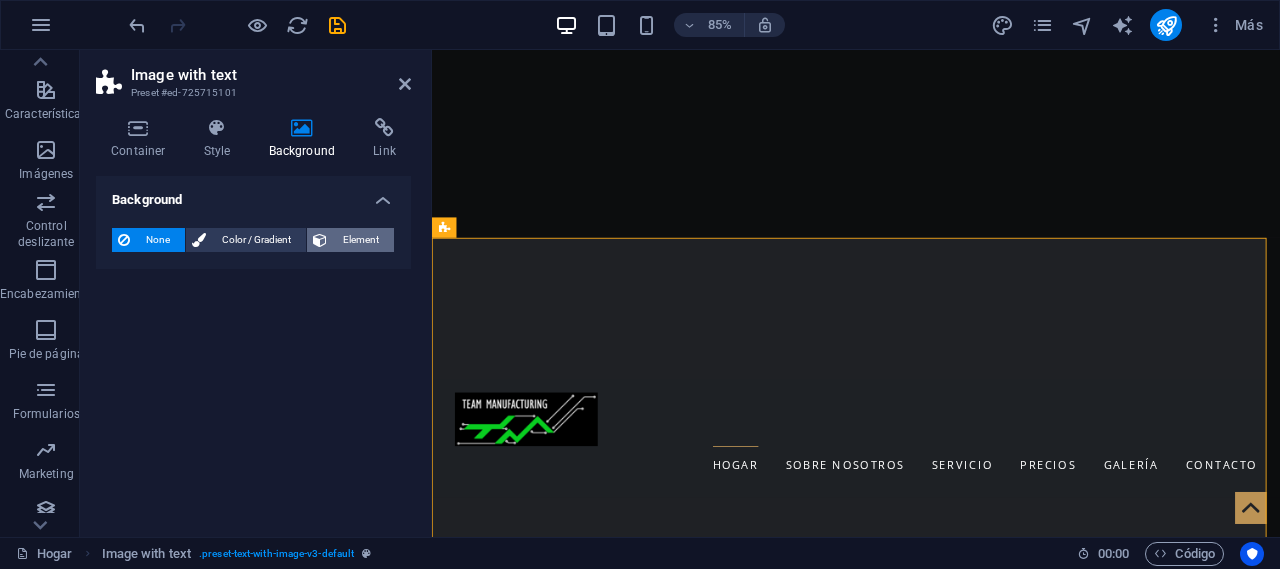 click on "Element" at bounding box center [360, 240] 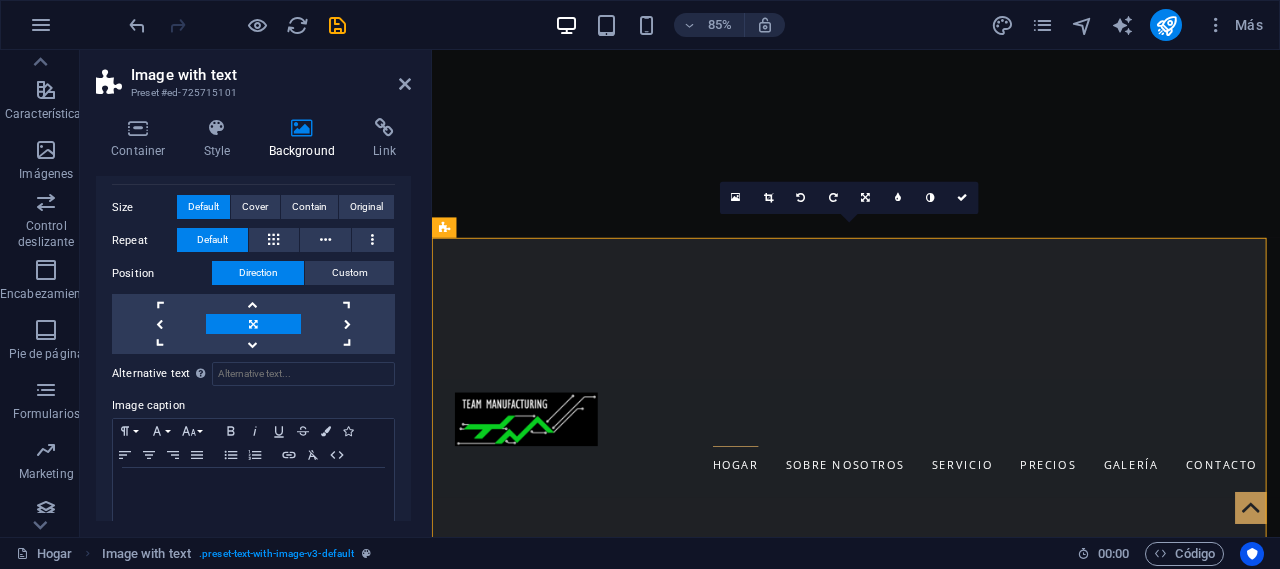 scroll, scrollTop: 442, scrollLeft: 0, axis: vertical 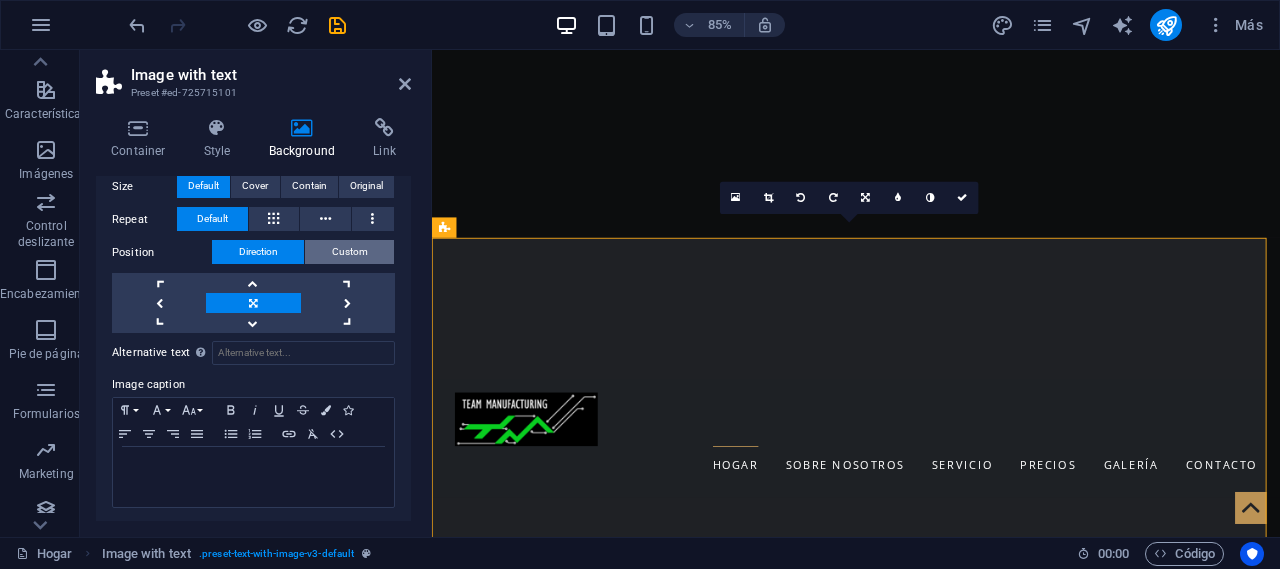 click on "Custom" at bounding box center (350, 252) 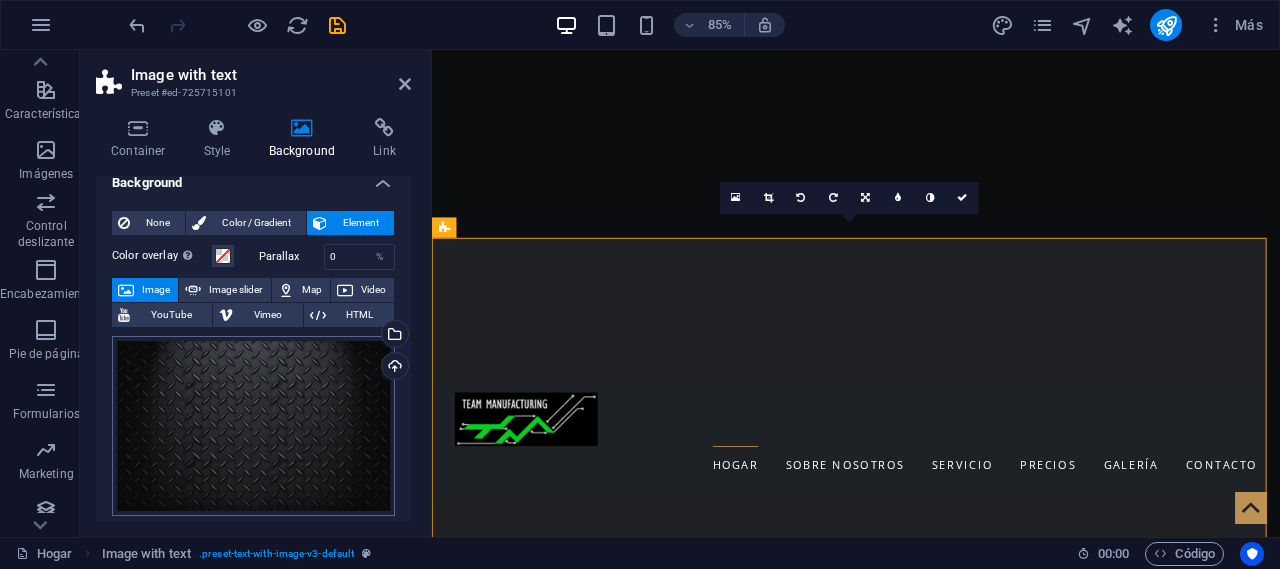 scroll, scrollTop: 117, scrollLeft: 0, axis: vertical 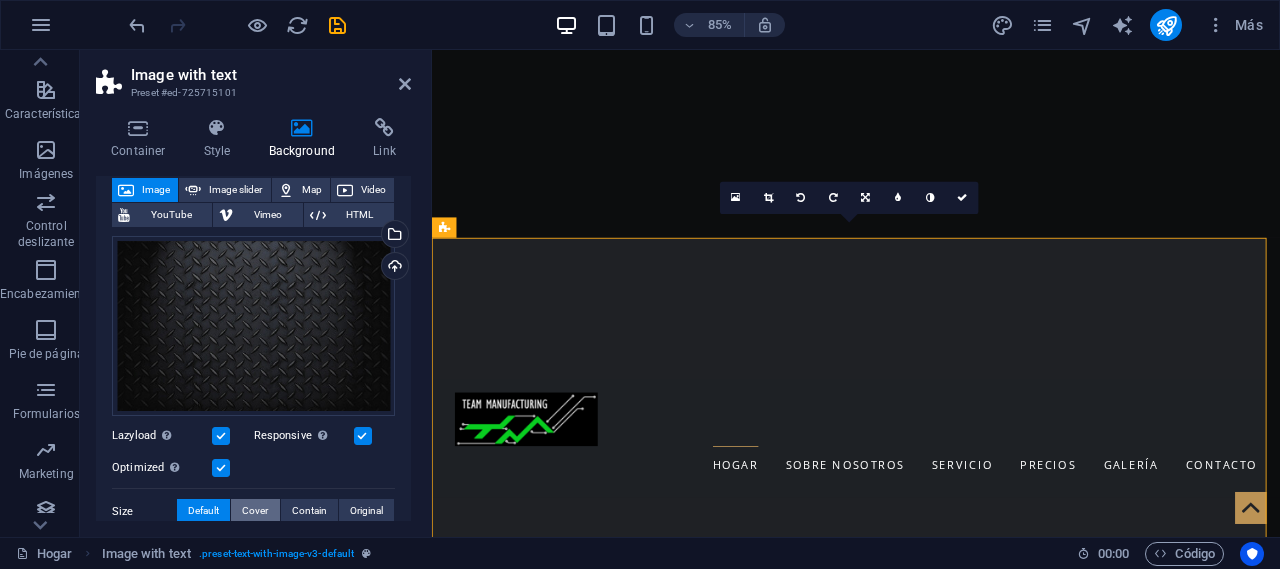 click on "Cover" at bounding box center [255, 511] 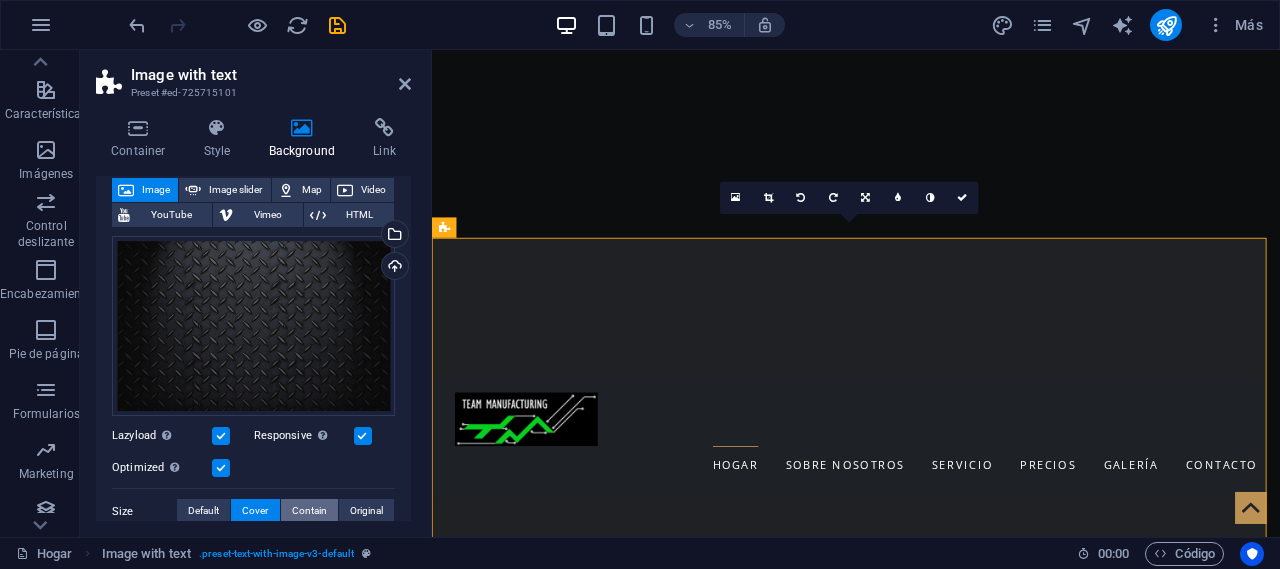 click on "Contain" at bounding box center (309, 511) 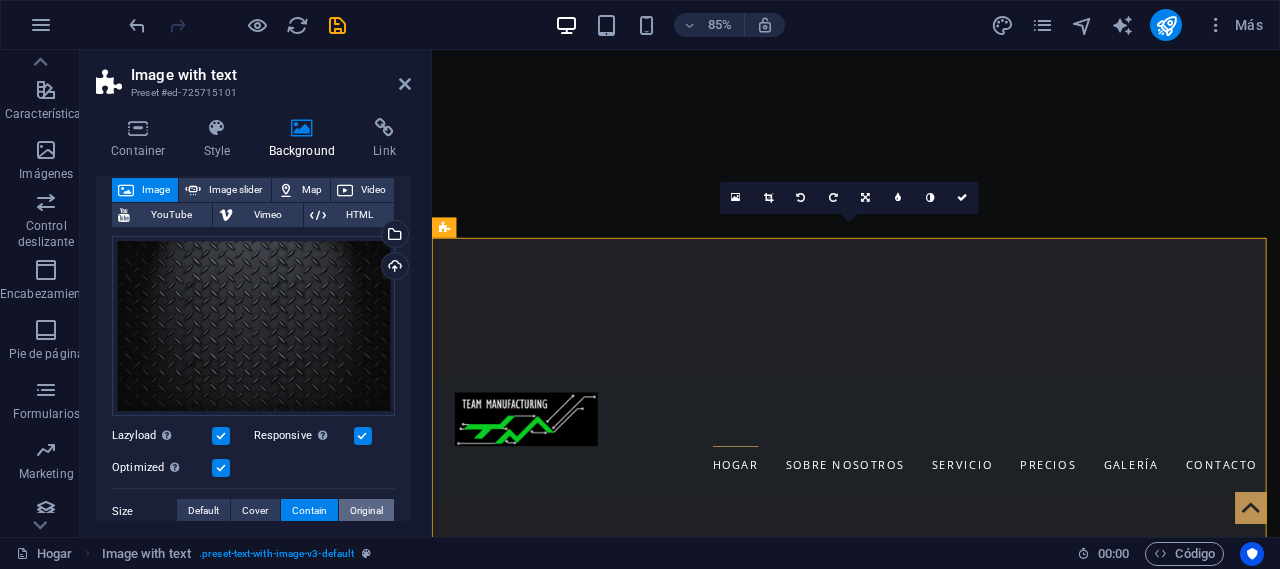 click on "Original" at bounding box center (366, 511) 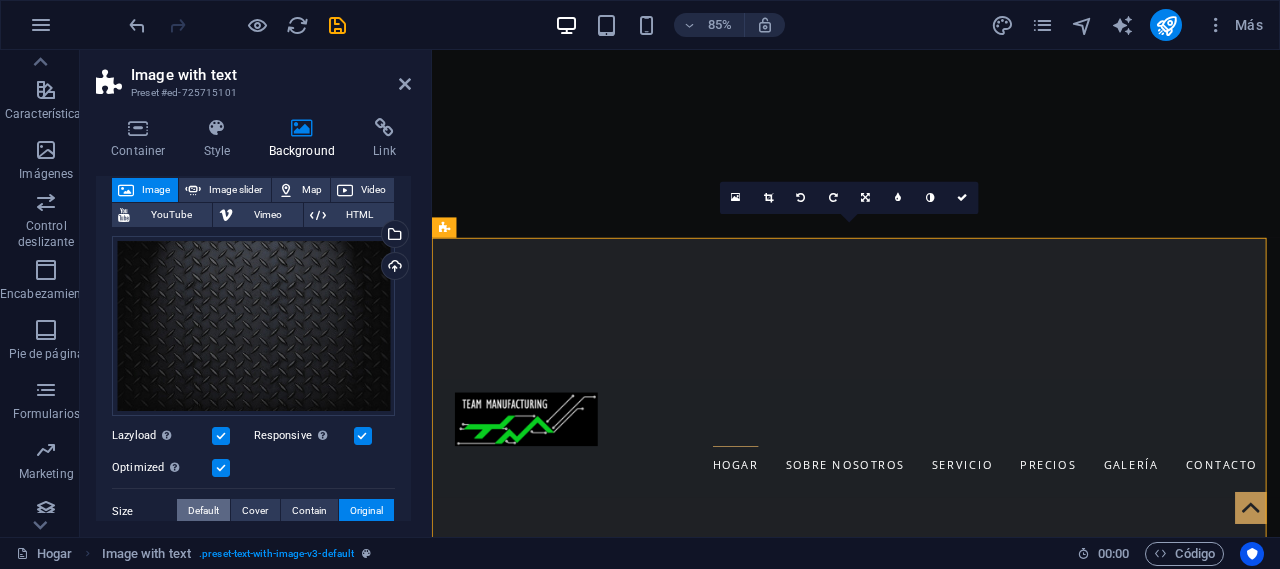 click on "Default" at bounding box center (203, 511) 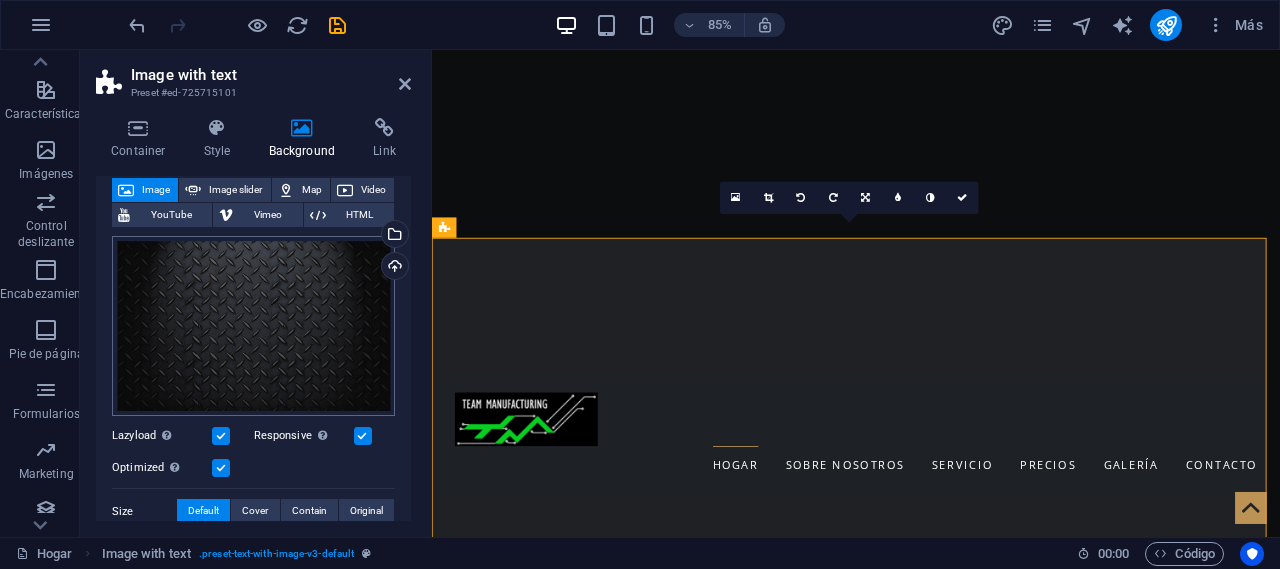 scroll, scrollTop: 17, scrollLeft: 0, axis: vertical 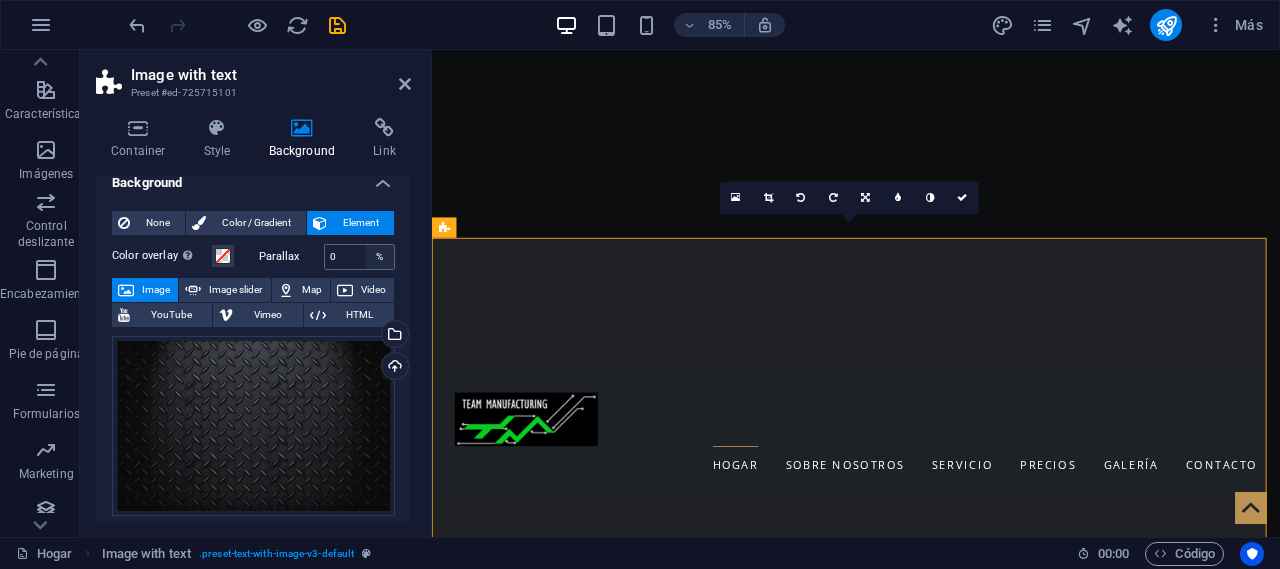 click on "%" at bounding box center (380, 257) 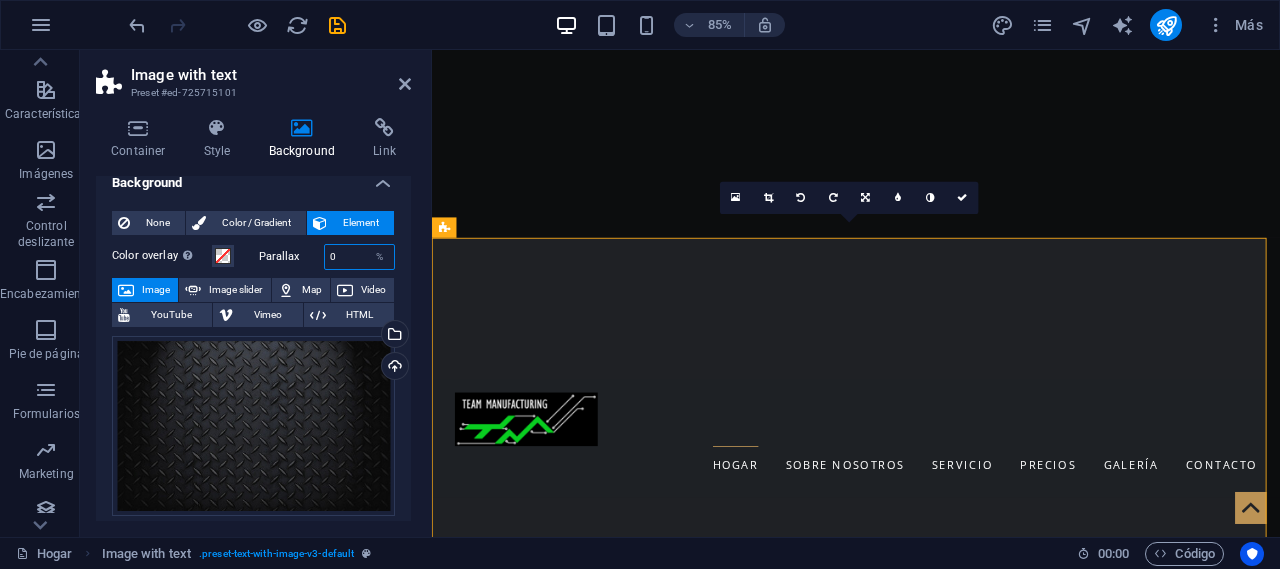 click on "0" at bounding box center [360, 257] 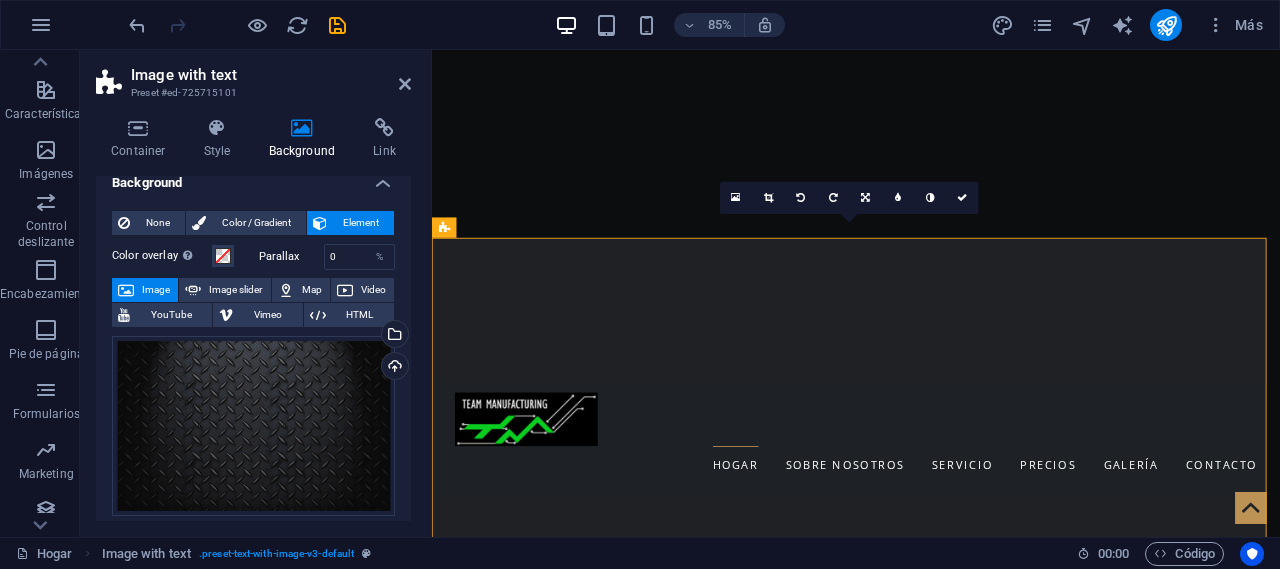 click on "Parallax" at bounding box center (291, 256) 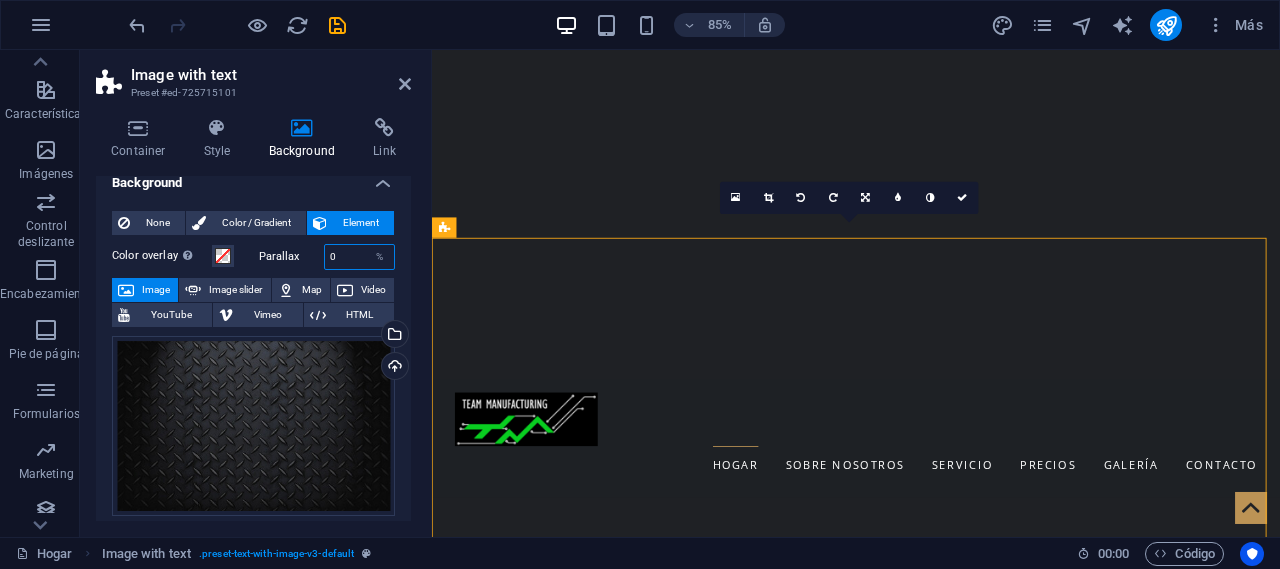 click on "0" at bounding box center [360, 257] 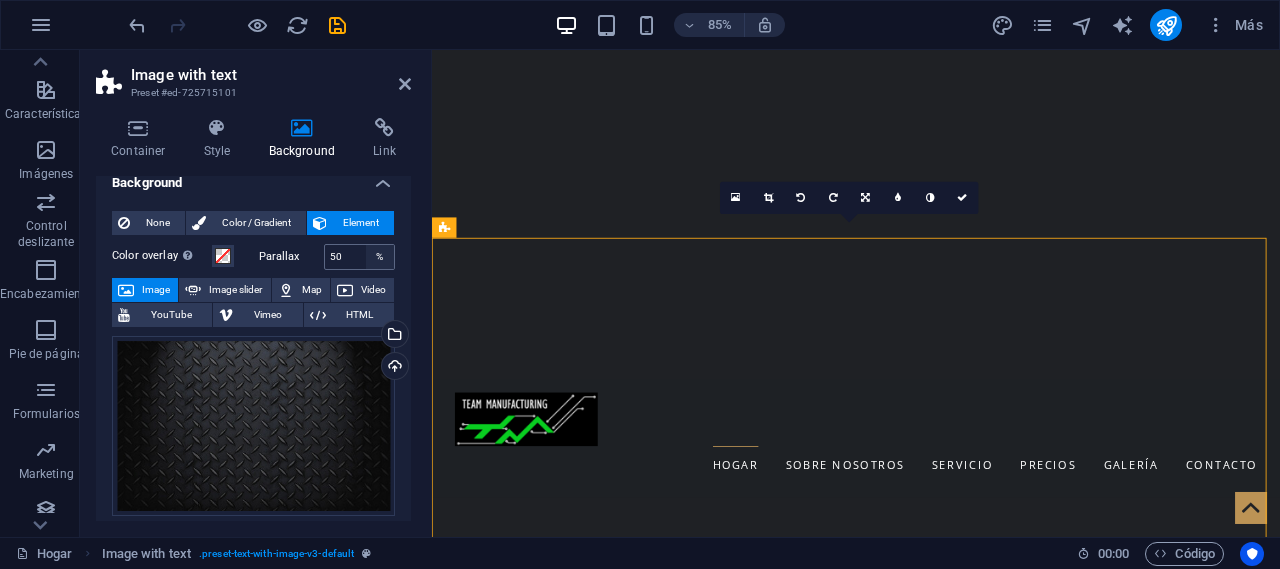 click on "%" at bounding box center [380, 257] 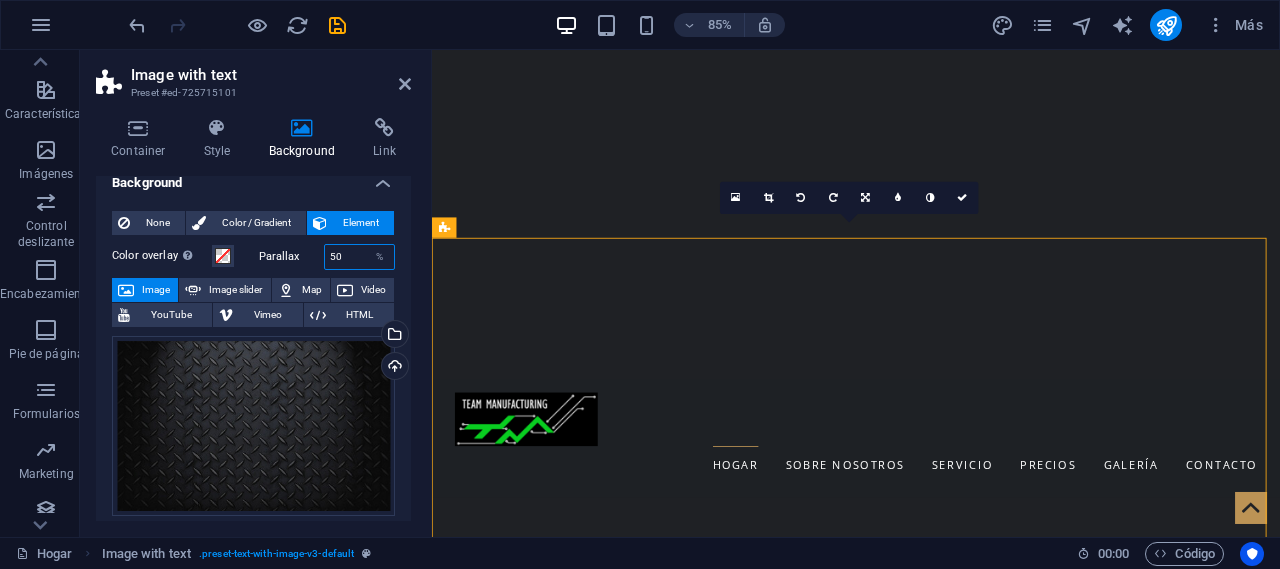 click on "50" at bounding box center [360, 257] 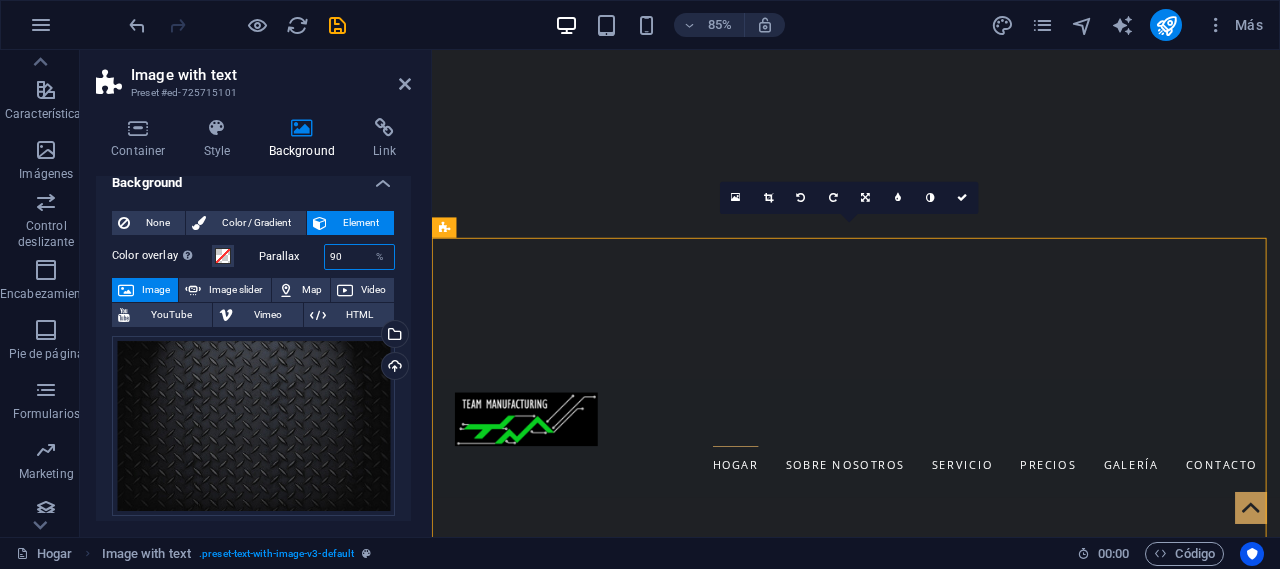 type on "9" 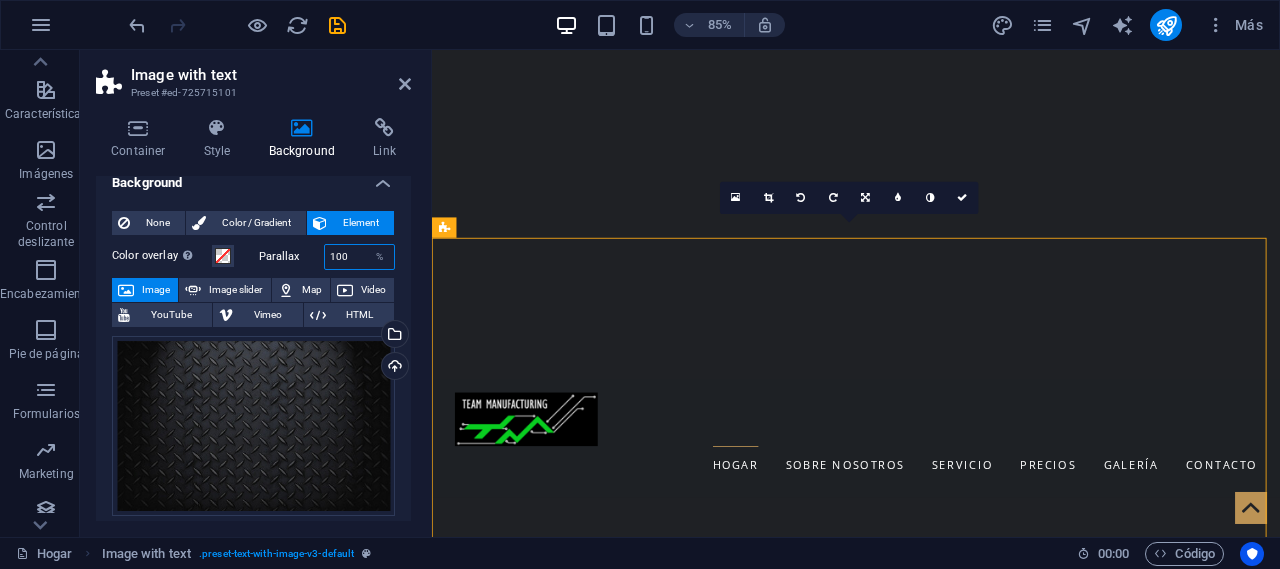 click on "100" at bounding box center (360, 257) 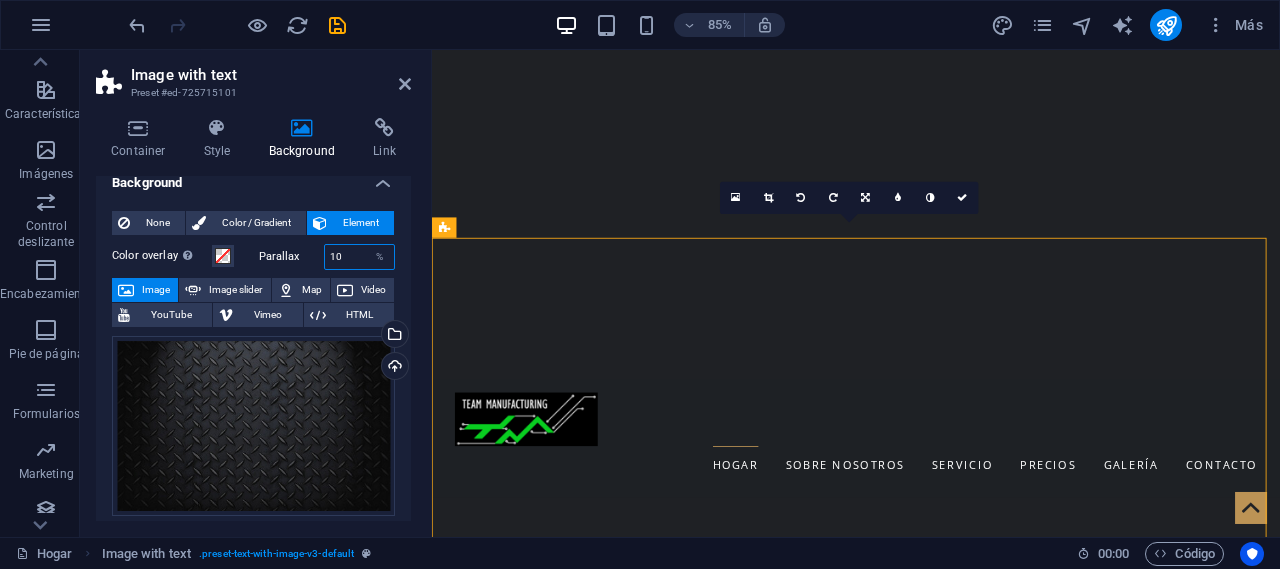 type on "1" 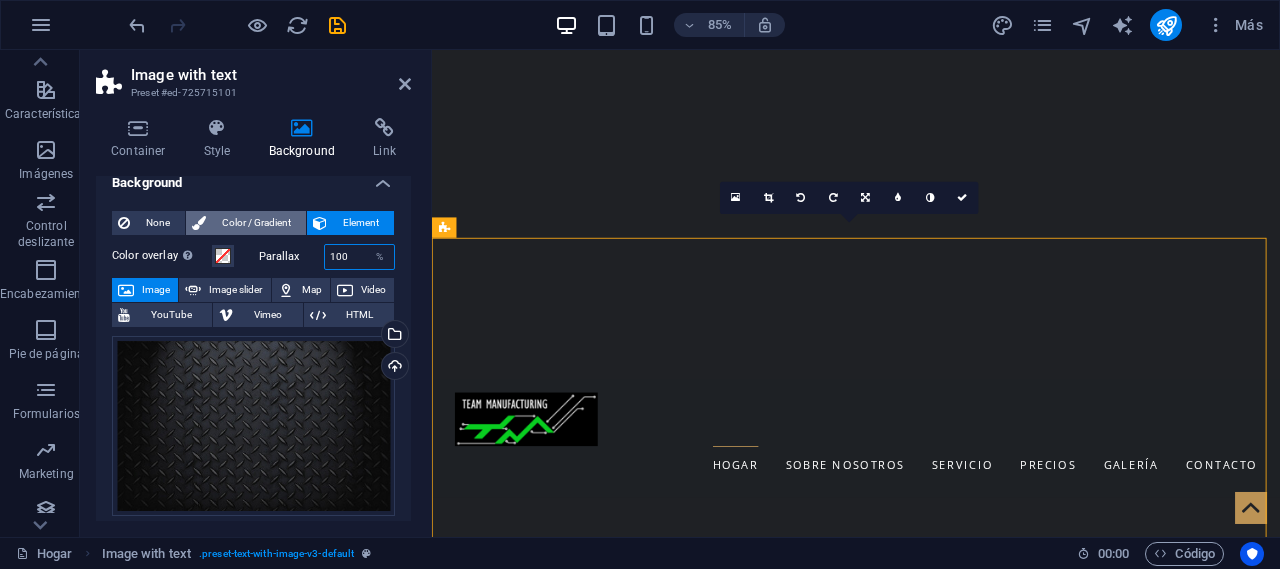 type on "100" 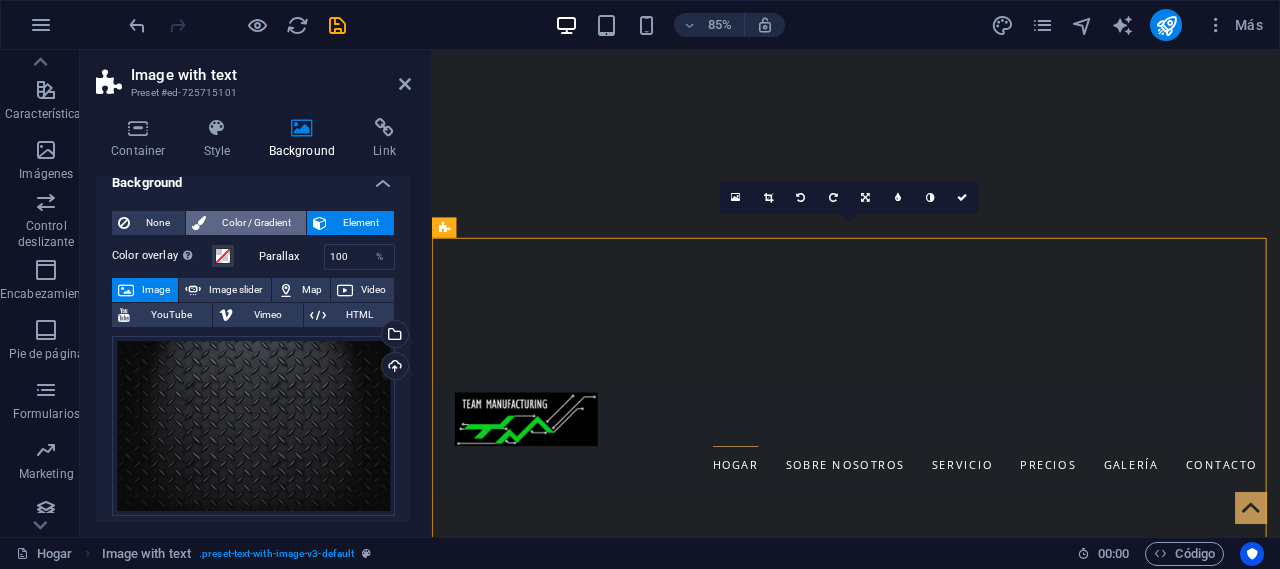click on "Color / Gradient" at bounding box center [256, 223] 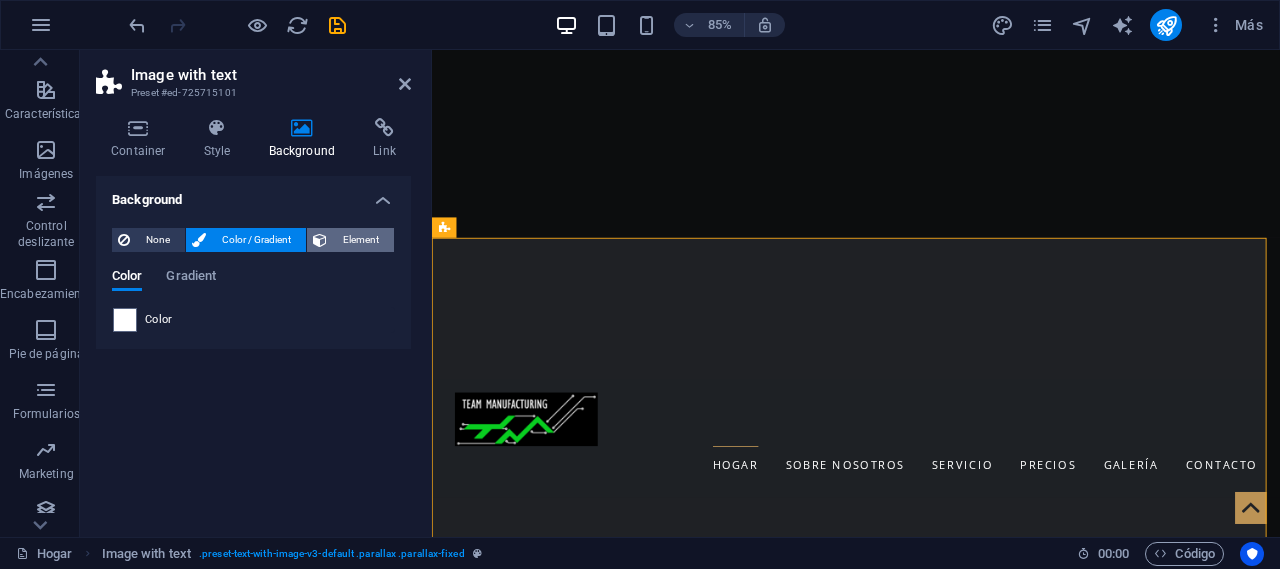 click on "Element" at bounding box center [360, 240] 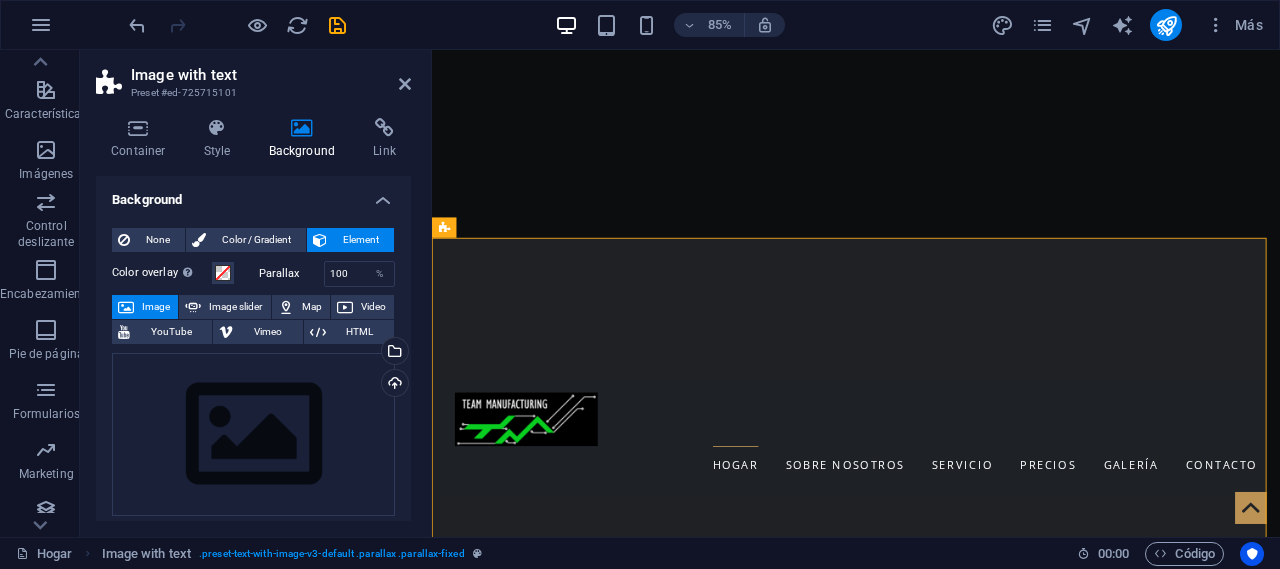 scroll, scrollTop: 425, scrollLeft: 0, axis: vertical 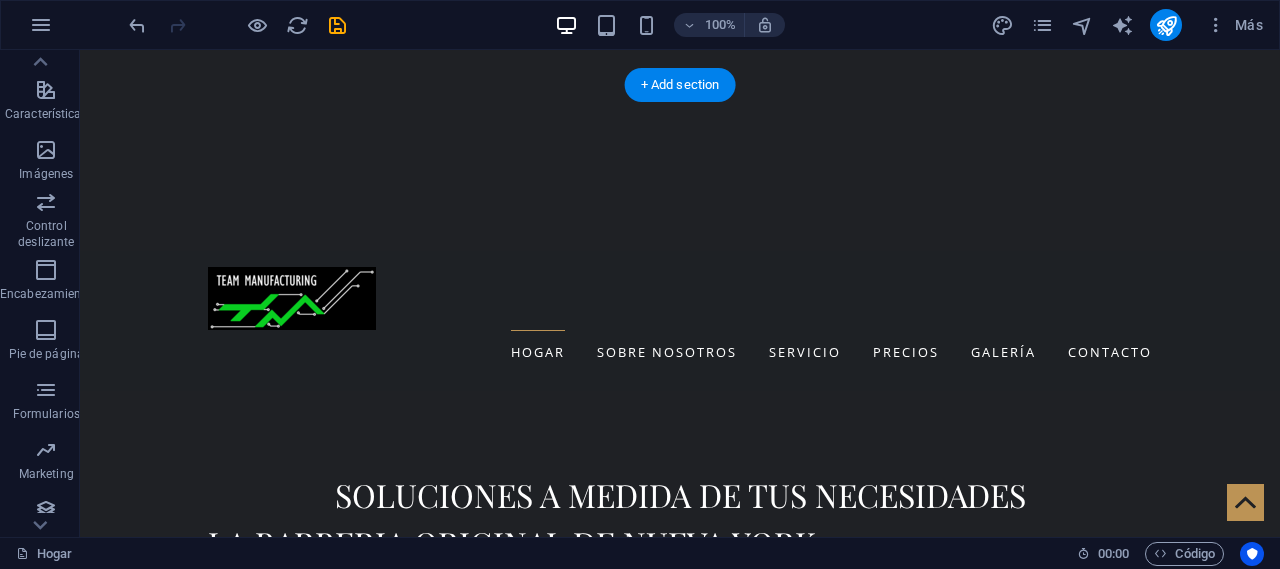 click at bounding box center [680, 964] 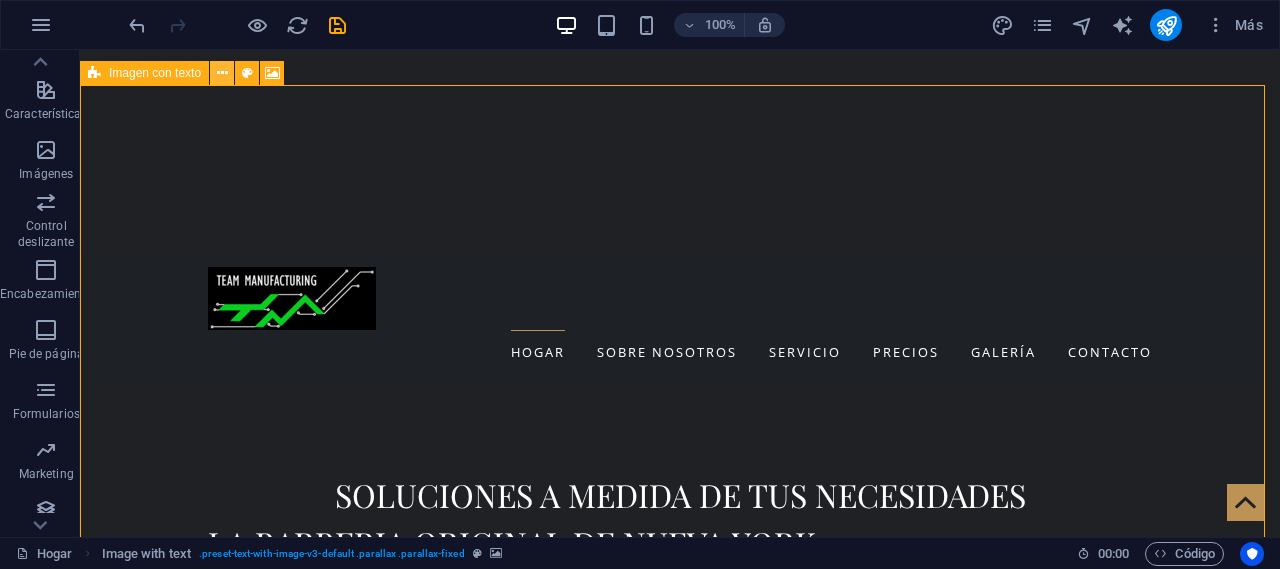 click at bounding box center [222, 73] 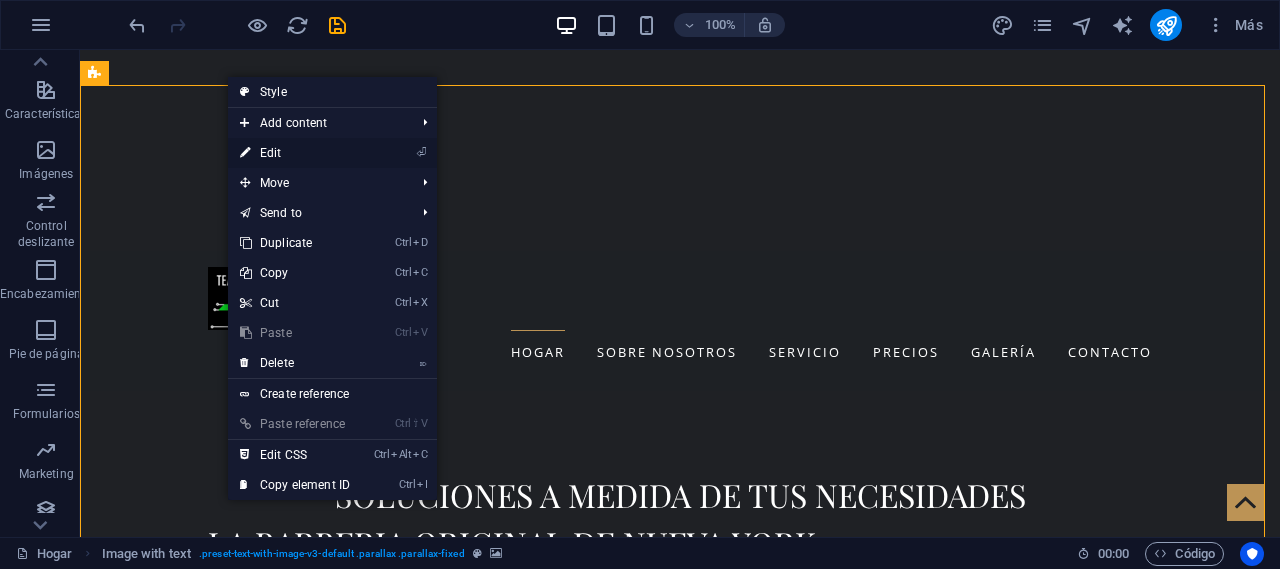 click on "⏎  Edit" at bounding box center (295, 153) 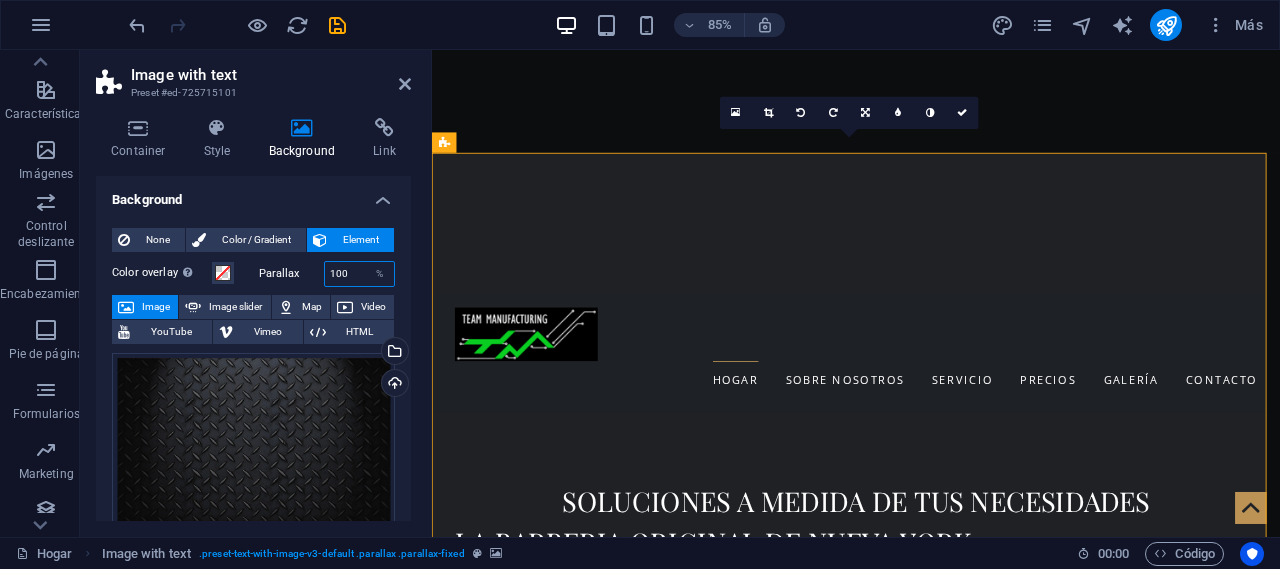 click on "100" at bounding box center (360, 274) 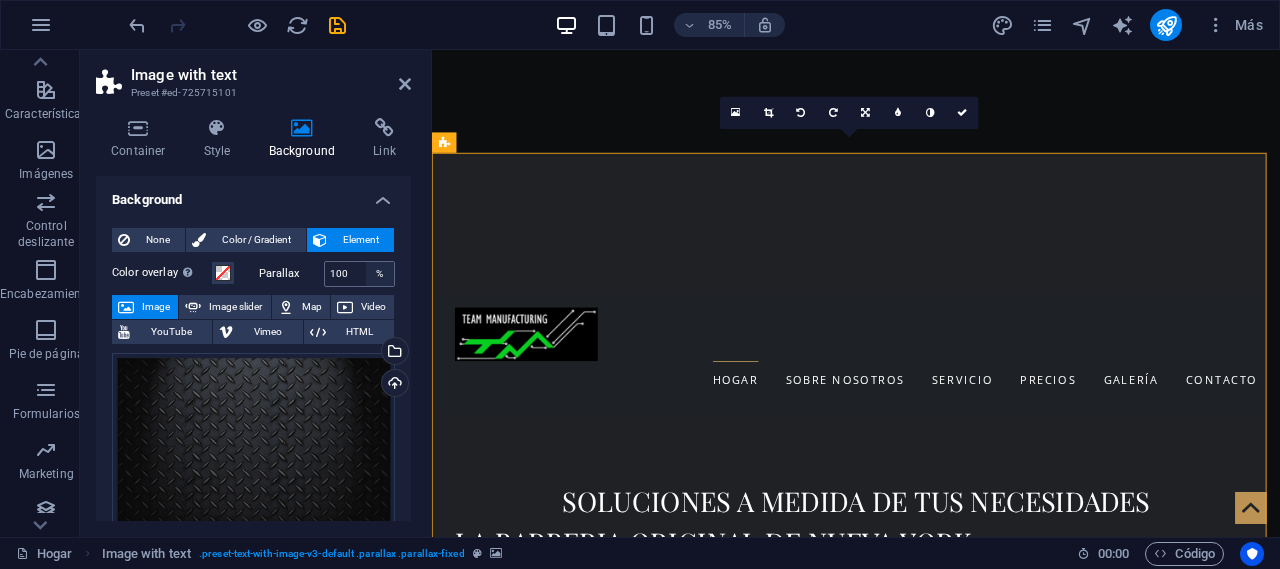 click on "%" at bounding box center [380, 274] 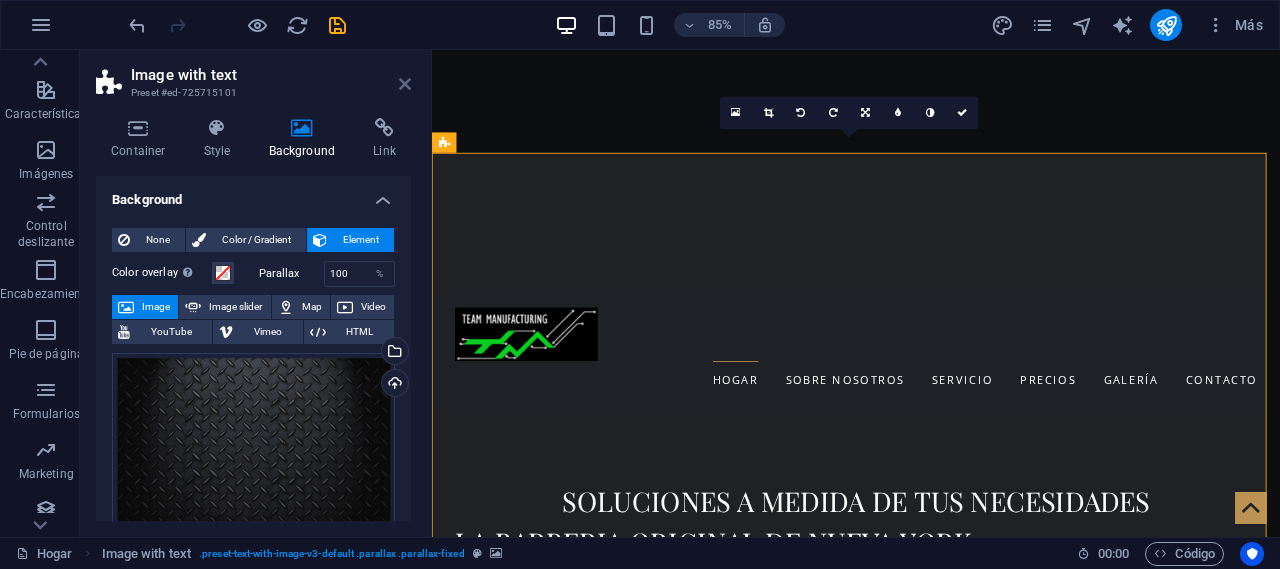 click at bounding box center (405, 84) 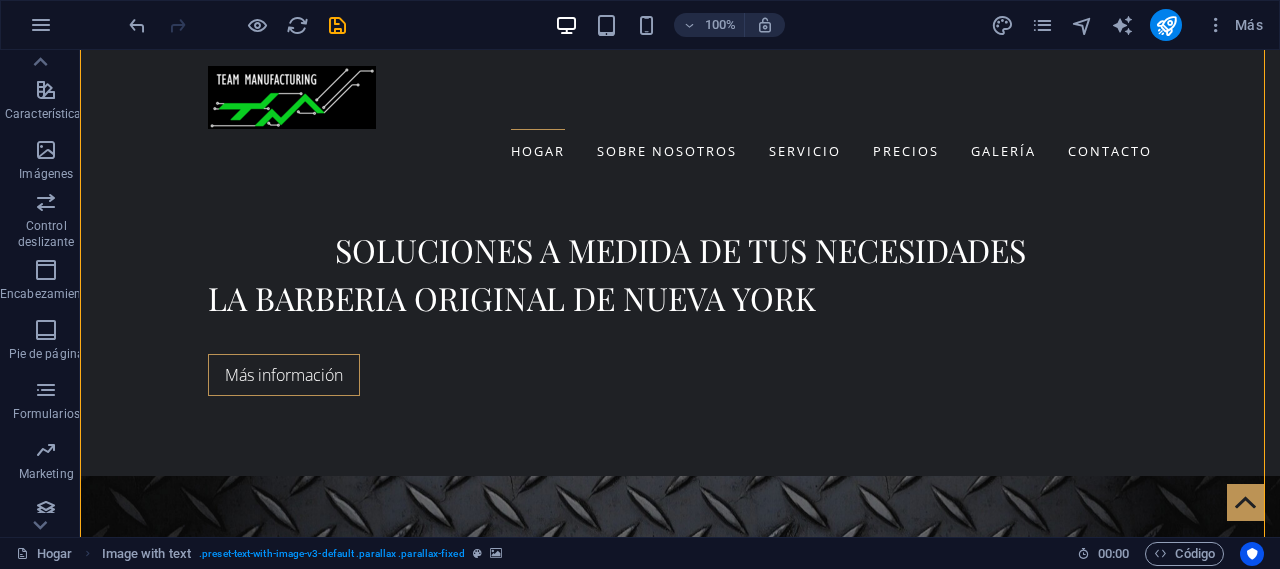 scroll, scrollTop: 600, scrollLeft: 0, axis: vertical 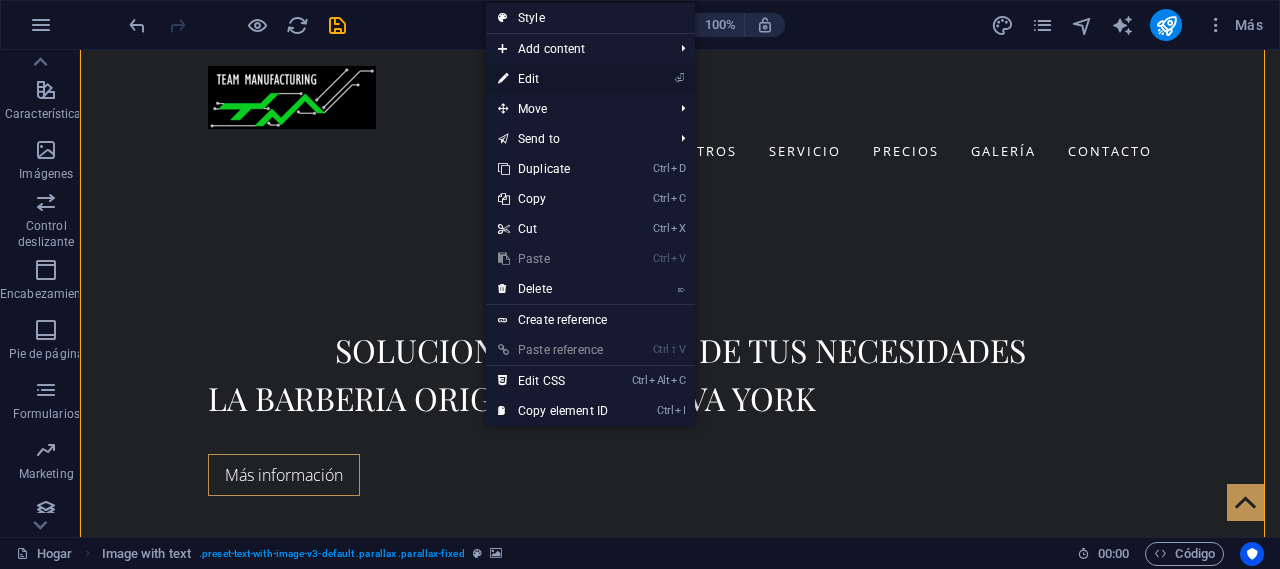 click on "⏎  Edit" at bounding box center (553, 79) 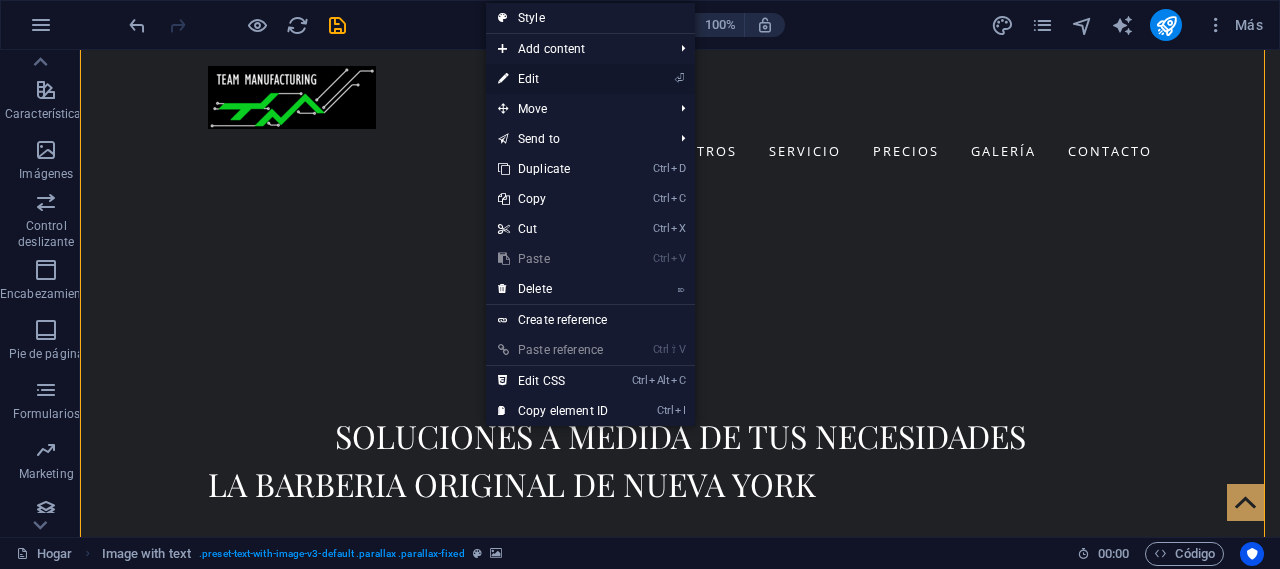 scroll, scrollTop: 686, scrollLeft: 0, axis: vertical 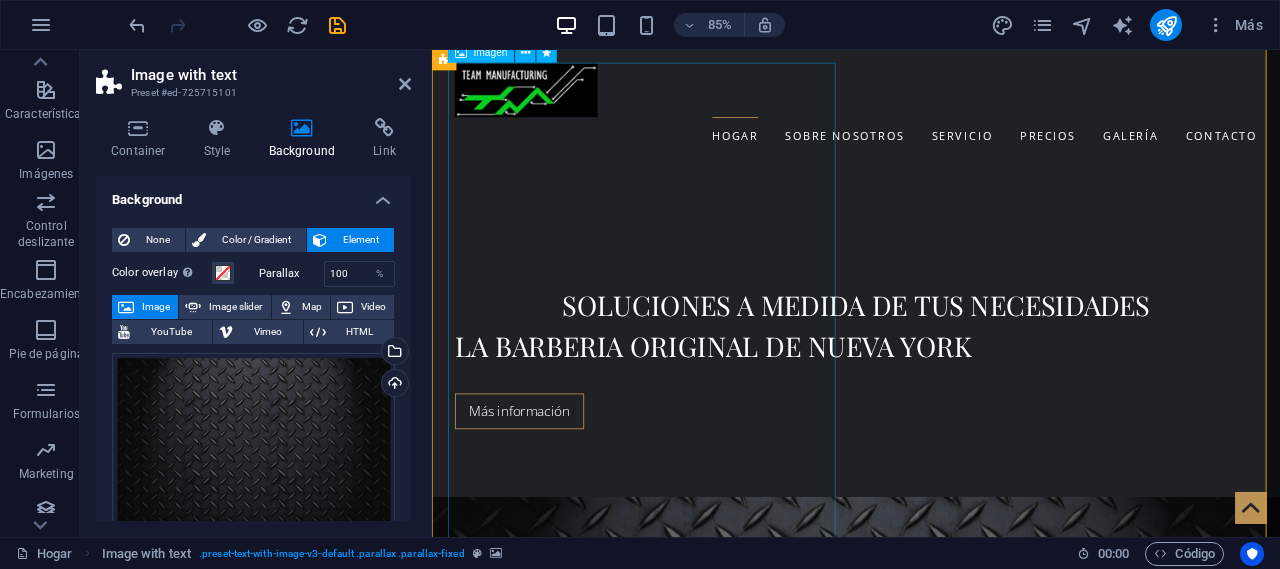 click at bounding box center [920, 1350] 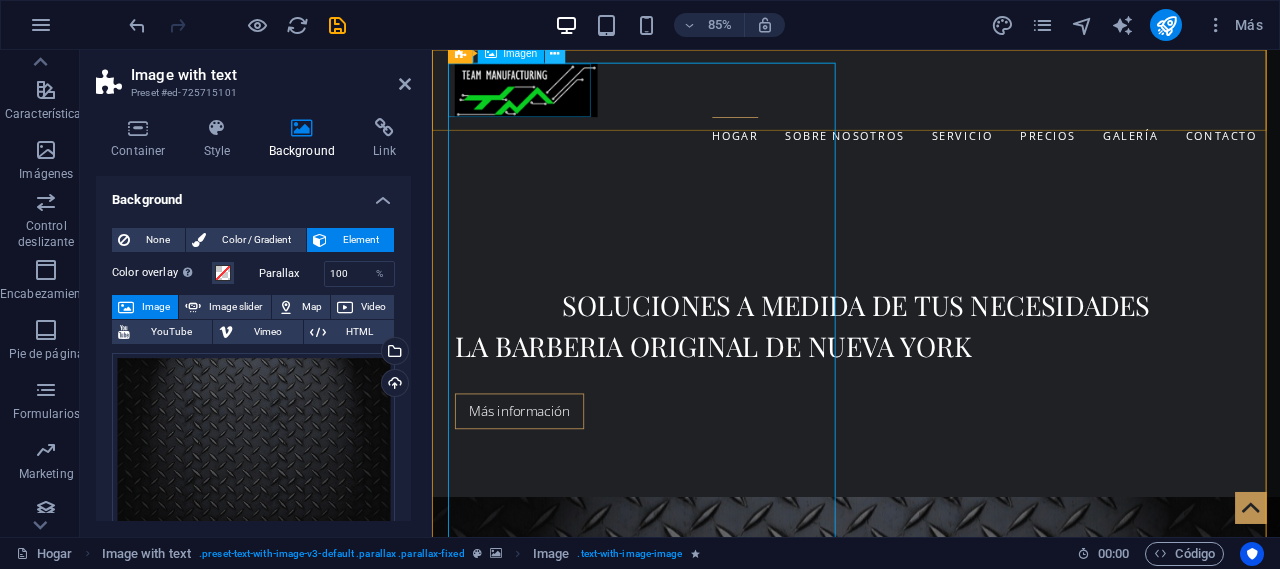 click at bounding box center [555, 53] 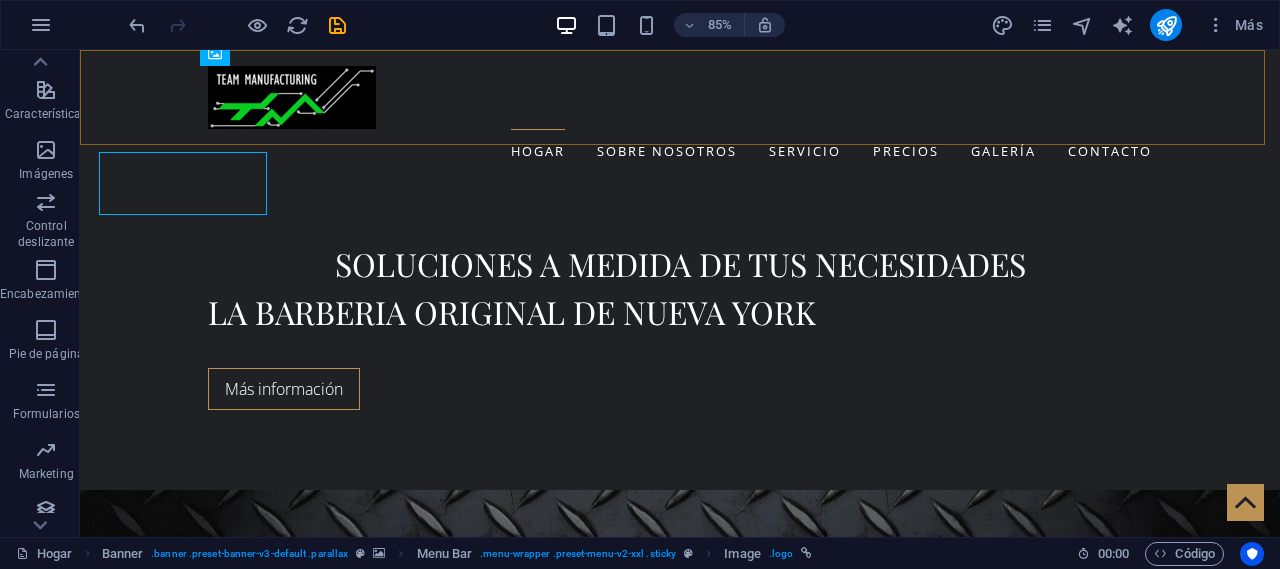click on "Hogar Sobre nosotros Servicio Precios Galería Contacto" at bounding box center [680, 120] 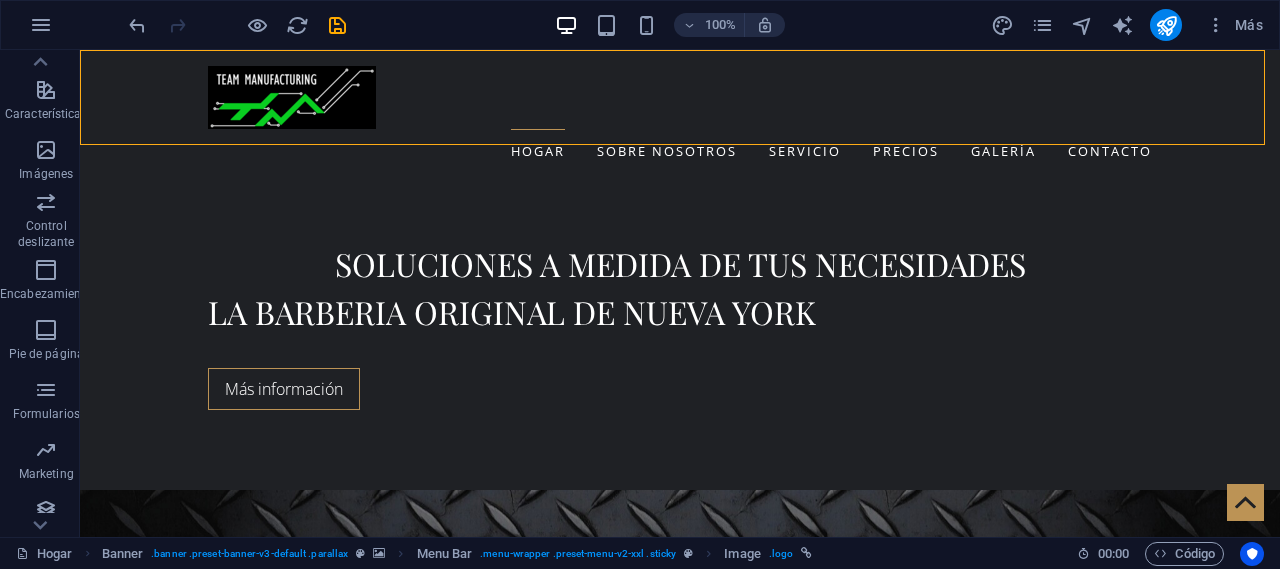 scroll, scrollTop: 600, scrollLeft: 0, axis: vertical 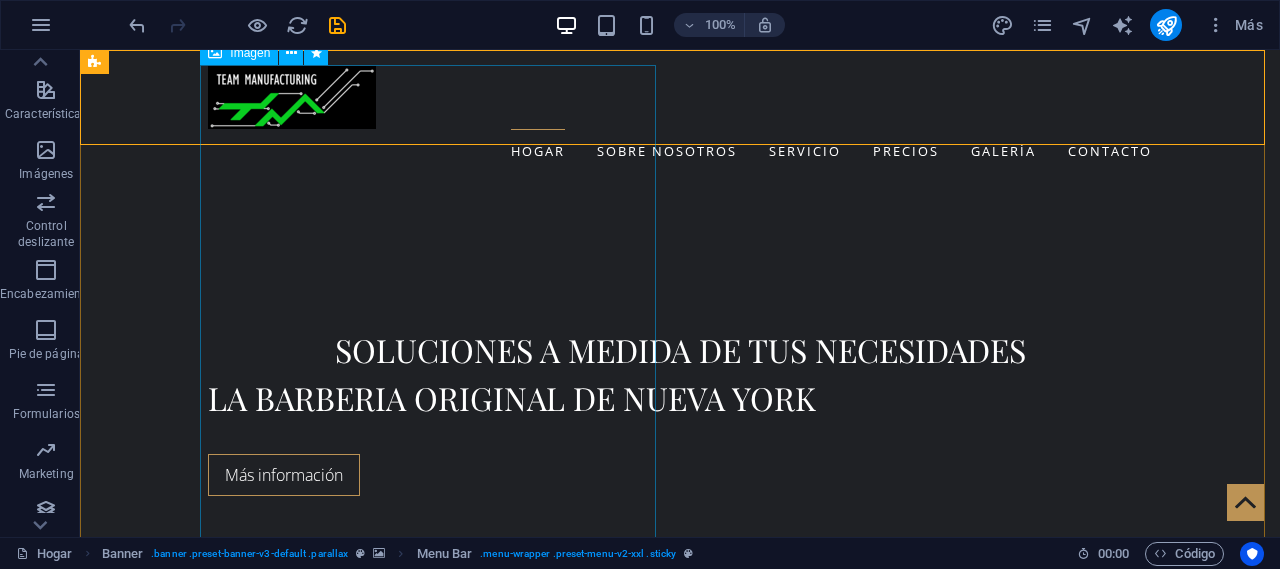 click at bounding box center (568, 1350) 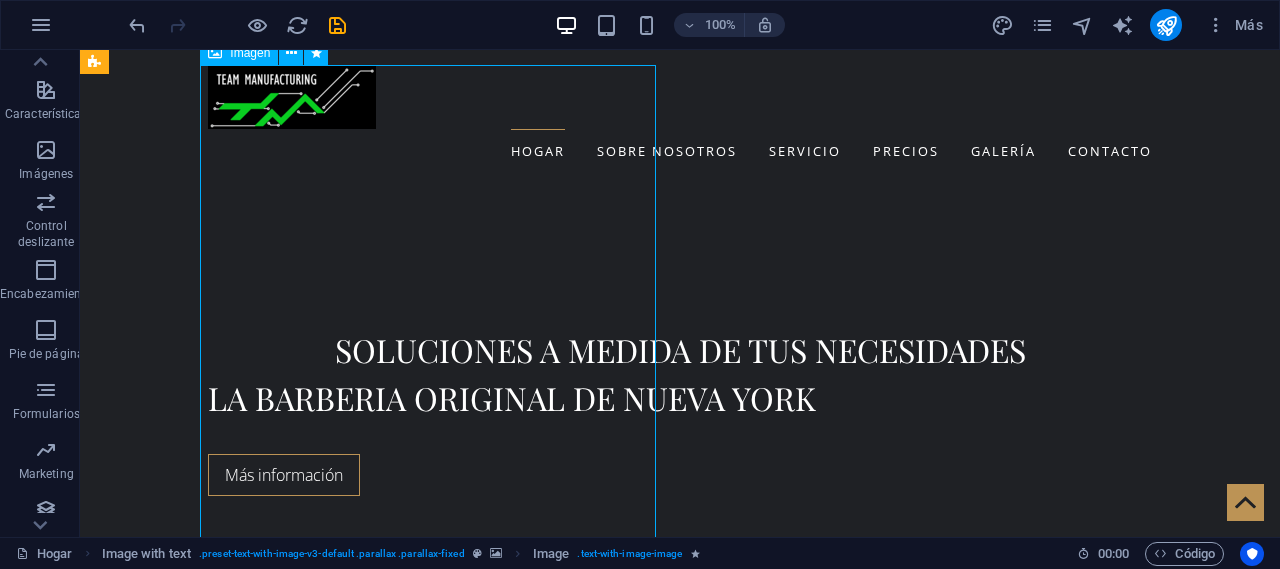 click at bounding box center [568, 1350] 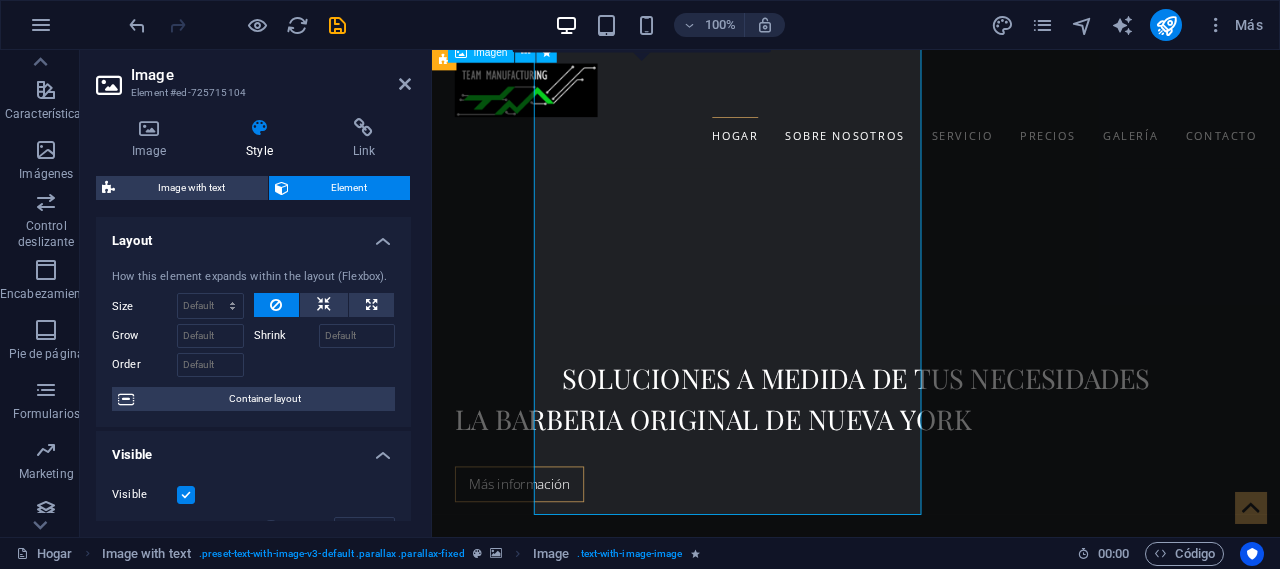 scroll, scrollTop: 686, scrollLeft: 0, axis: vertical 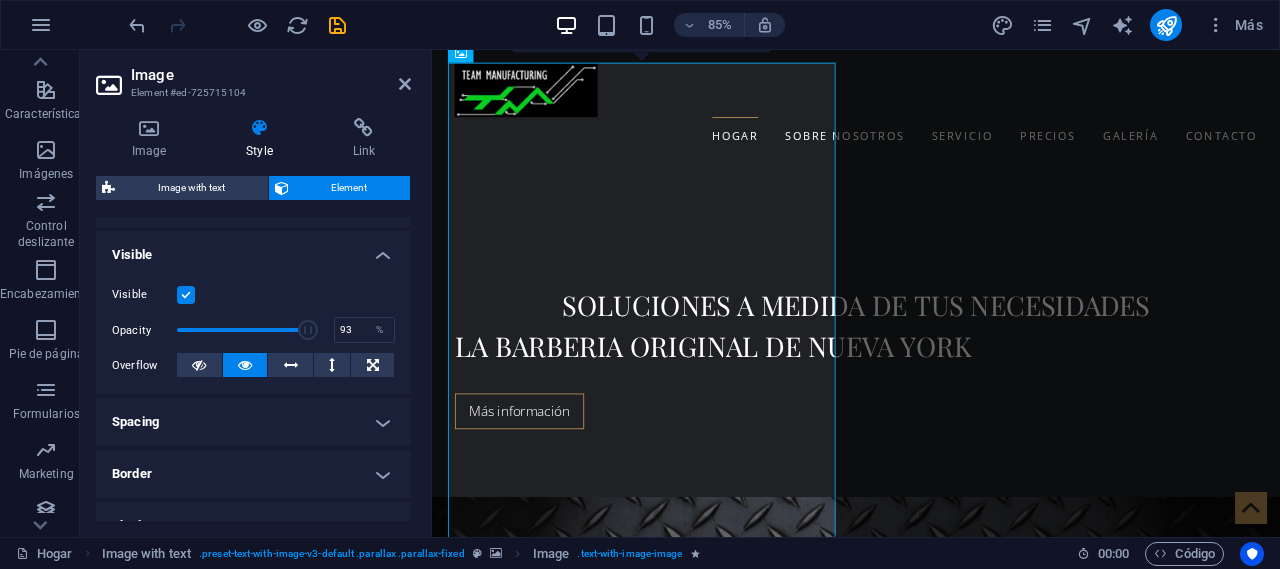 type on "100" 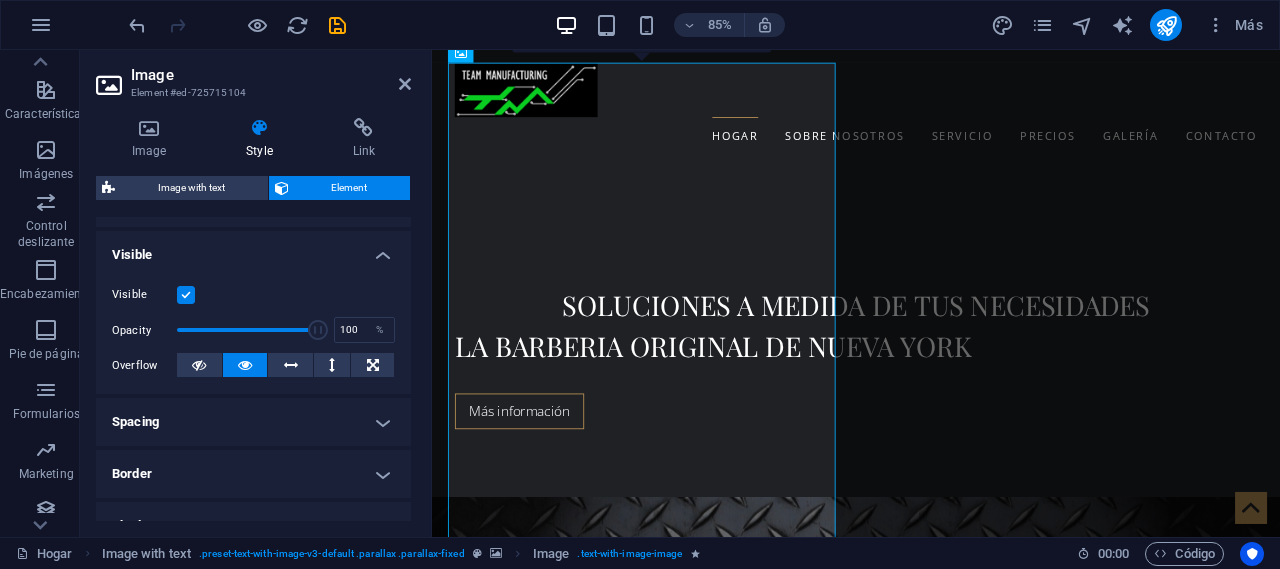 drag, startPoint x: 301, startPoint y: 331, endPoint x: 324, endPoint y: 333, distance: 23.086792 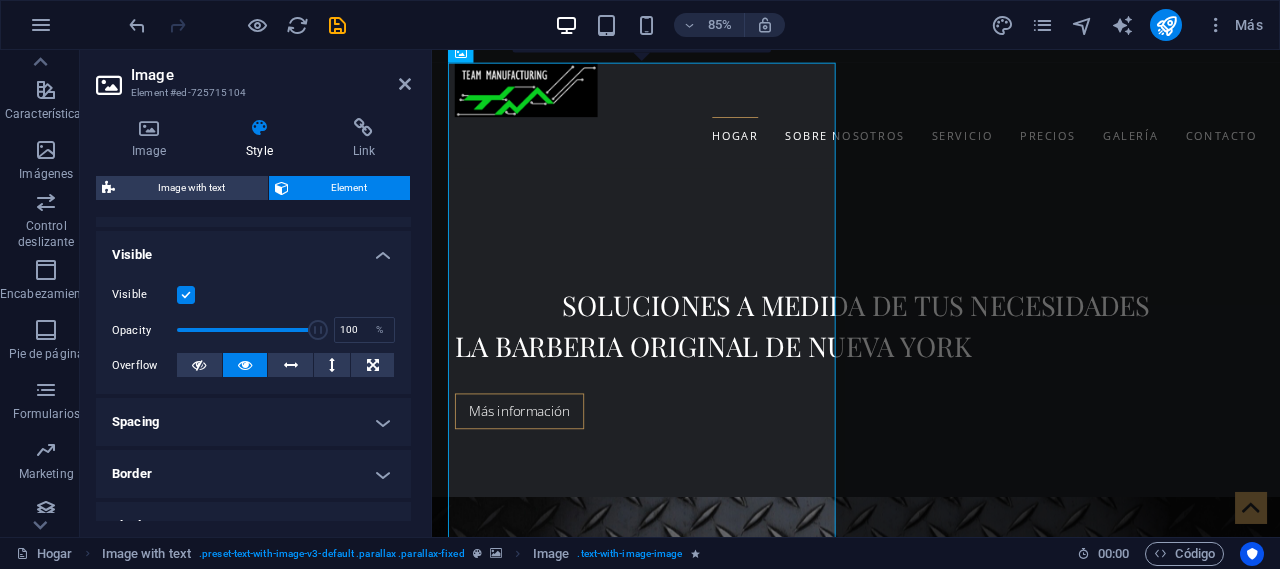 click at bounding box center [318, 330] 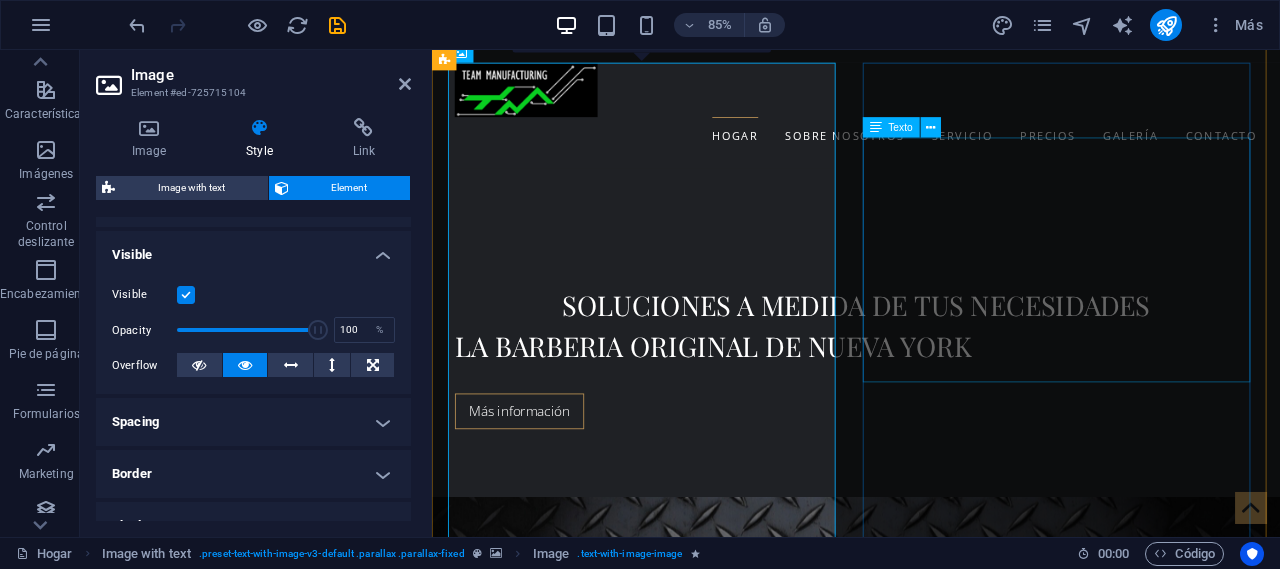 click on "TEAM MANUFACTURING  Se dio a la tarea de formar un equipo de trabajo, que fuera capaz de transmitir sus capacidades de forma profesional para lograr su propósito, mejorando continuamente nuestros procesos, para satisfacer las necesidades de nuestros clientes, brindando servicios de fabricación y remanufactura, los cuales provienen de diversas industrias como: Metalmecánica  Automotriz Electrónica de consumo Construcción Médica" at bounding box center (920, 2246) 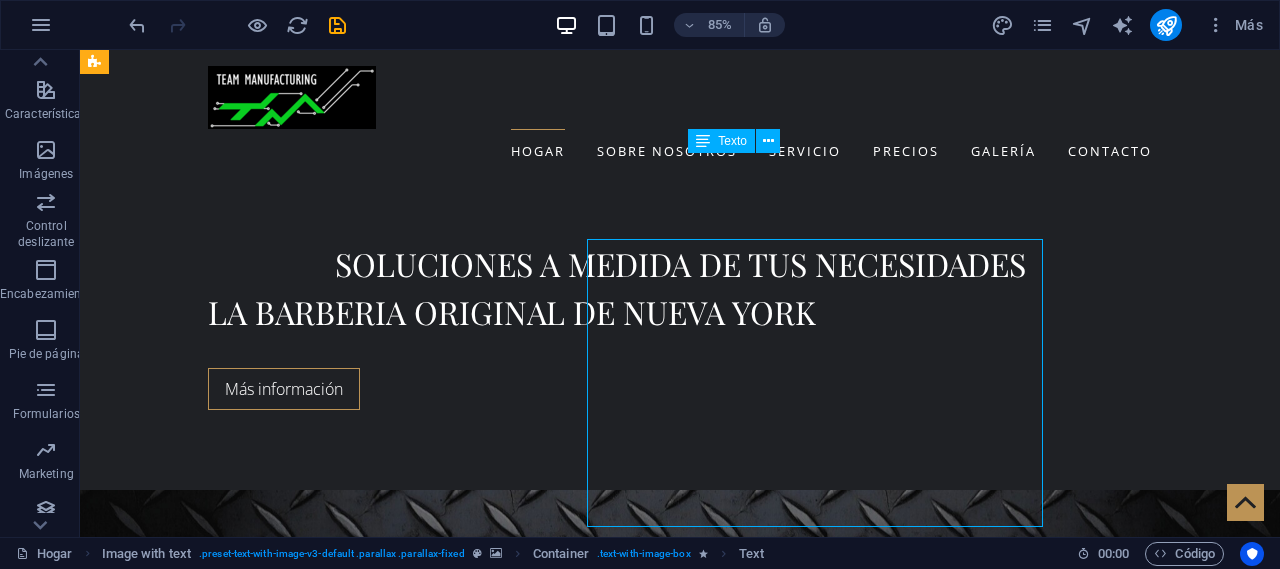 scroll, scrollTop: 600, scrollLeft: 0, axis: vertical 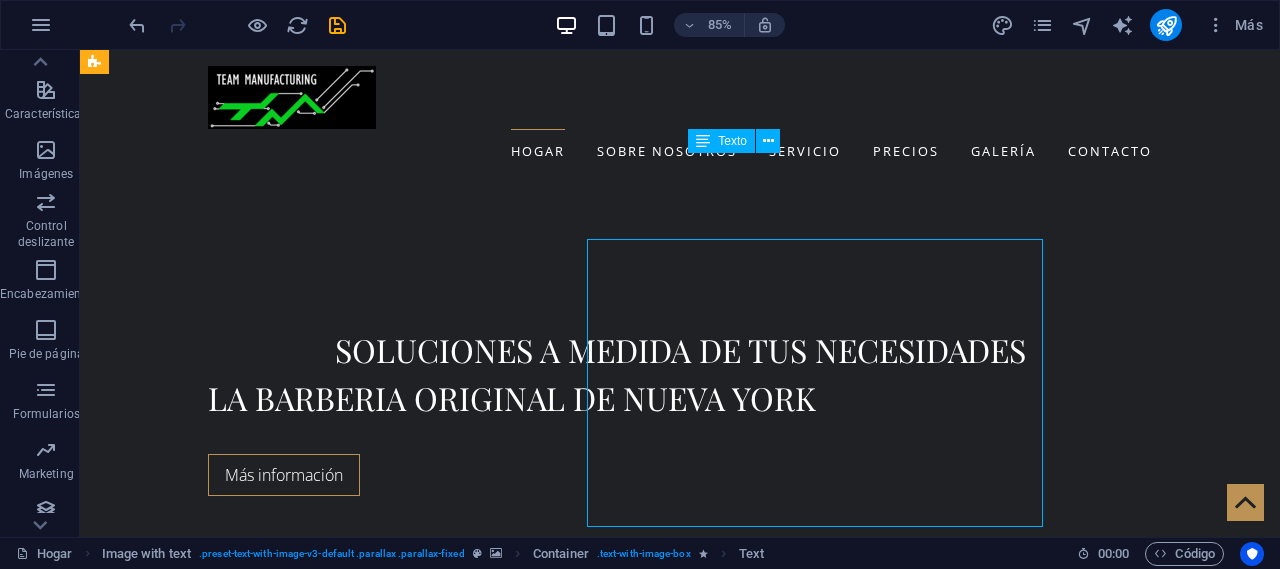 click on "TEAM MANUFACTURING  Se dio a la tarea de formar un equipo de trabajo, que fuera capaz de transmitir sus capacidades de forma profesional para lograr su propósito, mejorando continuamente nuestros procesos, para satisfacer las necesidades de nuestros clientes, brindando servicios de fabricación y remanufactura, los cuales provienen de diversas industrias como: Metalmecánica  Automotriz Electrónica de consumo Construcción Médica" at bounding box center (568, 2246) 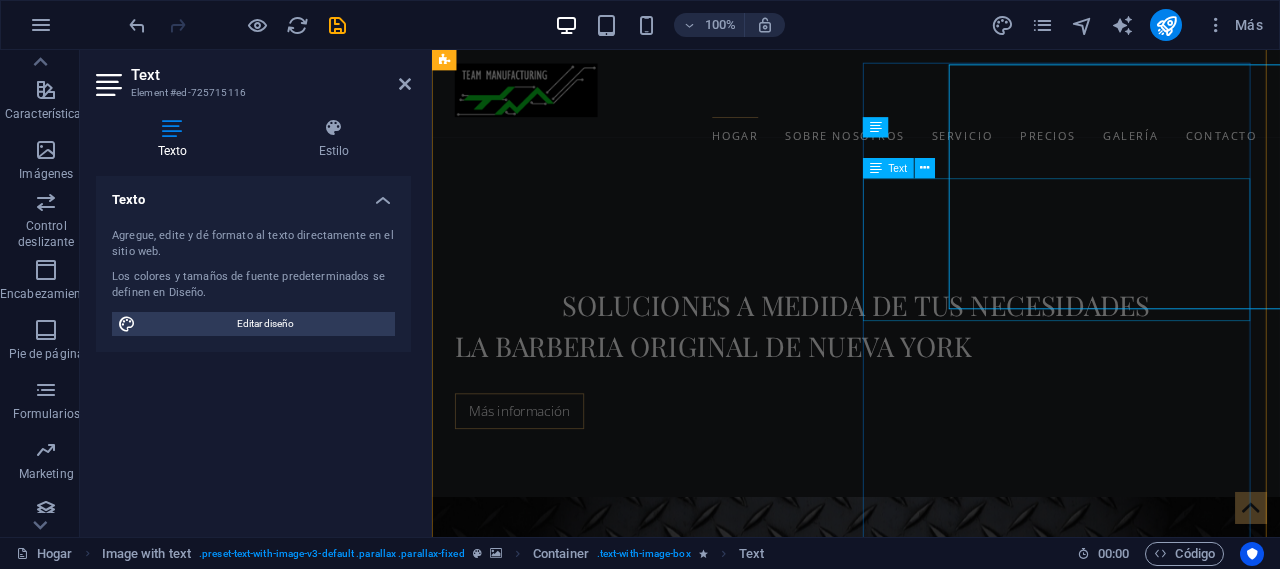 scroll, scrollTop: 686, scrollLeft: 0, axis: vertical 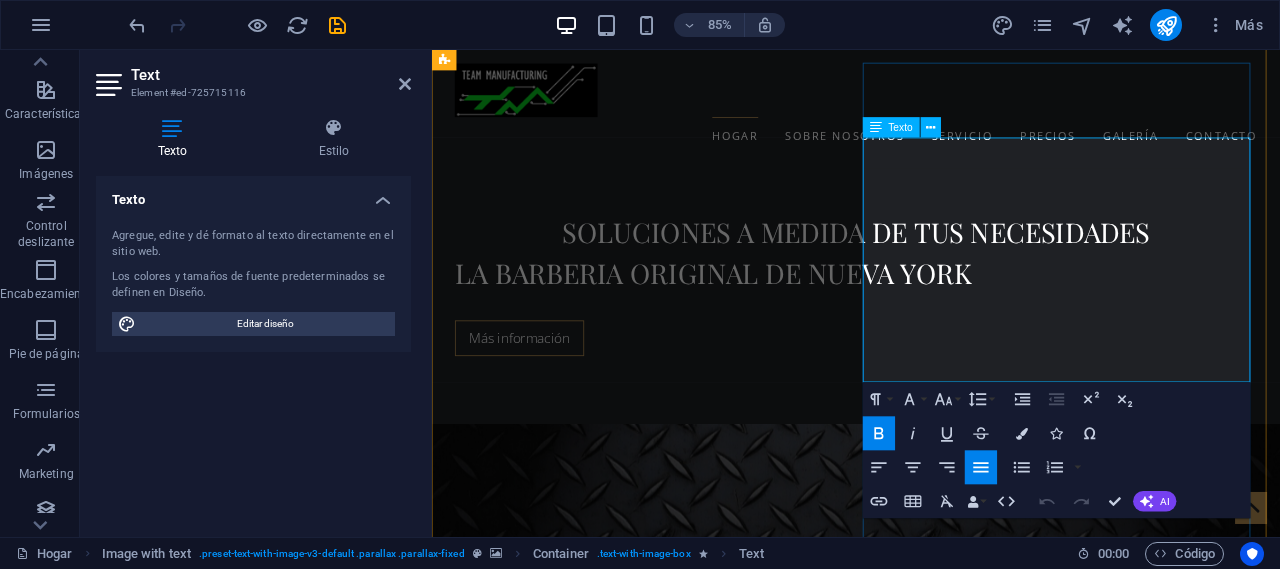 click on "TEAM MANUFACTURING  Se dio a la tarea de formar un equipo de trabajo, que fuera capaz de transmitir sus capacidades de forma profesional para lograr su propósito, mejorando continuamente nuestros procesos, para satisfacer las necesidades de nuestros clientes, brindando servicios de fabricación y remanufactura, los cuales provienen de diversas industrias como:" at bounding box center [920, 2098] 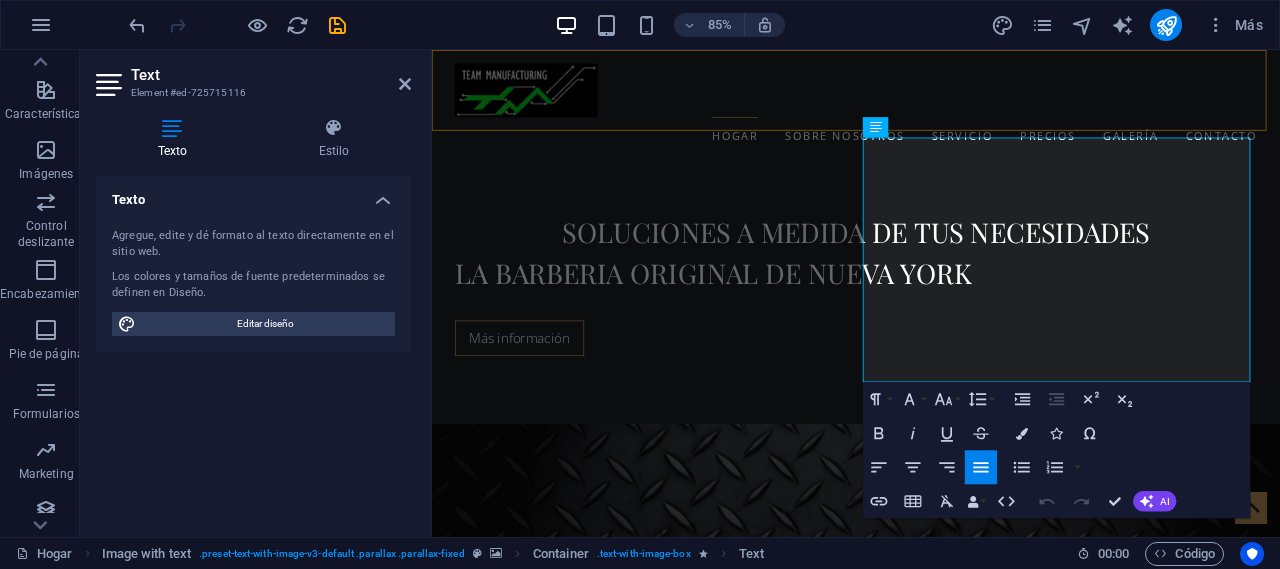 drag, startPoint x: 1071, startPoint y: 309, endPoint x: 938, endPoint y: 132, distance: 221.40009 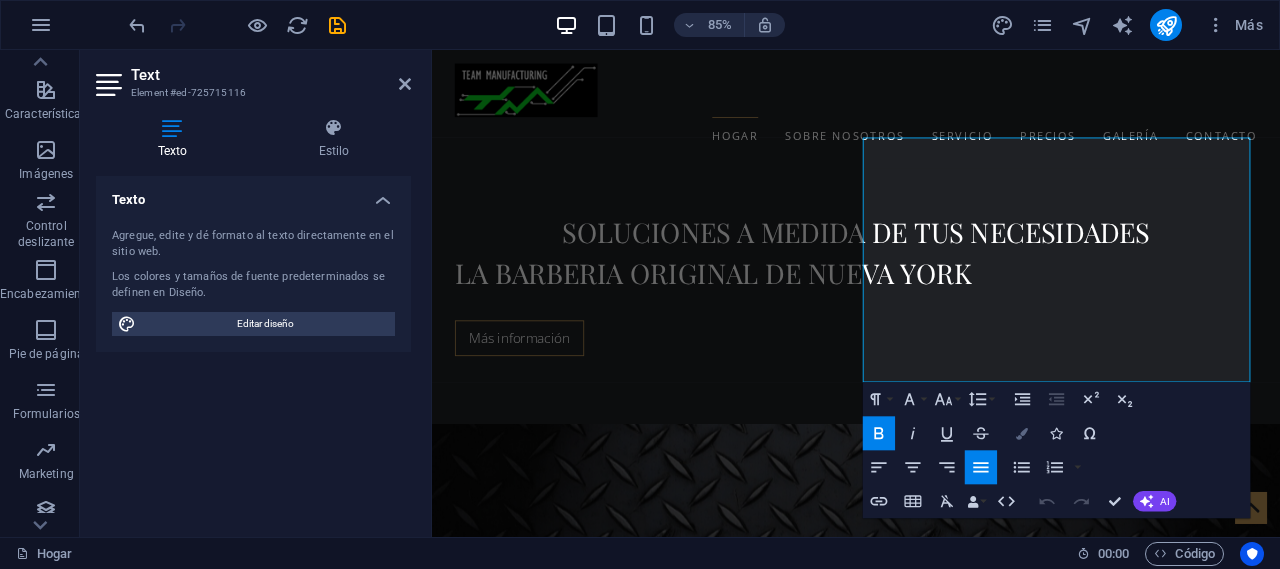 click on "Colors" at bounding box center (1022, 434) 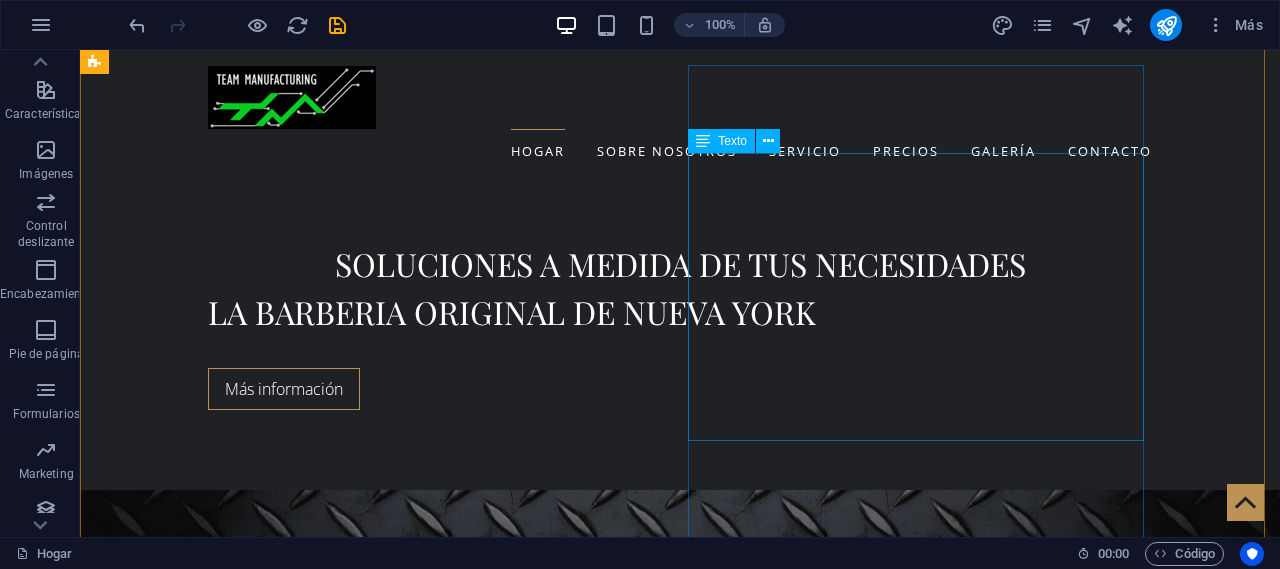 scroll, scrollTop: 600, scrollLeft: 0, axis: vertical 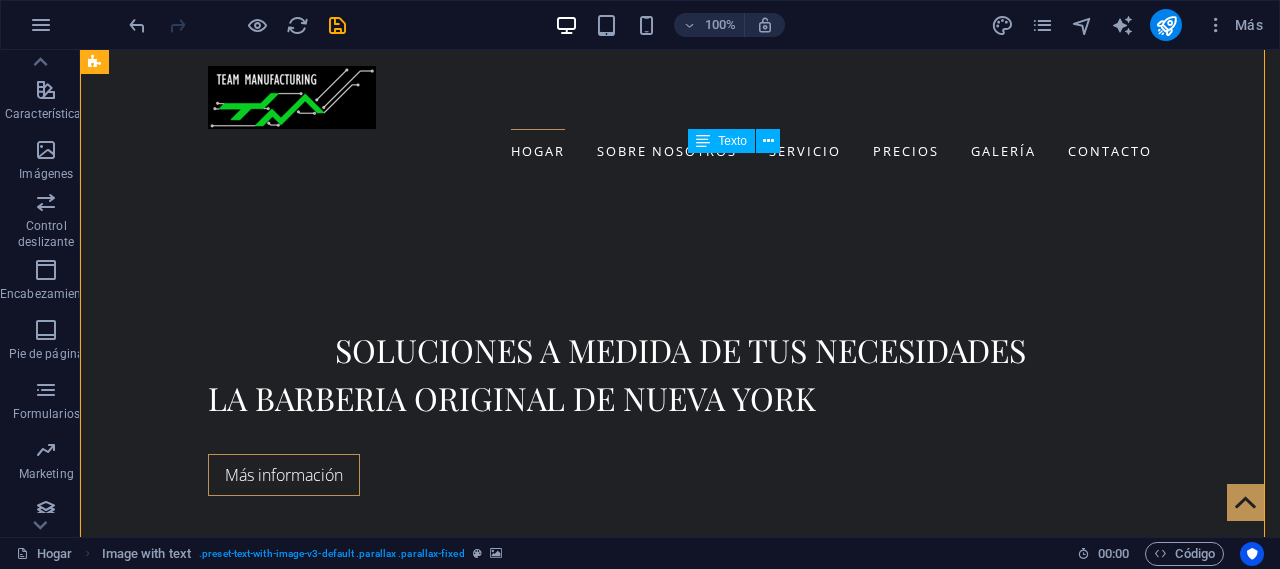 drag, startPoint x: 812, startPoint y: 307, endPoint x: 706, endPoint y: 182, distance: 163.89326 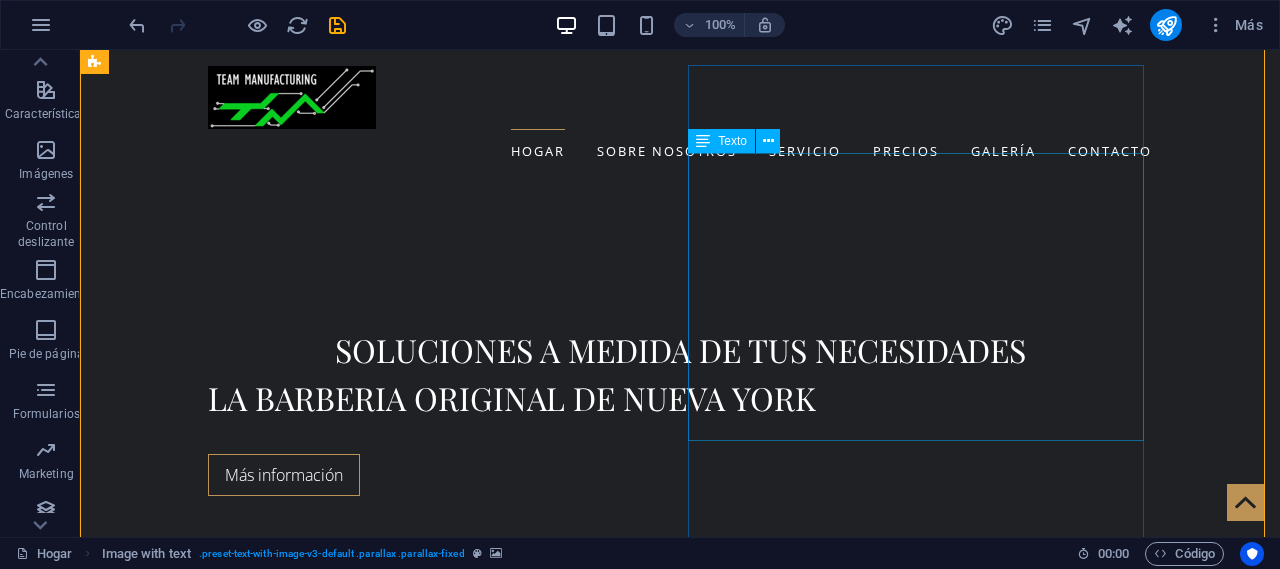 click on "TEAM MANUFACTURING  Se dio a la tarea de formar un equipo de trabajo, que fuera capaz de transmitir sus capacidades de forma profesional para lograr su propósito, mejorando continuamente nuestros procesos, para satisfacer las necesidades de nuestros clientes, brindando servicios de fabricación y remanufactura, los cuales provienen de diversas industrias como: Metalmecánica  Automotriz Electrónica de consumo Construcción Médica" at bounding box center (568, 2246) 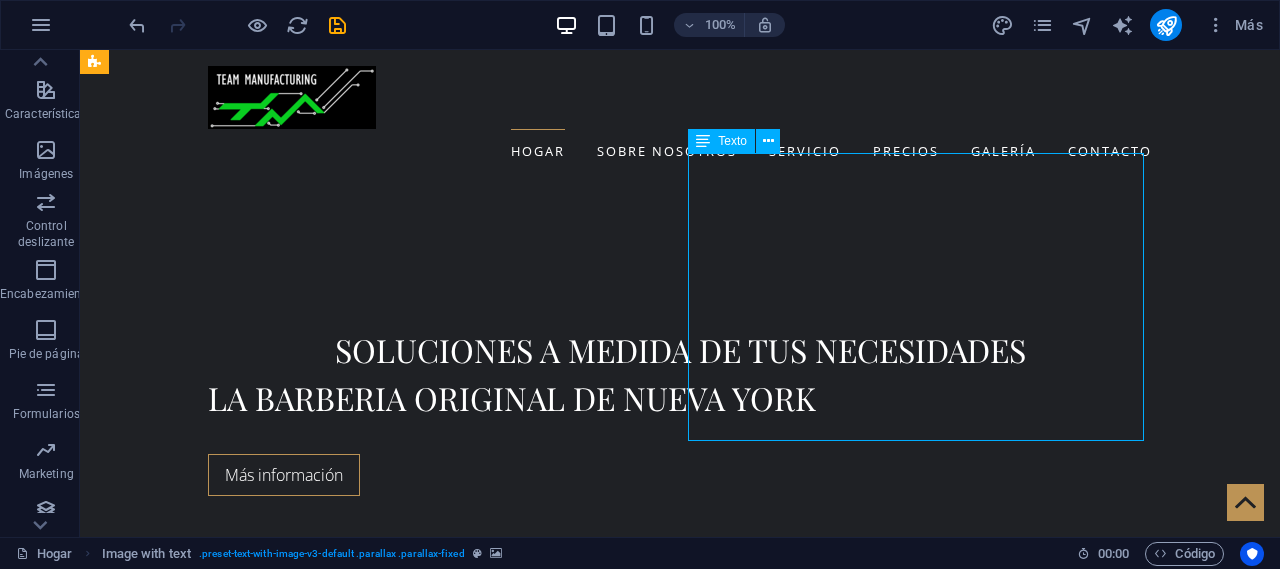 click on "TEAM MANUFACTURING  Se dio a la tarea de formar un equipo de trabajo, que fuera capaz de transmitir sus capacidades de forma profesional para lograr su propósito, mejorando continuamente nuestros procesos, para satisfacer las necesidades de nuestros clientes, brindando servicios de fabricación y remanufactura, los cuales provienen de diversas industrias como: Metalmecánica  Automotriz Electrónica de consumo Construcción Médica" at bounding box center (568, 2246) 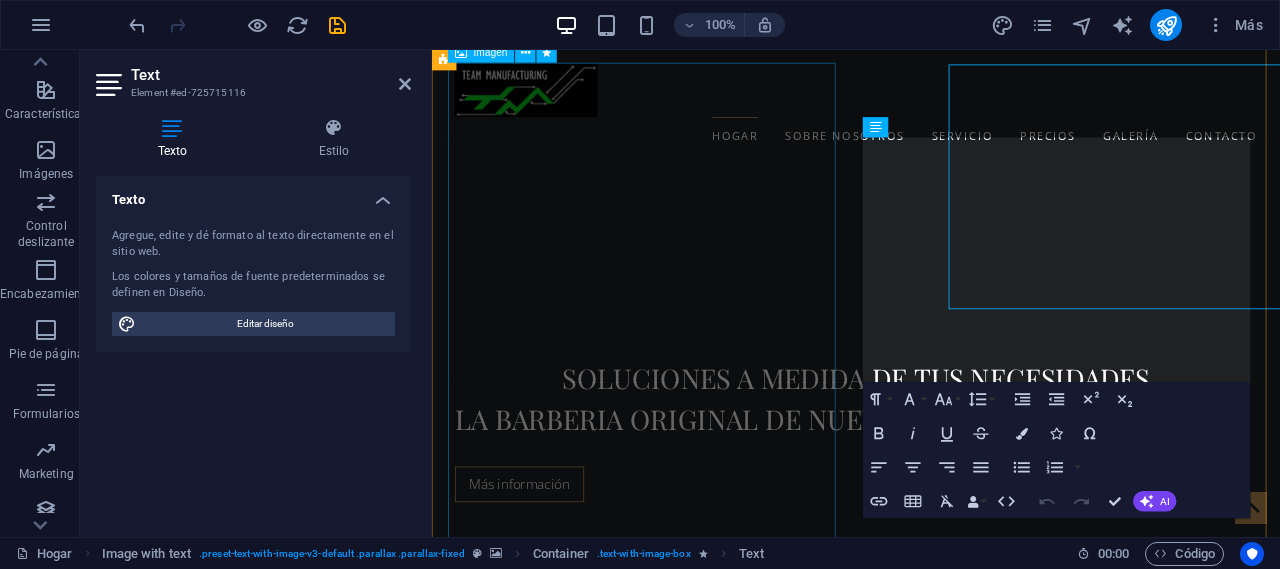 scroll, scrollTop: 686, scrollLeft: 0, axis: vertical 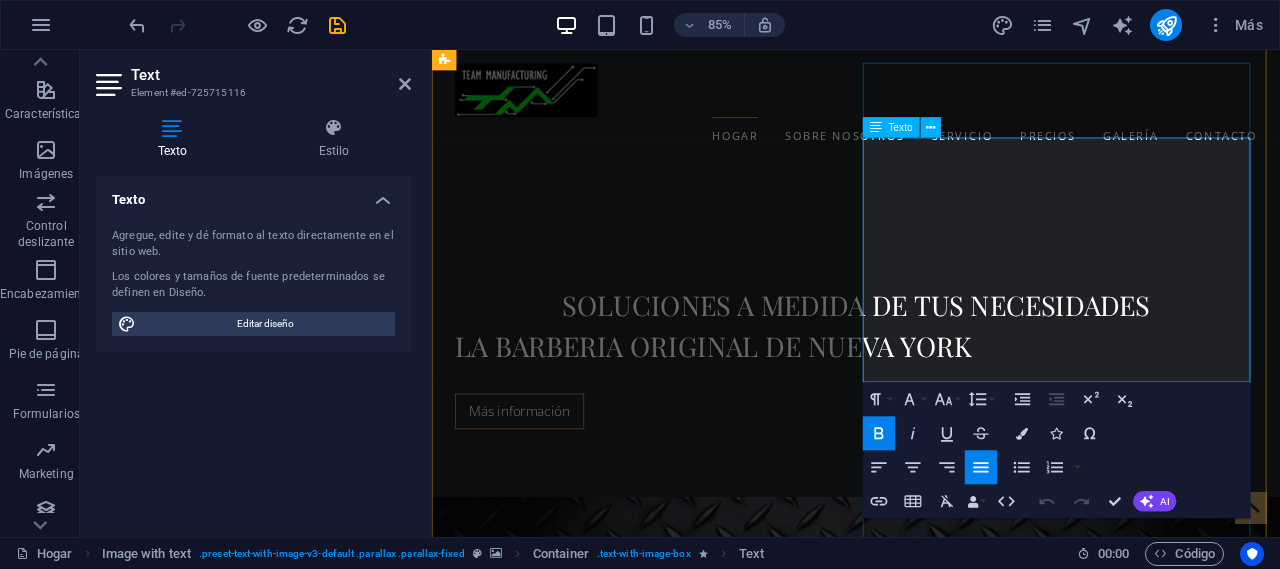 drag, startPoint x: 1002, startPoint y: 283, endPoint x: 941, endPoint y: 164, distance: 133.7236 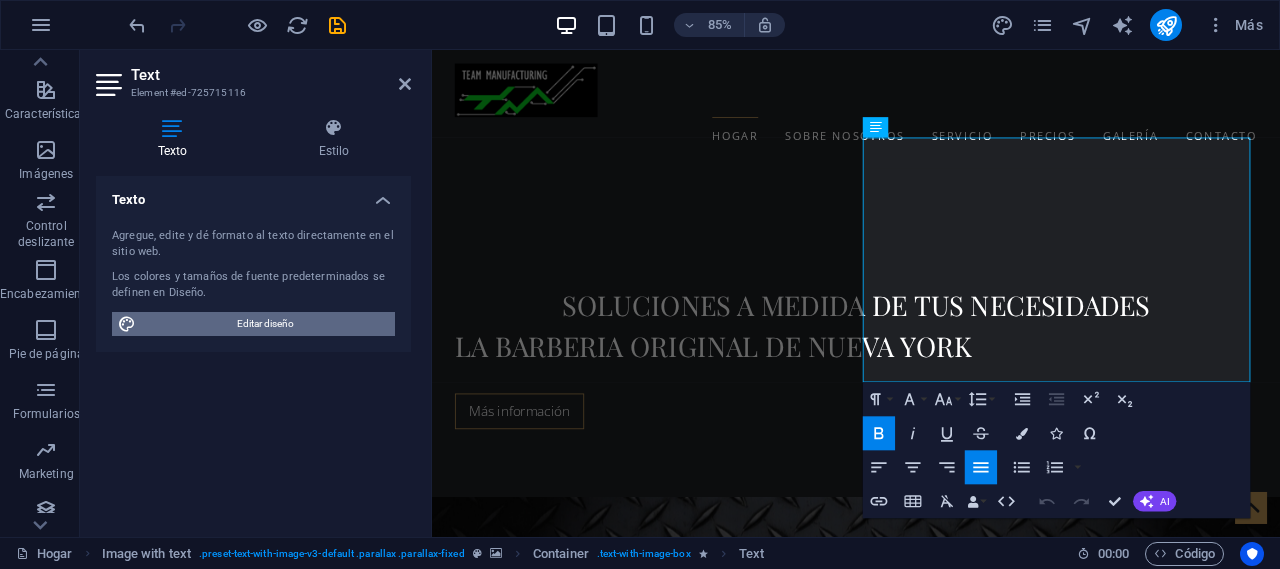click on "Editar diseño" at bounding box center (265, 324) 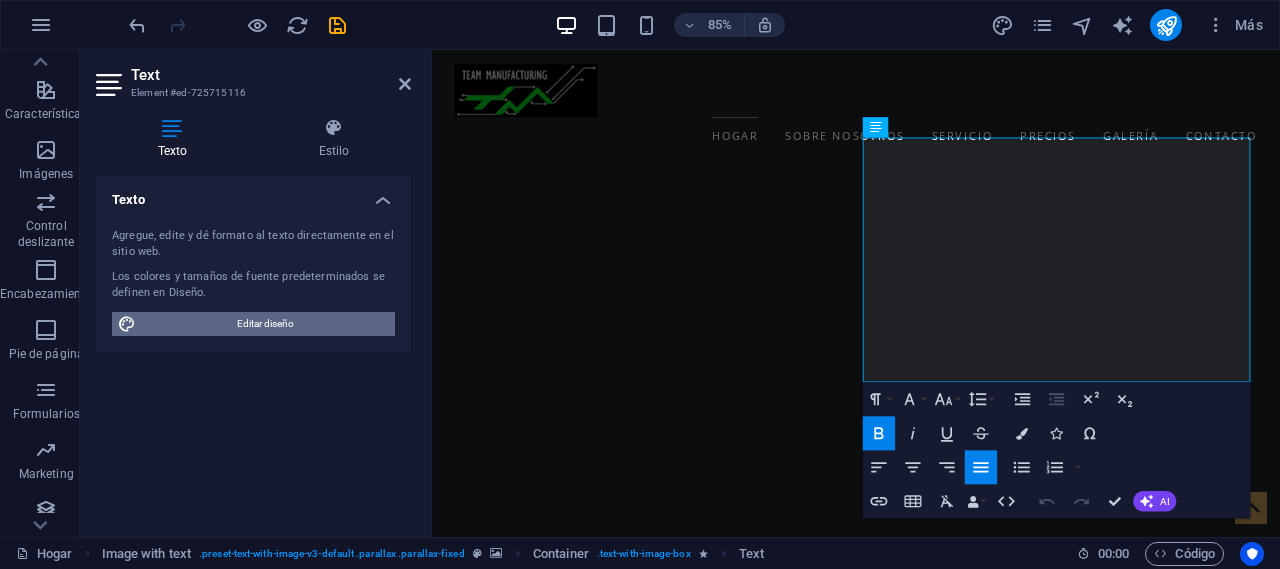 scroll, scrollTop: 1505, scrollLeft: 0, axis: vertical 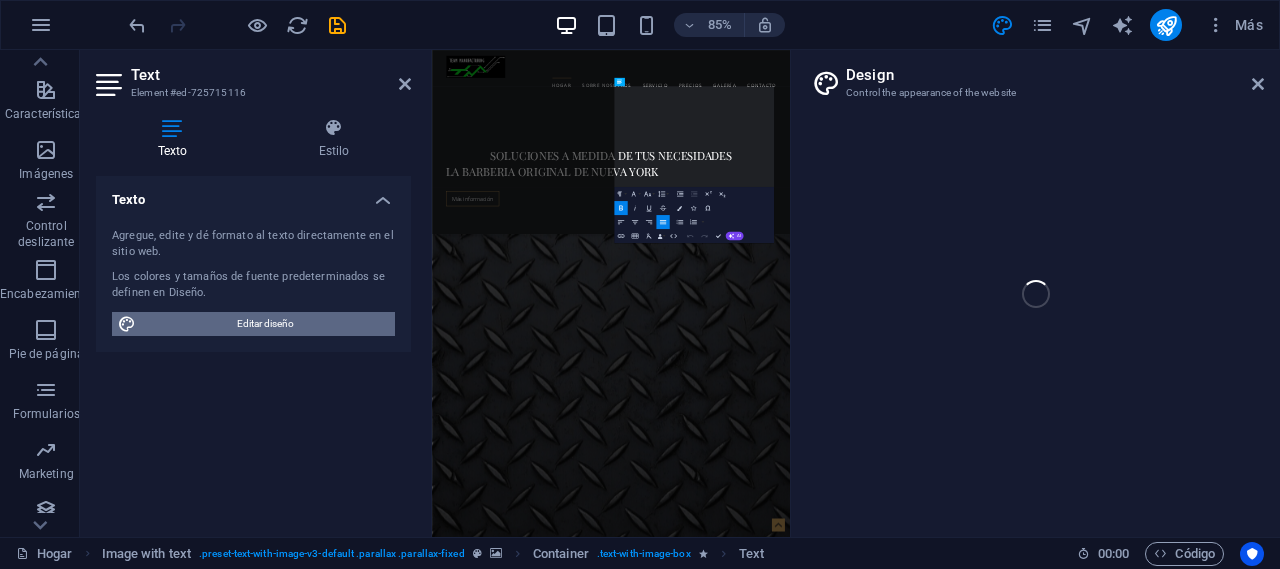 click on "Editar diseño" at bounding box center (265, 324) 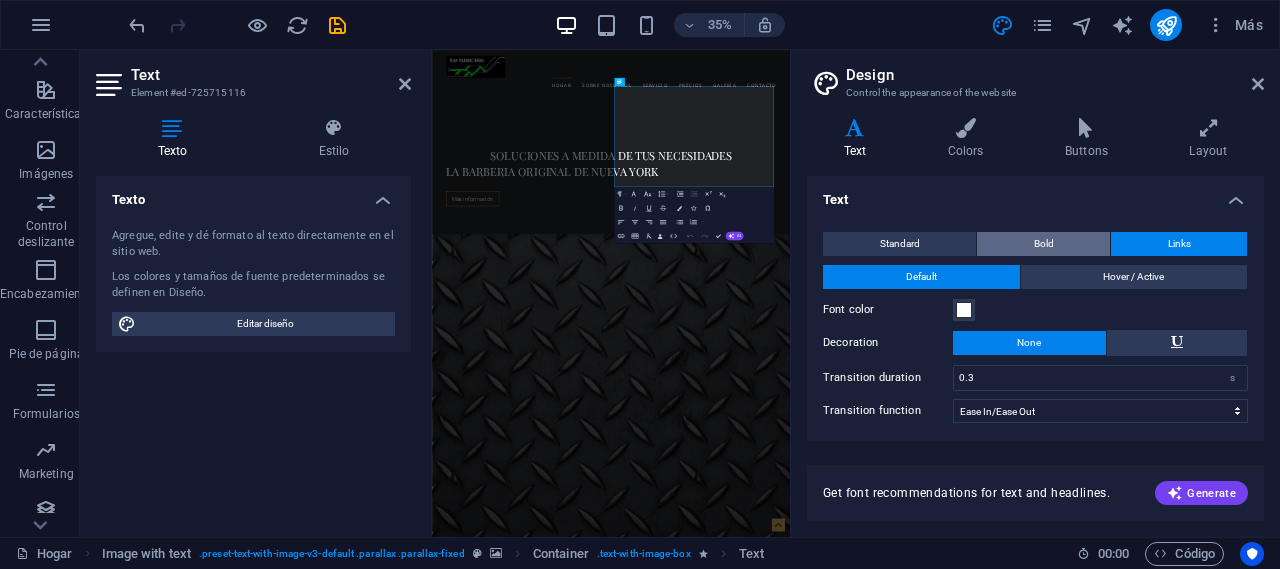 click on "Bold" at bounding box center (1043, 244) 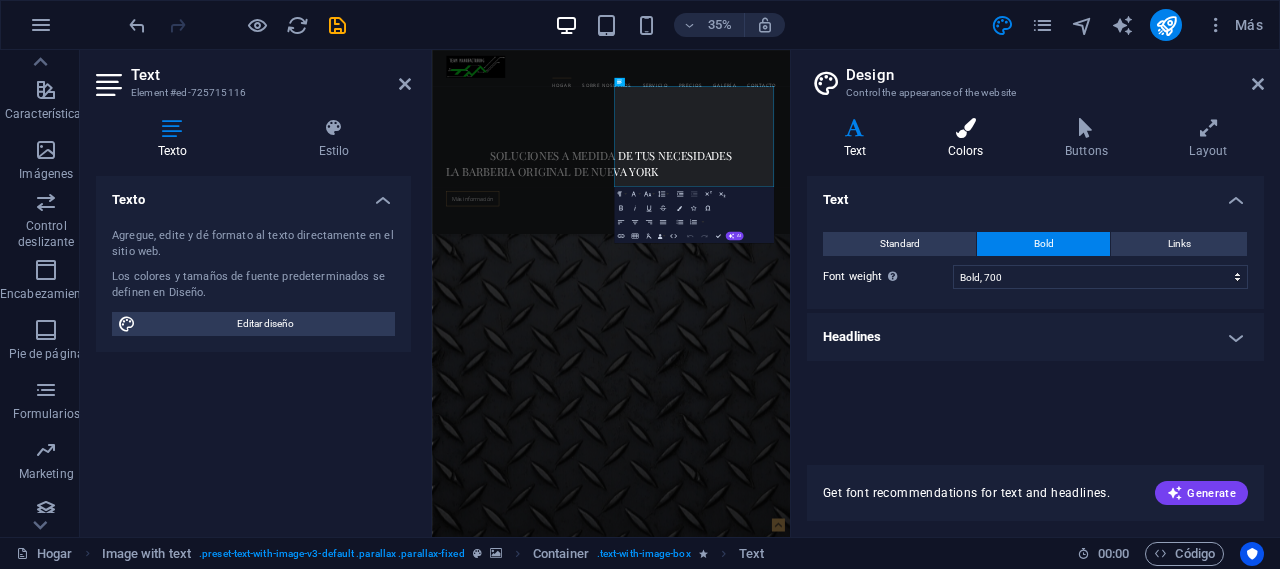 click at bounding box center [965, 128] 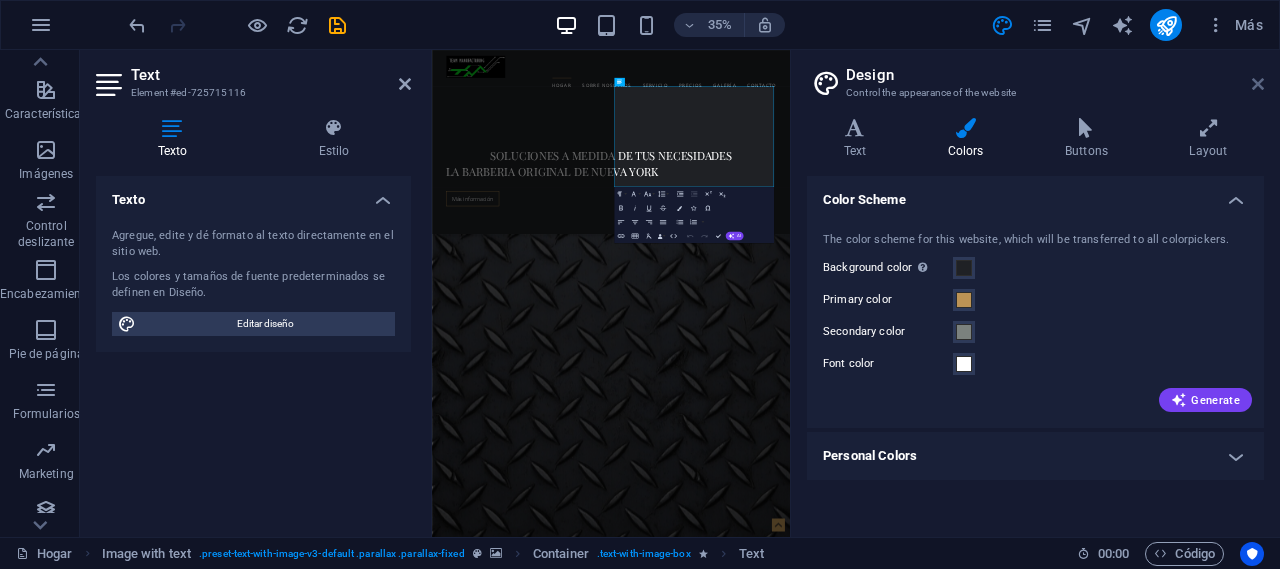 click at bounding box center (1258, 84) 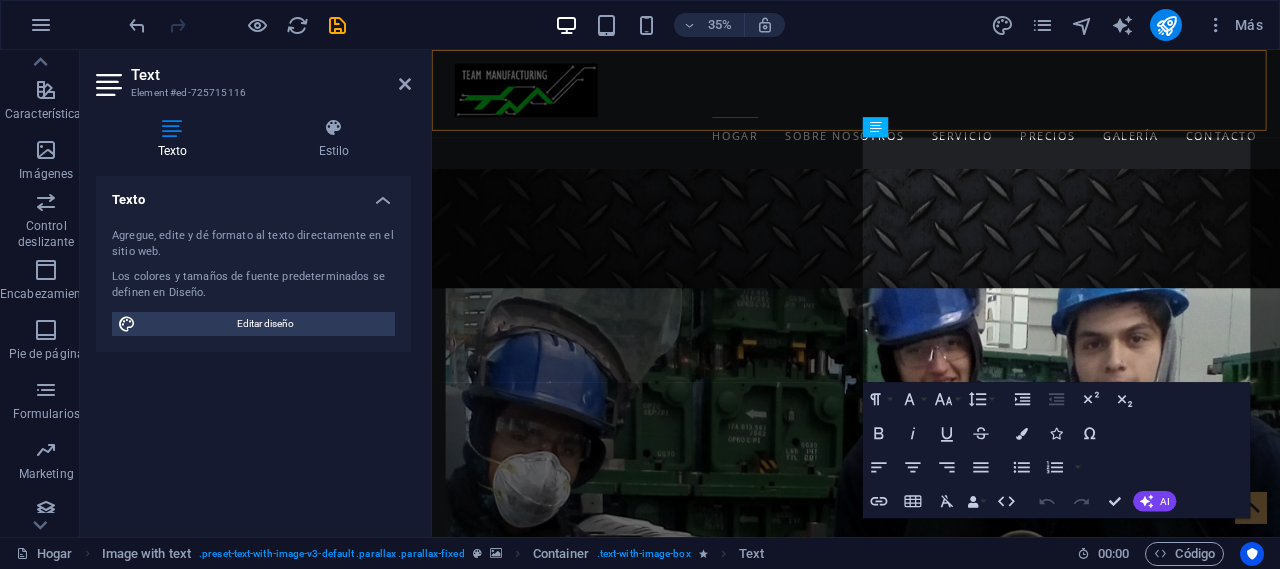 scroll, scrollTop: 686, scrollLeft: 0, axis: vertical 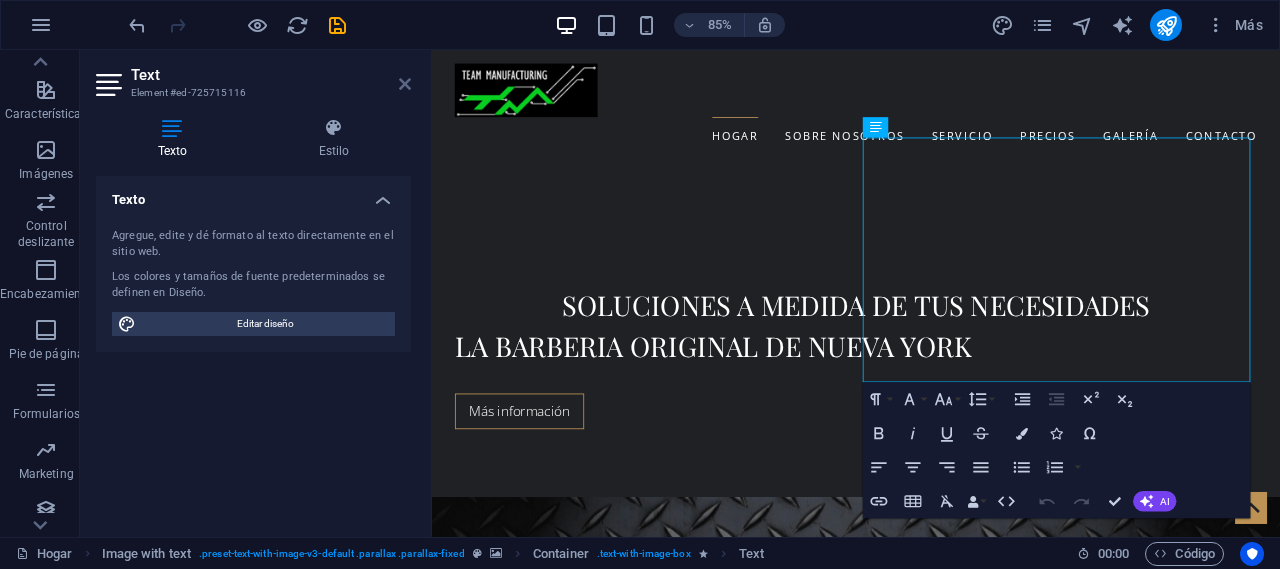 click at bounding box center (405, 84) 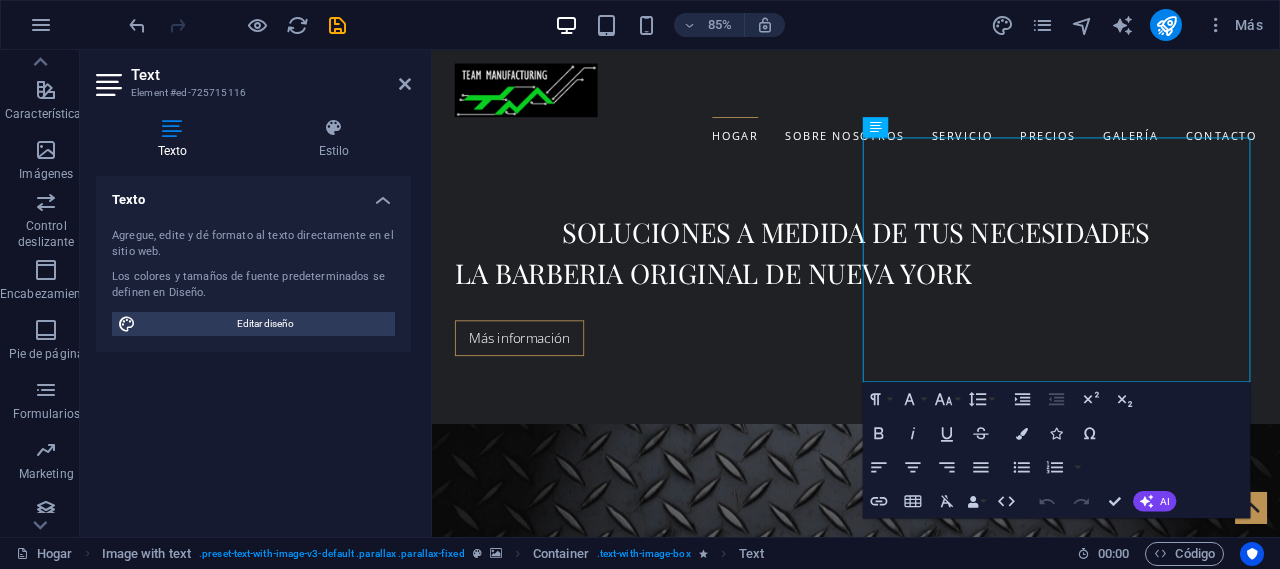 scroll, scrollTop: 600, scrollLeft: 0, axis: vertical 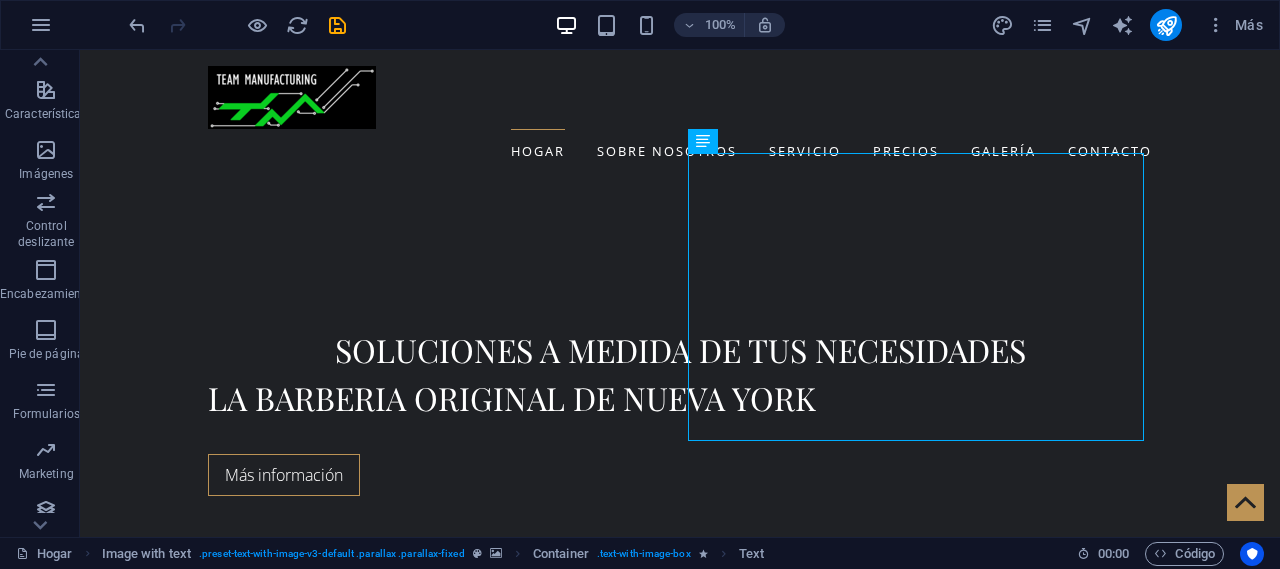 click at bounding box center (680, 819) 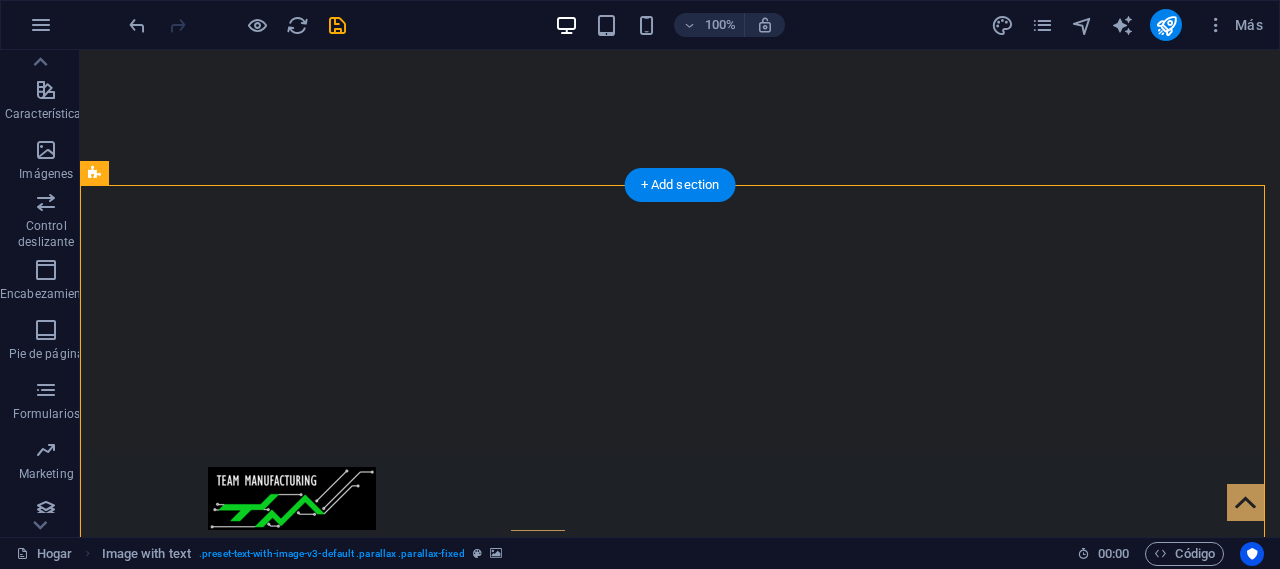 scroll, scrollTop: 400, scrollLeft: 0, axis: vertical 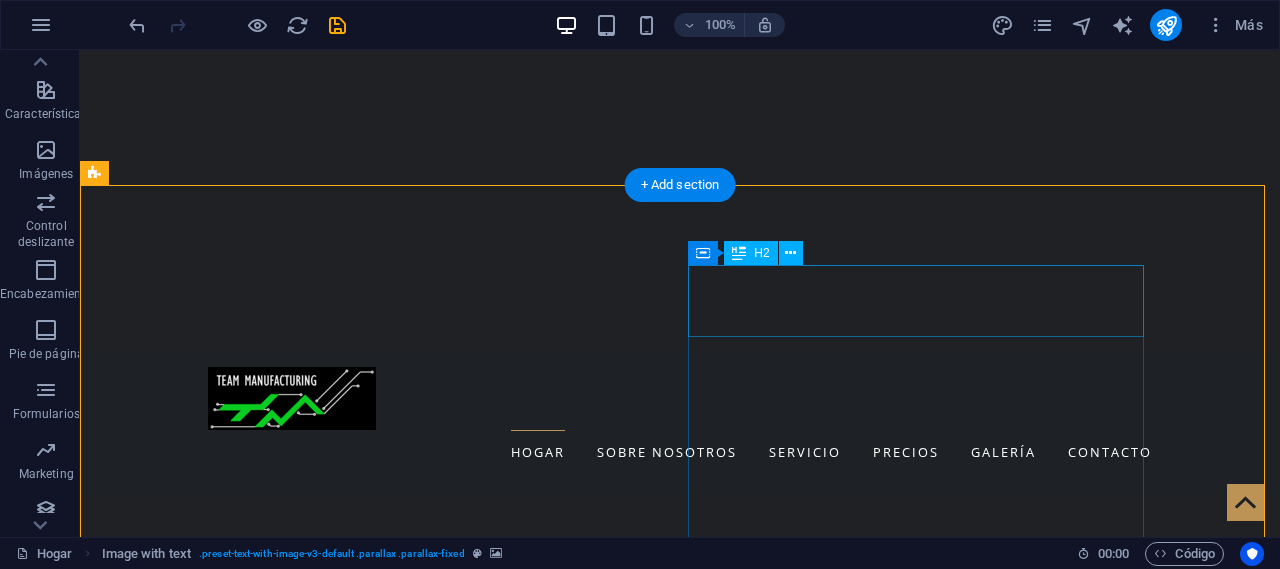 click on "QUIENES SOMOS" at bounding box center (568, 2341) 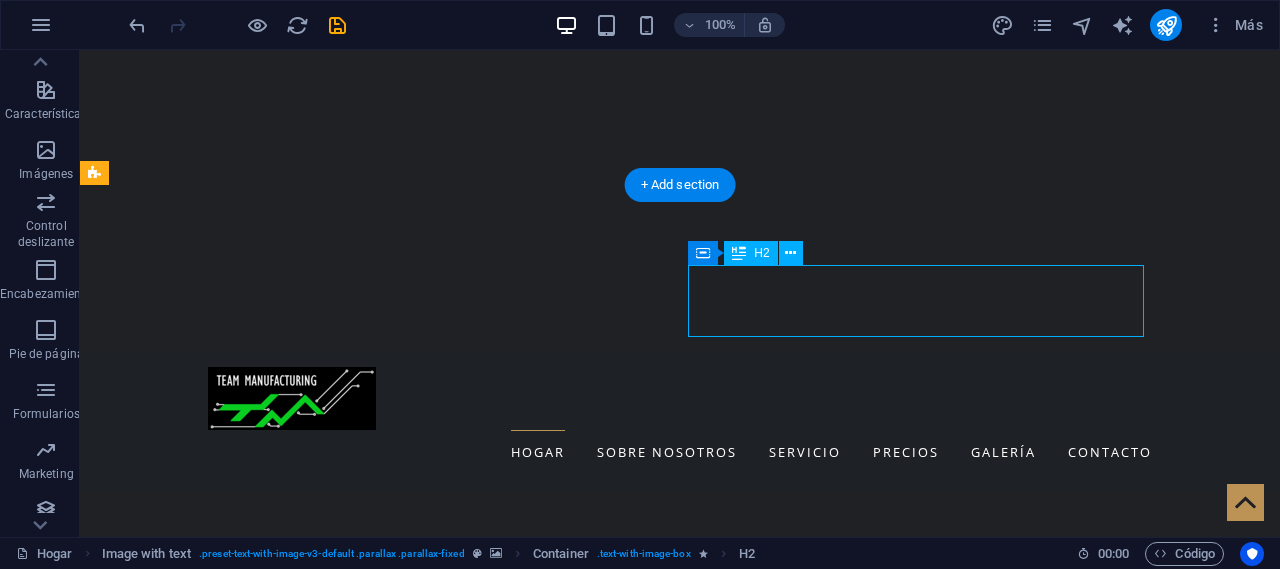 click on "QUIENES SOMOS" at bounding box center [568, 2341] 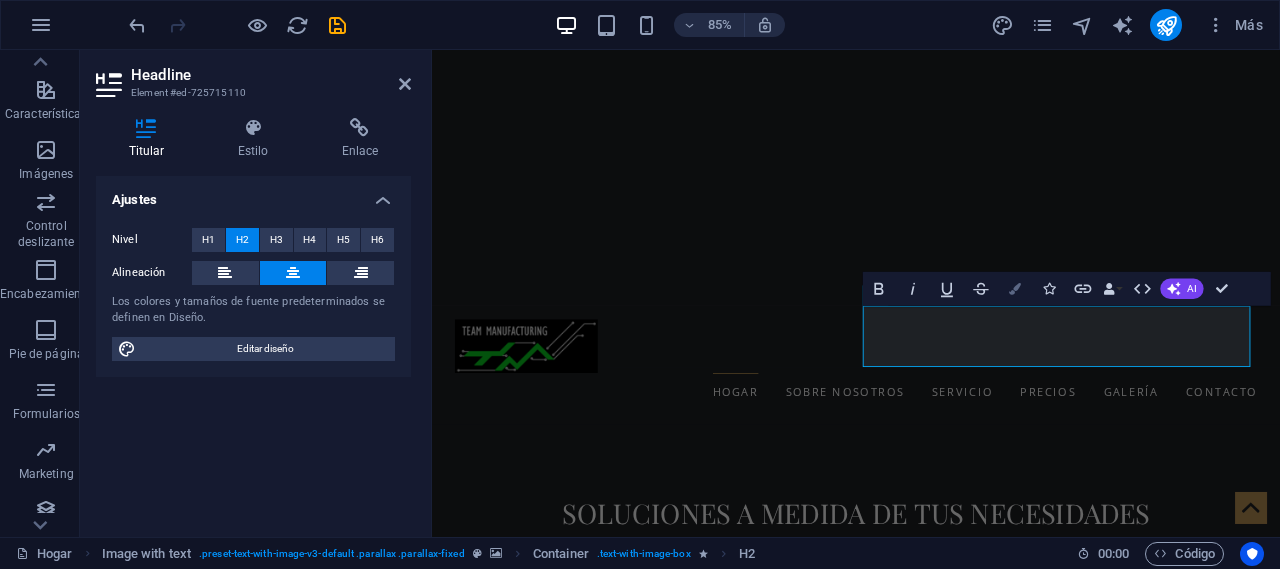 click on "Colors" at bounding box center (1015, 289) 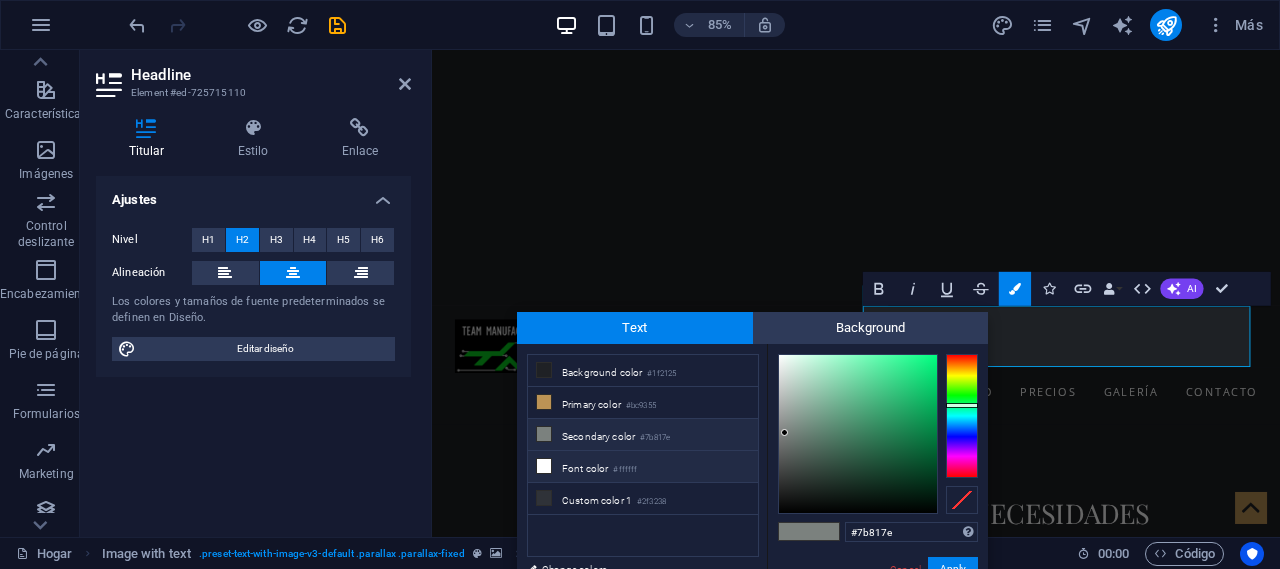 click on "Font color
#ffffff" at bounding box center [643, 467] 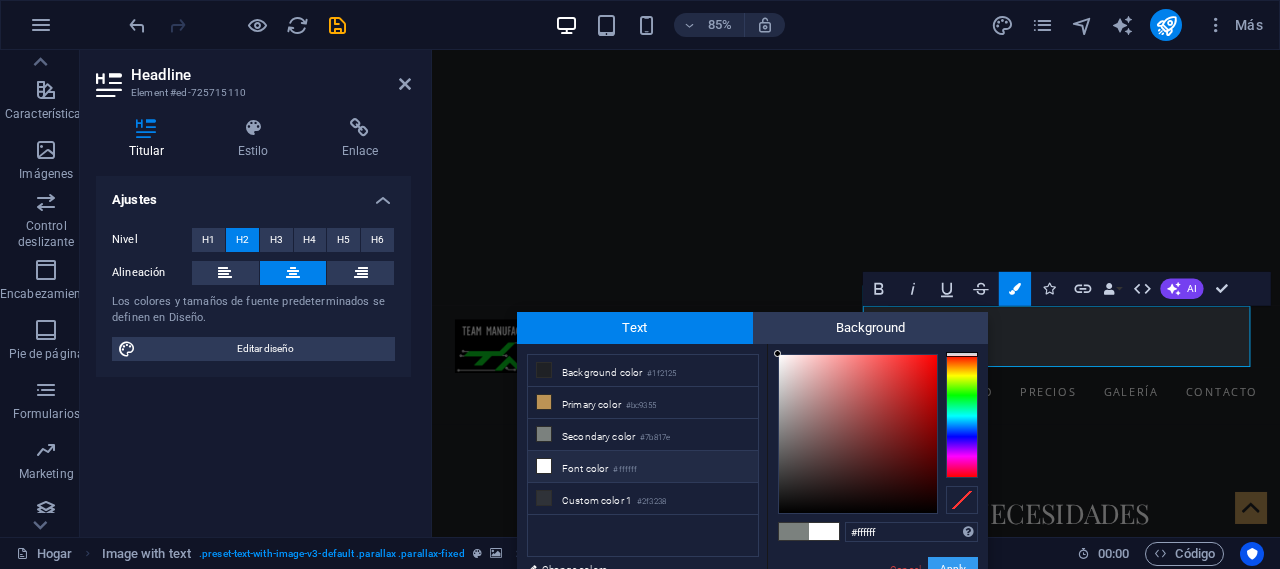 click on "Apply" at bounding box center (953, 569) 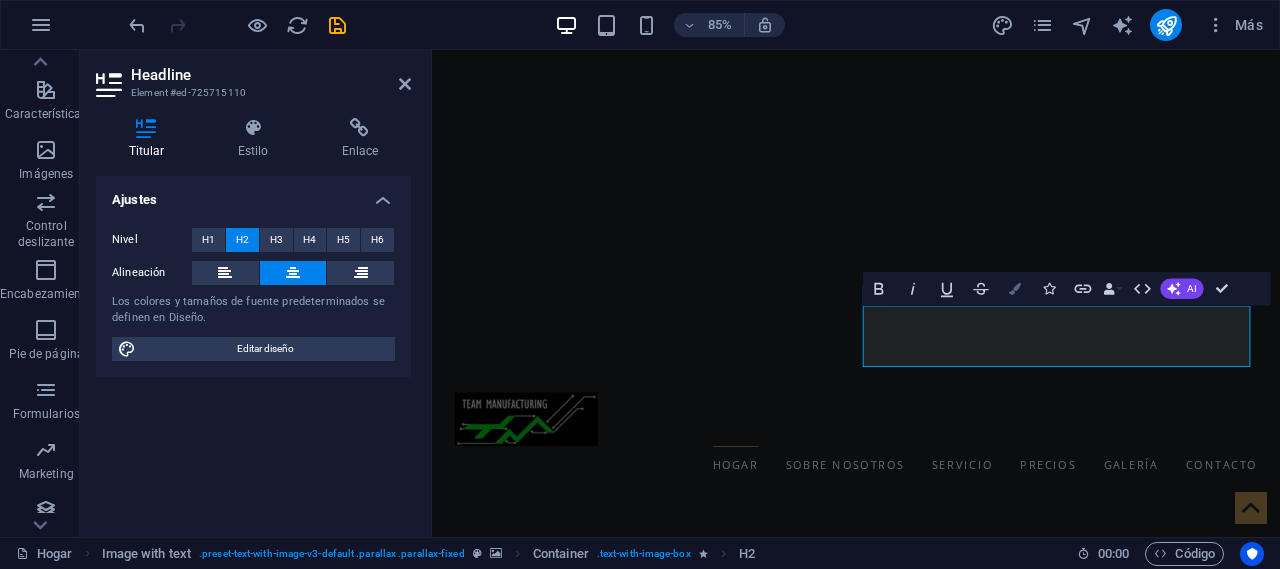 click on "Colors" at bounding box center [1015, 289] 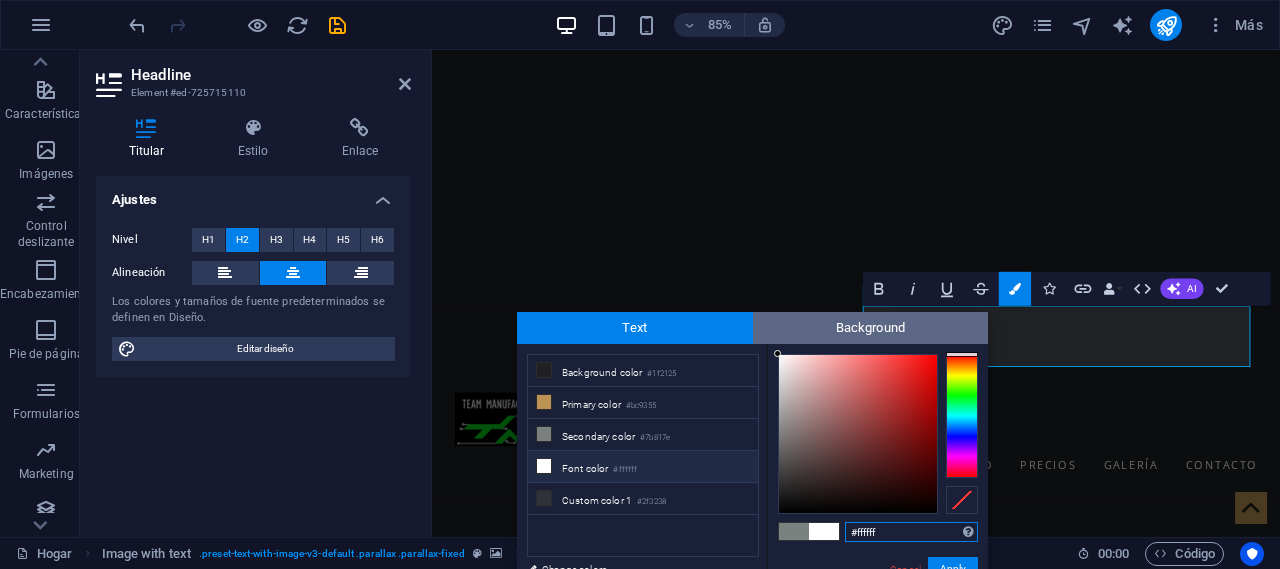 click on "Background" at bounding box center [871, 328] 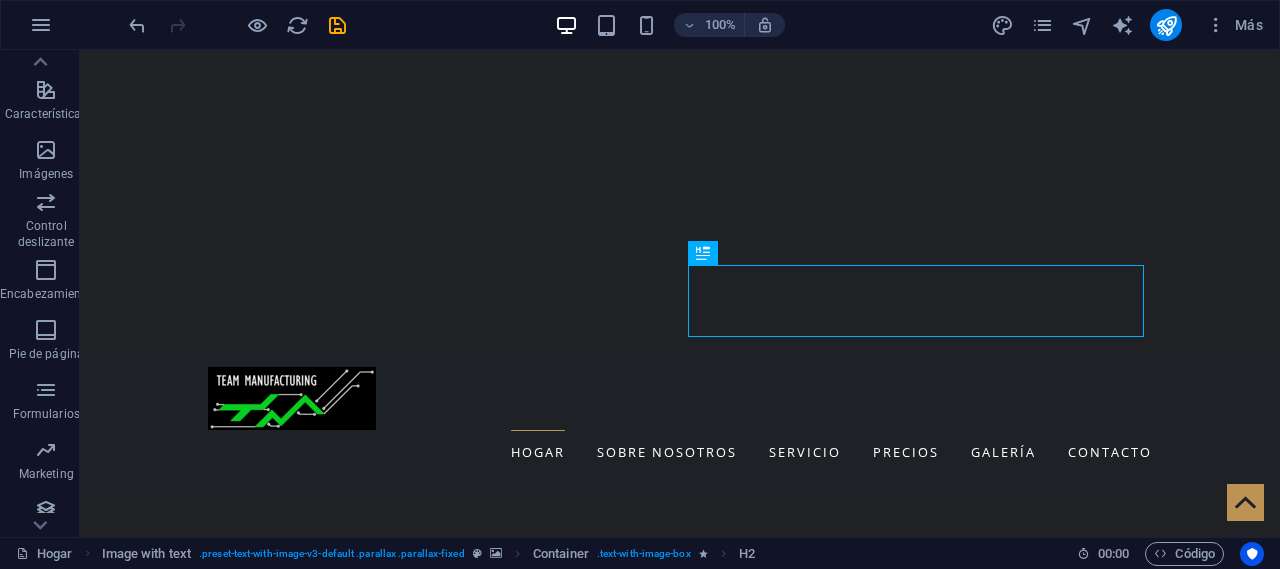 click on "Hogar Image with text . preset-text-with-image-v3-default .parallax .parallax-fixed Container . text-with-image-box H2 00:00 ​ ​ Código" at bounding box center [640, 553] 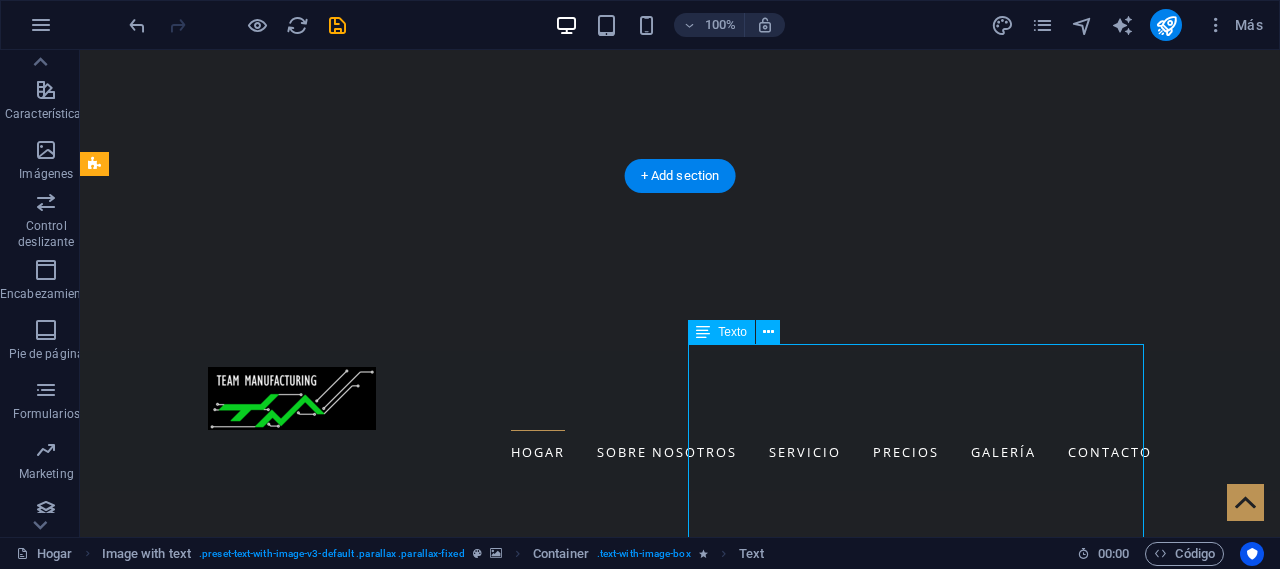 drag, startPoint x: 806, startPoint y: 511, endPoint x: 724, endPoint y: 449, distance: 102.80078 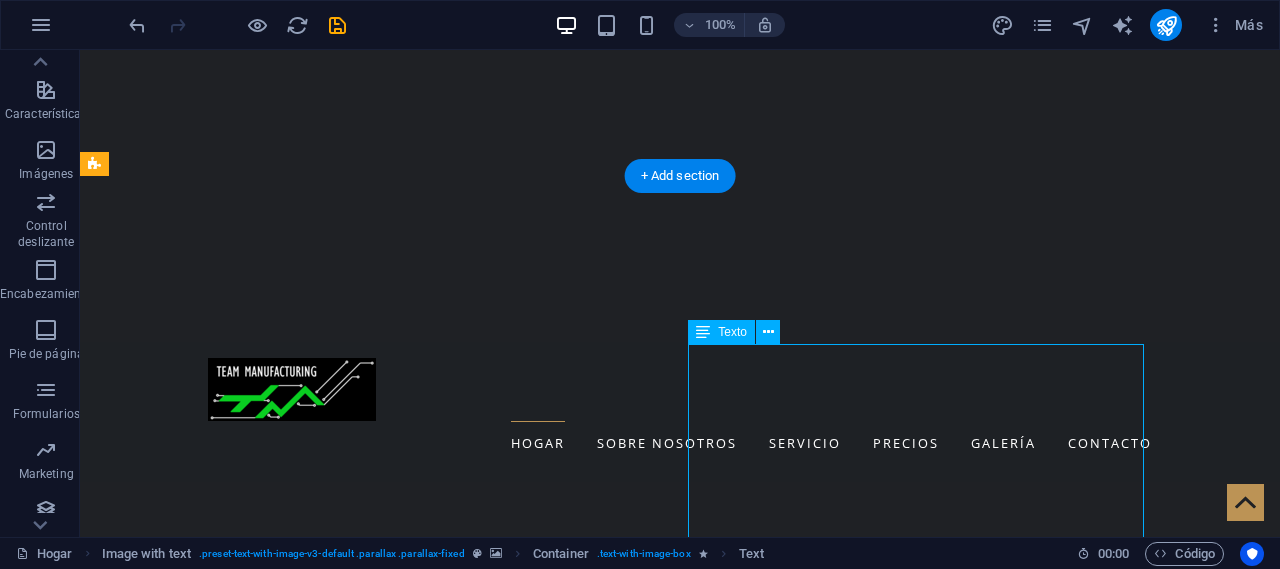 click on "TEAM MANUFACTURING  Se dio a la tarea de formar un equipo de trabajo, que fuera capaz de transmitir sus capacidades de forma profesional para lograr su propósito, mejorando continuamente nuestros procesos, para satisfacer las necesidades de nuestros clientes, brindando servicios de fabricación y remanufactura, los cuales provienen de diversas industrias como: Metalmecánica  Automotriz Electrónica de consumo Construcción Médica" at bounding box center (568, 2482) 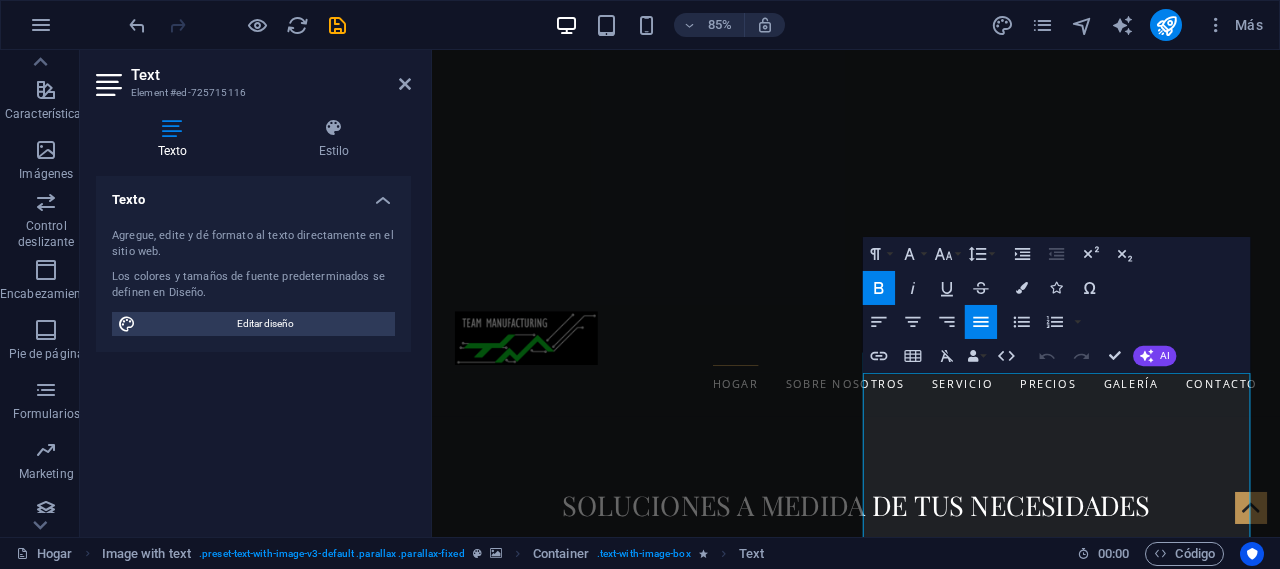drag, startPoint x: 1031, startPoint y: 587, endPoint x: 936, endPoint y: 432, distance: 181.79659 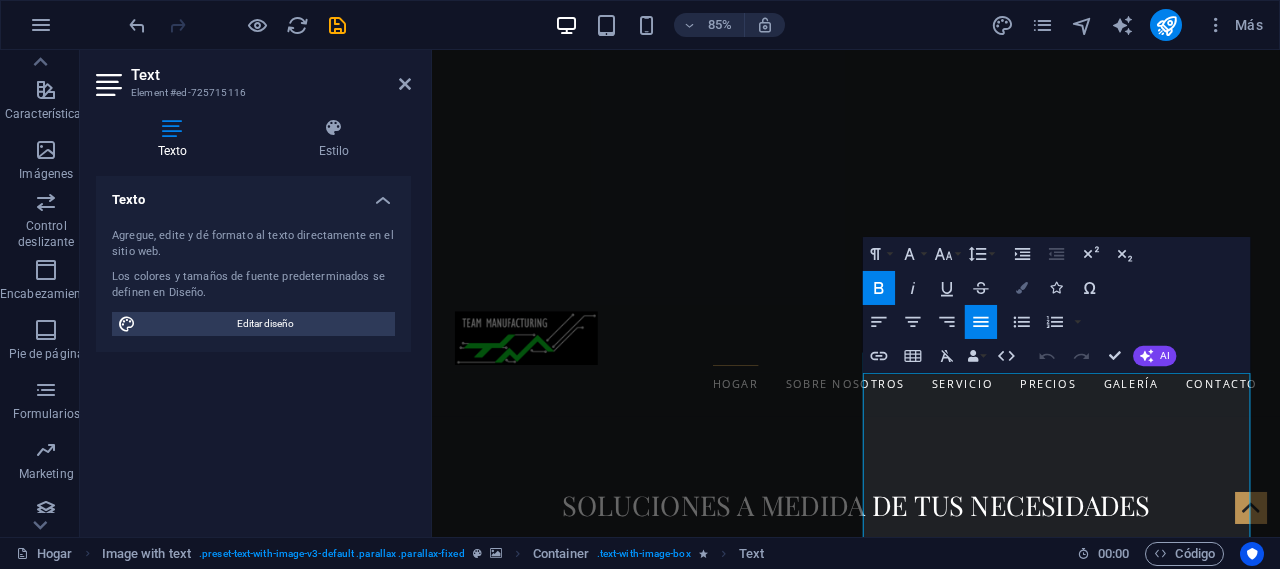 click on "Colors" at bounding box center (1022, 288) 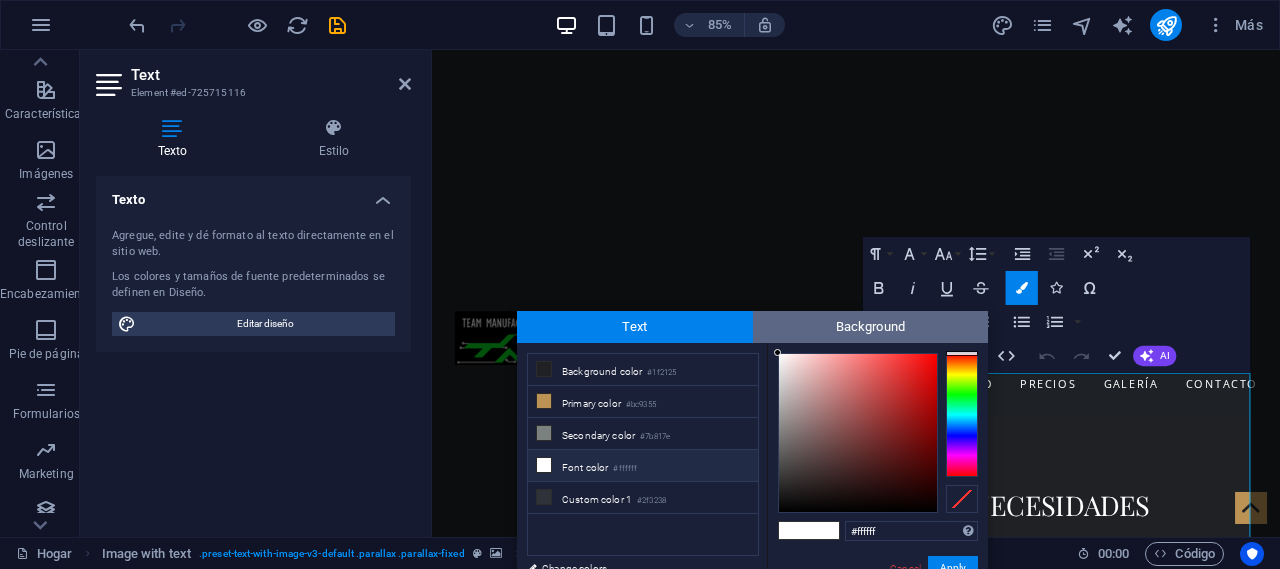 click on "Background" at bounding box center (871, 327) 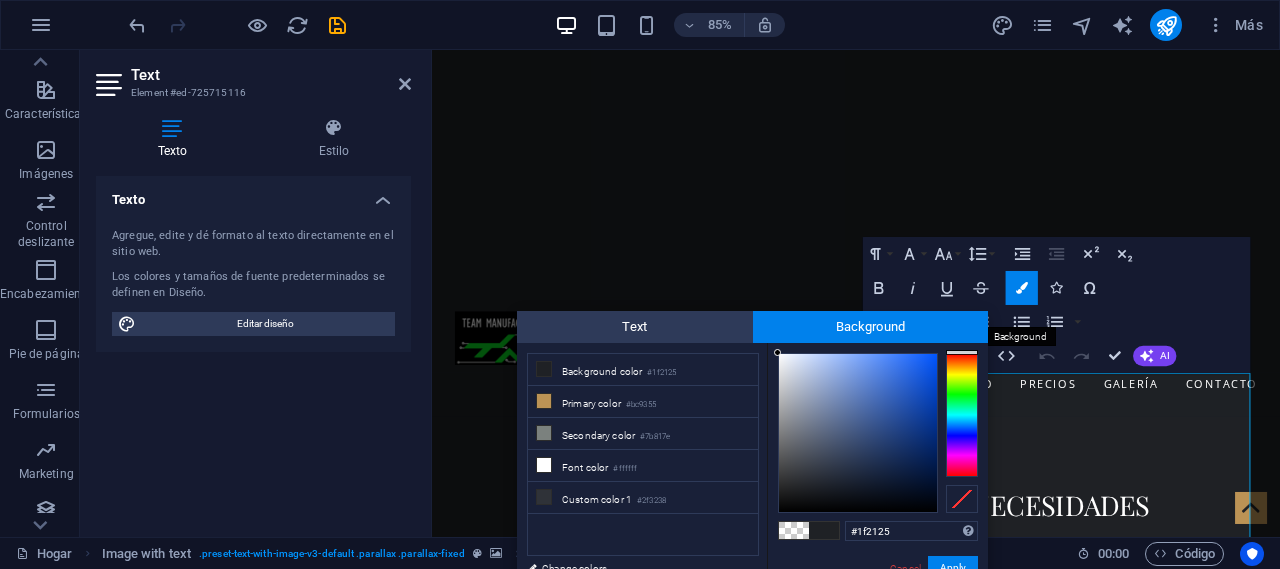 click on "Background" at bounding box center (871, 327) 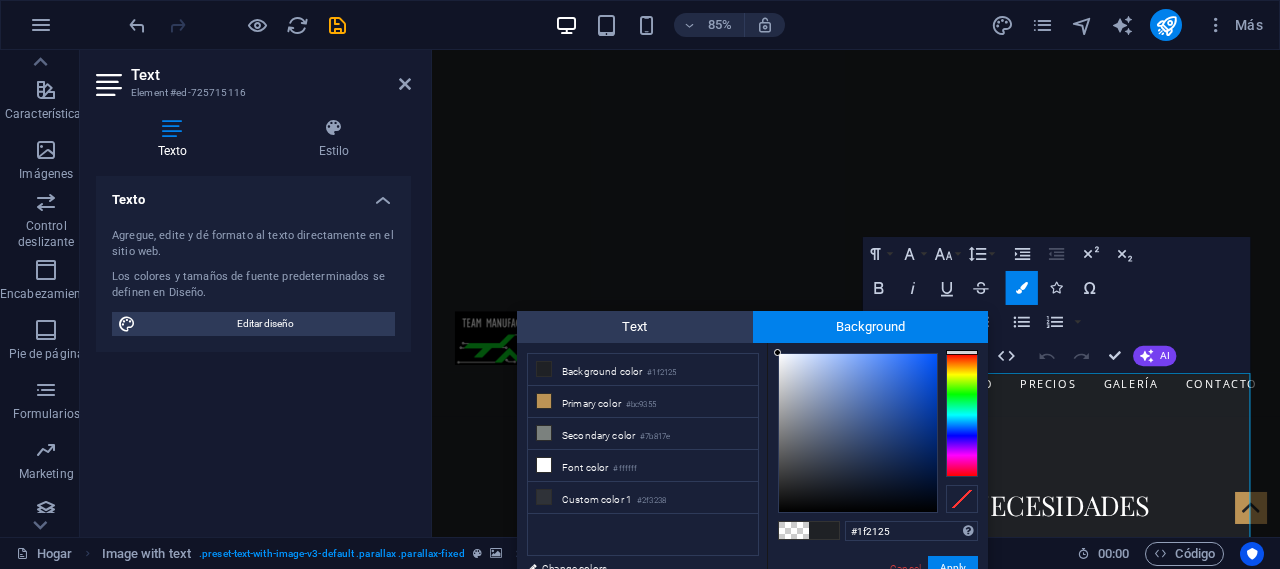click at bounding box center (794, 530) 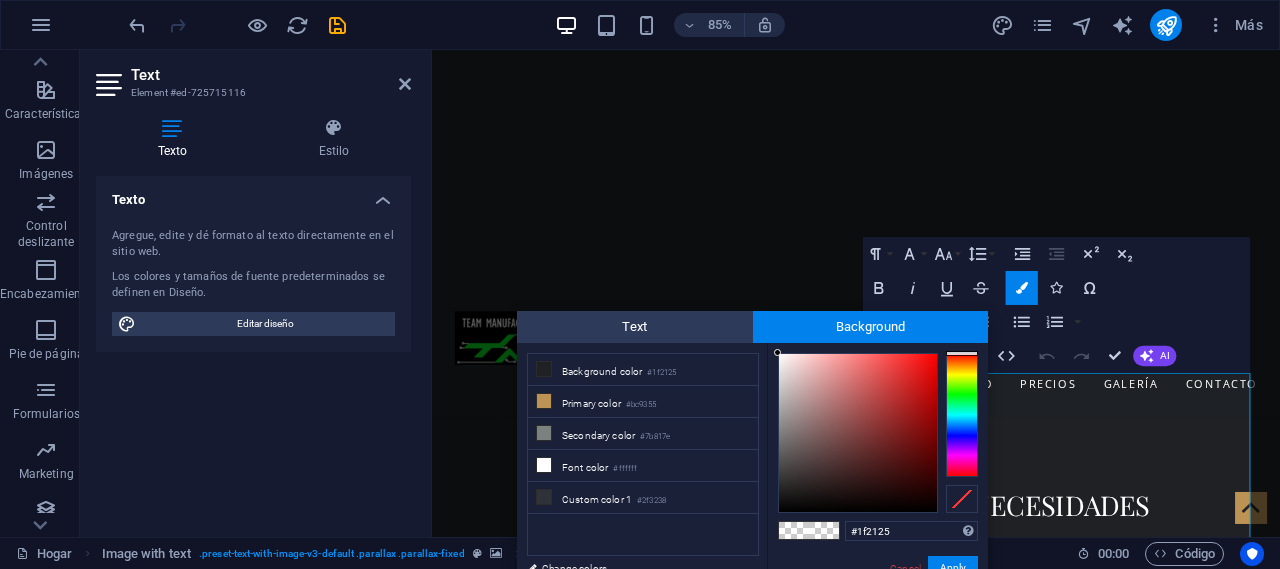 click at bounding box center [794, 530] 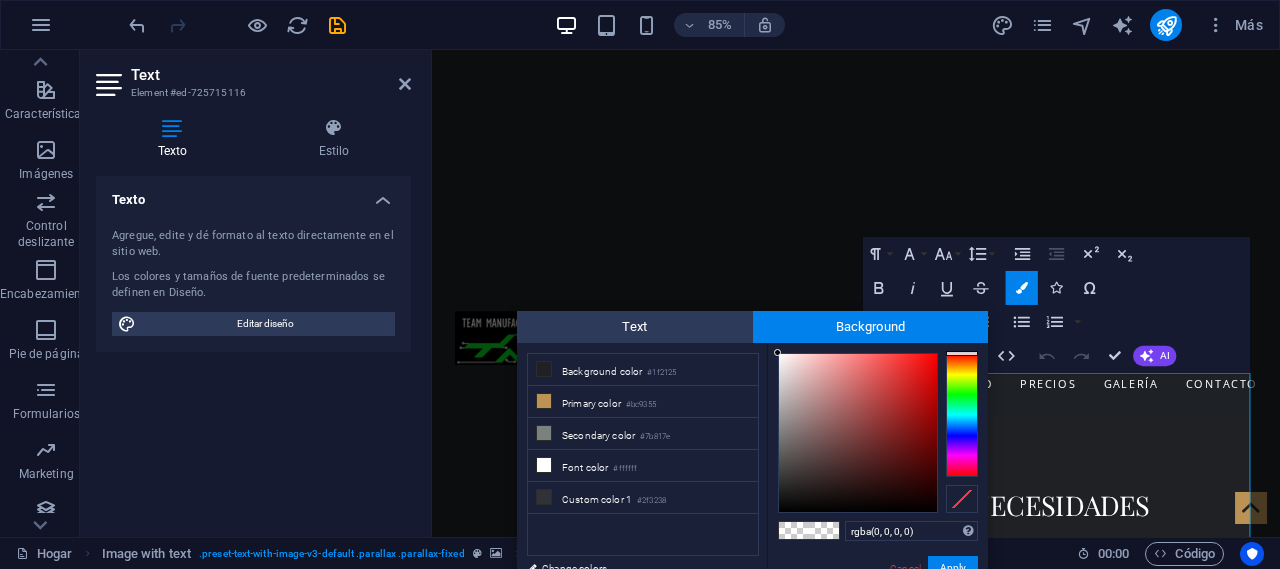 click on "Apply" at bounding box center (953, 568) 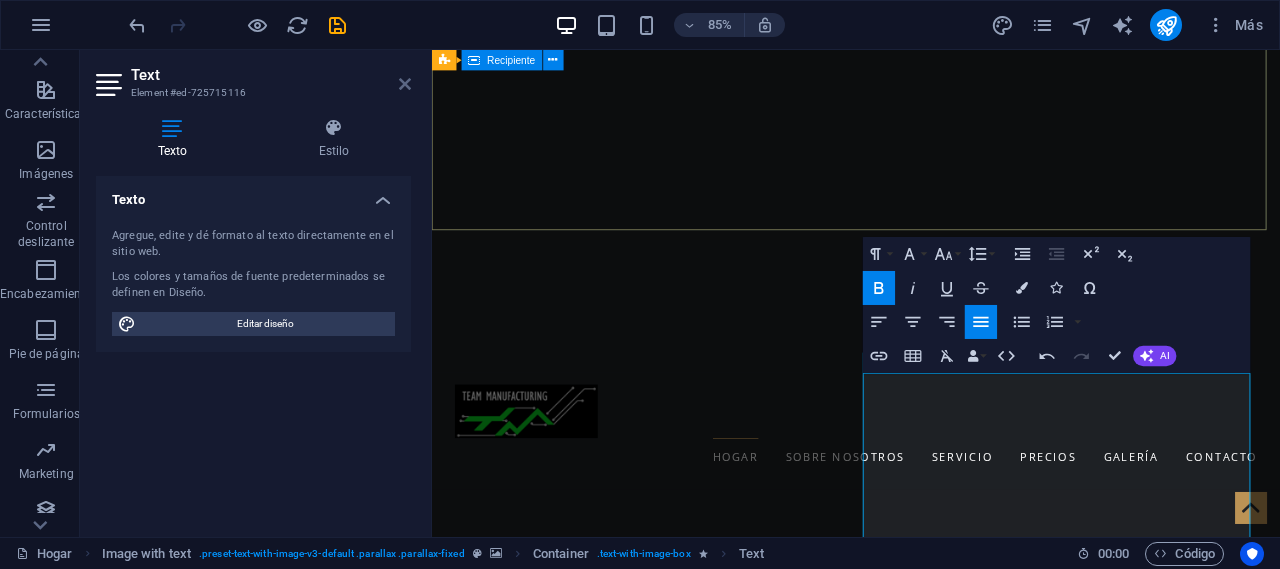 click at bounding box center [405, 84] 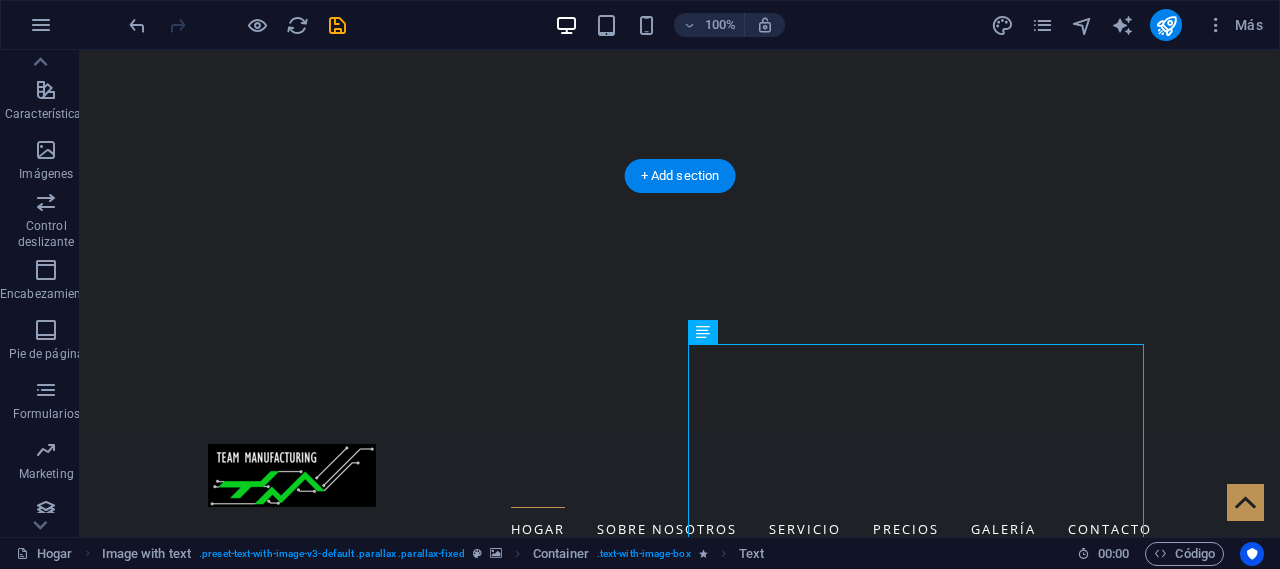 click at bounding box center (680, 1141) 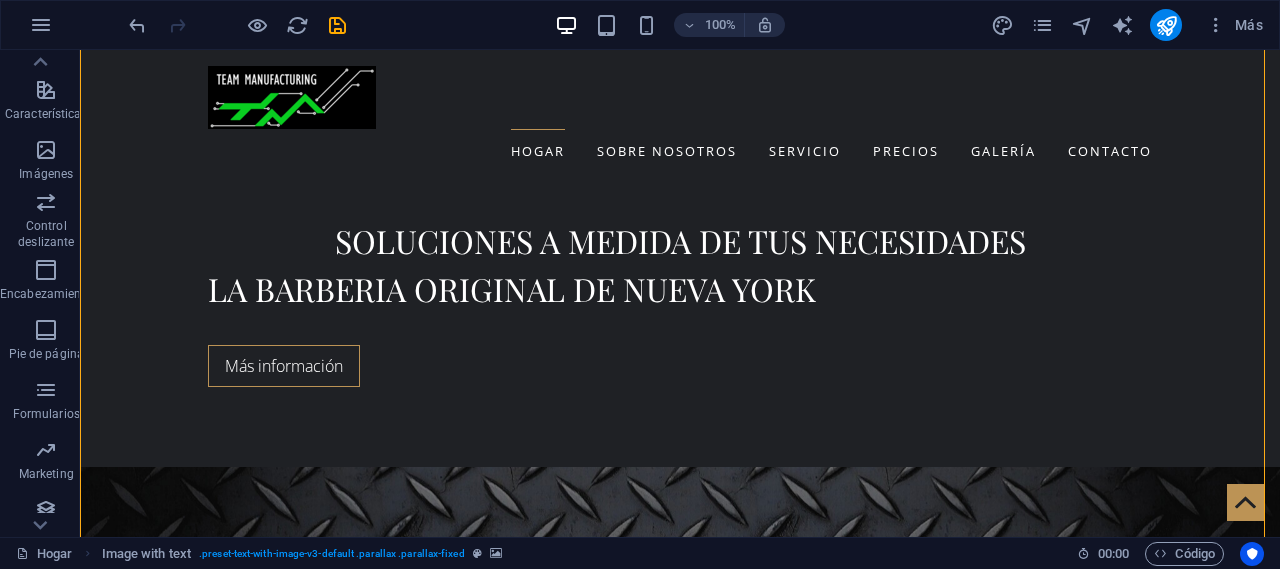 scroll, scrollTop: 509, scrollLeft: 0, axis: vertical 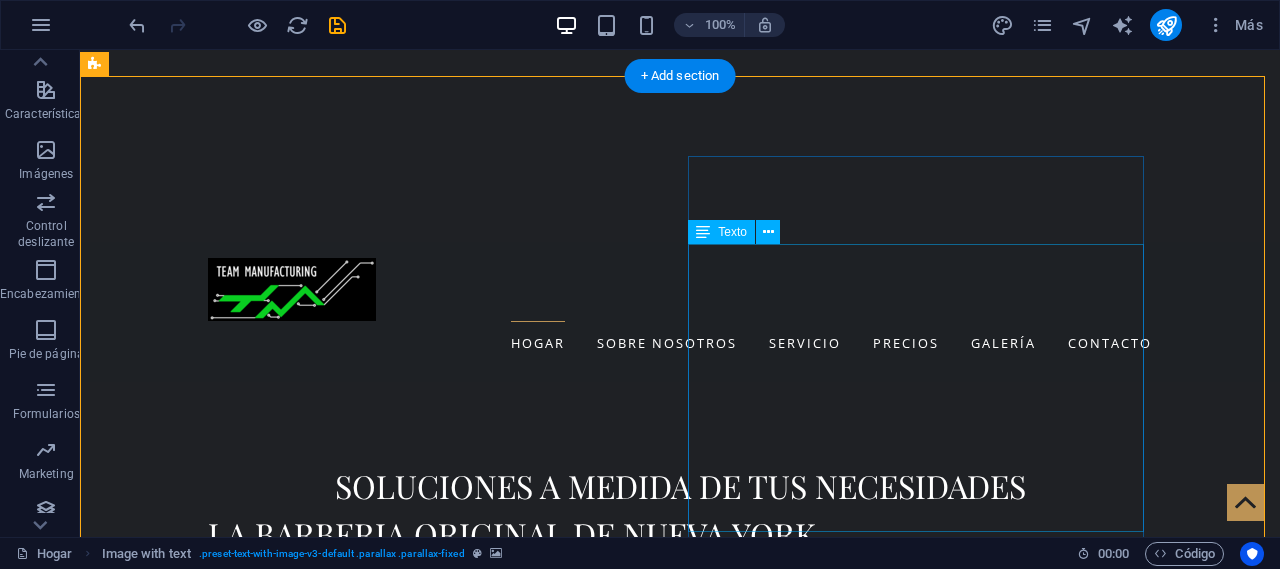 click on "TEAM MANUFACTURING  Se dio a la tarea de formar un equipo de trabajo, que fuera capaz de transmitir sus capacidades de forma profesional para lograr su propósito, mejorando continuamente nuestros procesos, para satisfacer las necesidades de nuestros clientes, brindando servicios de fabricación y remanufactura, los cuales provienen de diversas industrias como: Metalmecánica  Automotriz Electrónica de consumo Construcción Médica" at bounding box center (568, 2382) 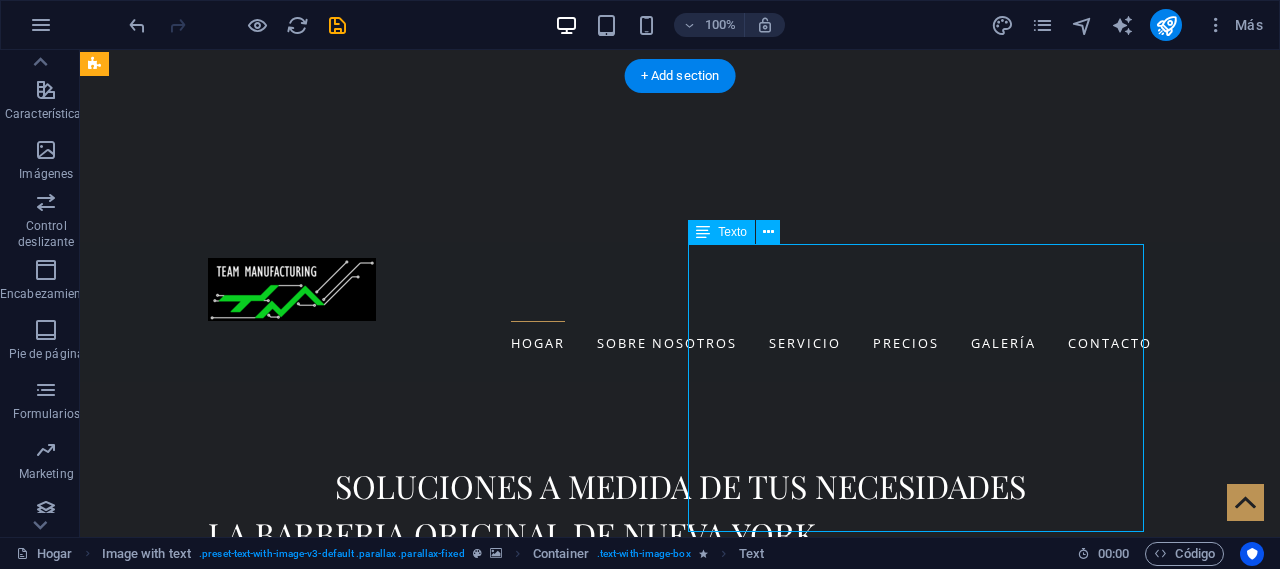 drag, startPoint x: 810, startPoint y: 395, endPoint x: 742, endPoint y: 285, distance: 129.3213 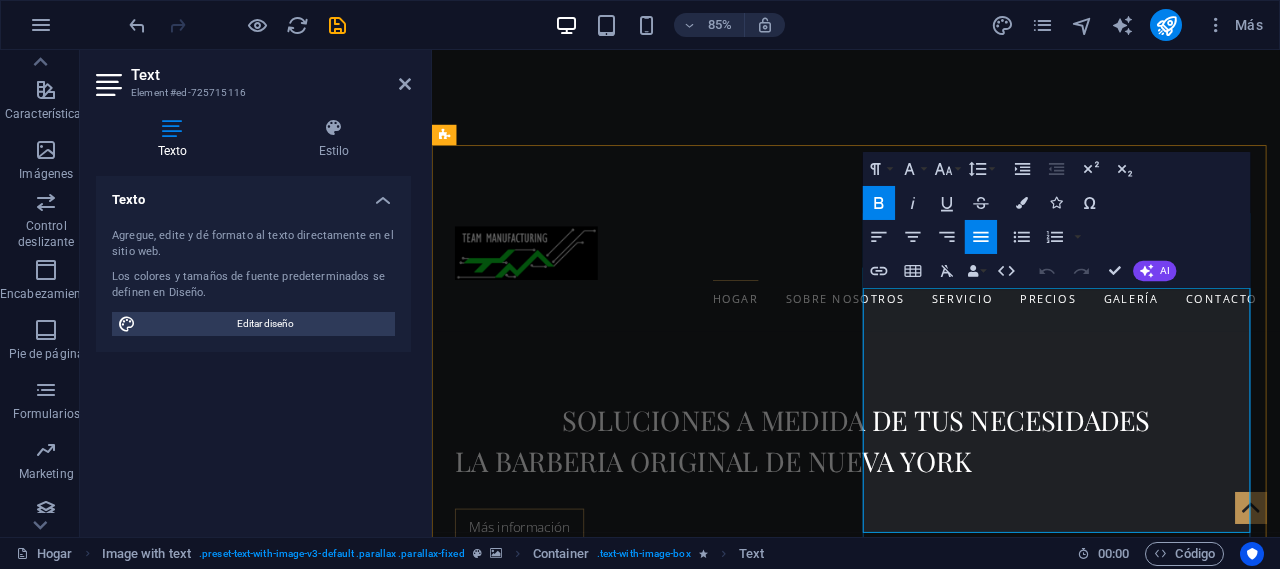 drag, startPoint x: 1063, startPoint y: 481, endPoint x: 952, endPoint y: 370, distance: 156.9777 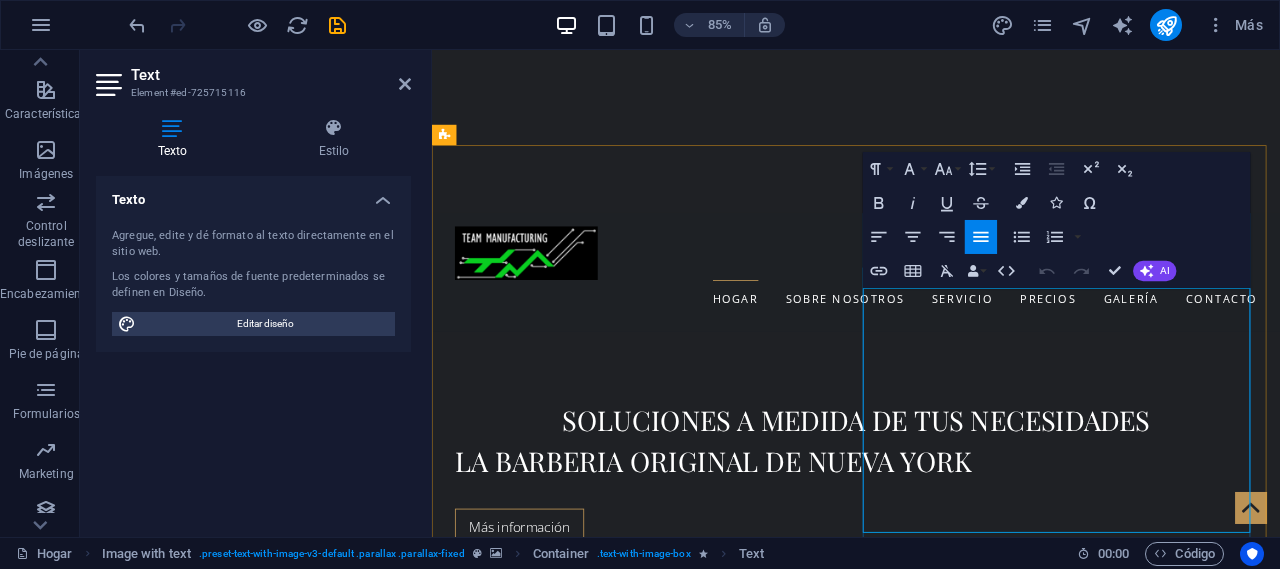 click on "Metalmecánica" at bounding box center (928, 2368) 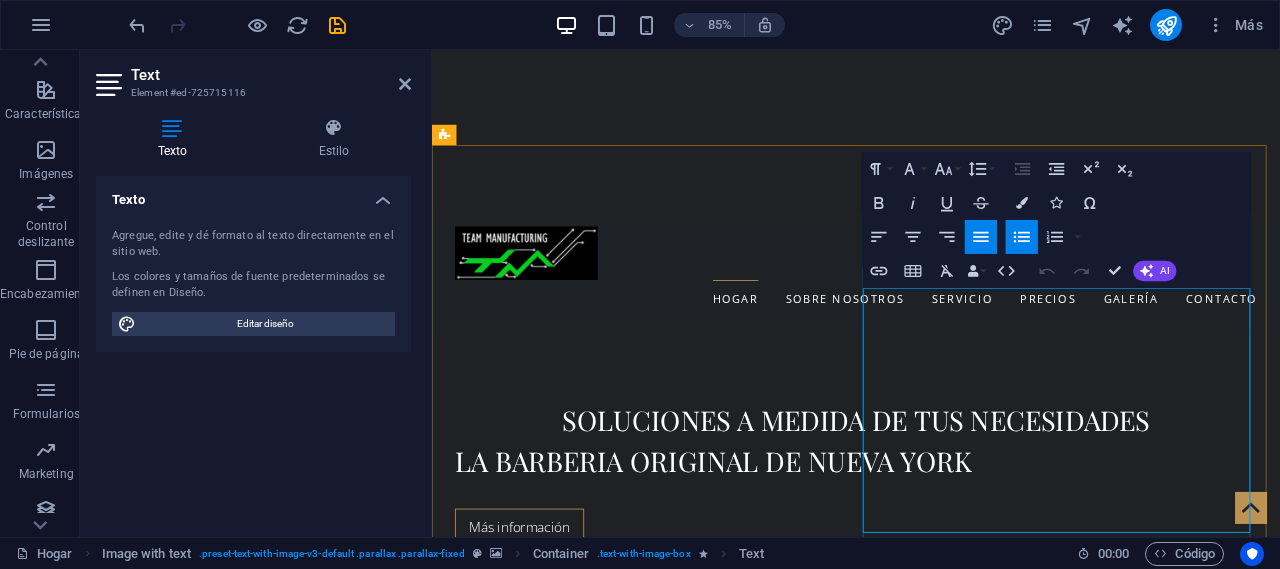 click on "TEAM MANUFACTURING  Se dio a la tarea de formar un equipo de trabajo, que fuera capaz de transmitir sus capacidades de forma profesional para lograr su propósito, mejorando continuamente nuestros procesos, para satisfacer las necesidades de nuestros clientes, brindando servicios de fabricación y remanufactura, los cuales provienen de diversas industrias como:" at bounding box center (920, 2320) 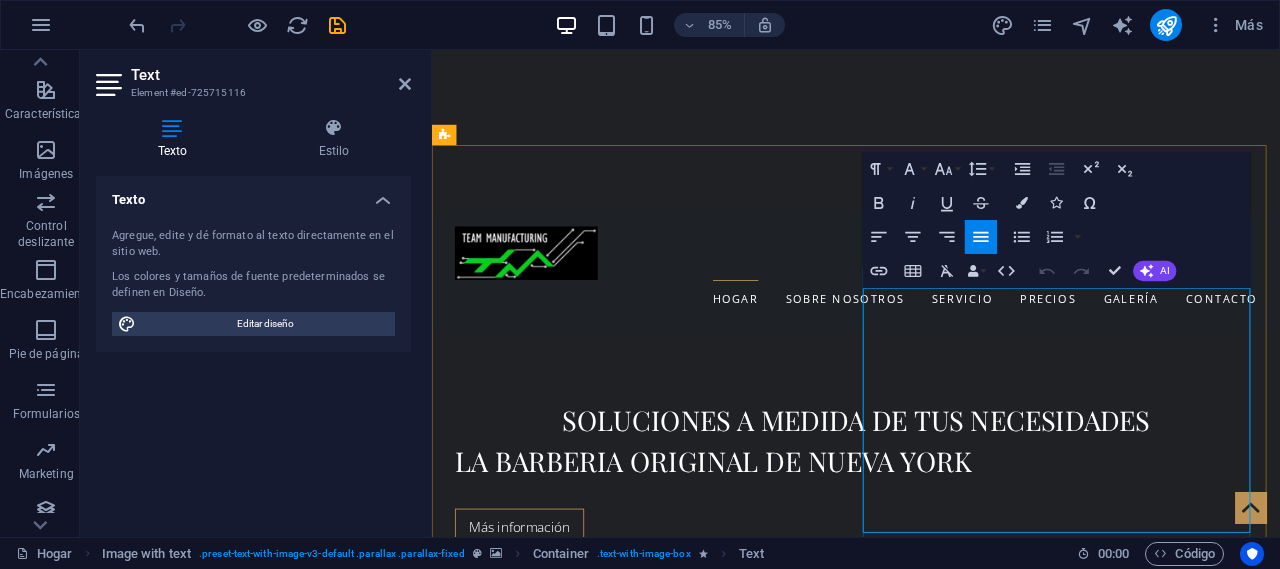 drag, startPoint x: 1063, startPoint y: 488, endPoint x: 942, endPoint y: 335, distance: 195.06409 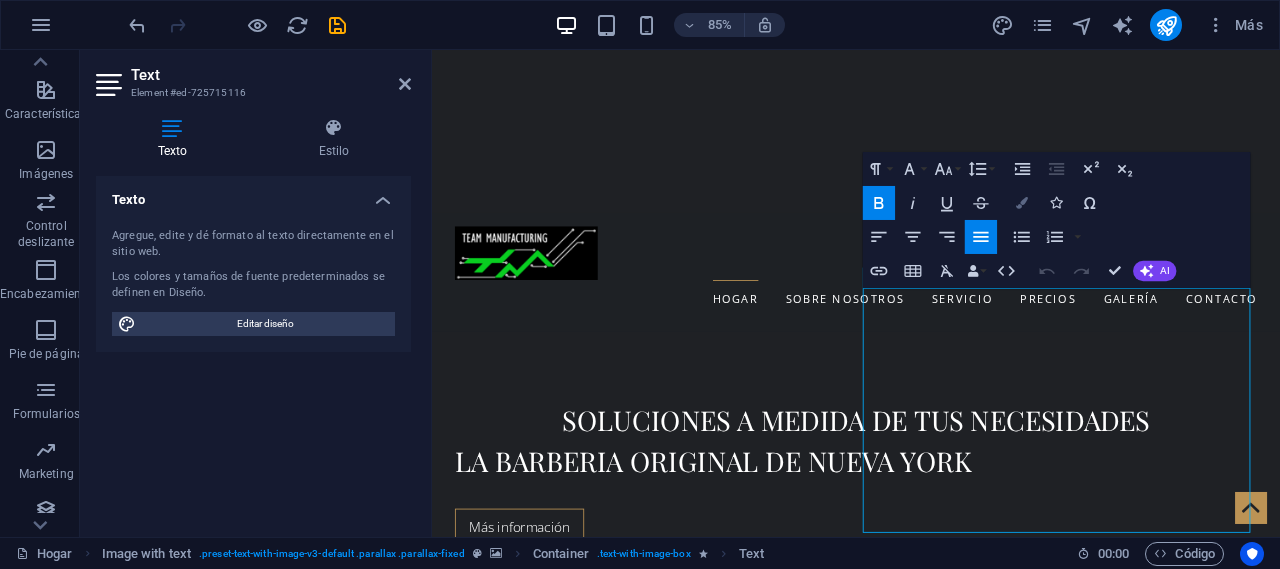 click at bounding box center [1022, 203] 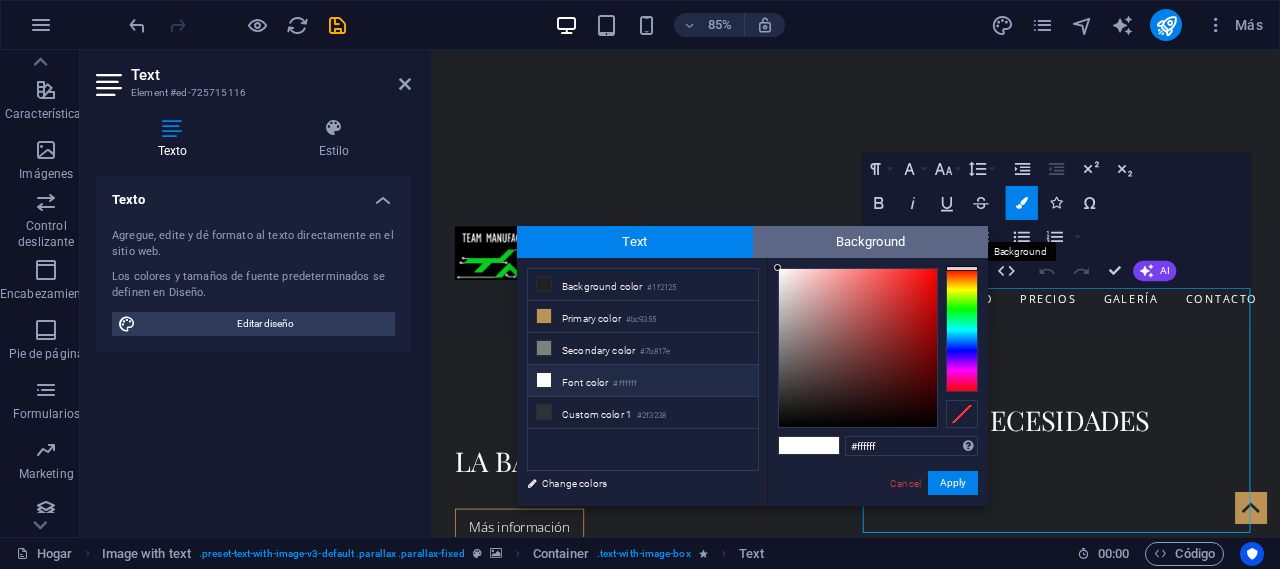 click on "Background" at bounding box center [871, 242] 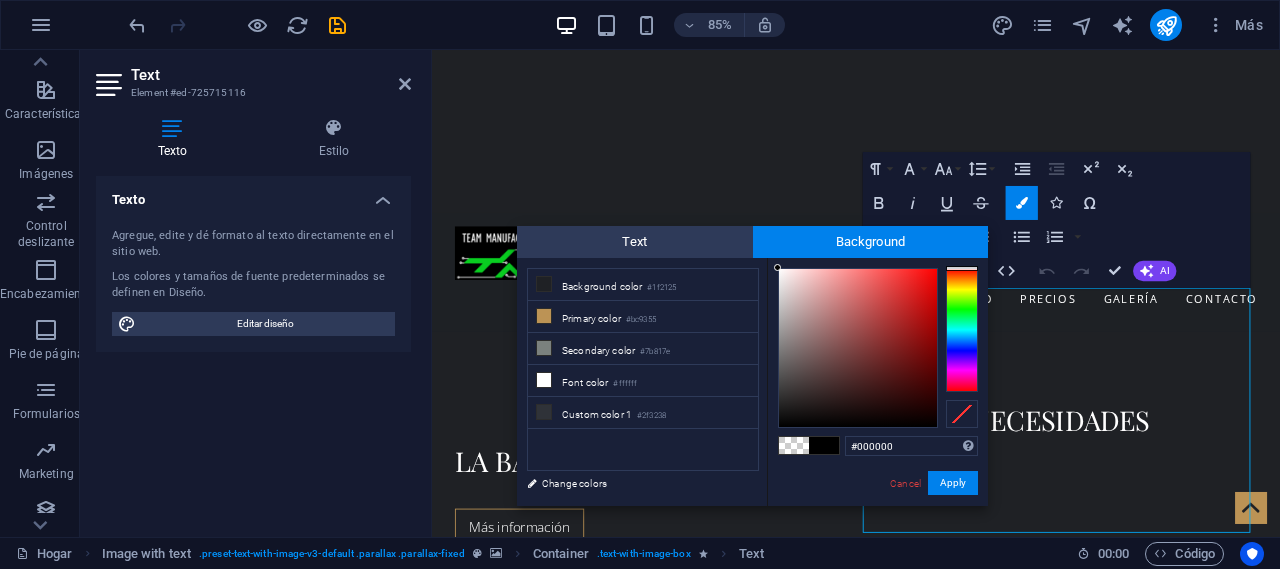 click at bounding box center [794, 445] 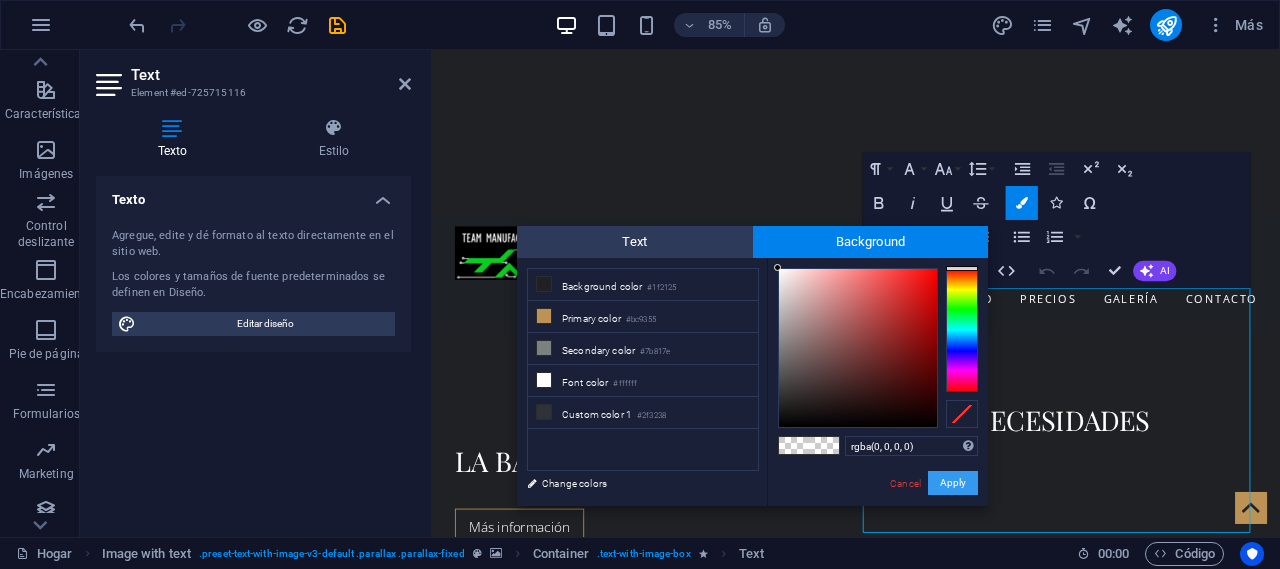 click on "Apply" at bounding box center [953, 483] 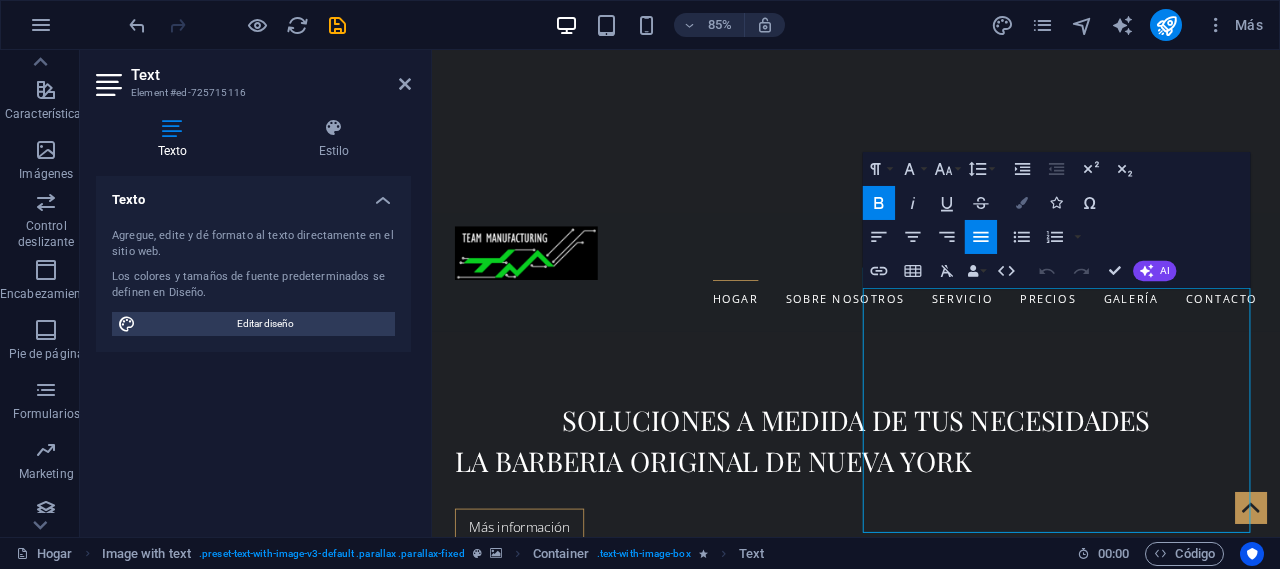 click at bounding box center (1022, 203) 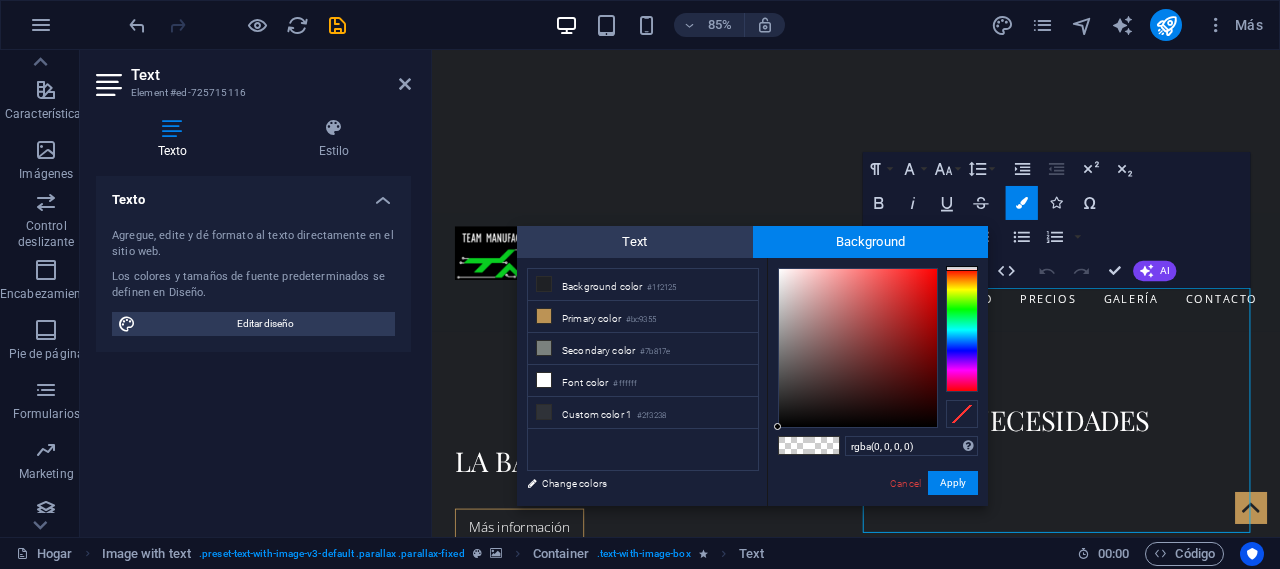 click at bounding box center (824, 445) 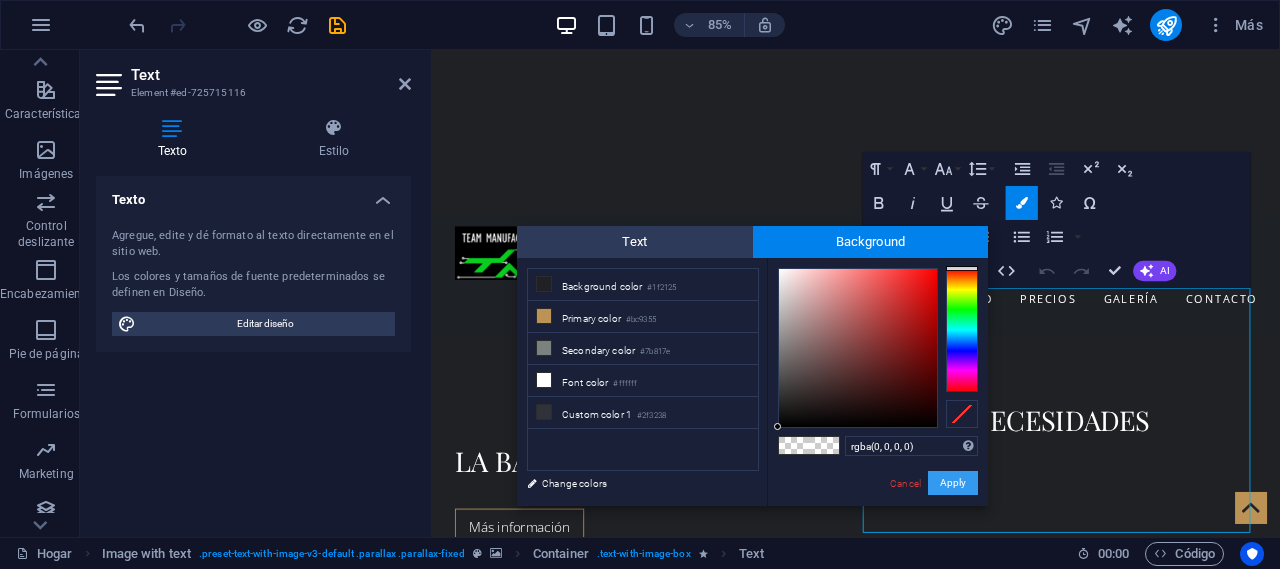 click on "Apply" at bounding box center (953, 483) 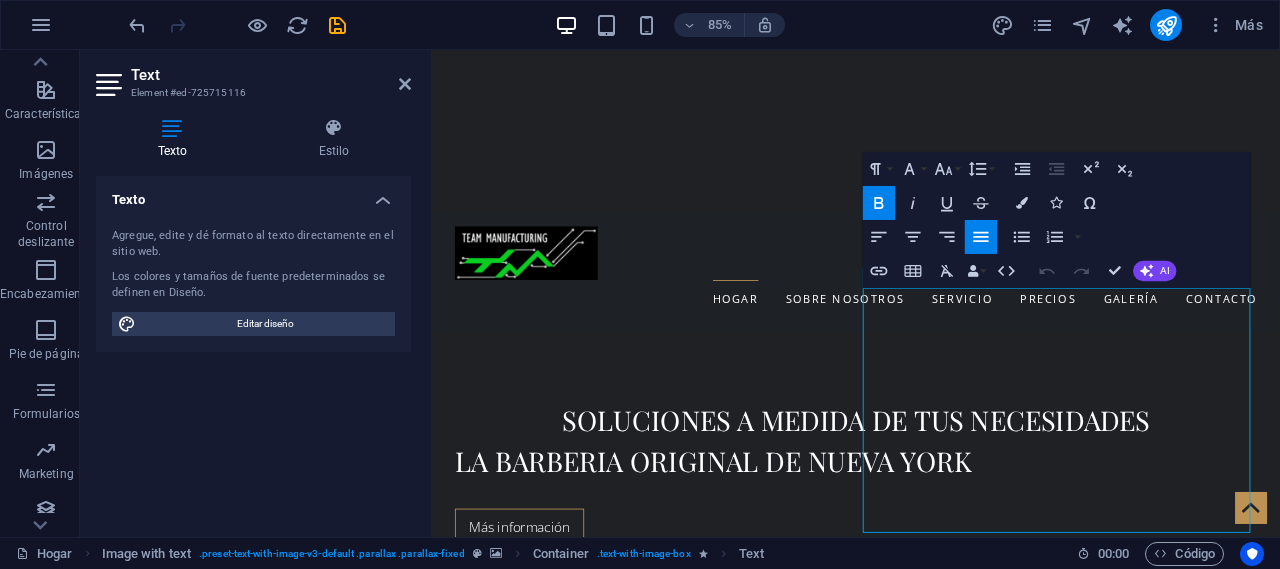 click on "Text Element #ed-725715116" at bounding box center [253, 76] 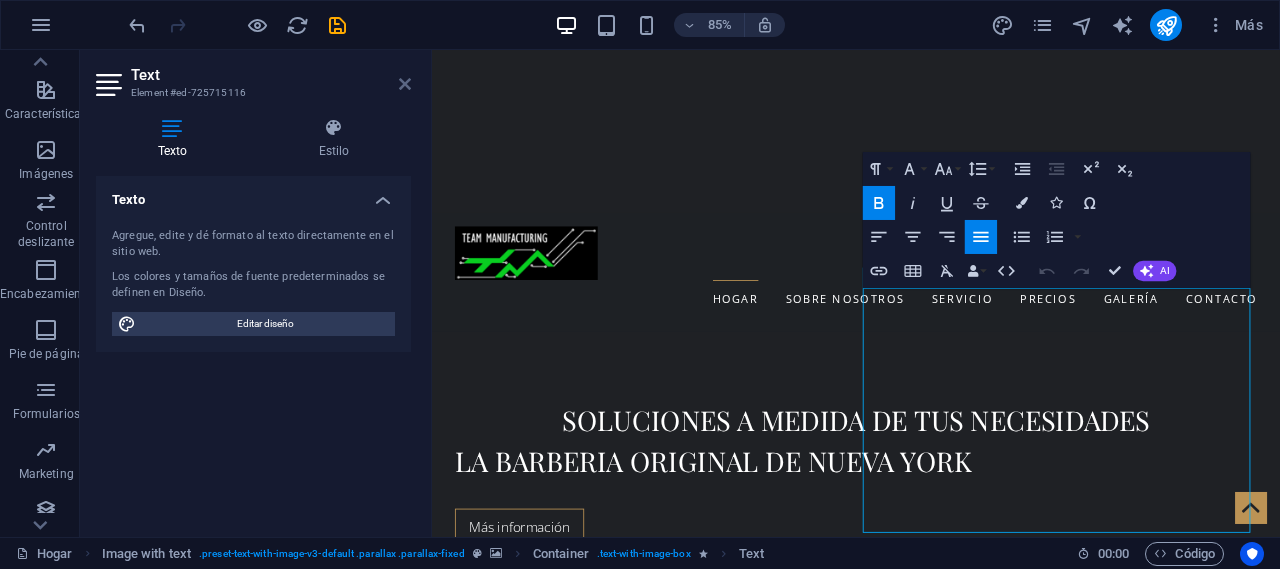 click at bounding box center (405, 84) 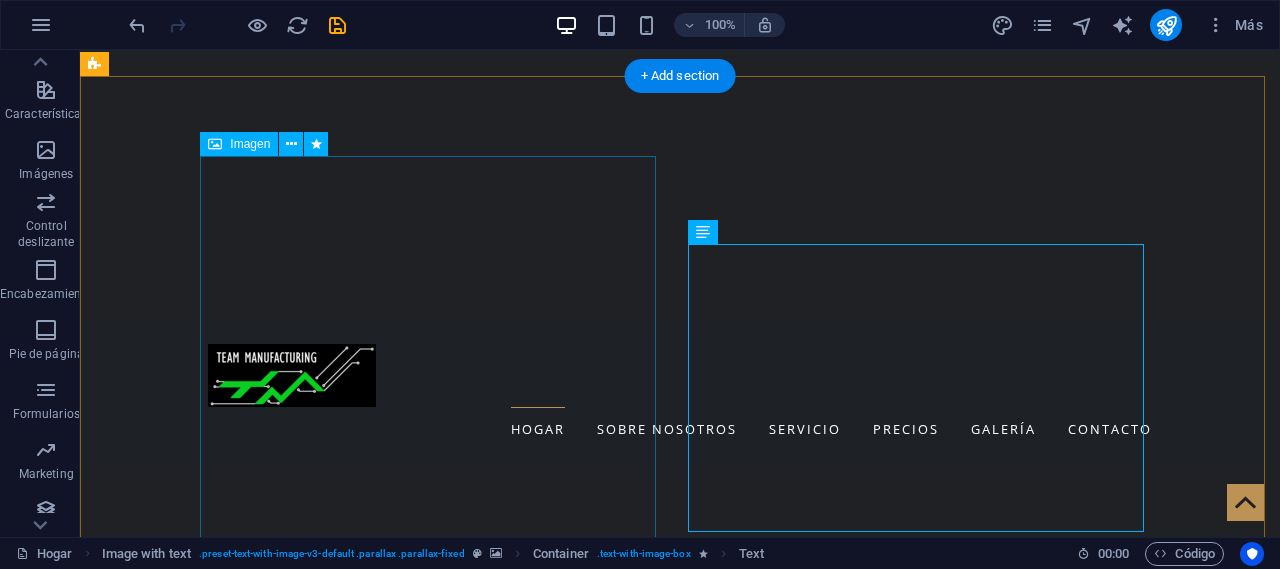 click at bounding box center (680, 1041) 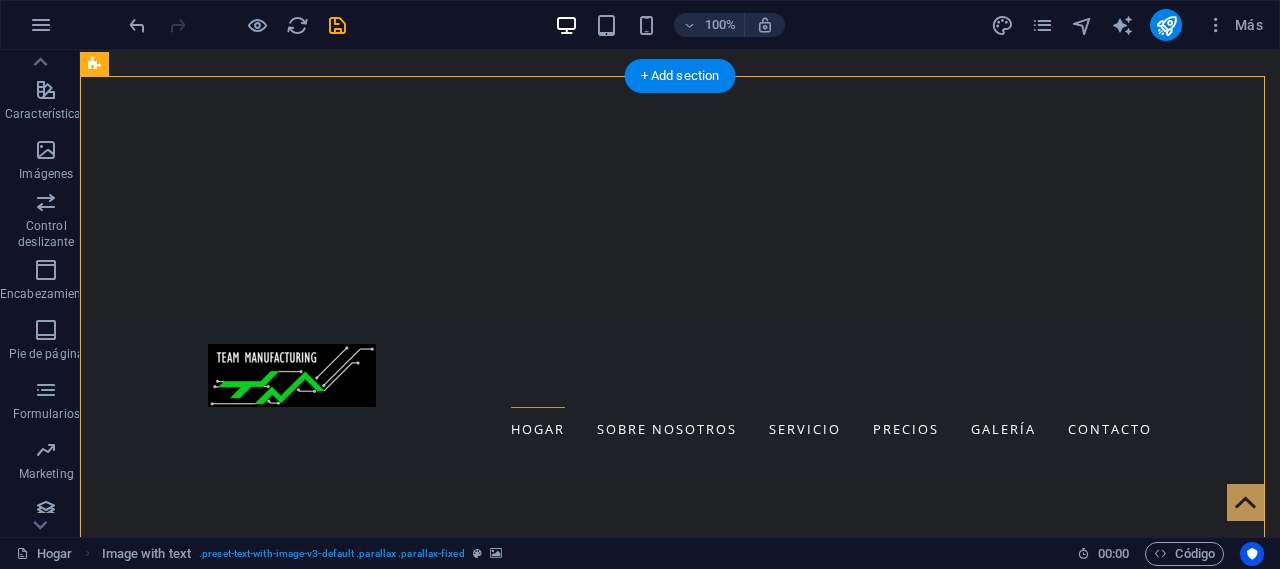 click at bounding box center [680, 1041] 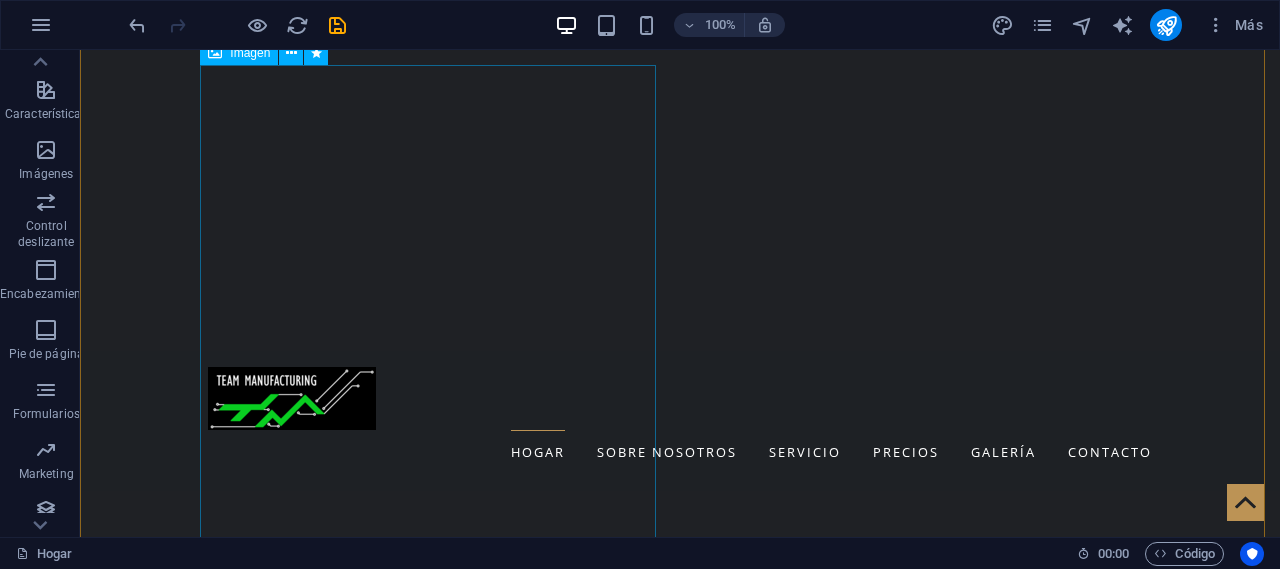 scroll, scrollTop: 600, scrollLeft: 0, axis: vertical 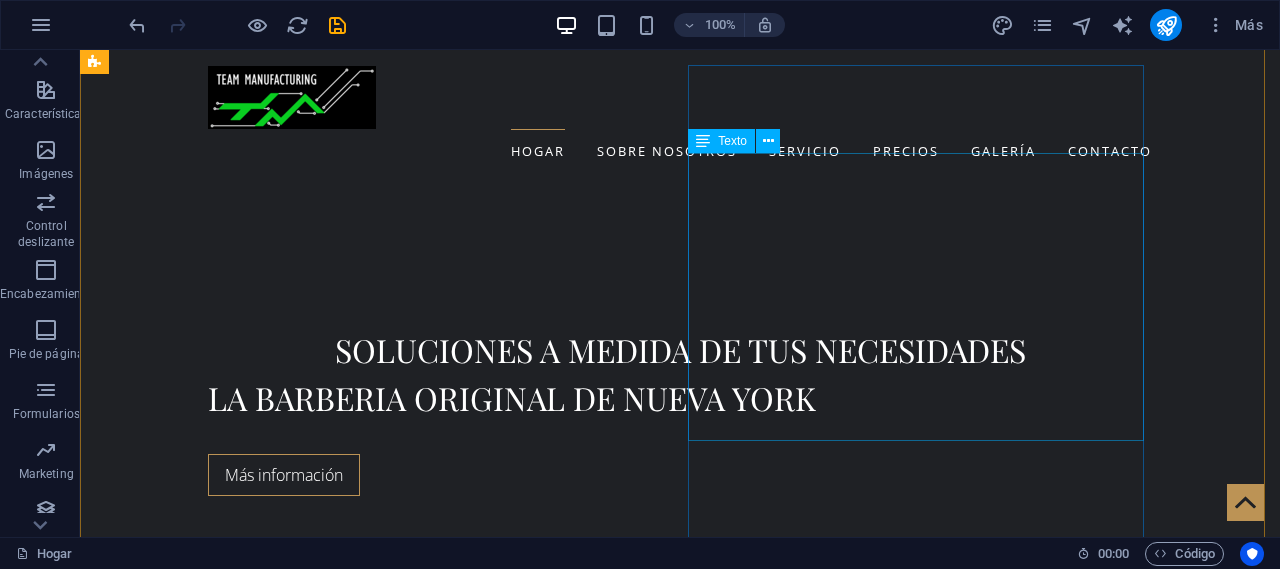 click on "TEAM MANUFACTURING  Se dio a la tarea de formar un equipo de trabajo, que fuera capaz de transmitir sus capacidades de forma profesional para lograr su propósito, mejorando continuamente nuestros procesos, para satisfacer las necesidades de nuestros clientes, brindando servicios de fabricación y remanufactura, los cuales provienen de diversas industrias como: Metalmecánica  Automotriz Electrónica de consumo Construcción Médica" at bounding box center [568, 2246] 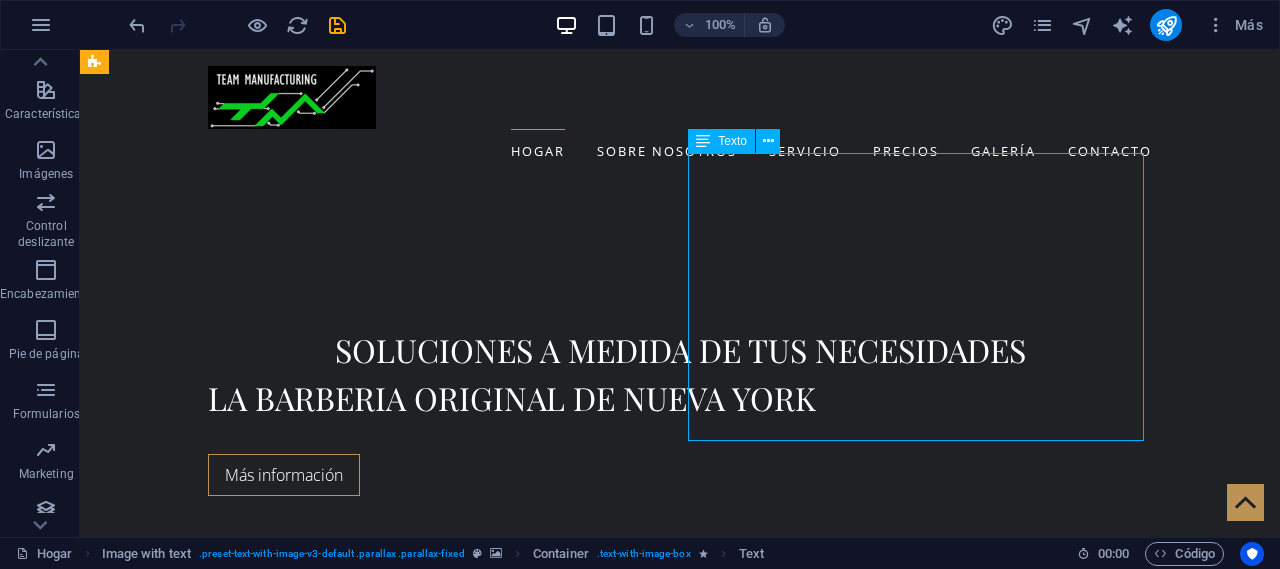 click on "TEAM MANUFACTURING  Se dio a la tarea de formar un equipo de trabajo, que fuera capaz de transmitir sus capacidades de forma profesional para lograr su propósito, mejorando continuamente nuestros procesos, para satisfacer las necesidades de nuestros clientes, brindando servicios de fabricación y remanufactura, los cuales provienen de diversas industrias como: Metalmecánica  Automotriz Electrónica de consumo Construcción Médica" at bounding box center (568, 2246) 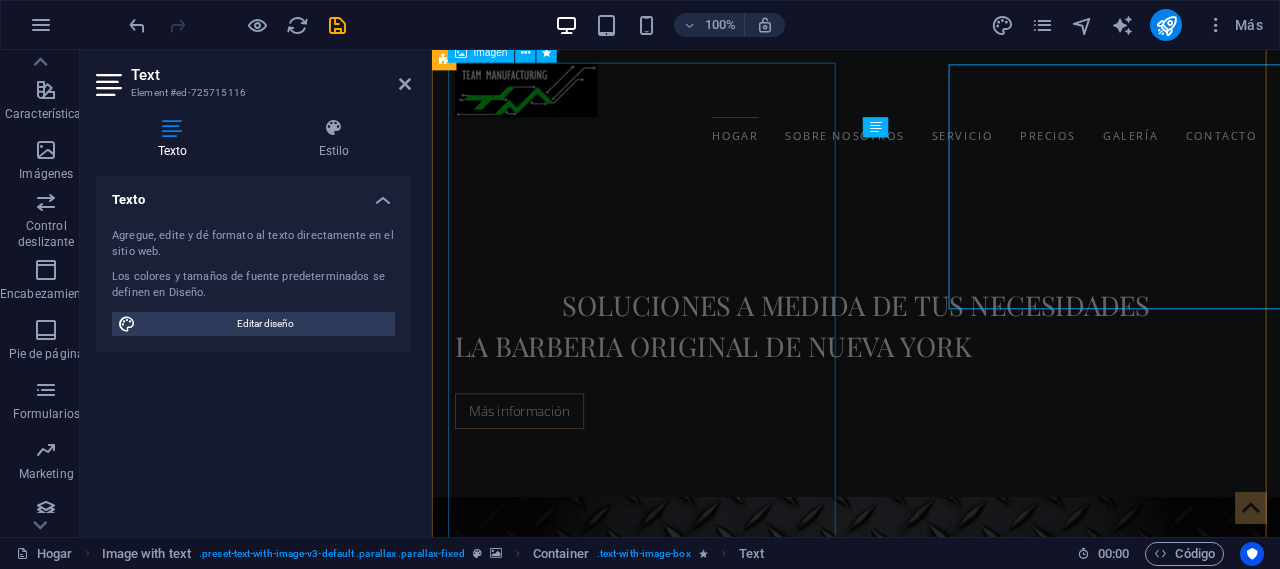 scroll, scrollTop: 686, scrollLeft: 0, axis: vertical 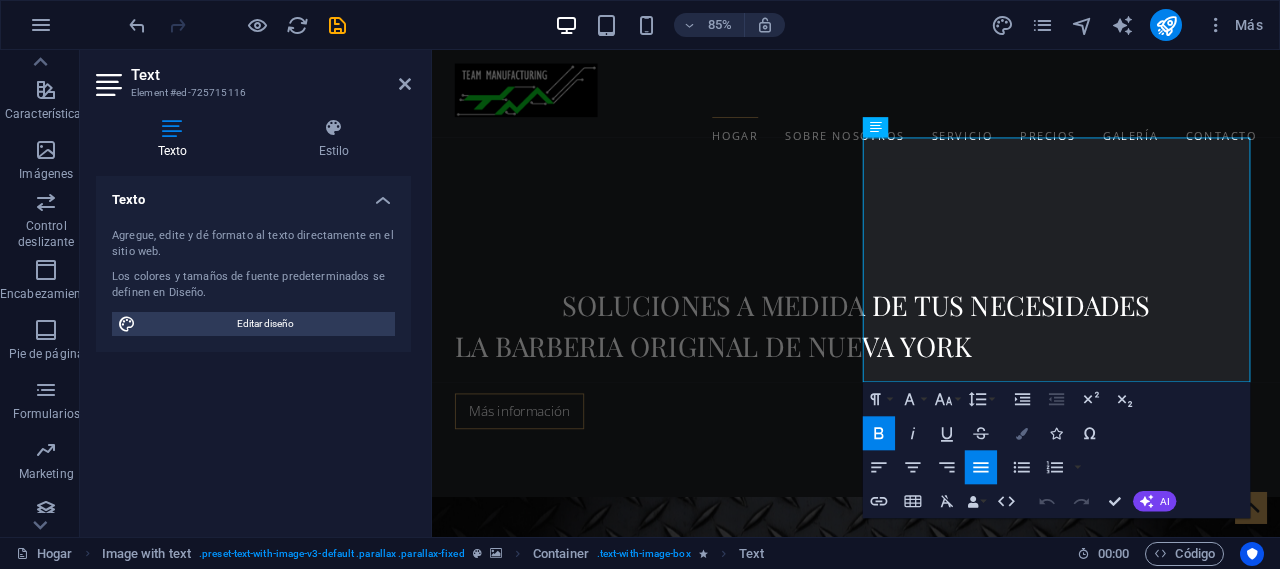 click on "Colors" at bounding box center [1022, 434] 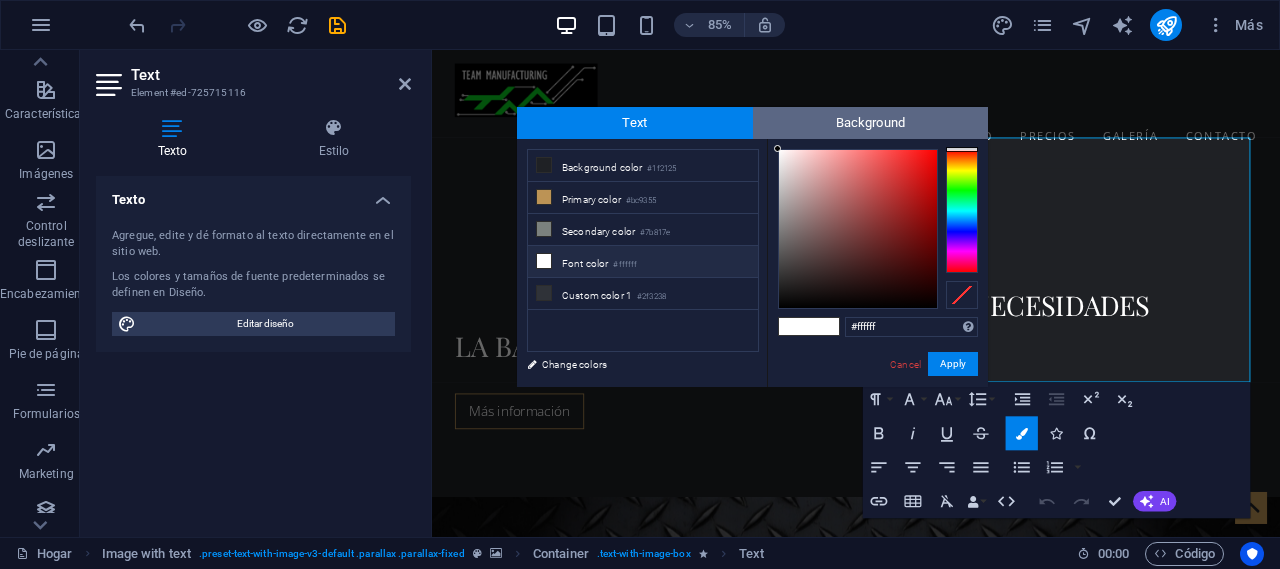 click on "Background" at bounding box center [871, 123] 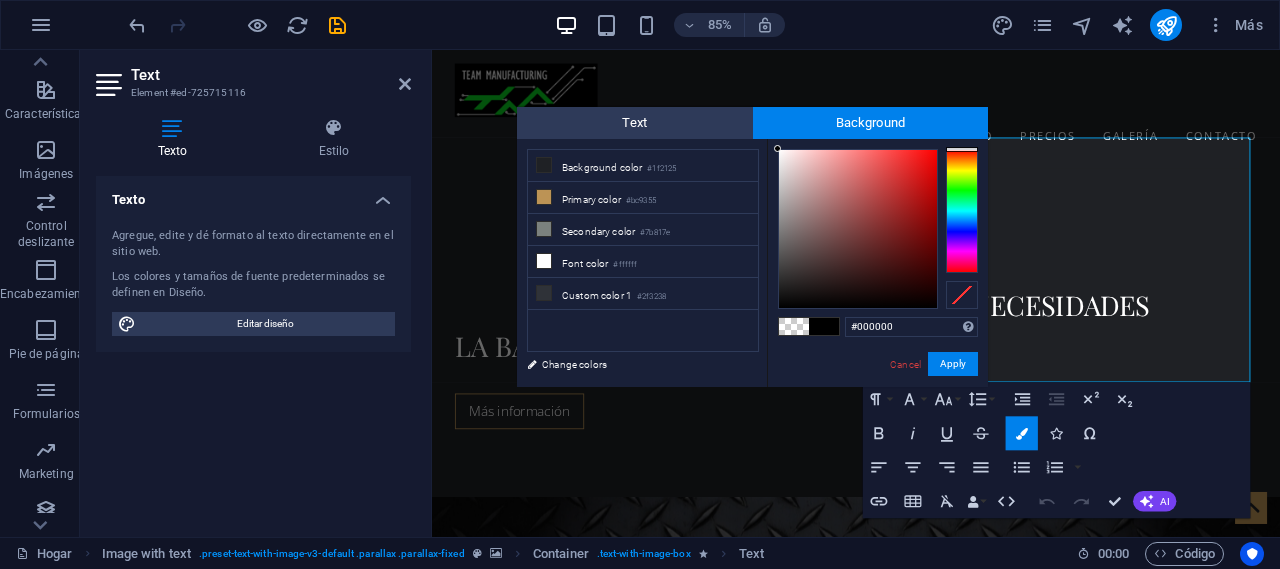 click at bounding box center (794, 326) 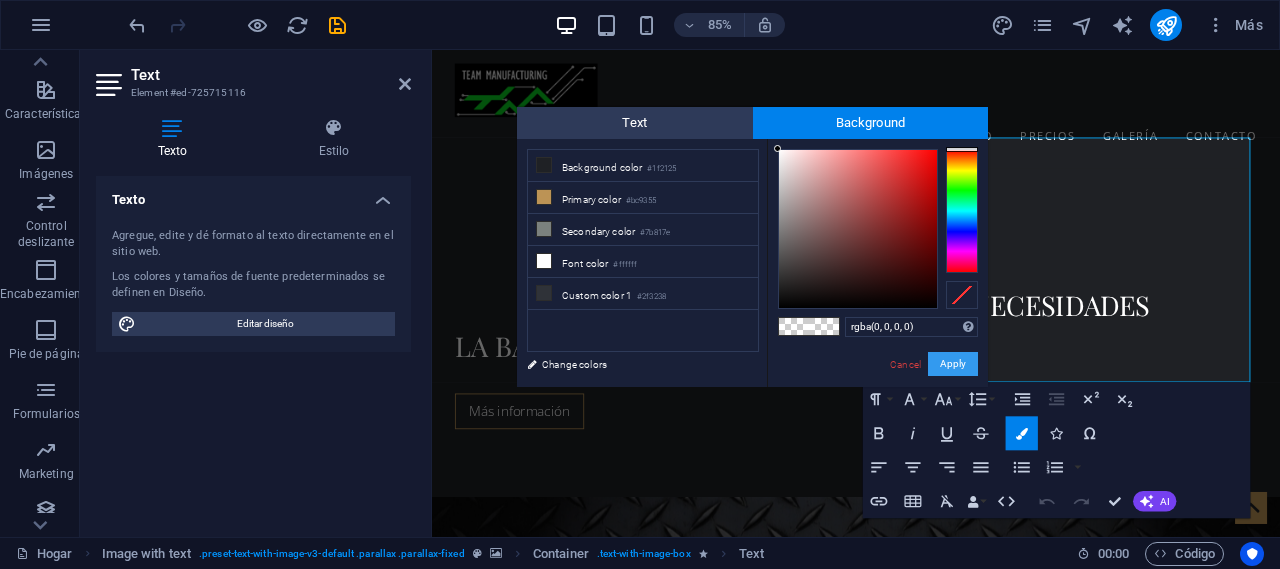 click on "Apply" at bounding box center (953, 364) 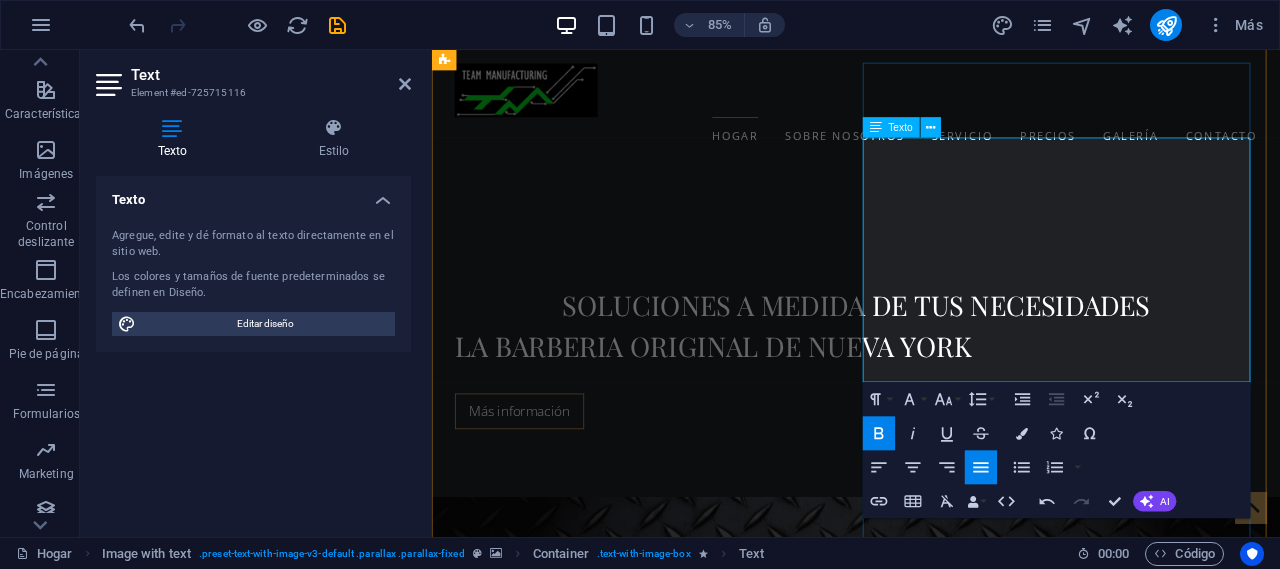 click on "Se dio a la tarea de formar un equipo de trabajo, que fuera capaz de transmitir sus capacidades de forma profesional para lograr su propósito, mejorando continuamente nuestros procesos, para satisfacer las necesidades de nuestros clientes, brindando servicios de fabricación y remanufactura, los cuales provienen de diversas industrias como:" at bounding box center [920, 2184] 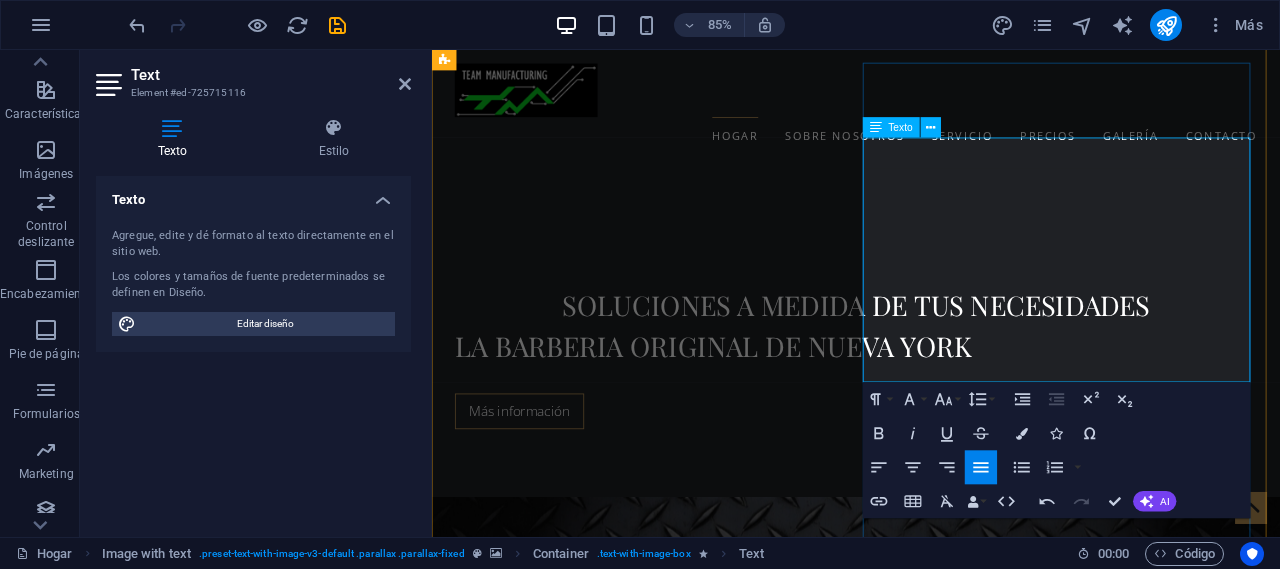 click on "​ ​ TEAM MANUFACTURING" at bounding box center [543, 2160] 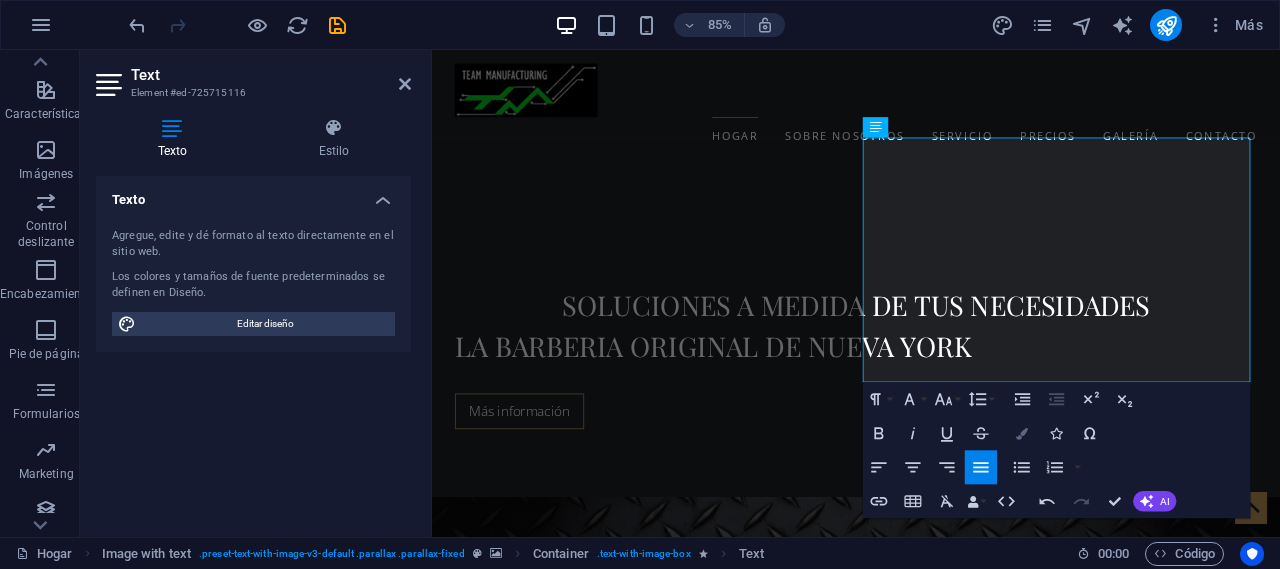 click on "Colors" at bounding box center [1022, 434] 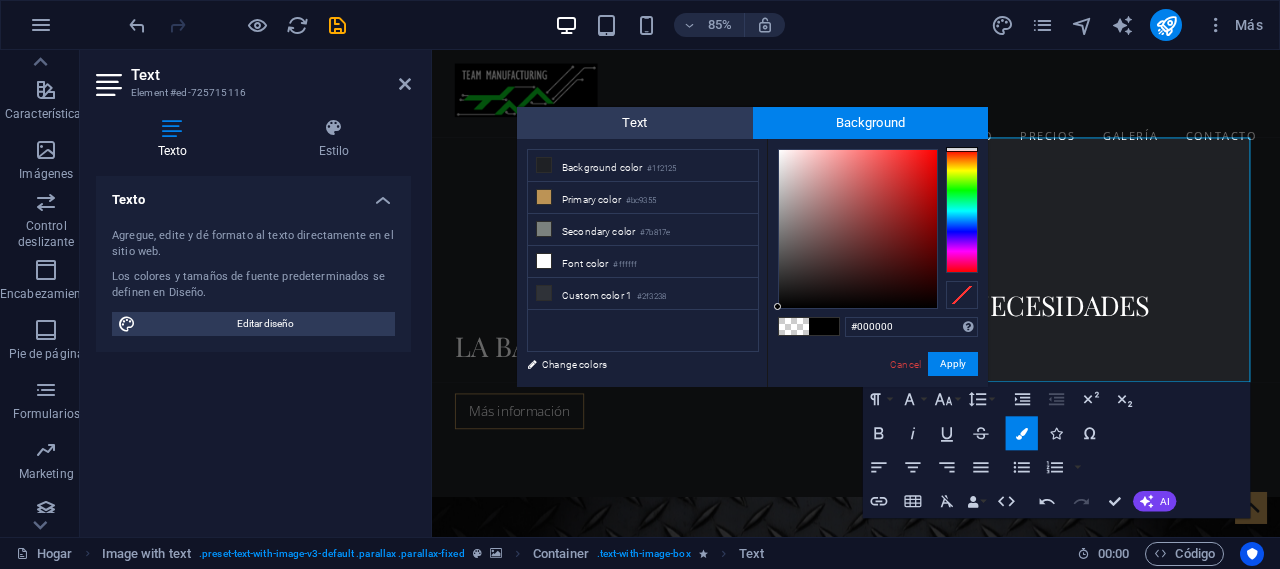 click at bounding box center (794, 326) 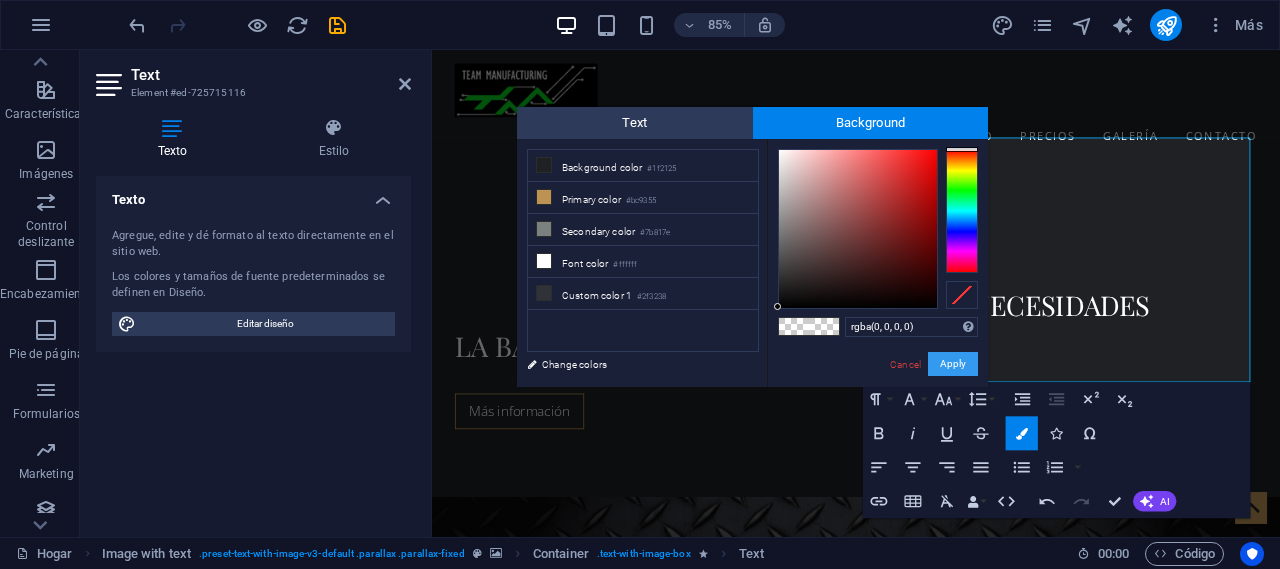 click on "Apply" at bounding box center [953, 364] 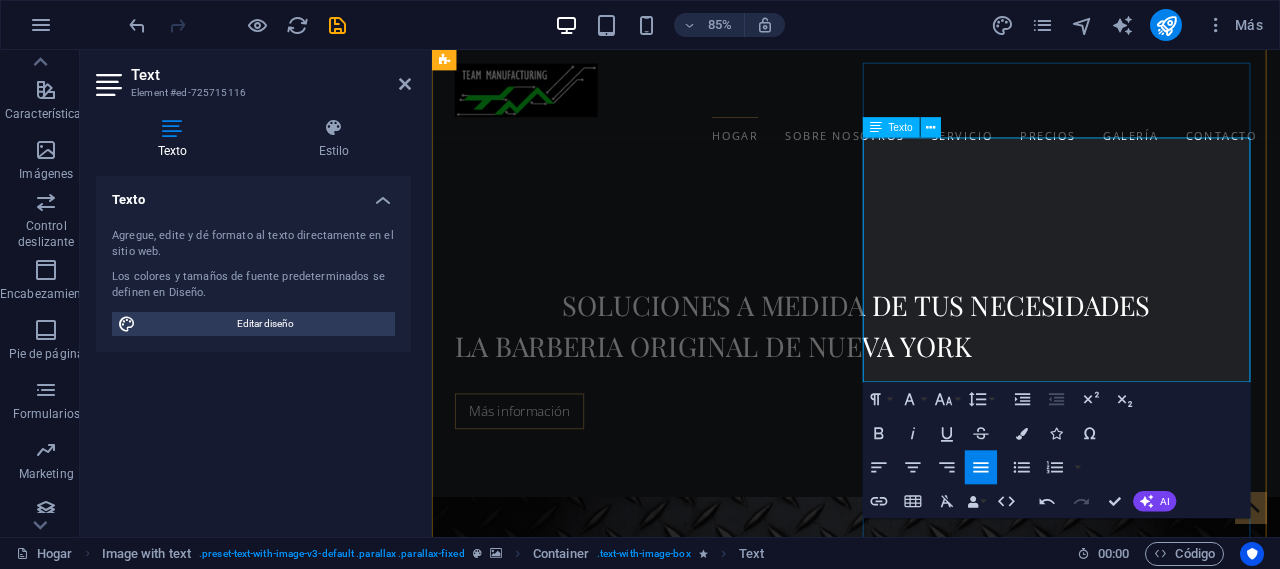click on "Automotriz" at bounding box center [928, 2257] 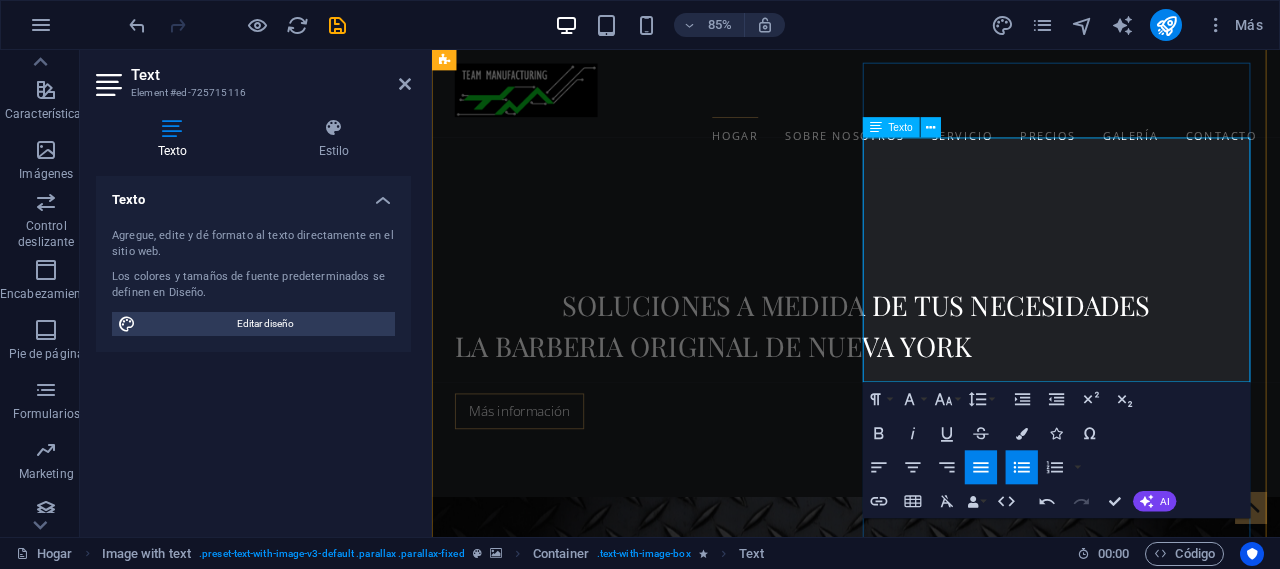 click on "​ ​ TEAM MANUFACTURING" at bounding box center [543, 2160] 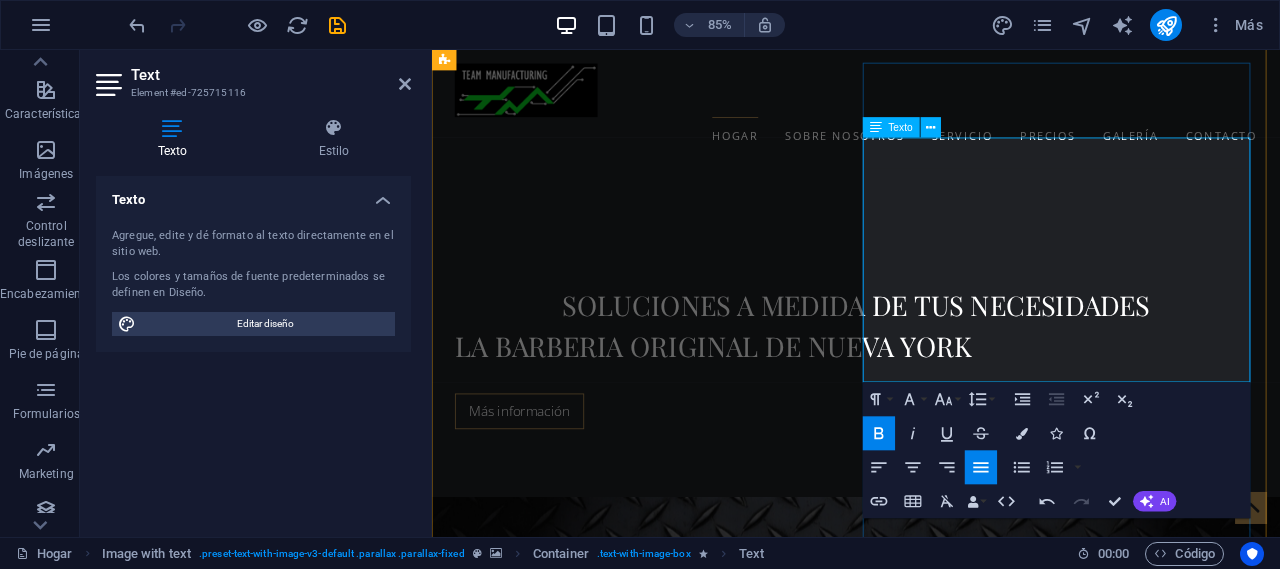 click on "​ ​ TEAM MANUFACTURING" at bounding box center [543, 2160] 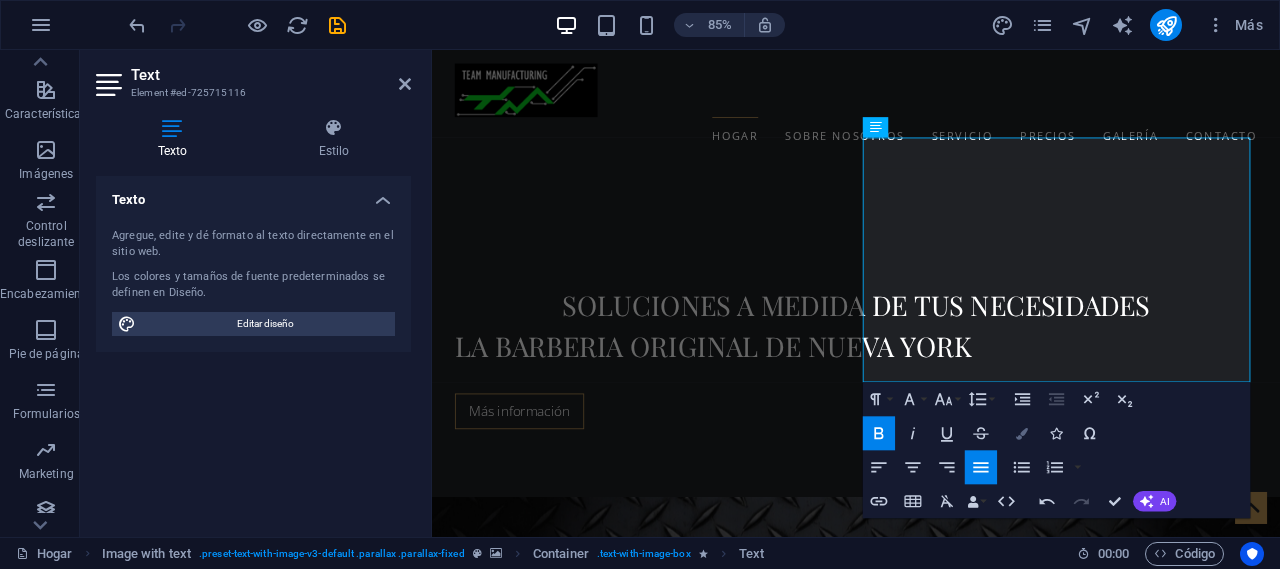 click on "Colors" at bounding box center (1022, 434) 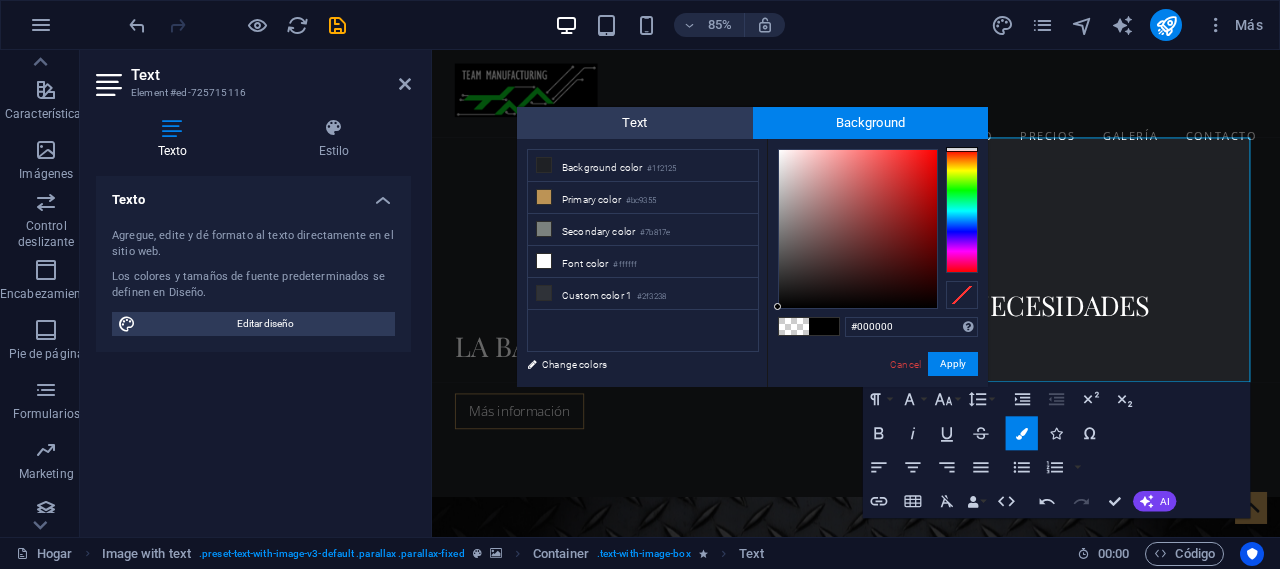 click at bounding box center [794, 326] 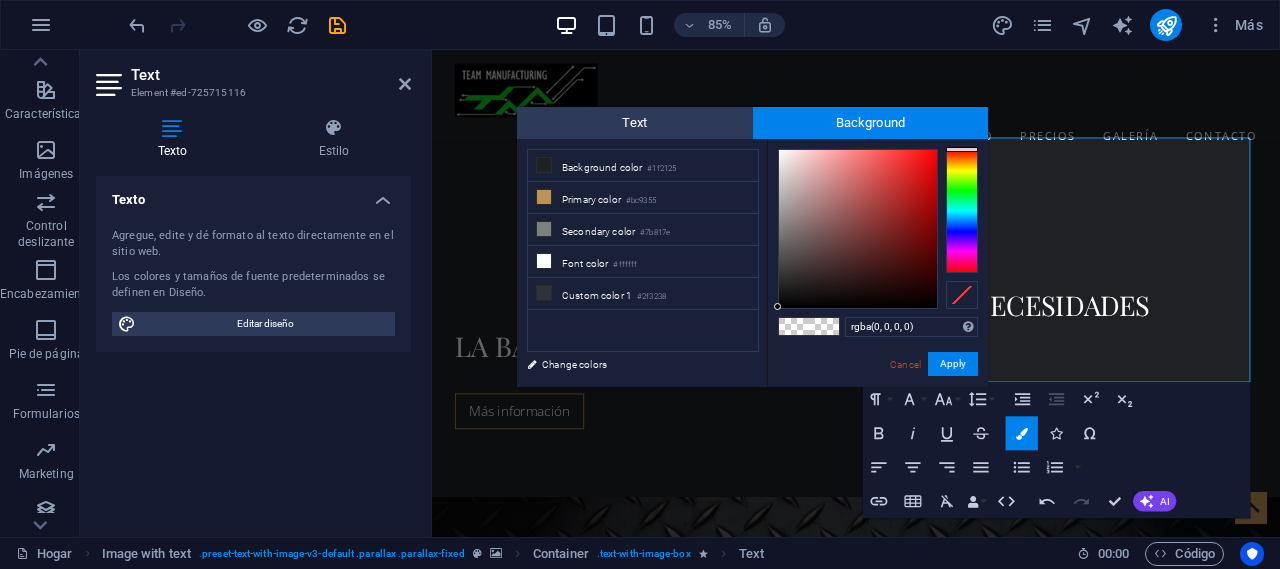 click on "rgba(0, 0, 0, 0) Supported formats #0852ed rgb(8, 82, 237) rgba(8, 82, 237, 90%) hsv(221,97,93) hsl(221, 93%, 48%) Cancel Apply" at bounding box center [877, 408] 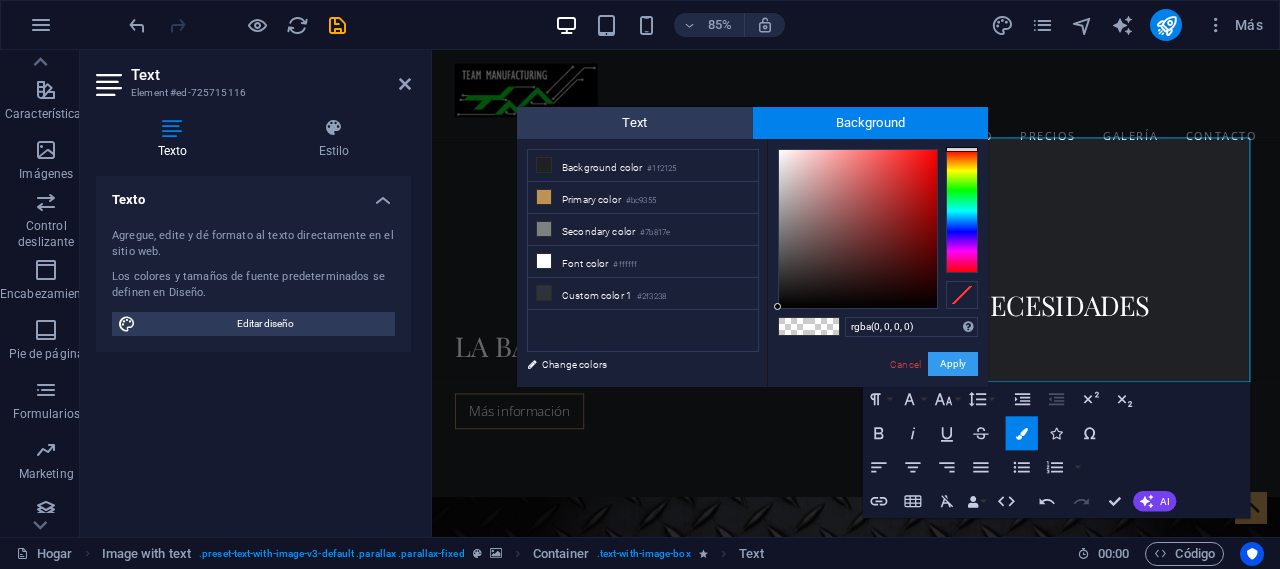 click on "Apply" at bounding box center (953, 364) 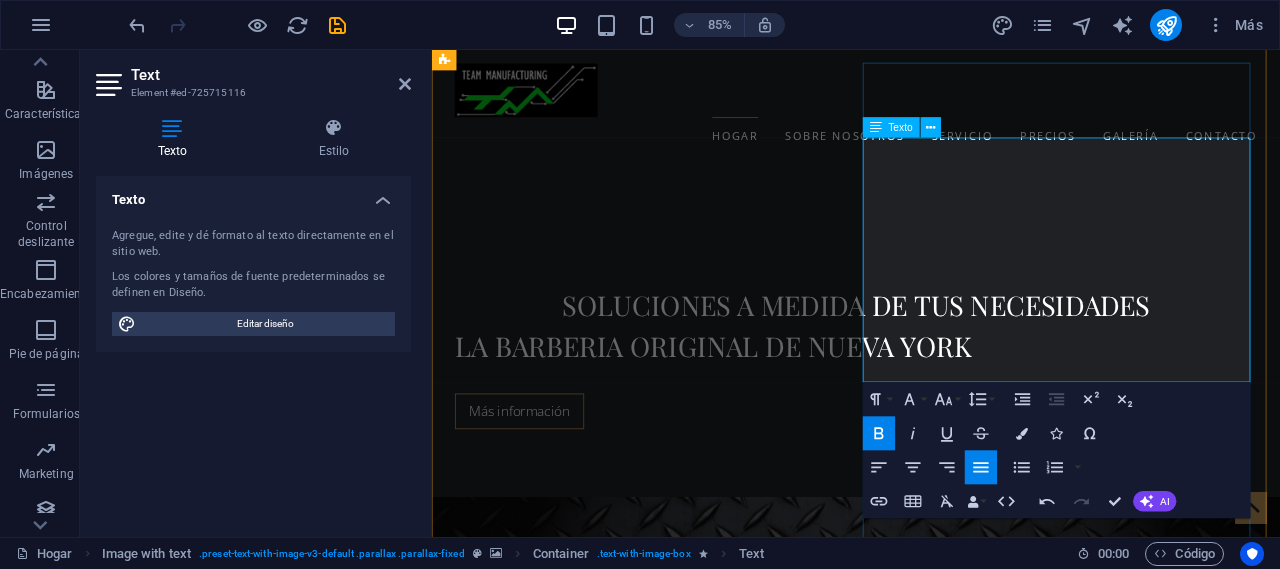 click on "Se dio a la tarea de formar un equipo de trabajo, que fuera capaz de transmitir sus capacidades de forma profesional para lograr su propósito, mejorando continuamente nuestros procesos, para satisfacer las necesidades de nuestros clientes, brindando servicios de fabricación y remanufactura, los cuales provienen de diversas industrias como:" at bounding box center (920, 2184) 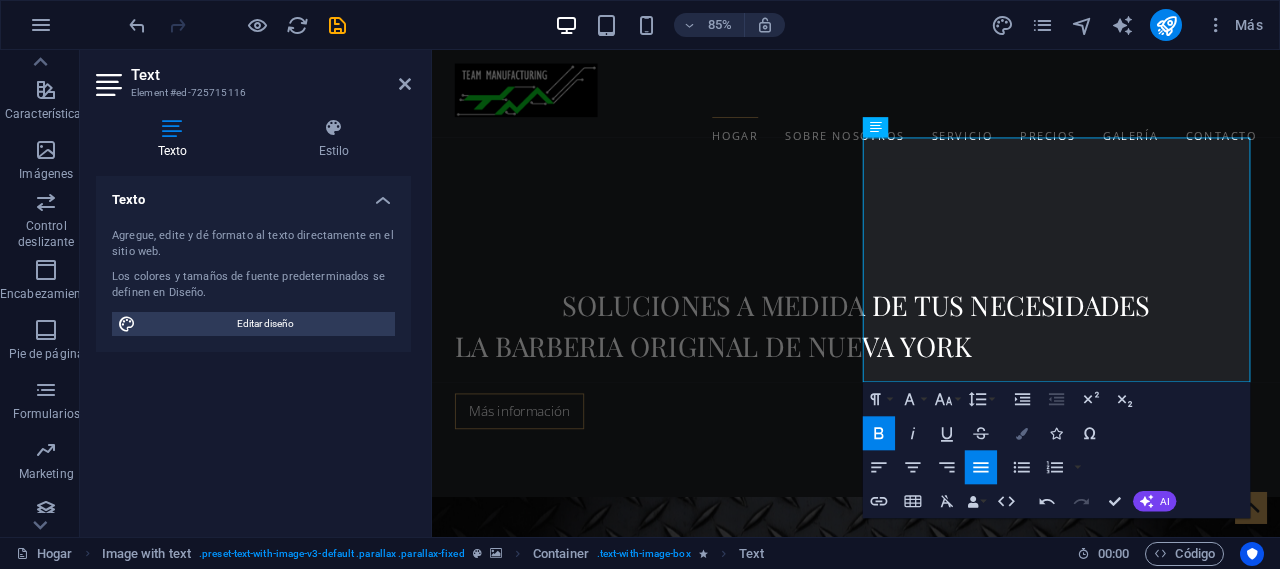click on "Colors" at bounding box center [1022, 434] 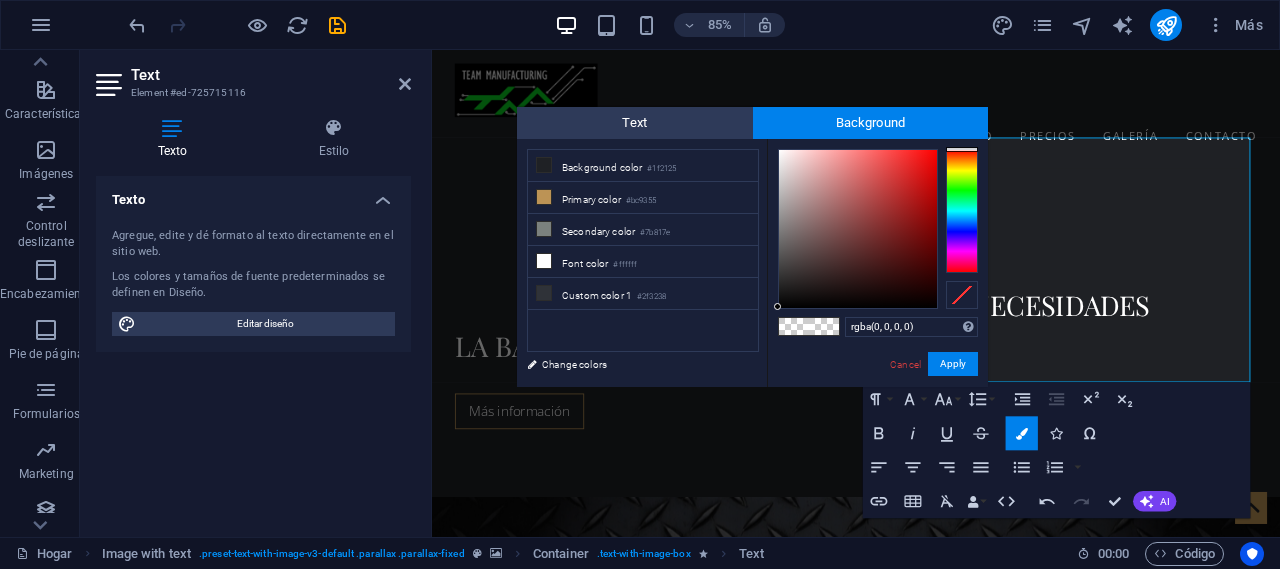 click at bounding box center (794, 326) 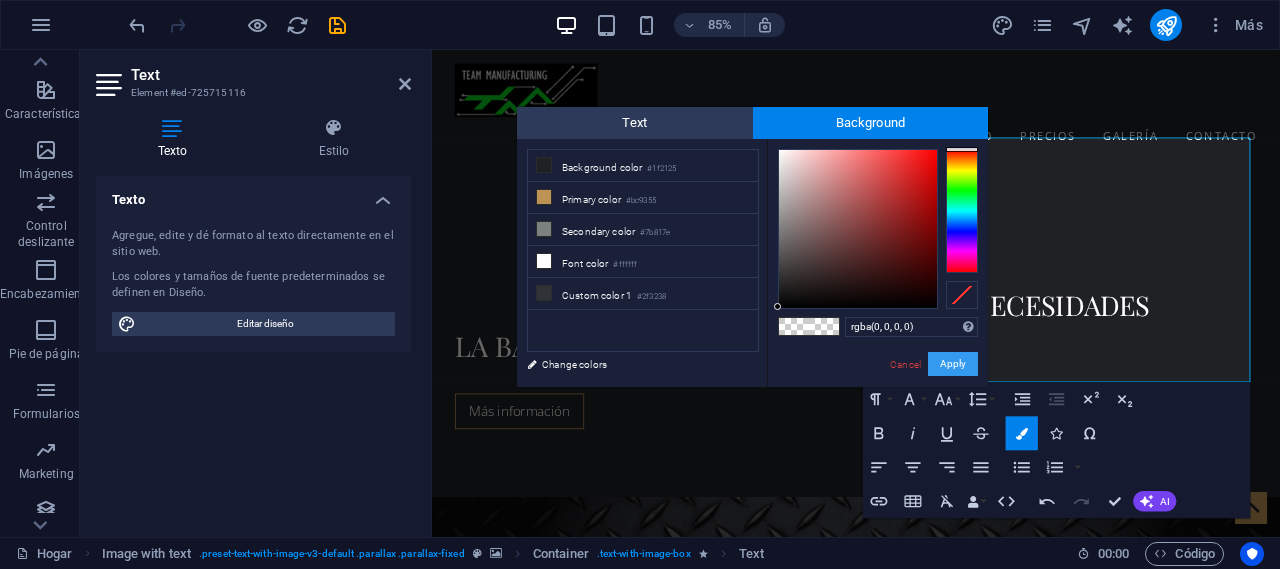 click on "Apply" at bounding box center [953, 364] 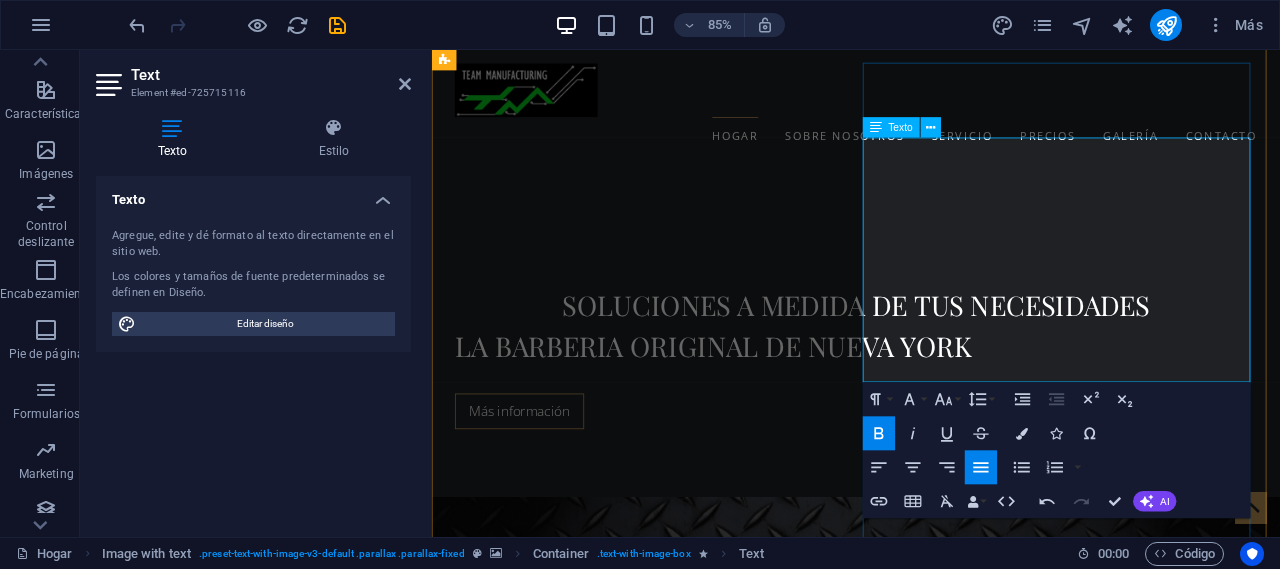 click on "Se dio a la tarea de formar un equipo de trabajo, que fuera capaz de transmitir sus capacidades de forma profesional para lograr su propósito, mejorando continuamente nuestros procesos, para satisfacer las necesidades de nuestros clientes, brindando servicios de fabricación y remanufactura, los cuales provienen de diversas industrias como:" at bounding box center [920, 2184] 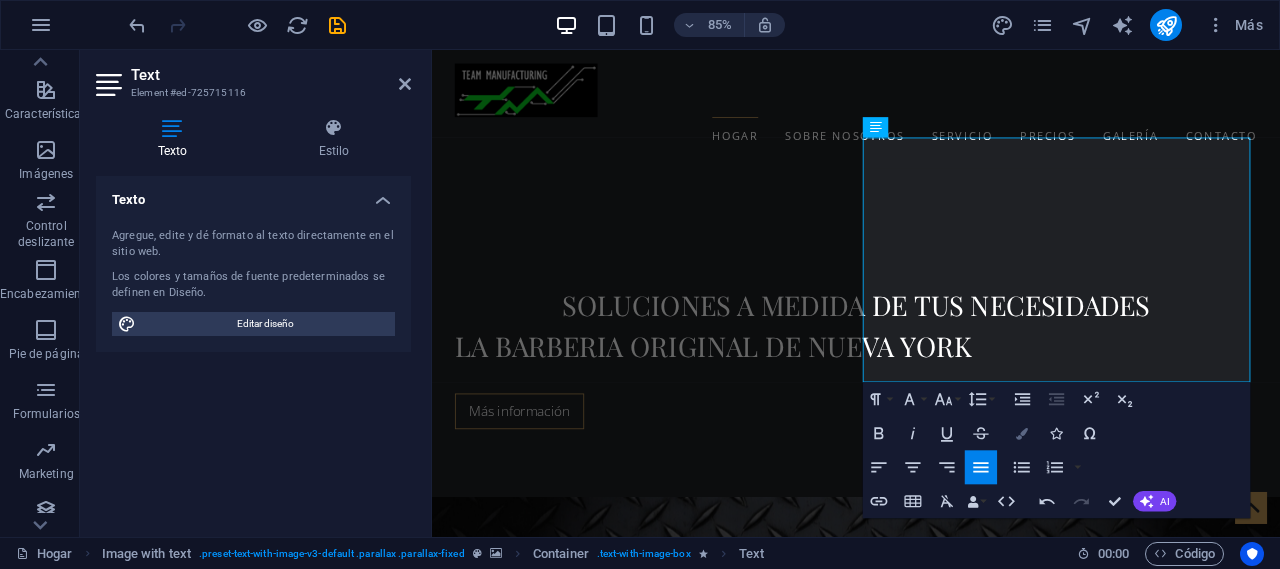 click on "Colors" at bounding box center (1022, 434) 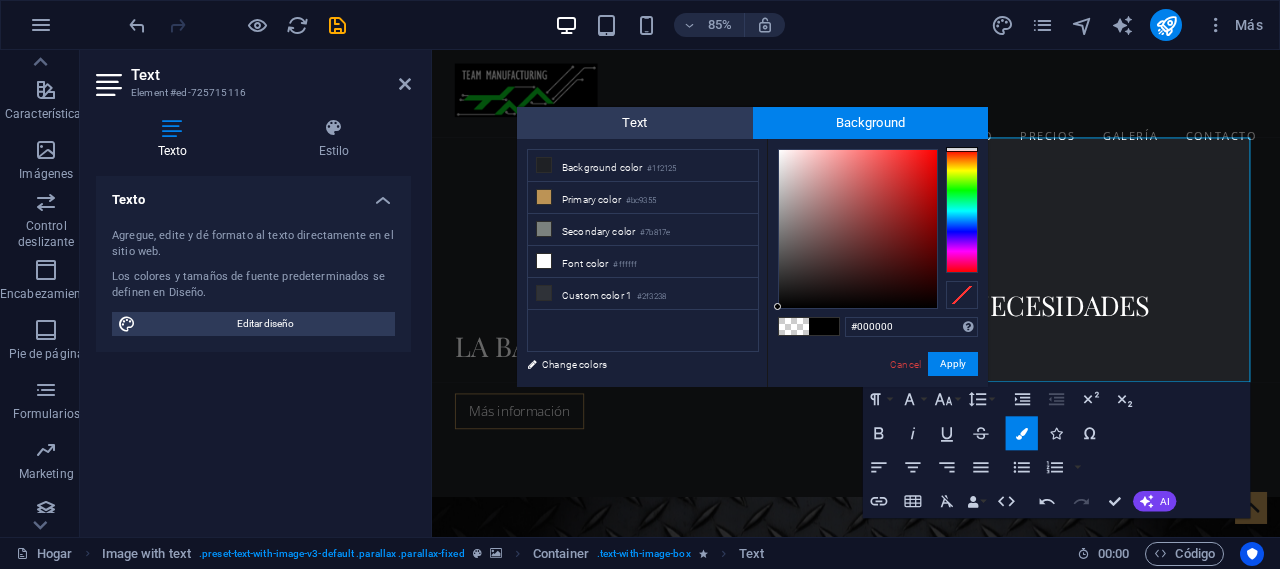click at bounding box center [794, 326] 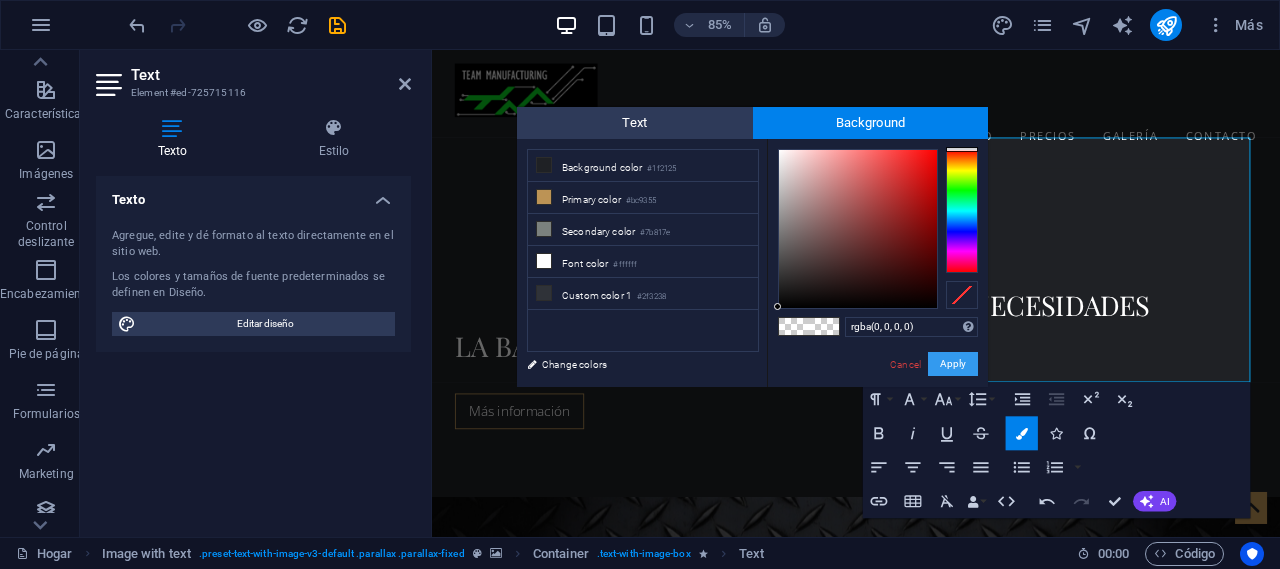 click on "Apply" at bounding box center [953, 364] 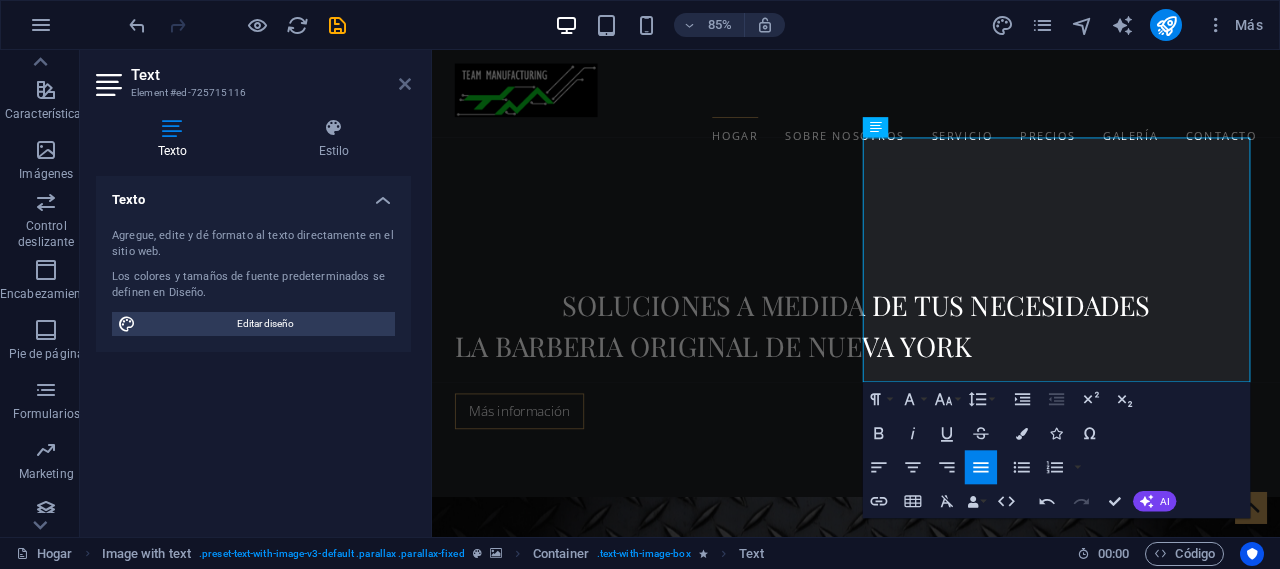click at bounding box center [405, 84] 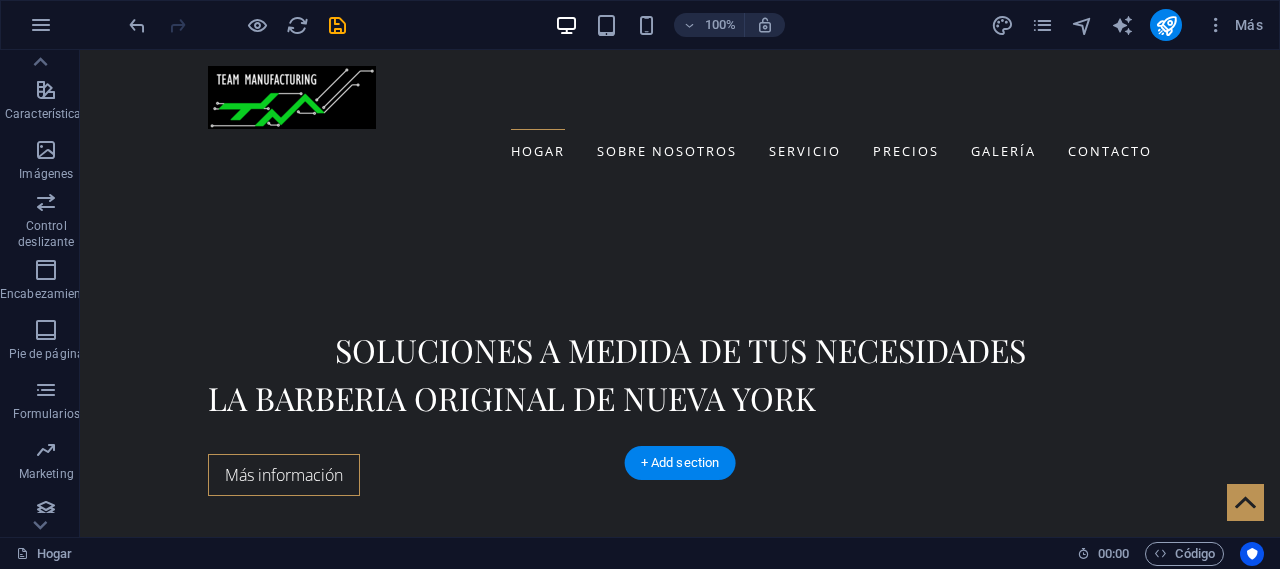 scroll, scrollTop: 1000, scrollLeft: 0, axis: vertical 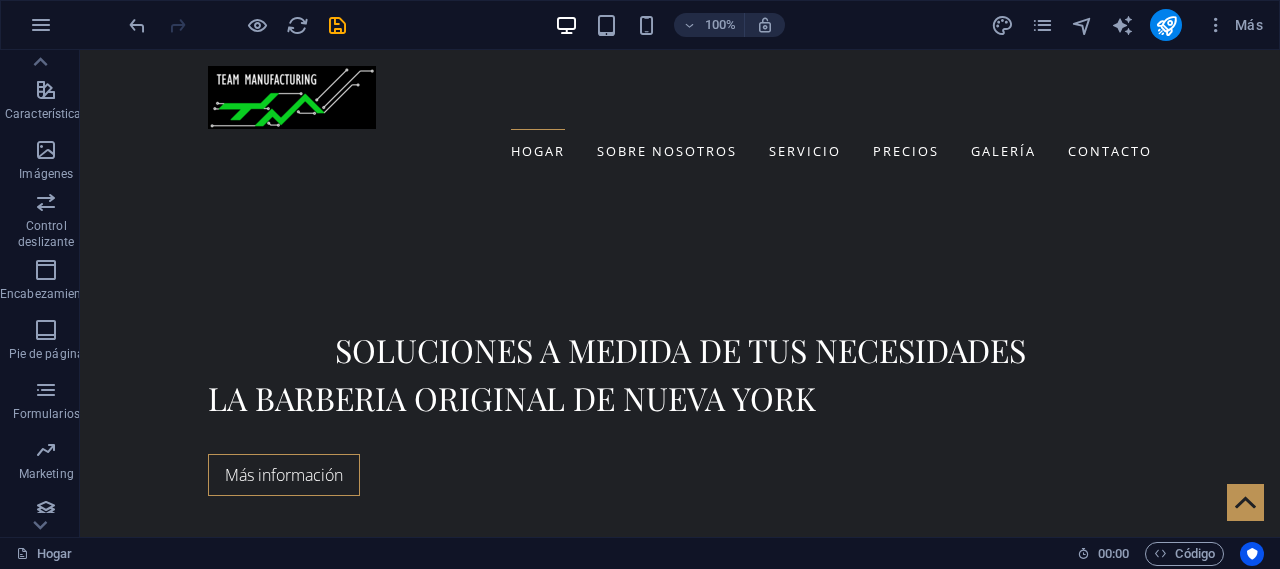 click at bounding box center [680, 819] 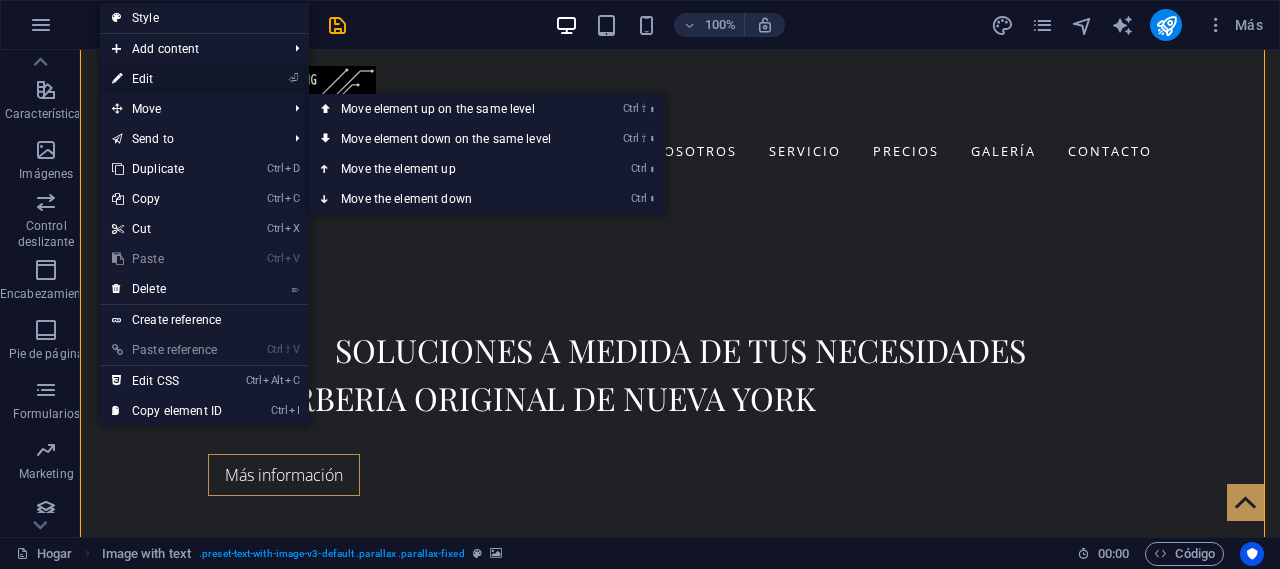 click on "⏎  Edit" at bounding box center (167, 79) 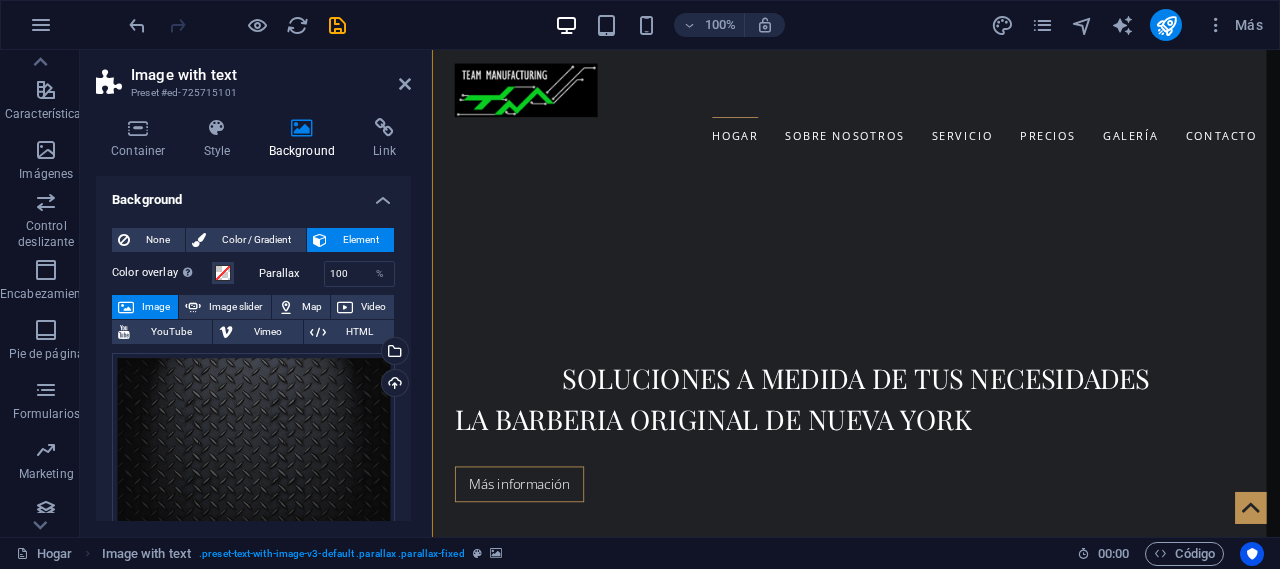 scroll, scrollTop: 686, scrollLeft: 0, axis: vertical 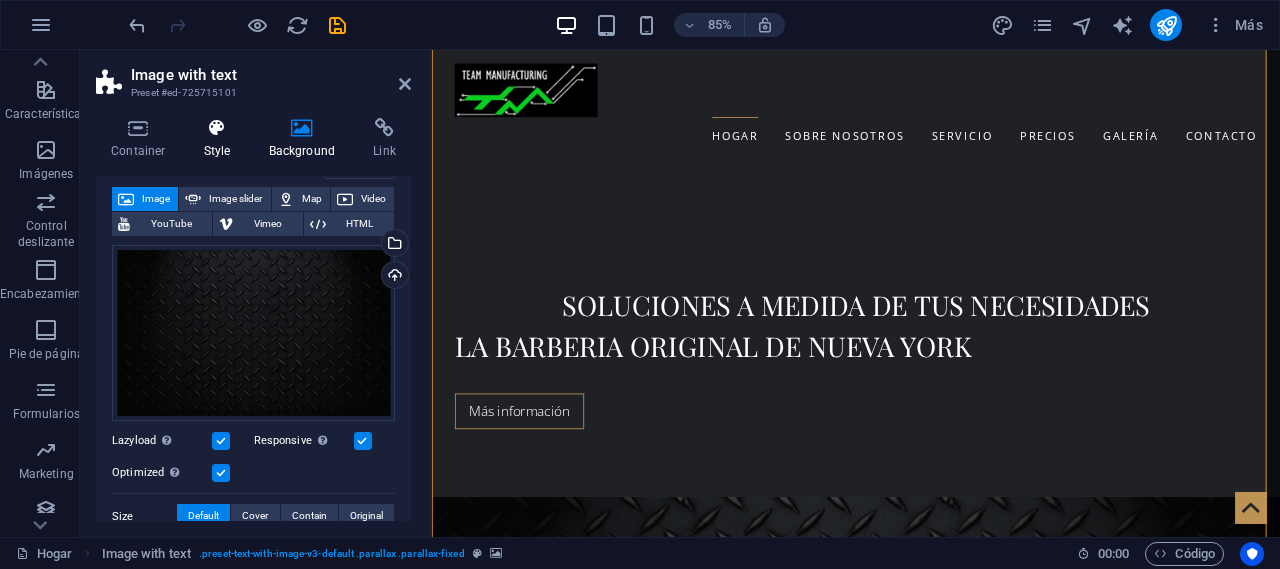 click on "Style" at bounding box center (221, 139) 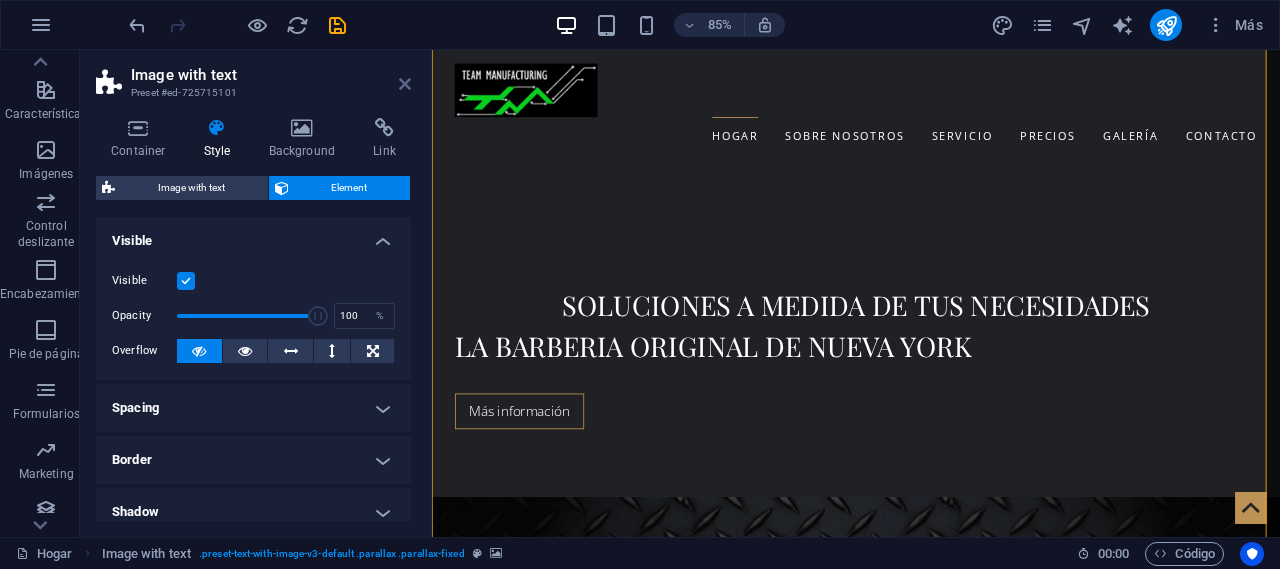 click at bounding box center [405, 84] 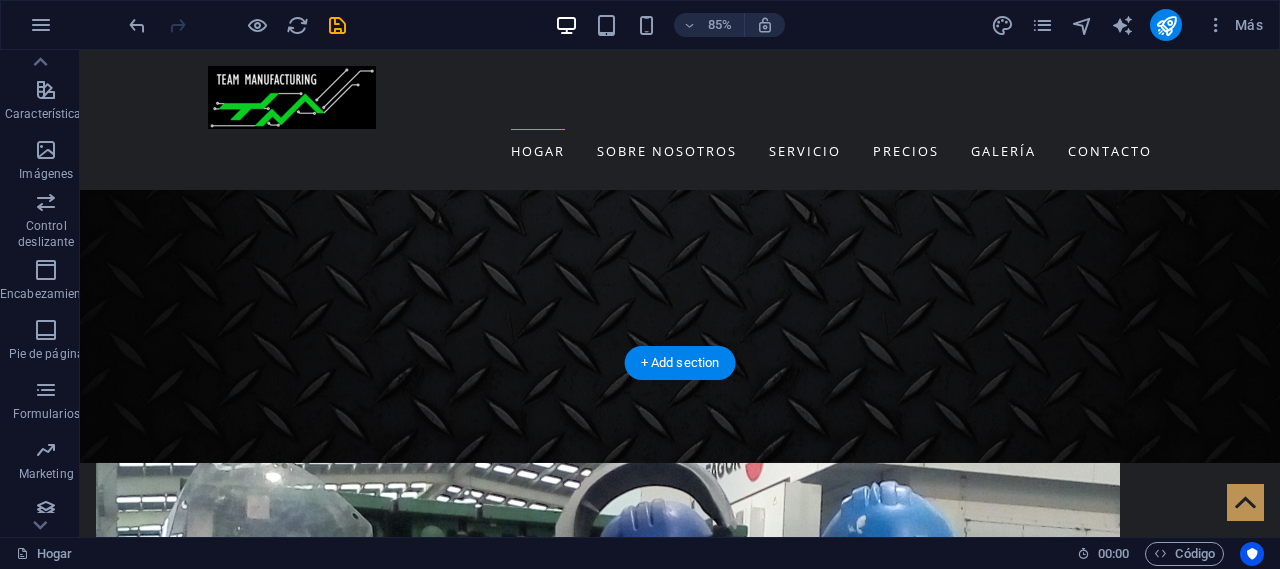 scroll, scrollTop: 900, scrollLeft: 0, axis: vertical 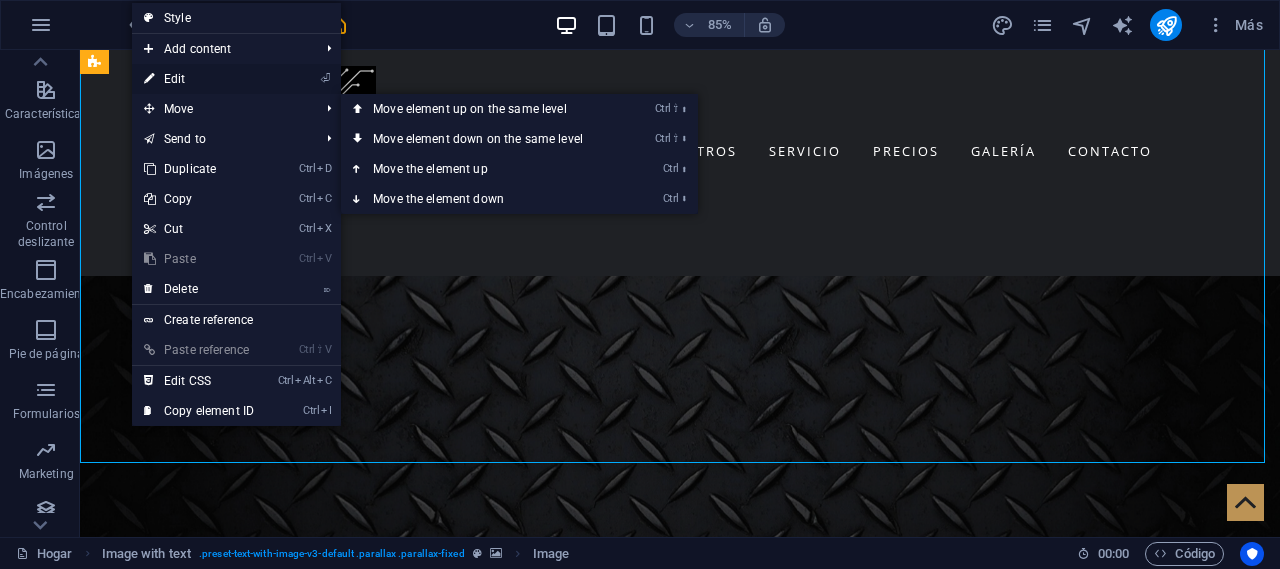 click on "⏎  Edit" at bounding box center [199, 79] 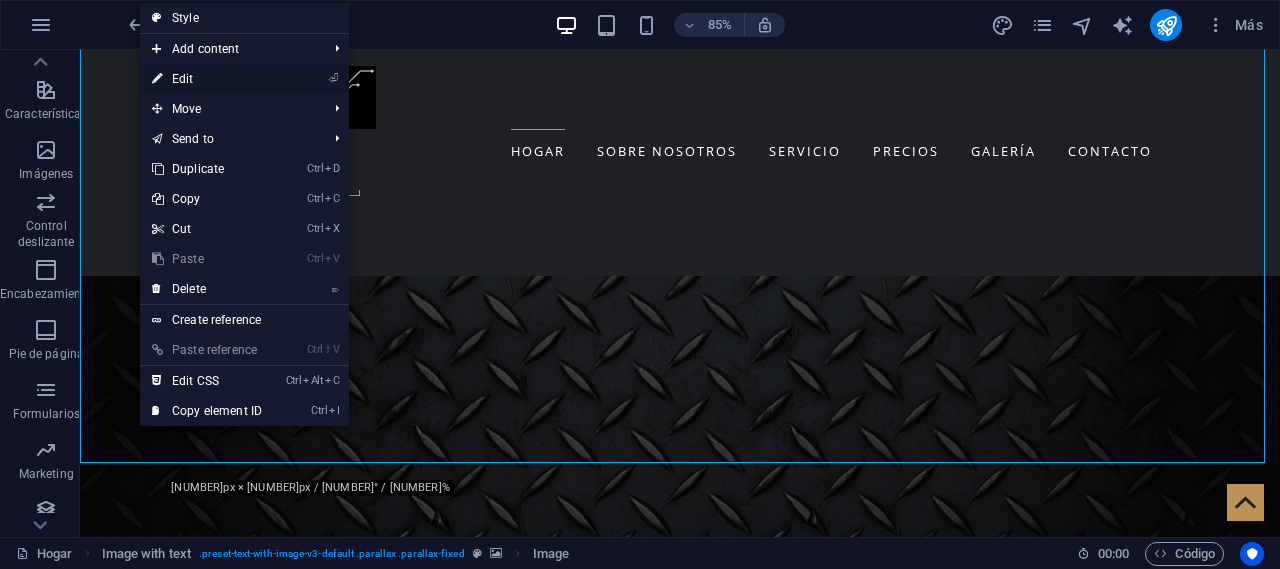 click on "⏎  Edit" at bounding box center [207, 79] 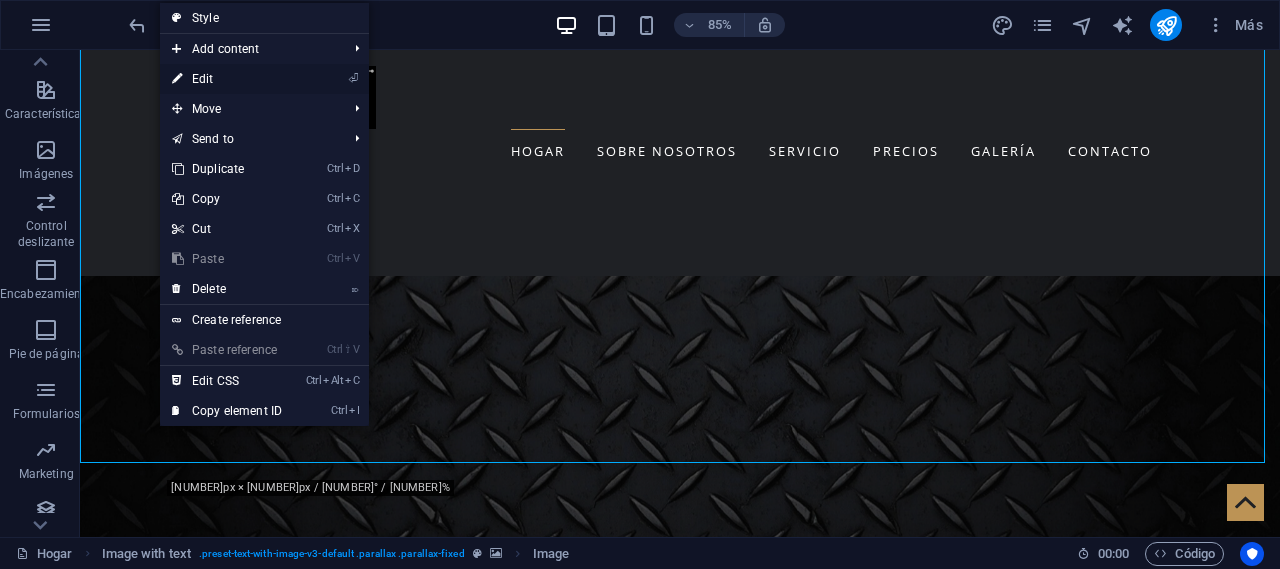 click on "⏎  Edit" at bounding box center [227, 79] 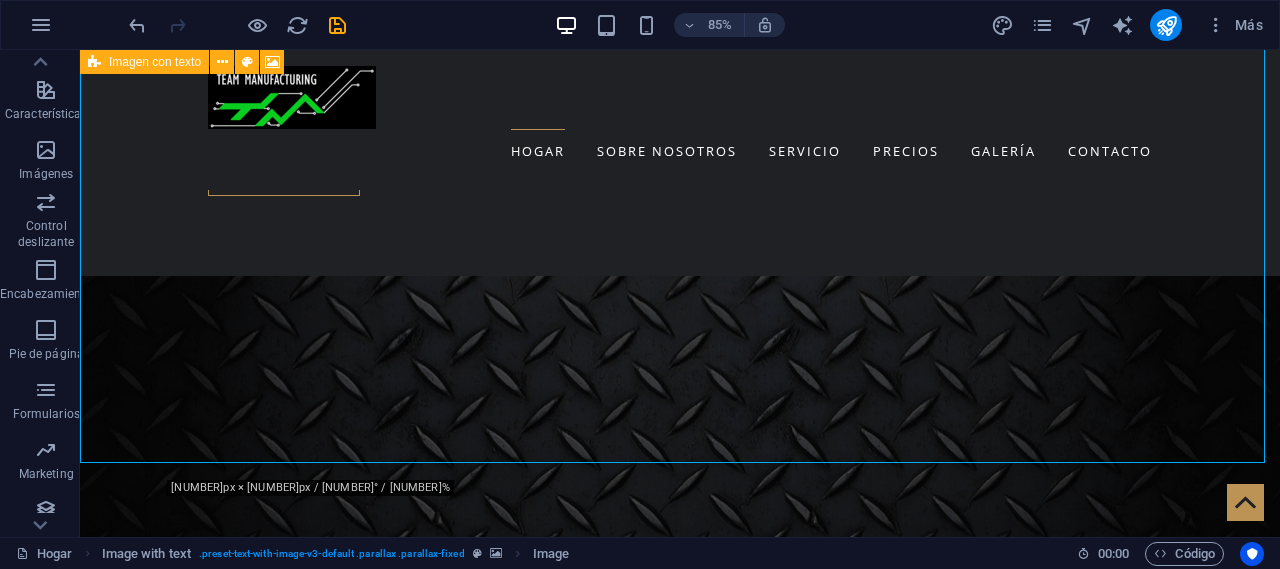 click at bounding box center [680, 519] 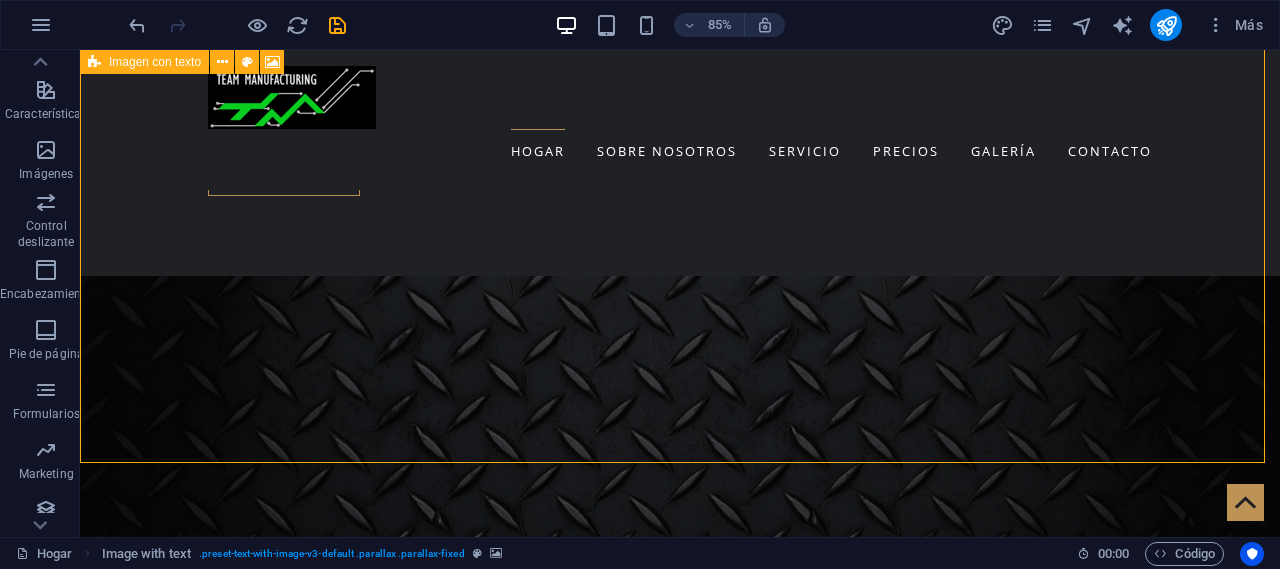 click at bounding box center [680, 519] 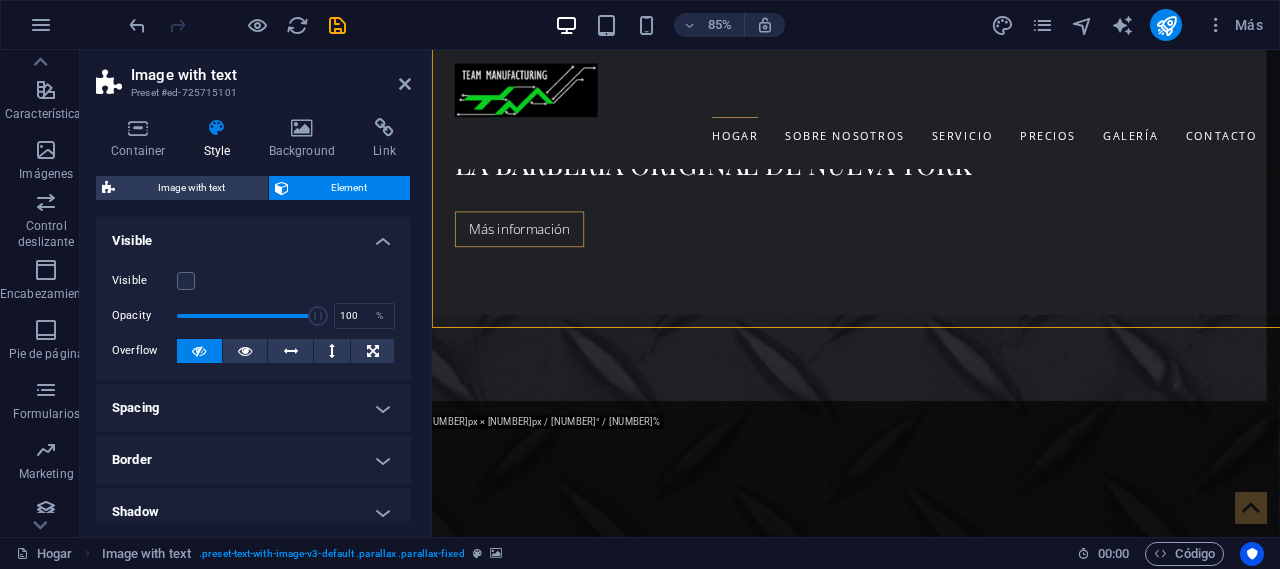 scroll, scrollTop: 986, scrollLeft: 0, axis: vertical 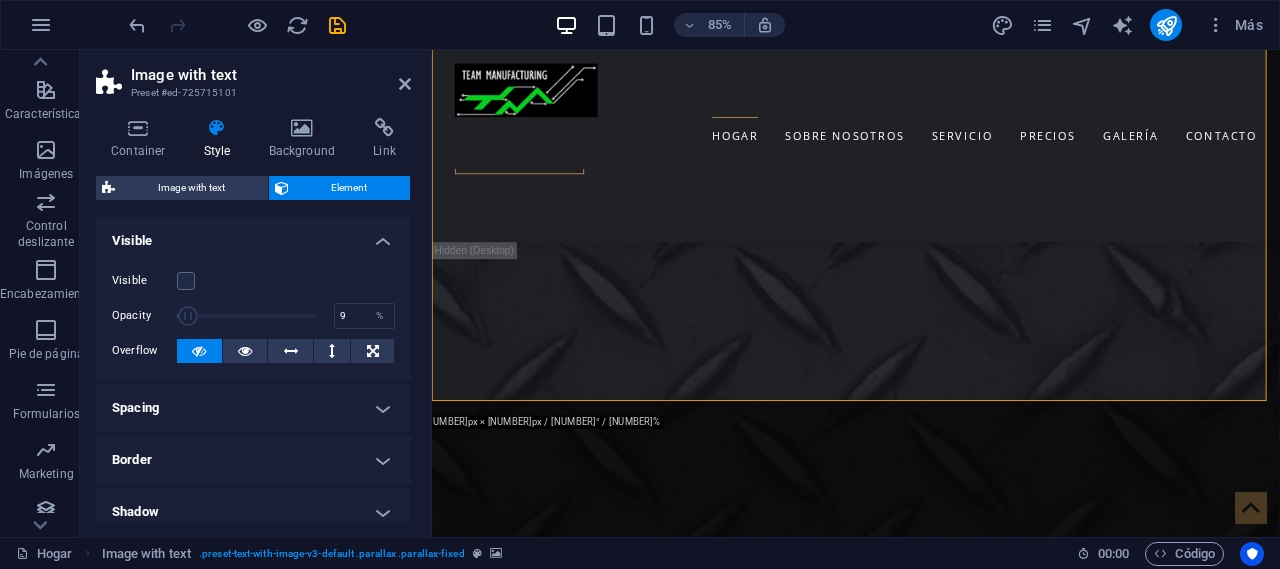 drag, startPoint x: 316, startPoint y: 323, endPoint x: 188, endPoint y: 332, distance: 128.31601 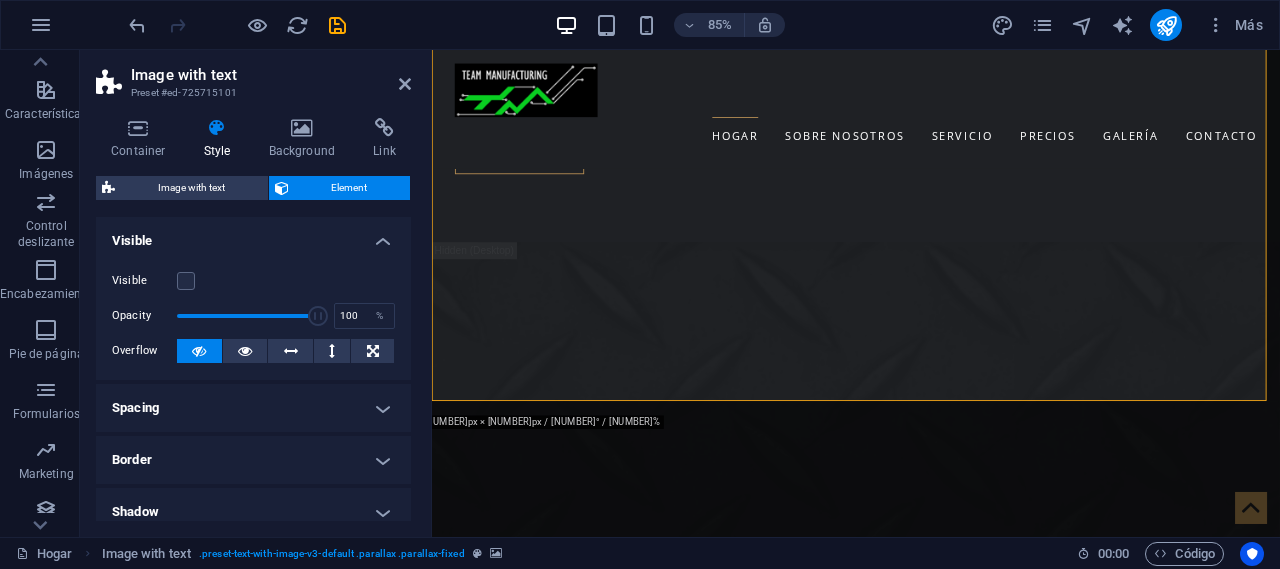 drag, startPoint x: 192, startPoint y: 317, endPoint x: 326, endPoint y: 325, distance: 134.23859 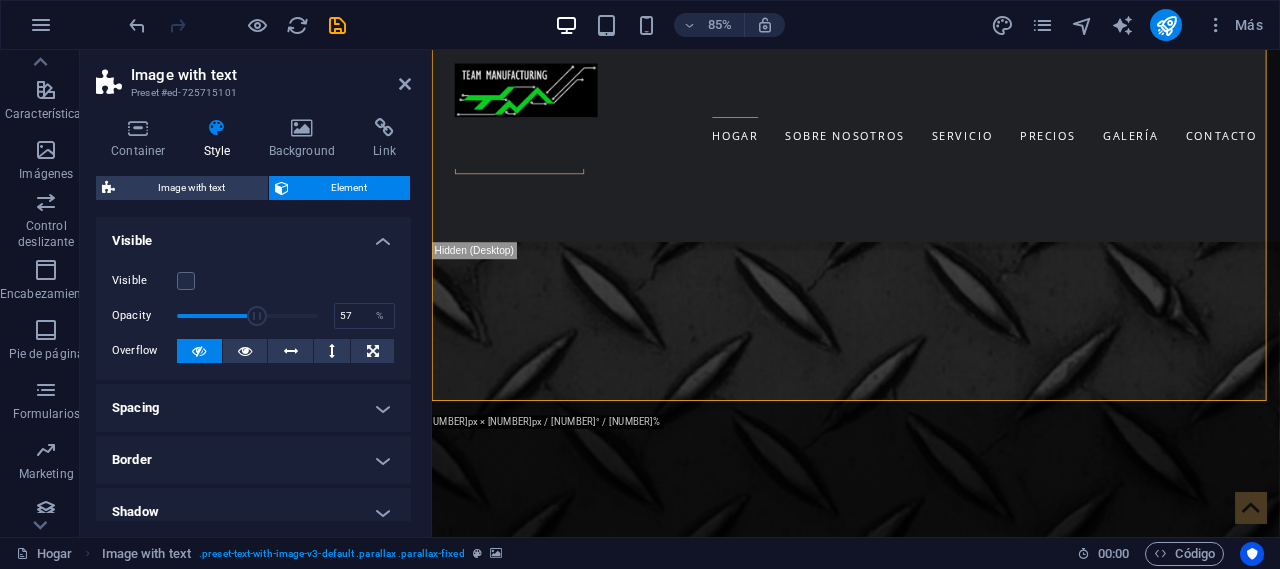 drag, startPoint x: 302, startPoint y: 313, endPoint x: 254, endPoint y: 300, distance: 49.729267 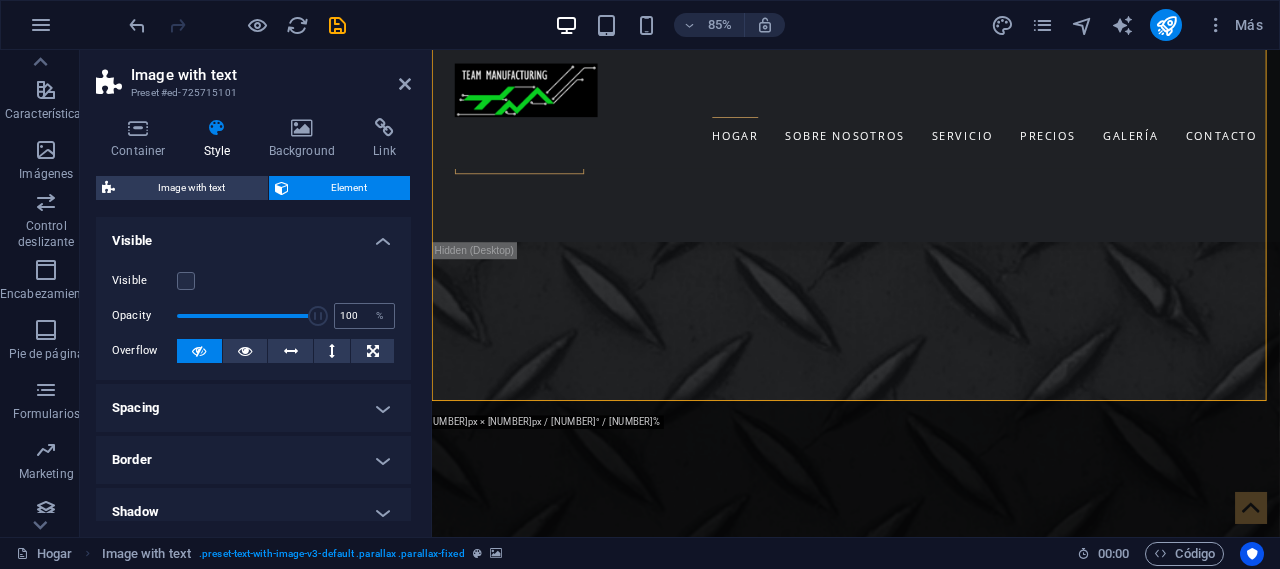 drag, startPoint x: 297, startPoint y: 305, endPoint x: 336, endPoint y: 305, distance: 39 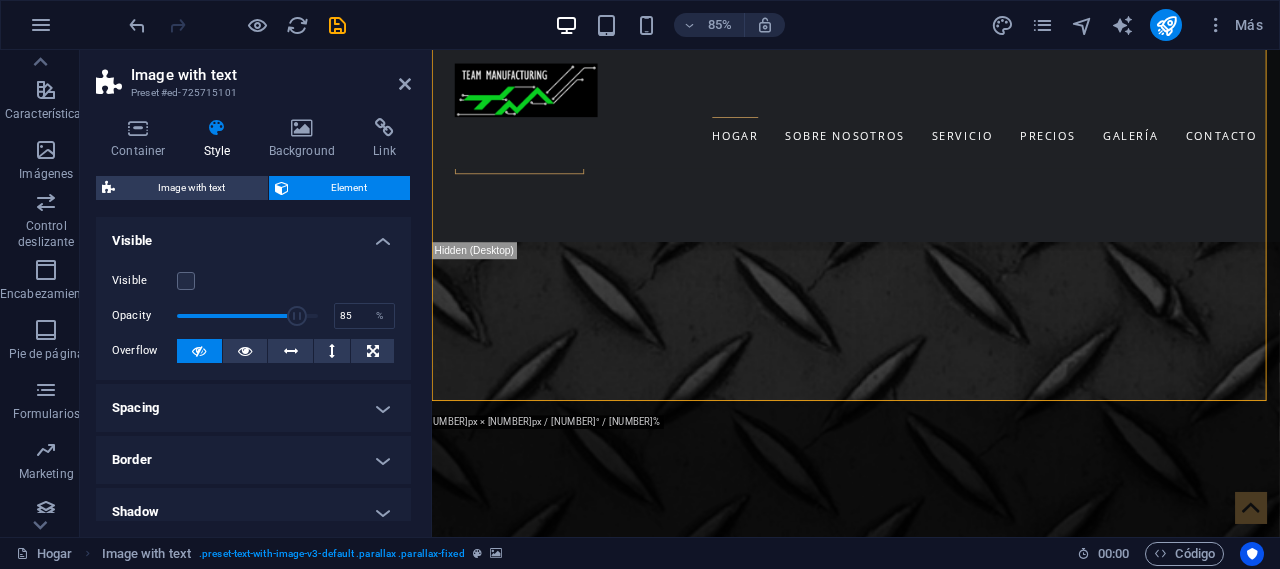 click at bounding box center [247, 316] 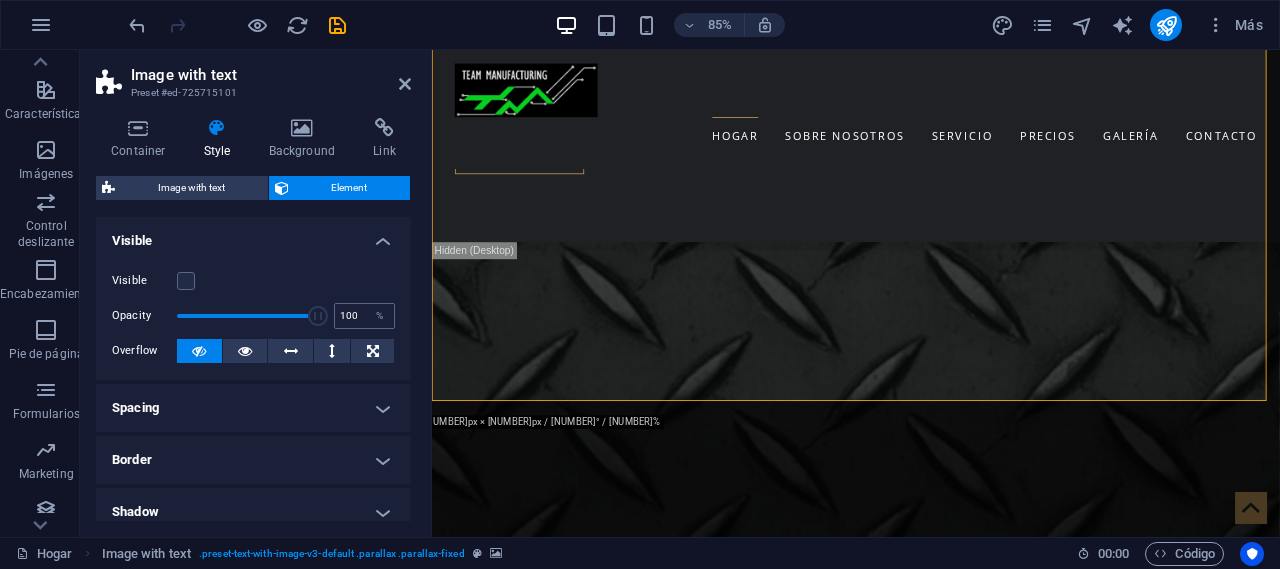 drag, startPoint x: 294, startPoint y: 308, endPoint x: 330, endPoint y: 310, distance: 36.05551 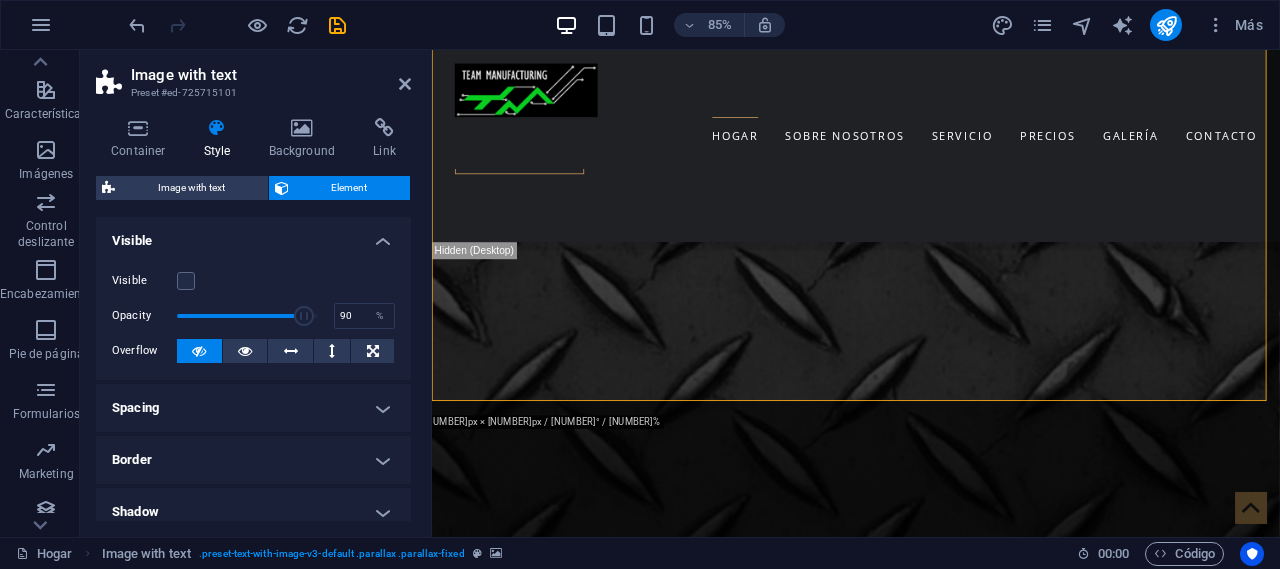 drag, startPoint x: 312, startPoint y: 310, endPoint x: 303, endPoint y: 303, distance: 11.401754 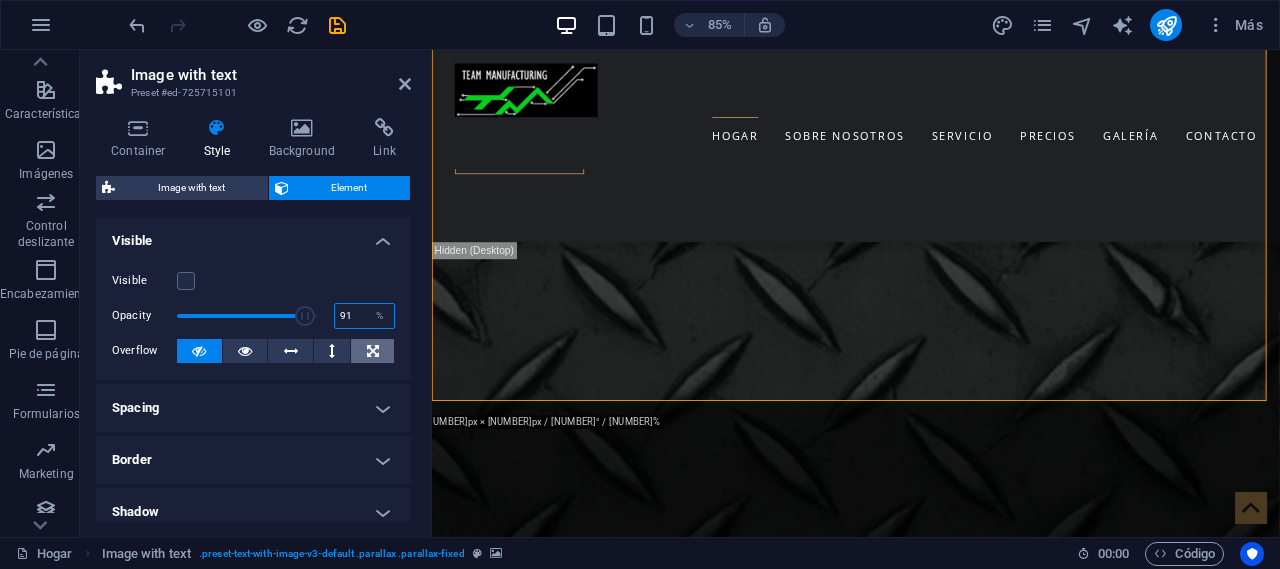 drag, startPoint x: 342, startPoint y: 318, endPoint x: 384, endPoint y: 347, distance: 51.0392 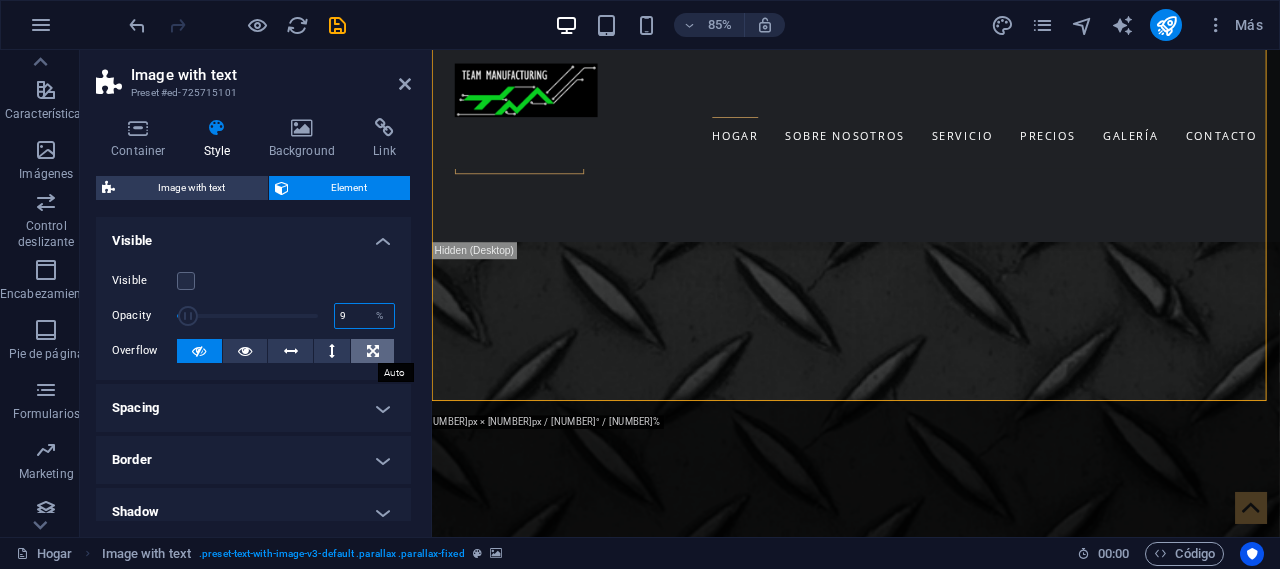 type on "90" 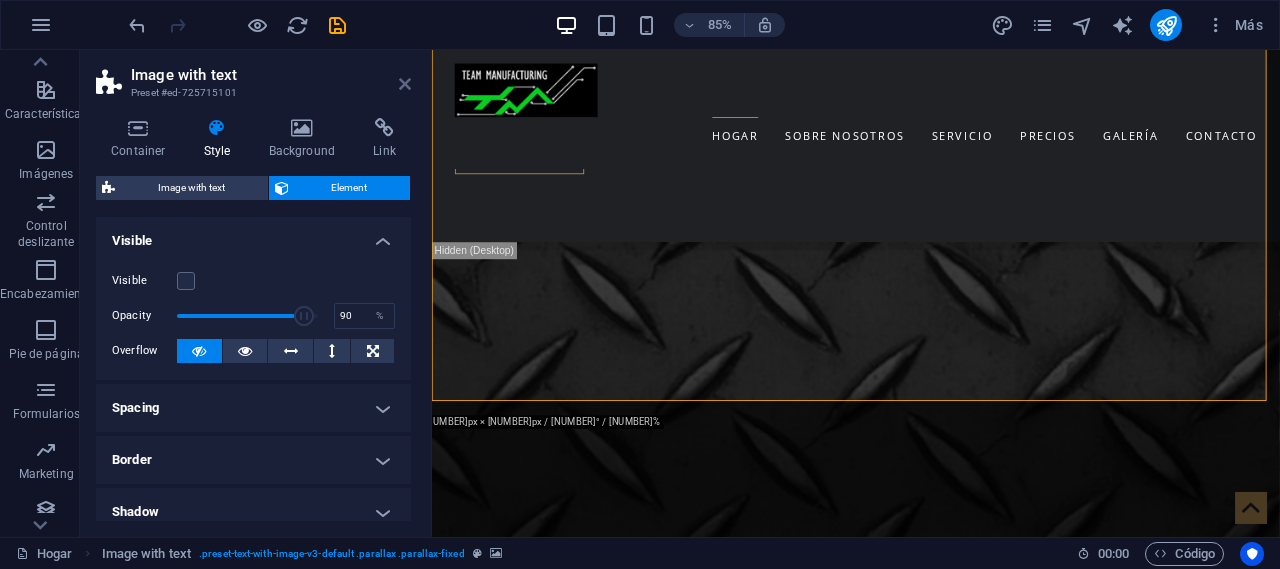 click at bounding box center [405, 84] 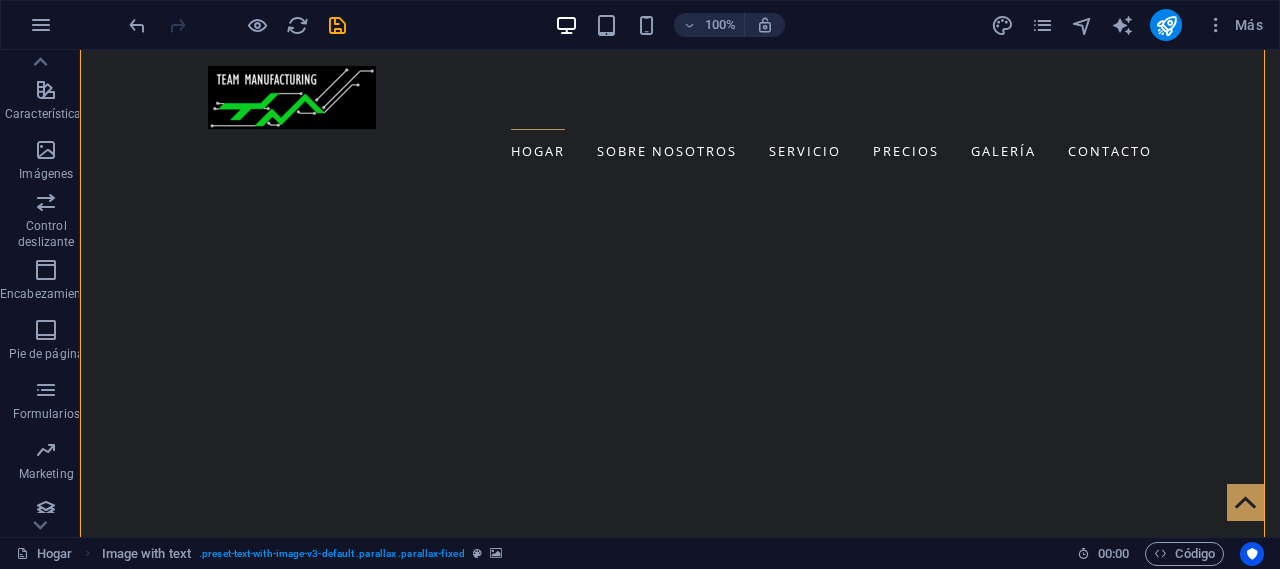 scroll, scrollTop: 600, scrollLeft: 0, axis: vertical 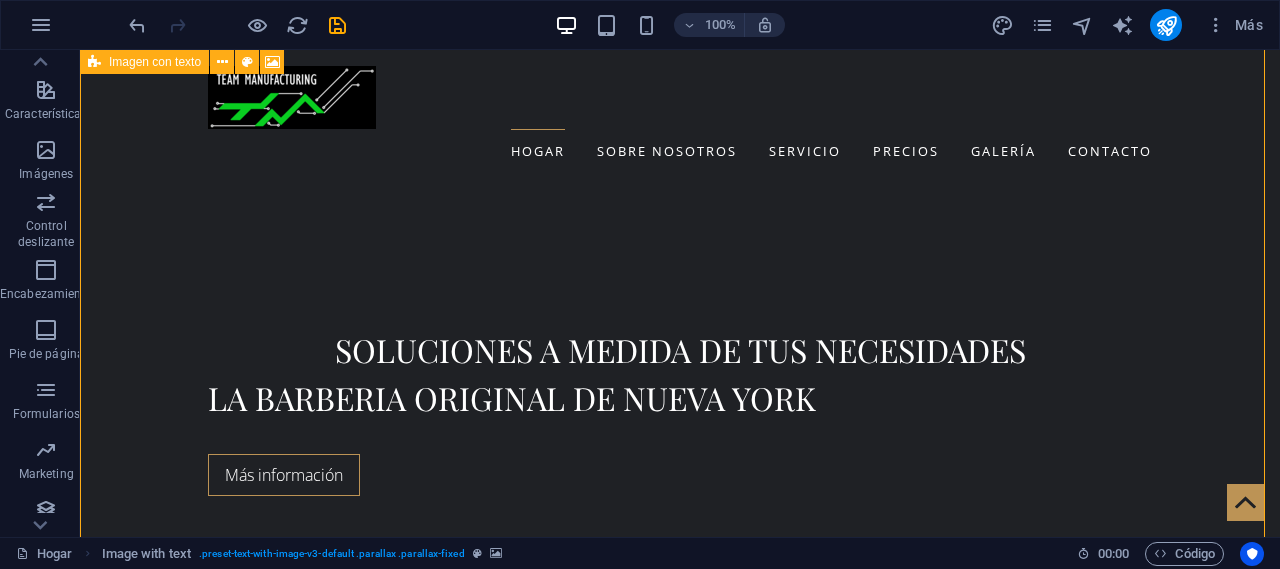 click at bounding box center (680, 1601) 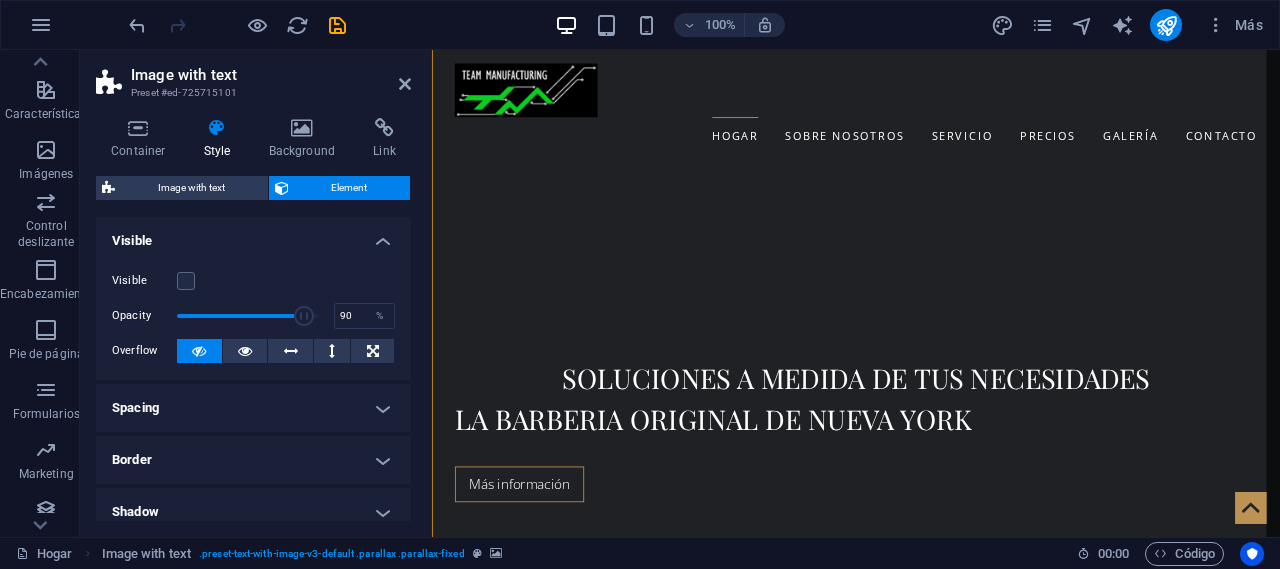 scroll, scrollTop: 686, scrollLeft: 0, axis: vertical 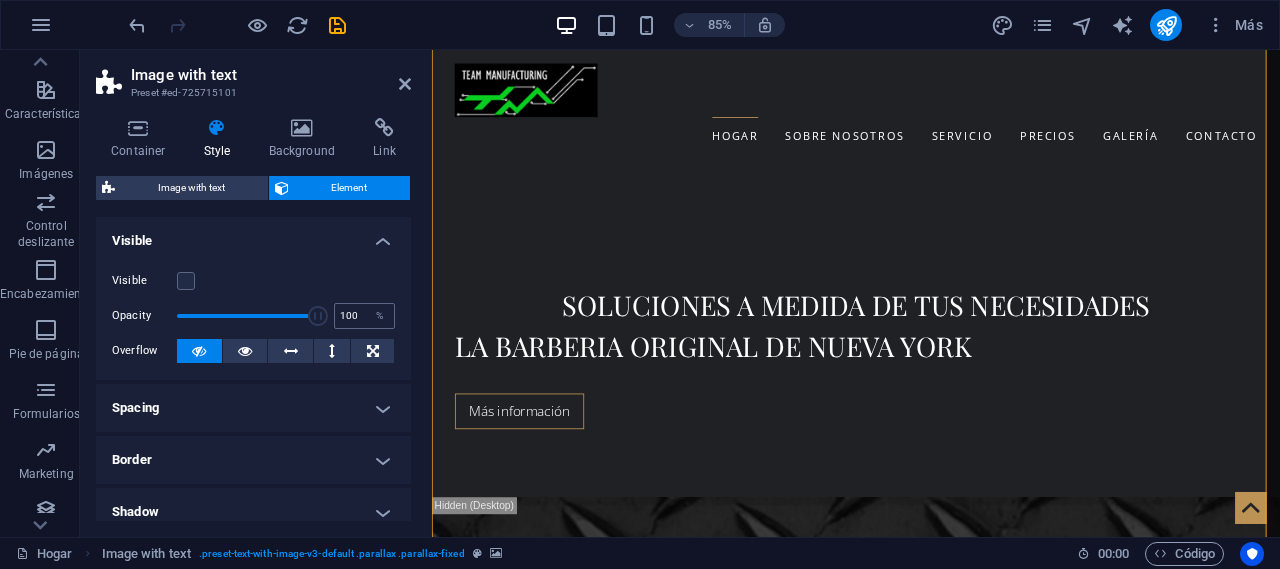 drag, startPoint x: 300, startPoint y: 314, endPoint x: 341, endPoint y: 302, distance: 42.72002 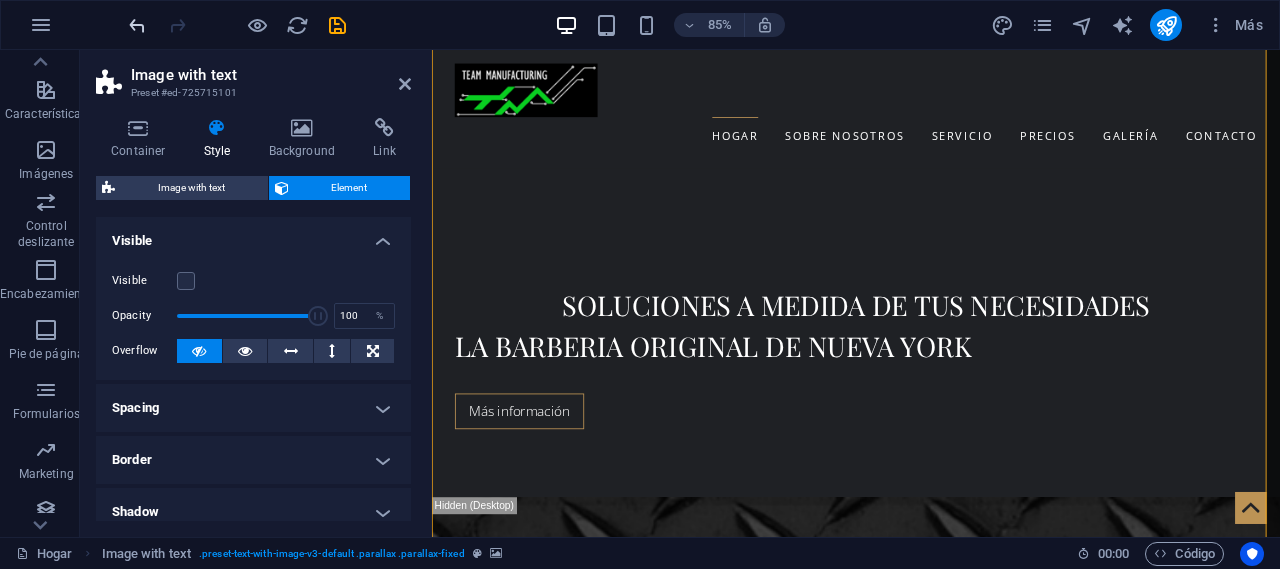 click at bounding box center [137, 25] 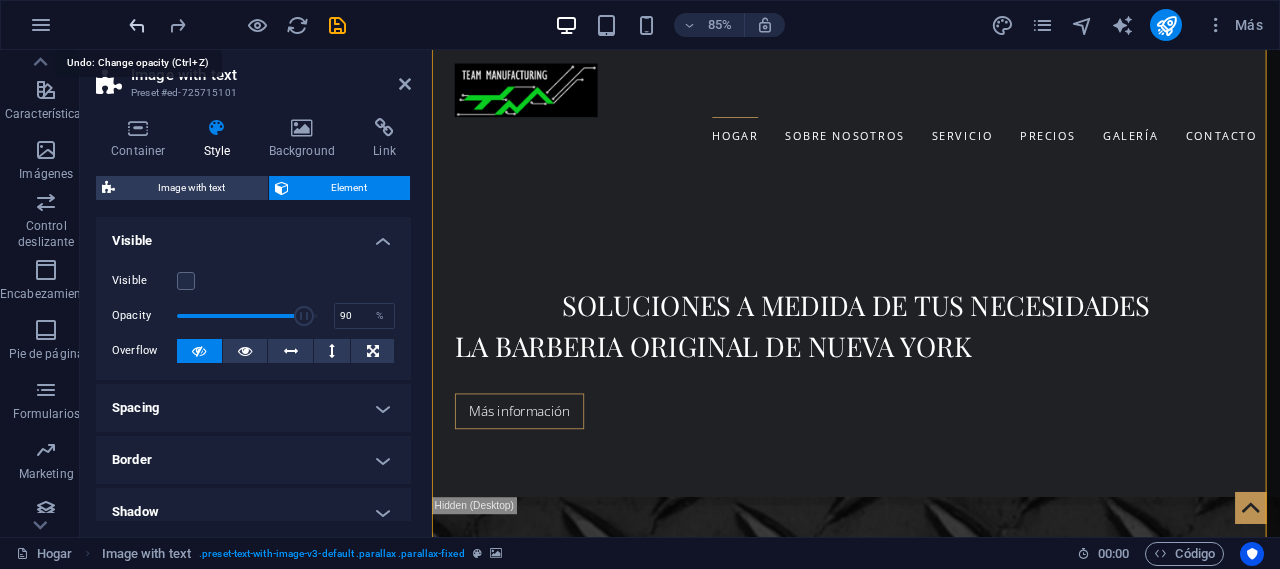 click at bounding box center [137, 25] 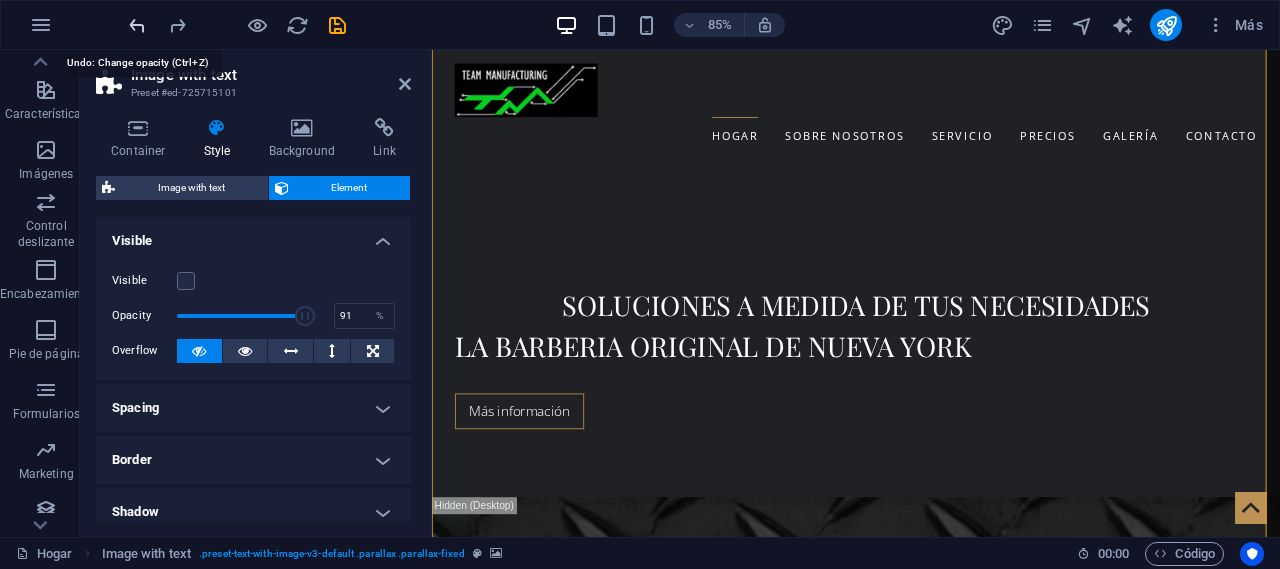 click at bounding box center [137, 25] 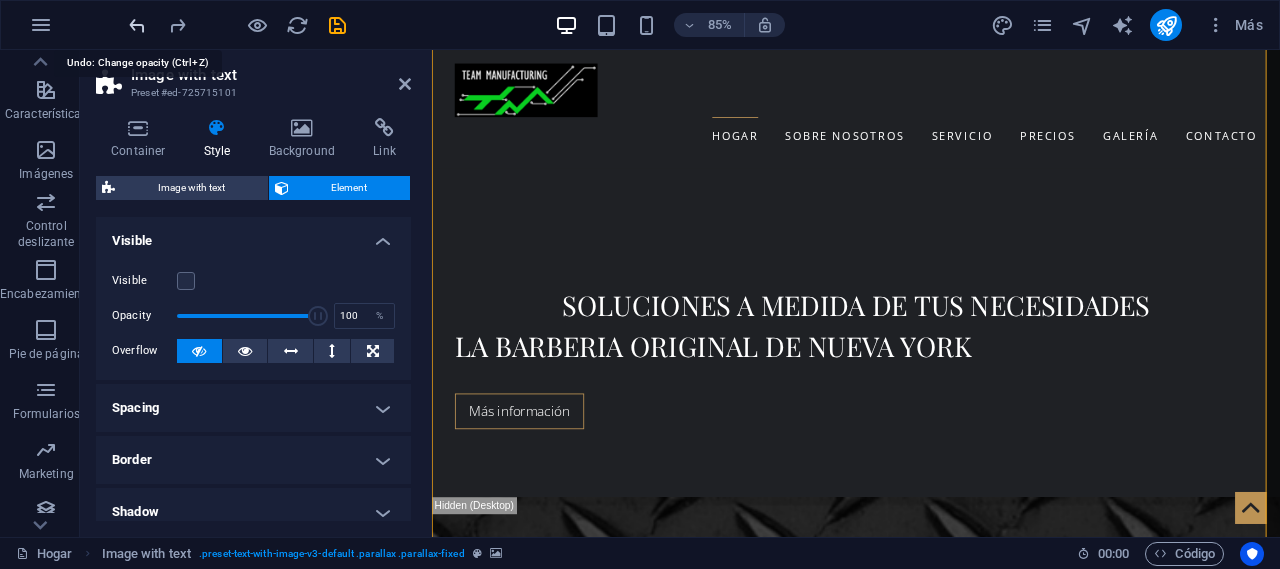 click at bounding box center (137, 25) 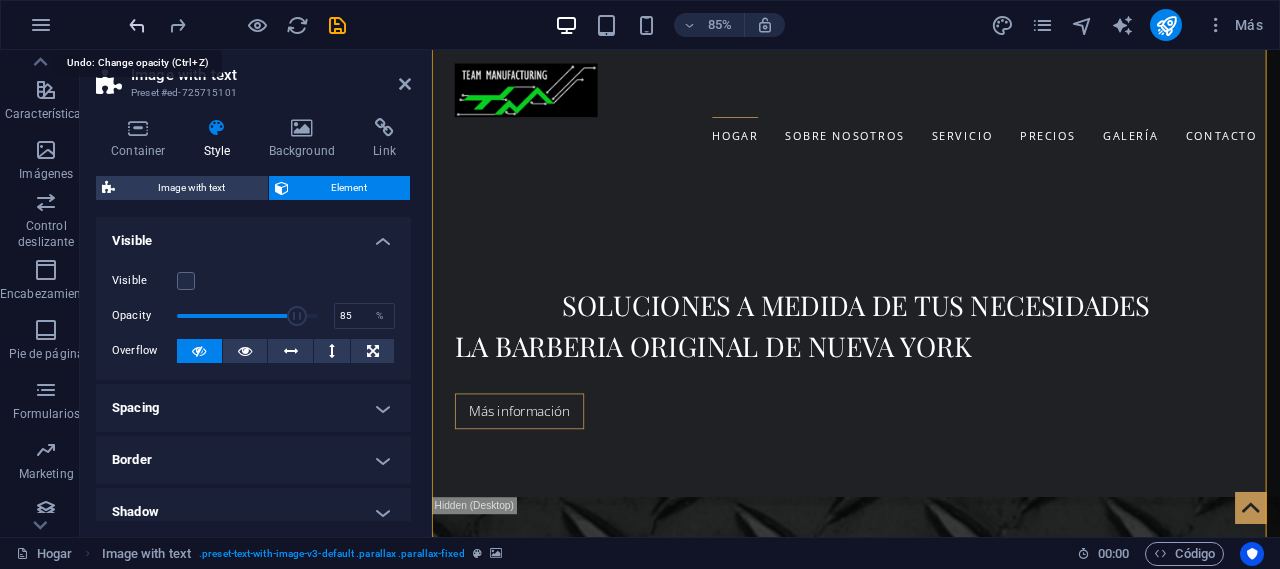 click at bounding box center [137, 25] 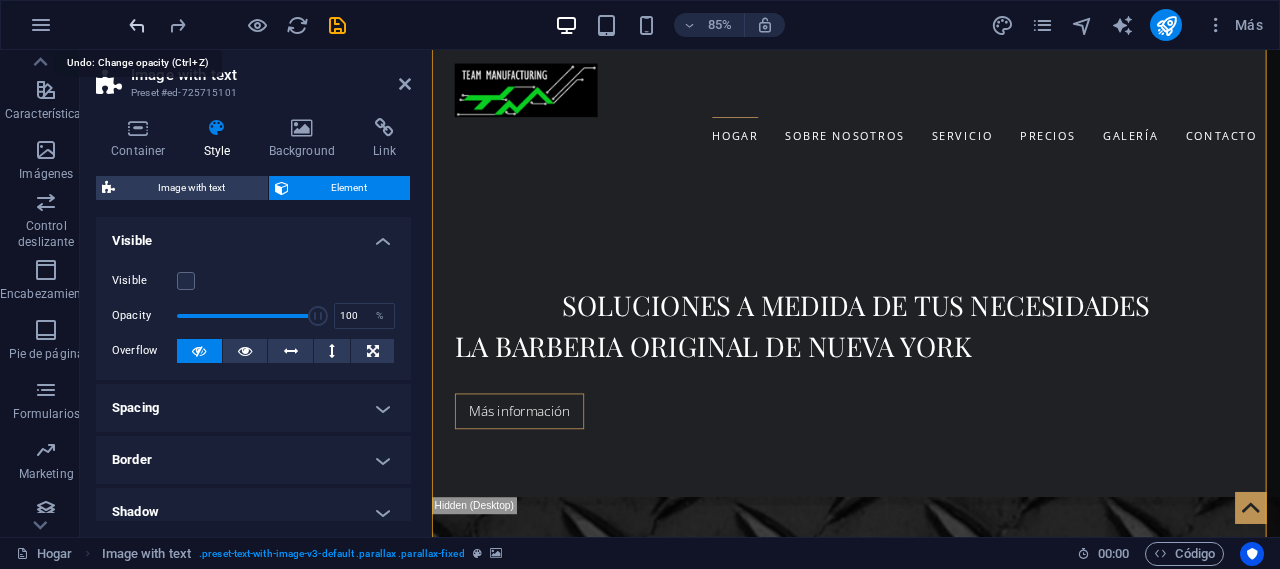 click at bounding box center (137, 25) 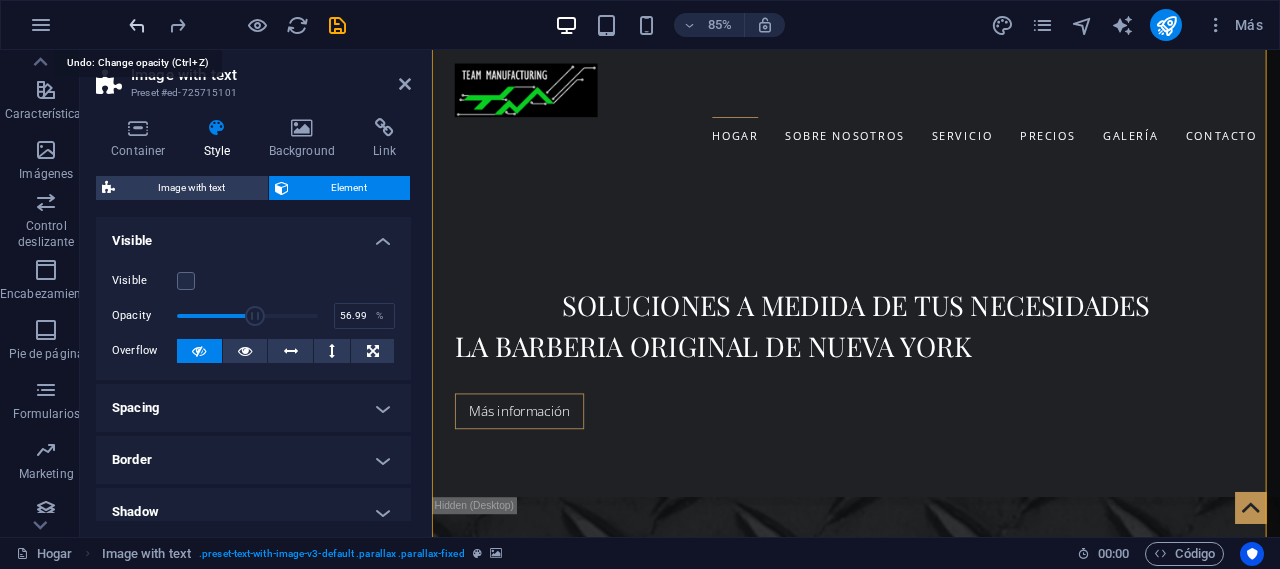 click at bounding box center [137, 25] 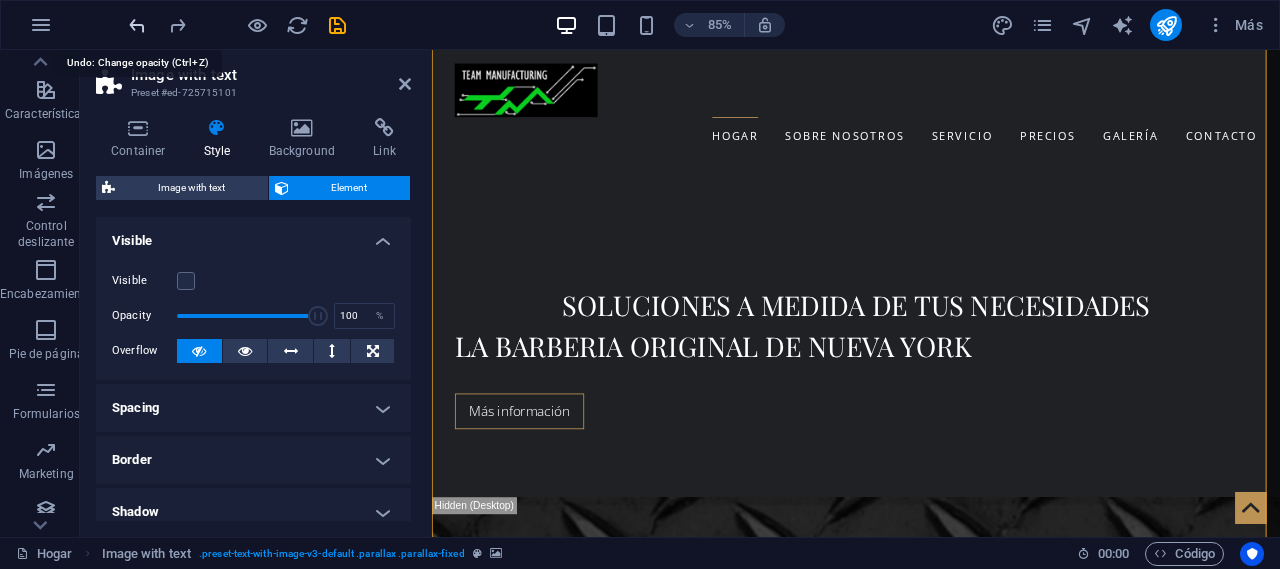 click at bounding box center [137, 25] 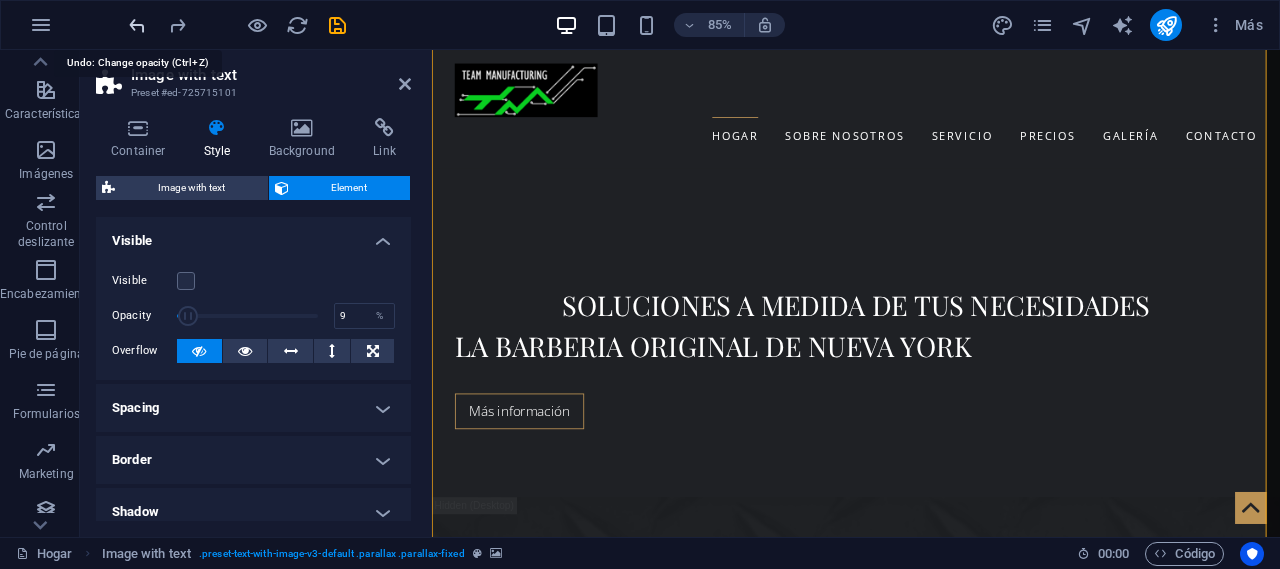 click at bounding box center (137, 25) 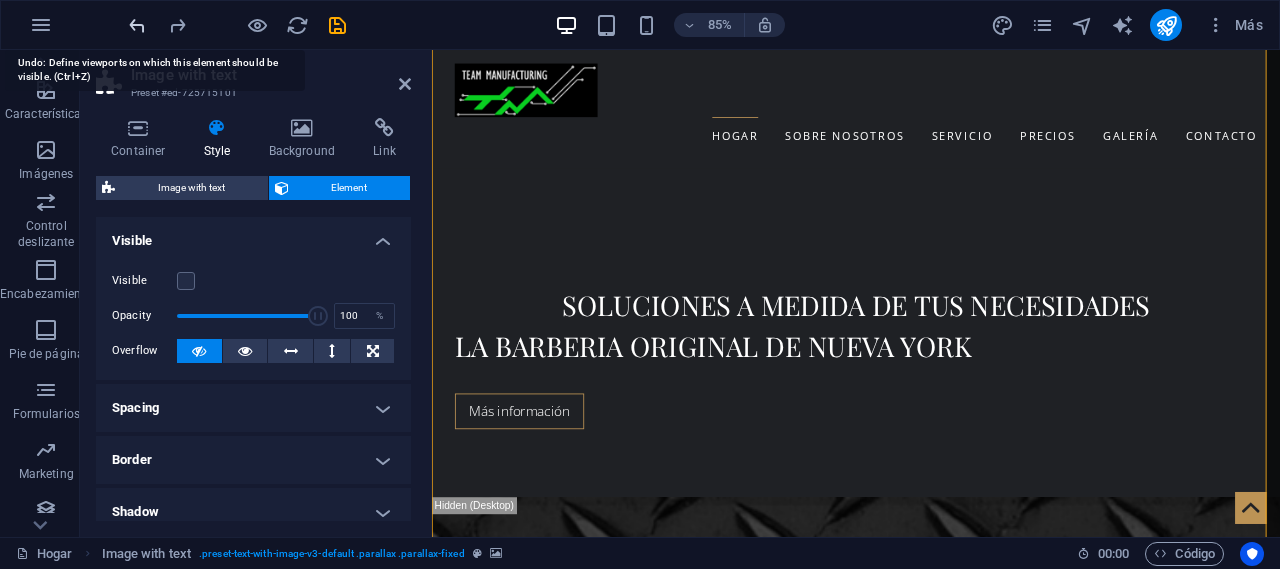 click at bounding box center (137, 25) 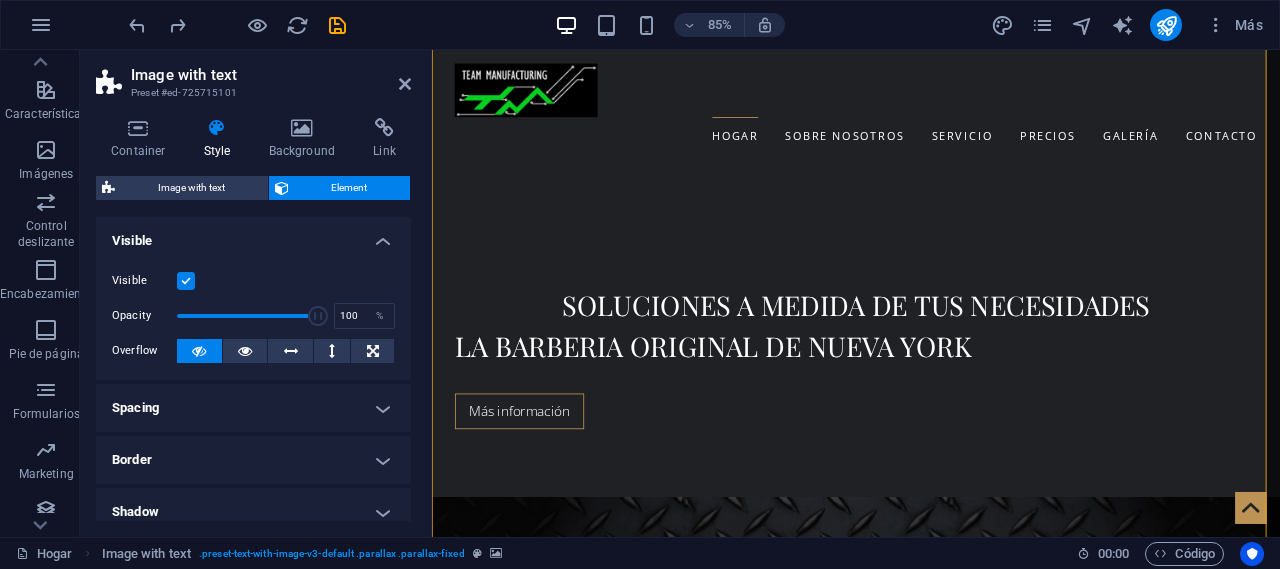 click at bounding box center [247, 316] 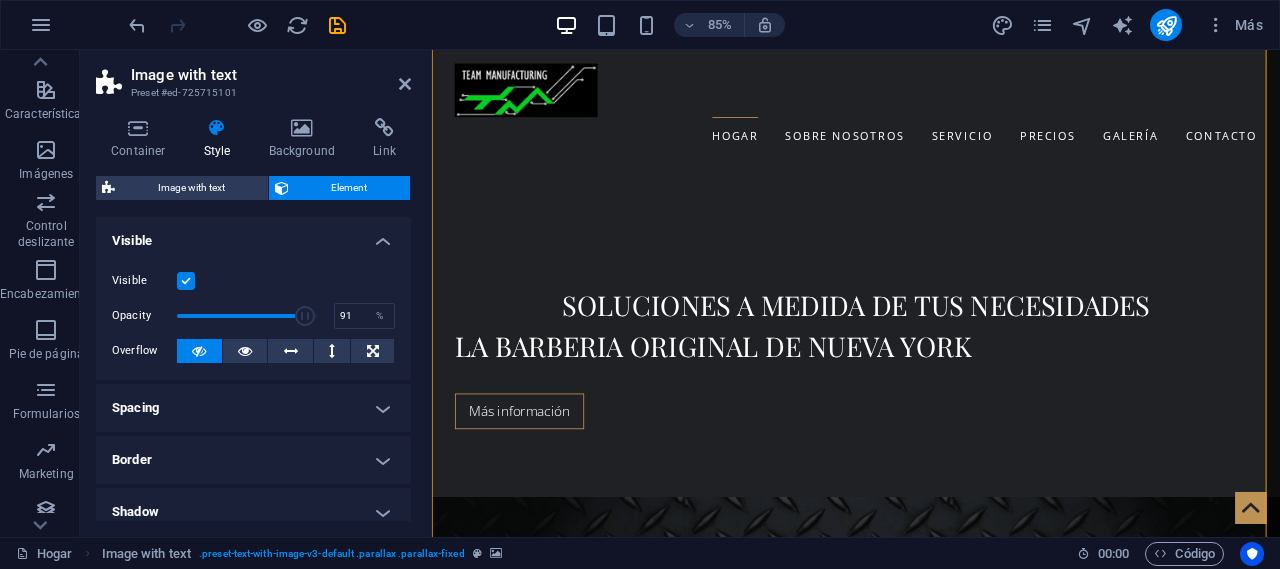 drag, startPoint x: 294, startPoint y: 313, endPoint x: 335, endPoint y: 301, distance: 42.72002 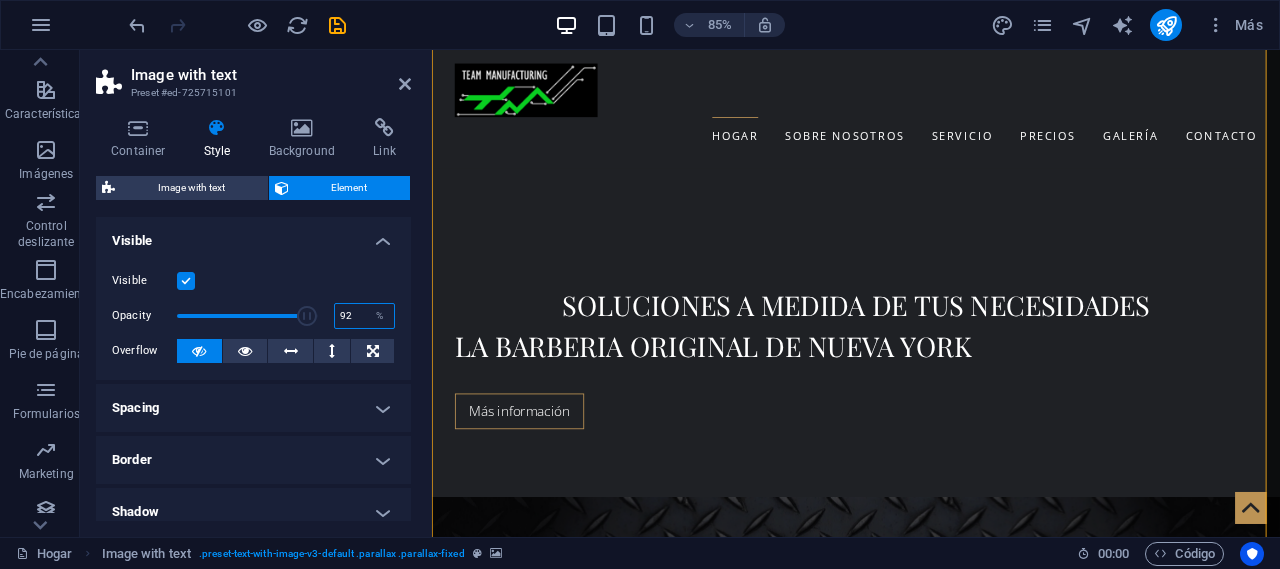 click on "90" at bounding box center (364, 316) 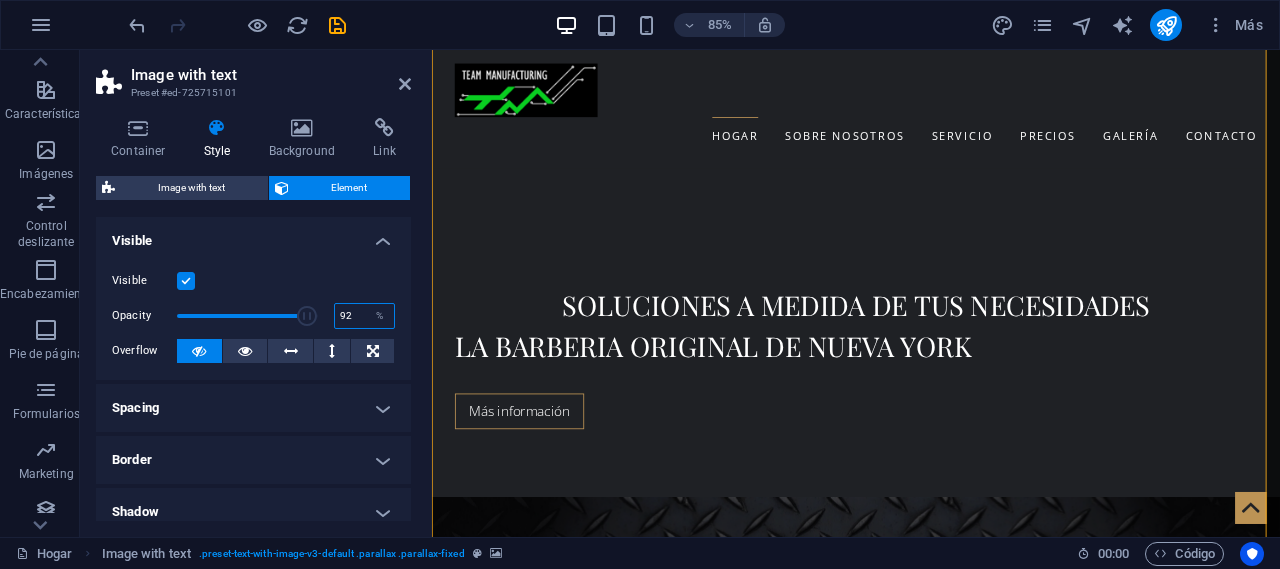 type on "9" 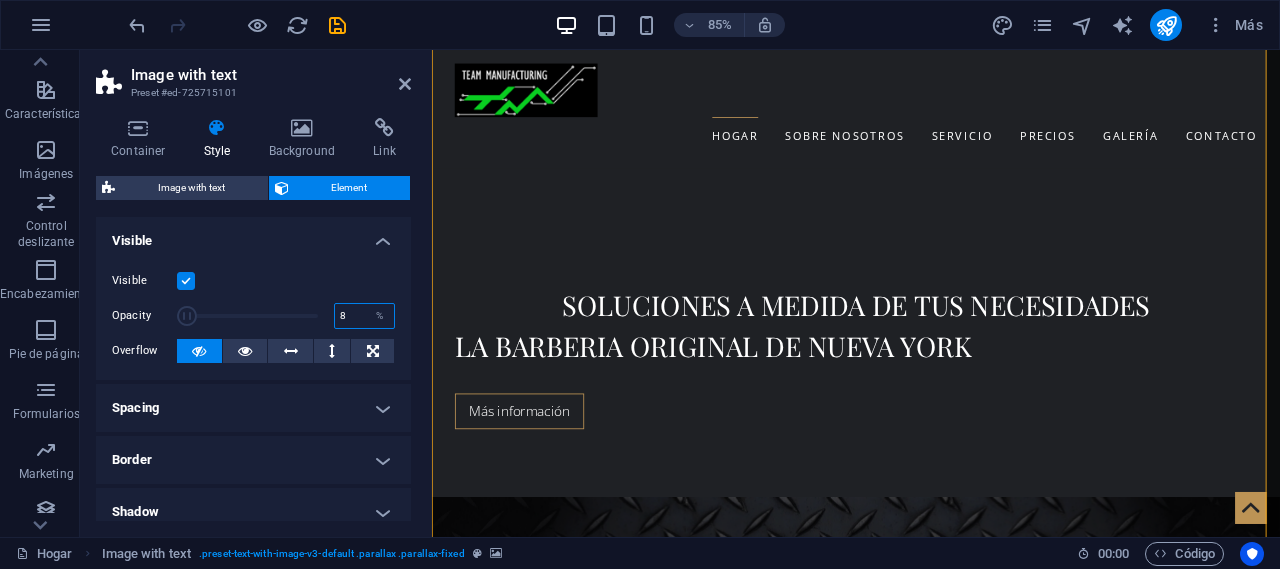 type on "85" 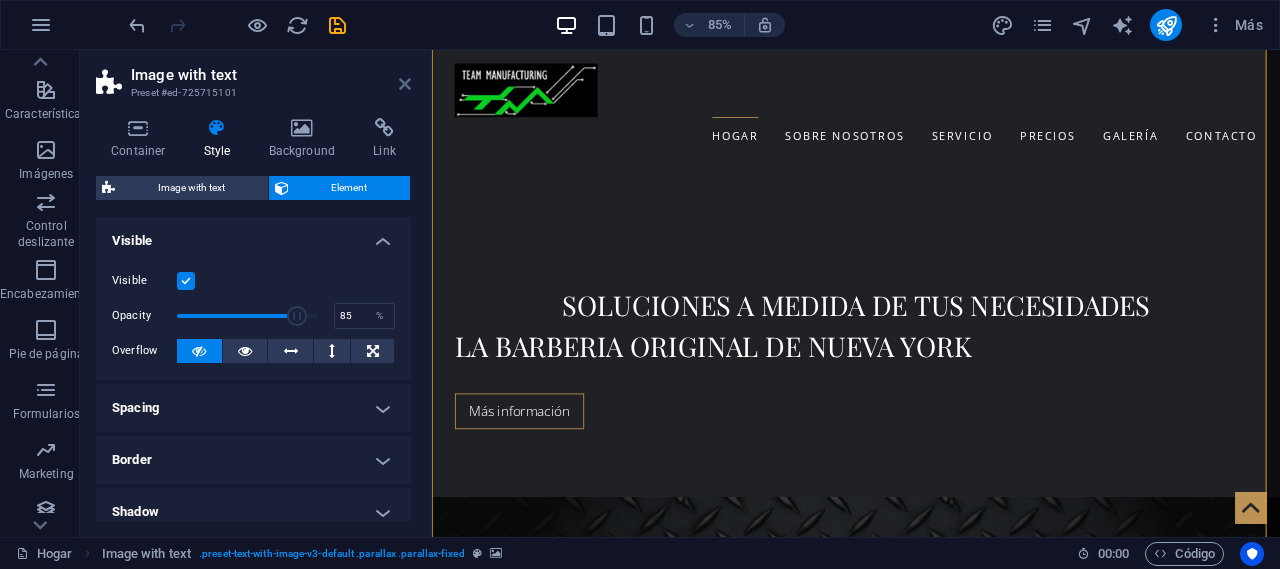 click at bounding box center [405, 84] 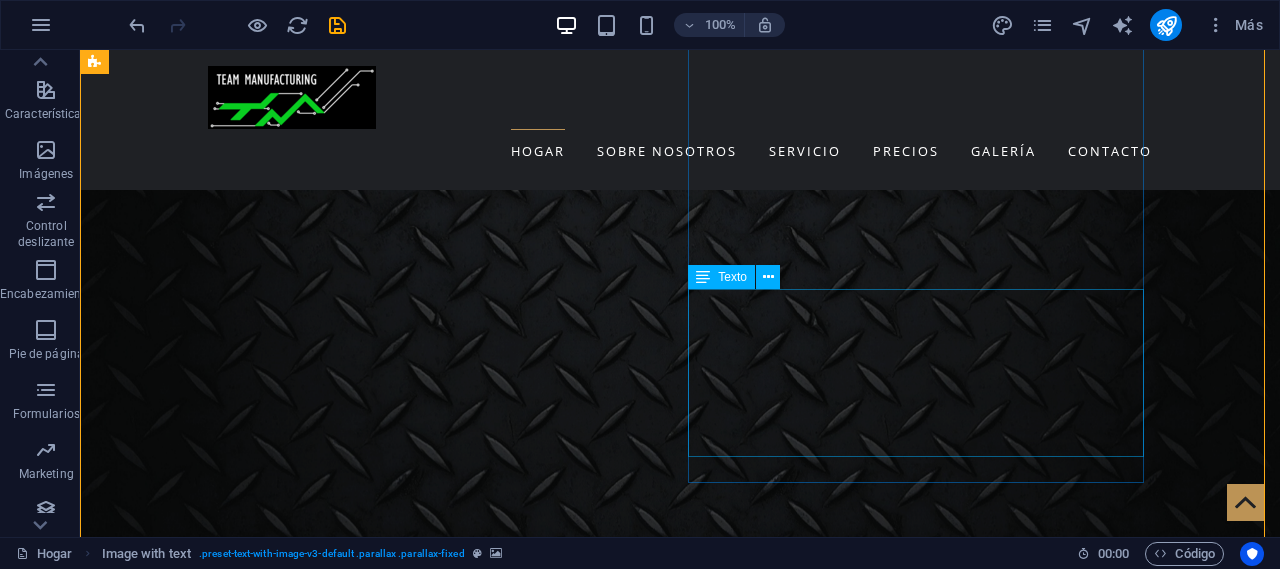 scroll, scrollTop: 800, scrollLeft: 0, axis: vertical 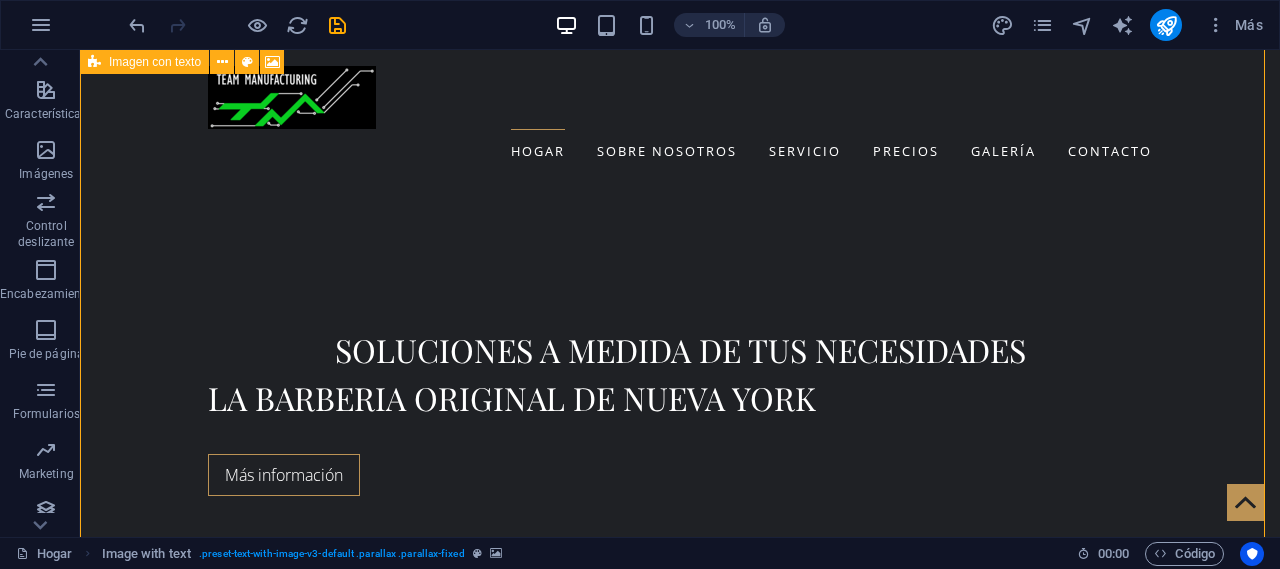 click at bounding box center [680, 819] 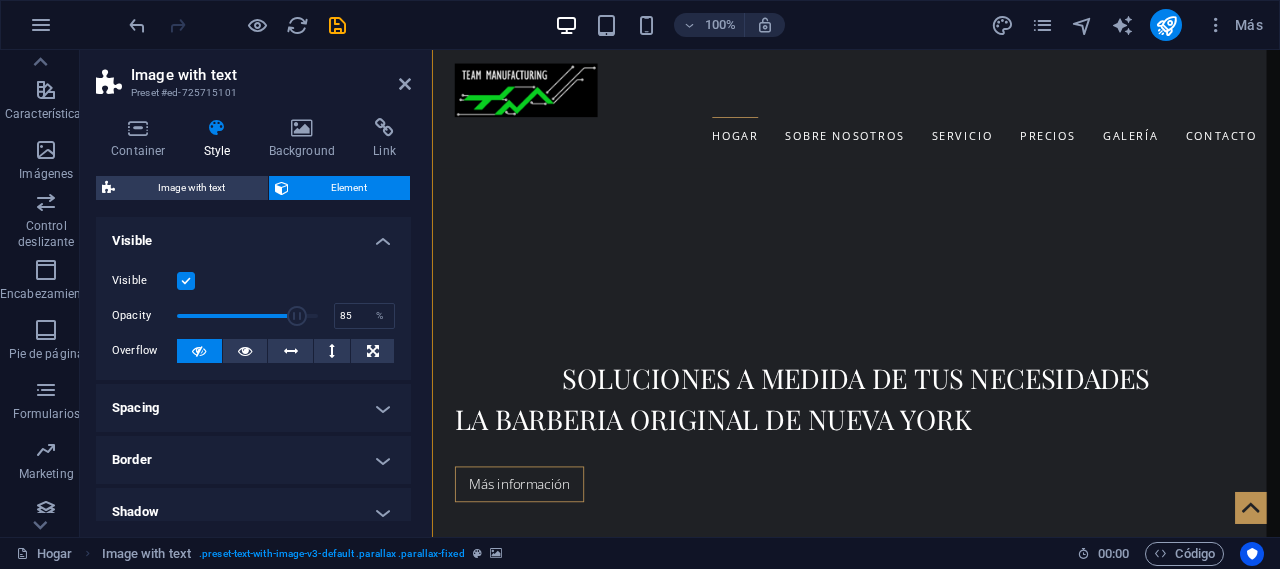 scroll, scrollTop: 686, scrollLeft: 0, axis: vertical 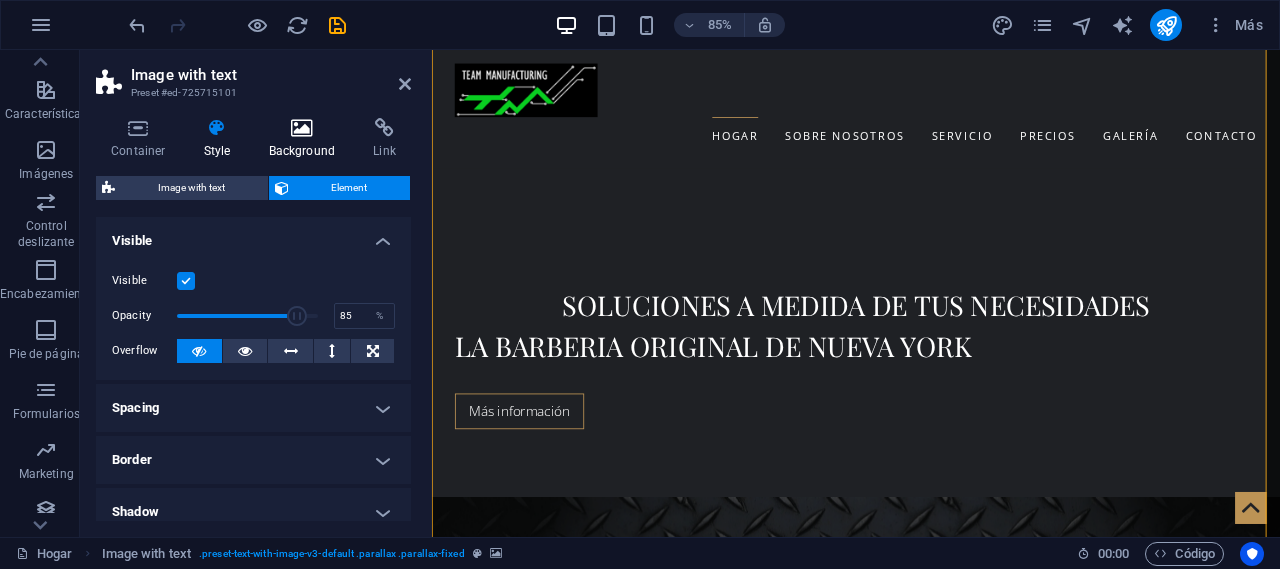click on "Background" at bounding box center (306, 139) 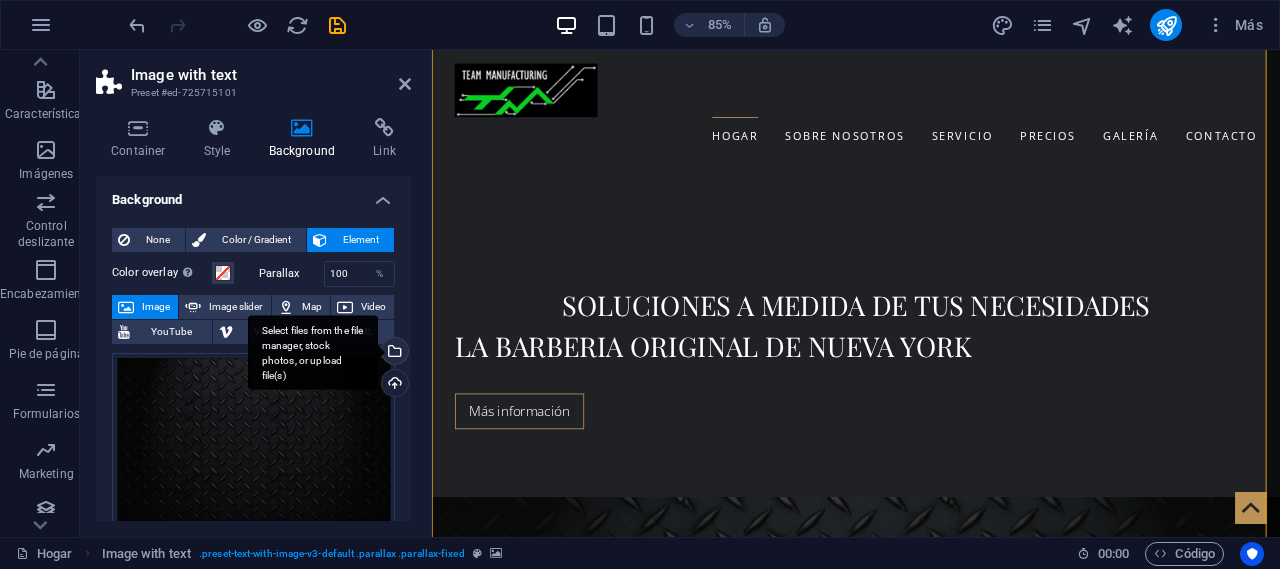 click on "Select files from the file manager, stock photos, or upload file(s)" at bounding box center (313, 352) 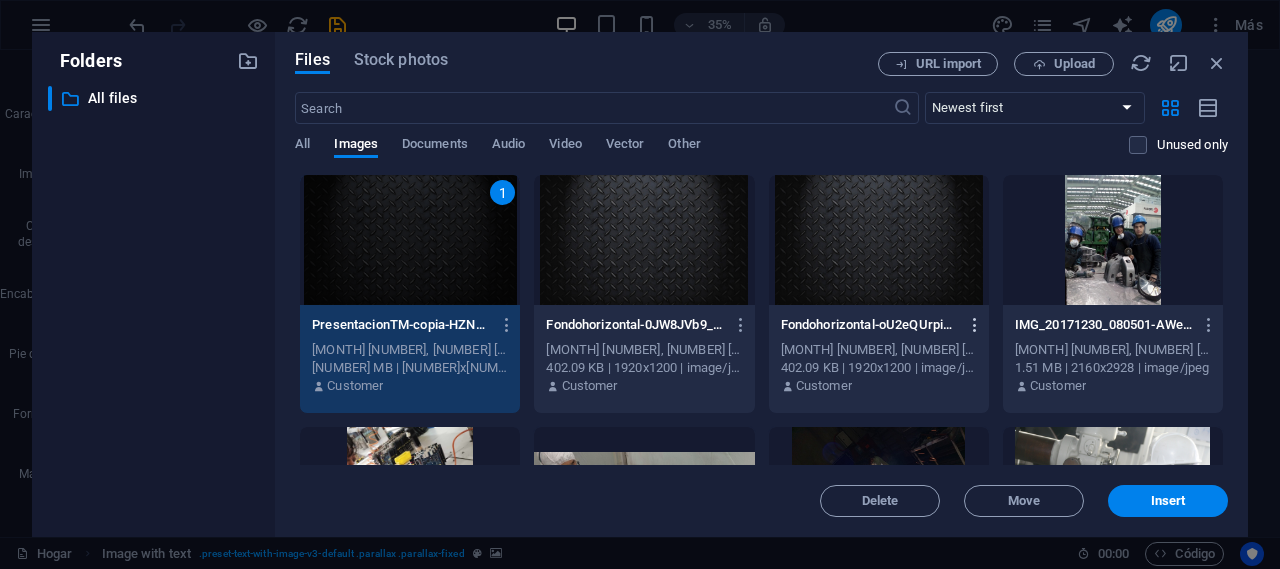 click at bounding box center [975, 325] 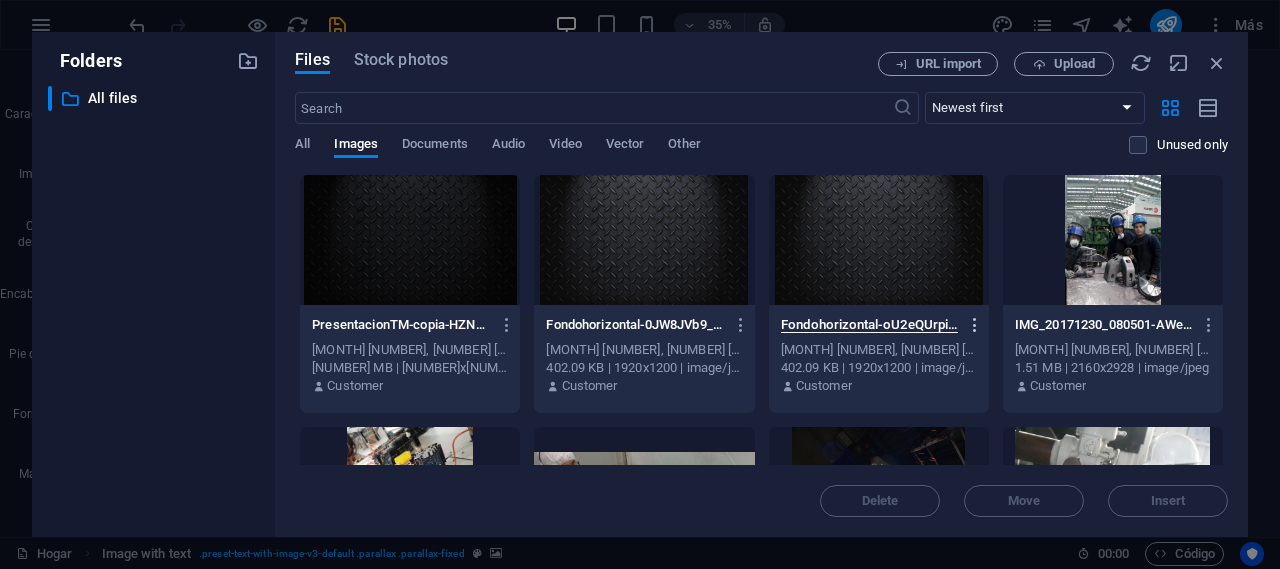 scroll, scrollTop: 0, scrollLeft: 104, axis: horizontal 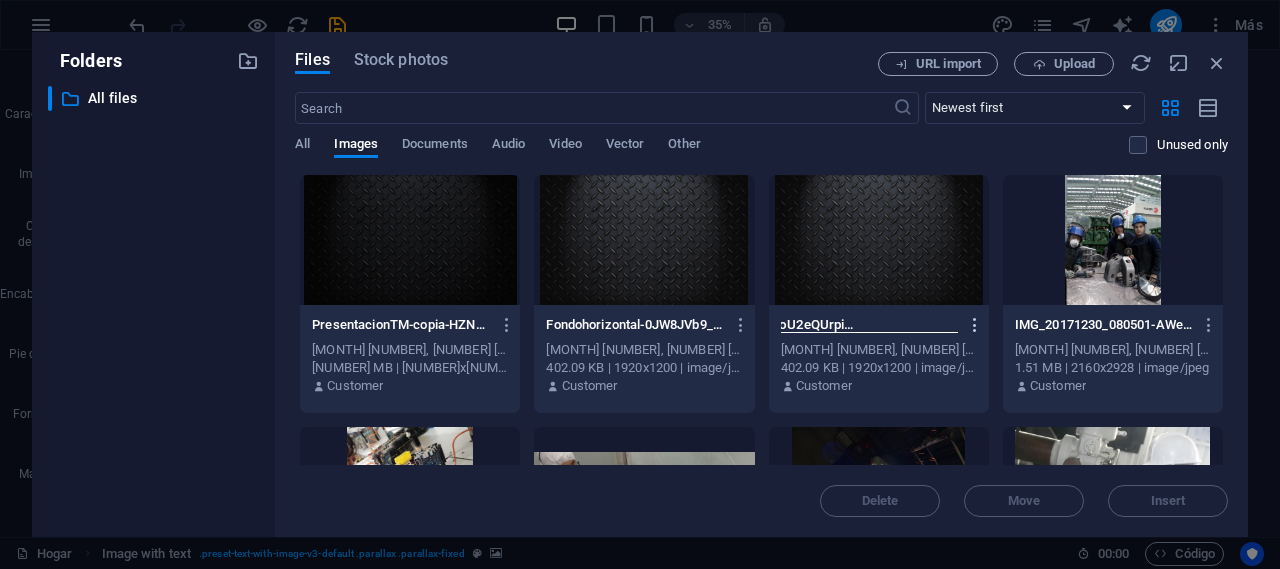 click at bounding box center (975, 325) 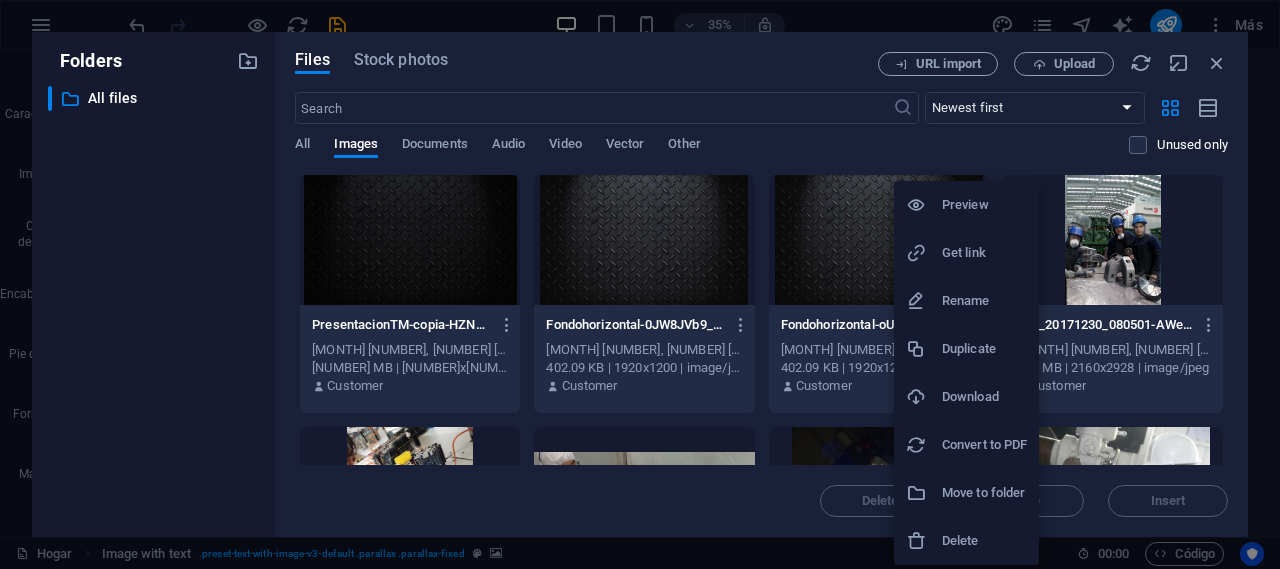 scroll, scrollTop: 0, scrollLeft: 0, axis: both 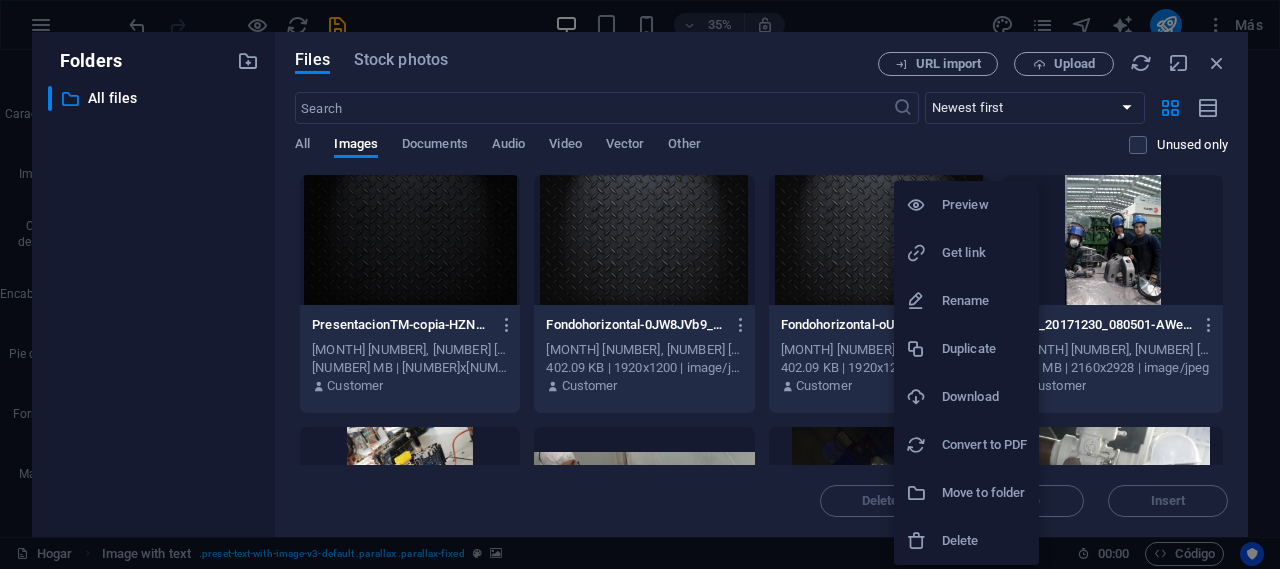 click on "Delete" at bounding box center (984, 541) 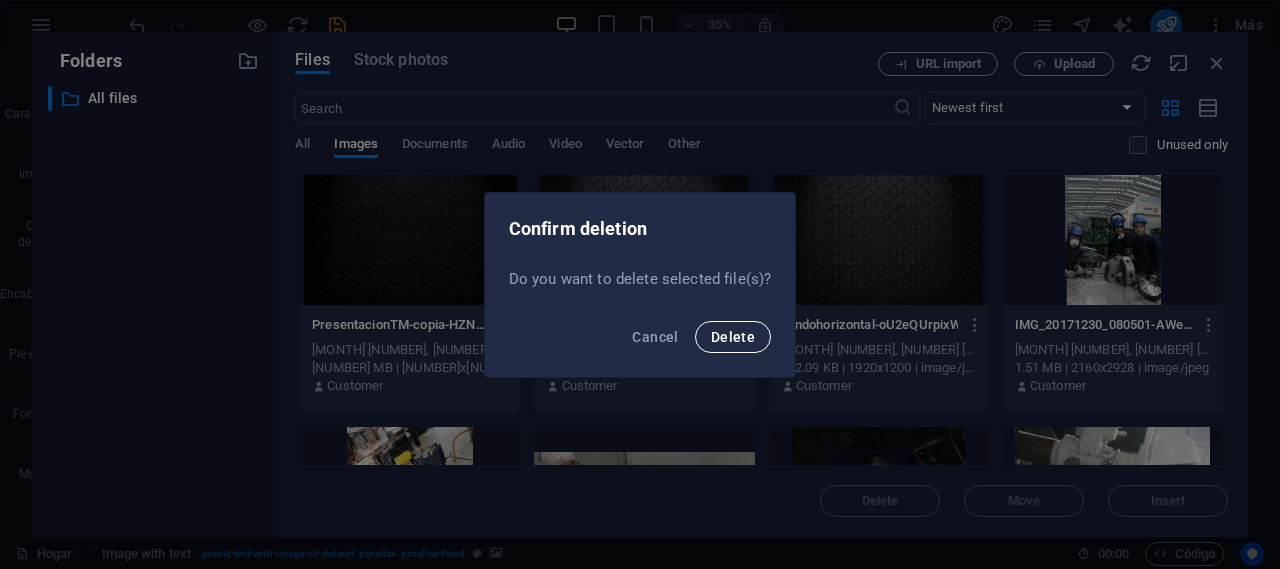 click on "Delete" at bounding box center [733, 337] 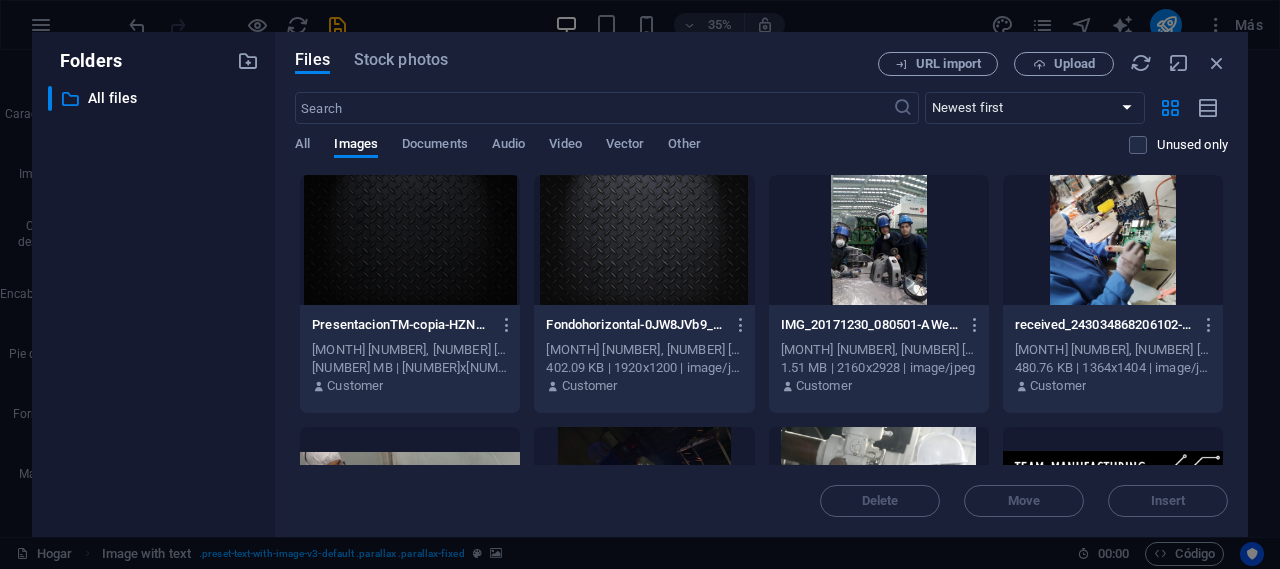 click at bounding box center (644, 240) 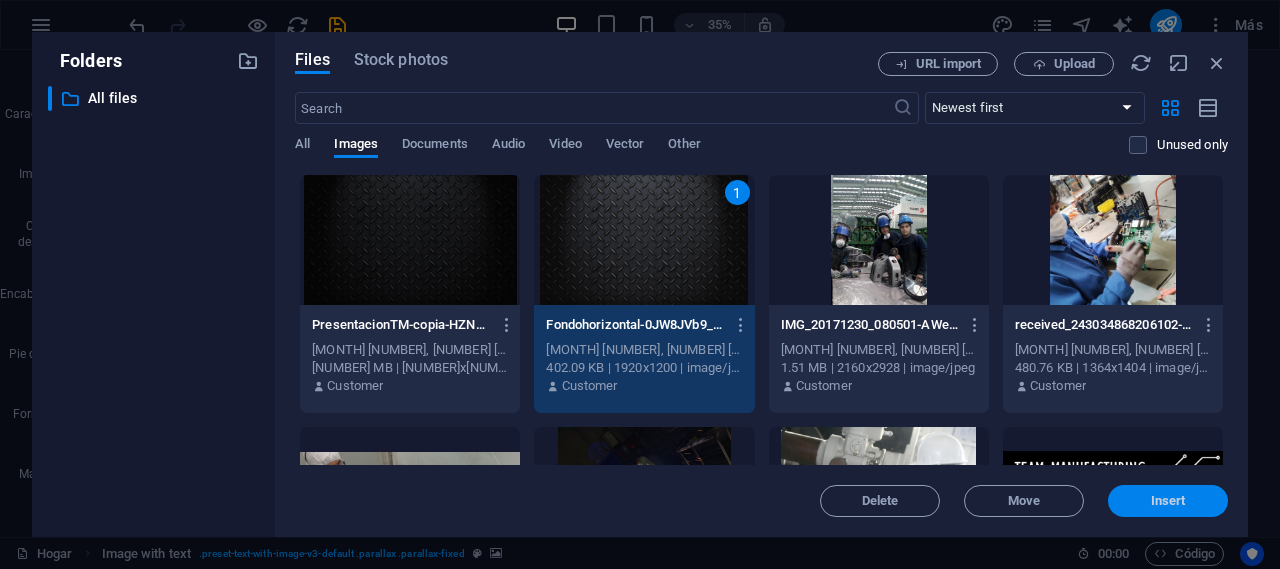 drag, startPoint x: 1144, startPoint y: 495, endPoint x: 837, endPoint y: 522, distance: 308.185 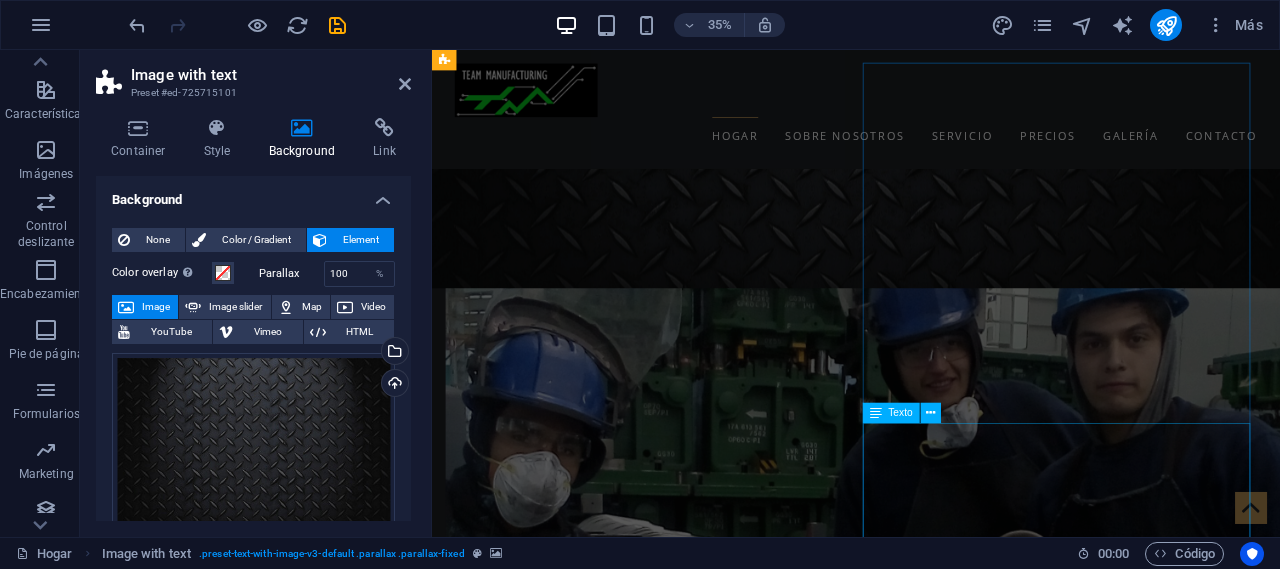 scroll, scrollTop: 686, scrollLeft: 0, axis: vertical 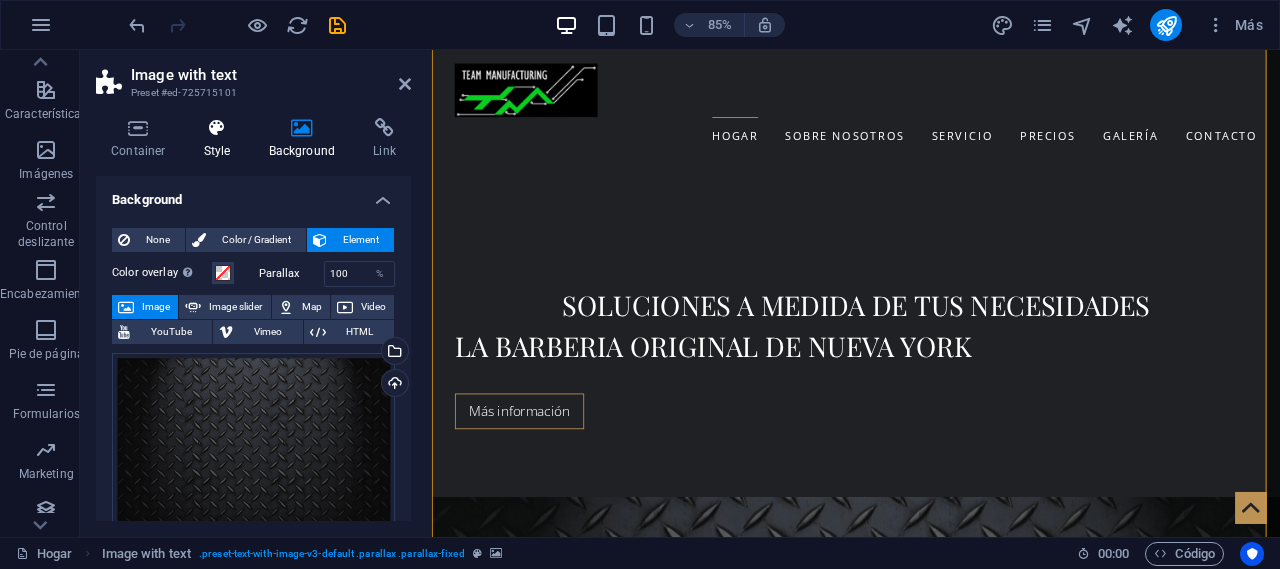 click at bounding box center [217, 128] 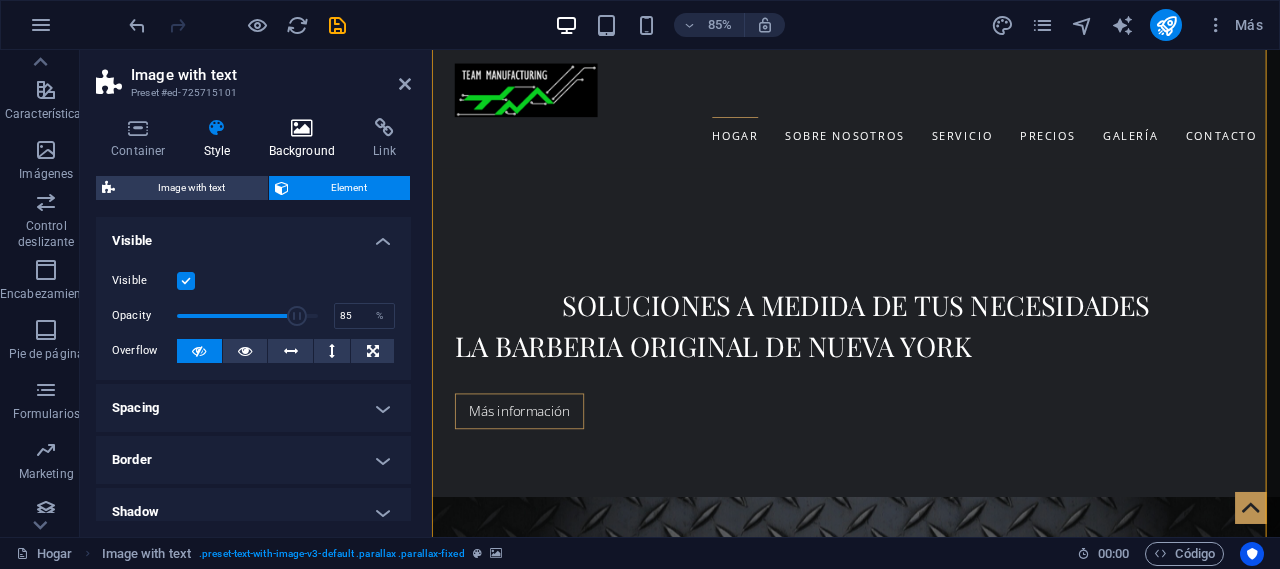 click on "Background" at bounding box center [306, 139] 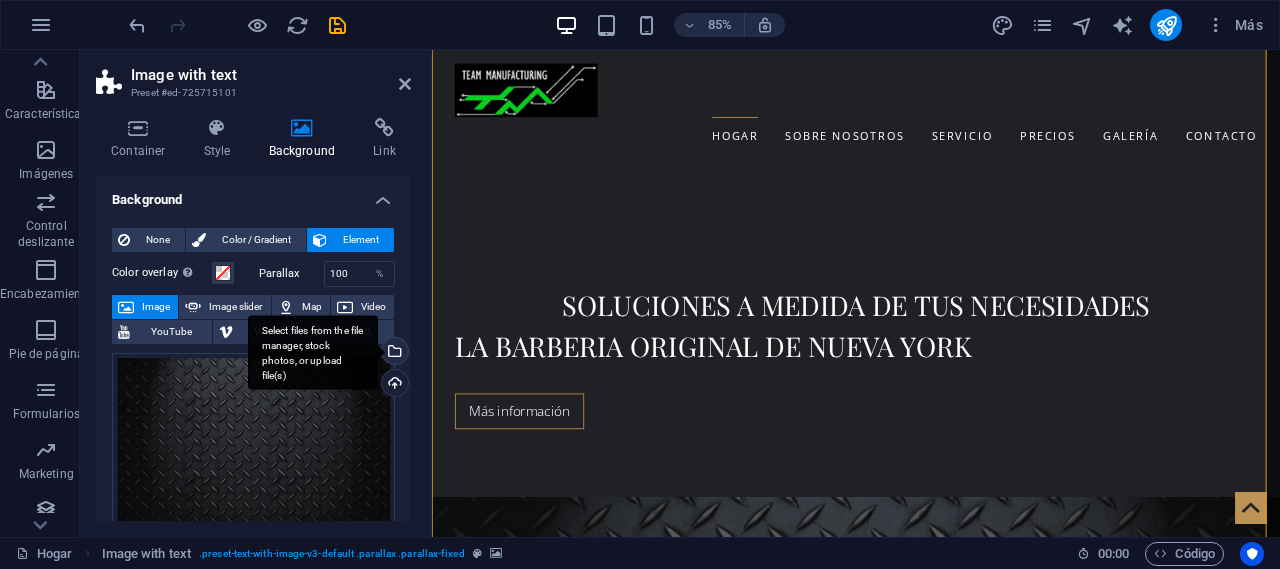 click on "Select files from the file manager, stock photos, or upload file(s)" at bounding box center [313, 352] 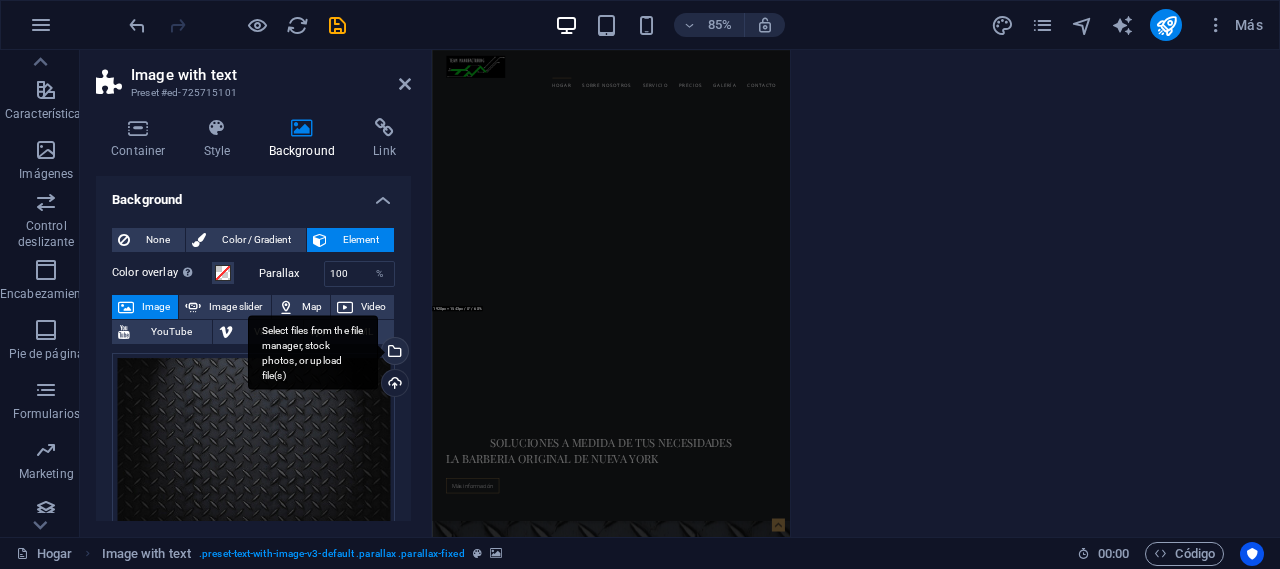 scroll, scrollTop: 1505, scrollLeft: 0, axis: vertical 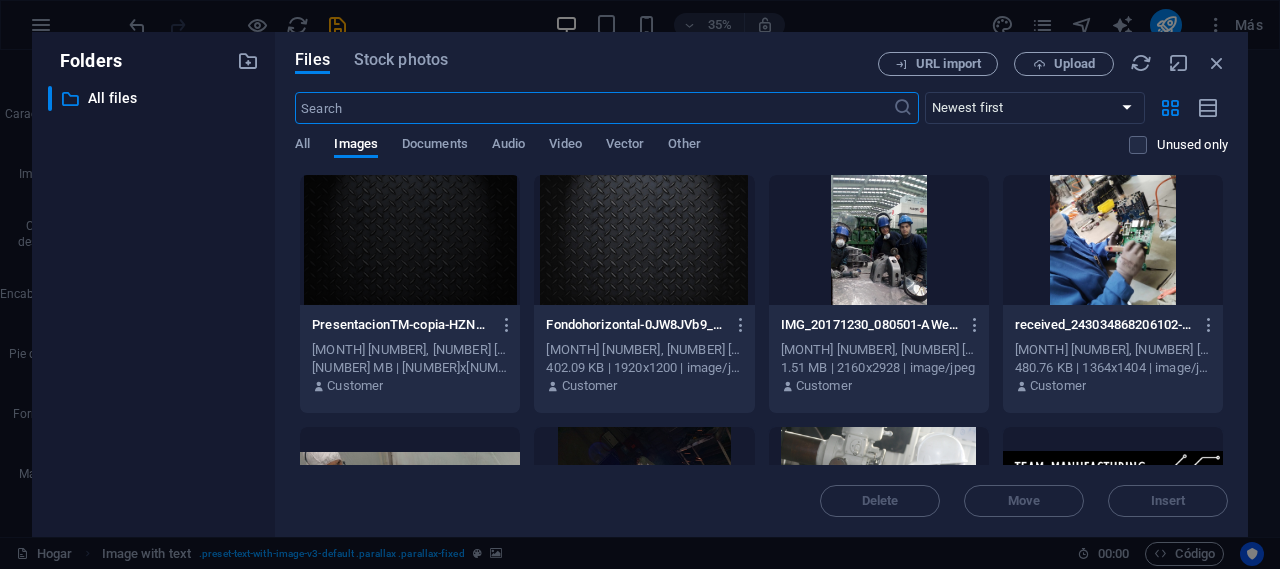 click at bounding box center (410, 240) 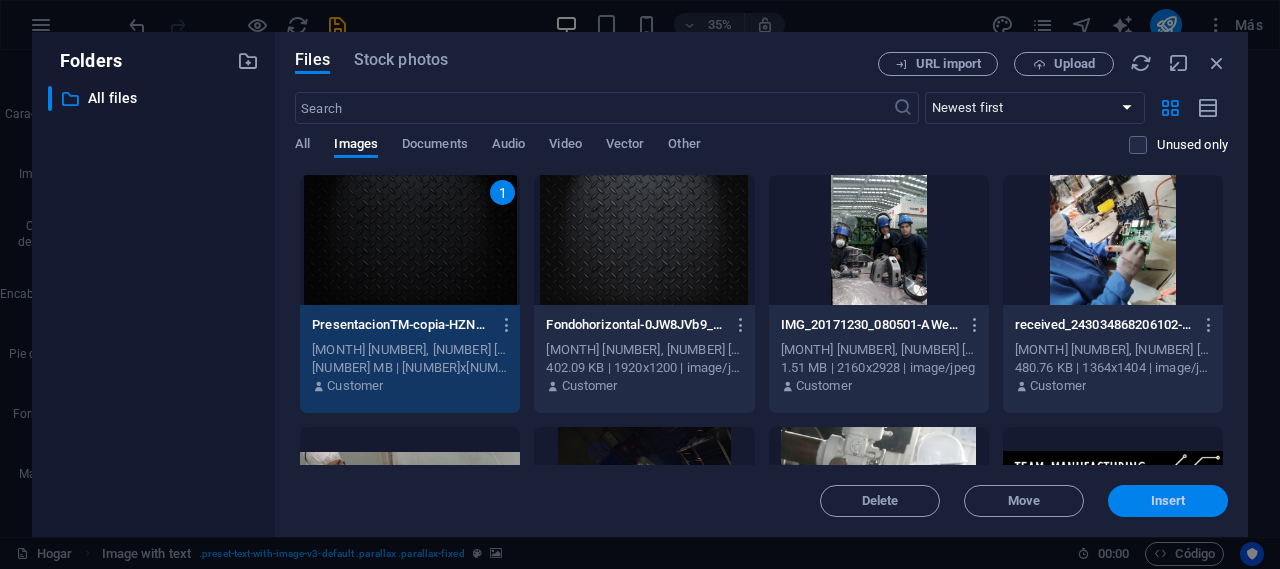 drag, startPoint x: 1183, startPoint y: 510, endPoint x: 858, endPoint y: 562, distance: 329.1337 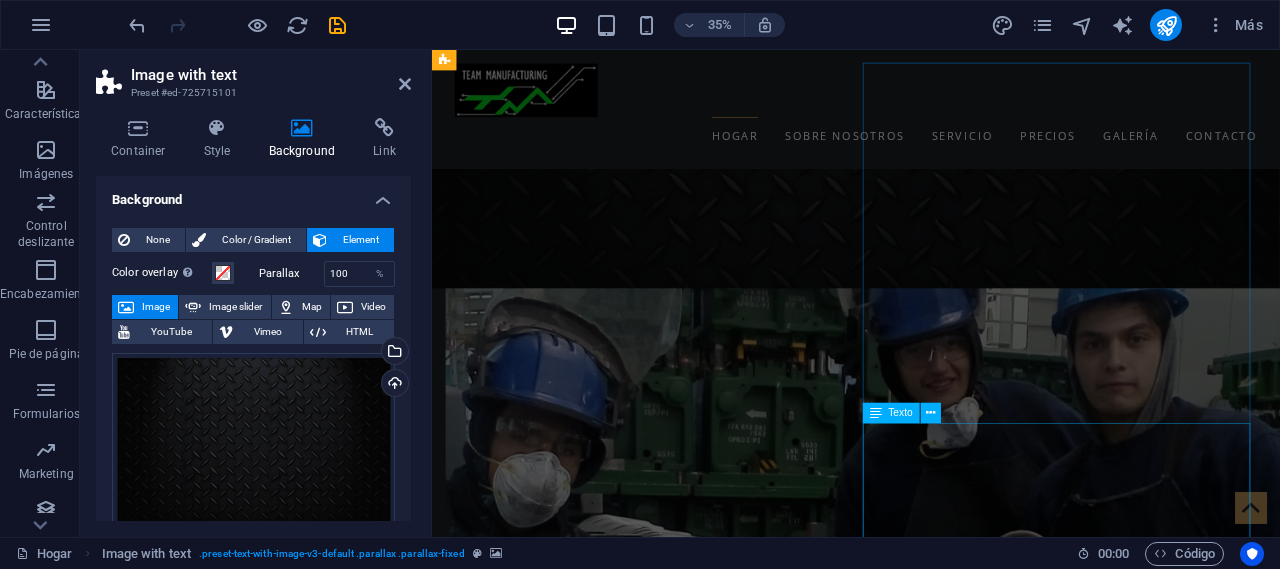 scroll, scrollTop: 686, scrollLeft: 0, axis: vertical 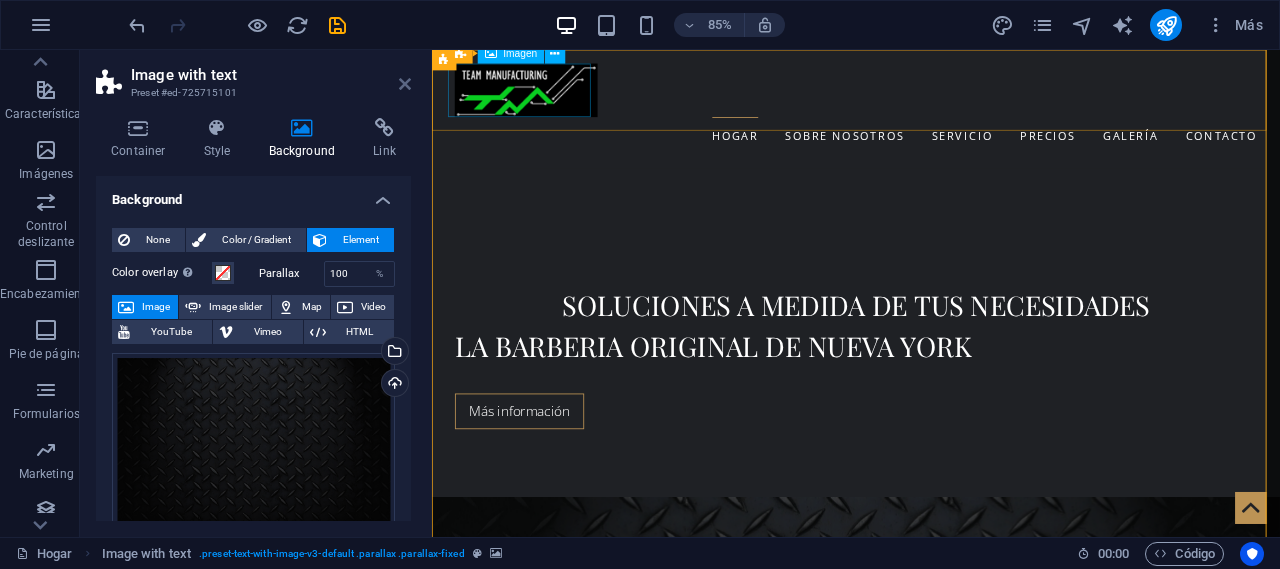click at bounding box center (405, 84) 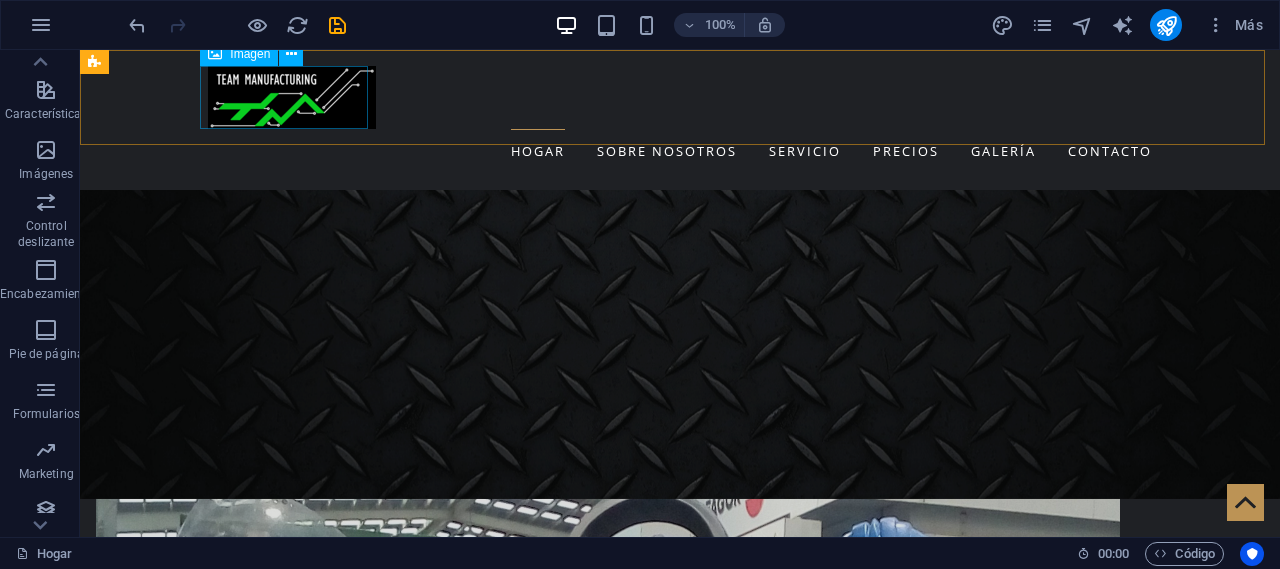 scroll, scrollTop: 1364, scrollLeft: 0, axis: vertical 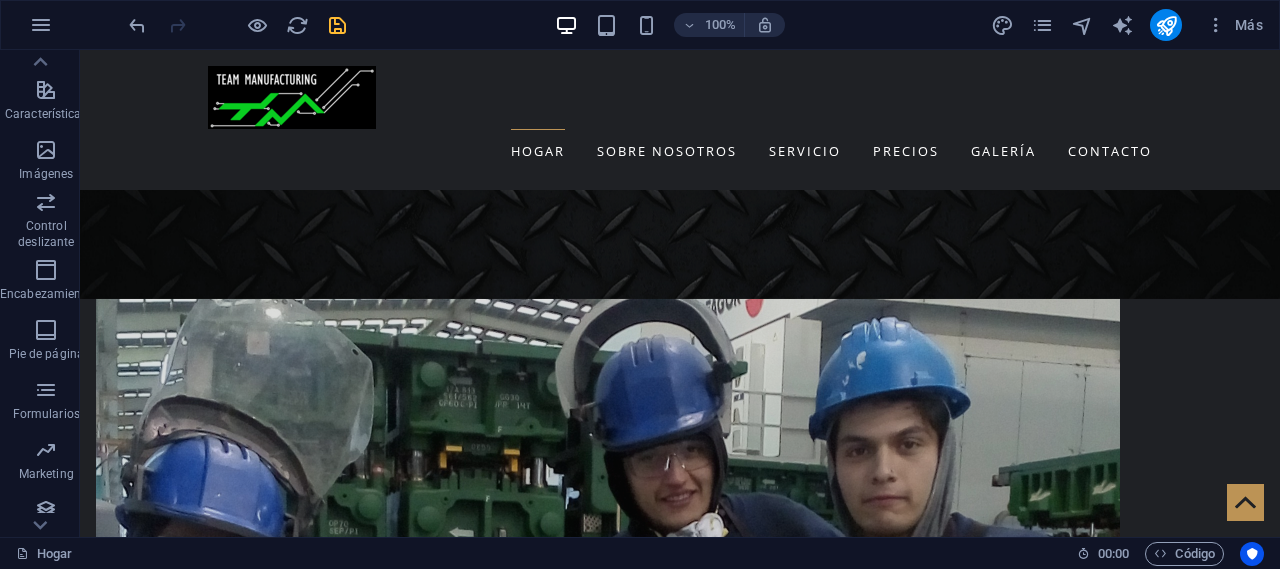 click at bounding box center (337, 25) 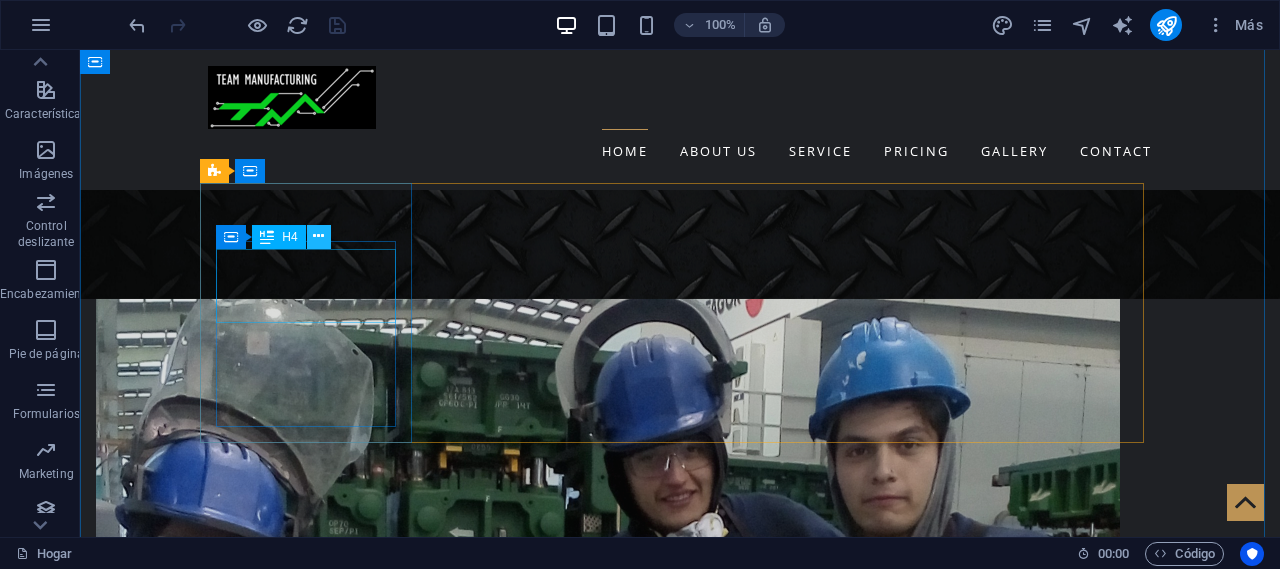 click at bounding box center [318, 236] 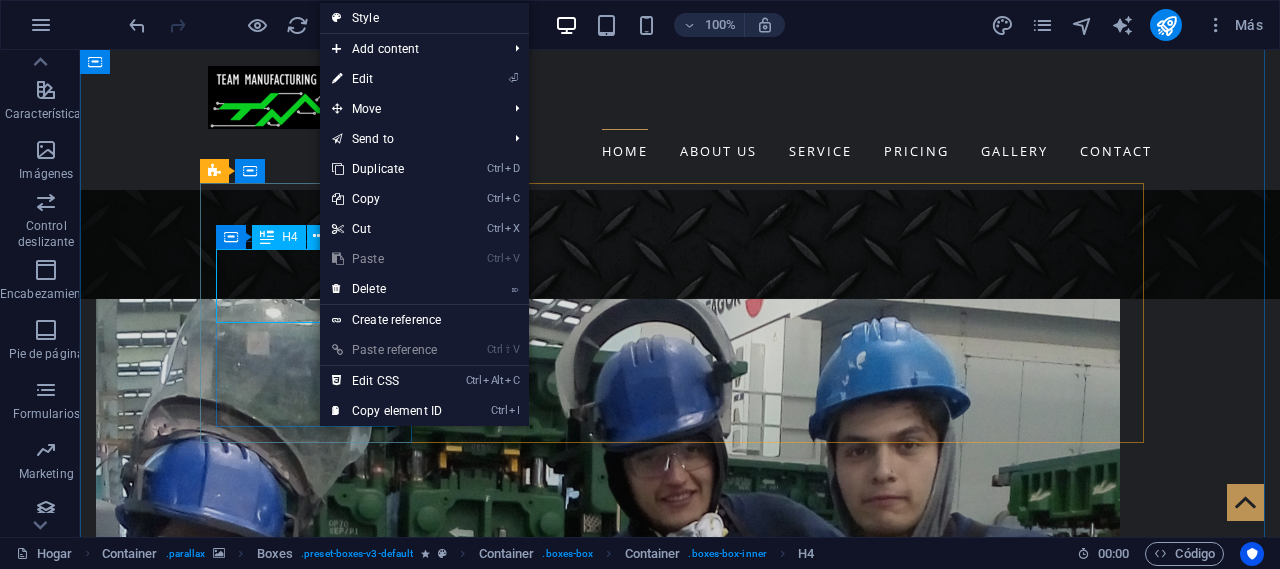 click on "Corte de pelo" at bounding box center [314, 2693] 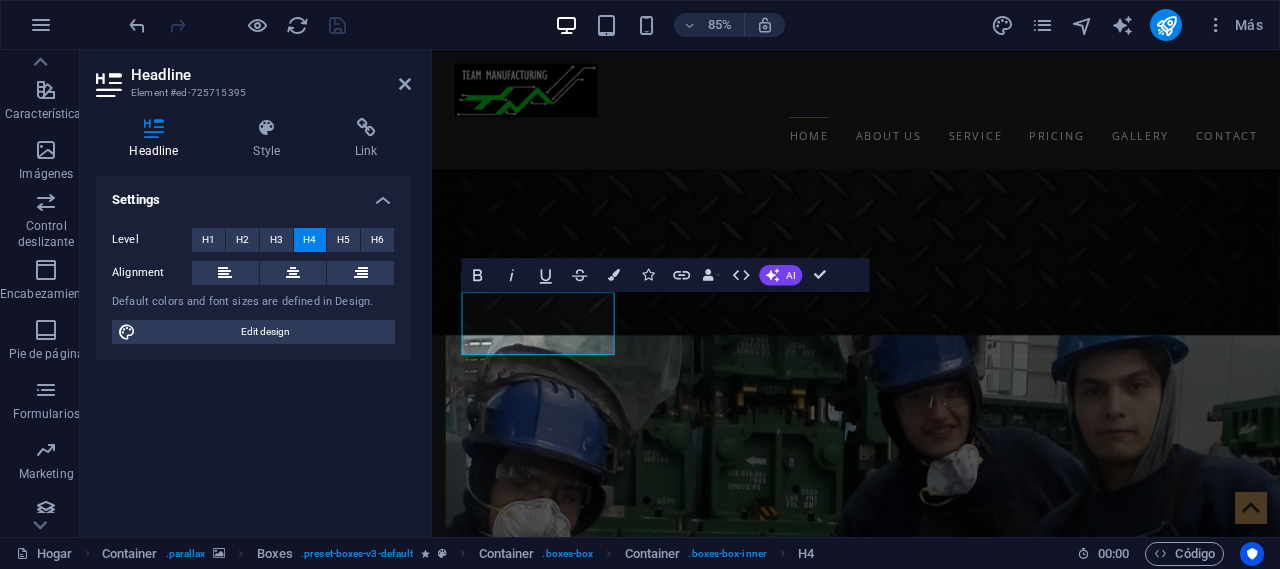 type 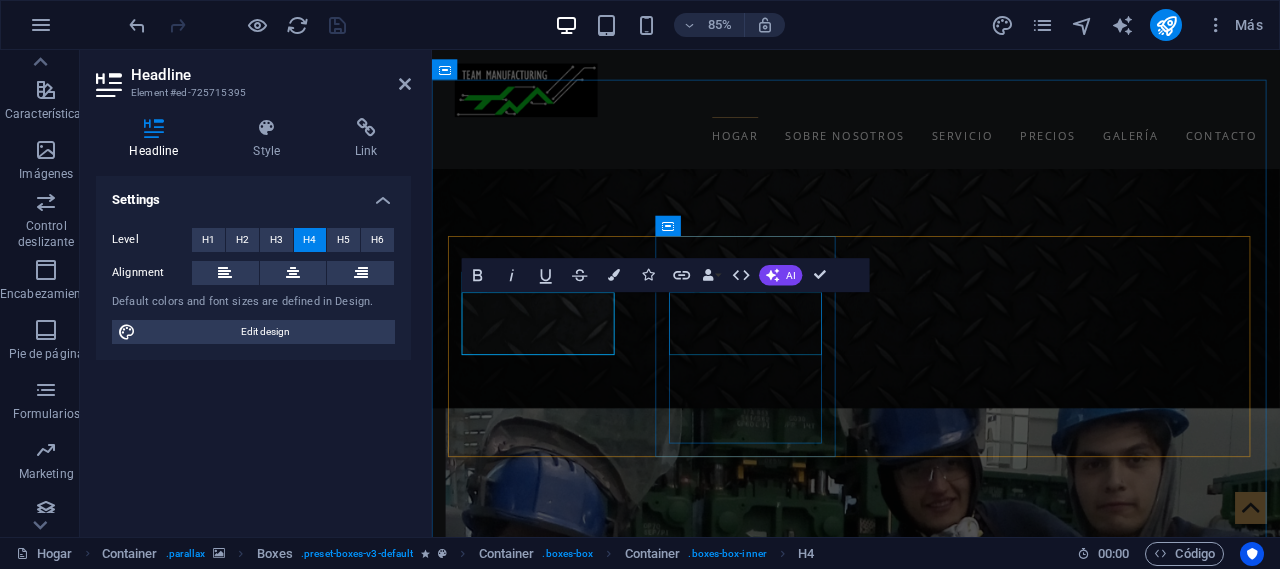 click on "Recorte de barba" at bounding box center [565, 3098] 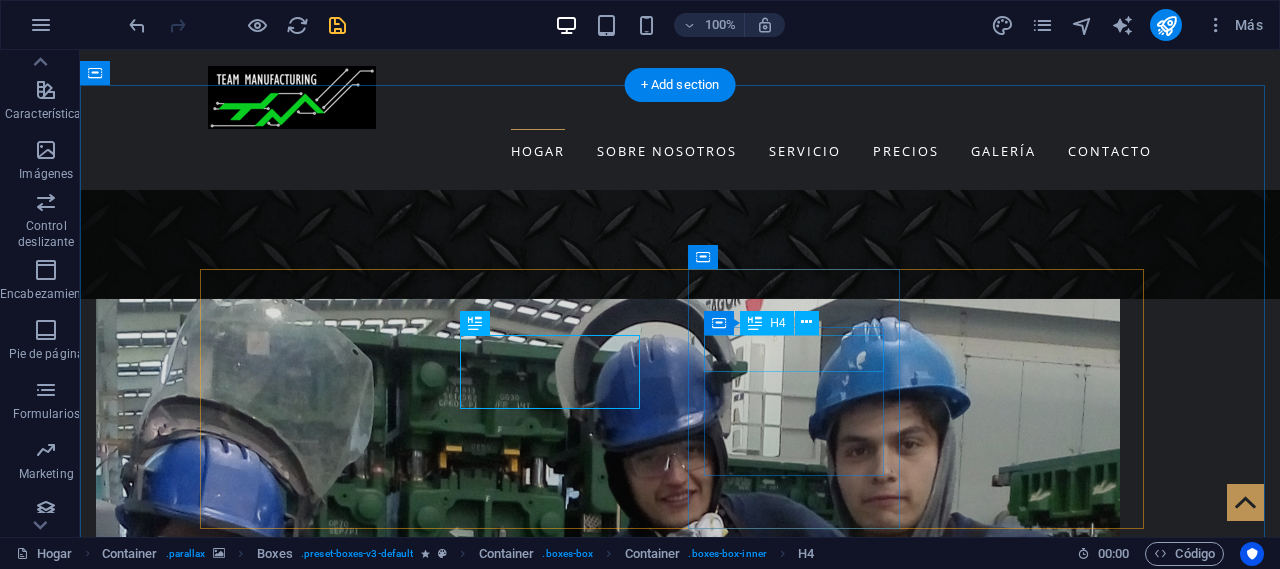 scroll, scrollTop: 1278, scrollLeft: 0, axis: vertical 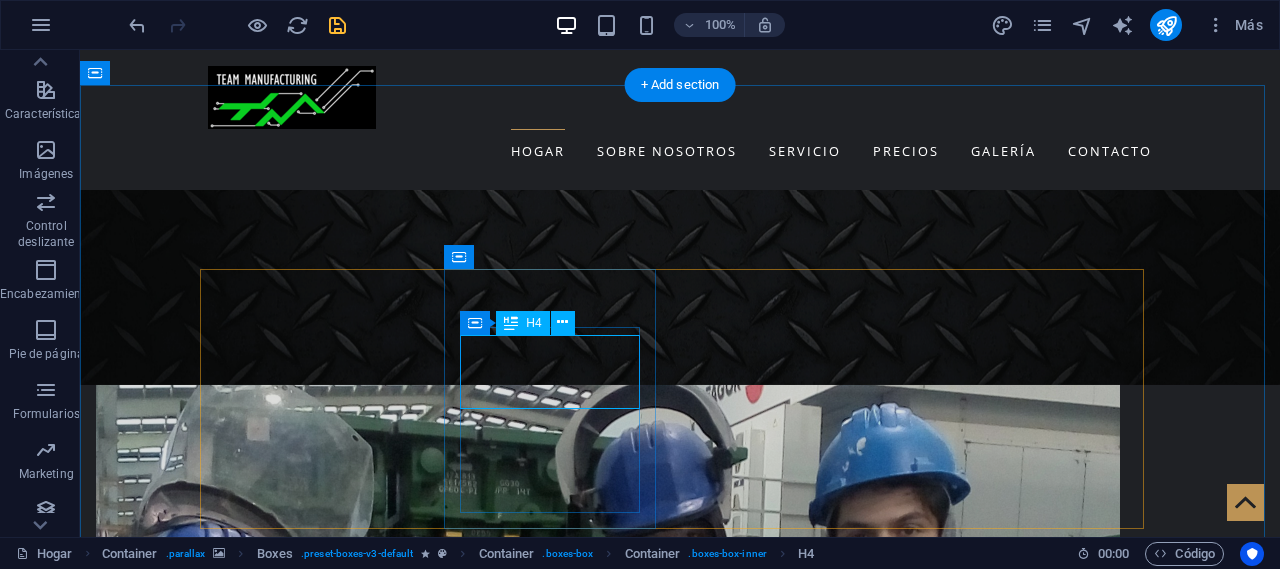 click on "Recorte de barba" at bounding box center (314, 3055) 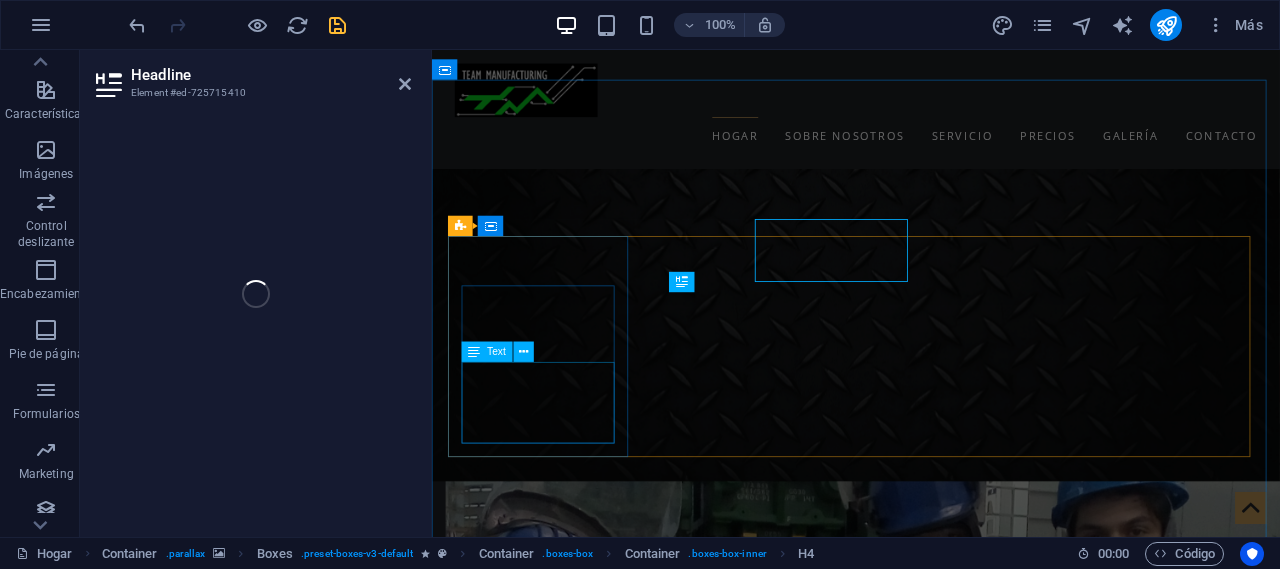 scroll, scrollTop: 1364, scrollLeft: 0, axis: vertical 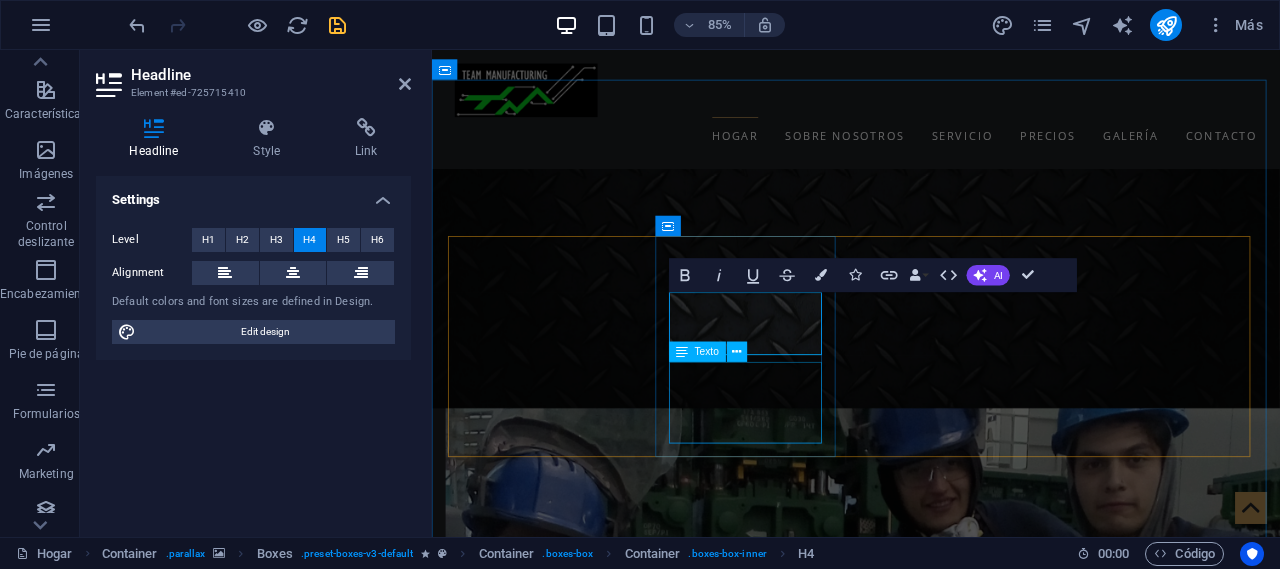 type 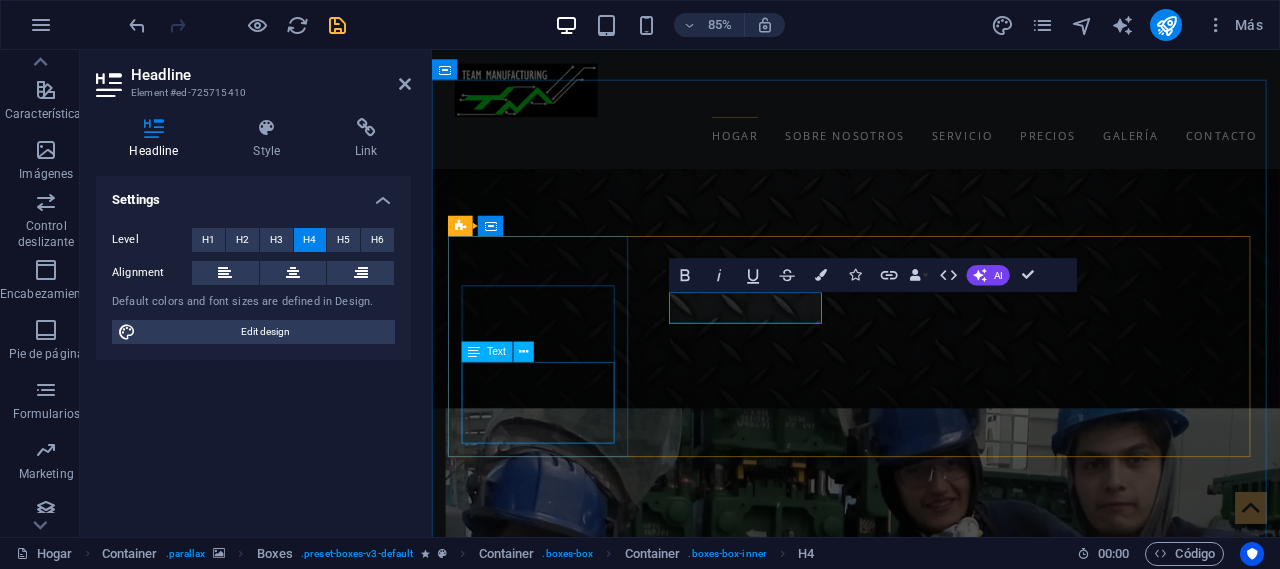 click on "Lorem ipsum dolor sit amet, consectetur adipisicing elit. ¡Veritatis, dolorem!" at bounding box center (565, 2915) 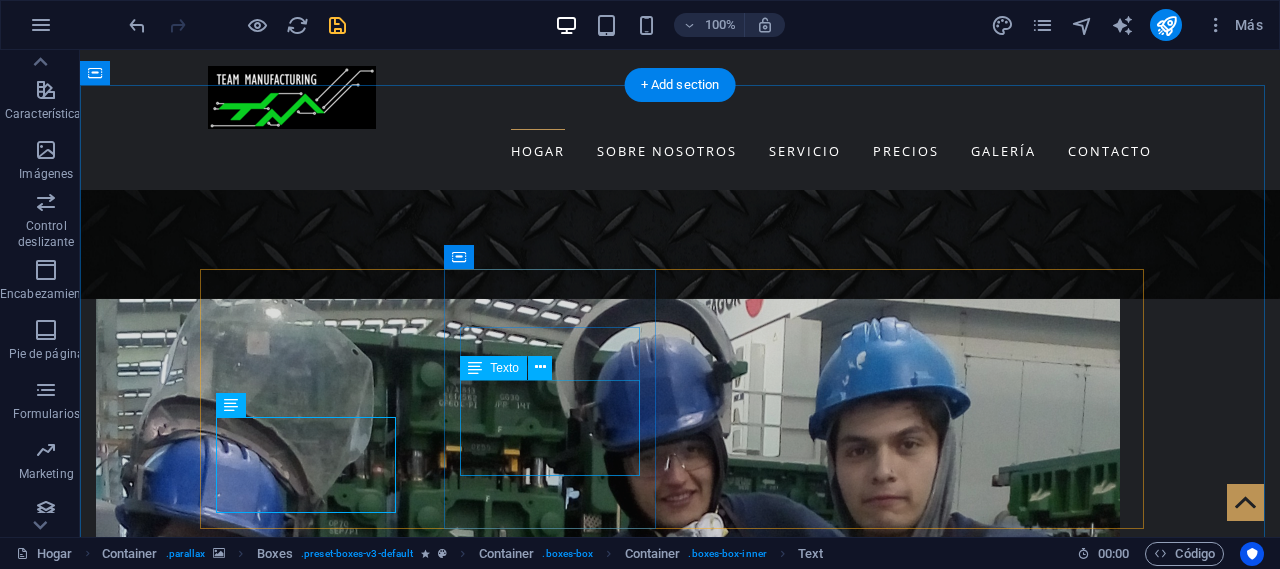 scroll, scrollTop: 1278, scrollLeft: 0, axis: vertical 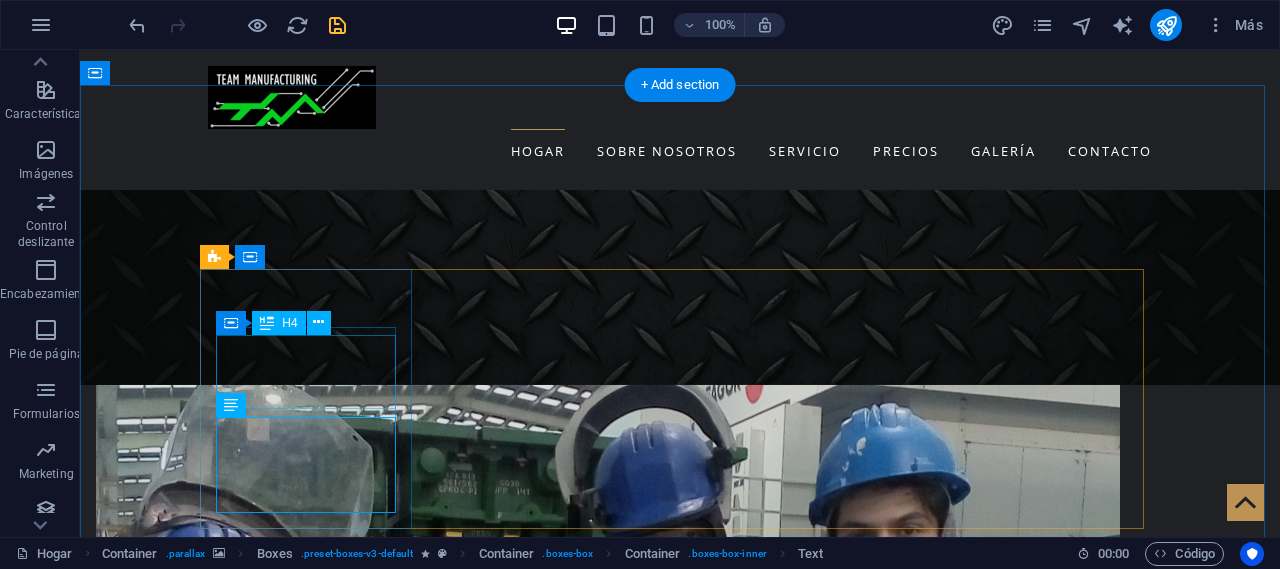 click on "FABRICANTES DE MANIFOLD" at bounding box center [314, 2779] 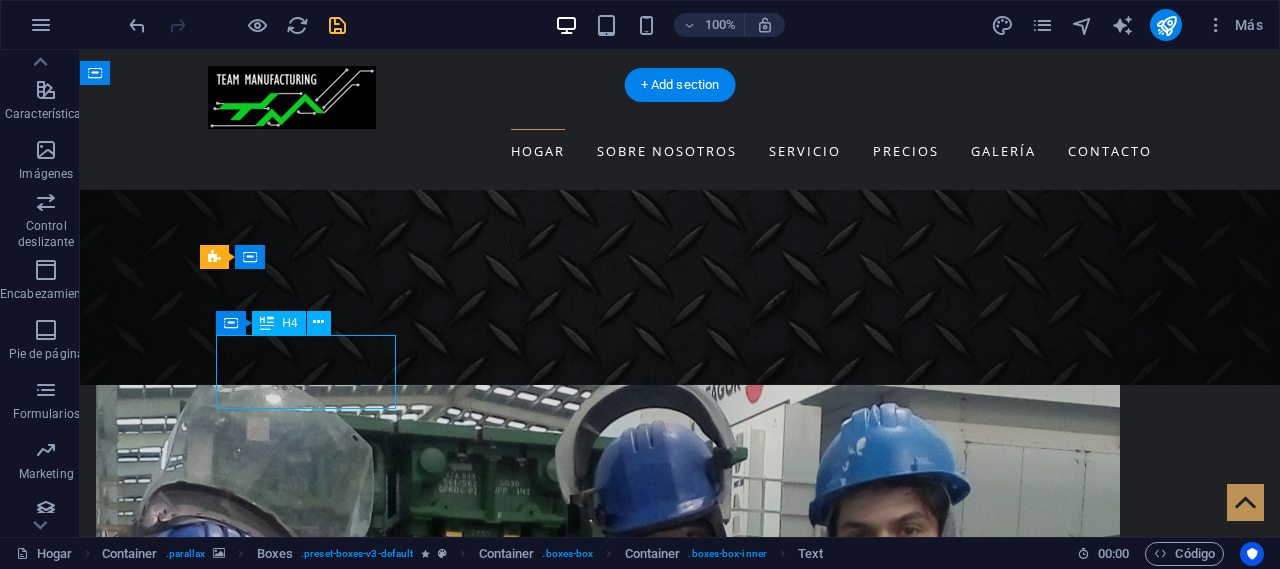 click on "FABRICANTES DE MANIFOLD" at bounding box center (314, 2779) 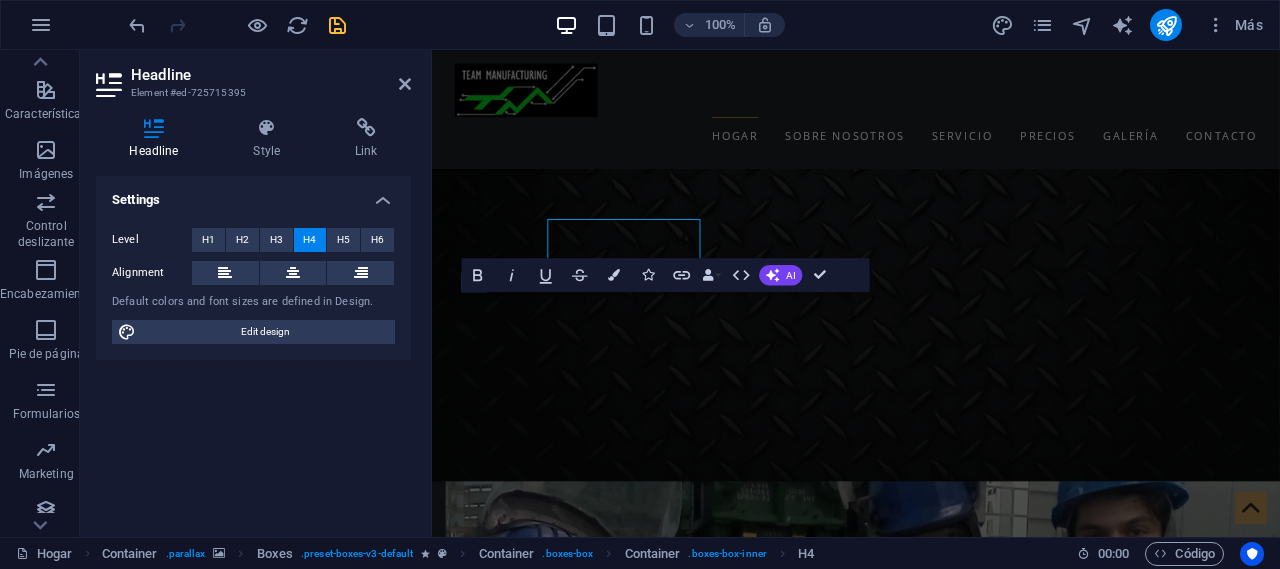 scroll, scrollTop: 1364, scrollLeft: 0, axis: vertical 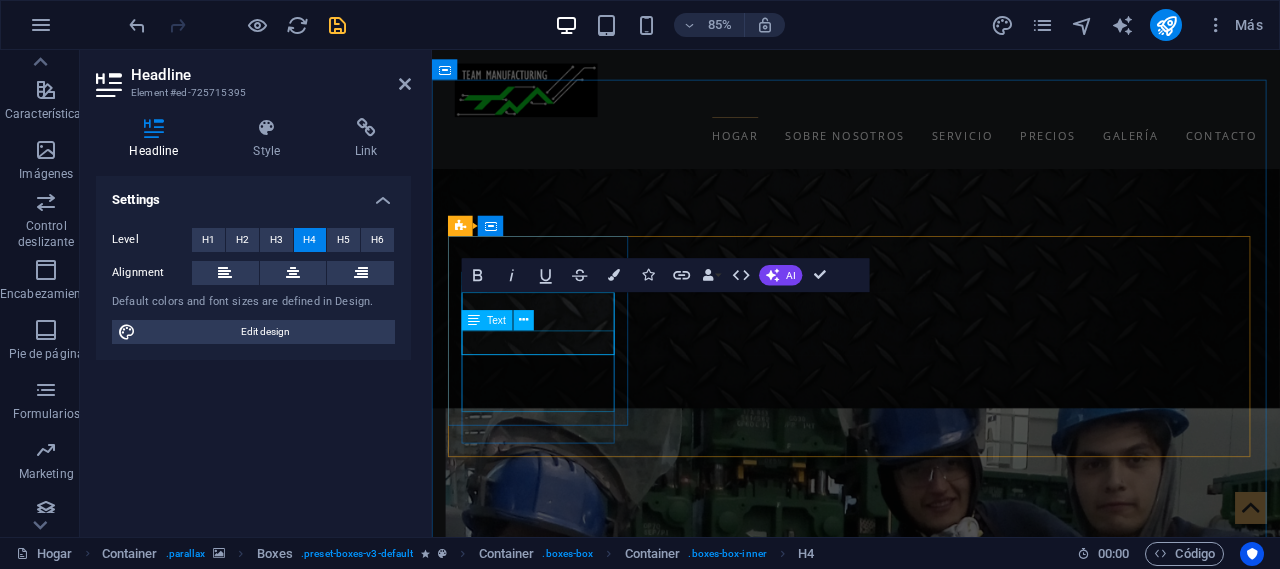 type 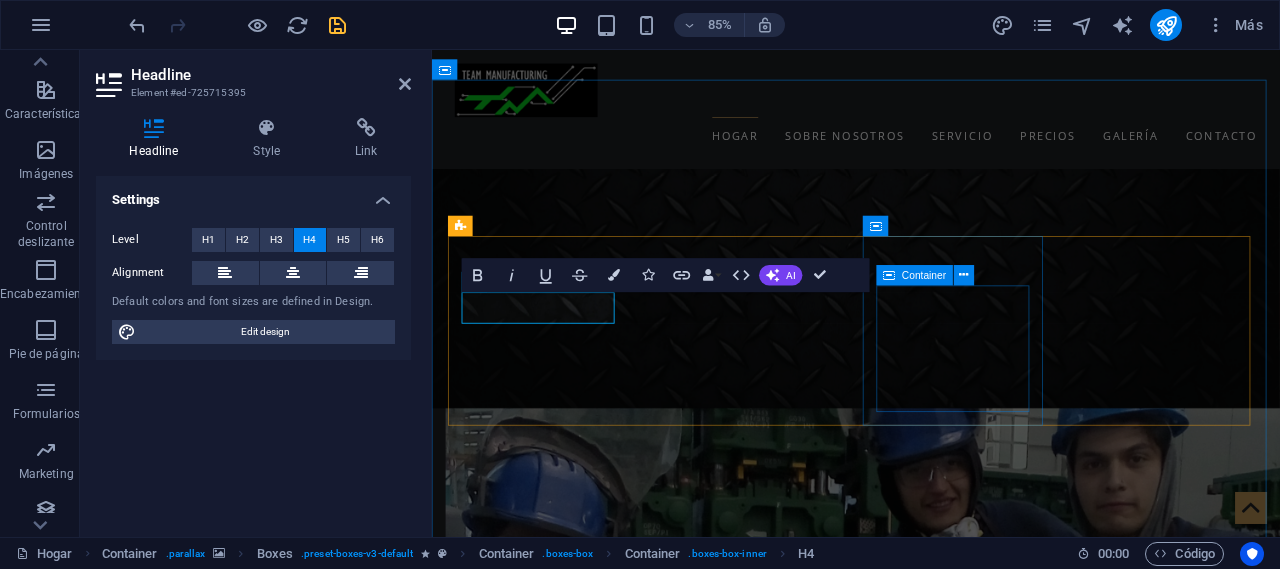 click on "Estilo Lorem ipsum dolor sit amet, consectetur adipisicing elit. ¡Veritatis, dolorem!" at bounding box center [565, 3314] 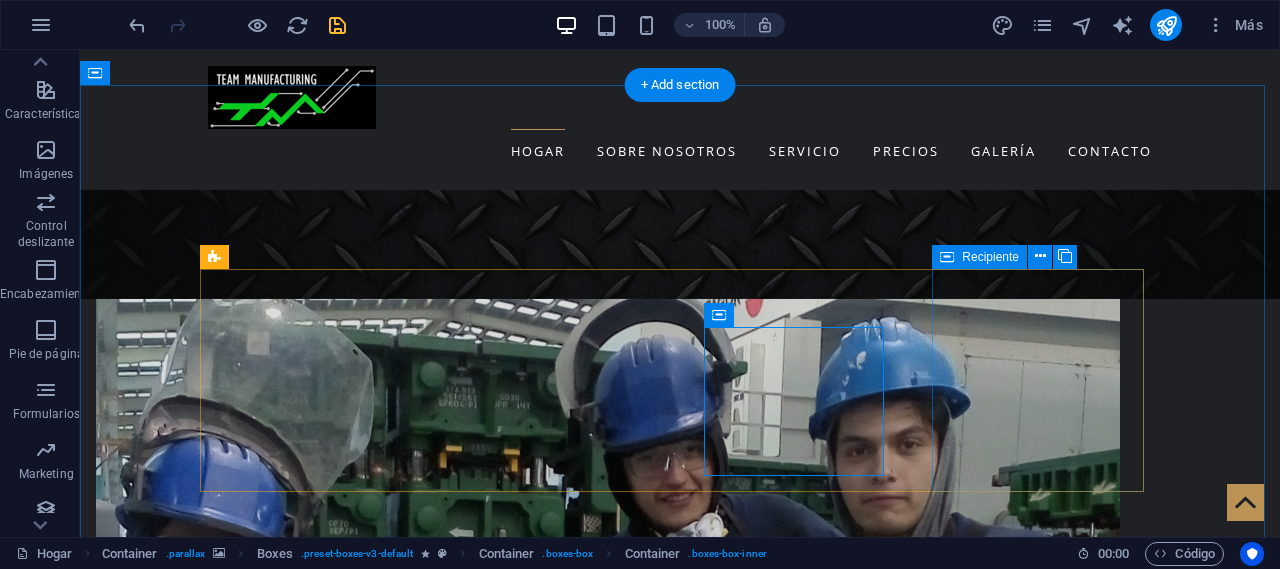 scroll, scrollTop: 1278, scrollLeft: 0, axis: vertical 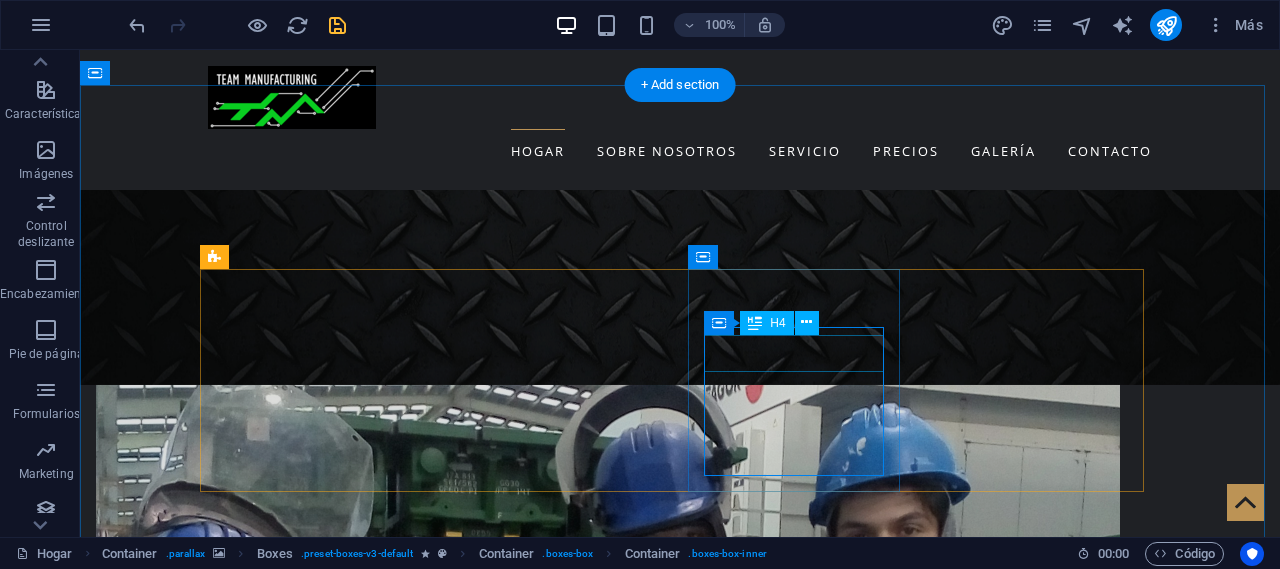 click on "Estilo" at bounding box center (314, 3219) 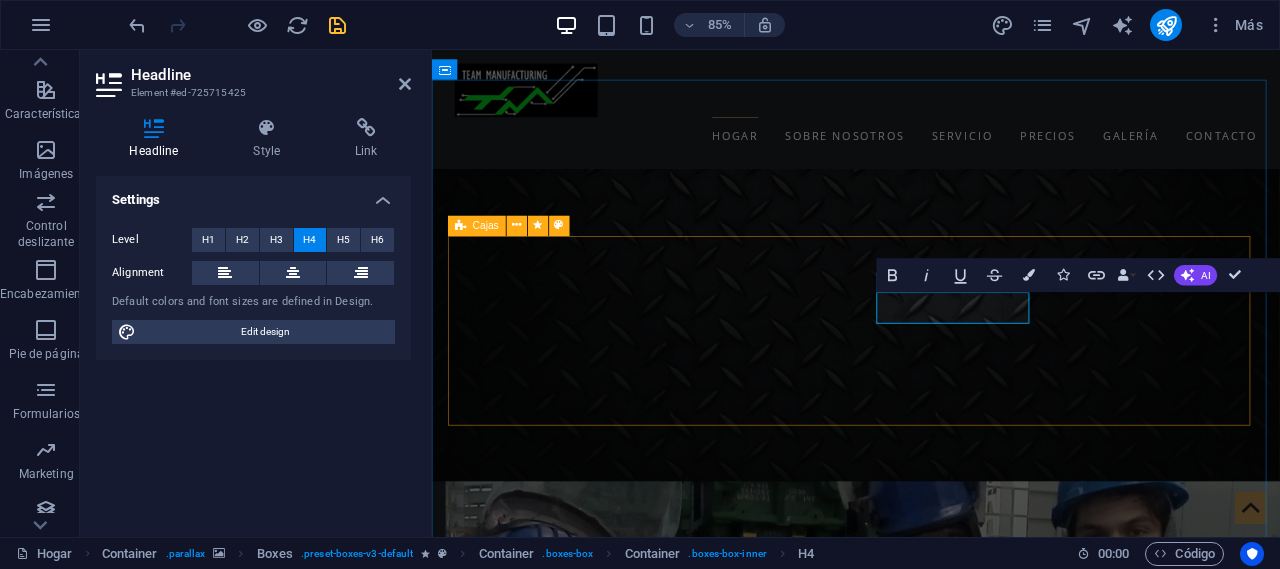 scroll, scrollTop: 1364, scrollLeft: 0, axis: vertical 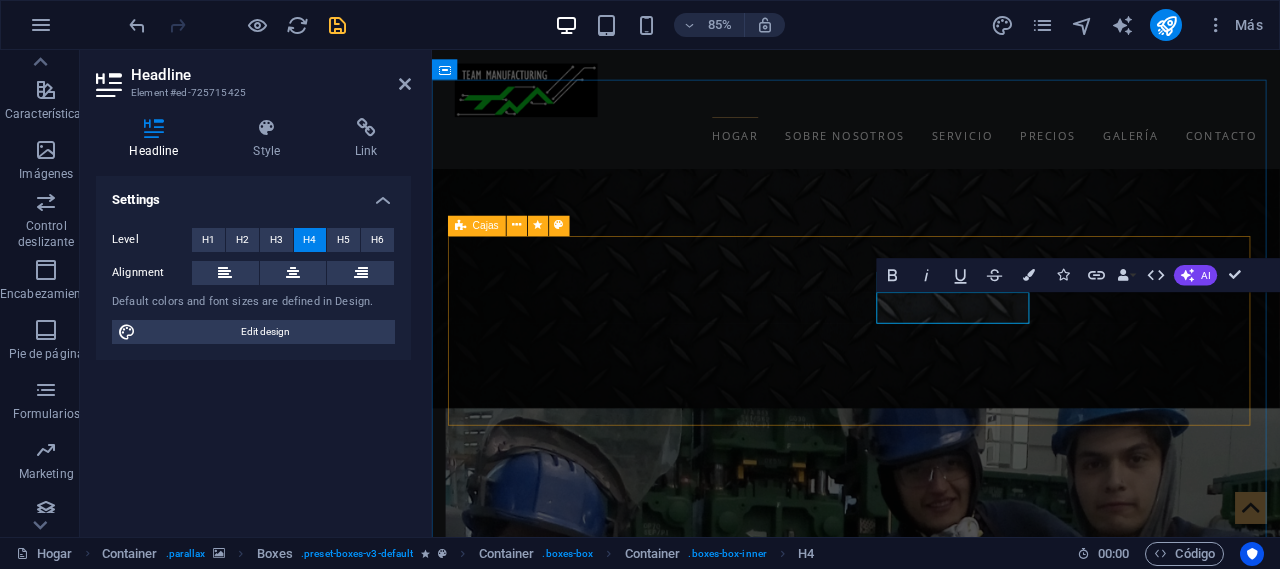 type 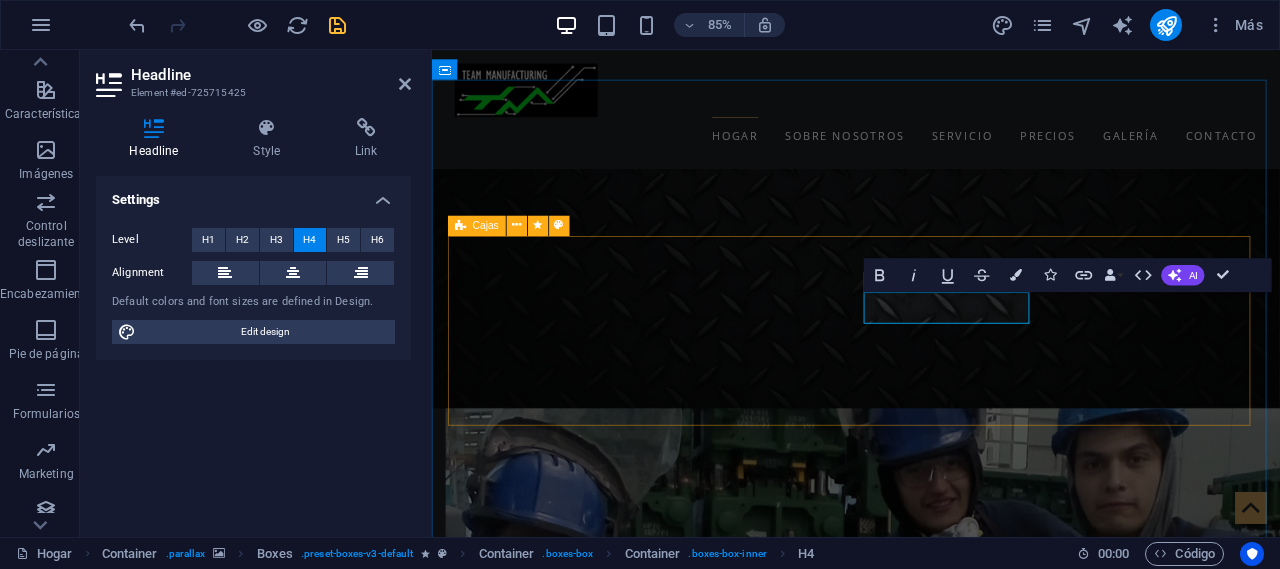 scroll, scrollTop: 0, scrollLeft: 14, axis: horizontal 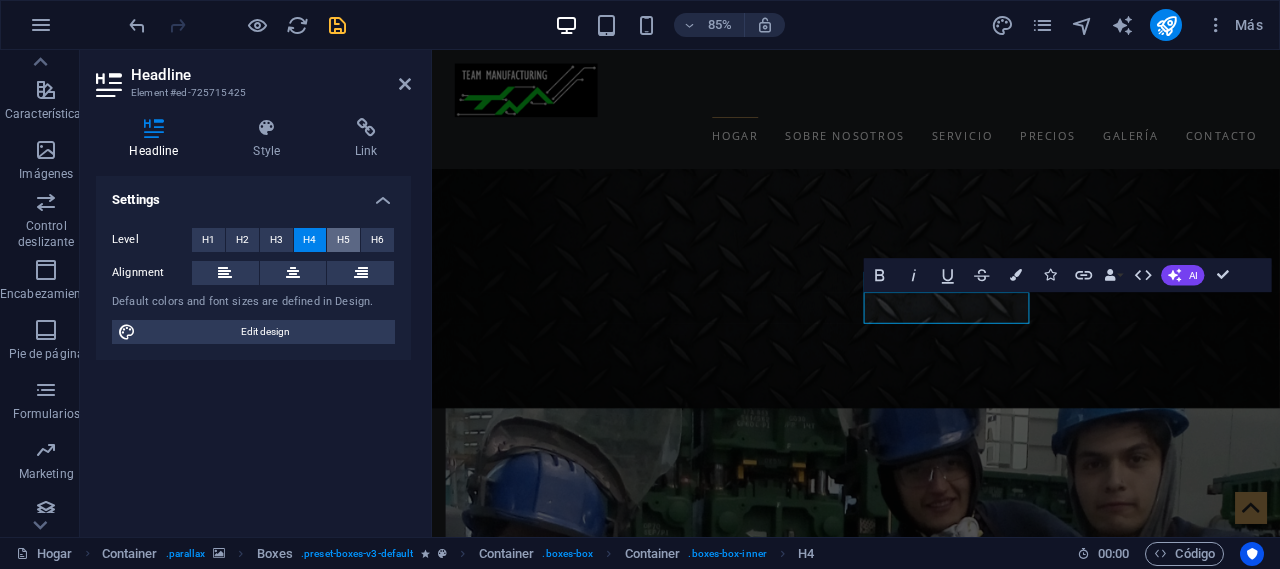 click on "H5" at bounding box center (343, 240) 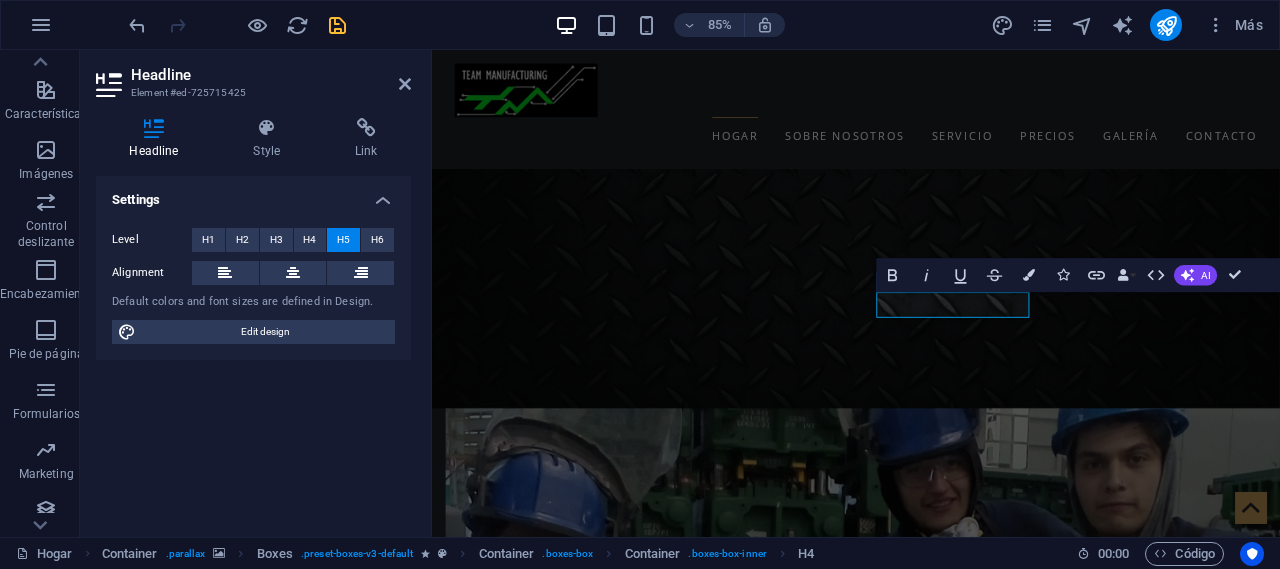 scroll, scrollTop: 0, scrollLeft: 0, axis: both 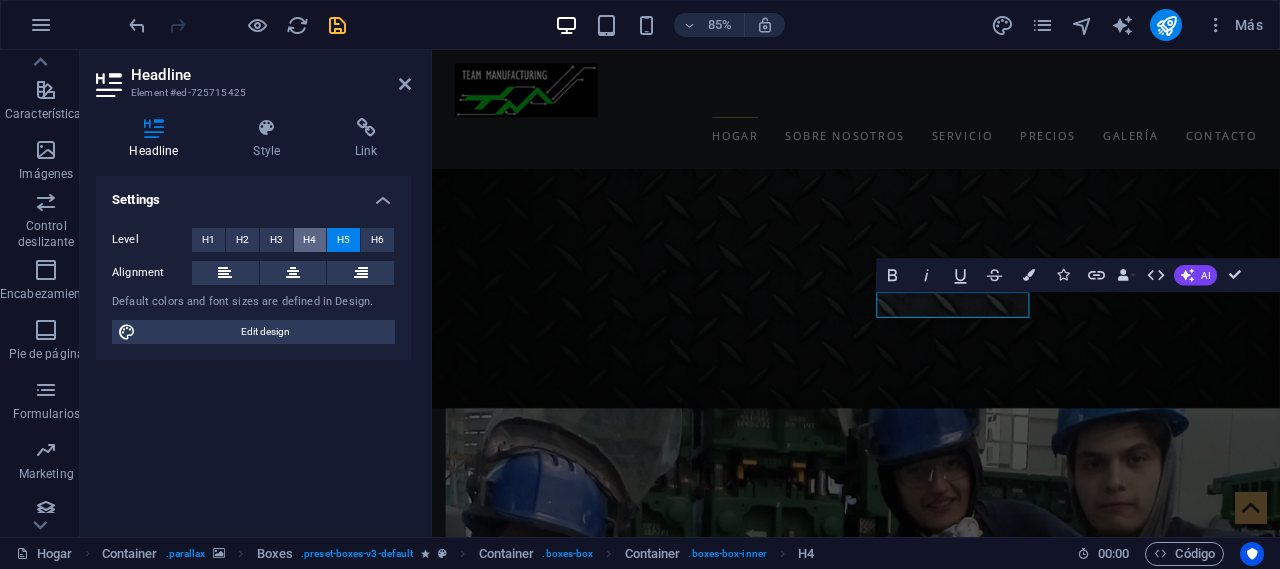 click on "H4" at bounding box center [310, 240] 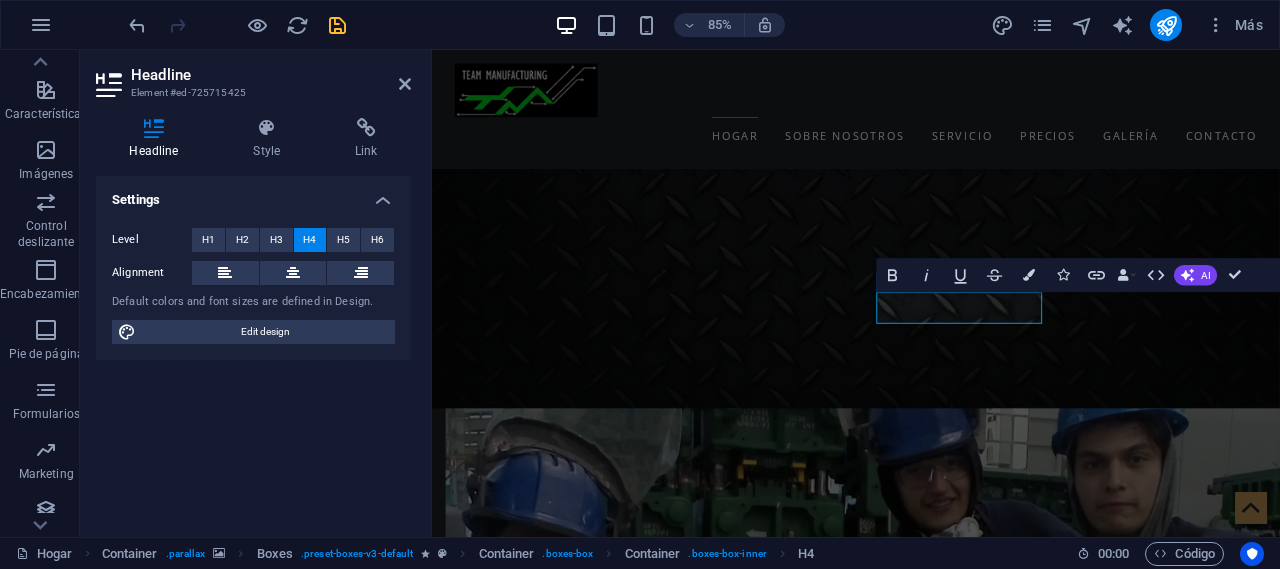 click at bounding box center [931, 2215] 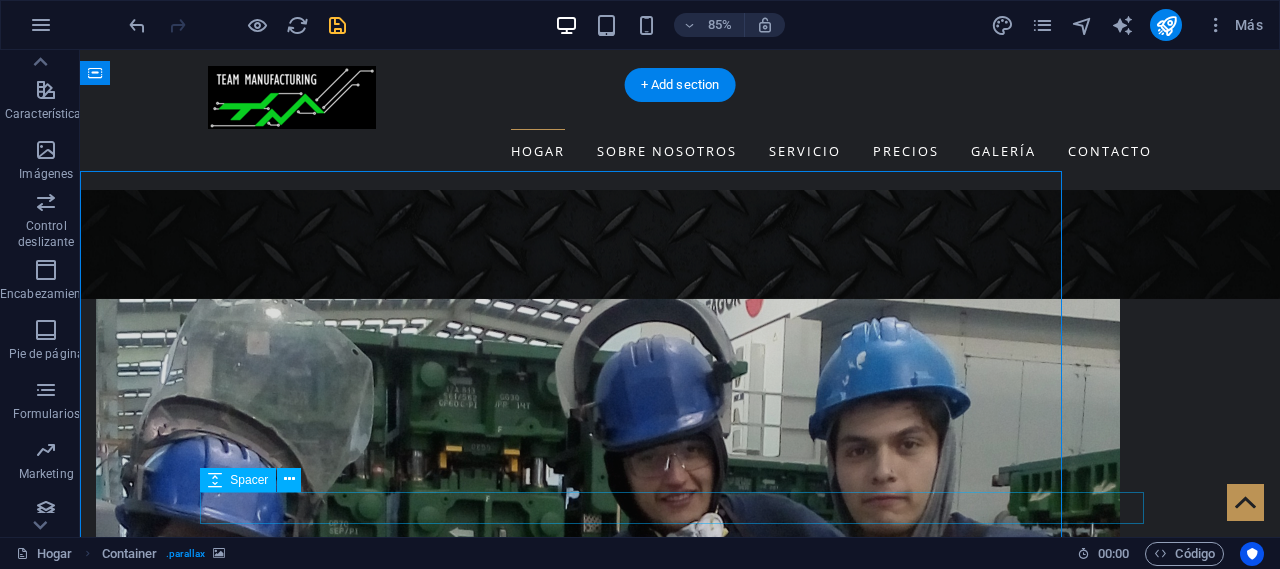 scroll, scrollTop: 1278, scrollLeft: 0, axis: vertical 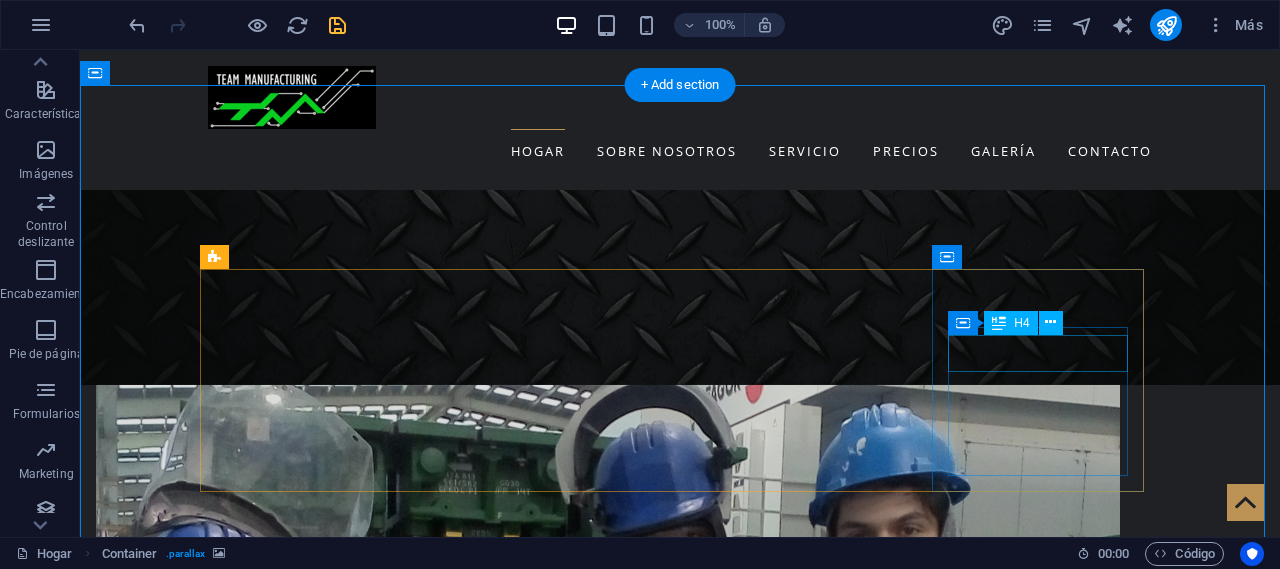 click on "Afeita" at bounding box center [314, 3459] 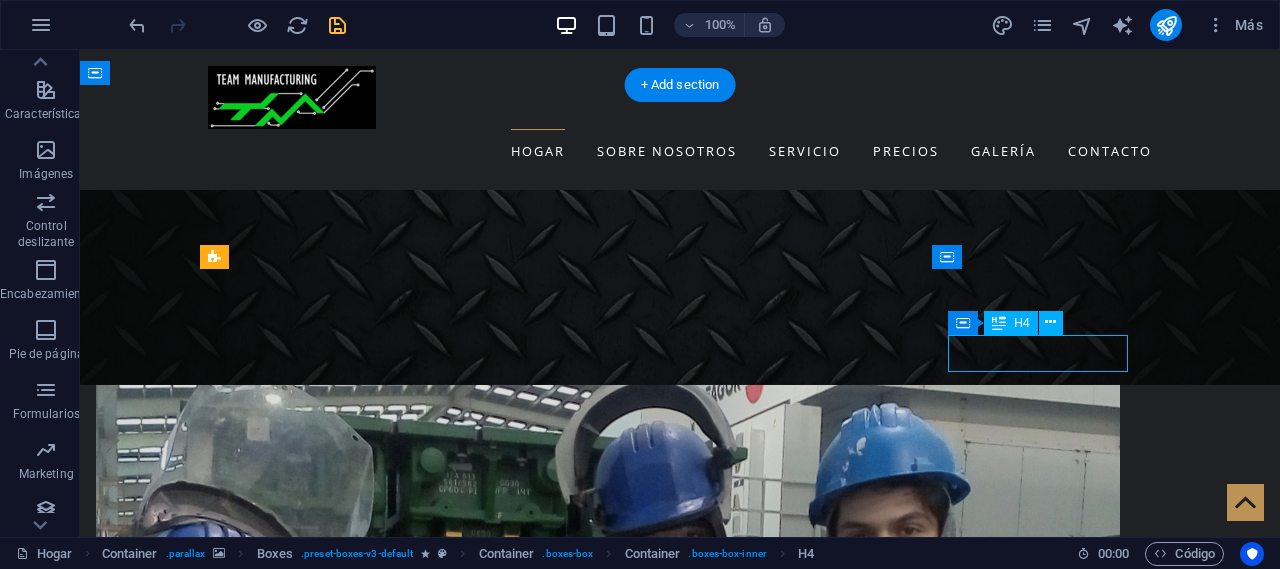 click on "Afeita" at bounding box center [314, 3459] 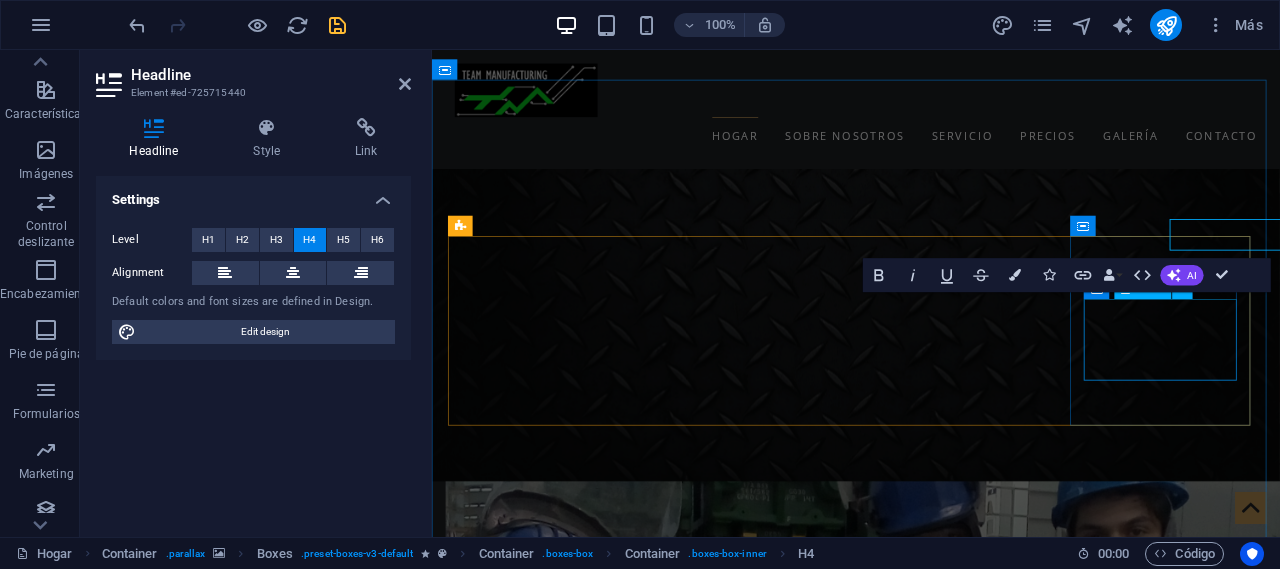 scroll, scrollTop: 1364, scrollLeft: 0, axis: vertical 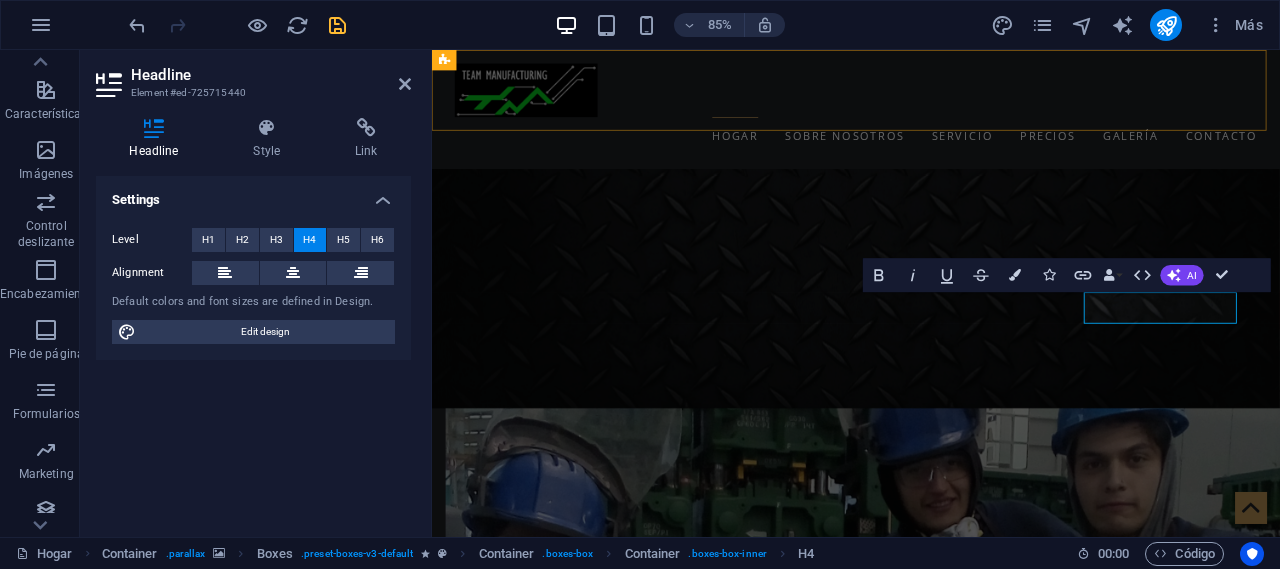 type 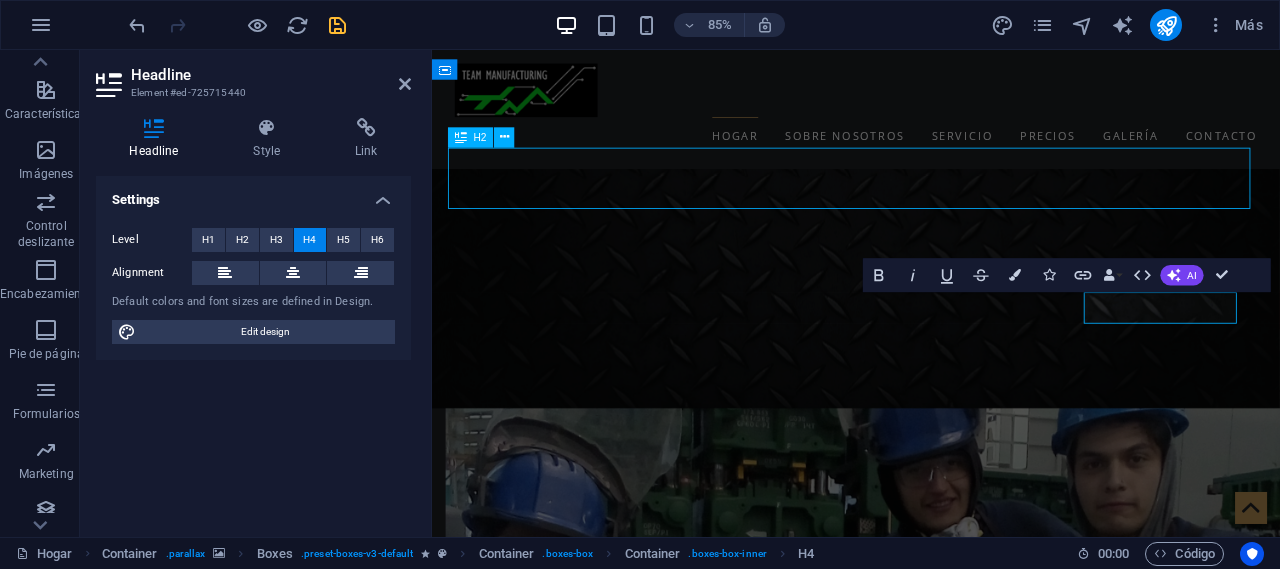 scroll, scrollTop: 1278, scrollLeft: 0, axis: vertical 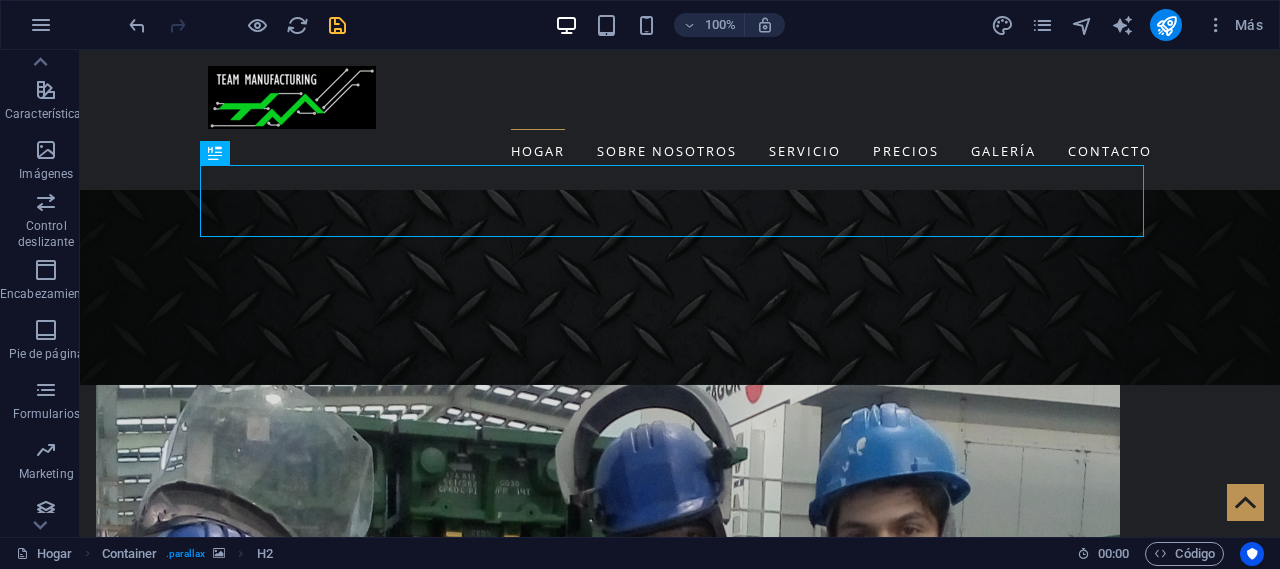 click on "SERVICIOS" at bounding box center [680, 2589] 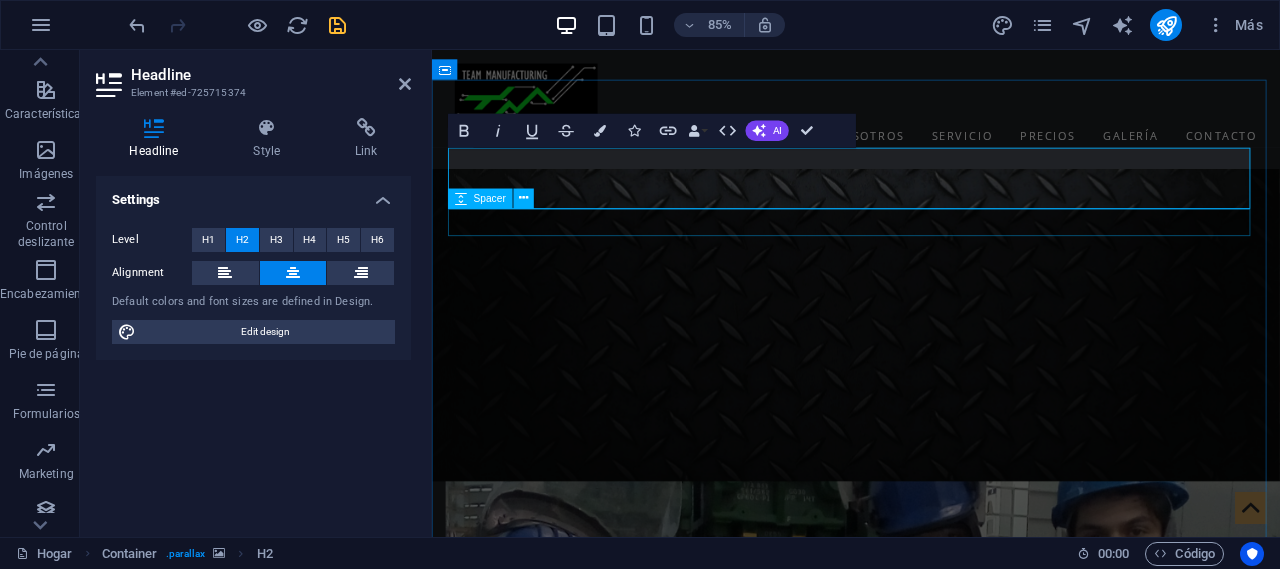 scroll, scrollTop: 1364, scrollLeft: 0, axis: vertical 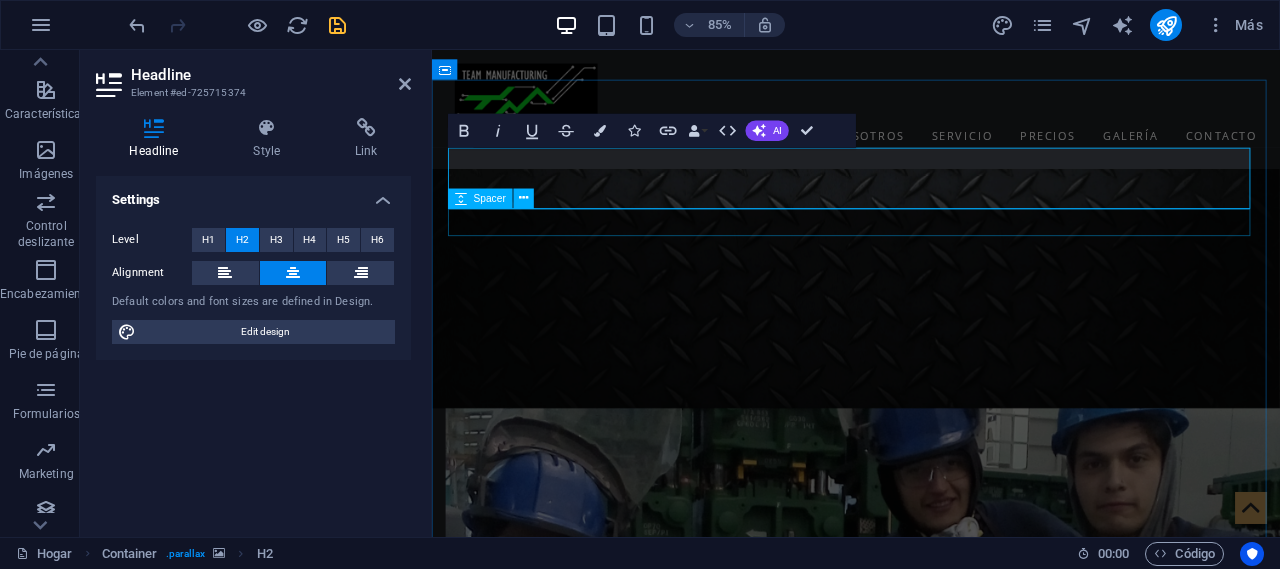 type 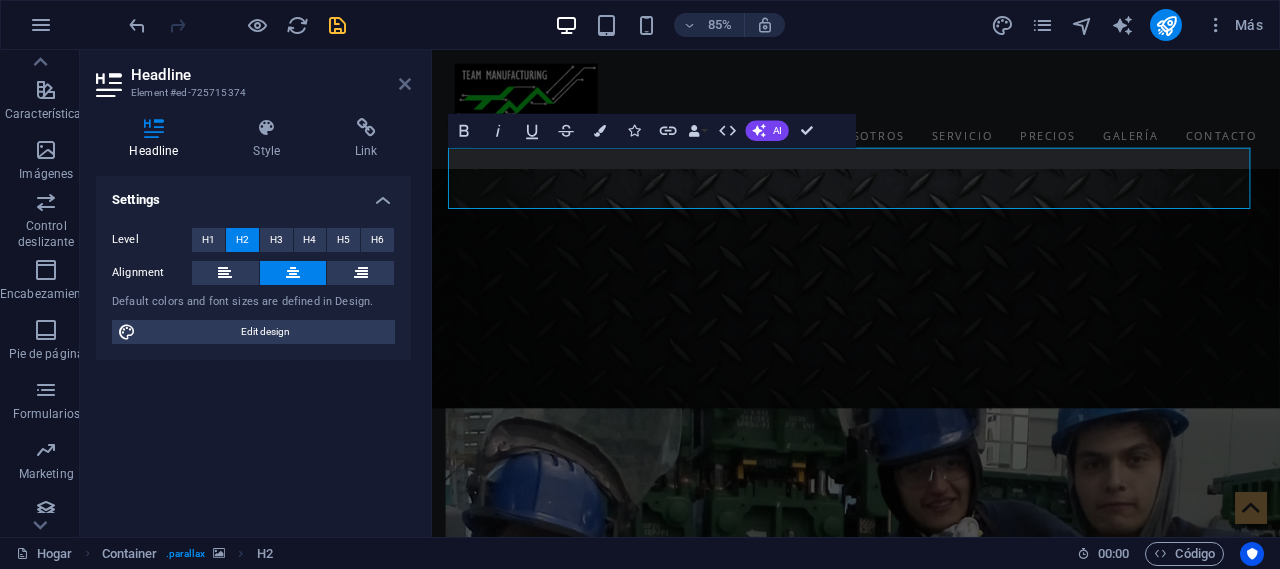 click at bounding box center (405, 84) 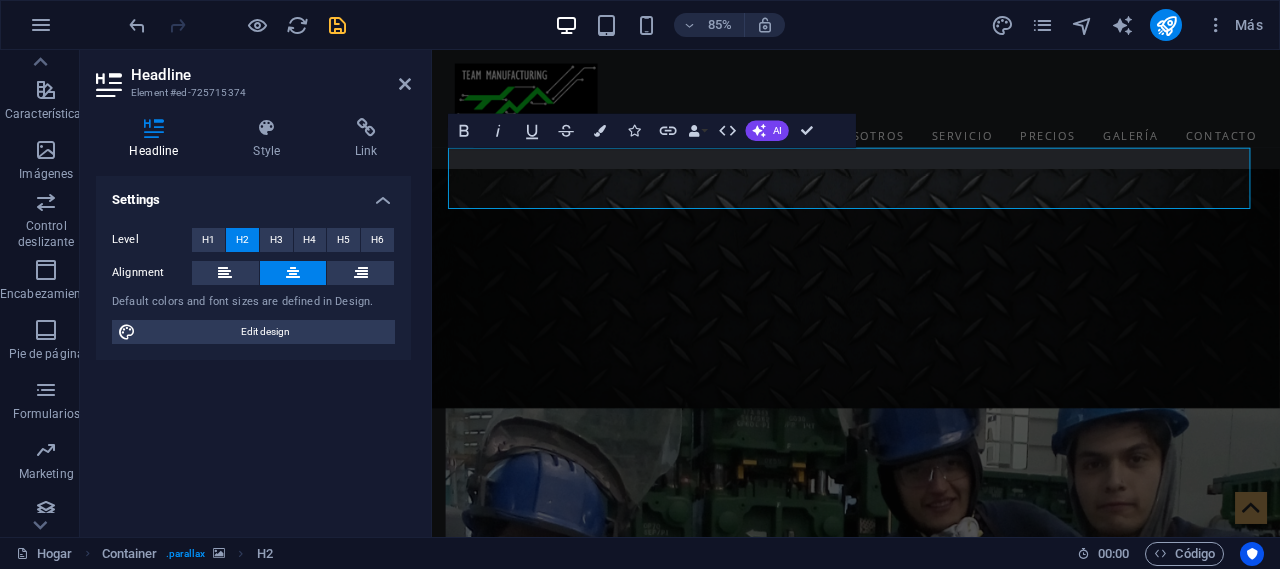 scroll, scrollTop: 1278, scrollLeft: 0, axis: vertical 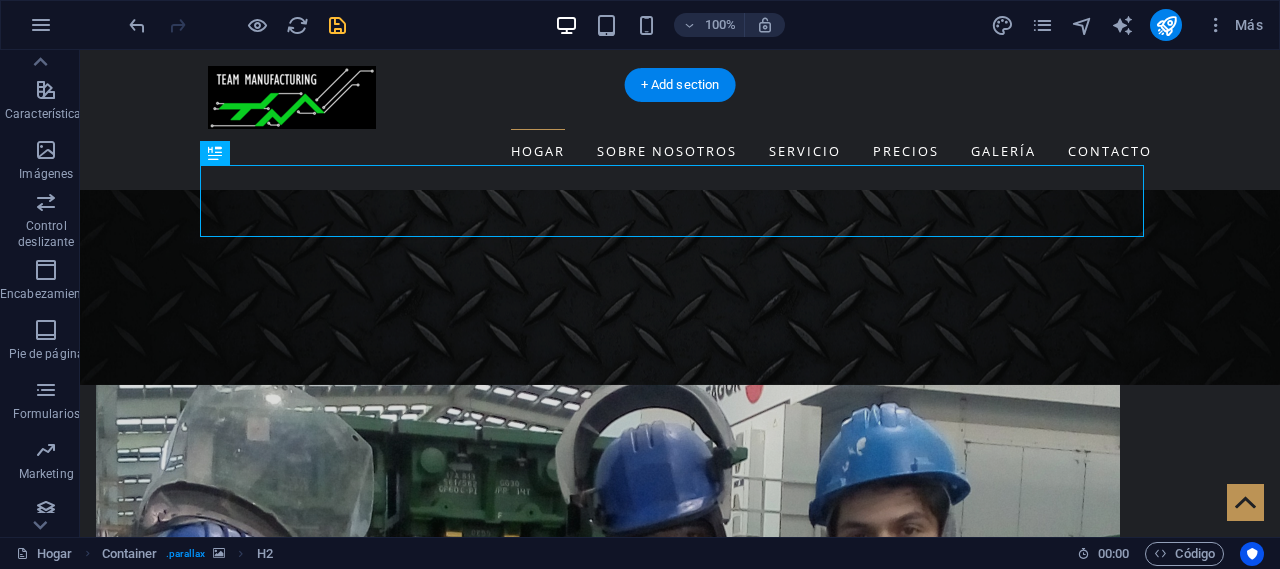 click at bounding box center [680, 2194] 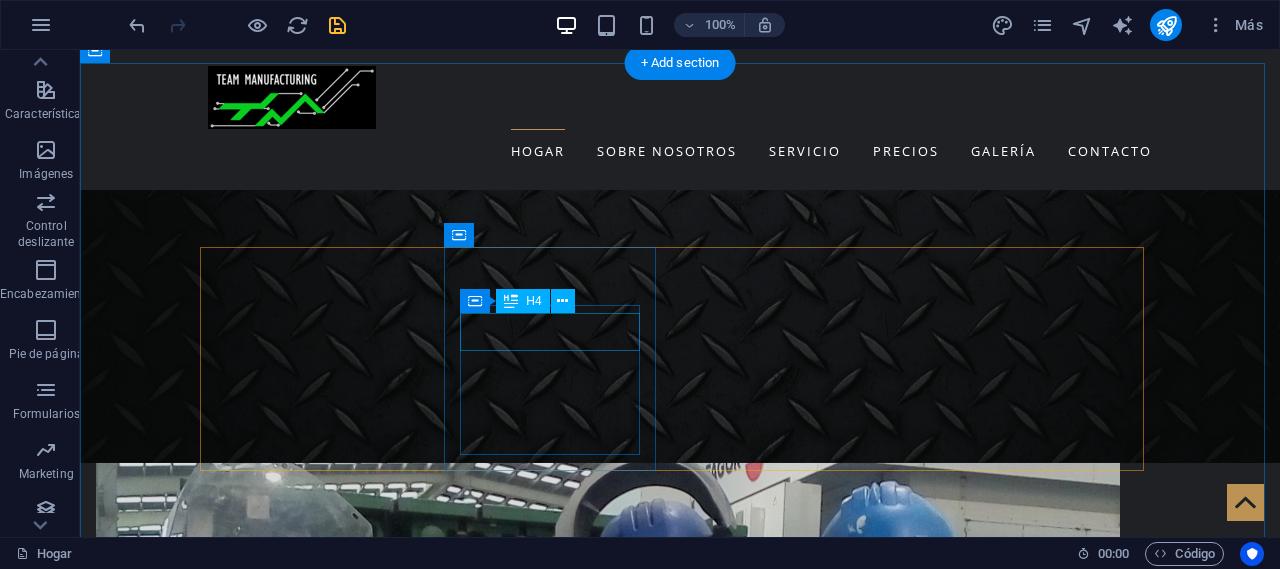 scroll, scrollTop: 1300, scrollLeft: 0, axis: vertical 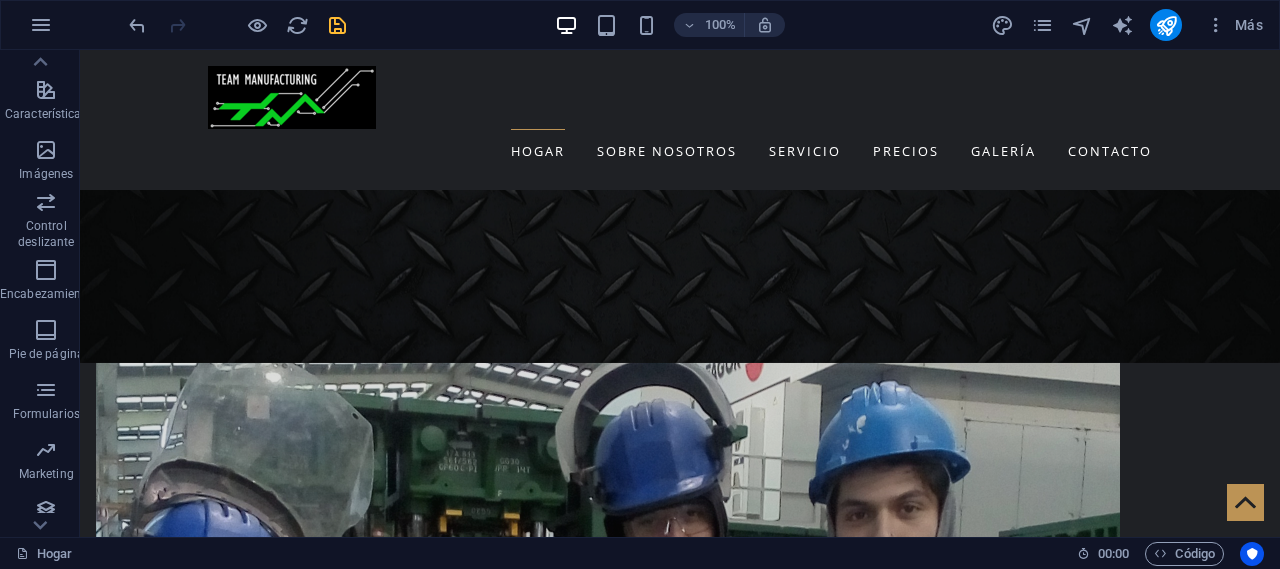 click at bounding box center [337, 25] 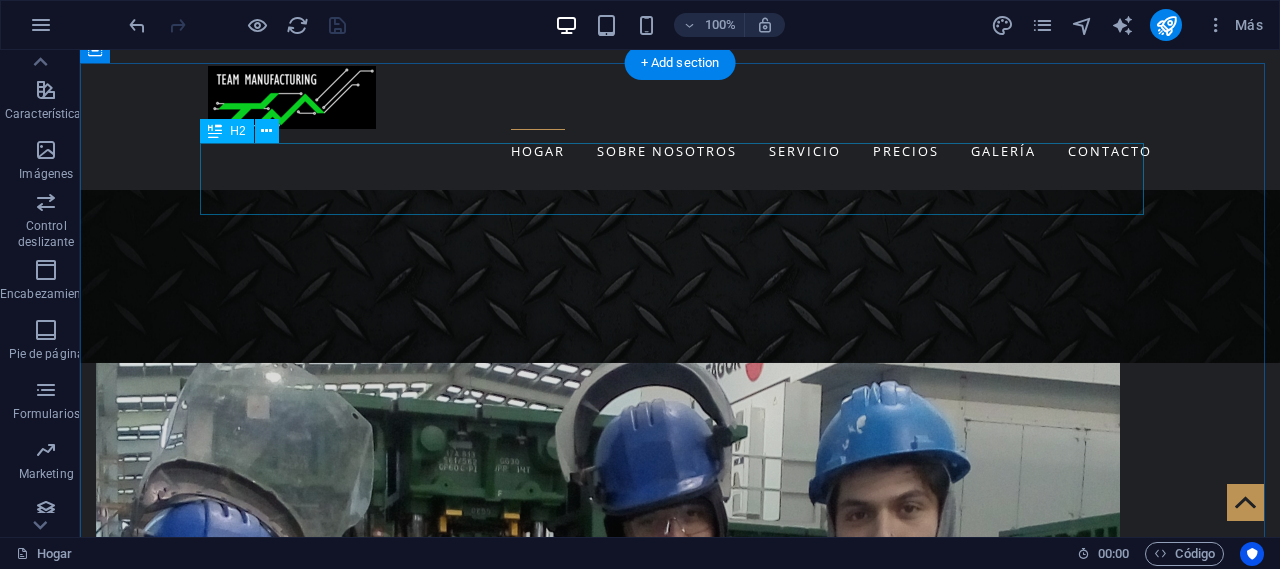 click on "espertos en:" at bounding box center (680, 2567) 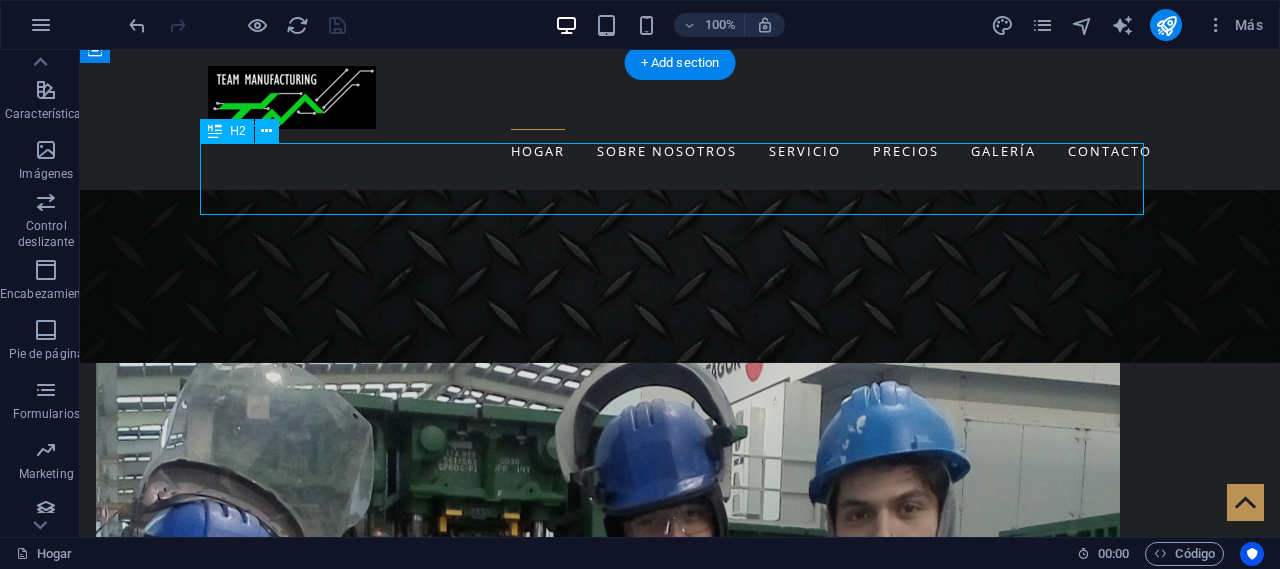 click on "espertos en:" at bounding box center [680, 2567] 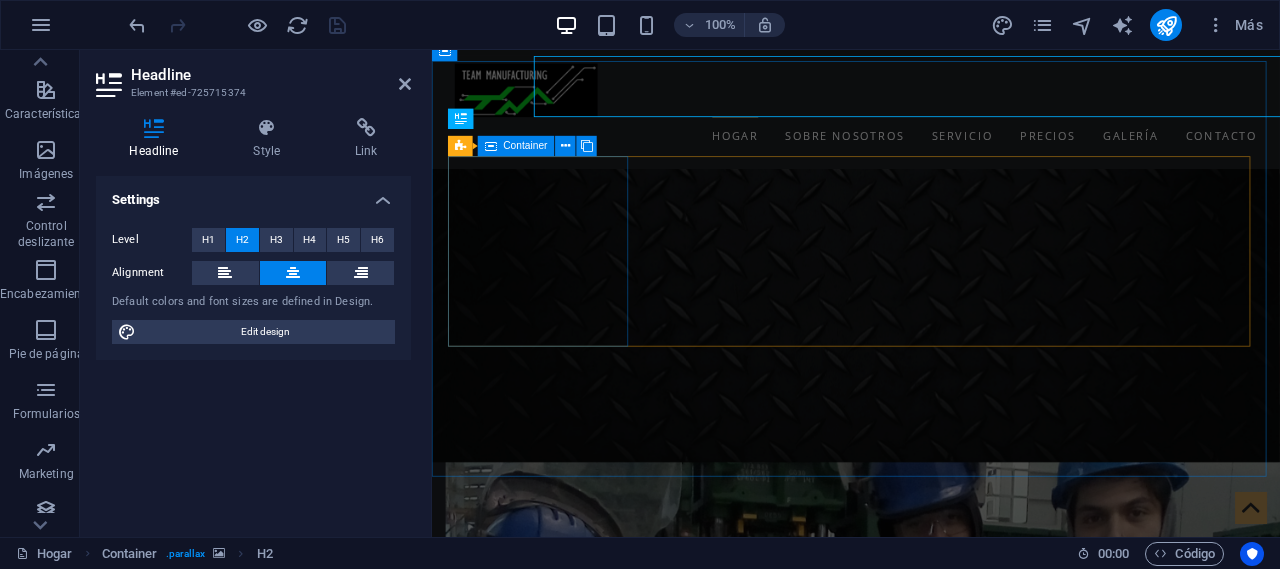 scroll, scrollTop: 1386, scrollLeft: 0, axis: vertical 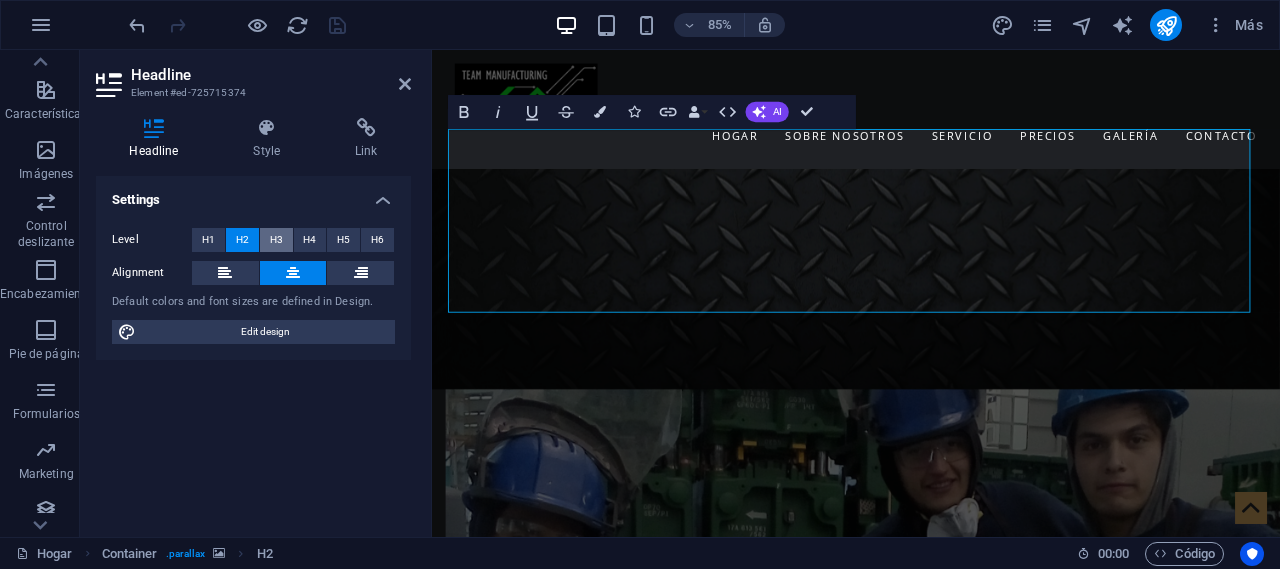 click on "H3" at bounding box center [276, 240] 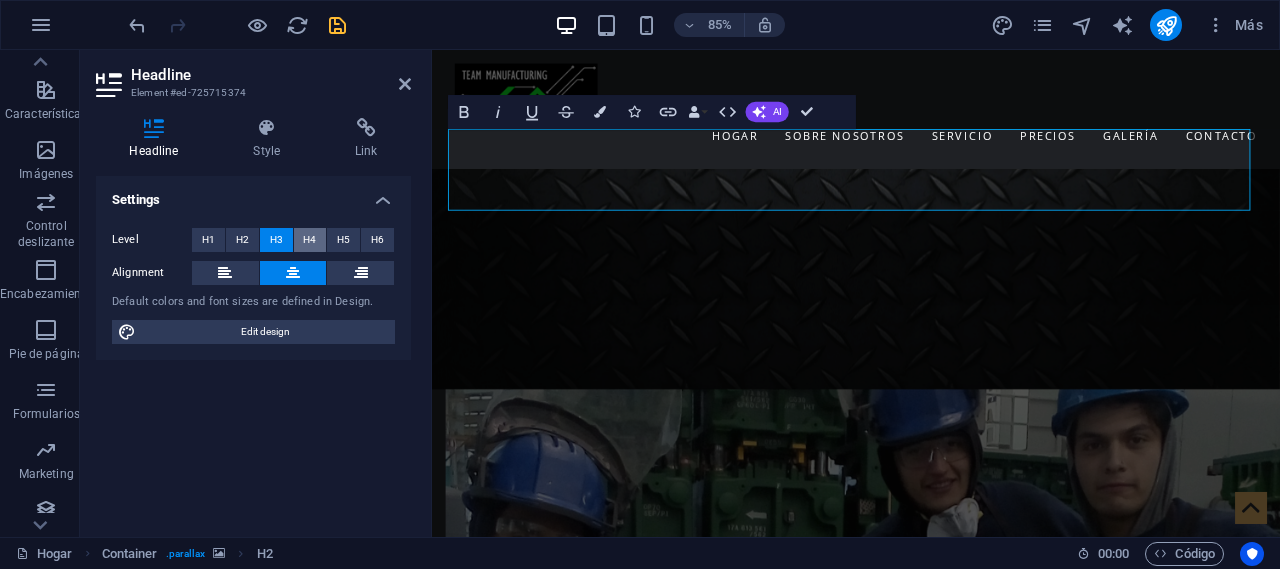 click on "H4" at bounding box center (309, 240) 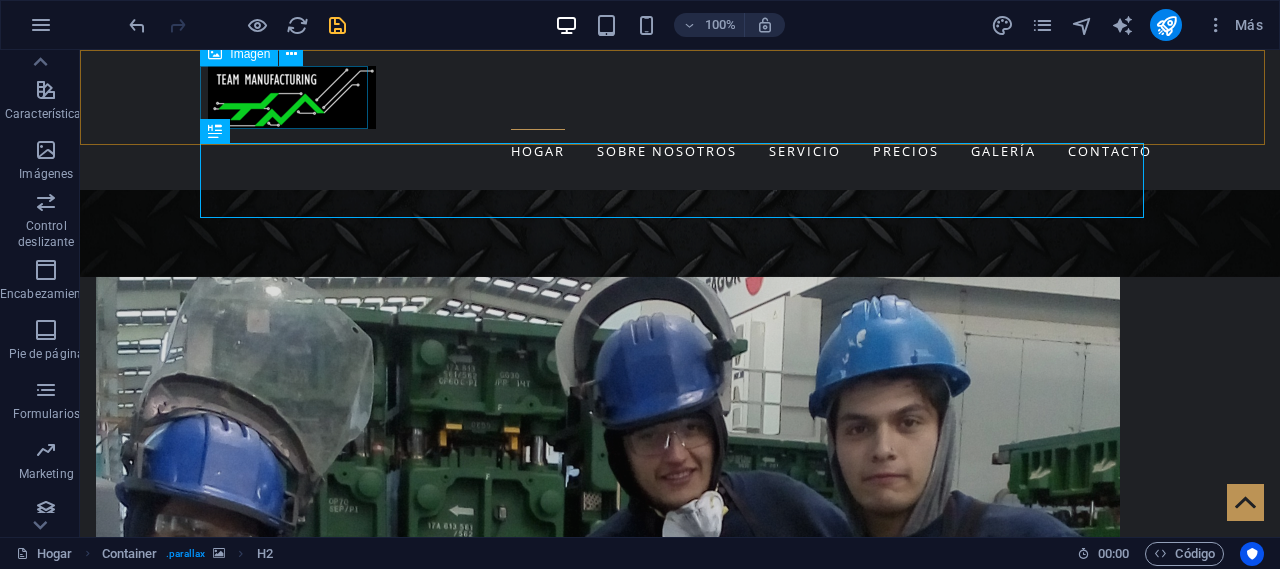 scroll, scrollTop: 1300, scrollLeft: 0, axis: vertical 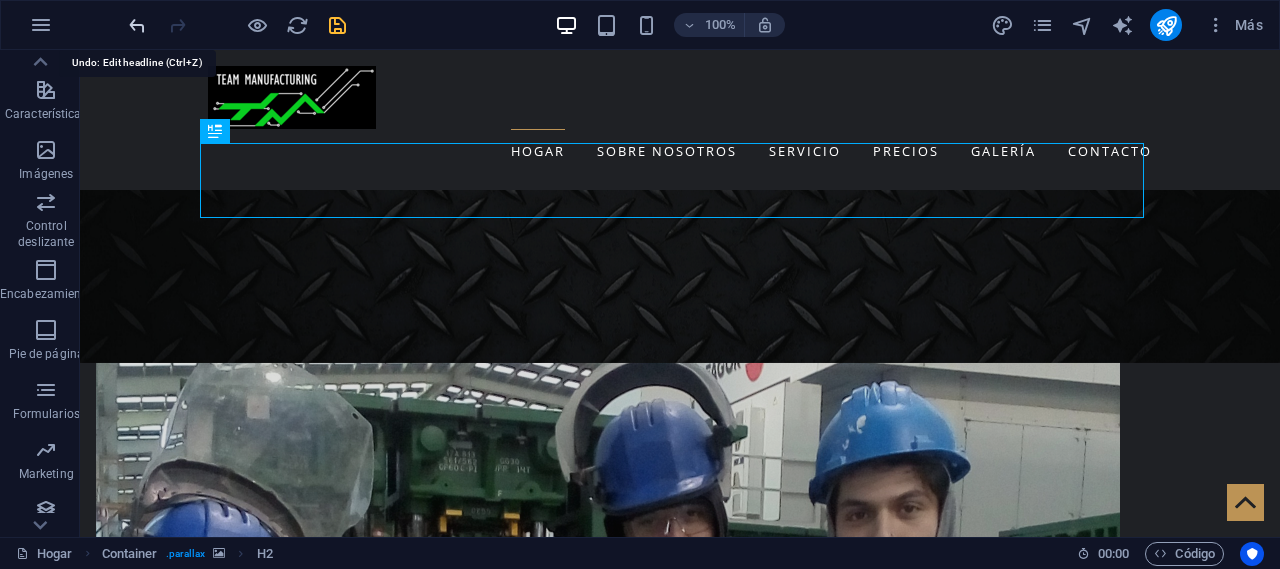 click at bounding box center [137, 25] 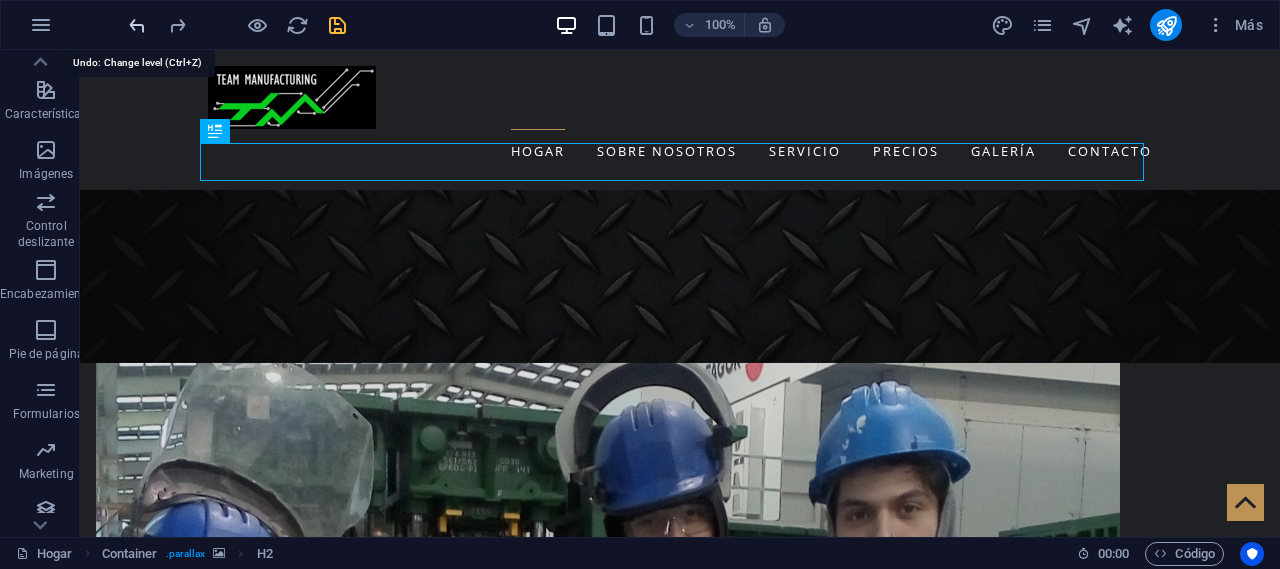 click at bounding box center [137, 25] 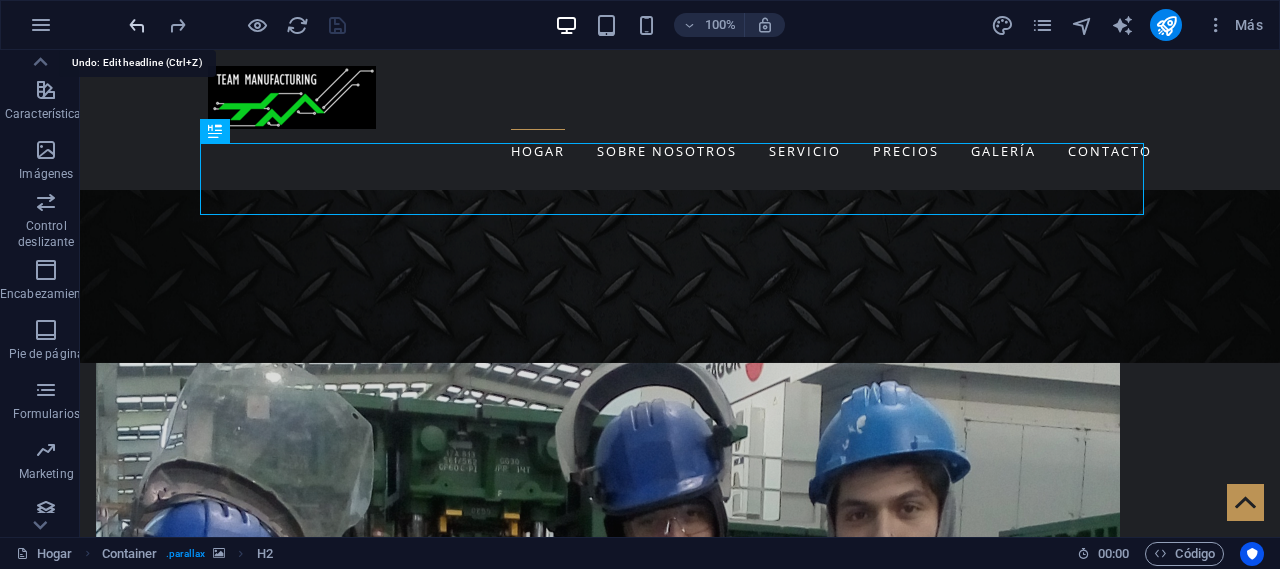 click at bounding box center [137, 25] 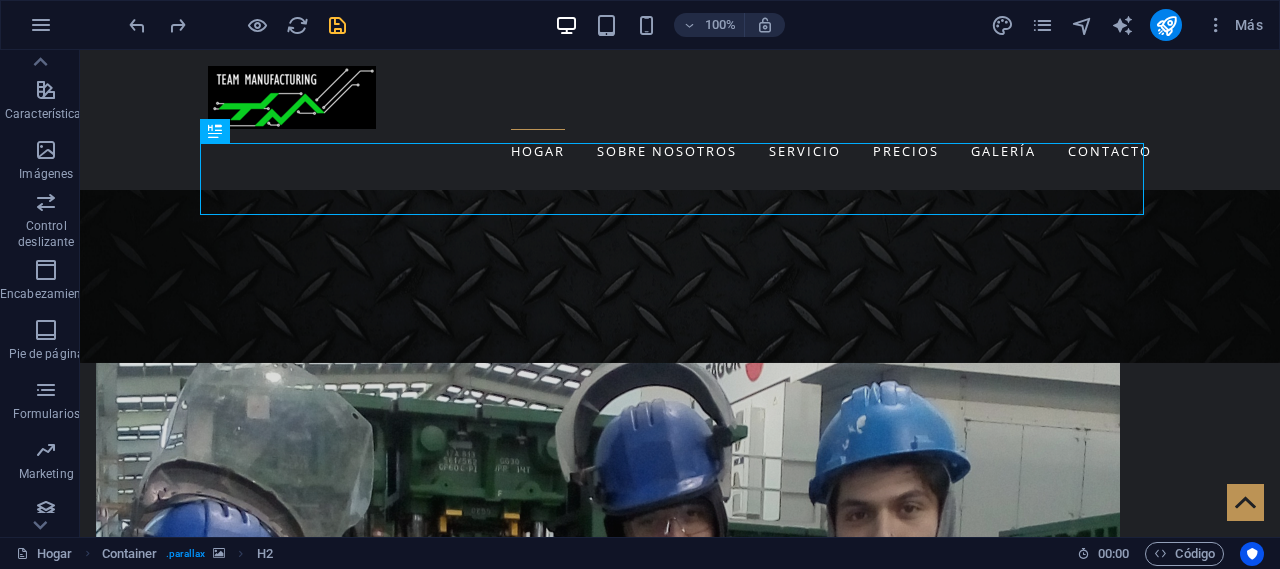 drag, startPoint x: 176, startPoint y: 17, endPoint x: 153, endPoint y: 32, distance: 27.45906 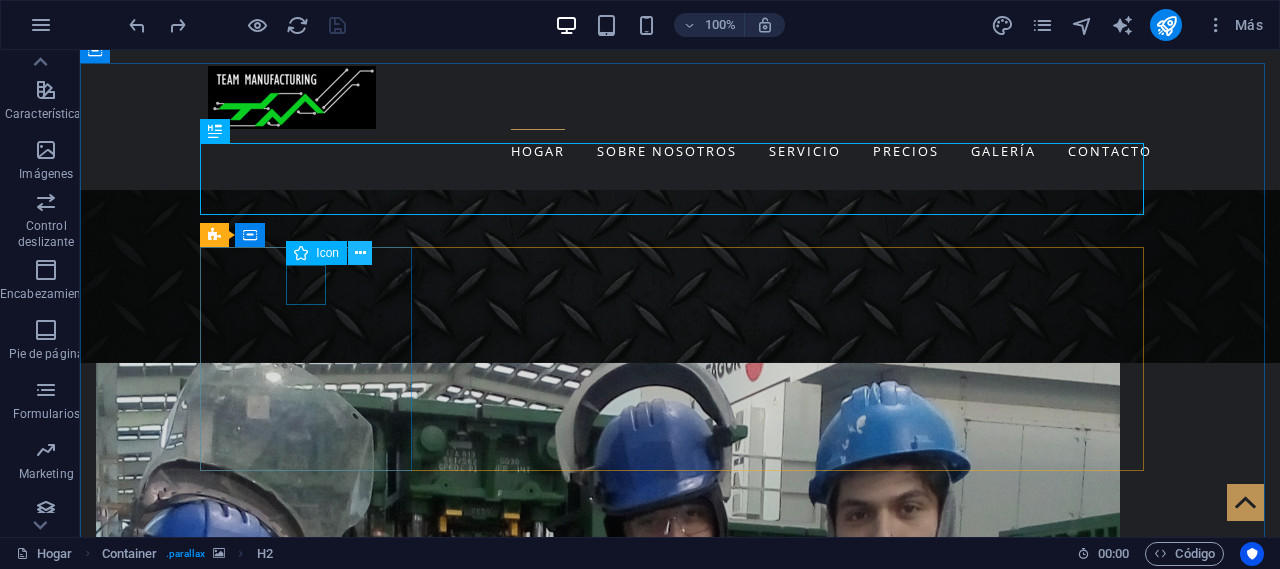 drag, startPoint x: 364, startPoint y: 251, endPoint x: 287, endPoint y: 217, distance: 84.17244 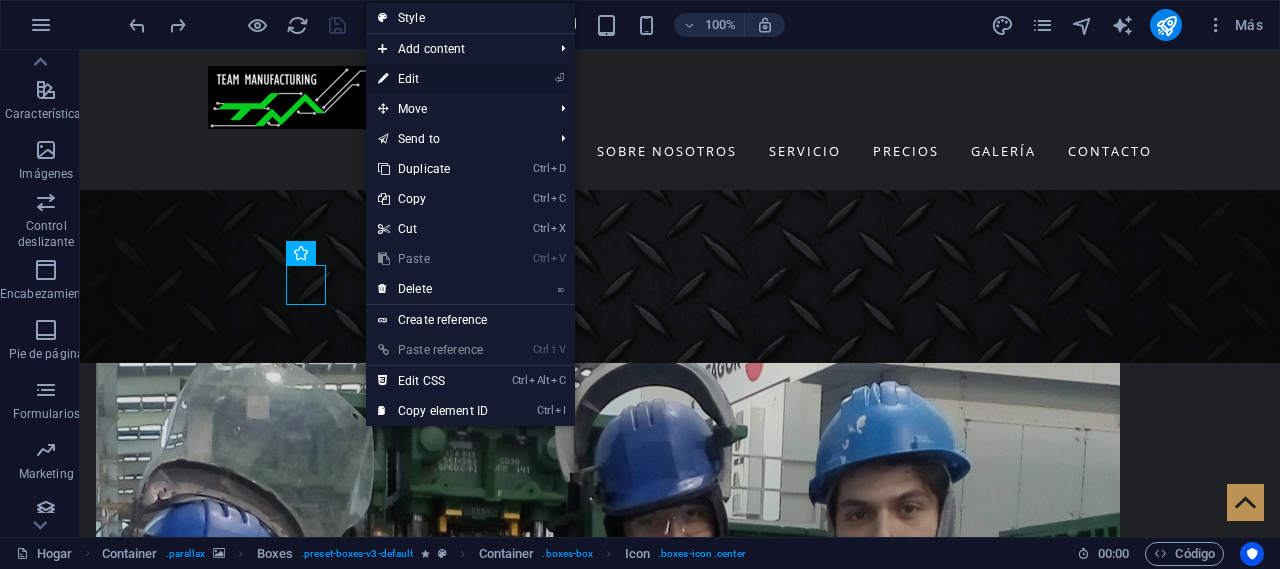 click on "⏎  Edit" at bounding box center (433, 79) 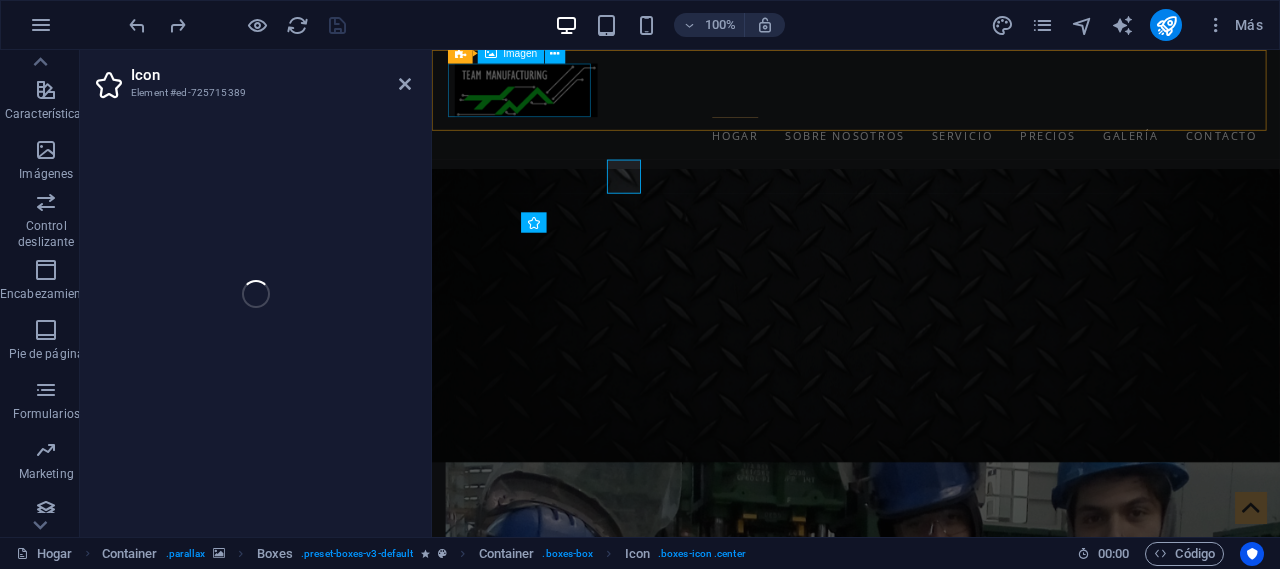 click on "Hogar Sobre nosotros Servicio Precios Galería Contacto" at bounding box center (931, 120) 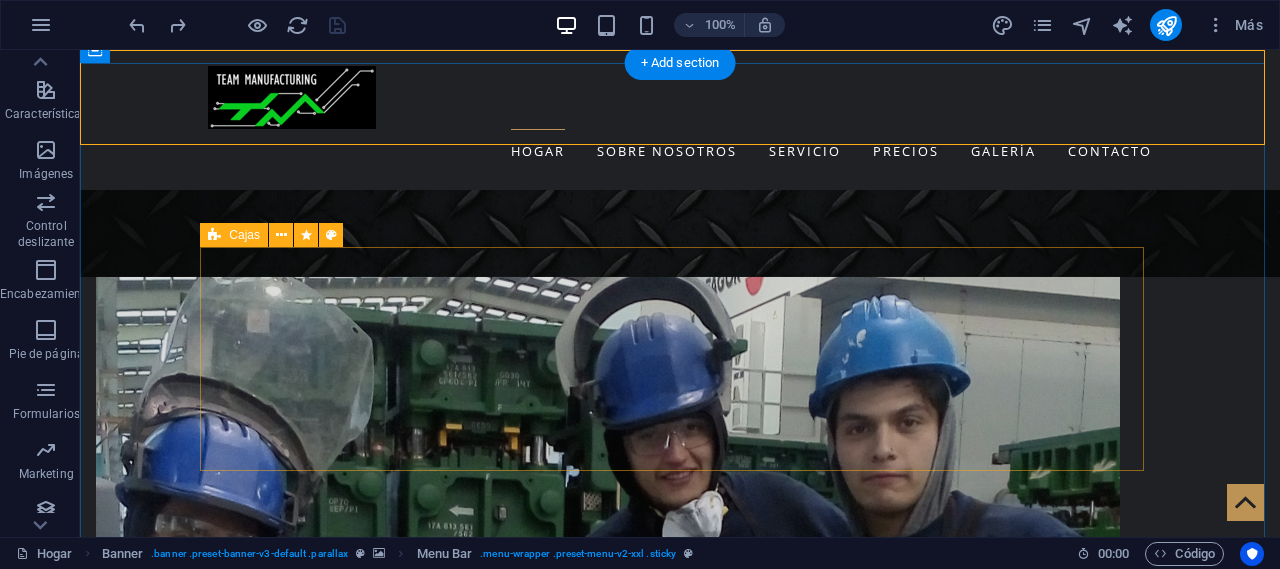 scroll, scrollTop: 1300, scrollLeft: 0, axis: vertical 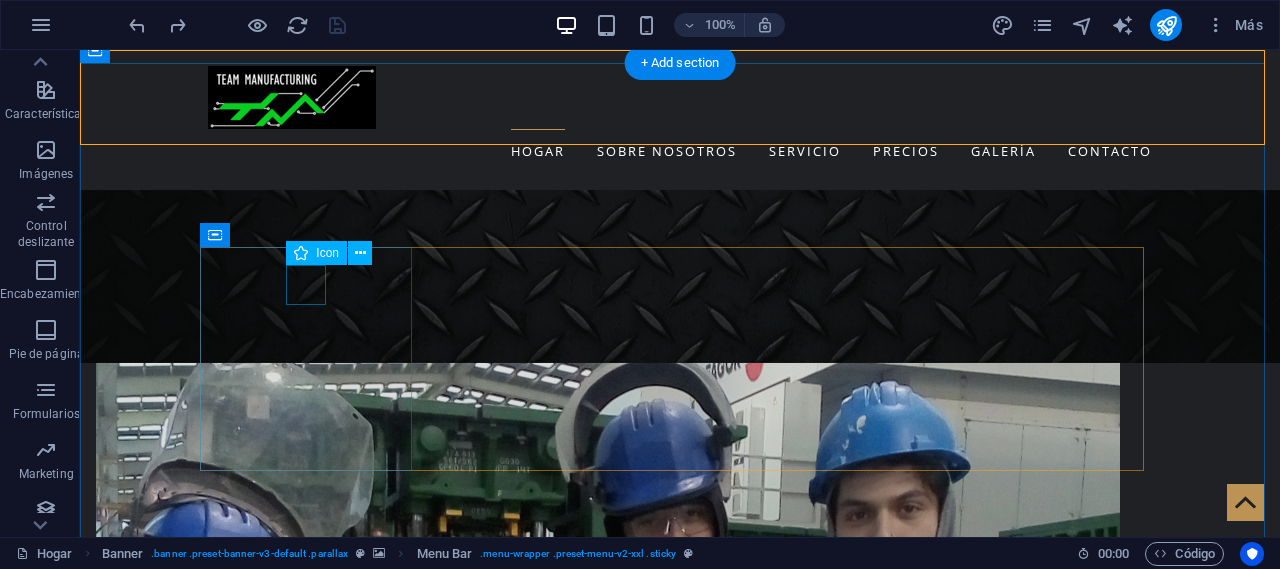 click at bounding box center (314, 2673) 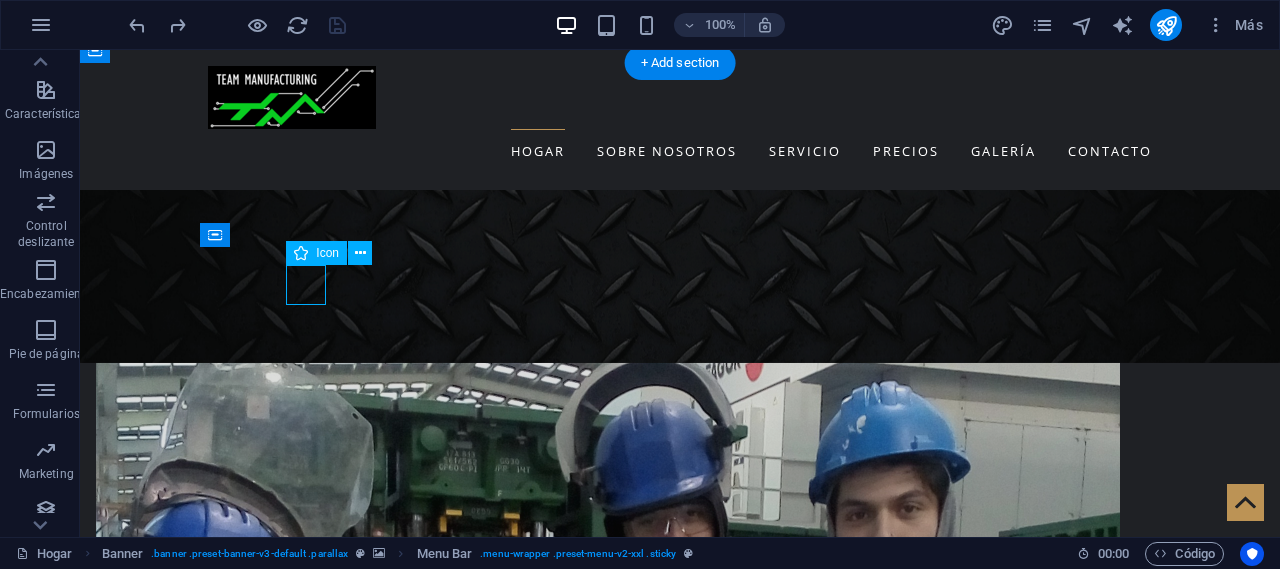 click at bounding box center [314, 2673] 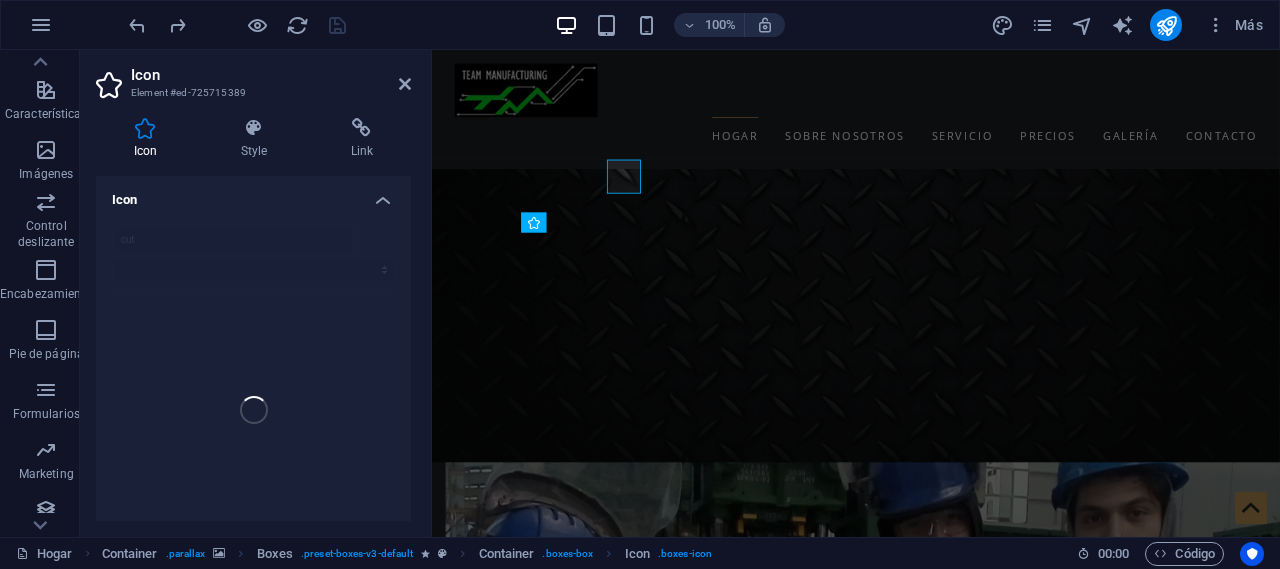 click on "cut" at bounding box center (253, 410) 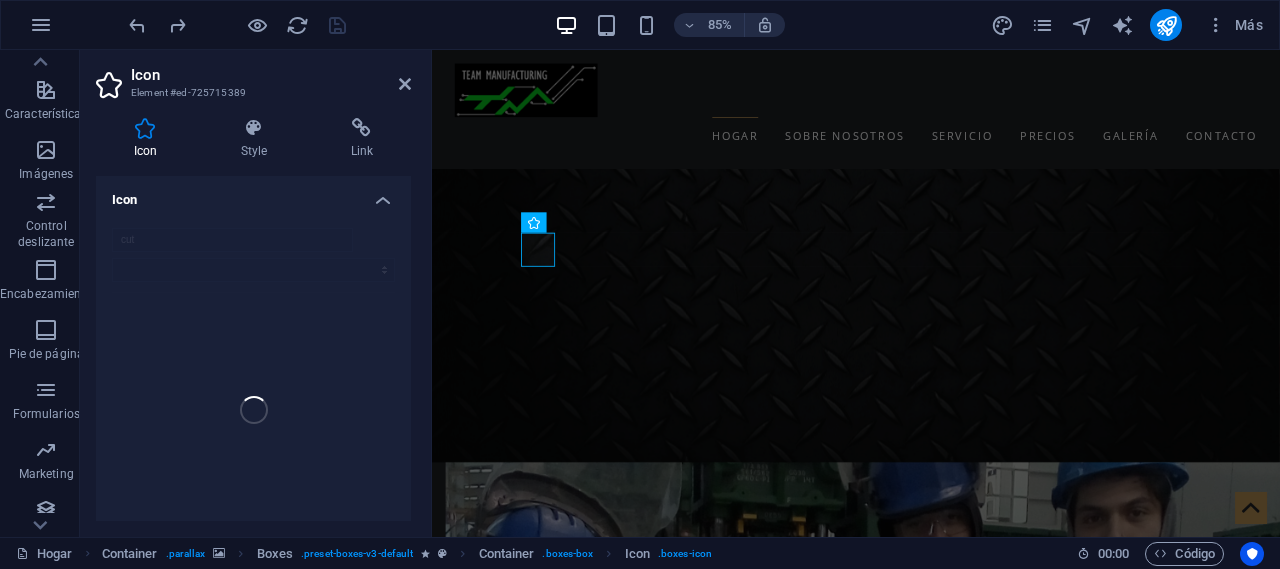 scroll, scrollTop: 1386, scrollLeft: 0, axis: vertical 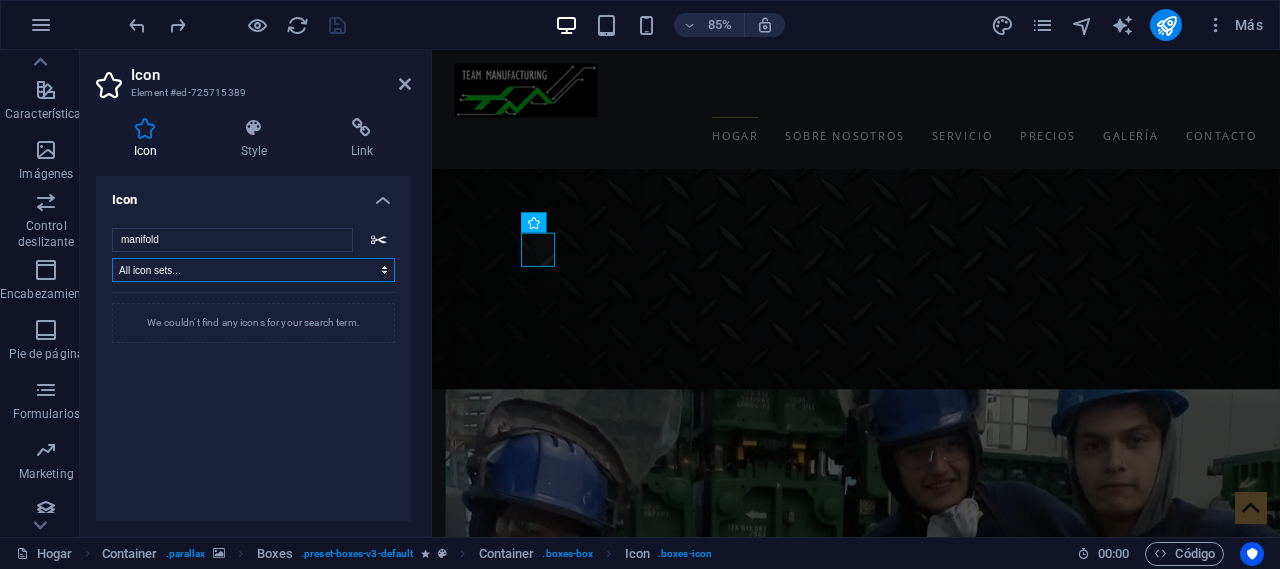 click on "All icon sets... IcoFont Ionicons FontAwesome Brands FontAwesome Duotone FontAwesome Solid FontAwesome Regular FontAwesome Light FontAwesome Thin FontAwesome Sharp Solid FontAwesome Sharp Regular FontAwesome Sharp Light FontAwesome Sharp Thin" at bounding box center (253, 270) 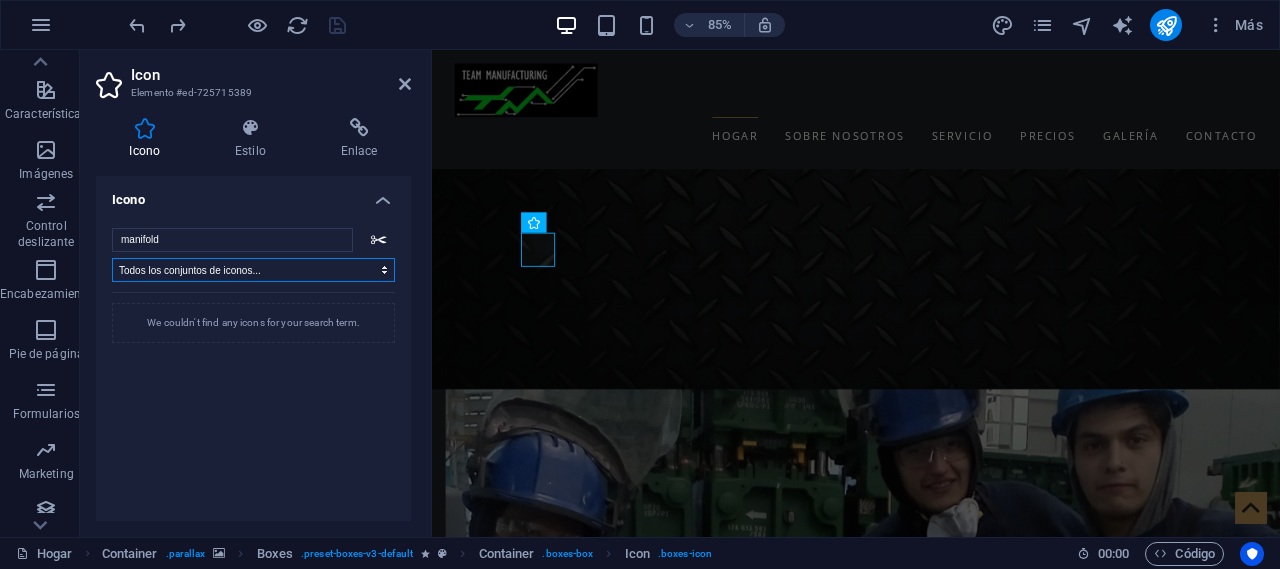 click on "Todos los conjuntos de iconos... IcoFont Ionicones Marcas FontAwesome FontAwesome Duotone FontAwesome Sólido FontAwesome Regular FontAwesome Light Fuente Awesome delgada FontAwesome Sharp Solid FontAwesome Sharp Regular FontAwesome Luz nítida FontAwesome Sharp Thin" at bounding box center [253, 270] 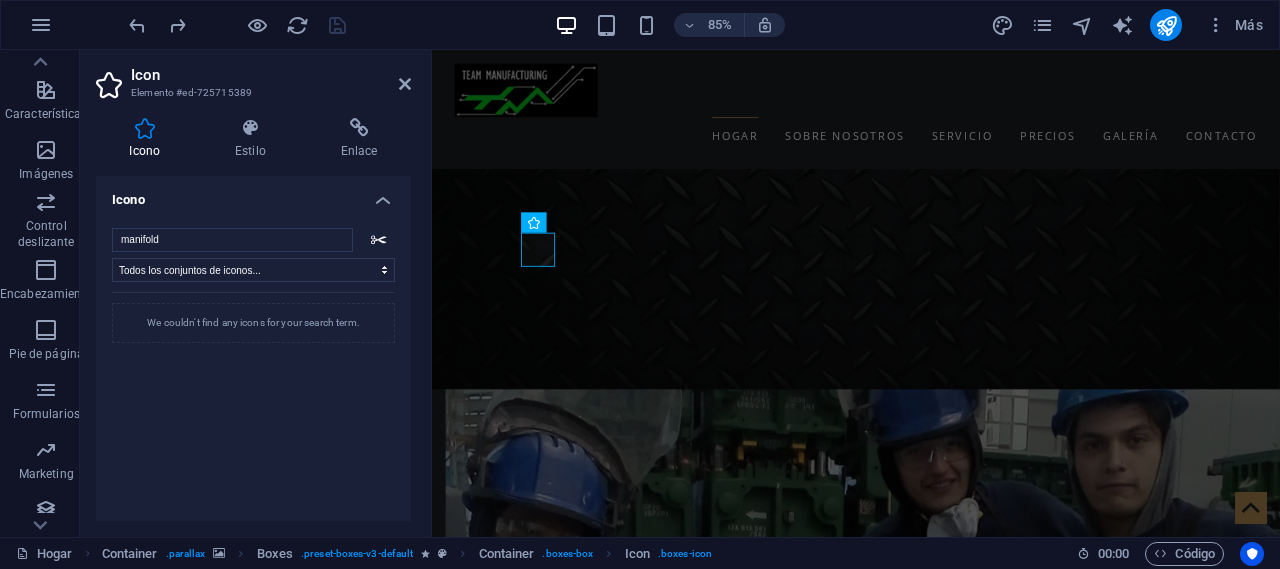 click on "We couldn't find any icons for your search term." at bounding box center (253, 437) 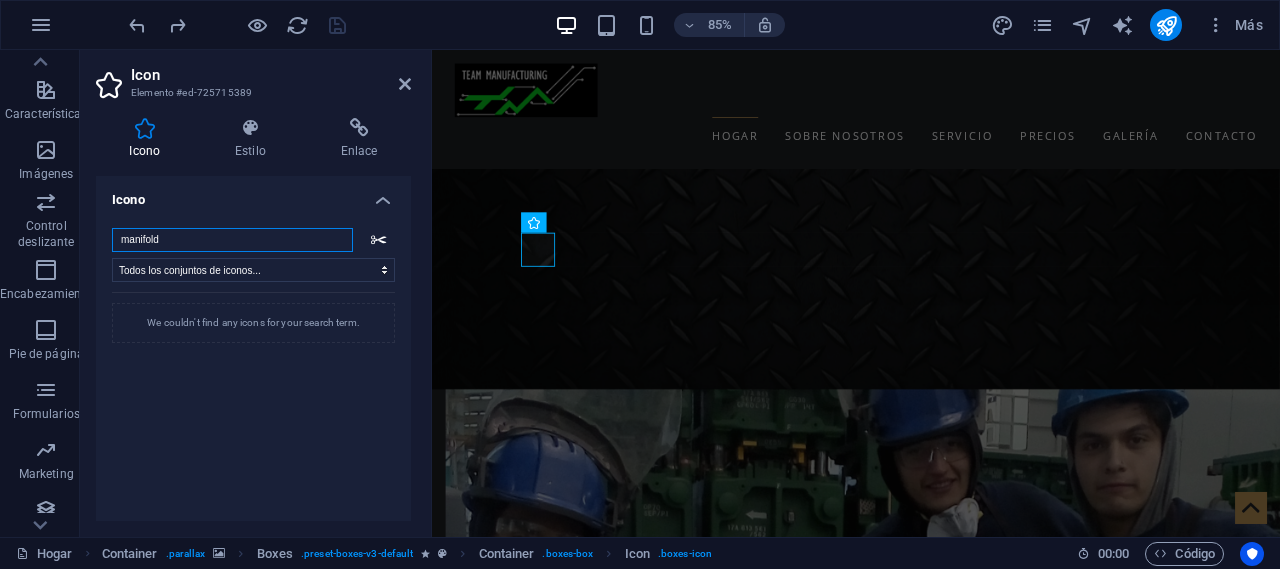 click on "manifold" at bounding box center [232, 240] 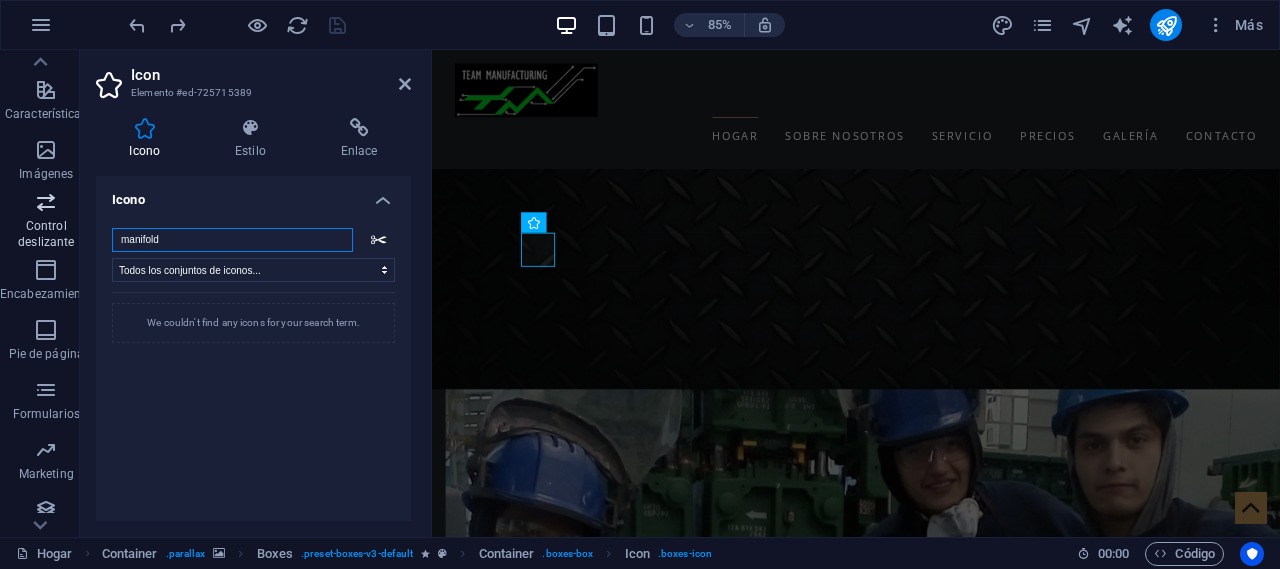 drag, startPoint x: 246, startPoint y: 237, endPoint x: 60, endPoint y: 221, distance: 186.6869 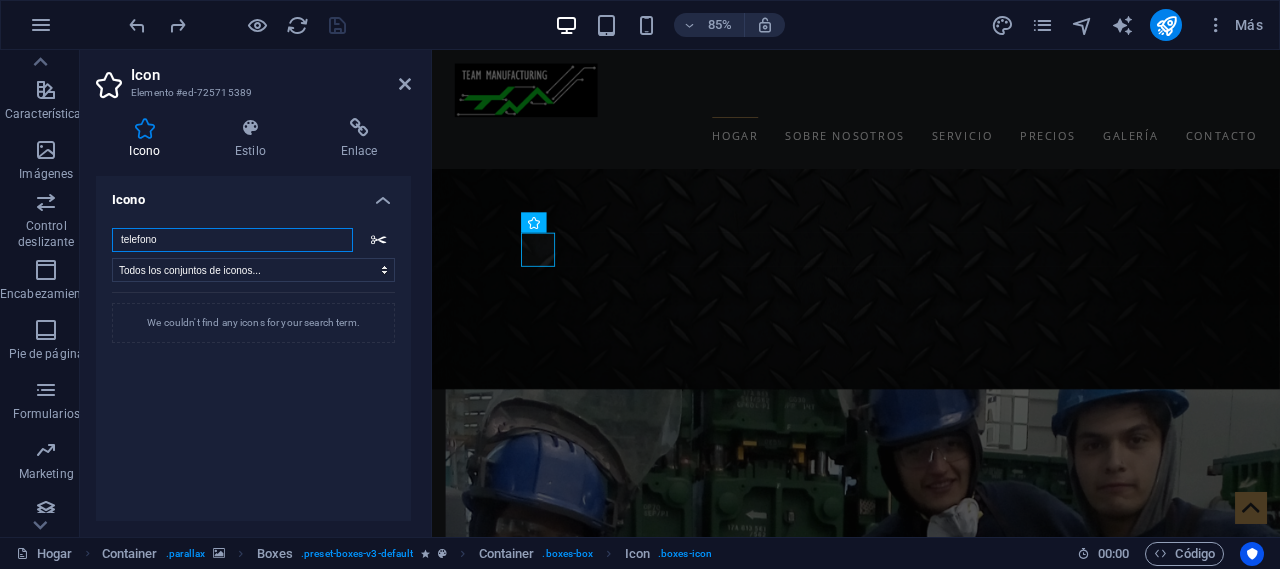 click on "telefono" at bounding box center [232, 240] 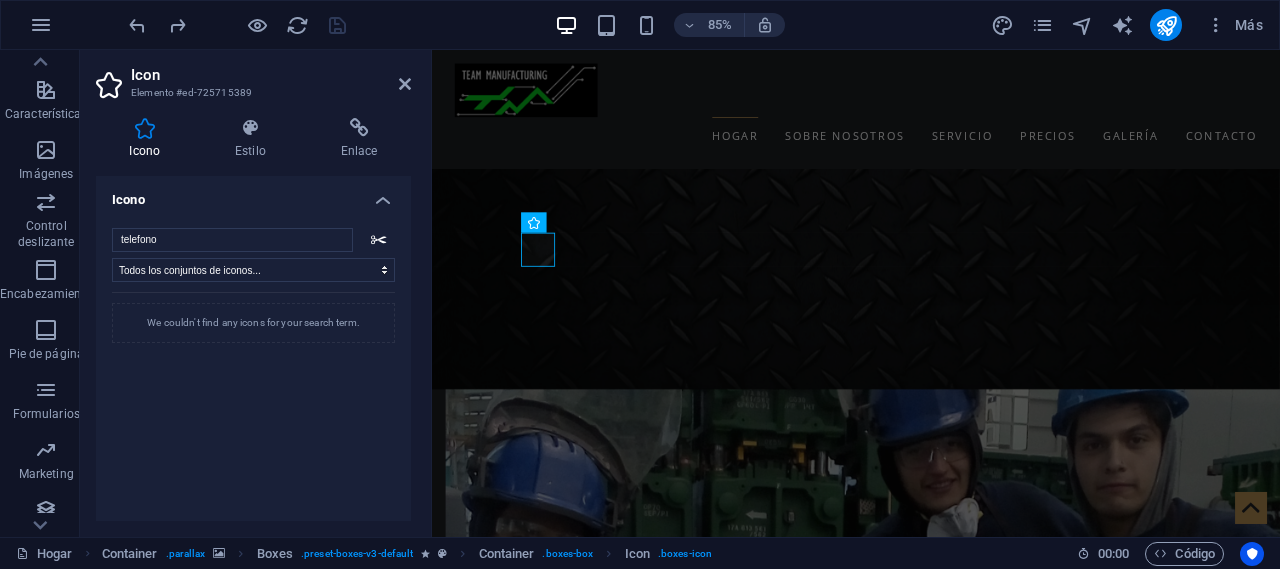 click 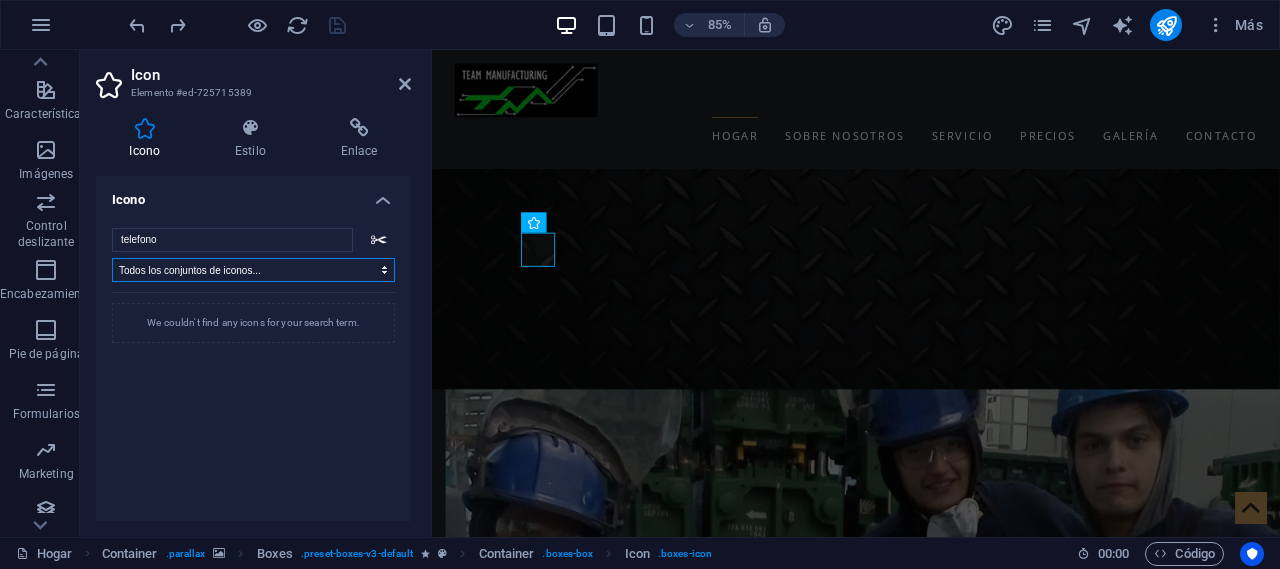 click on "Todos los conjuntos de iconos... IcoFont Ionicones Marcas FontAwesome FontAwesome Duotone FontAwesome Sólido FontAwesome Regular FontAwesome Light Fuente Awesome delgada FontAwesome Sharp Solid FontAwesome Sharp Regular FontAwesome Luz nítida FontAwesome Sharp Thin" at bounding box center (253, 270) 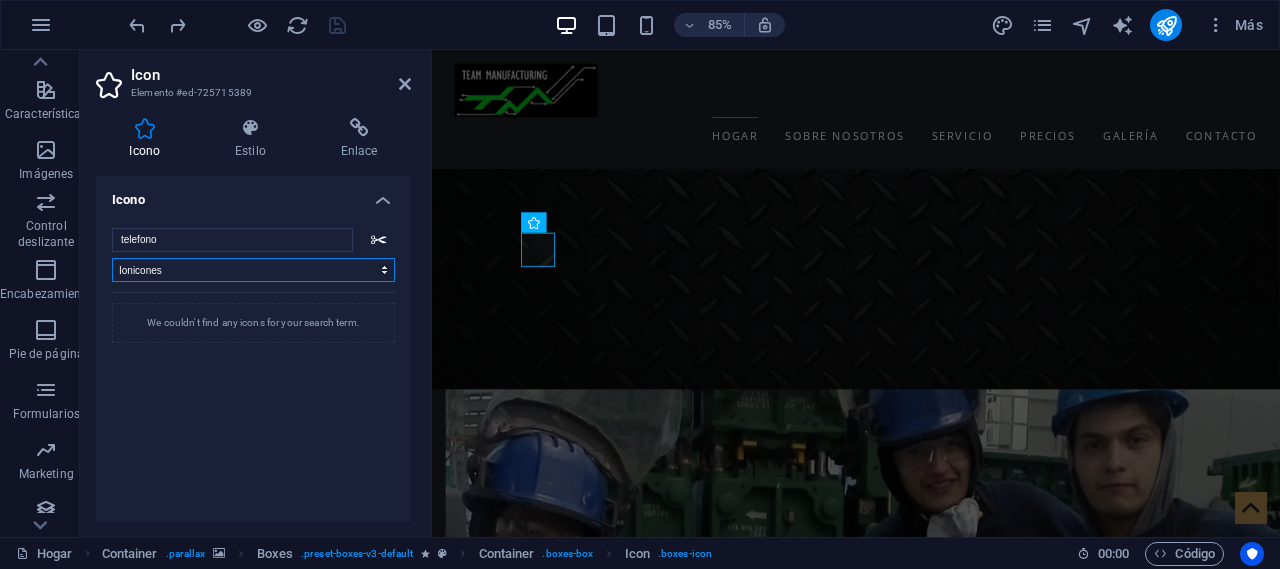 click on "Todos los conjuntos de iconos... IcoFont Ionicones Marcas FontAwesome FontAwesome Duotone FontAwesome Sólido FontAwesome Regular FontAwesome Light Fuente Awesome delgada FontAwesome Sharp Solid FontAwesome Sharp Regular FontAwesome Luz nítida FontAwesome Sharp Thin" at bounding box center (253, 270) 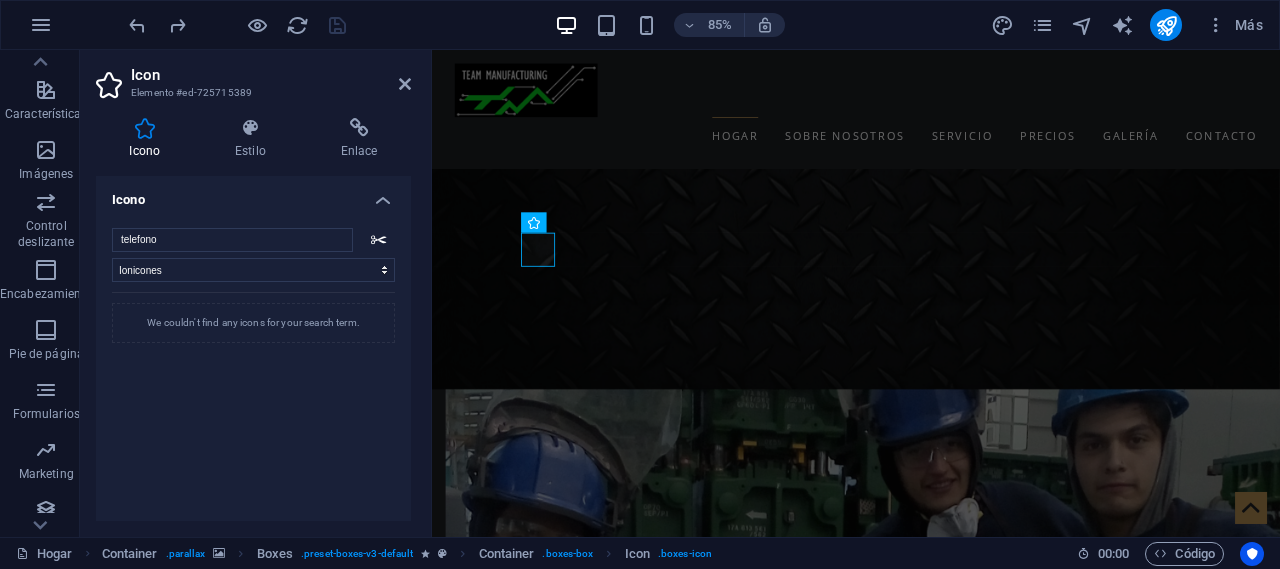 click on "We couldn't find any icons for your search term." at bounding box center (253, 323) 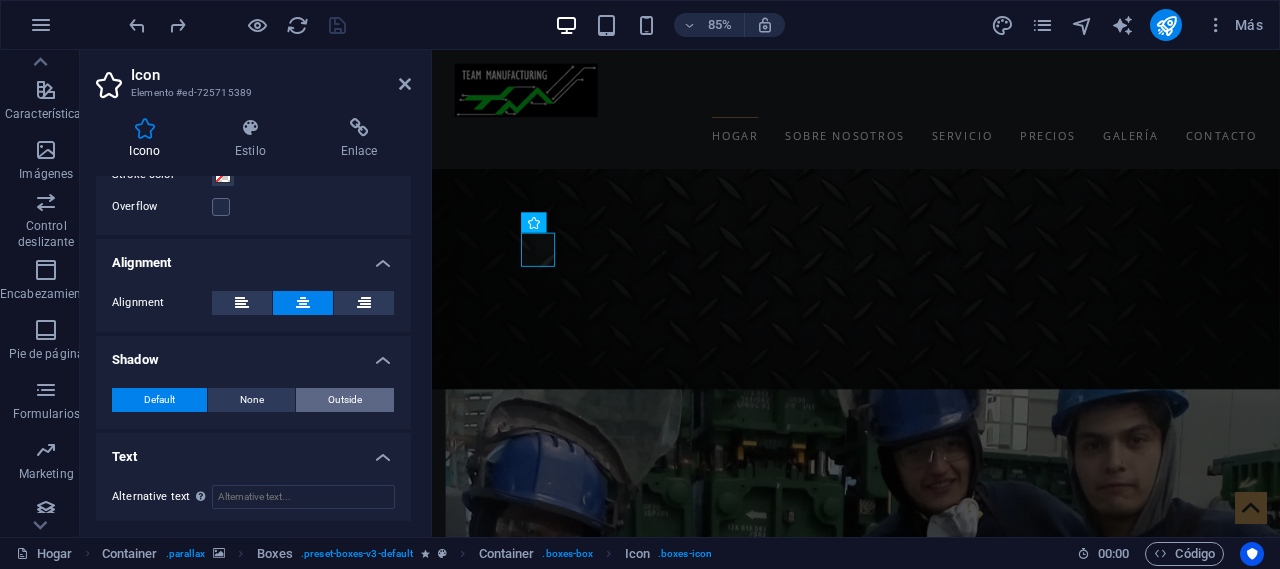scroll, scrollTop: 0, scrollLeft: 0, axis: both 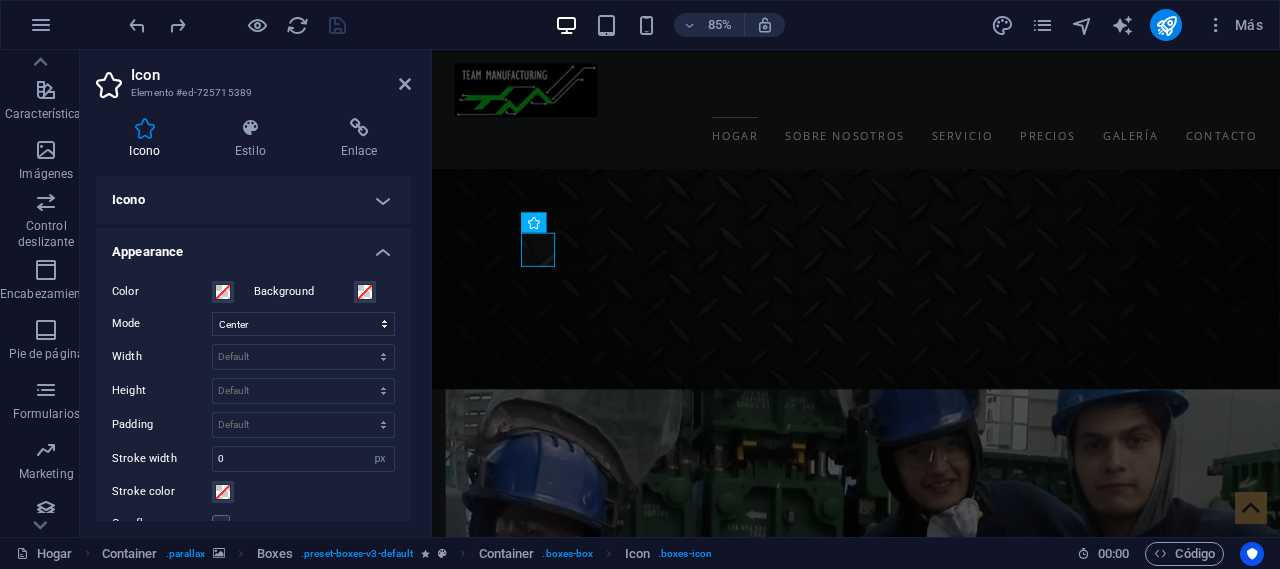 click on "Icono" at bounding box center [253, 200] 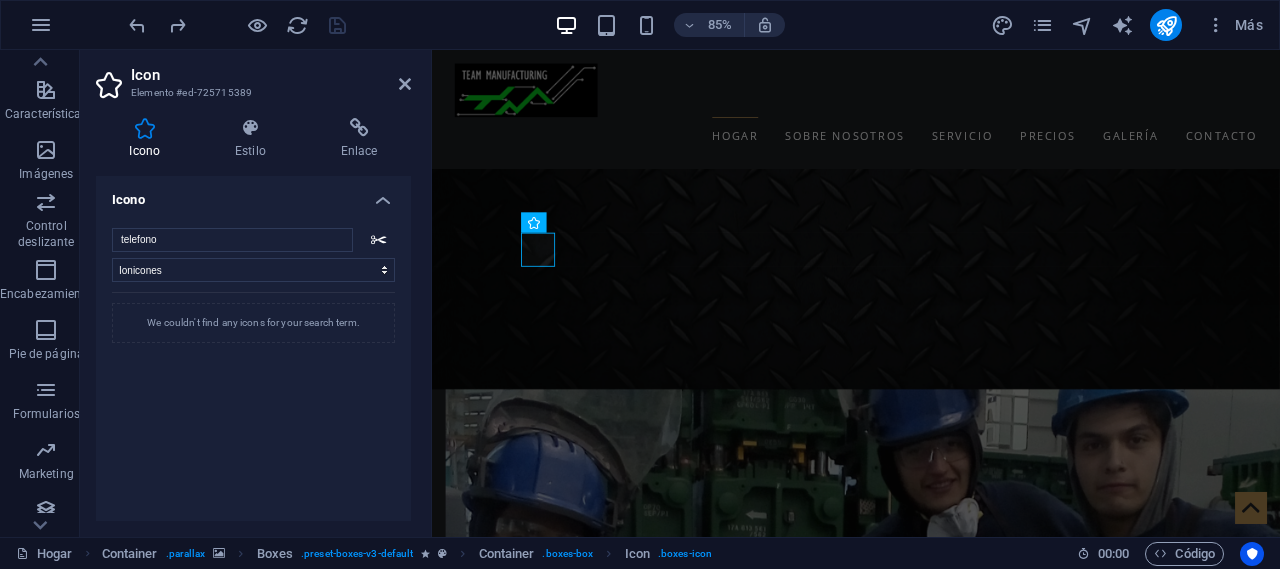 click on "We couldn't find any icons for your search term." at bounding box center (253, 437) 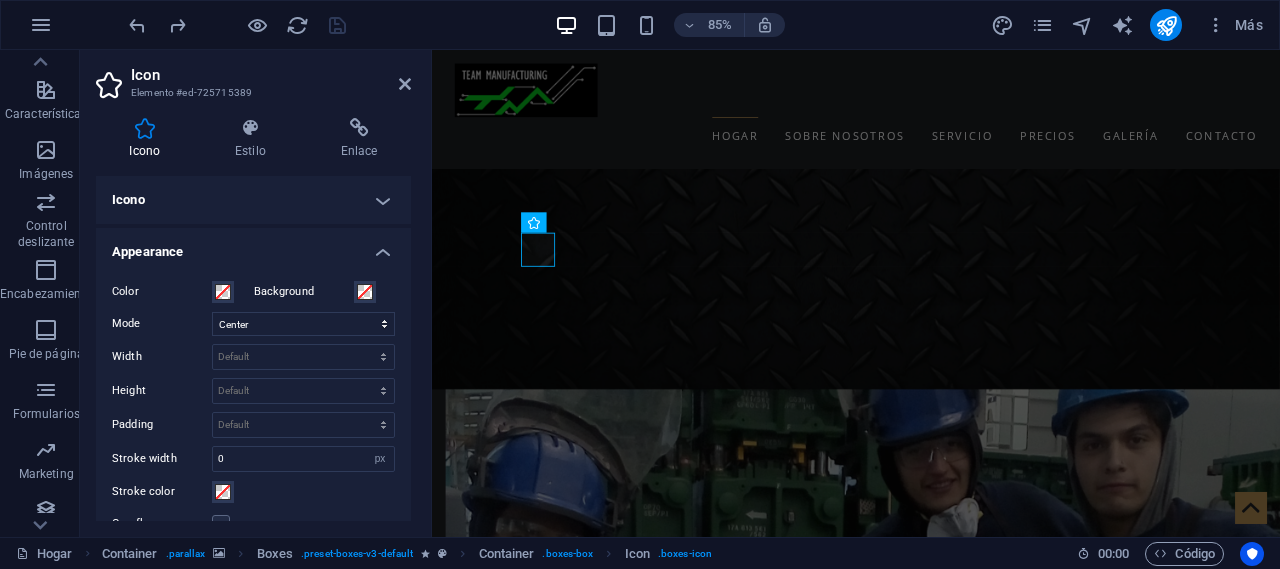 click on "Appearance" at bounding box center (253, 246) 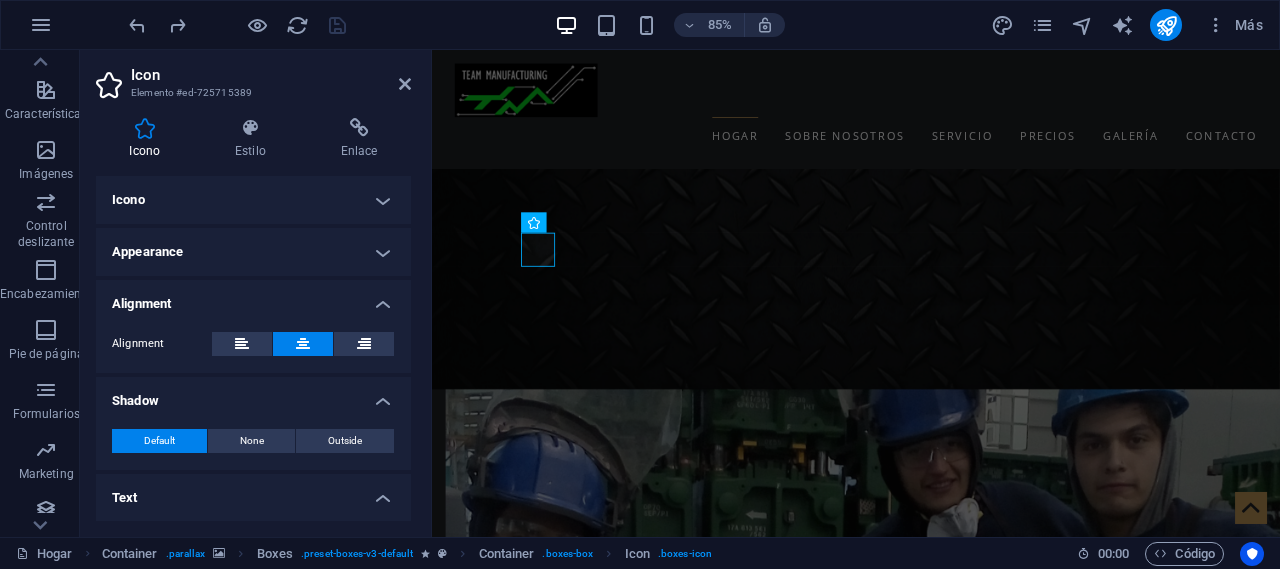 click on "Shadow" at bounding box center [253, 395] 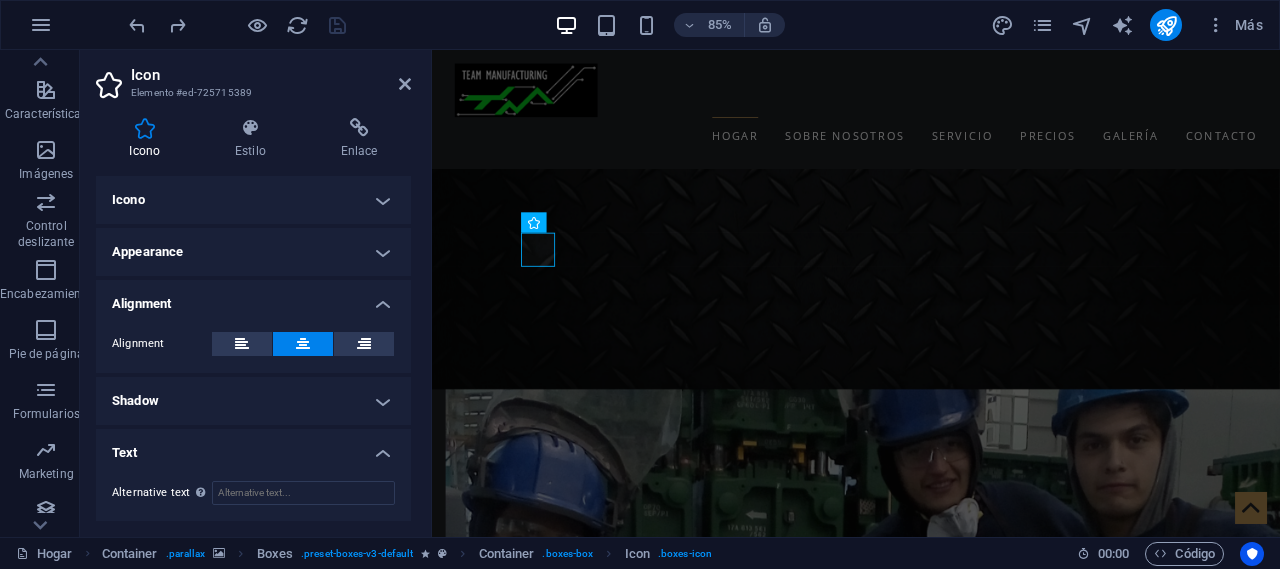 click on "Text" at bounding box center (253, 447) 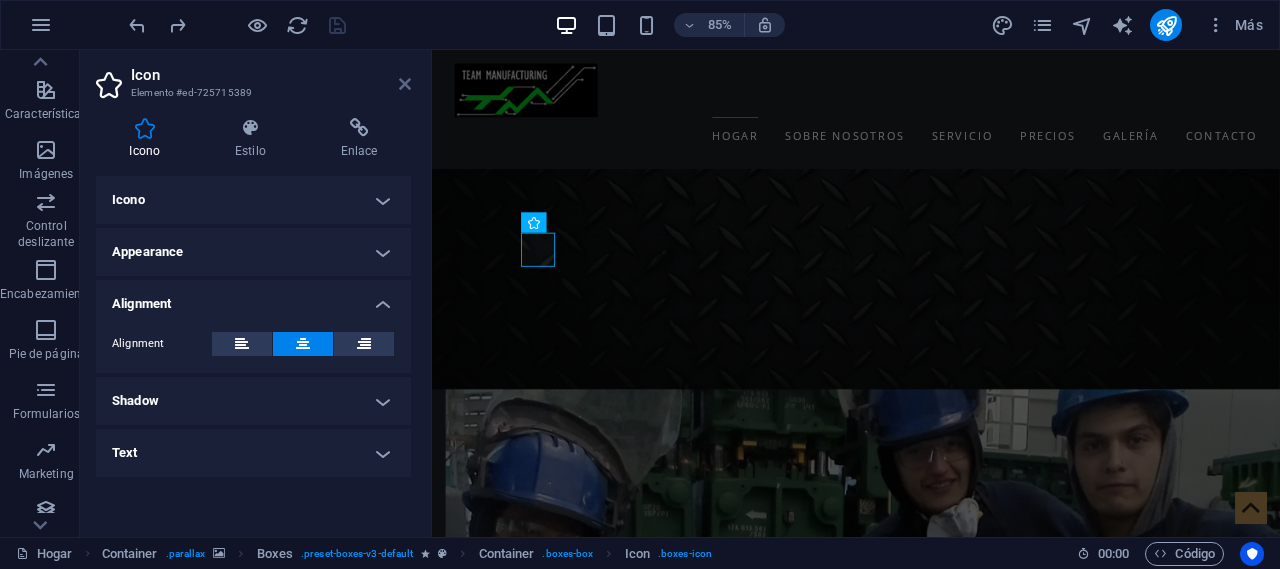 click at bounding box center [405, 84] 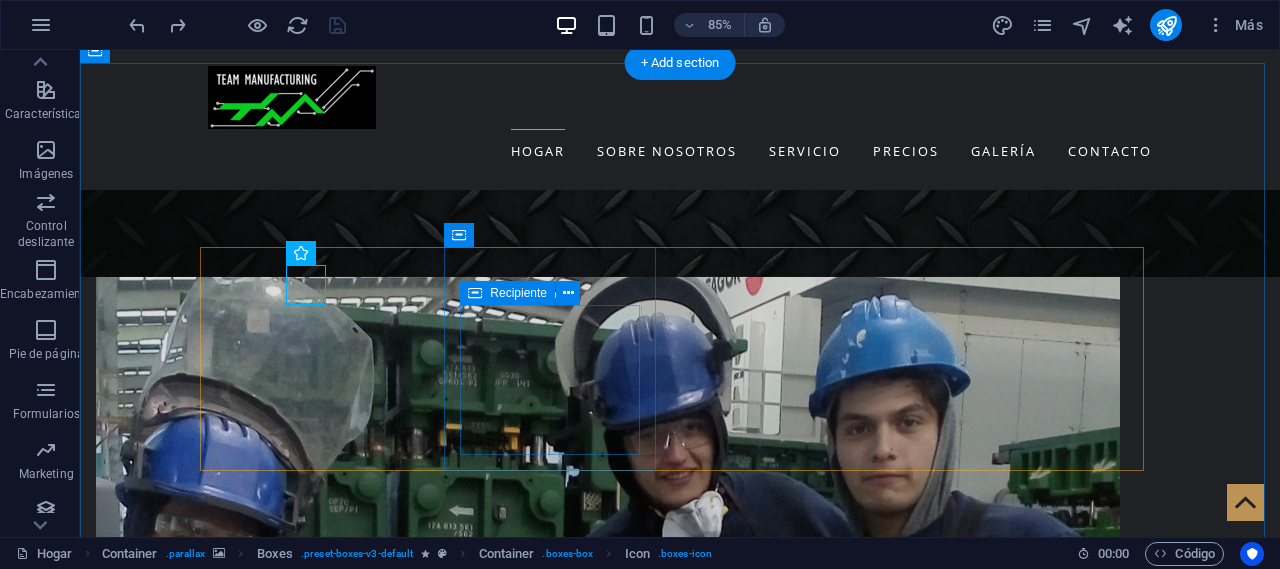scroll, scrollTop: 1300, scrollLeft: 0, axis: vertical 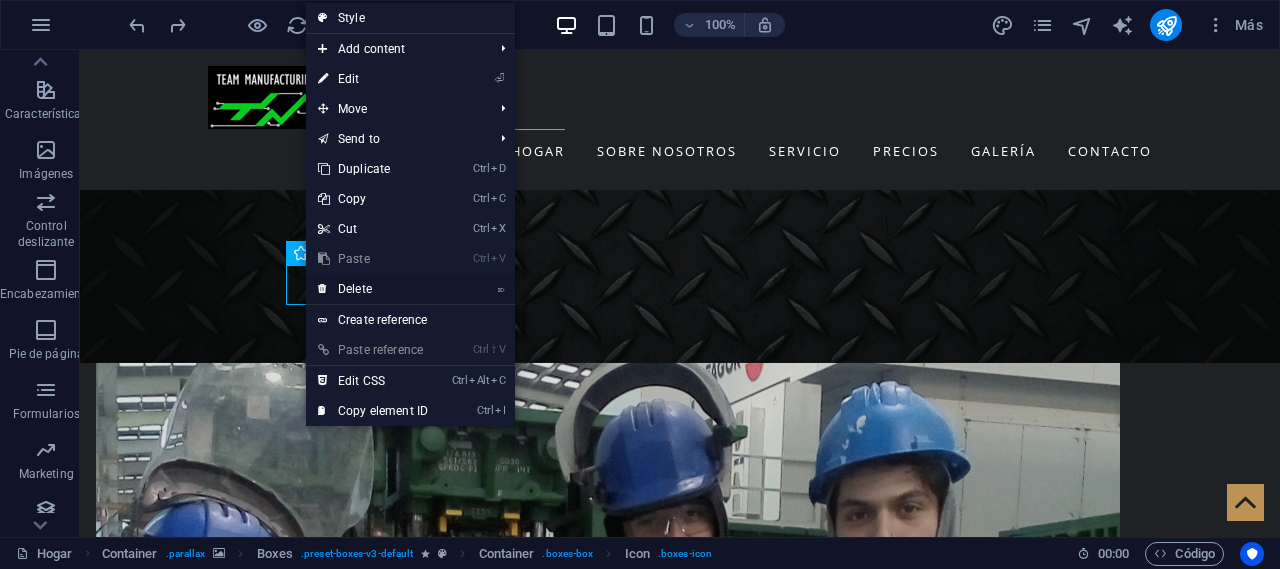 click on "⌦  Delete" at bounding box center (373, 289) 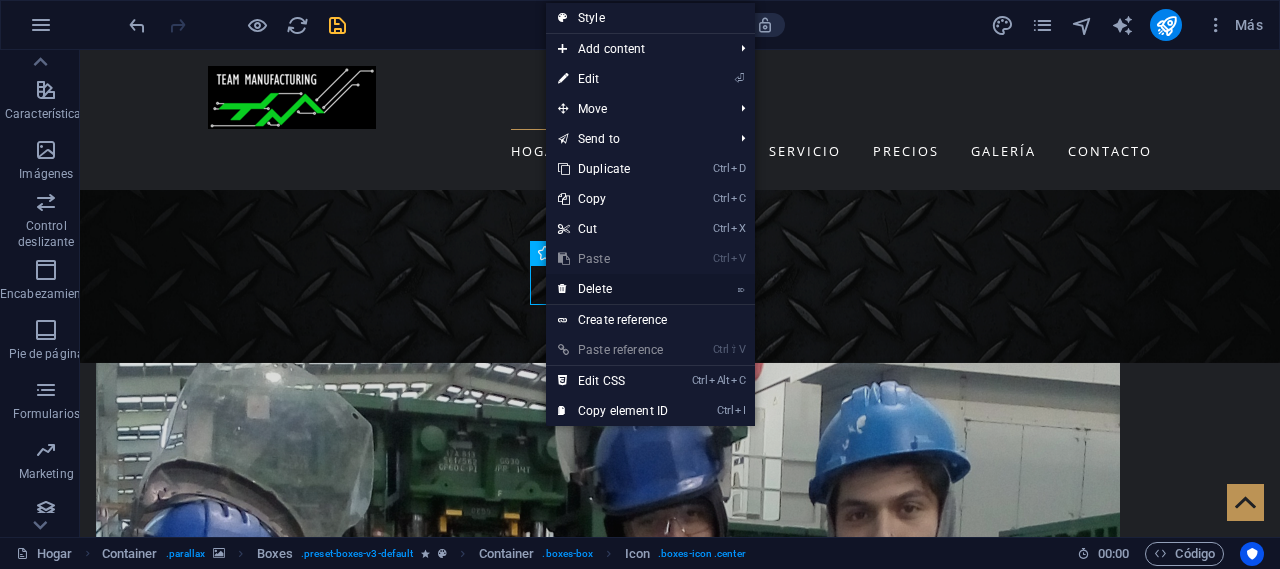click on "⌦  Delete" at bounding box center (613, 289) 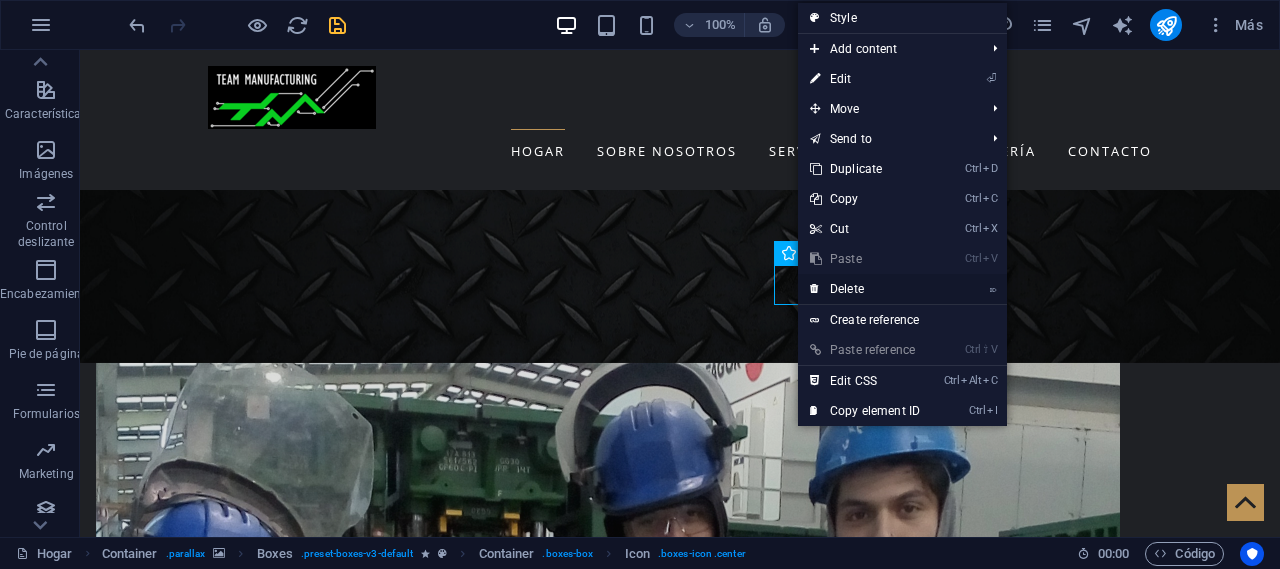 click on "⌦  Delete" at bounding box center [865, 289] 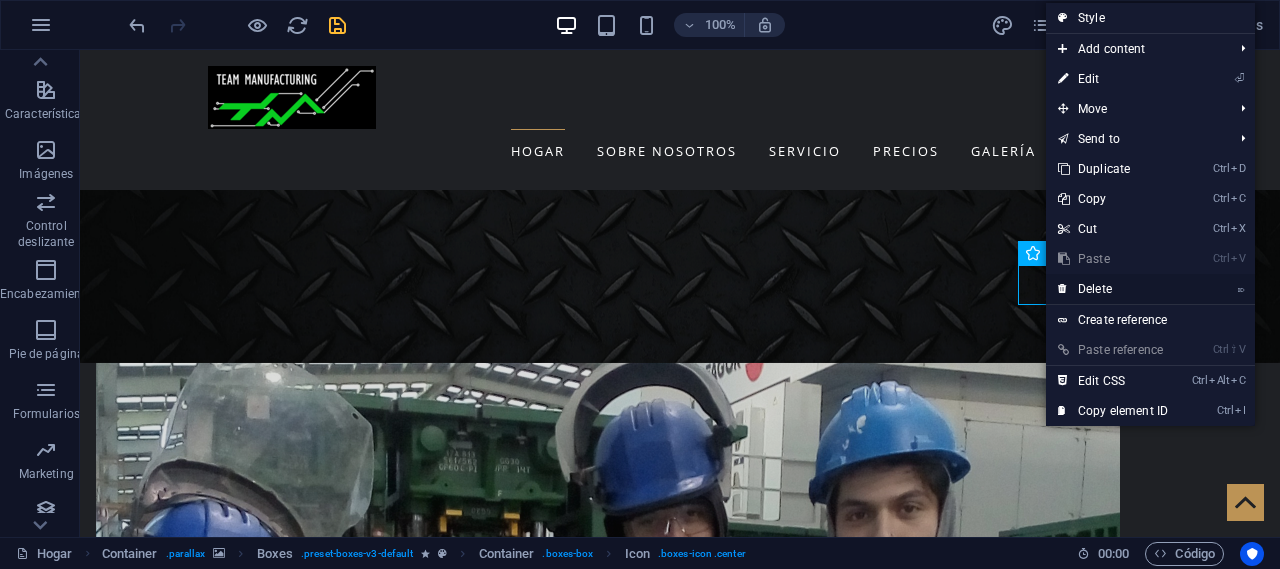 click on "⌦  Delete" at bounding box center [1113, 289] 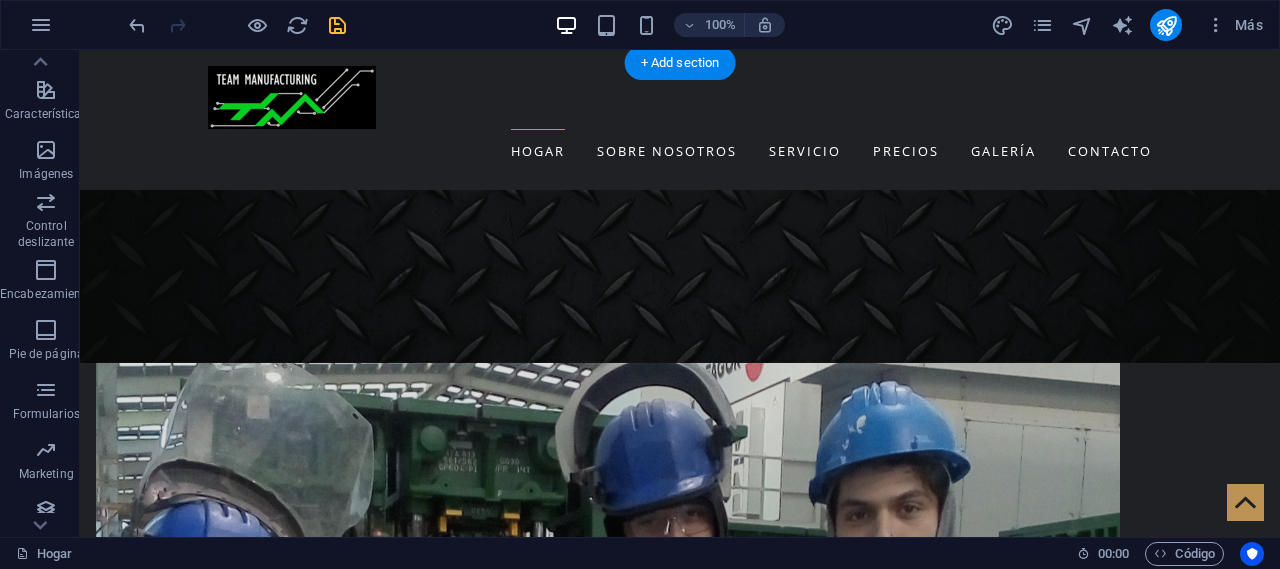 click at bounding box center [680, 2172] 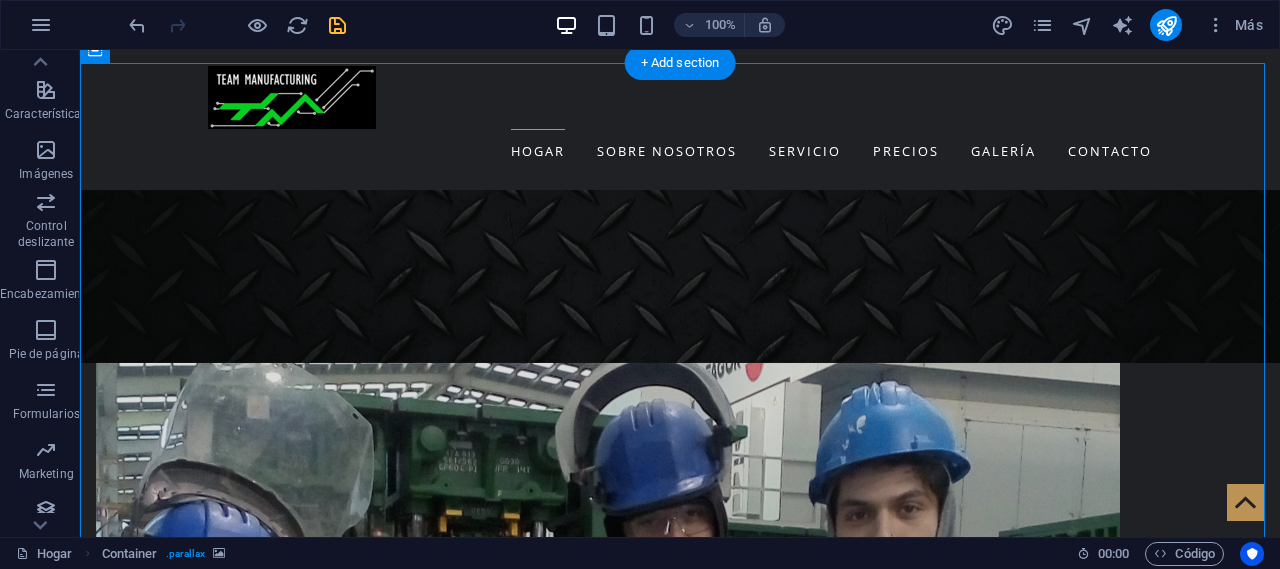 click at bounding box center [680, 2172] 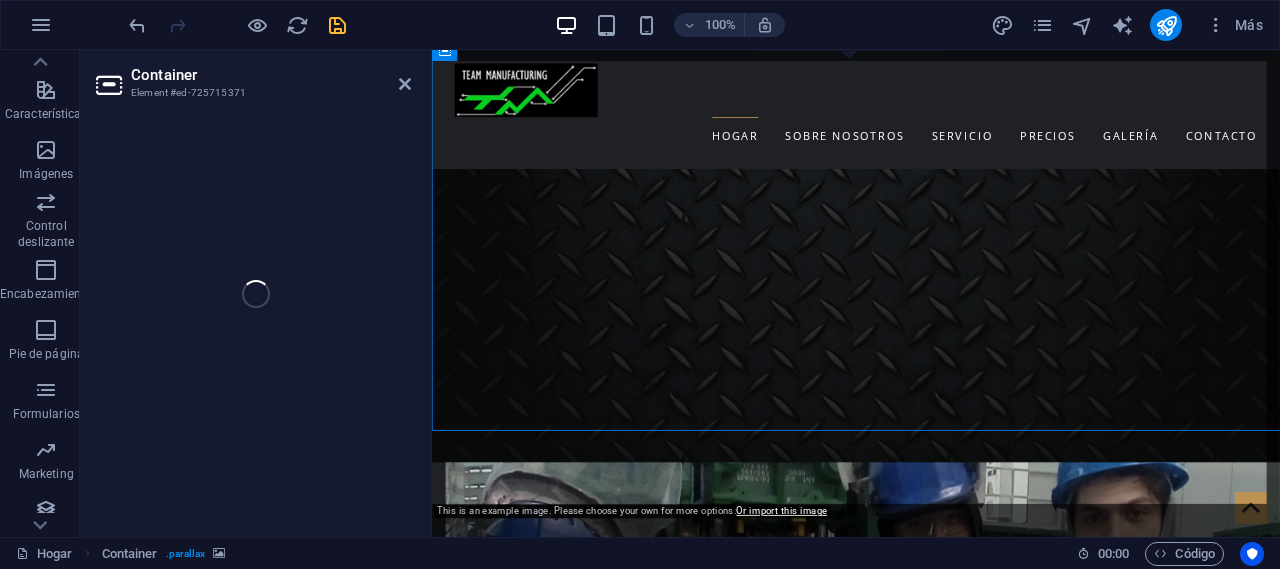 scroll, scrollTop: 1386, scrollLeft: 0, axis: vertical 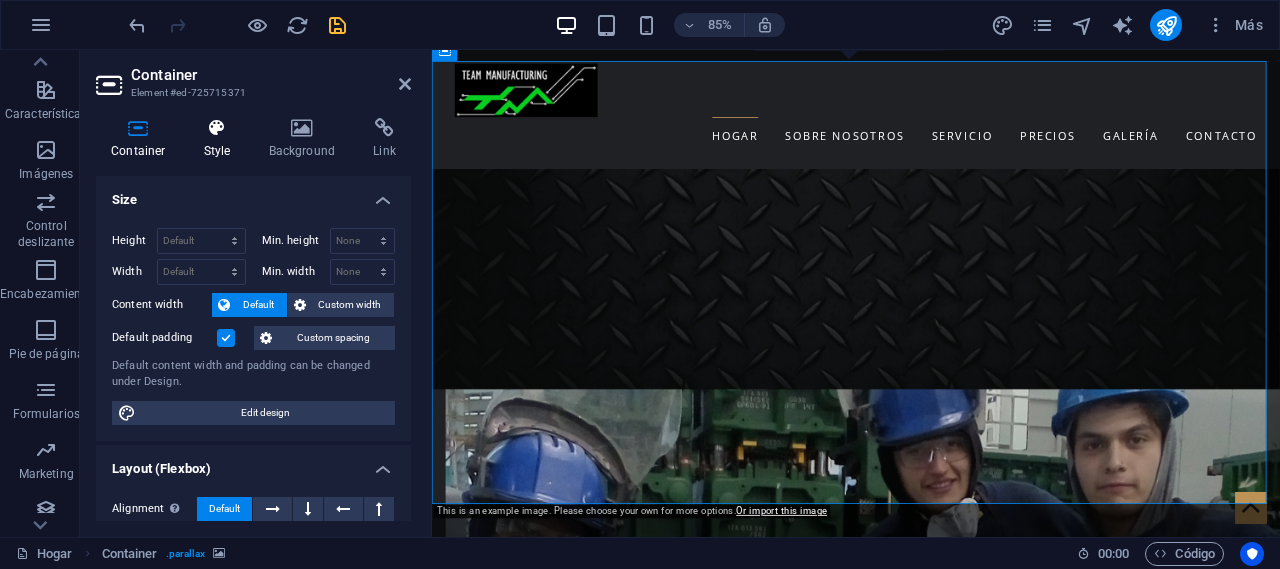 click on "Style" at bounding box center (221, 139) 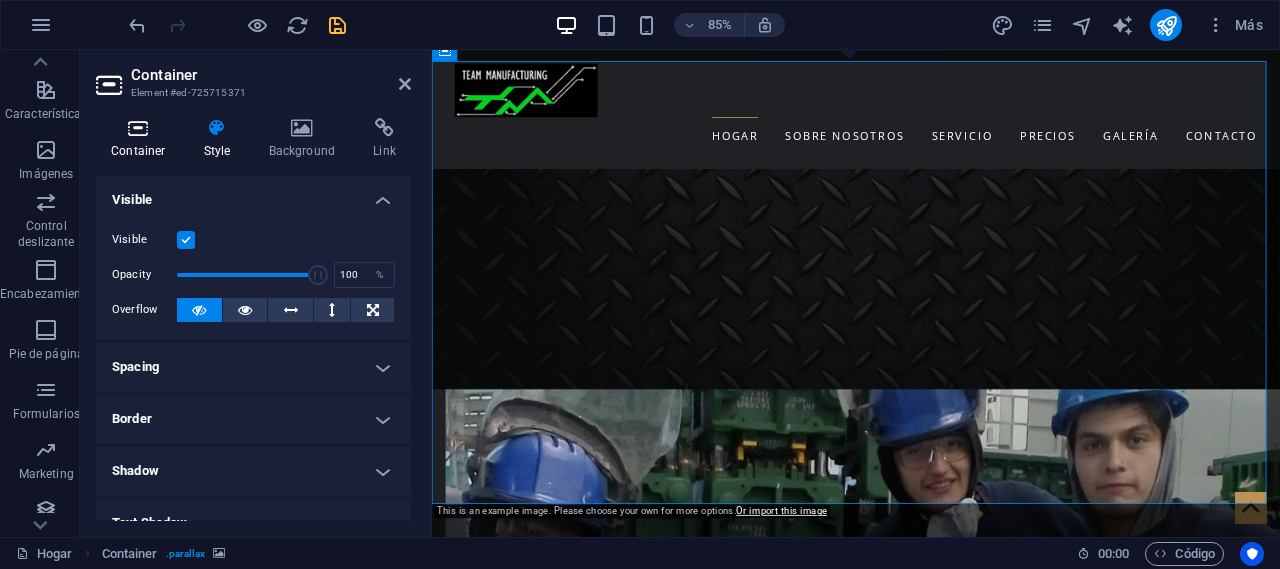 click on "Container" at bounding box center [142, 139] 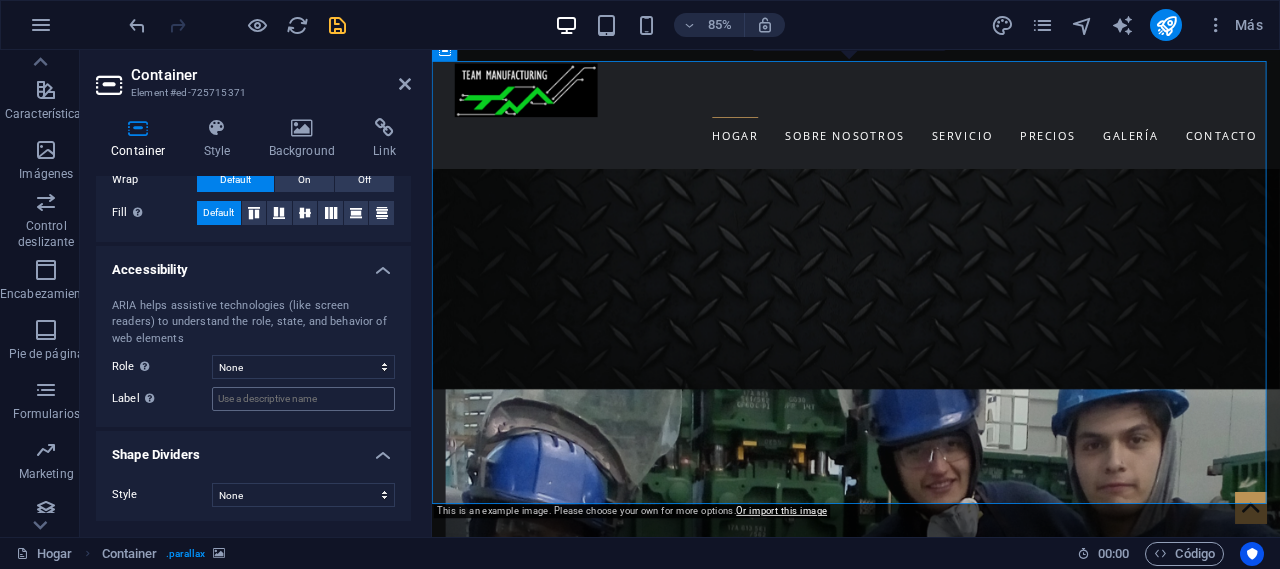 scroll, scrollTop: 0, scrollLeft: 0, axis: both 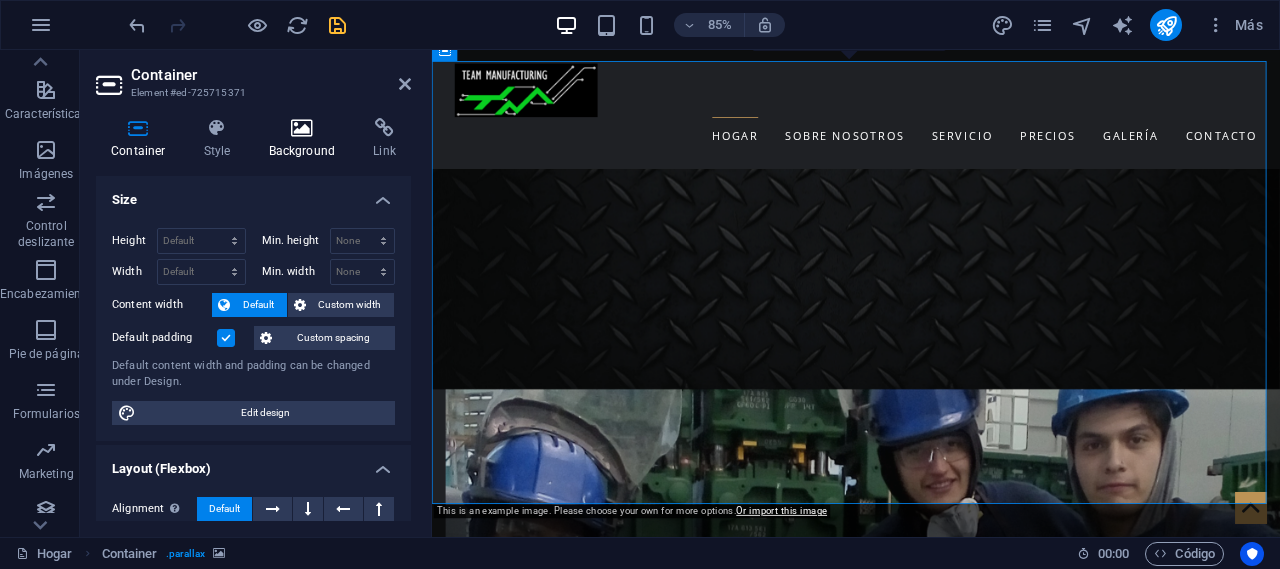 click at bounding box center (302, 128) 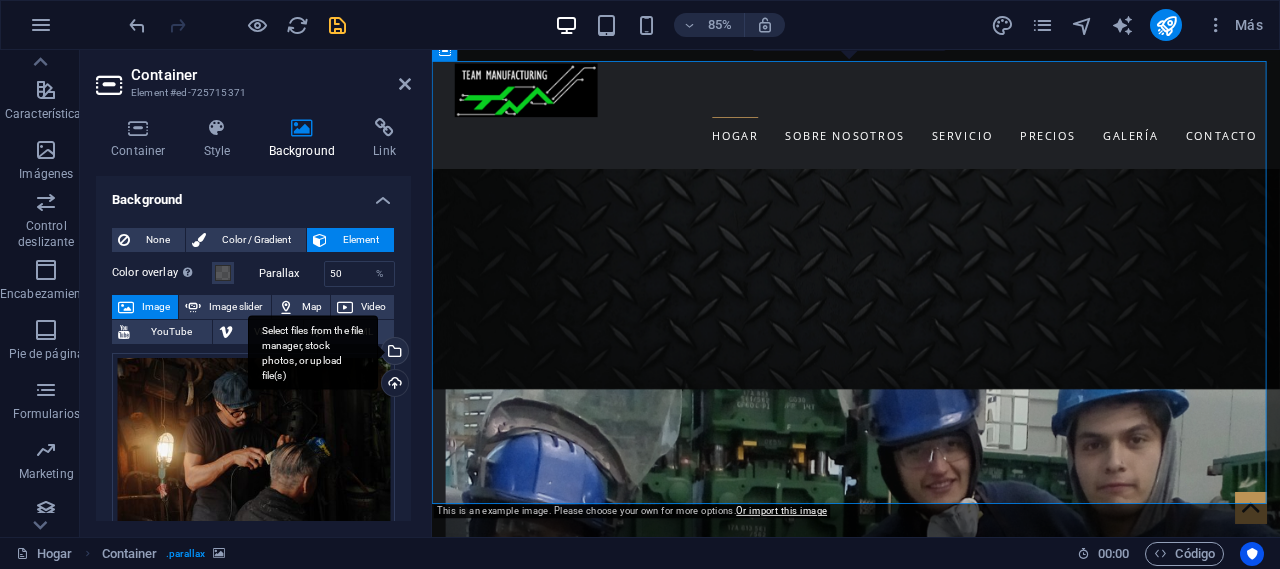 click on "Select files from the file manager, stock photos, or upload file(s)" at bounding box center [393, 353] 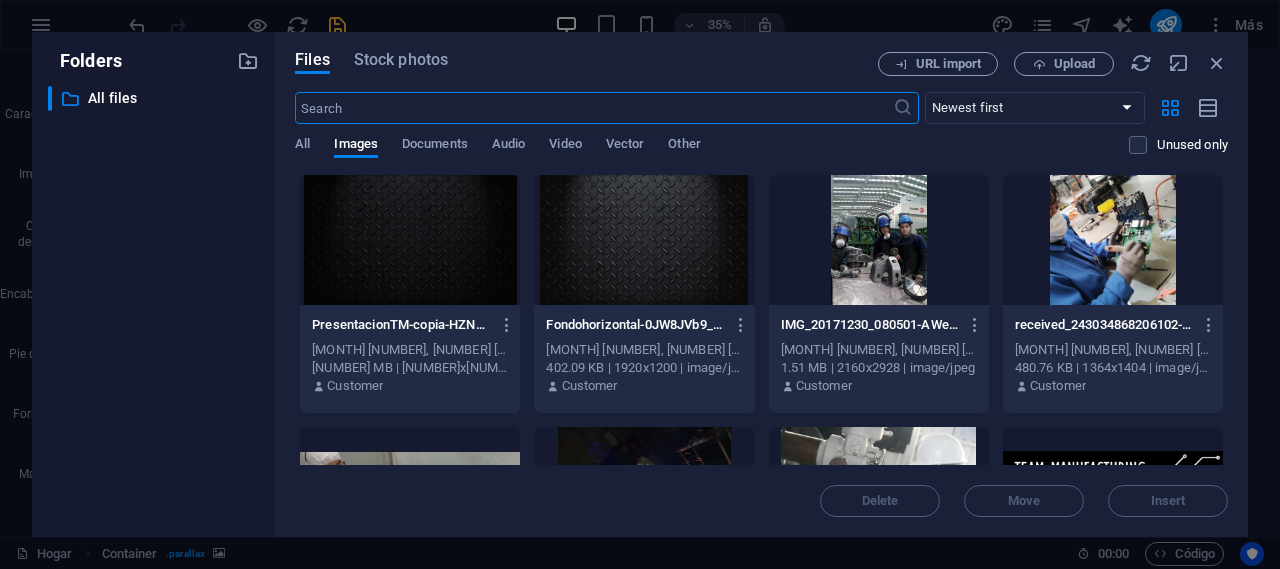 scroll, scrollTop: 2205, scrollLeft: 0, axis: vertical 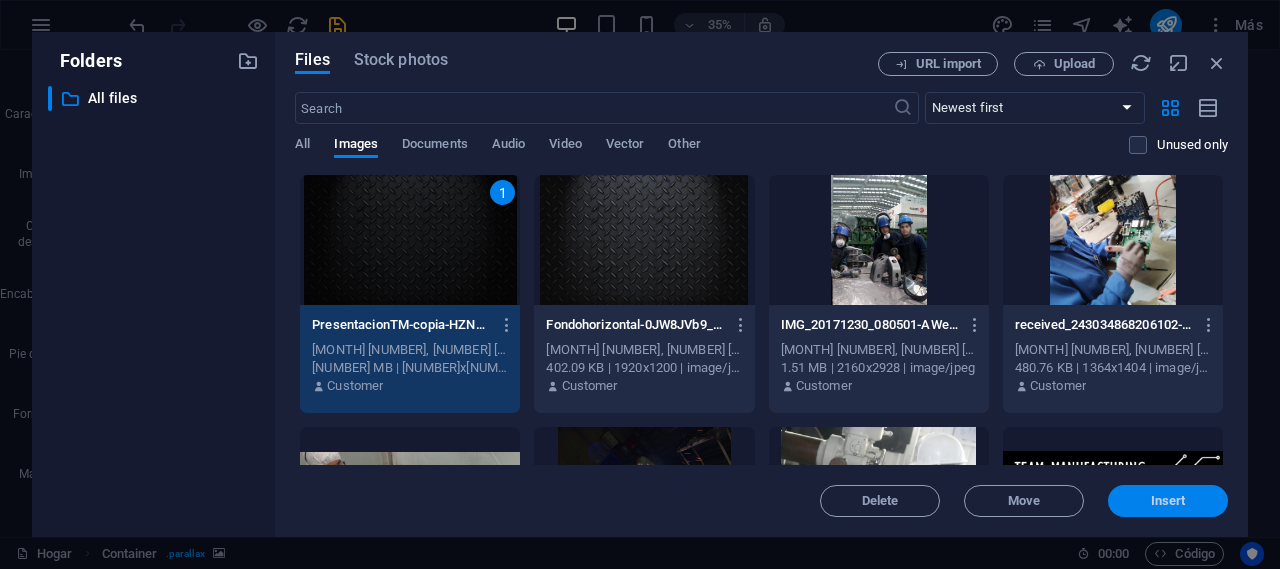 click on "Insert" at bounding box center (1168, 501) 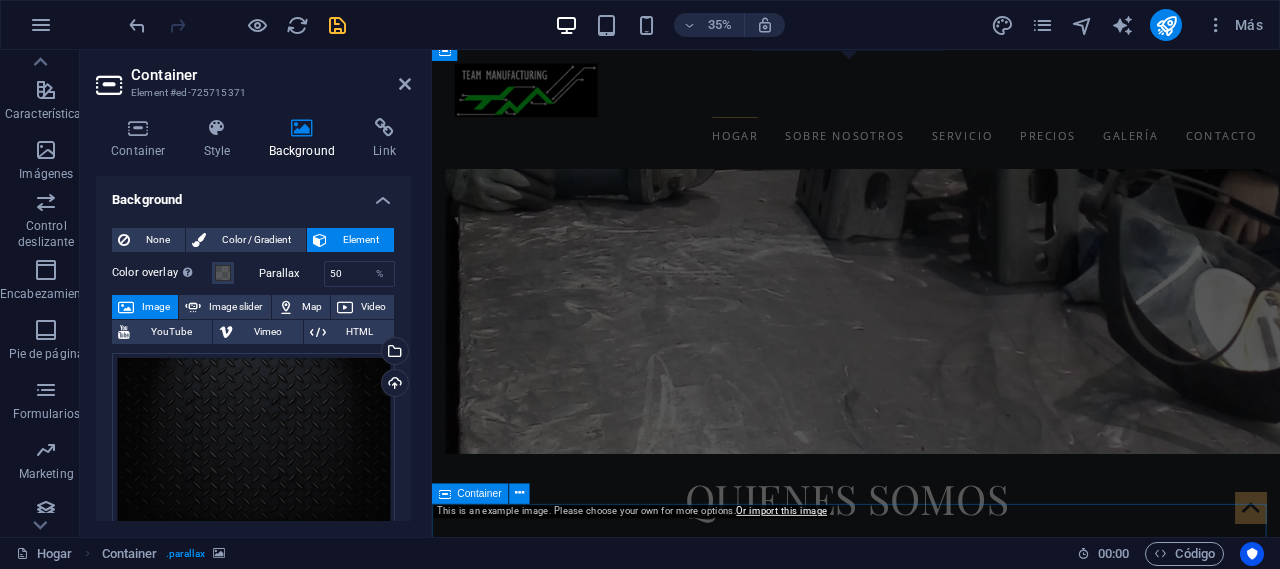 scroll, scrollTop: 1386, scrollLeft: 0, axis: vertical 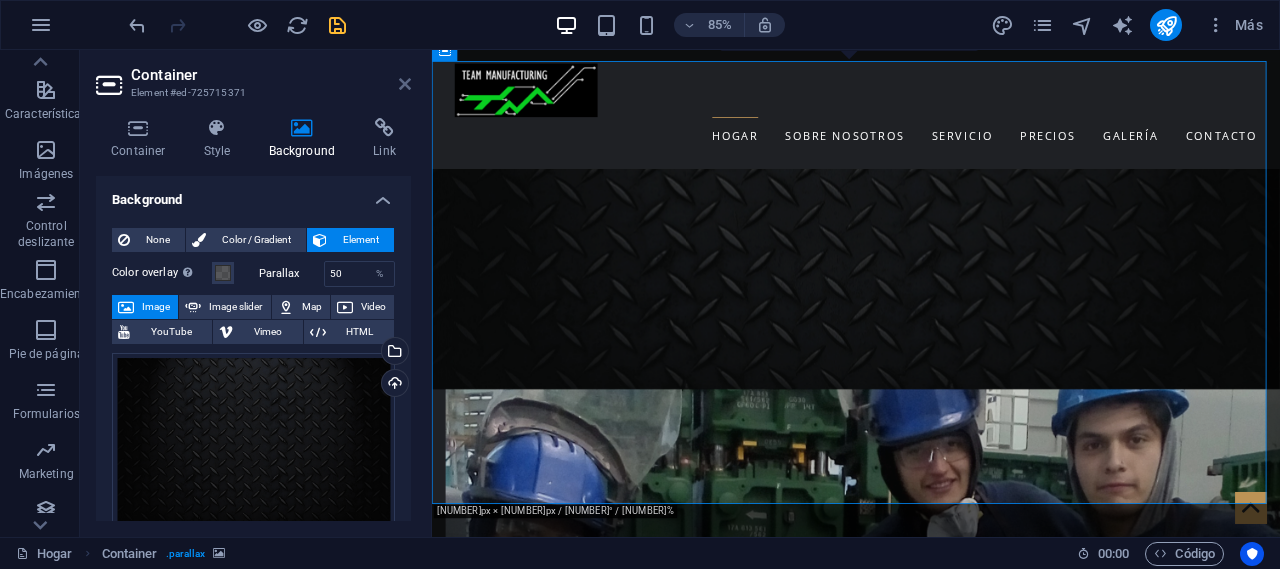 click at bounding box center (405, 84) 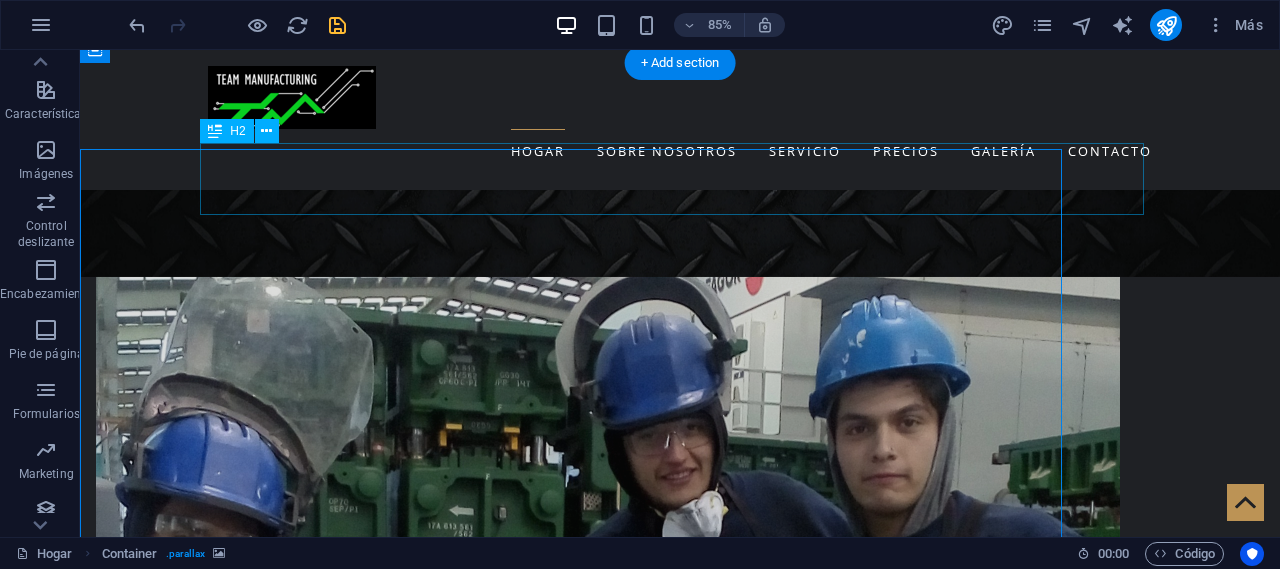 scroll, scrollTop: 1300, scrollLeft: 0, axis: vertical 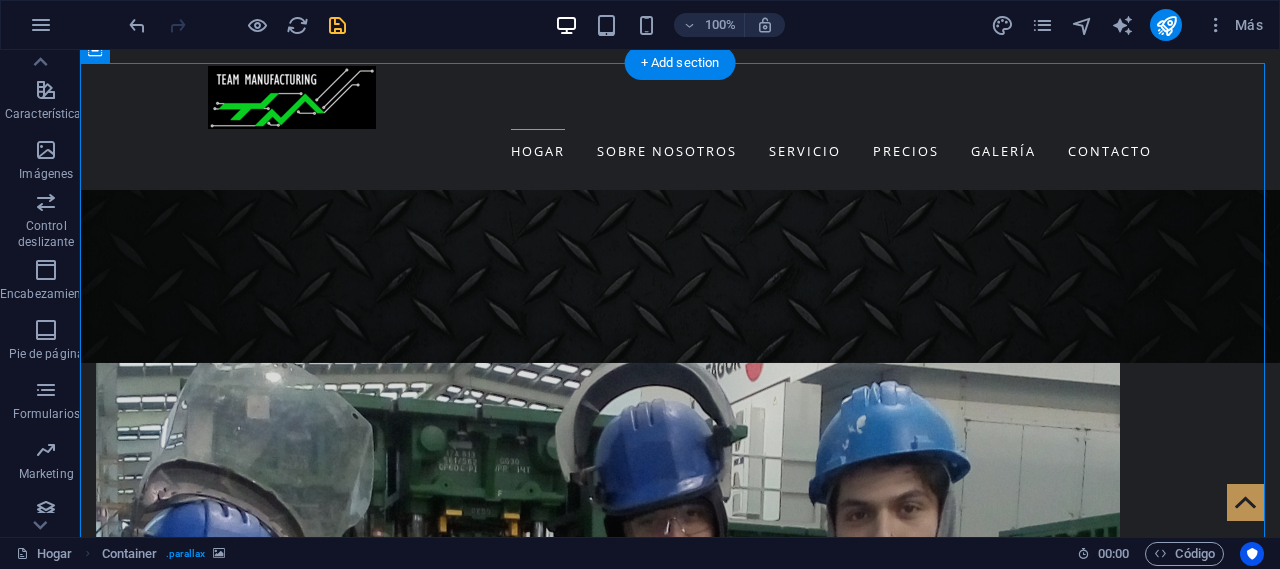 click at bounding box center [680, 2172] 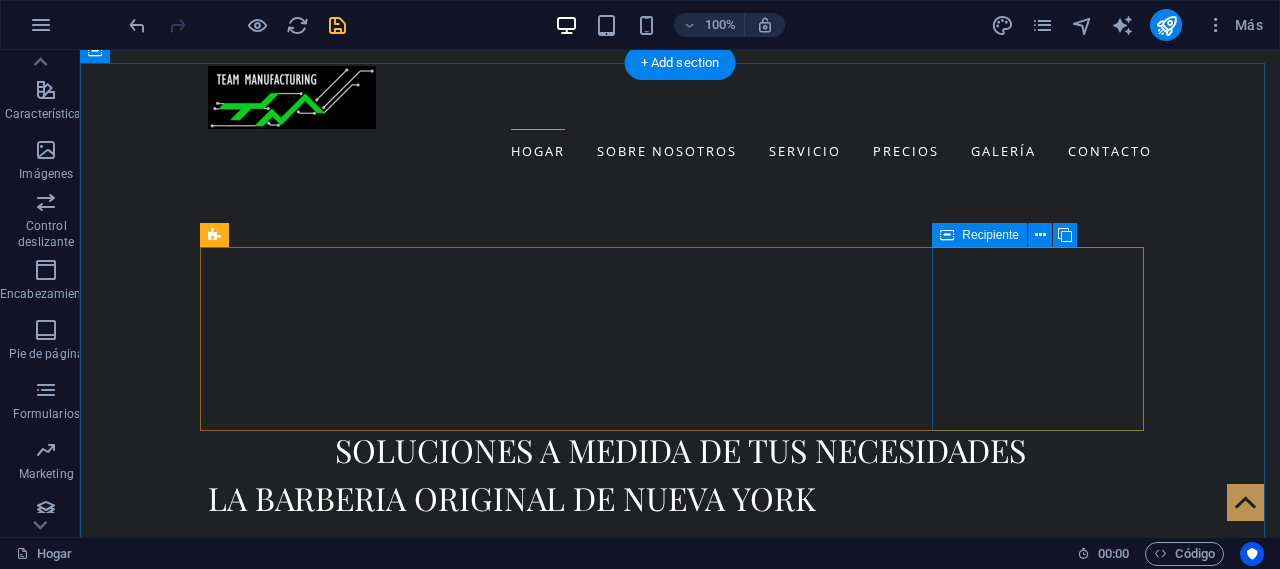 scroll, scrollTop: 1300, scrollLeft: 0, axis: vertical 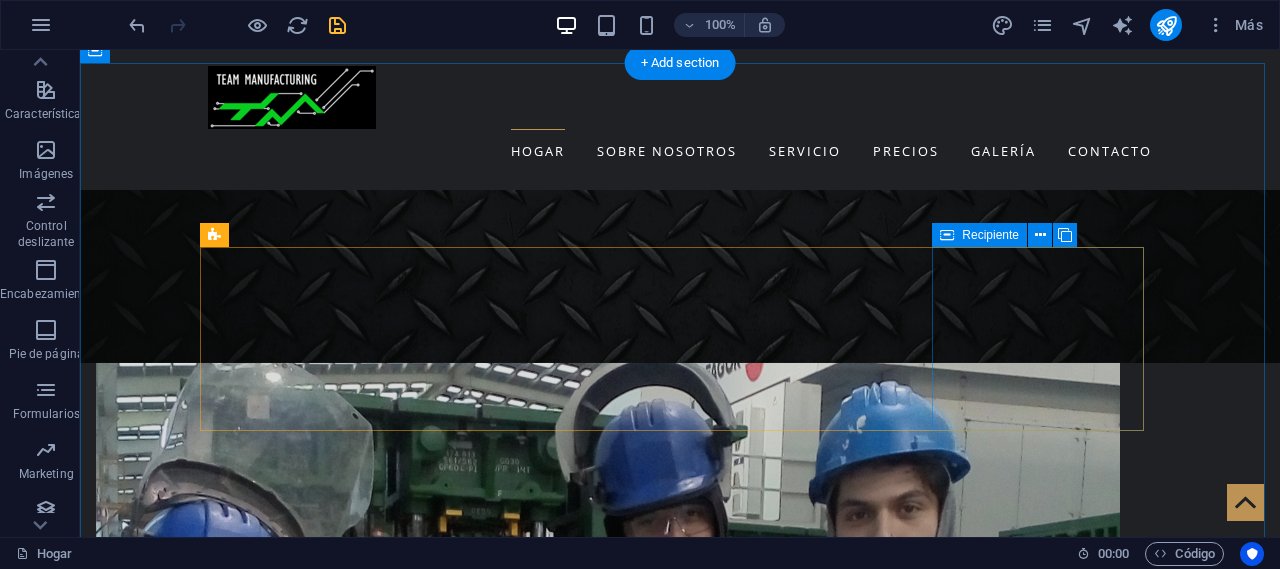 click on "servicios Lorem ipsum dolor sit amet, consectetur adipisicing elit. ¡Veritatis, dolorem!" at bounding box center [314, 3304] 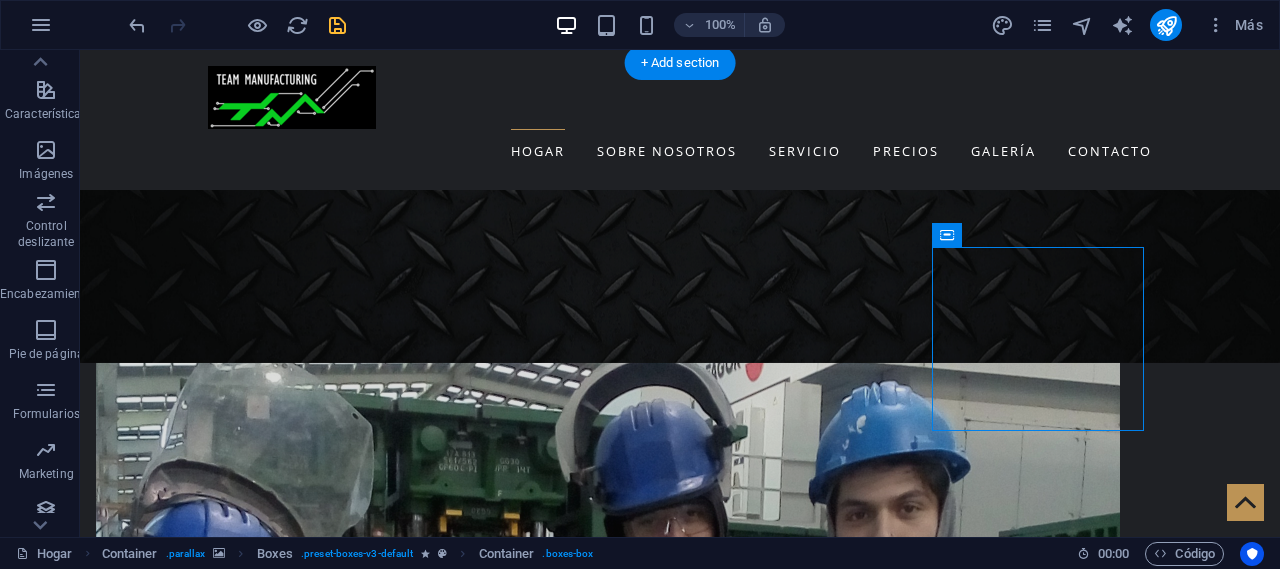 click at bounding box center [680, 2172] 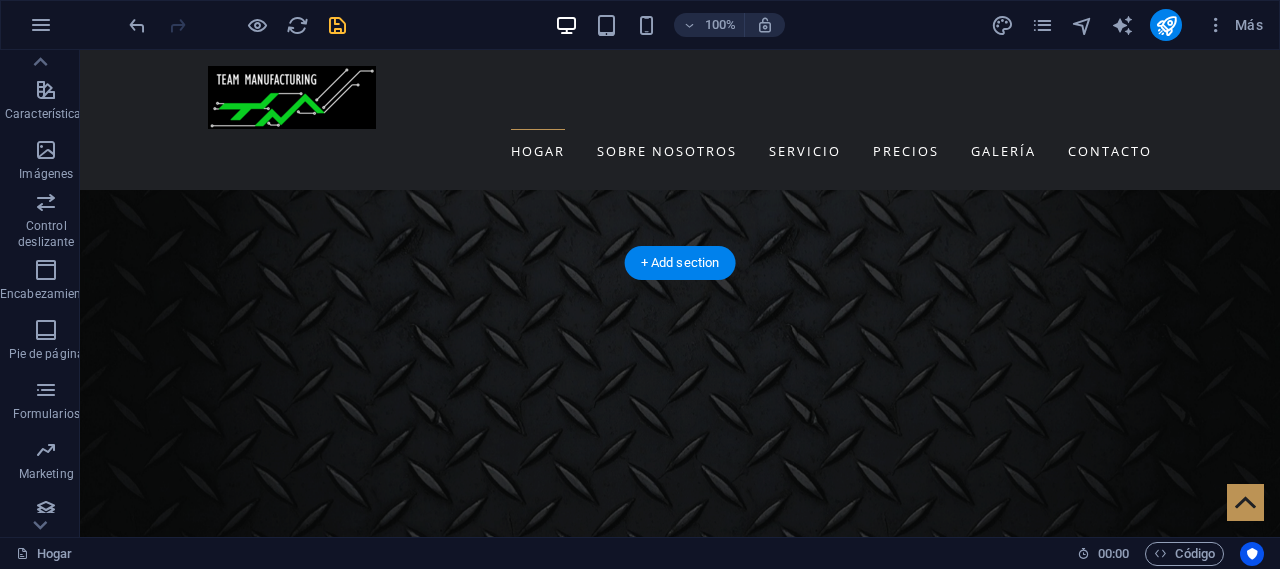 scroll, scrollTop: 1100, scrollLeft: 0, axis: vertical 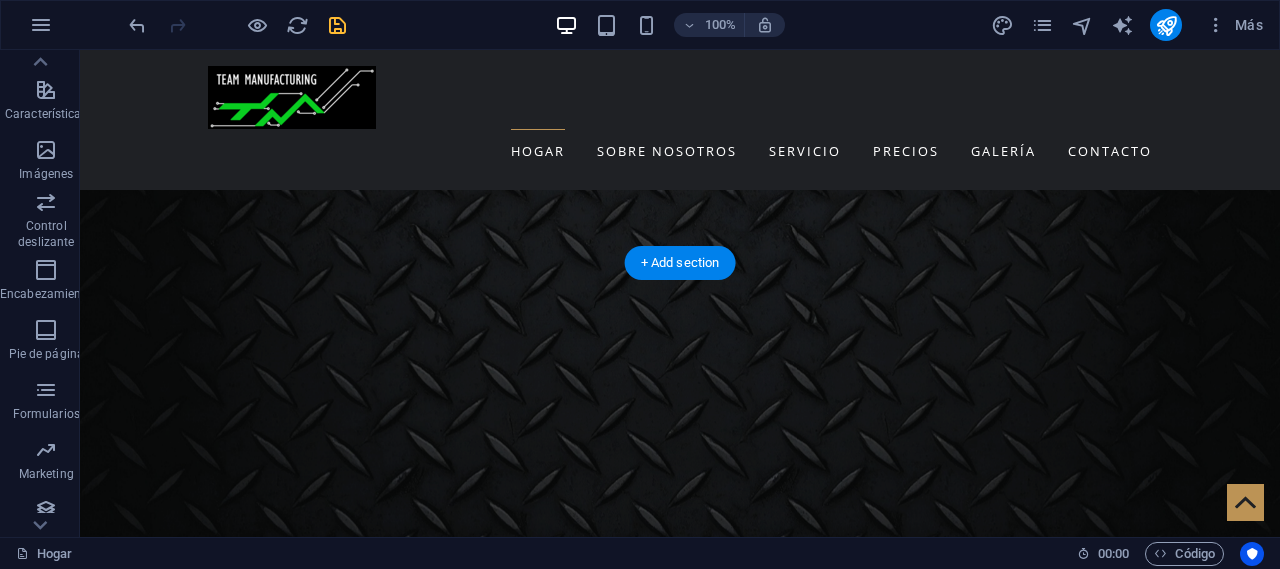 click at bounding box center (680, 2272) 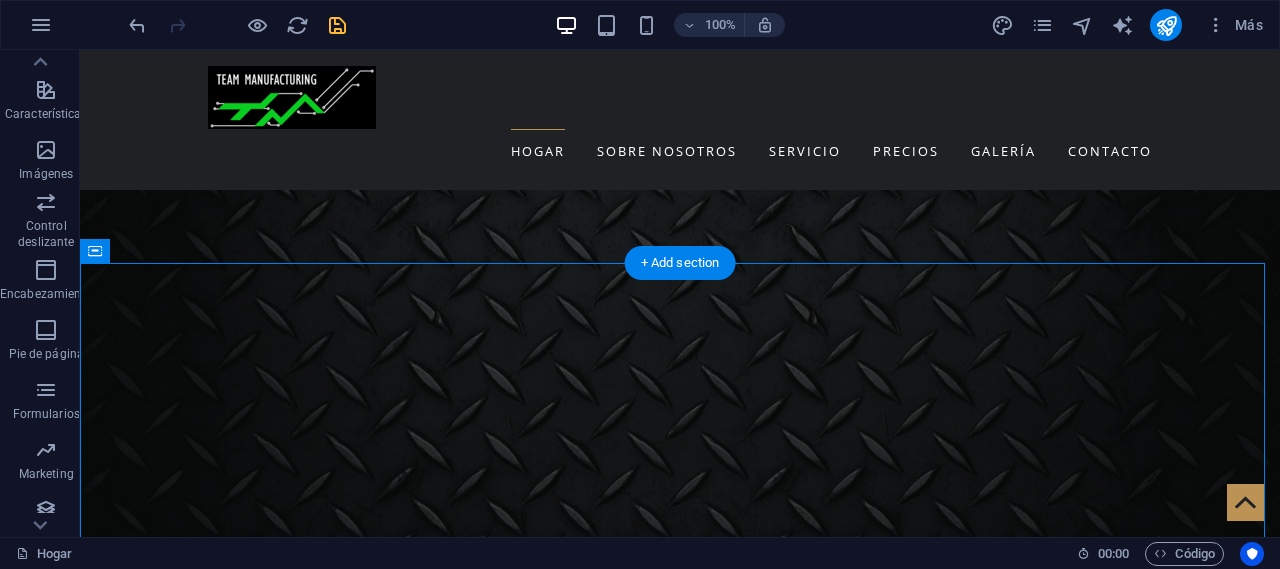 click at bounding box center [680, 2272] 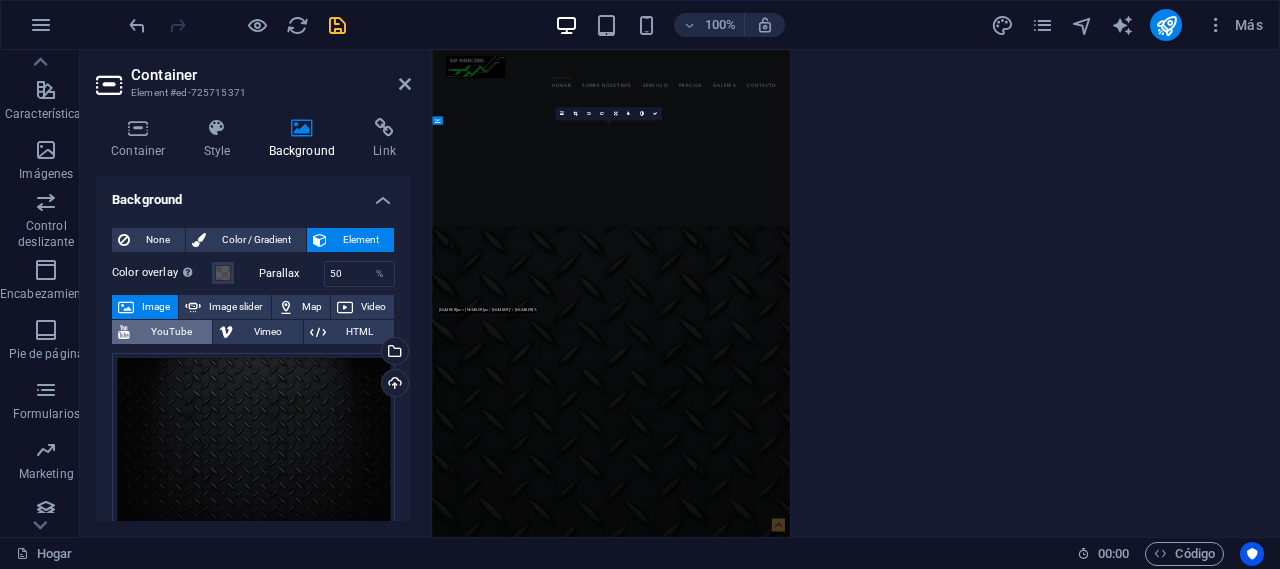 click on "YouTube" at bounding box center (171, 332) 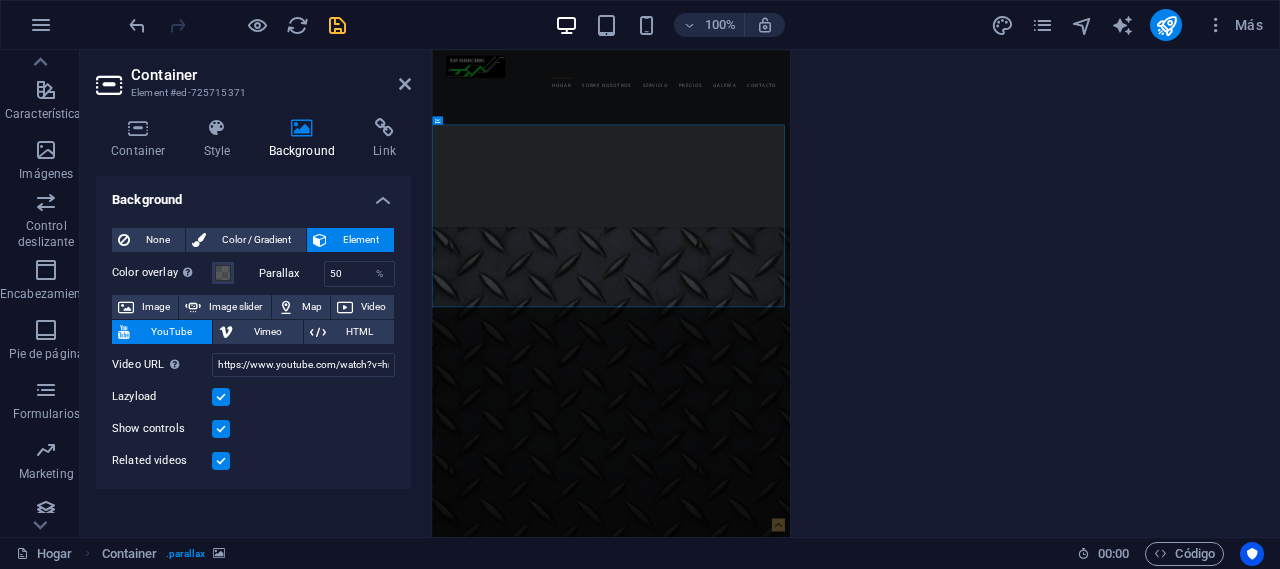 click on "YouTube" at bounding box center [171, 332] 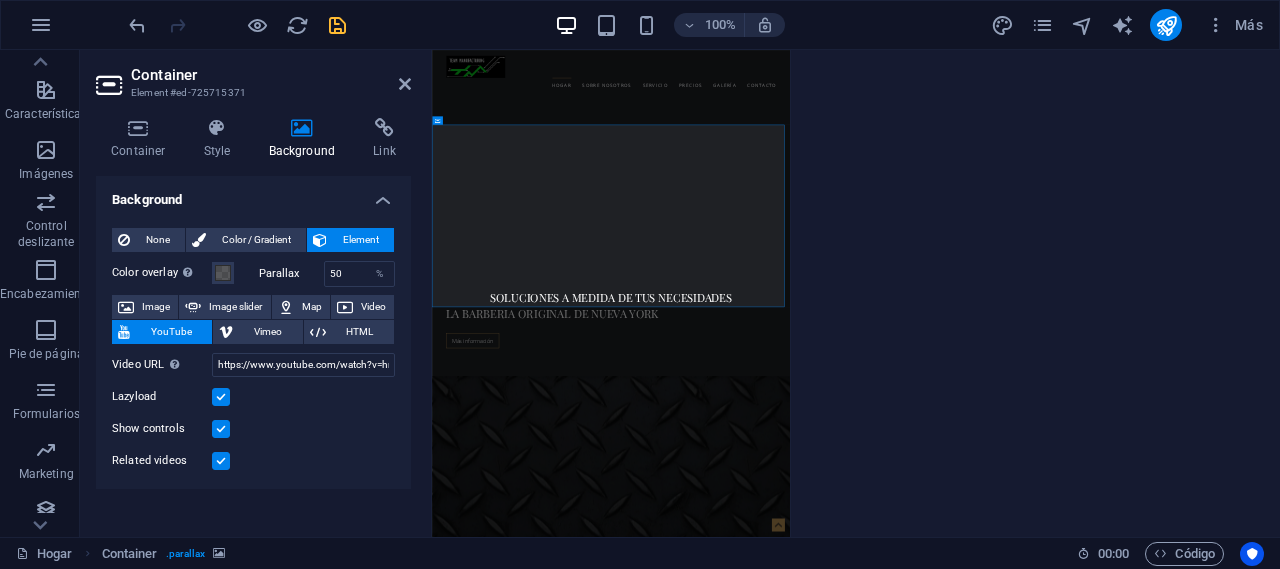scroll, scrollTop: 2005, scrollLeft: 0, axis: vertical 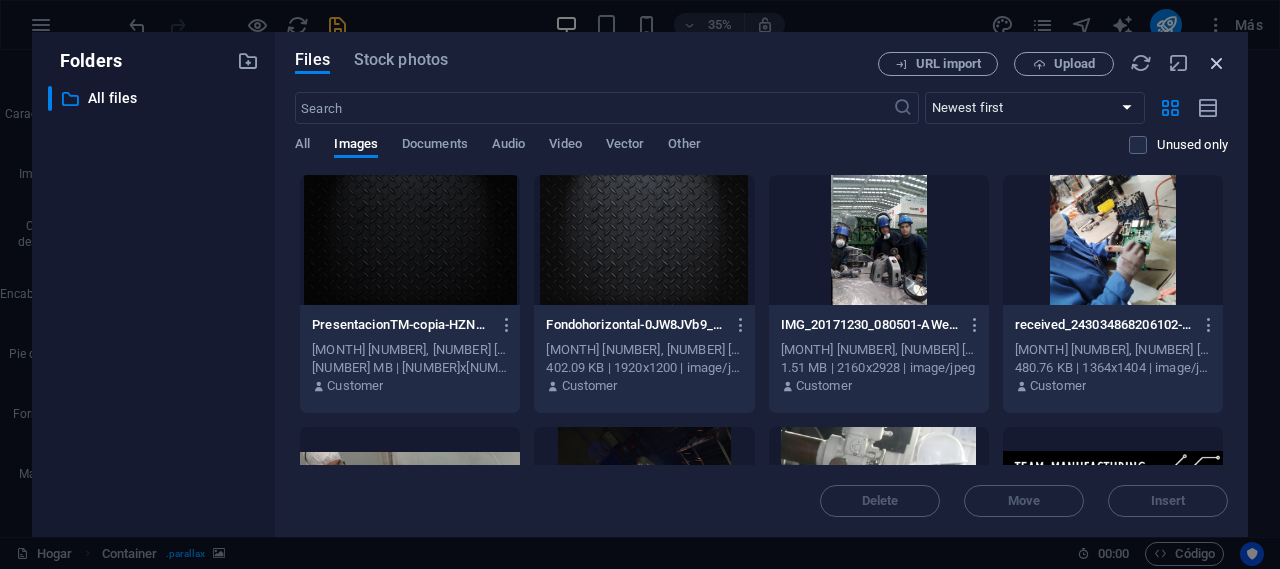 drag, startPoint x: 1222, startPoint y: 51, endPoint x: 431, endPoint y: 53, distance: 791.0025 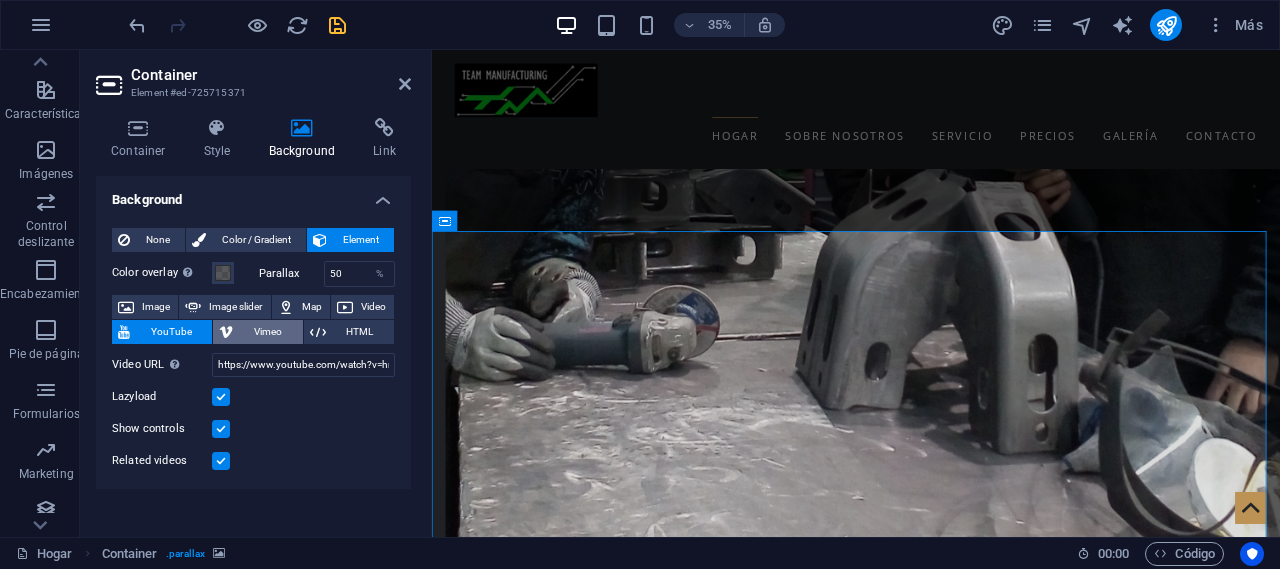 scroll, scrollTop: 1186, scrollLeft: 0, axis: vertical 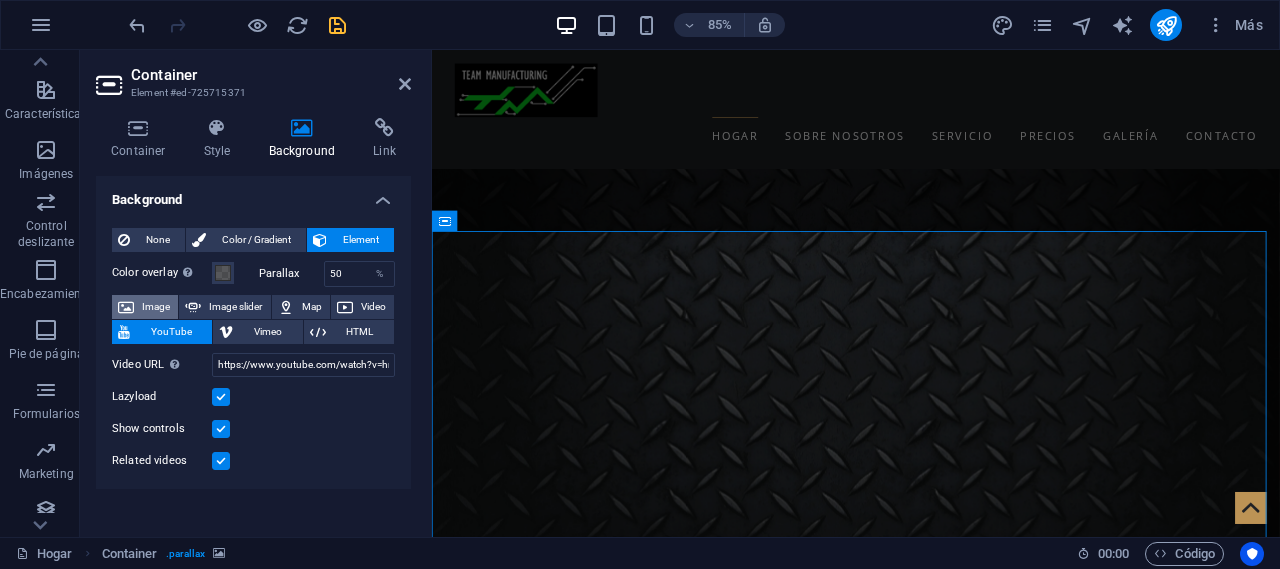 click on "Image" at bounding box center [156, 307] 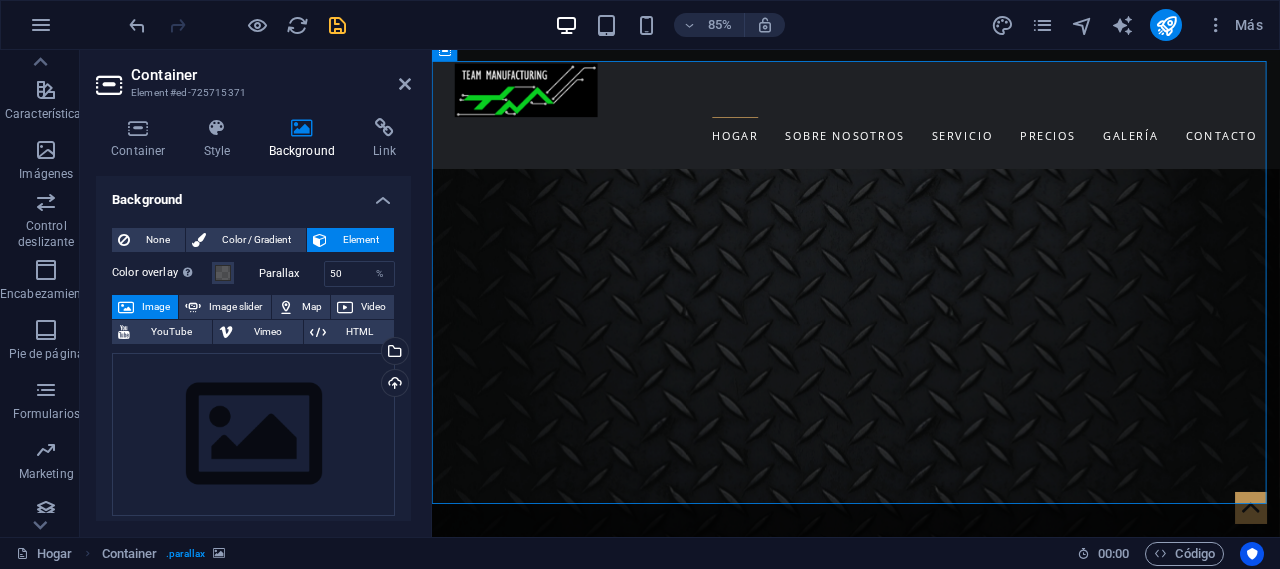 scroll, scrollTop: 1386, scrollLeft: 0, axis: vertical 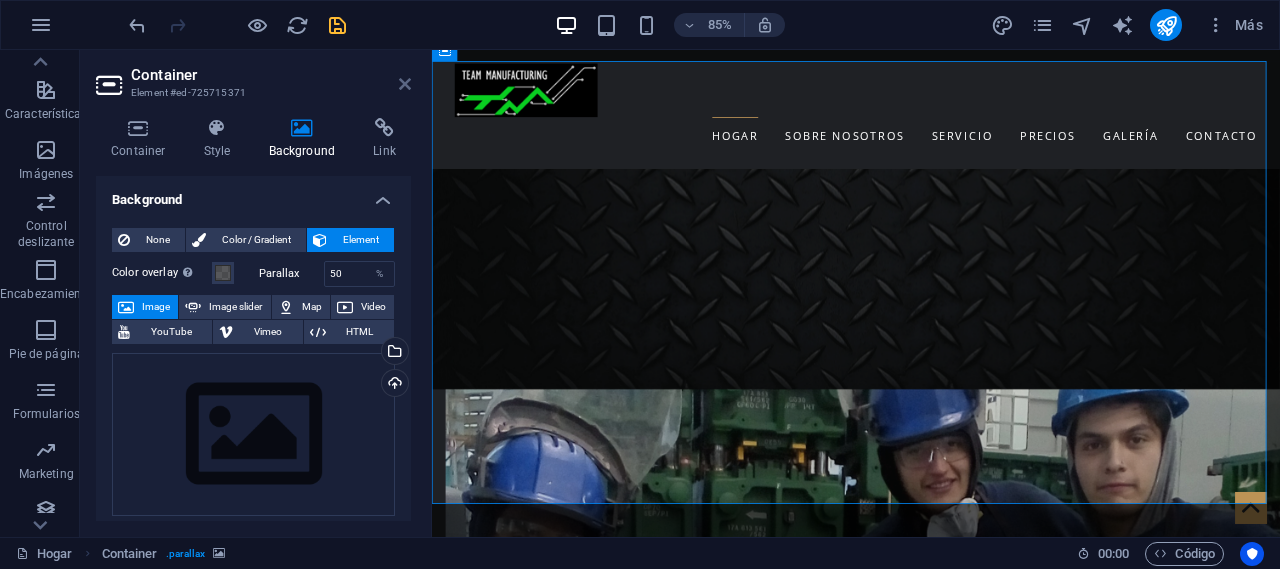 click at bounding box center (405, 84) 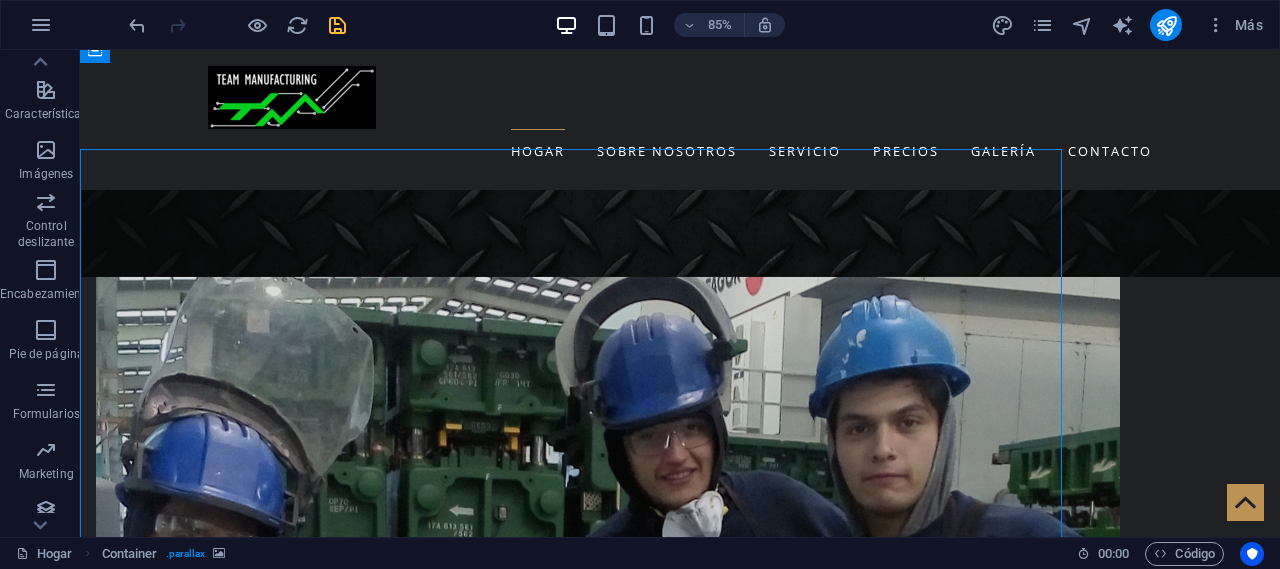 scroll, scrollTop: 1300, scrollLeft: 0, axis: vertical 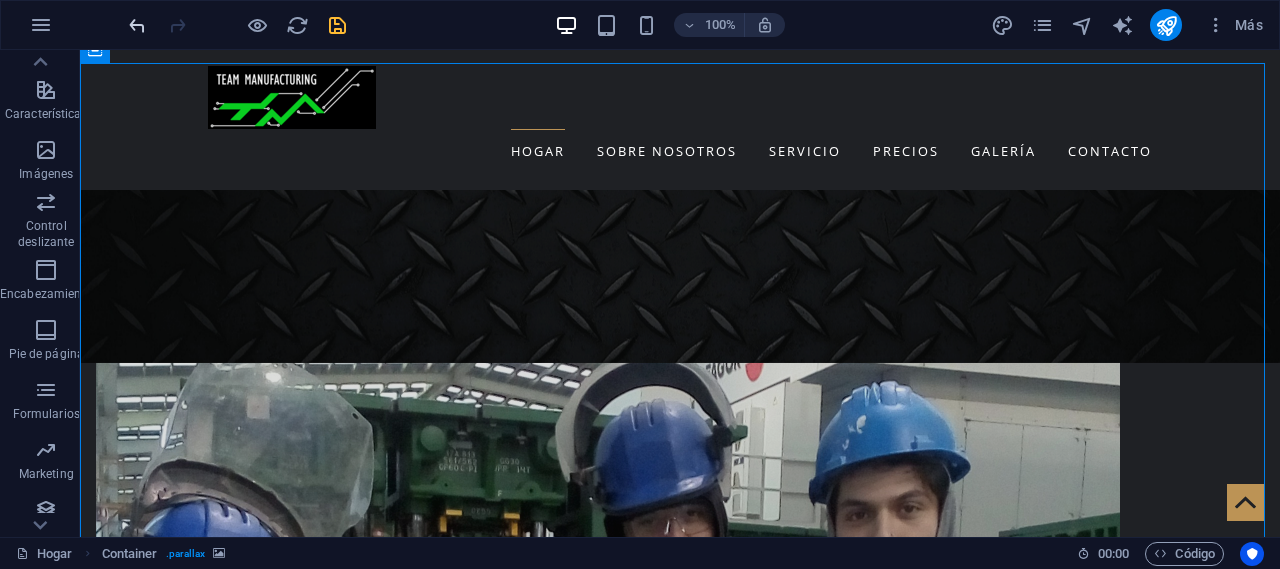 click at bounding box center (137, 25) 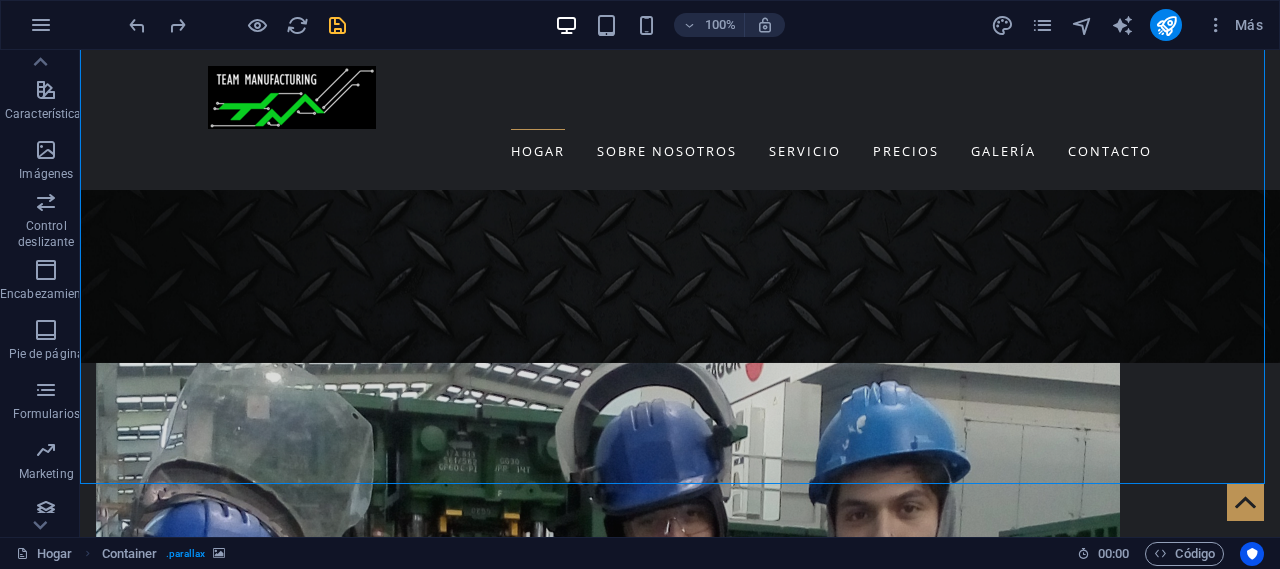 scroll, scrollTop: 1400, scrollLeft: 0, axis: vertical 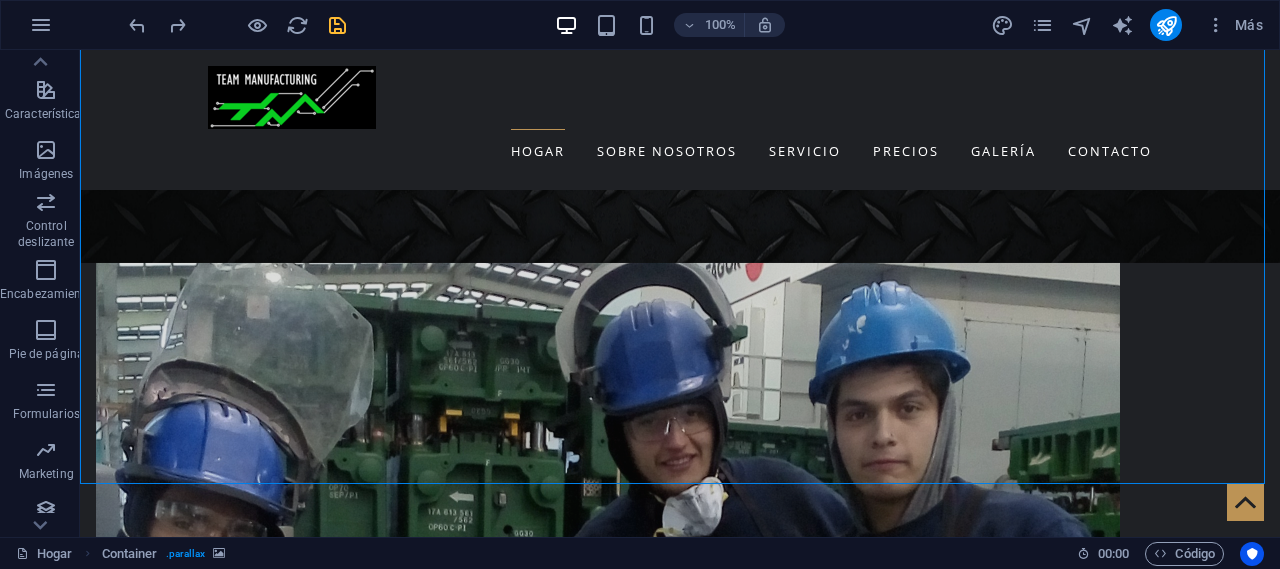 click at bounding box center (237, 25) 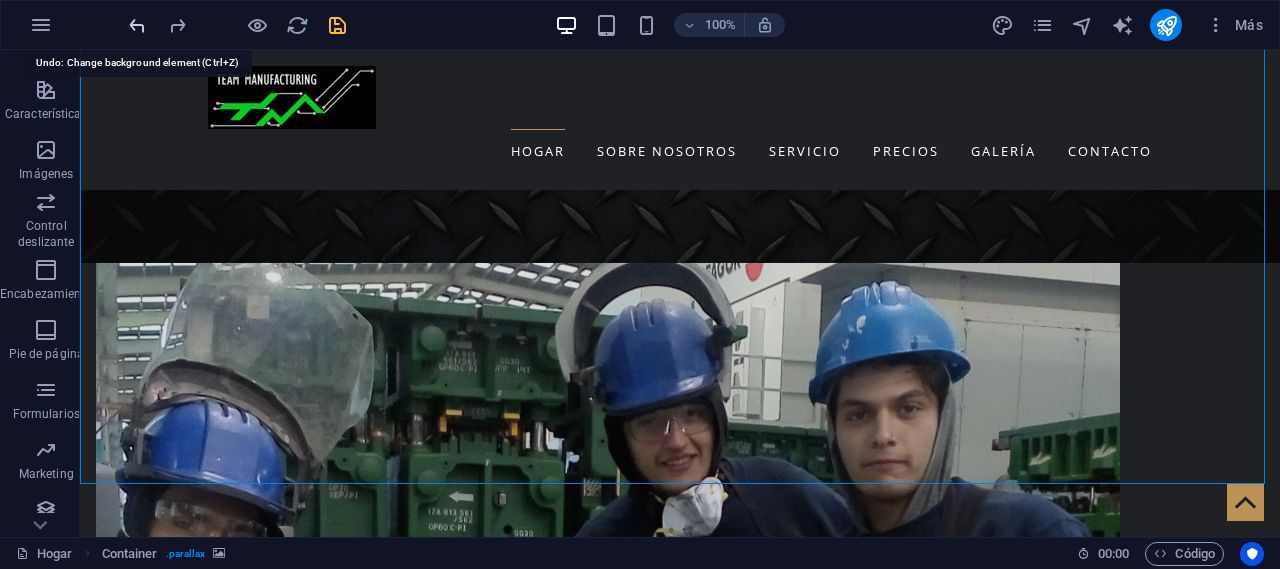 click at bounding box center [137, 25] 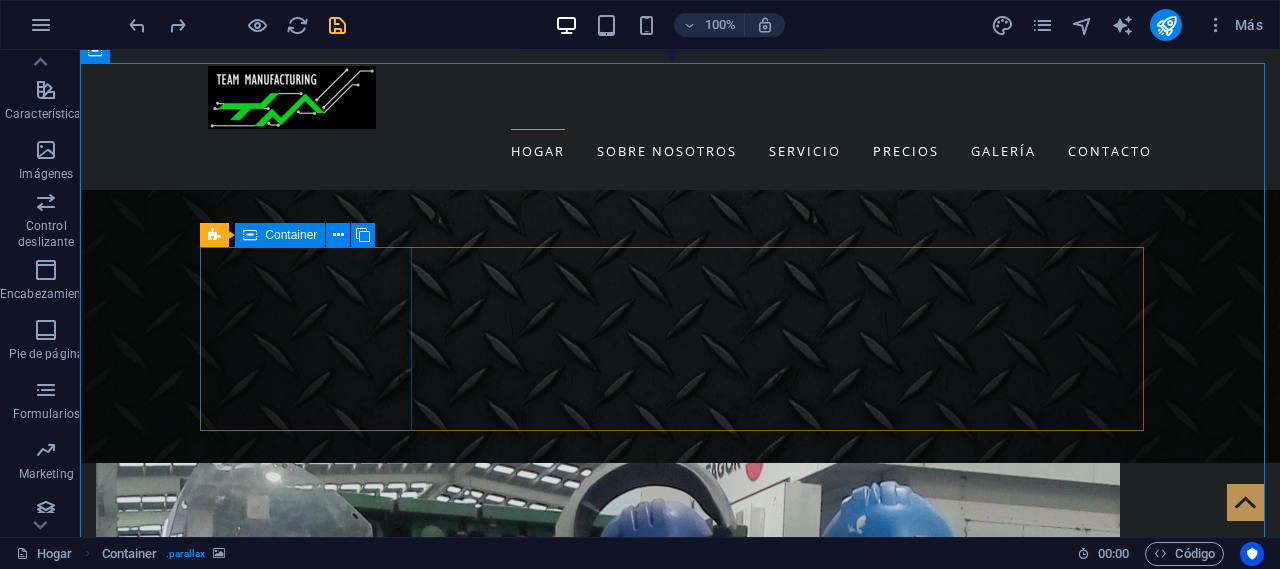 scroll, scrollTop: 1300, scrollLeft: 0, axis: vertical 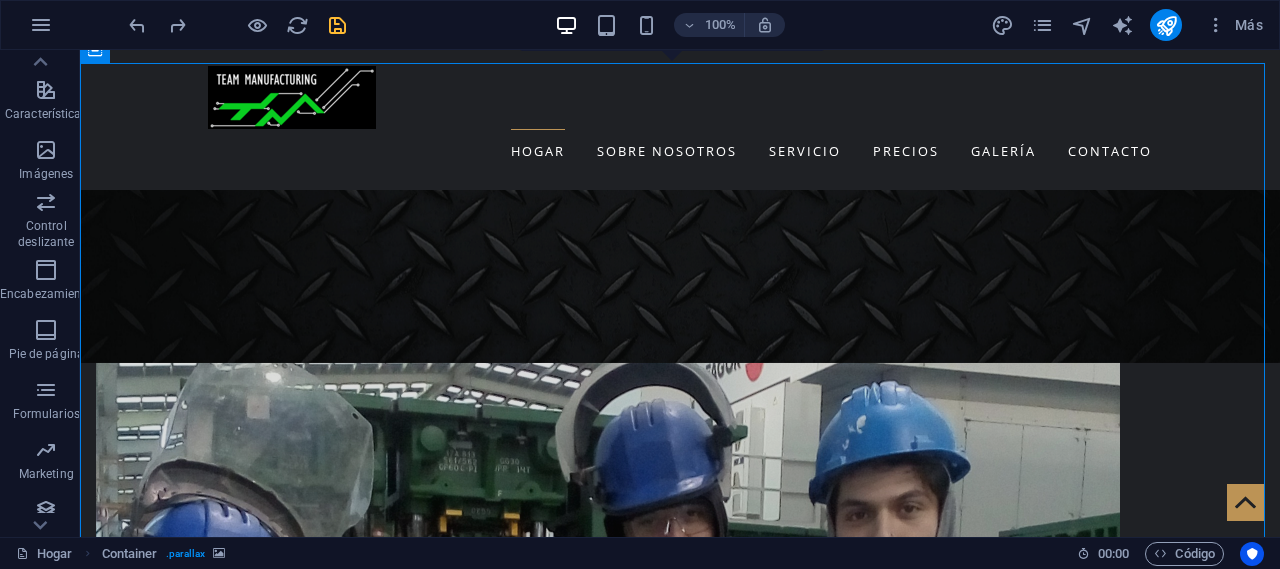 click at bounding box center (680, 2172) 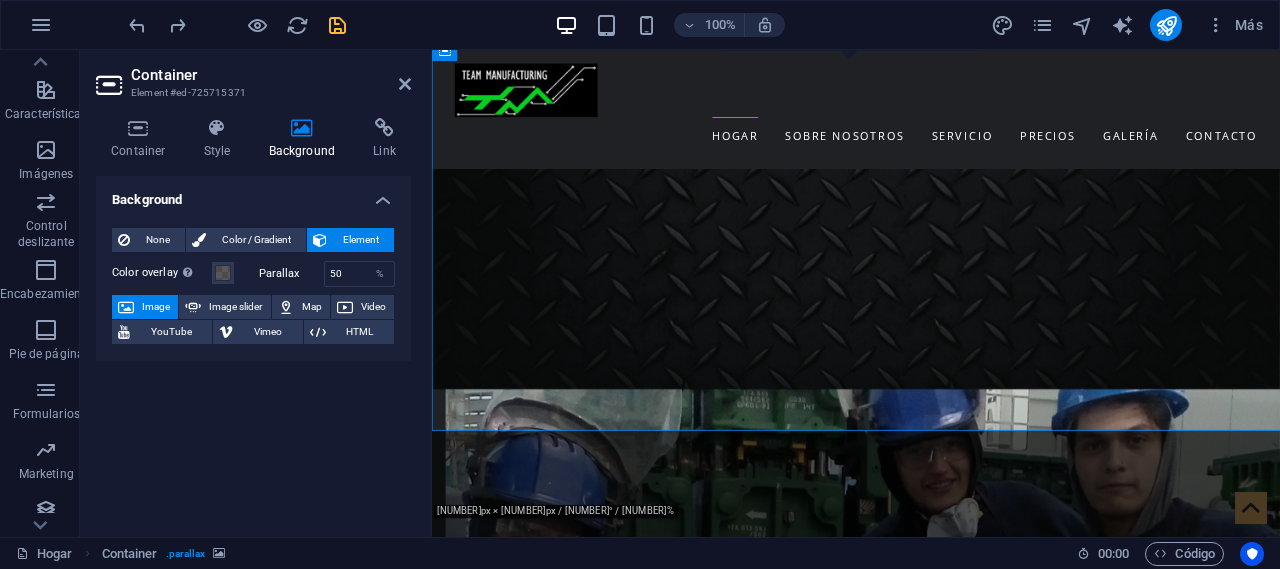 scroll, scrollTop: 1386, scrollLeft: 0, axis: vertical 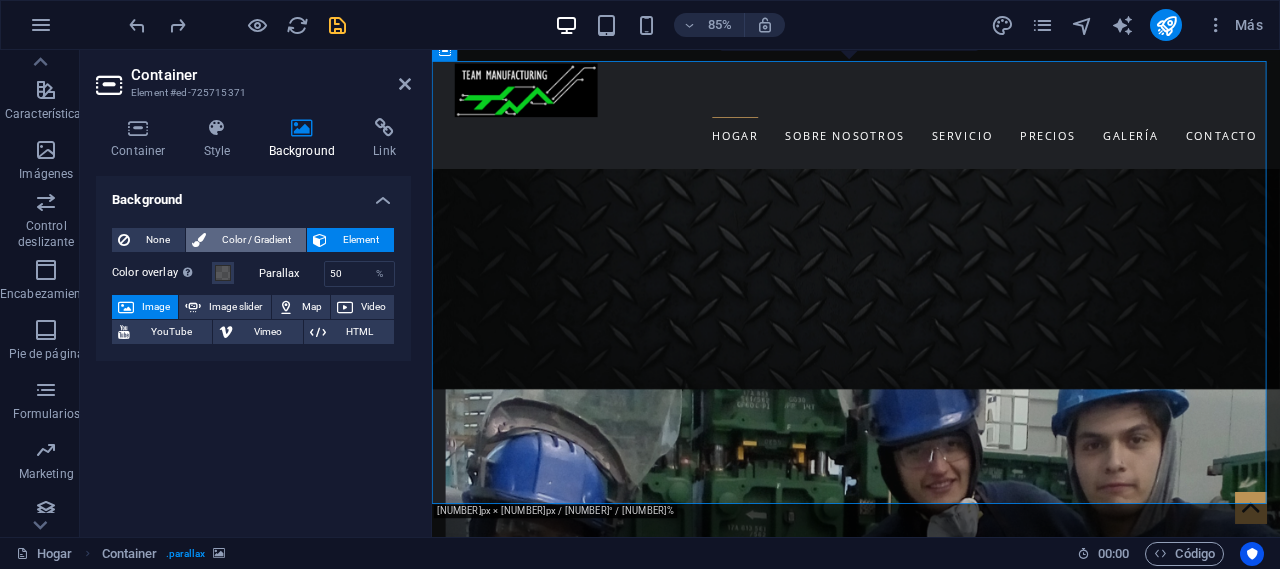 click on "Color / Gradient" at bounding box center [256, 240] 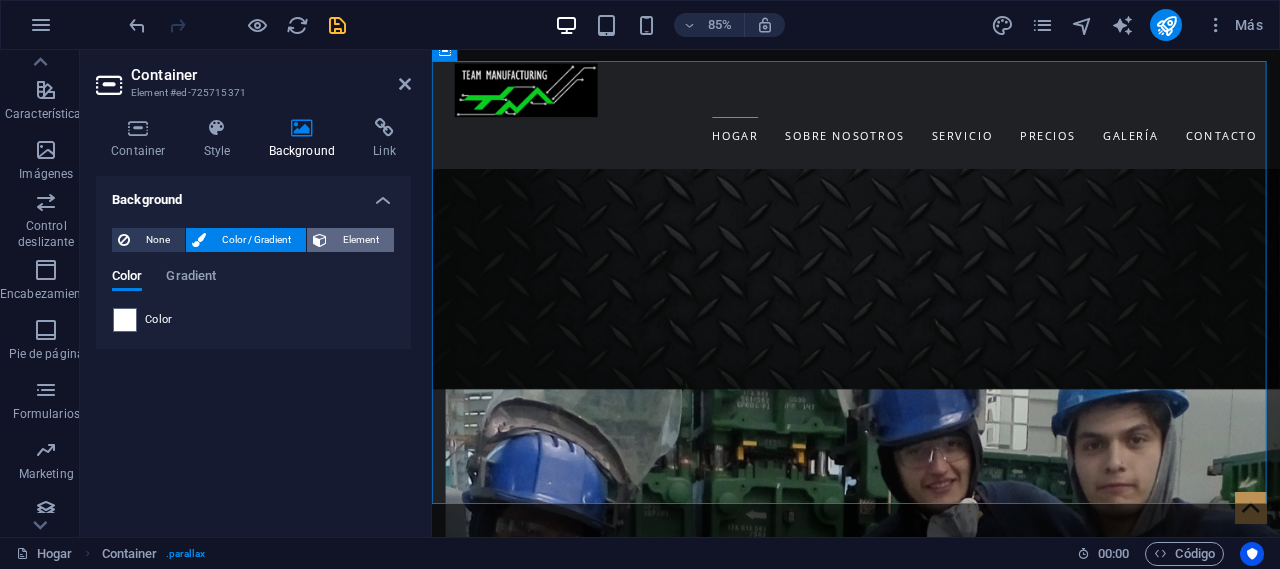 click on "Element" at bounding box center [360, 240] 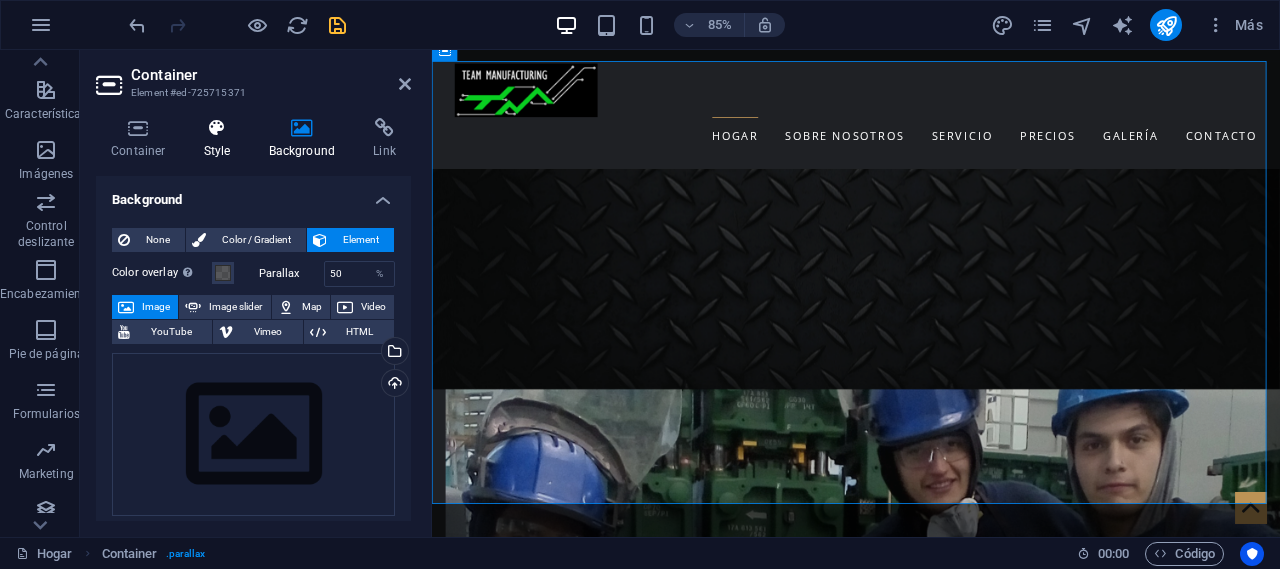 click at bounding box center (217, 128) 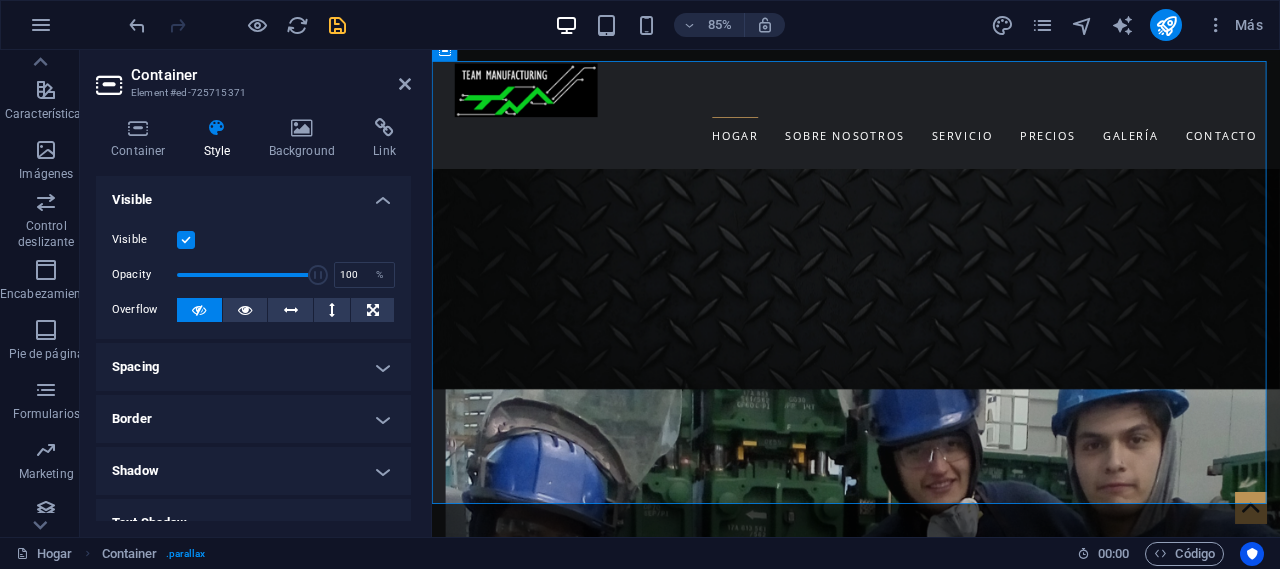 click at bounding box center [237, 25] 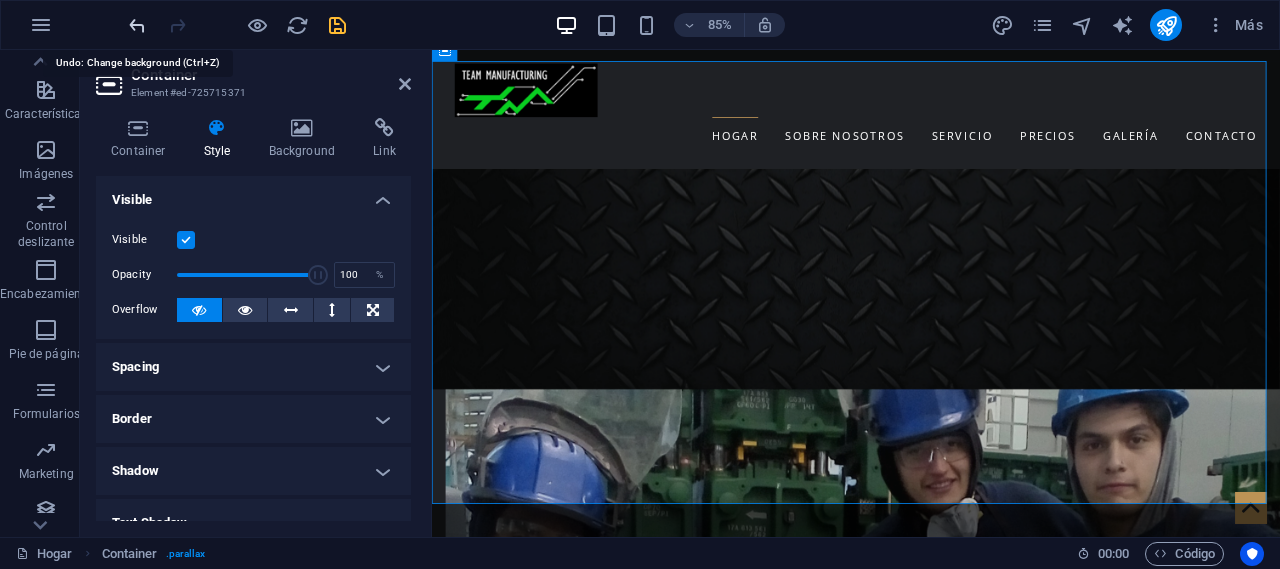 click at bounding box center [137, 25] 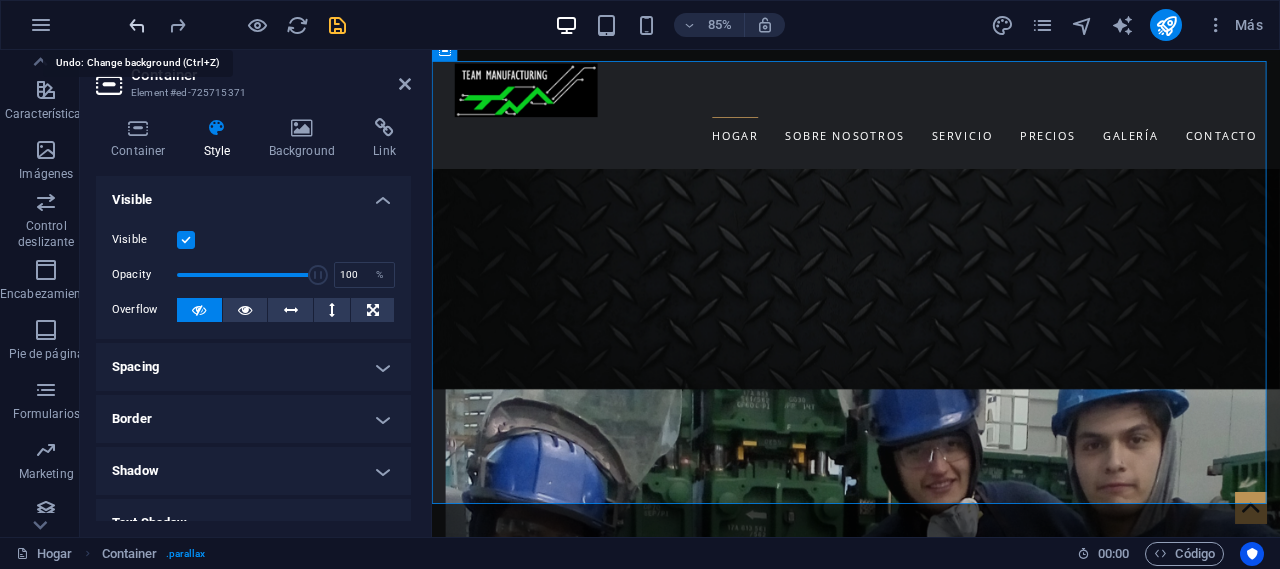 click at bounding box center (137, 25) 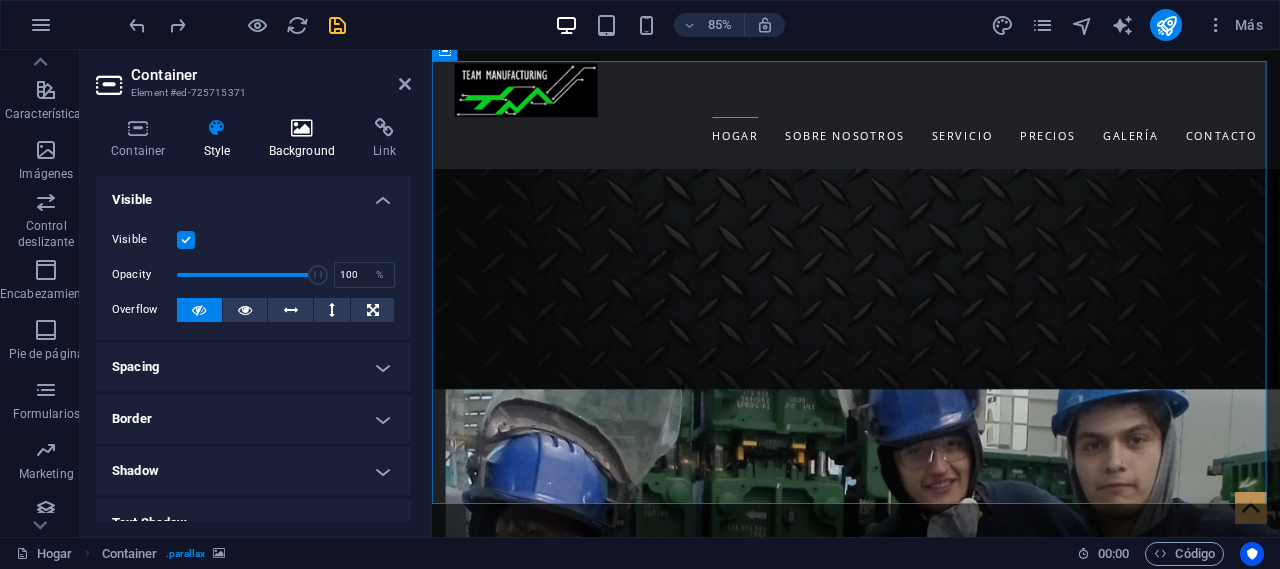 click at bounding box center [302, 128] 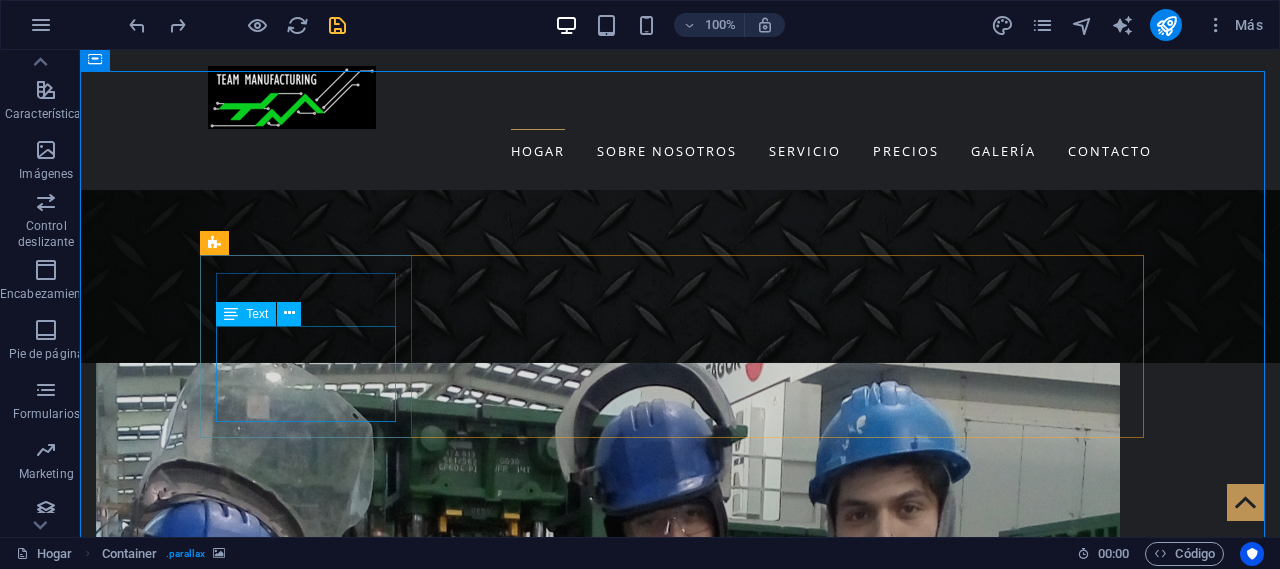 scroll, scrollTop: 1100, scrollLeft: 0, axis: vertical 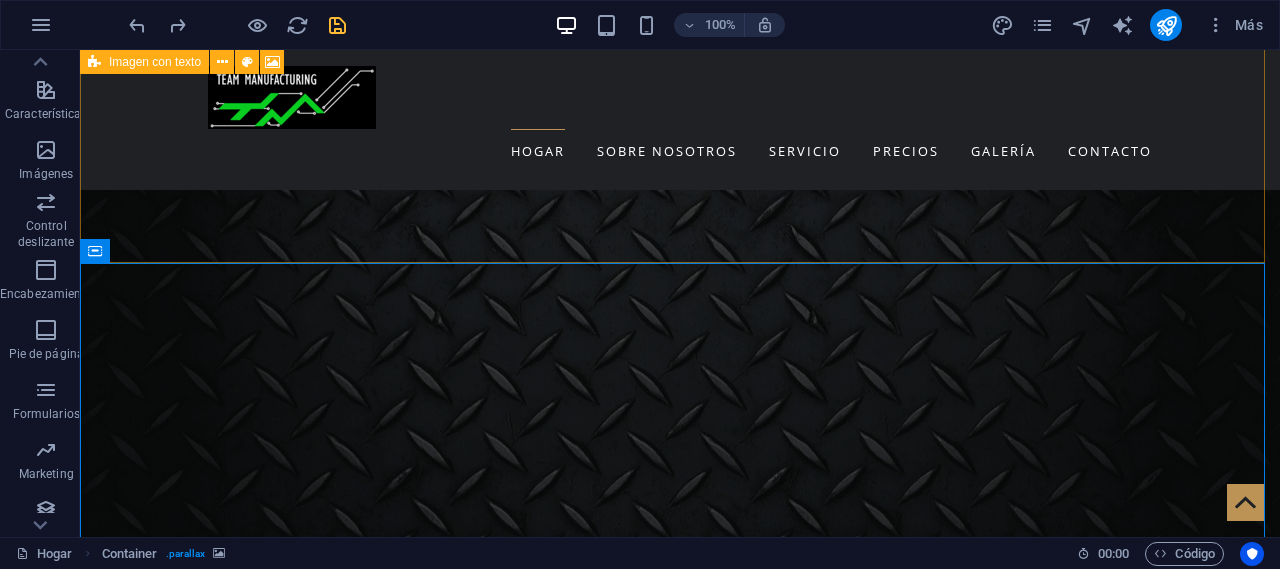 click at bounding box center (680, 319) 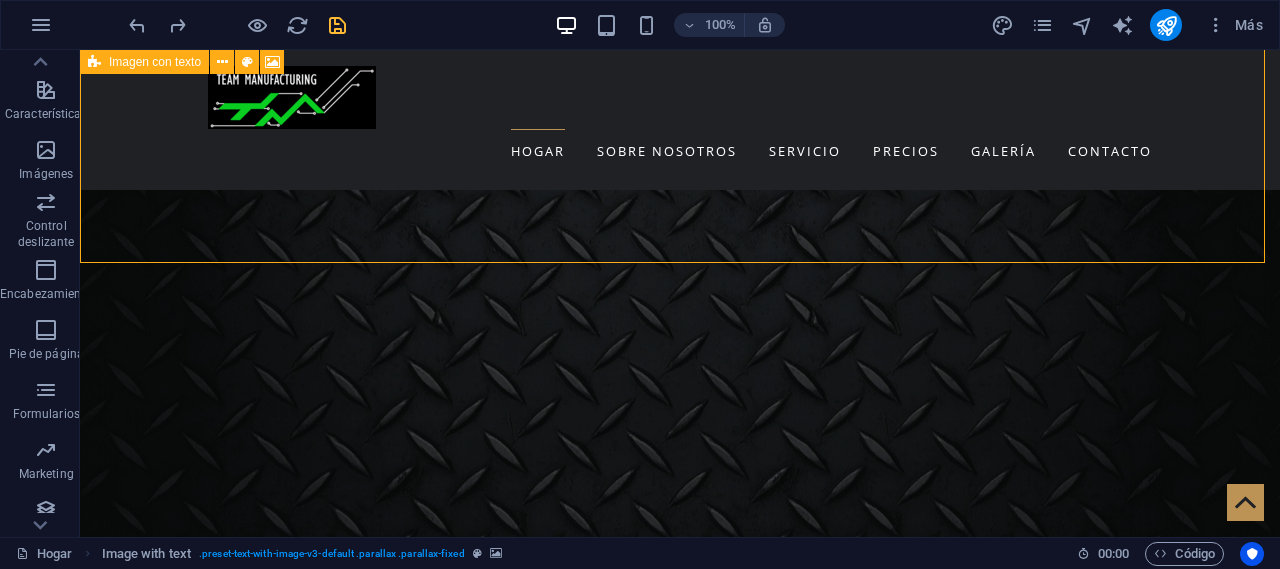 click at bounding box center (680, 319) 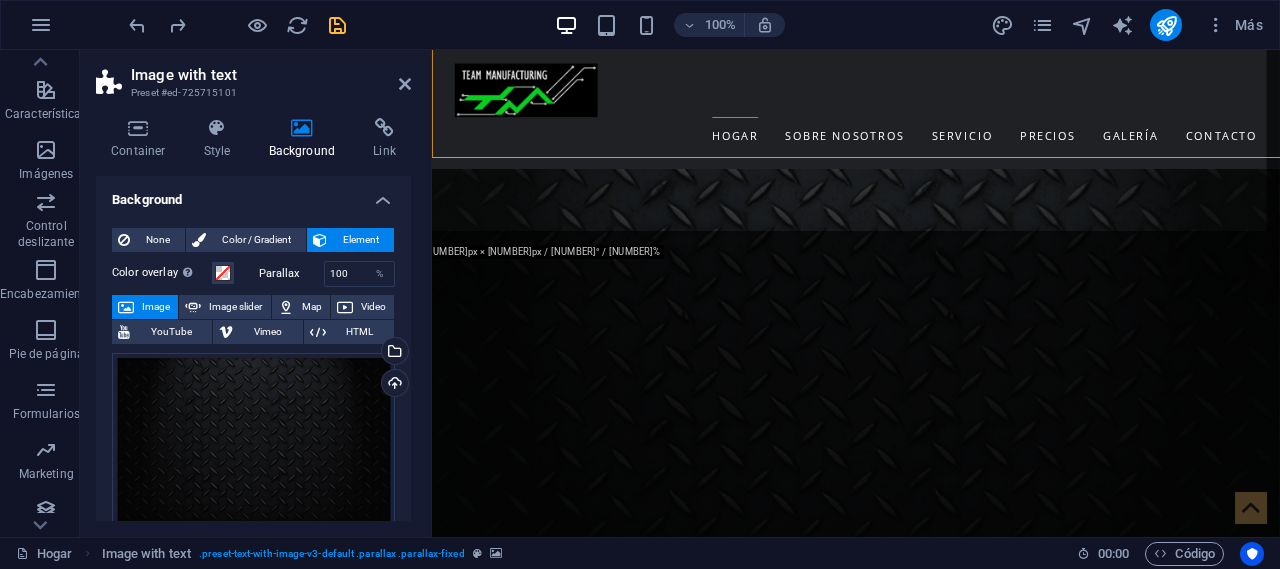 scroll, scrollTop: 1186, scrollLeft: 0, axis: vertical 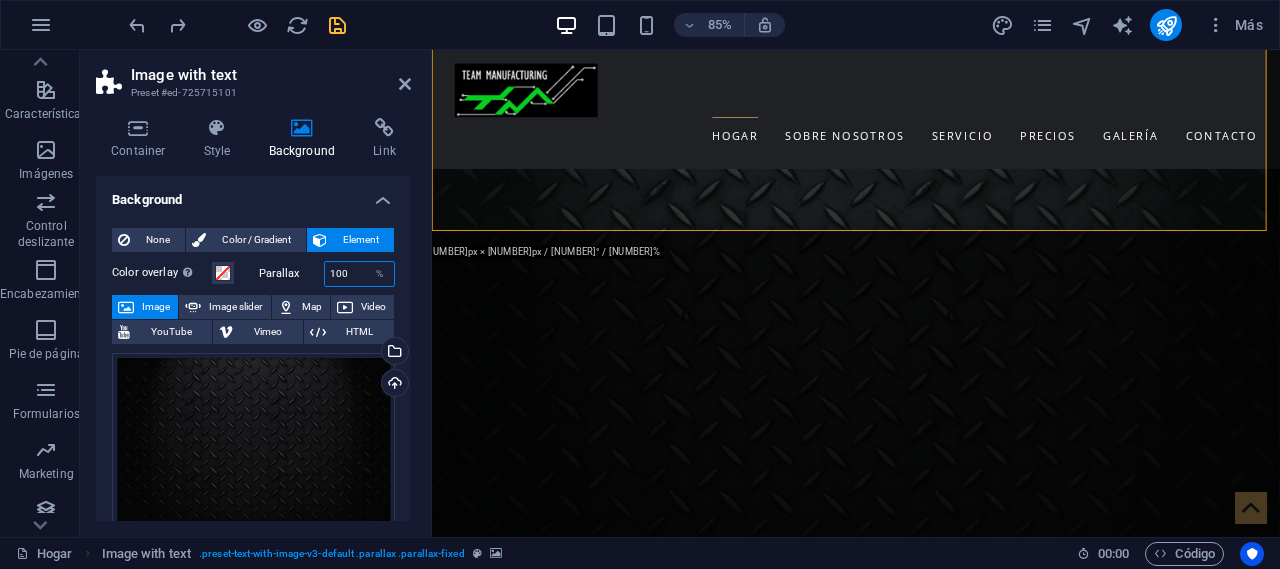 click on "100" at bounding box center (360, 274) 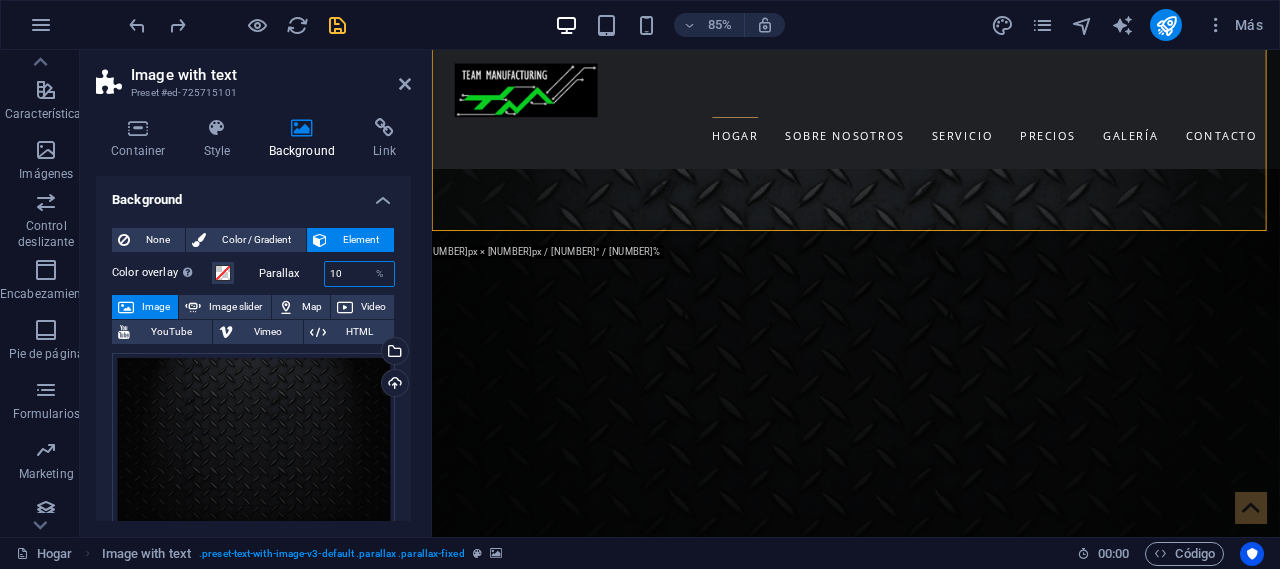 type on "1" 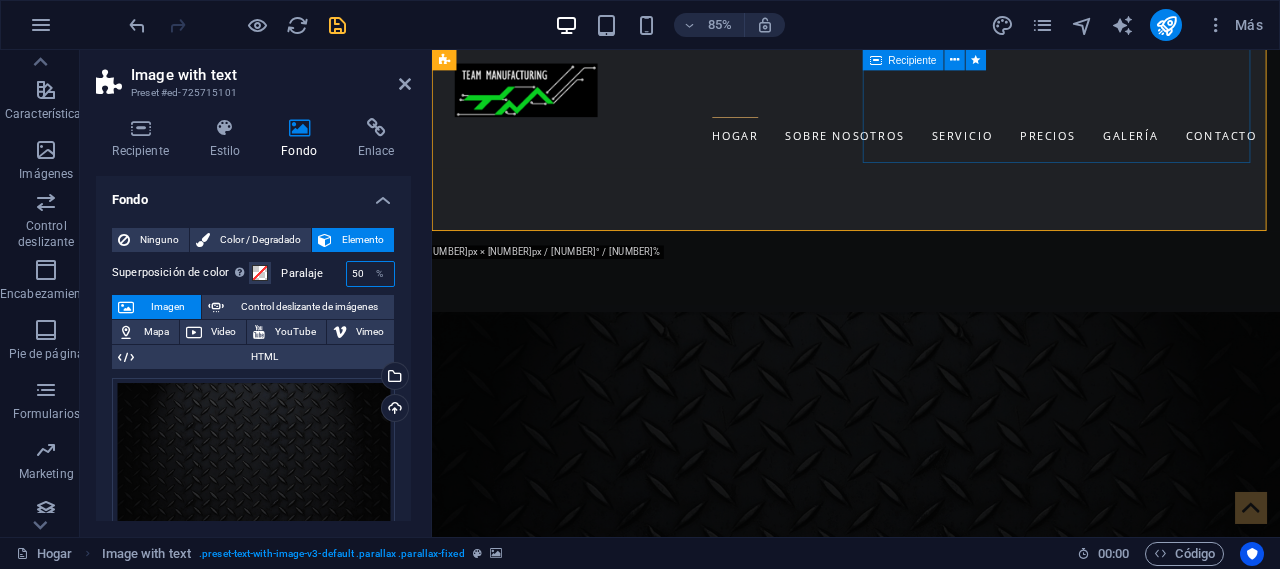 type on "50" 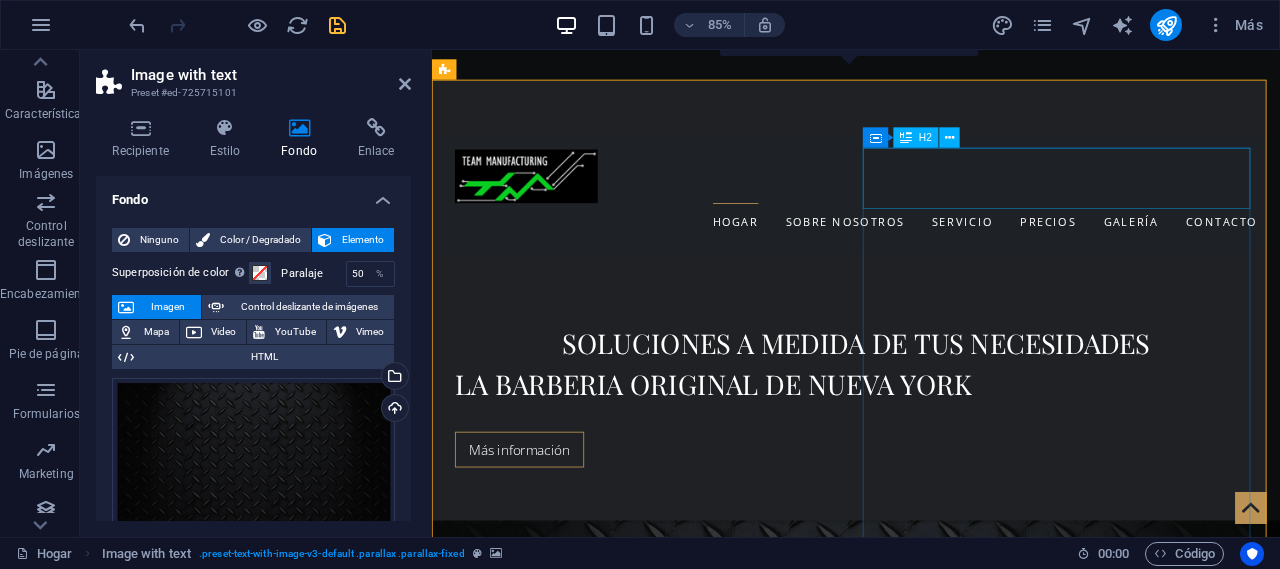 scroll, scrollTop: 586, scrollLeft: 0, axis: vertical 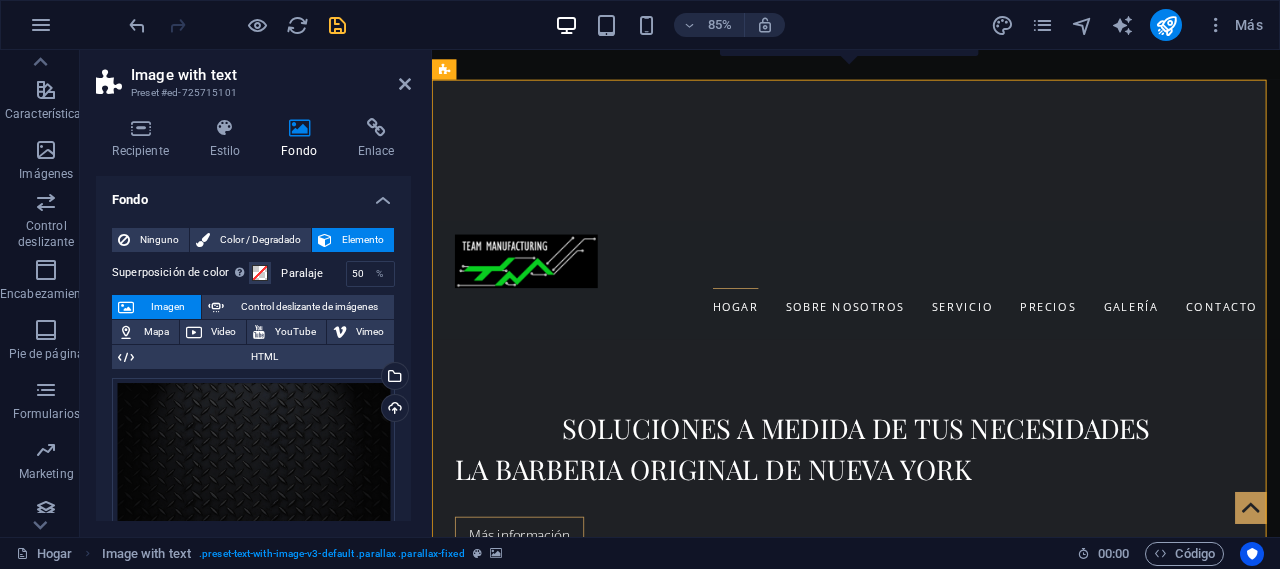 click on "Image with text Preset #ed-725715101" at bounding box center [253, 76] 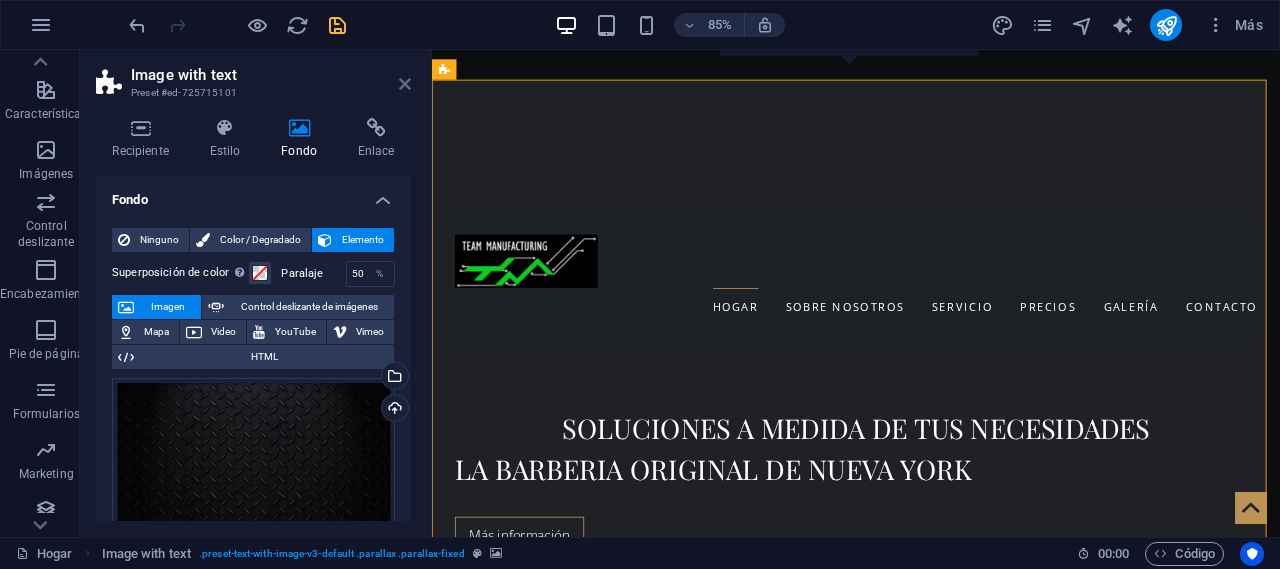 click at bounding box center [405, 84] 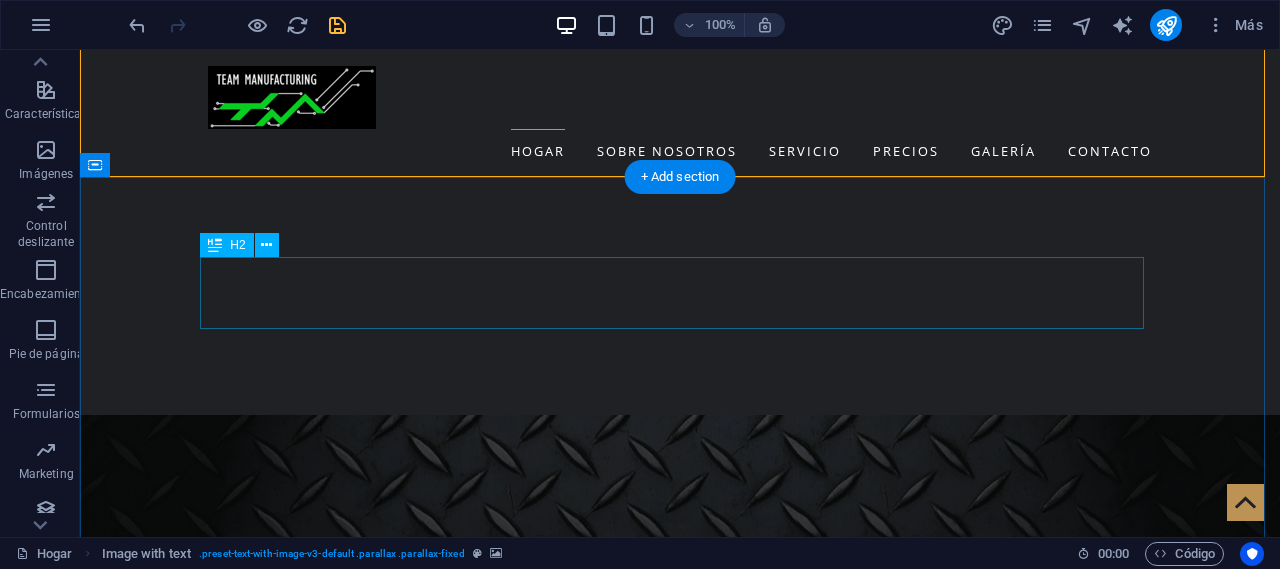 scroll, scrollTop: 1186, scrollLeft: 0, axis: vertical 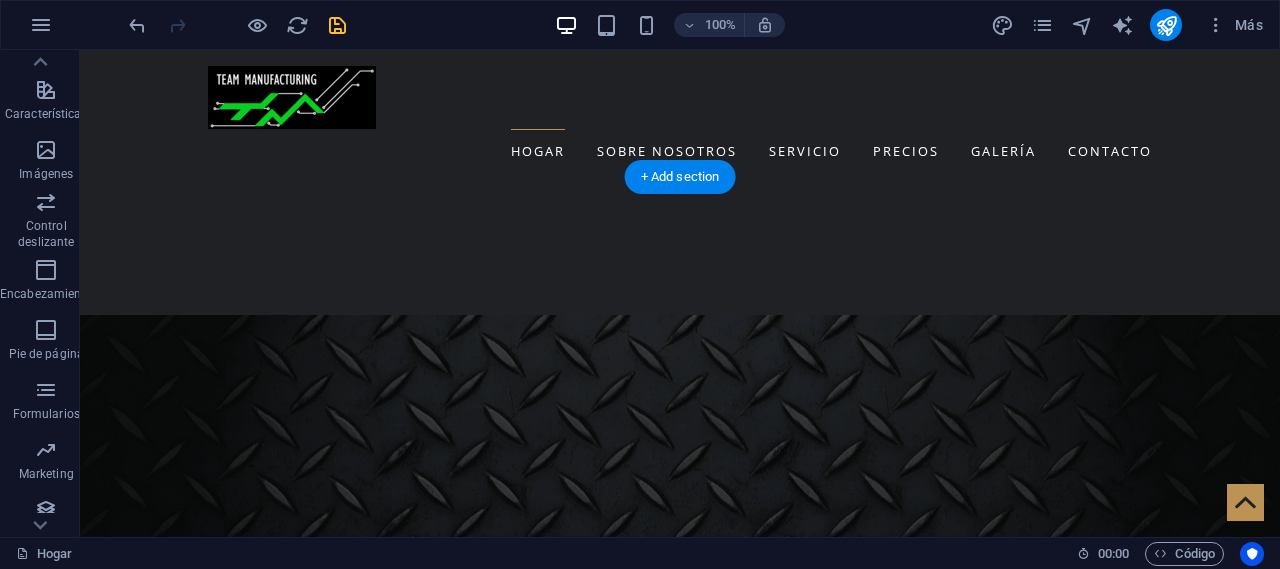 click at bounding box center [680, 2862] 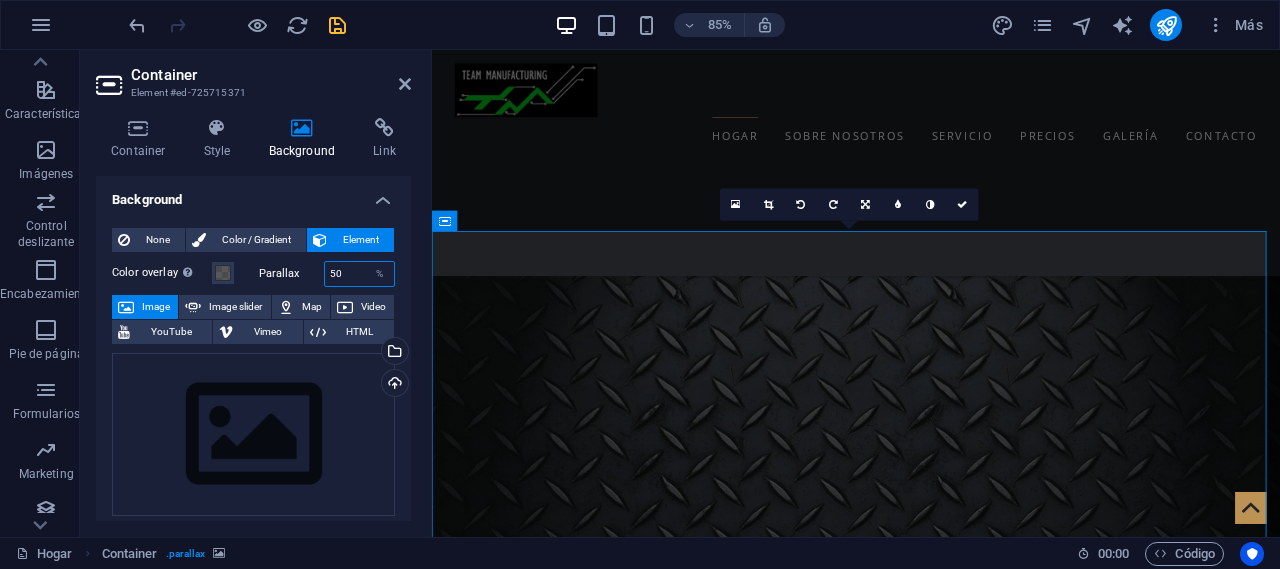 click on "50" at bounding box center (360, 274) 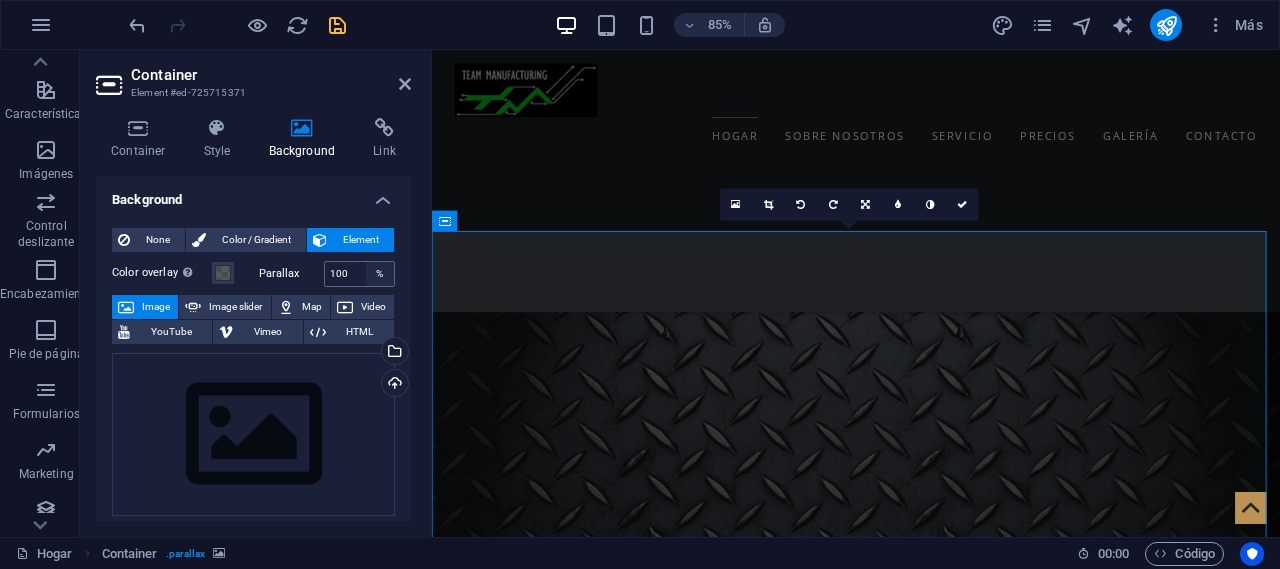click on "%" at bounding box center [380, 274] 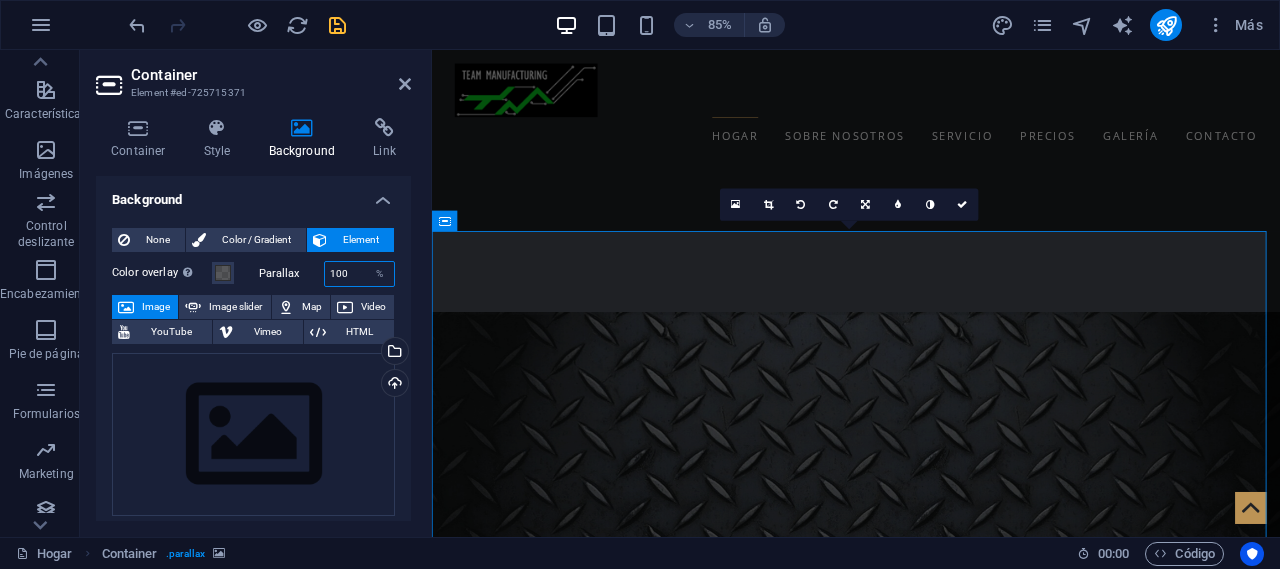 click on "100" at bounding box center [360, 274] 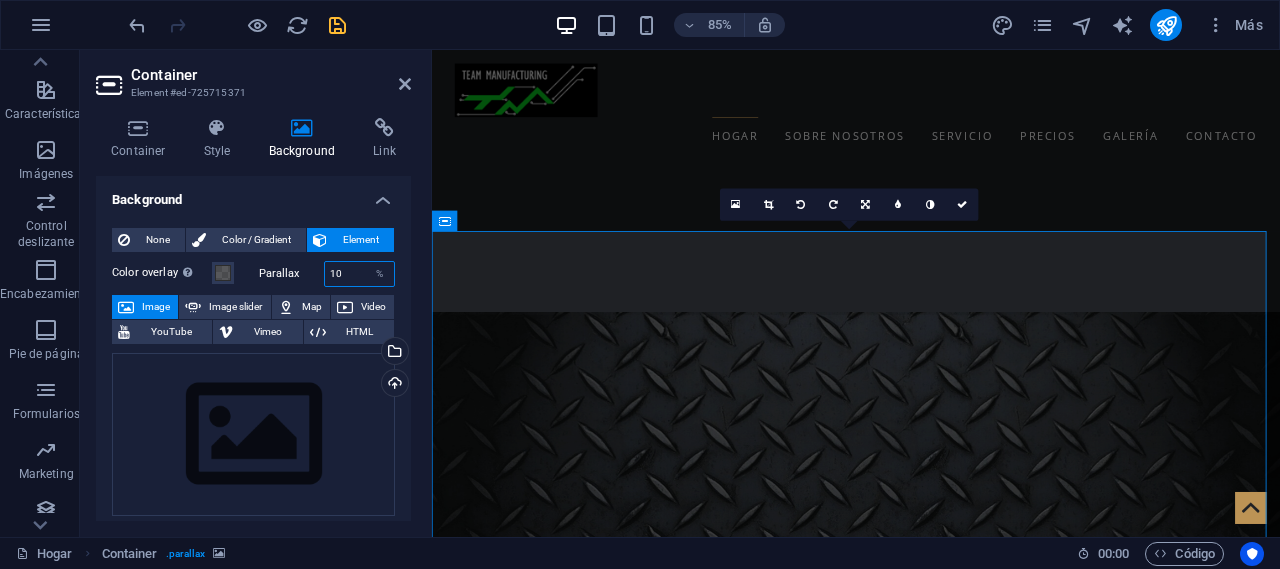 type on "1" 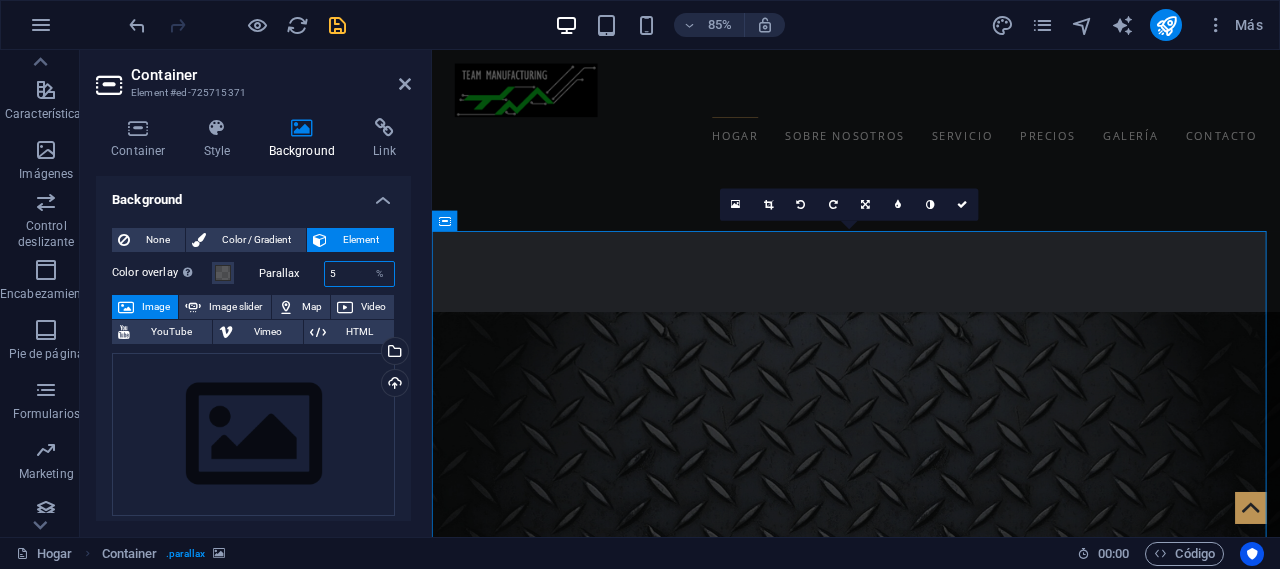 type on "50" 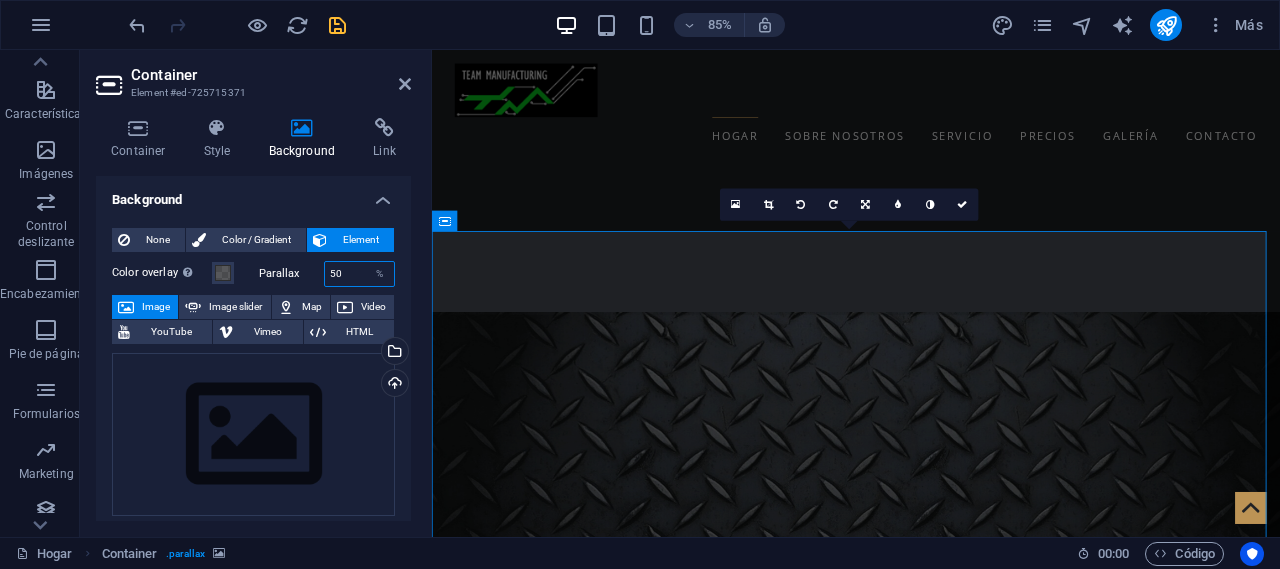scroll, scrollTop: 0, scrollLeft: 0, axis: both 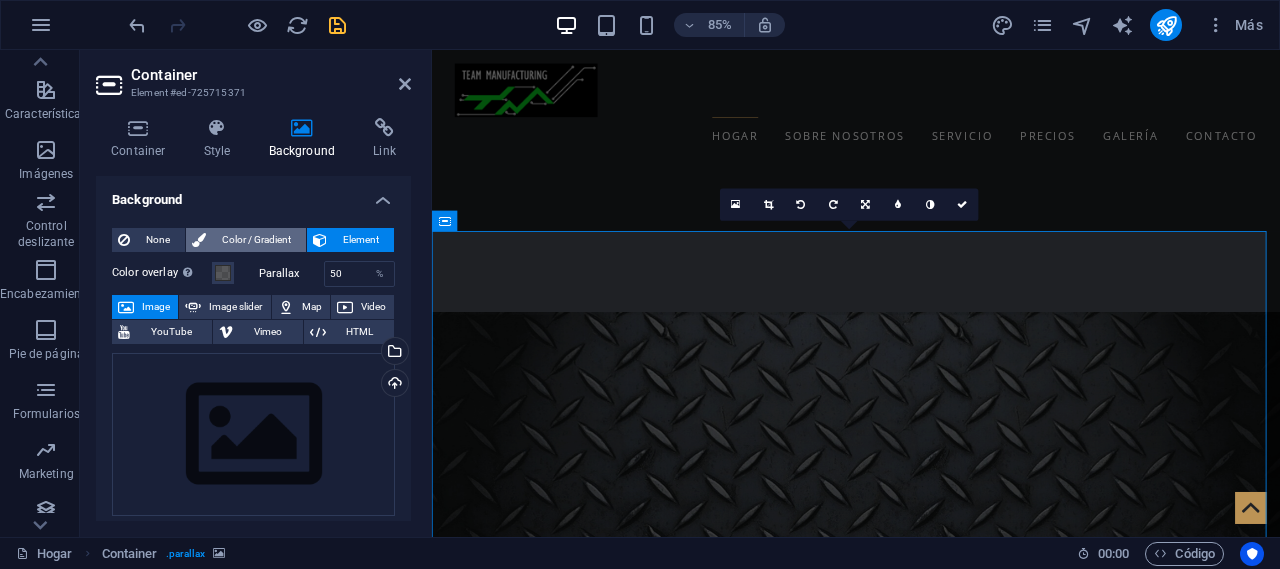 click on "Color / Gradient" at bounding box center (256, 240) 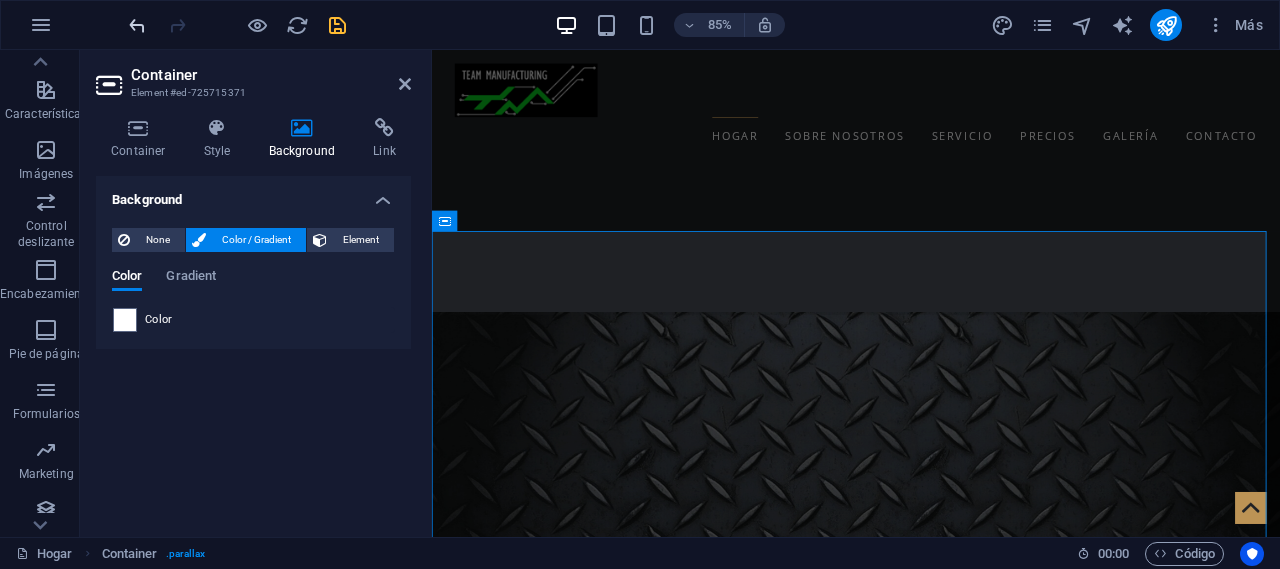 click at bounding box center (137, 25) 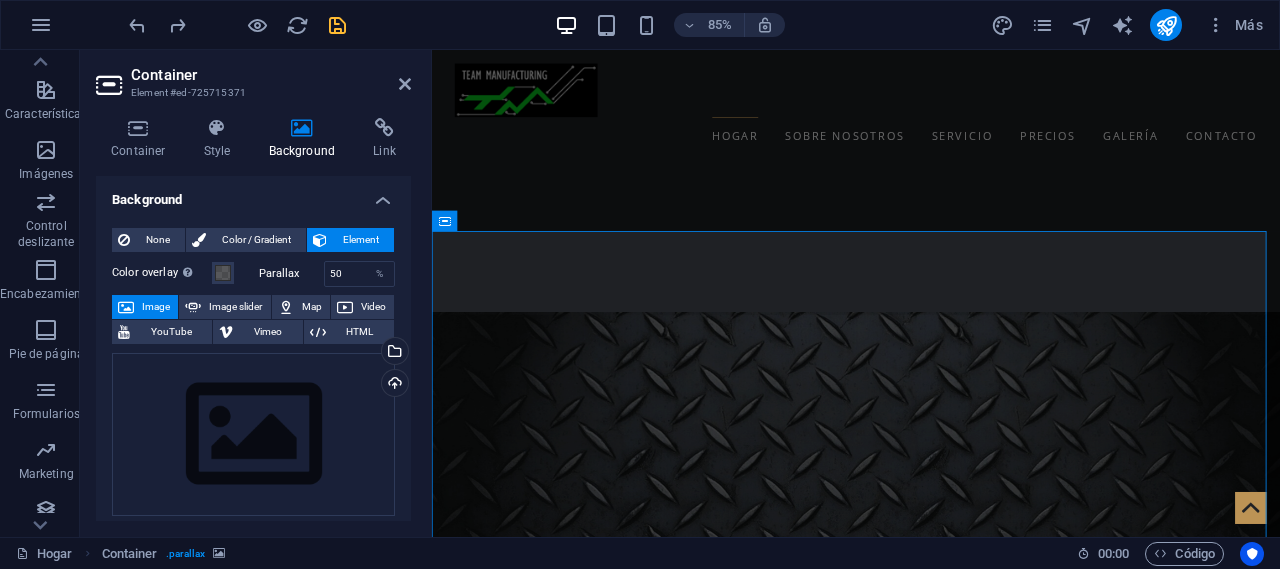 type 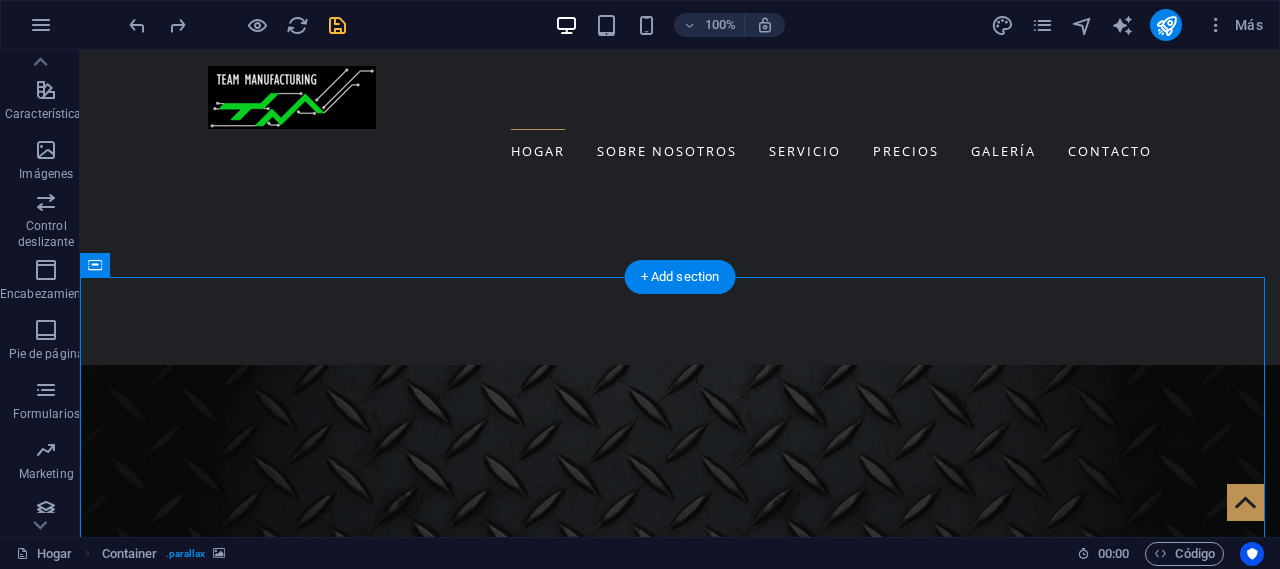 scroll, scrollTop: 1186, scrollLeft: 0, axis: vertical 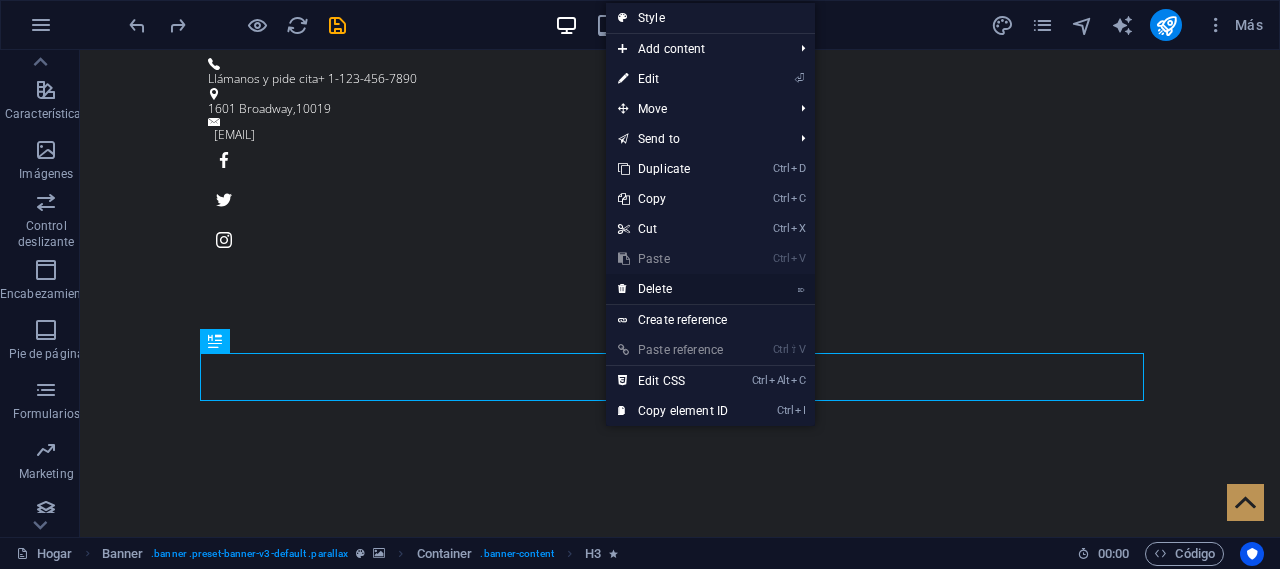 click on "⌦  Delete" at bounding box center [673, 289] 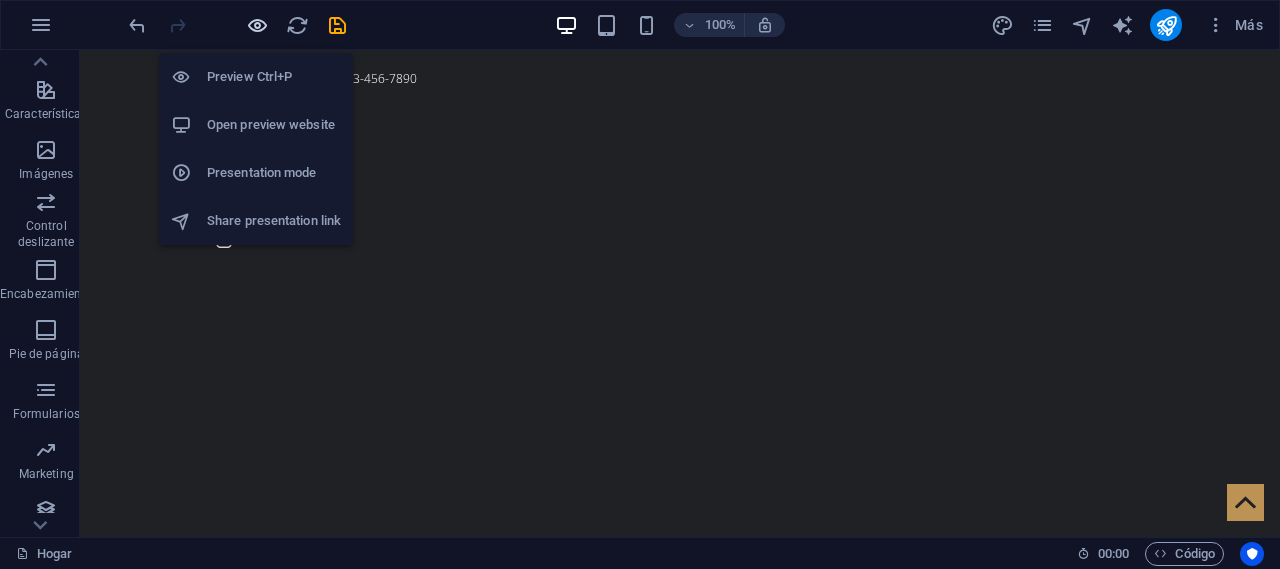 click at bounding box center [257, 25] 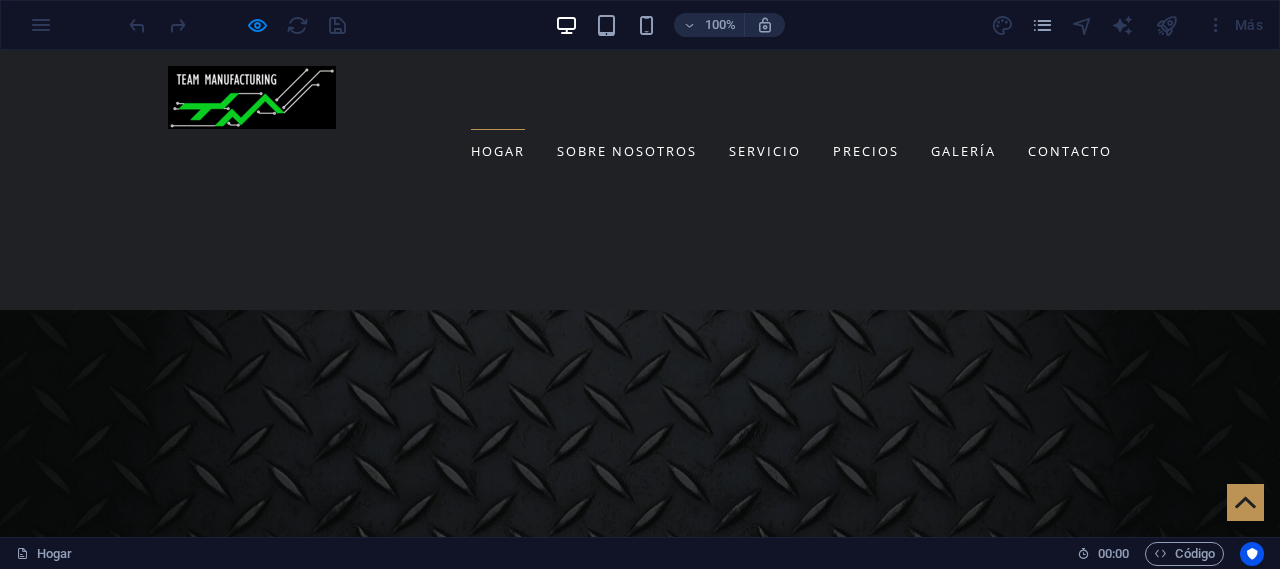 scroll, scrollTop: 1400, scrollLeft: 0, axis: vertical 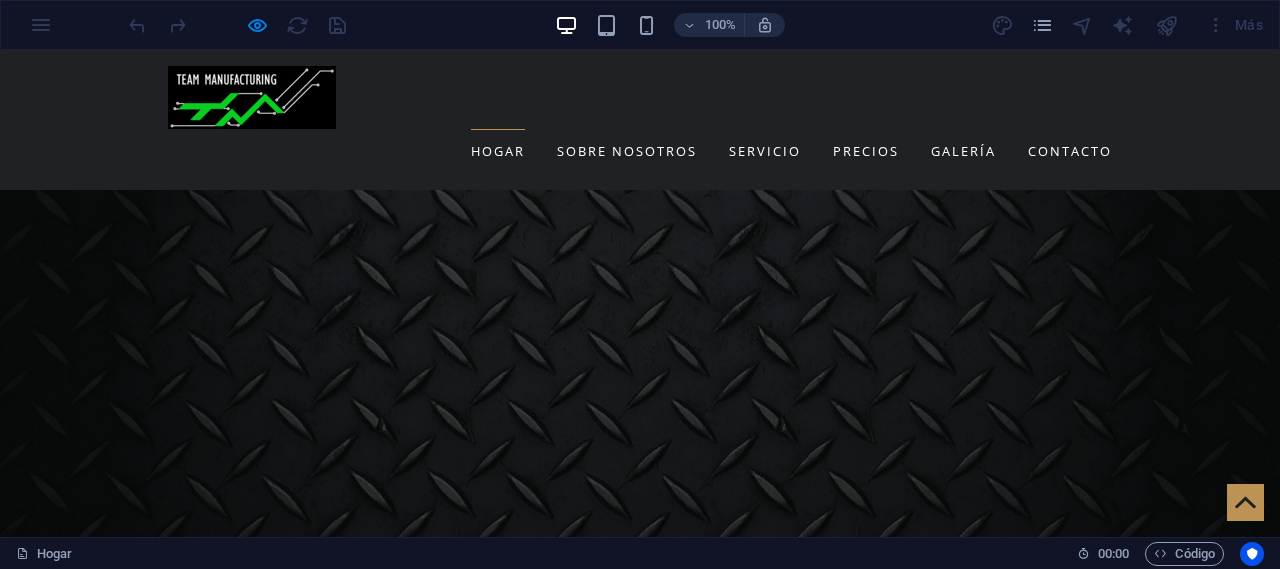 click on "Ver todos nuestros servicios" at bounding box center (640, 3934) 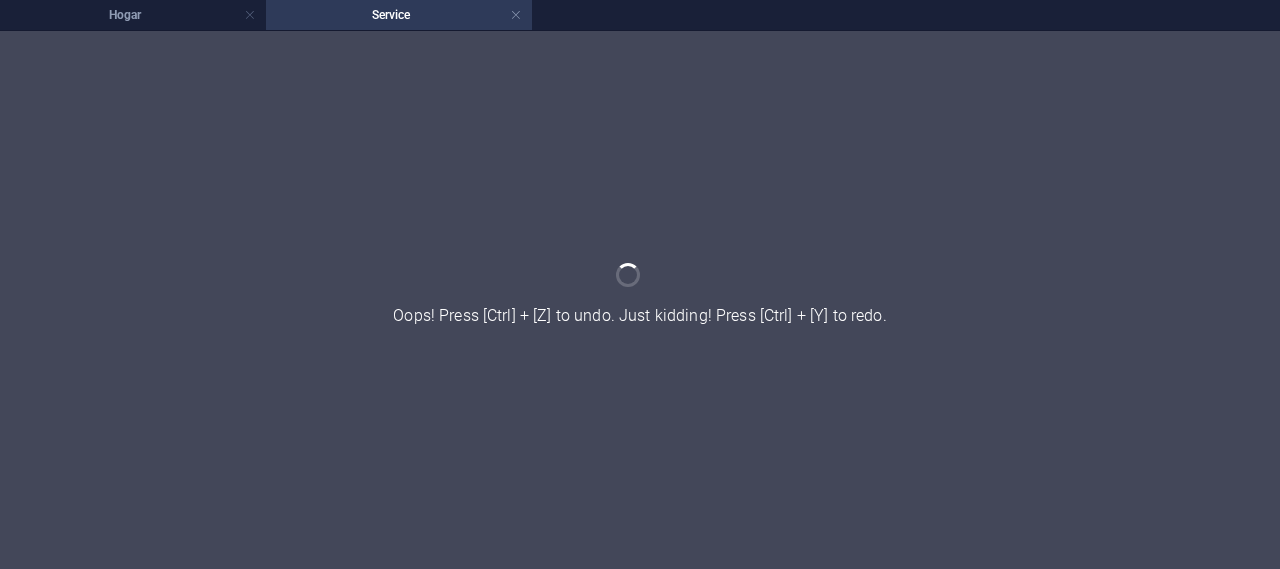 scroll, scrollTop: 0, scrollLeft: 0, axis: both 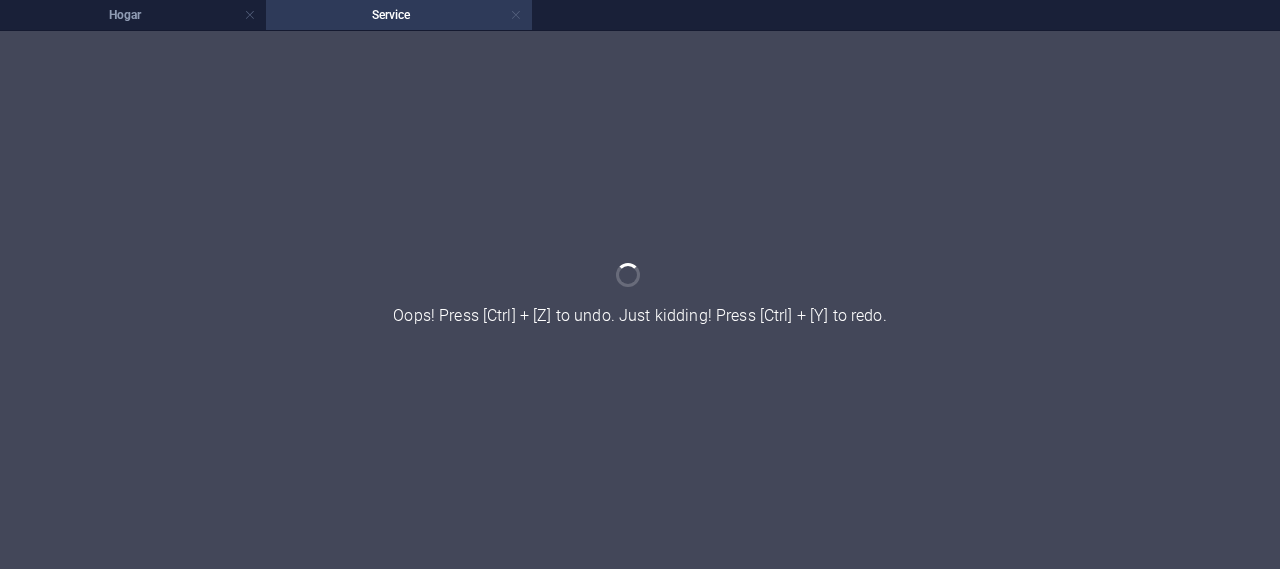 click at bounding box center (516, 15) 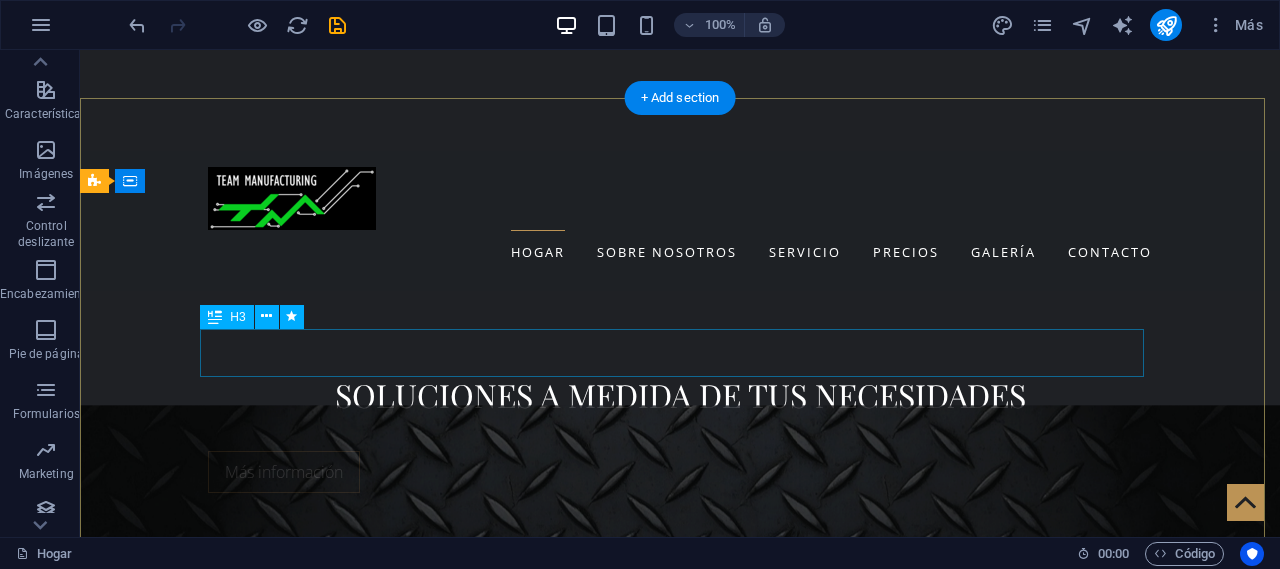 scroll, scrollTop: 0, scrollLeft: 0, axis: both 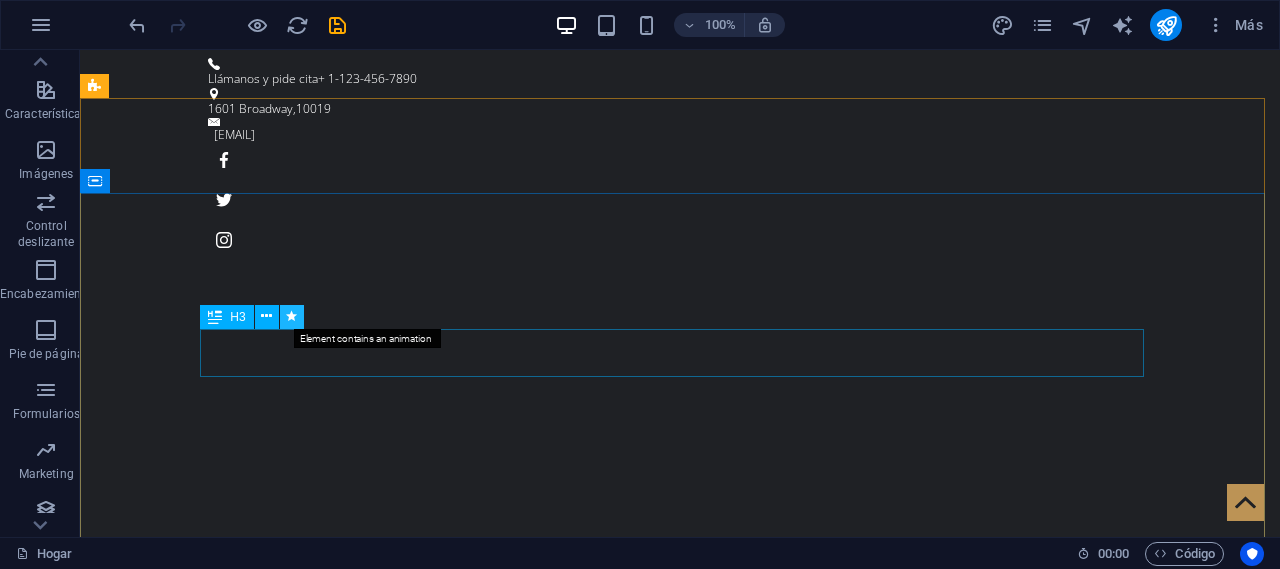 click at bounding box center [291, 316] 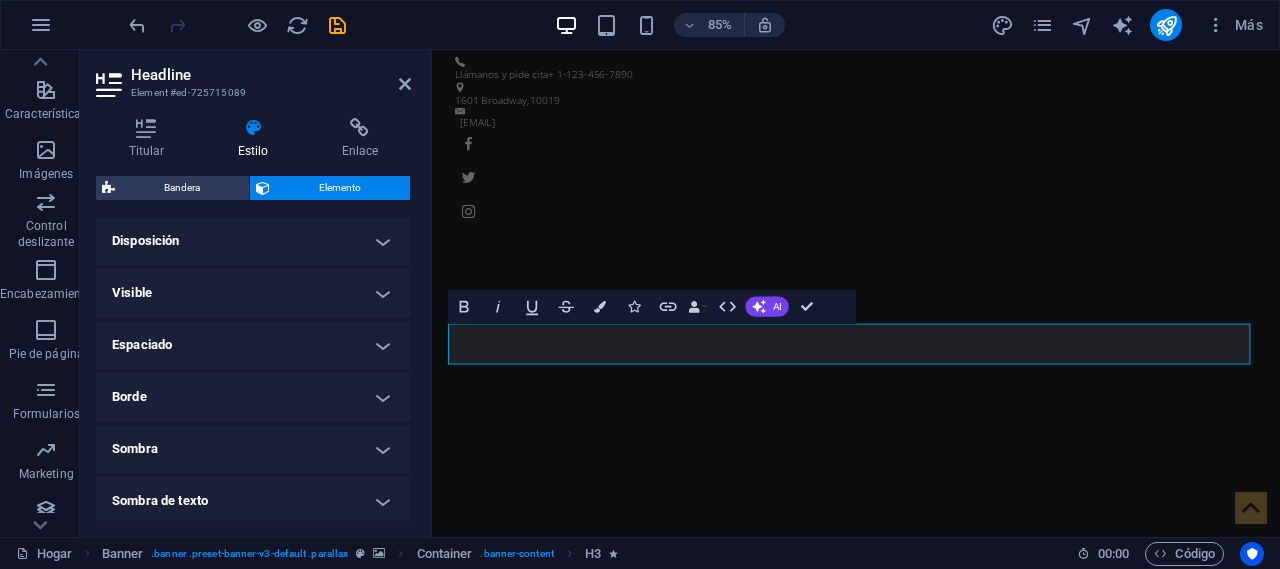 scroll, scrollTop: 468, scrollLeft: 0, axis: vertical 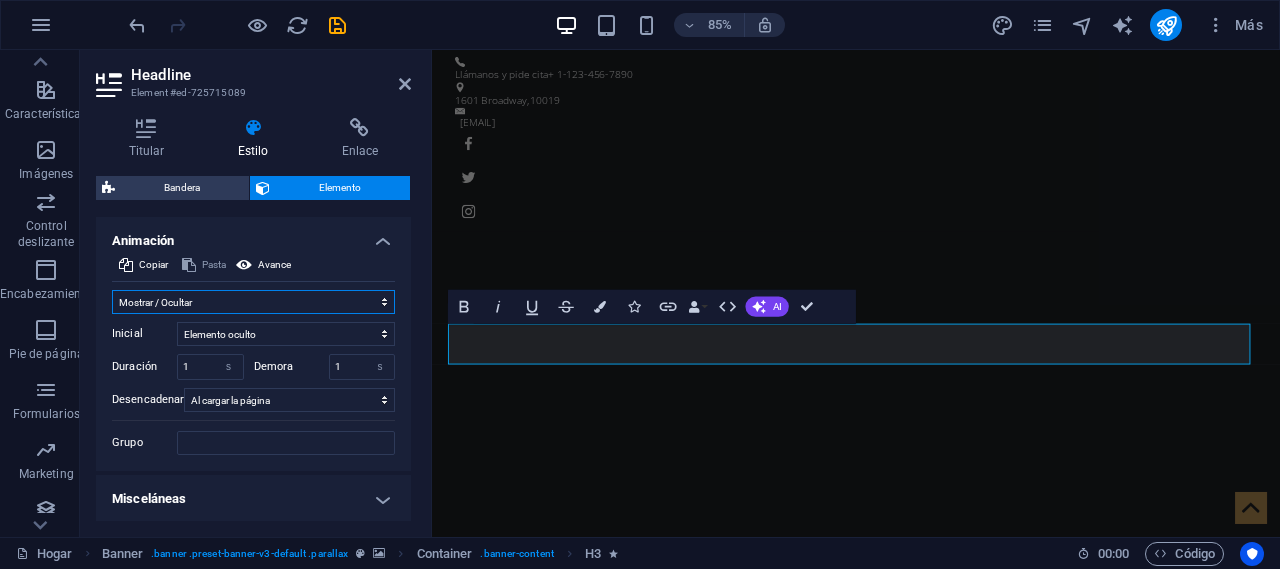click on "No animar Mostrar / Ocultar Deslizarse hacia arriba/abajo Acercar/alejar Deslice de izquierda a derecha Deslice de derecha a izquierda Deslice de arriba a abajo Deslice de abajo a arriba Legumbres Parpadear Abrir como superposición" at bounding box center (253, 302) 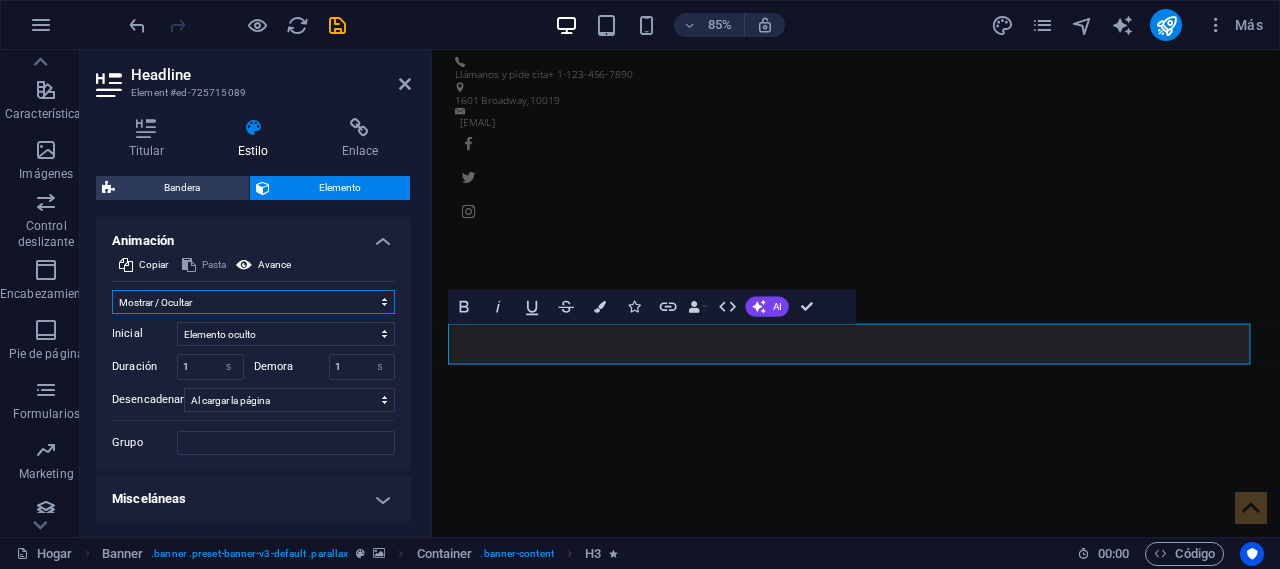 click on "No animar Mostrar / Ocultar Deslizarse hacia arriba/abajo Acercar/alejar Deslice de izquierda a derecha Deslice de derecha a izquierda Deslice de arriba a abajo Deslice de abajo a arriba Legumbres Parpadear Abrir como superposición" at bounding box center [253, 302] 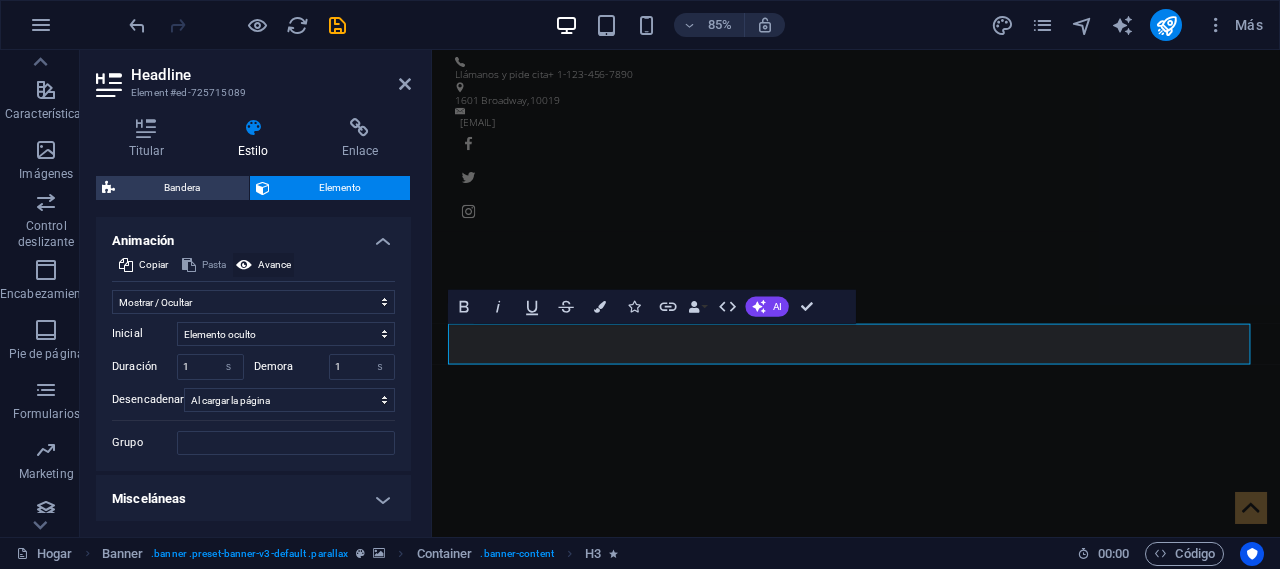 click on "Avance" at bounding box center [274, 264] 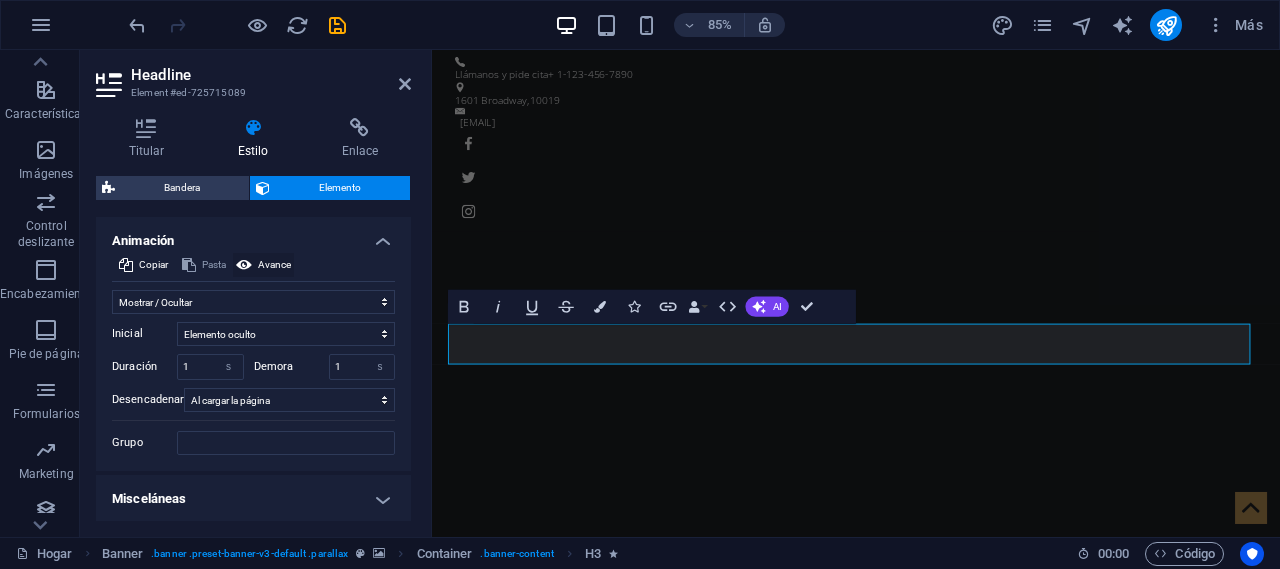 click on "Avance" at bounding box center [274, 264] 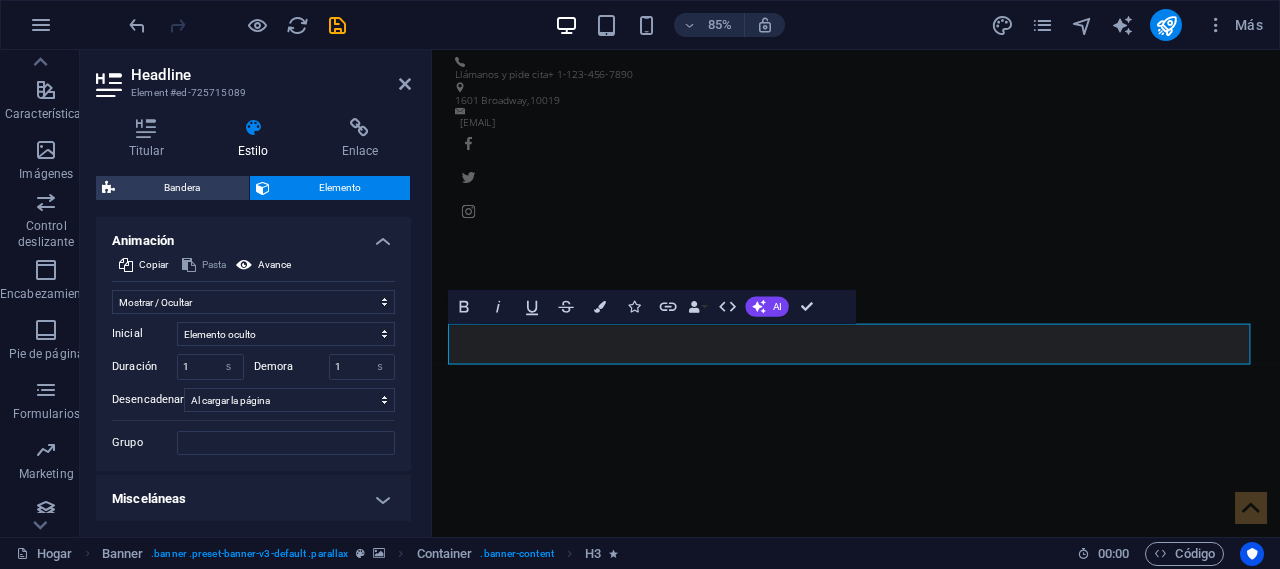click on "Headline Element #ed-725715089 Titular Estilo Enlace Ajustes Nivel H1 H2 H3 H4 H5 H6 Alineación Los colores y tamaños de fuente predeterminados se definen en Diseño. Editar diseño Bandera Elemento Disposición Cómo se expande este elemento dentro del diseño (Flexbox). Tamaño Por defecto auto píxeles % 1/1 1/2 1/3 1/4 1/5 1/6 1/7 1/8 1/9 1/10 Crecer Encoger Orden Disposición del contenedor Visible Visible Opacidad 100 % Rebosar Espaciado Margen Por defecto auto píxeles % movimiento rápido del ojo Volkswagen vh Costumbre Costumbre auto píxeles % movimiento rápido del ojo Volkswagen vh auto píxeles % movimiento rápido del ojo Volkswagen vh auto píxeles % movimiento rápido del ojo Volkswagen vh auto píxeles % movimiento rápido del ojo Volkswagen vh Relleno Por defecto píxeles movimiento rápido del ojo % vh Volkswagen Costumbre Costumbre píxeles movimiento rápido del ojo % vh Volkswagen píxeles movimiento rápido del ojo % vh Volkswagen píxeles movimiento rápido del ojo % vh Volkswagen %" at bounding box center [256, 293] 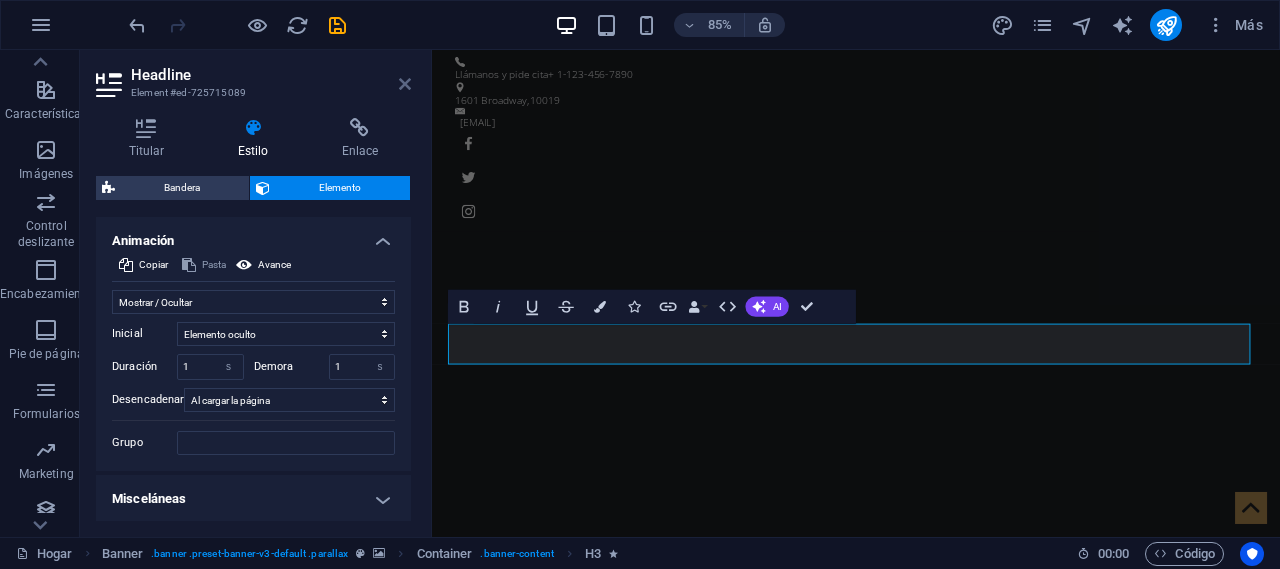 click at bounding box center [405, 84] 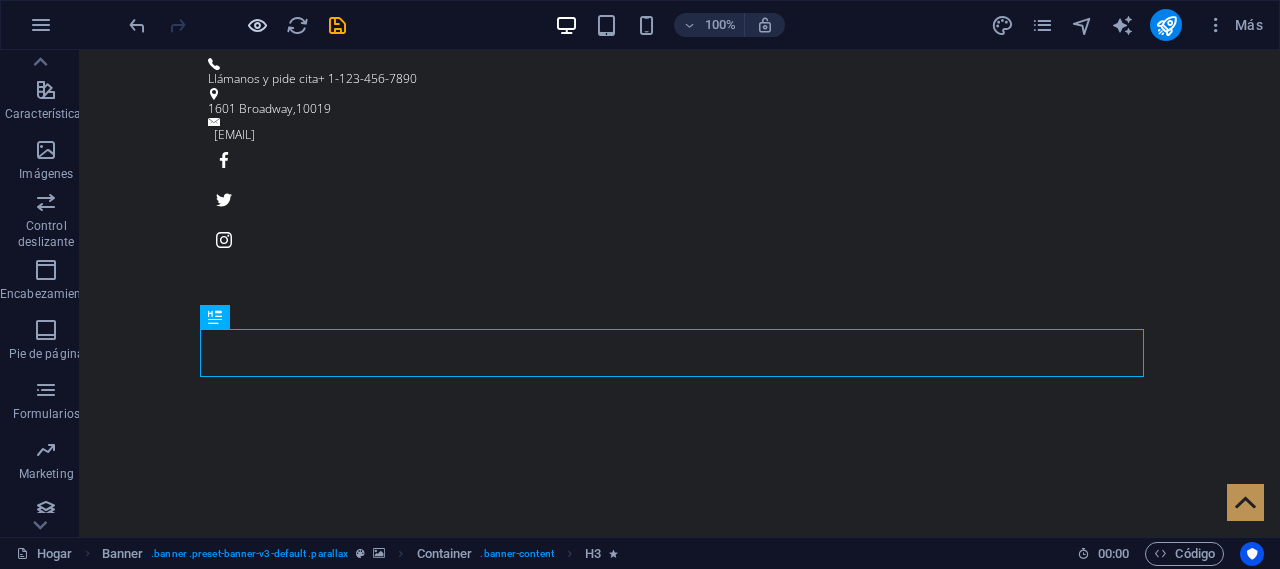 click at bounding box center [257, 25] 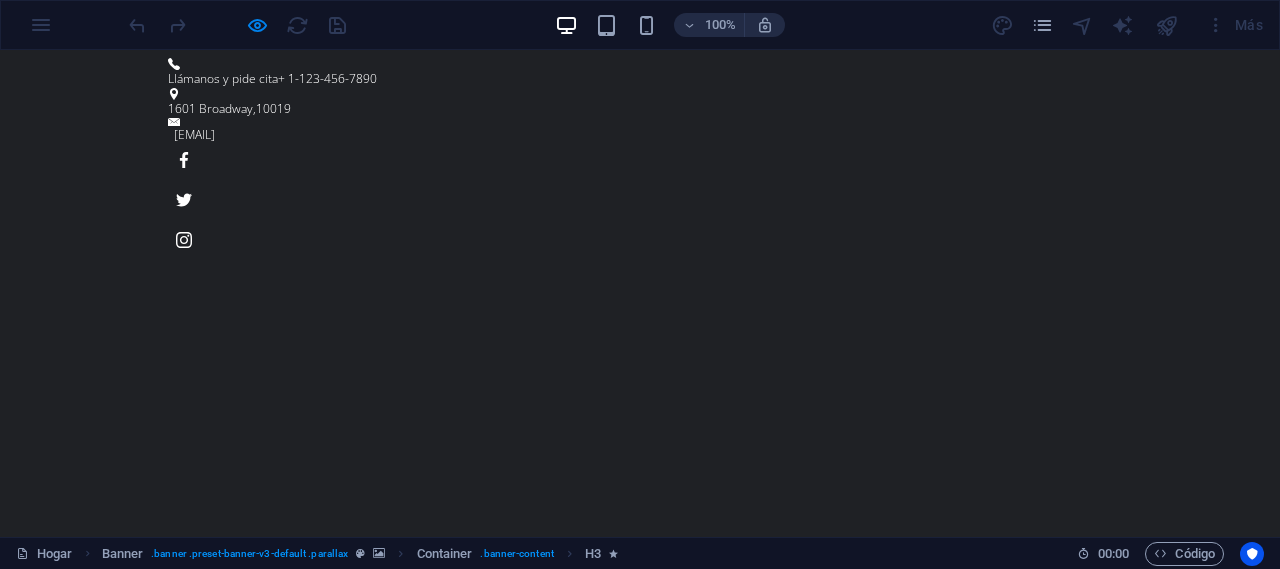 scroll, scrollTop: 100, scrollLeft: 0, axis: vertical 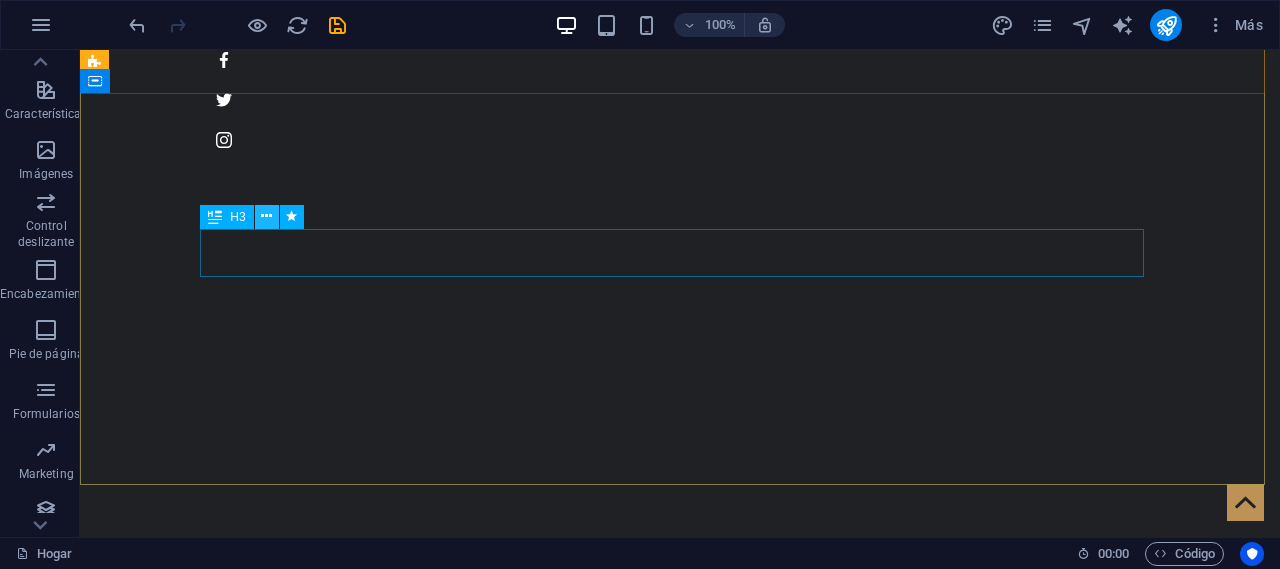 click at bounding box center [266, 216] 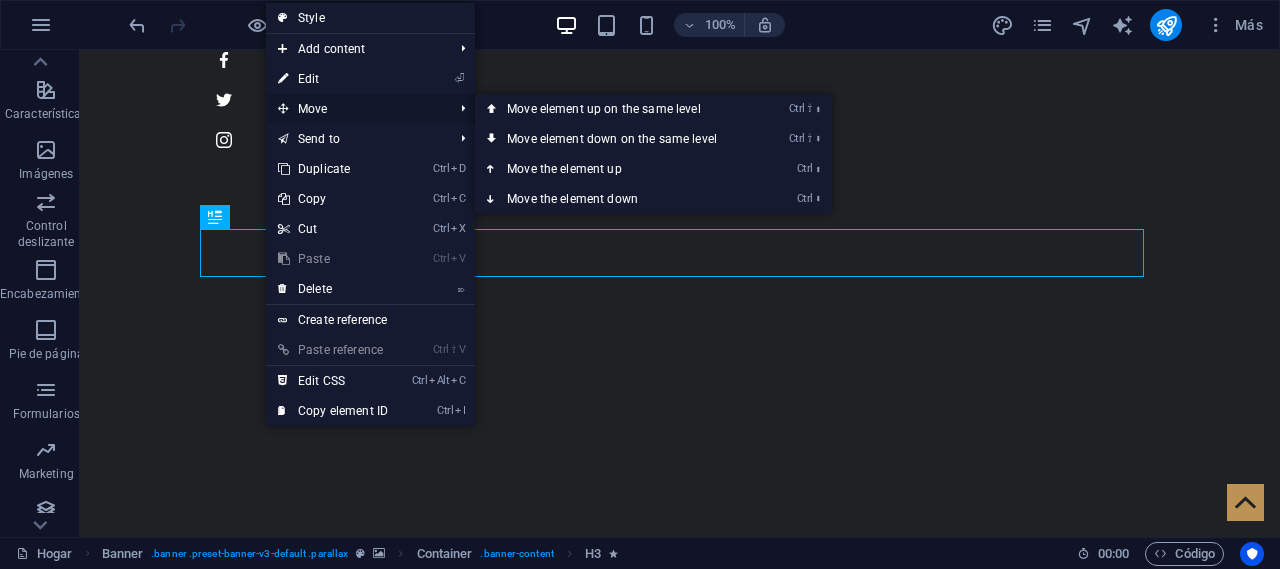 click on "Move" at bounding box center [355, 109] 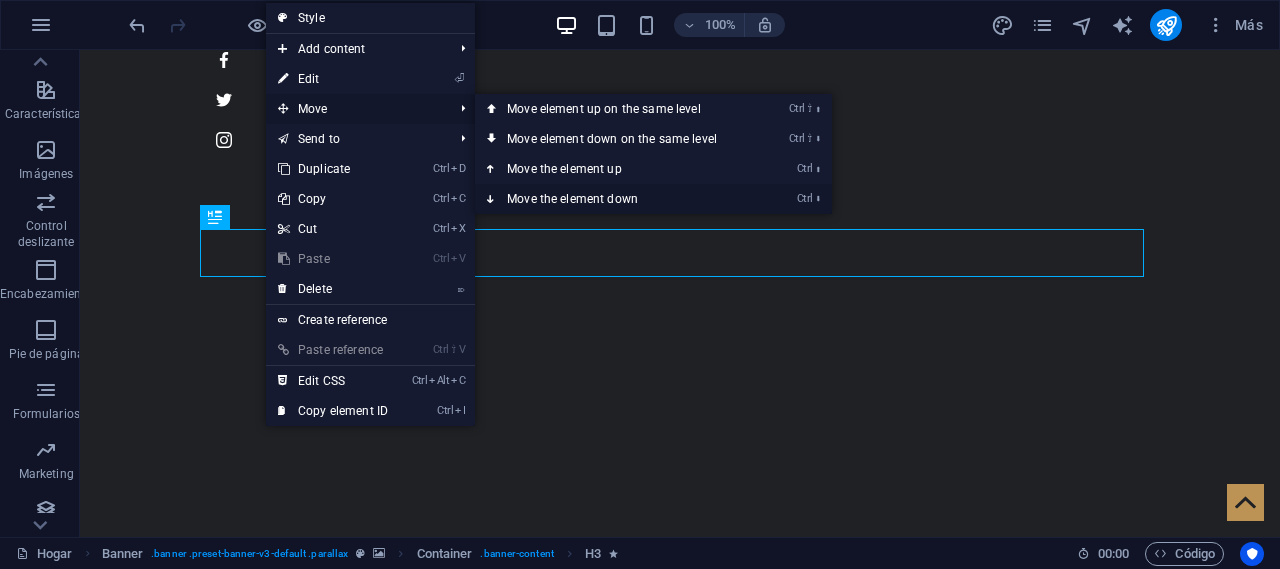 click on "Ctrl ⬇  Move the element down" at bounding box center [616, 199] 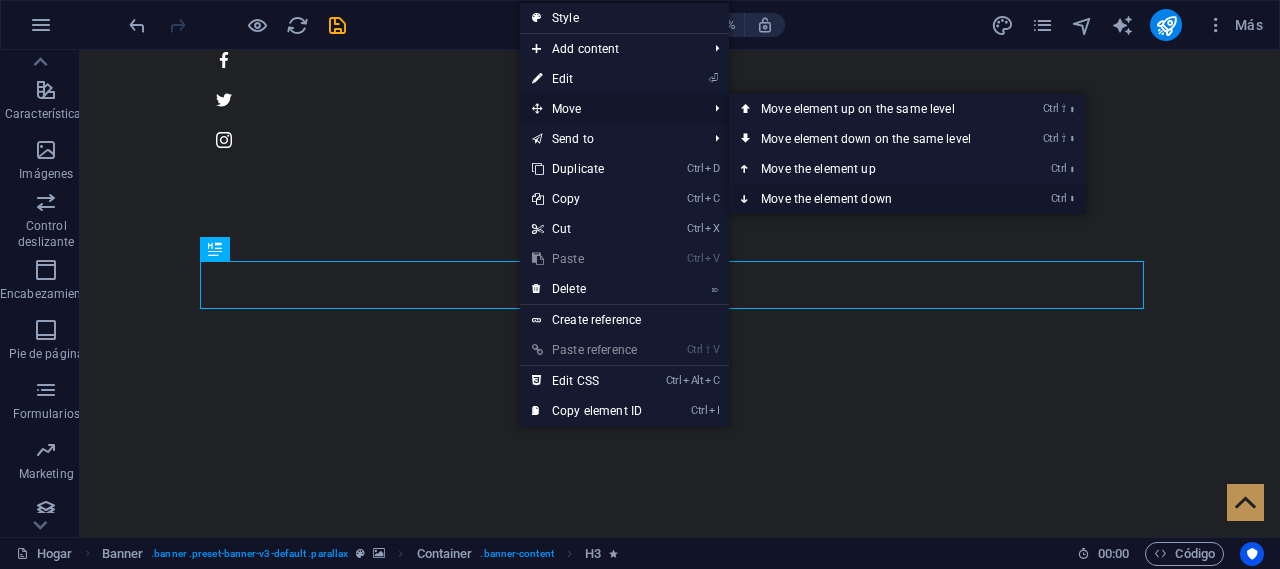 click on "Ctrl ⬇  Move the element down" at bounding box center (870, 199) 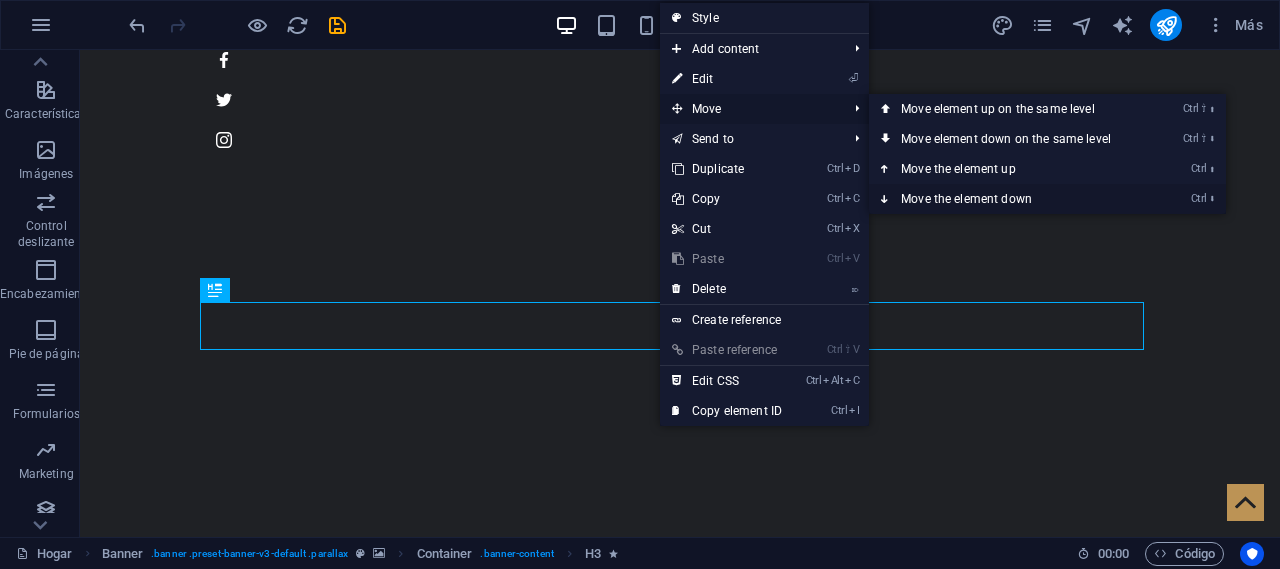 click on "Ctrl ⬇  Move the element down" at bounding box center [1010, 199] 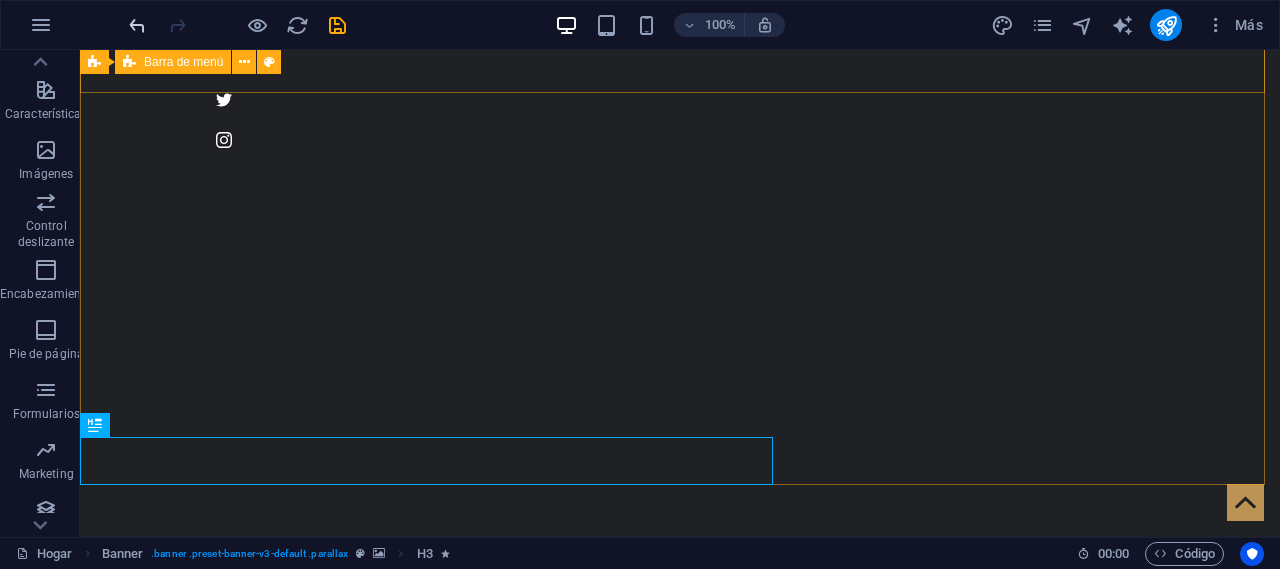 click at bounding box center (137, 25) 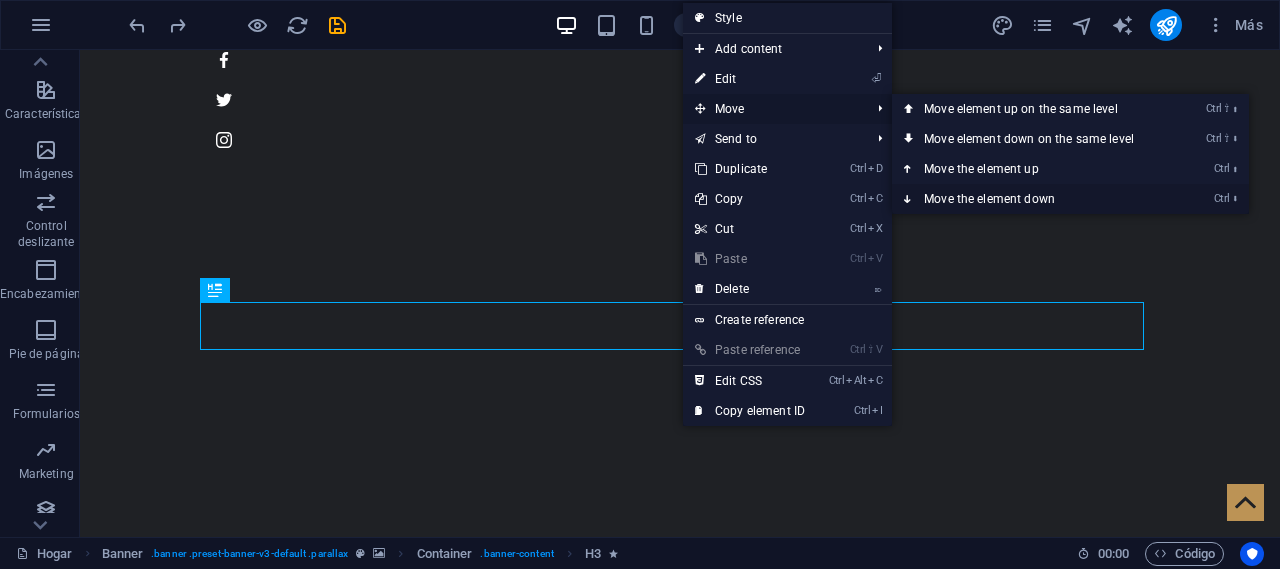 click on "Ctrl ⬇  Move the element down" at bounding box center [1033, 199] 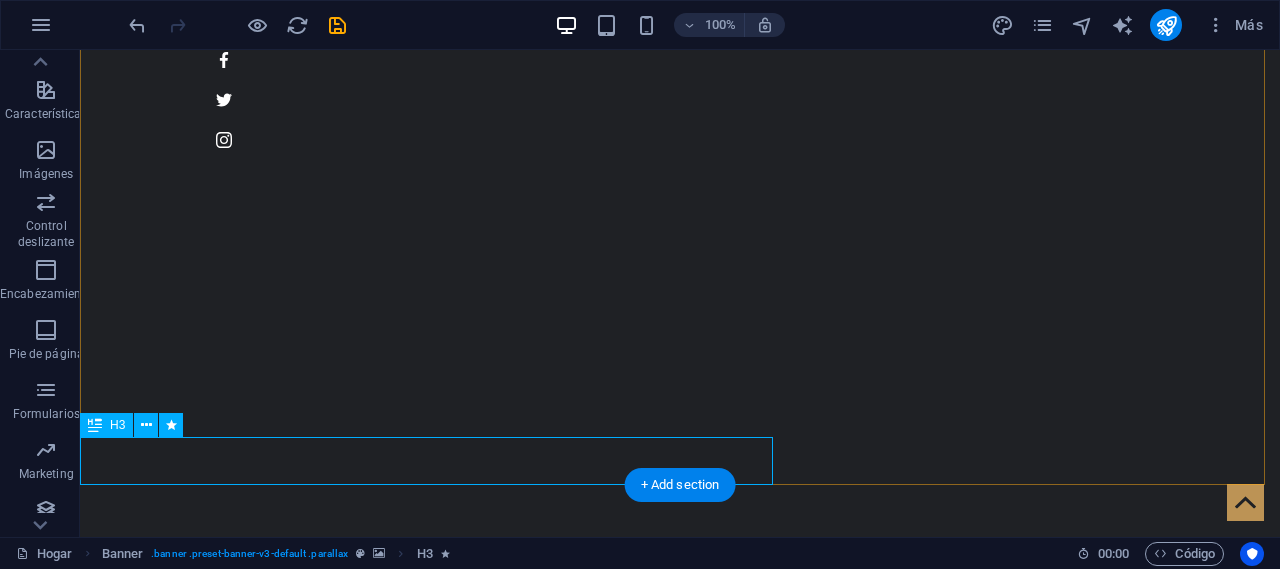 click on "SOLUCIONES A MEDIDA DE TUS NECESIDADES" at bounding box center [680, 1049] 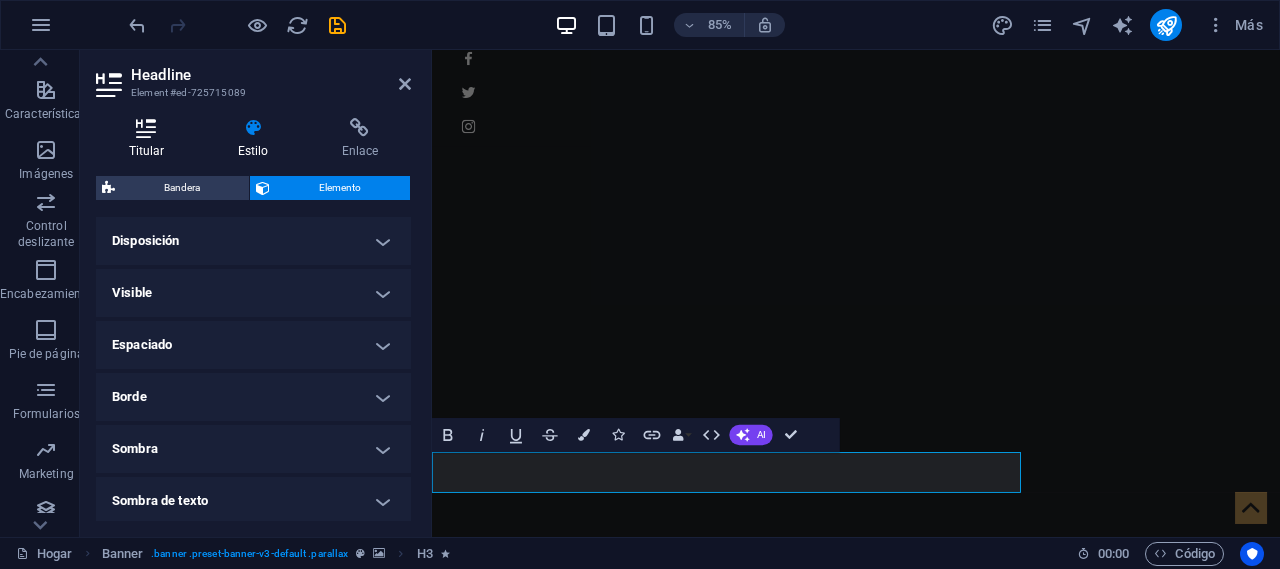 click at bounding box center (146, 128) 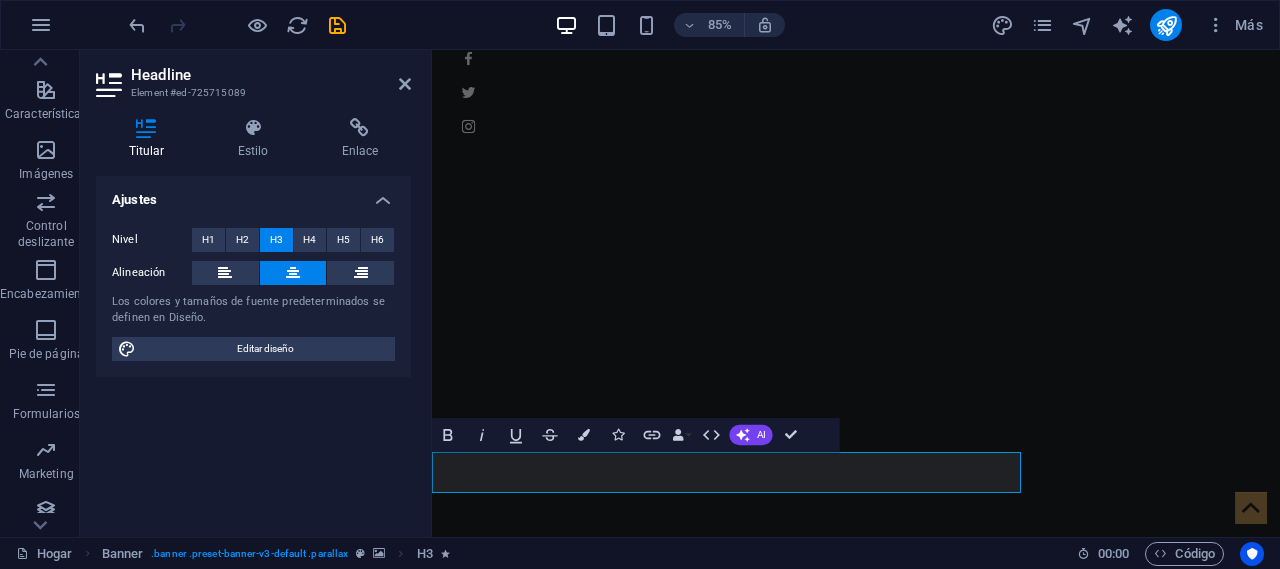 click at bounding box center [293, 273] 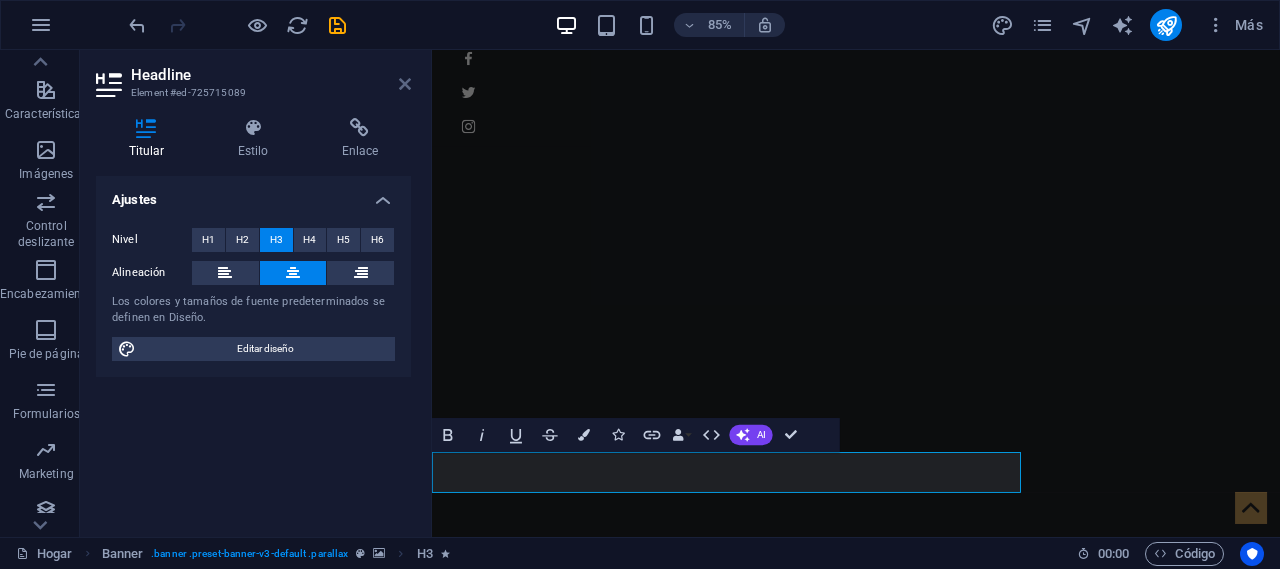 click at bounding box center [405, 84] 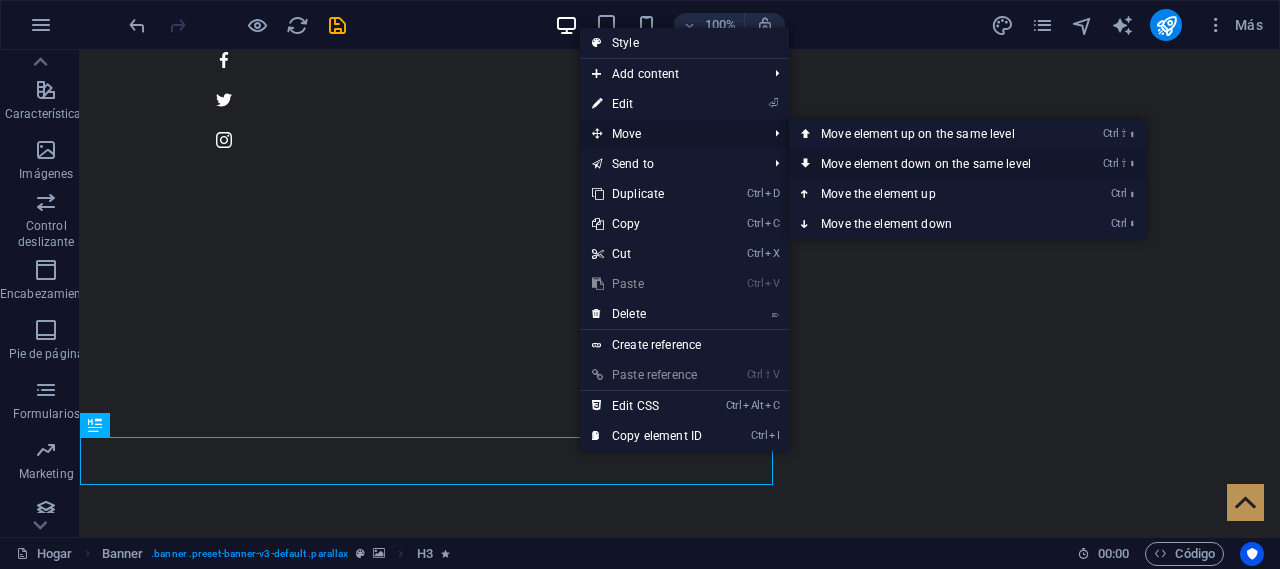 click on "Ctrl ⇧ ⬇  Move element down on the same level" at bounding box center [930, 164] 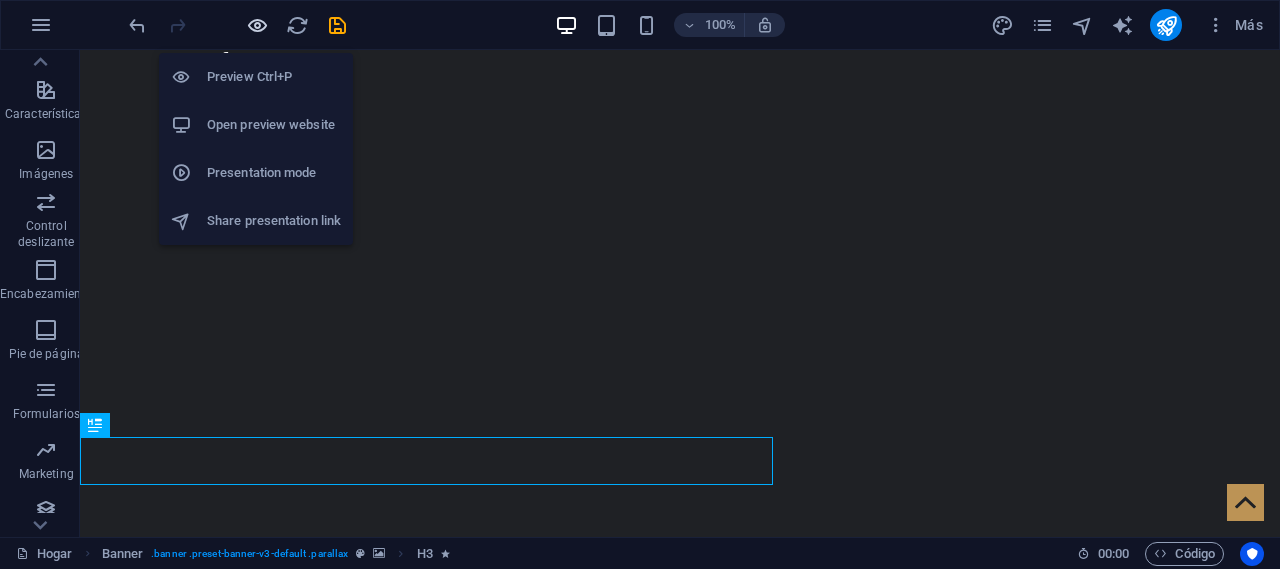click at bounding box center [257, 25] 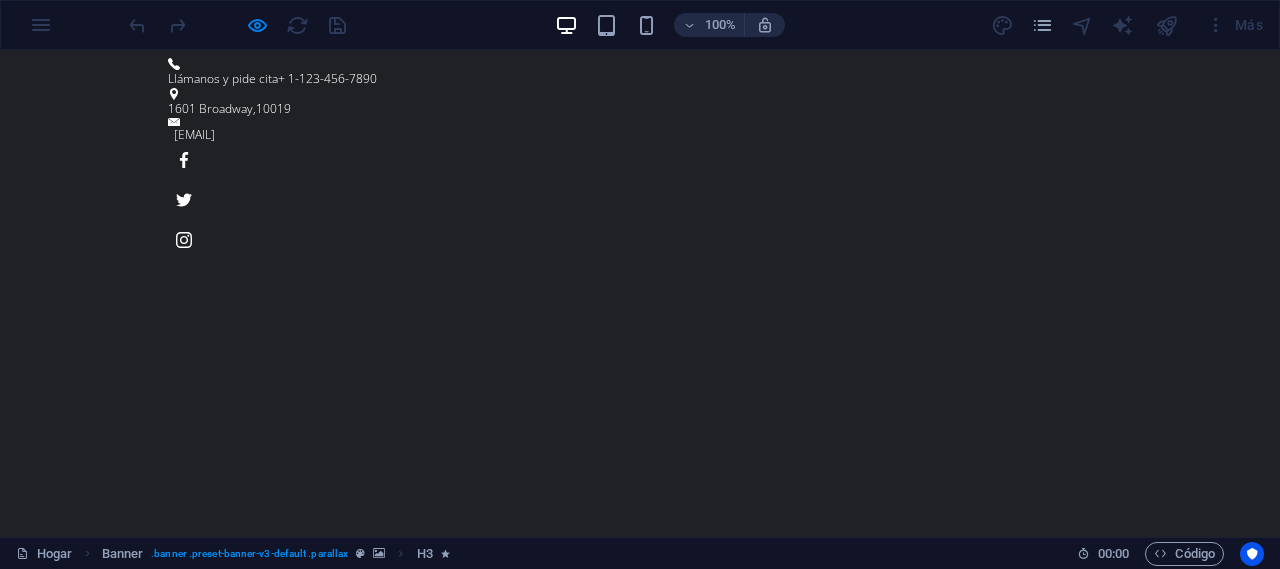 scroll, scrollTop: 100, scrollLeft: 0, axis: vertical 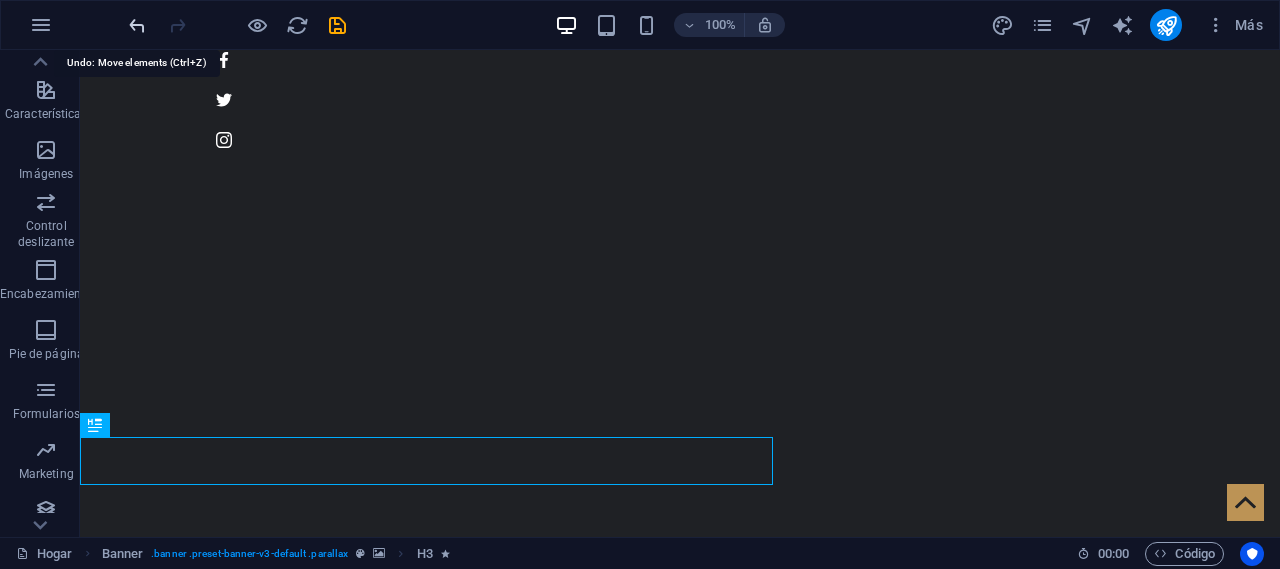 click at bounding box center [137, 25] 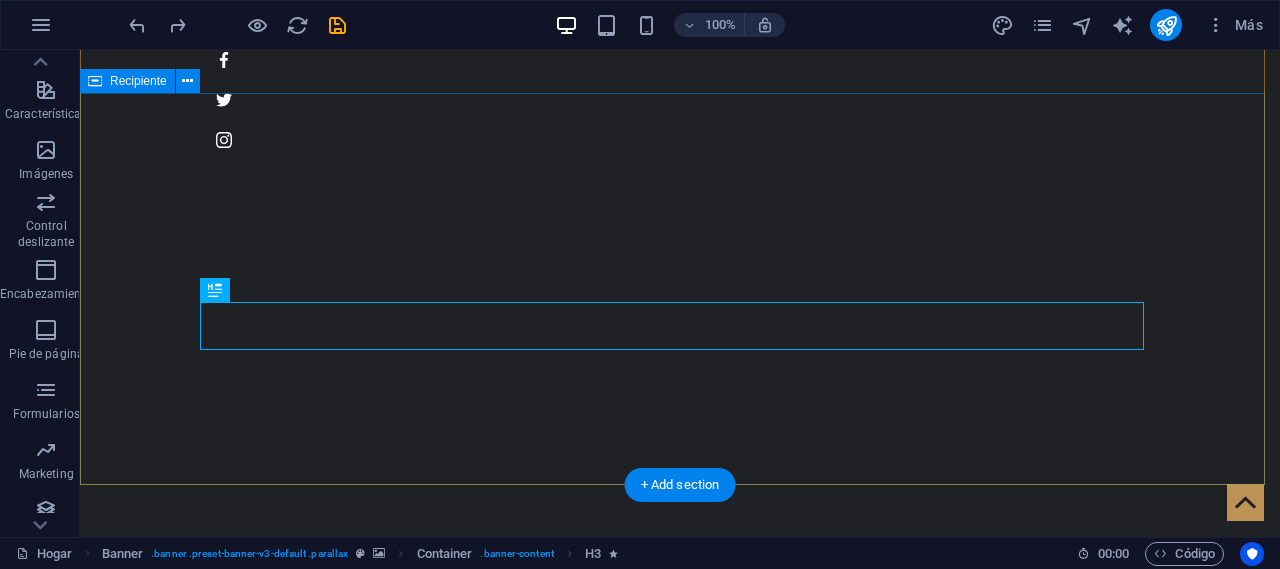 drag, startPoint x: 240, startPoint y: 329, endPoint x: 252, endPoint y: 388, distance: 60.207973 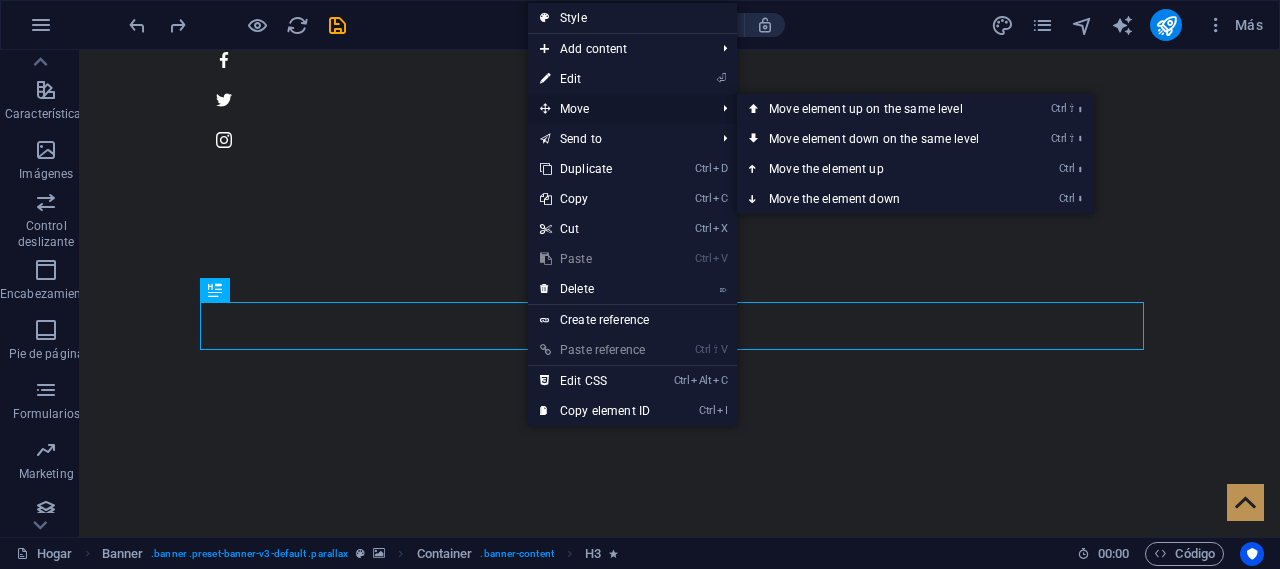 click on "Move" at bounding box center (617, 109) 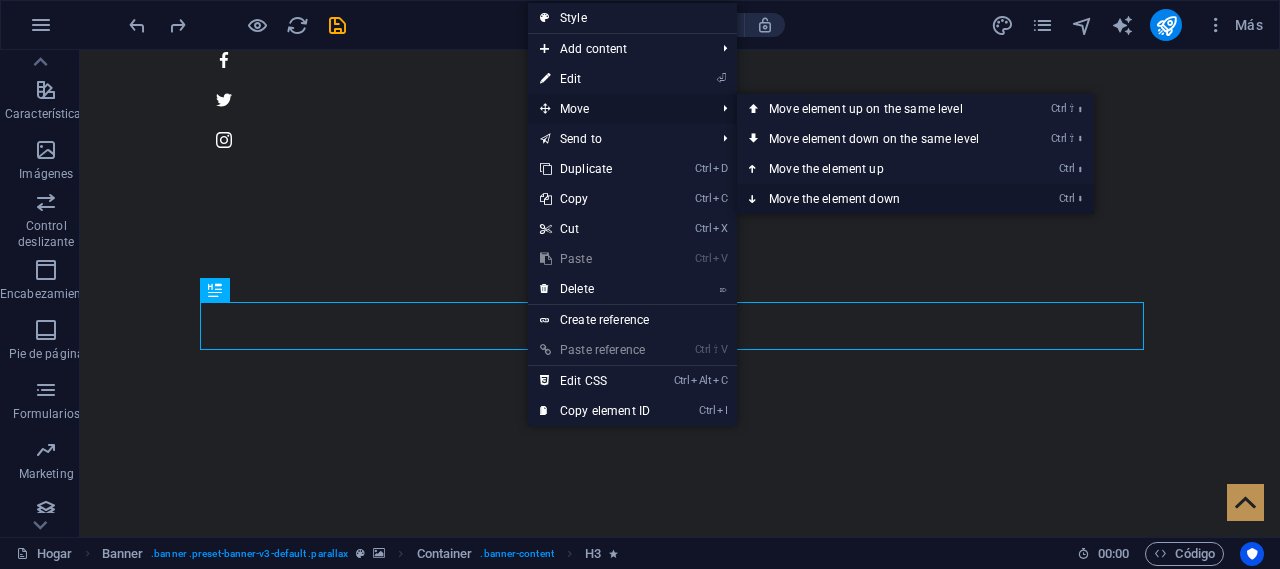 click on "Ctrl ⬇  Move the element down" at bounding box center [878, 199] 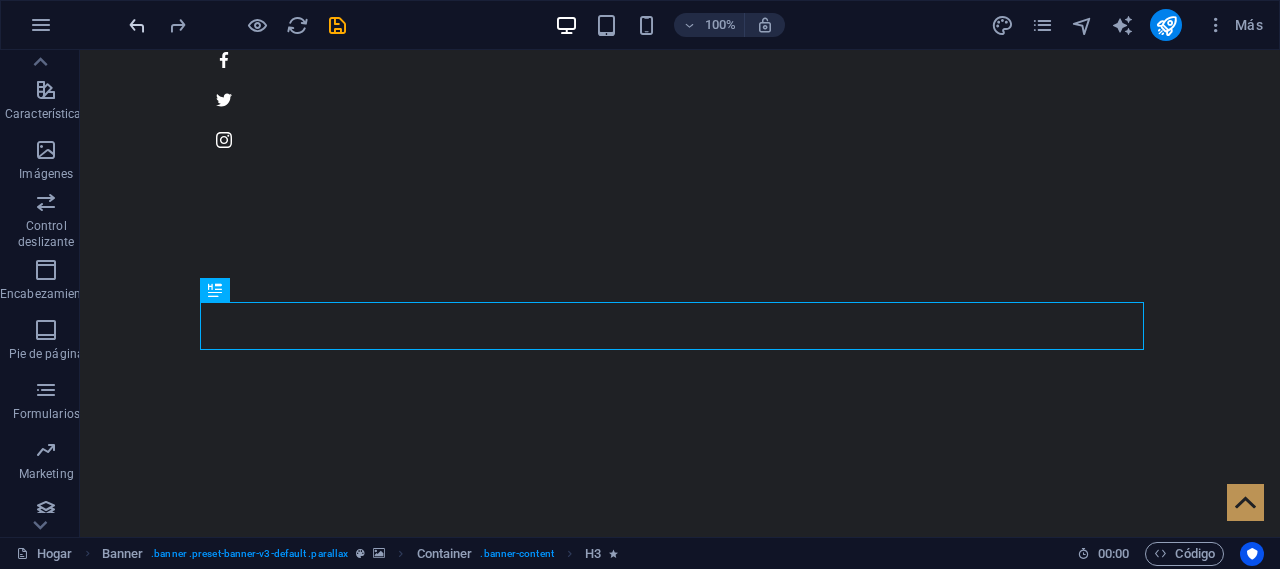 click at bounding box center (137, 25) 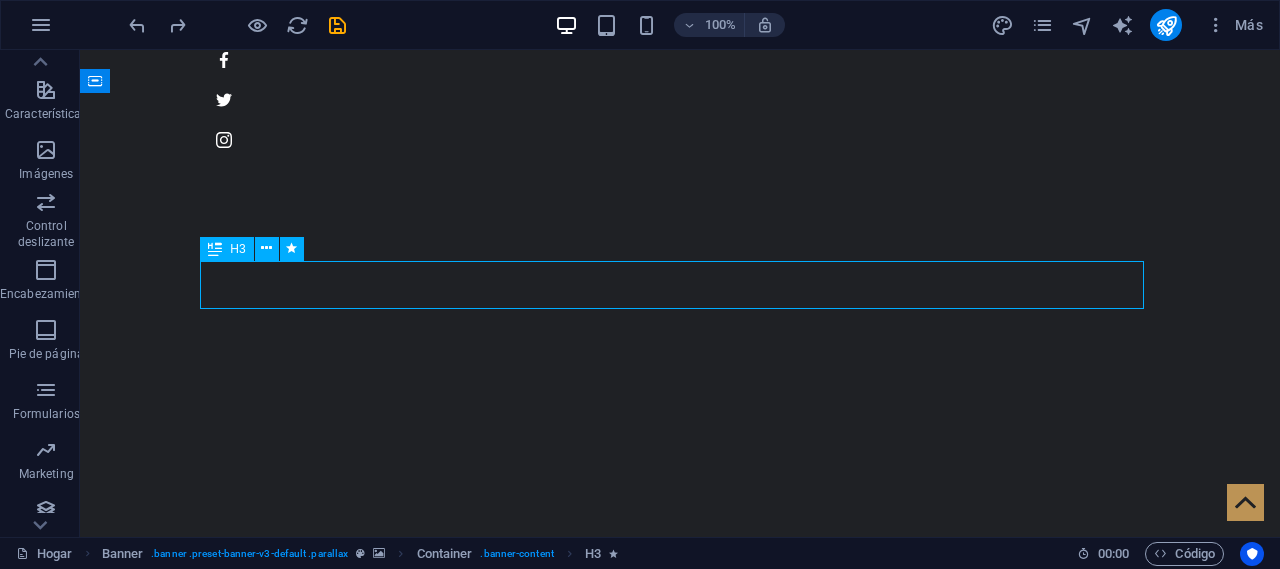 drag, startPoint x: 294, startPoint y: 293, endPoint x: 262, endPoint y: 391, distance: 103.09219 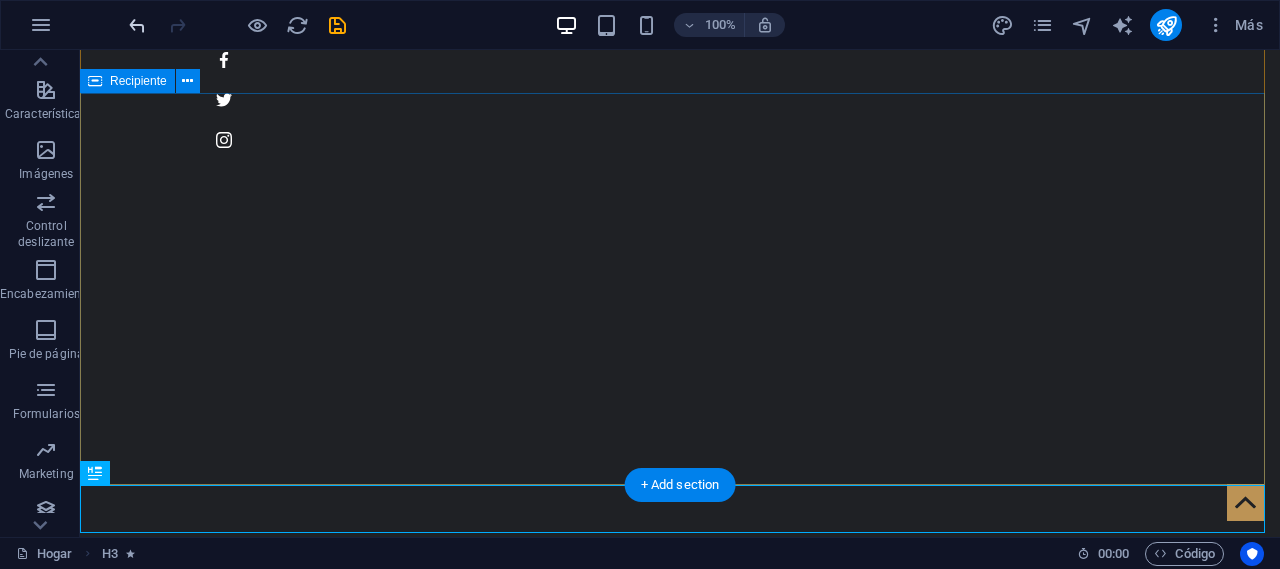 click at bounding box center [137, 25] 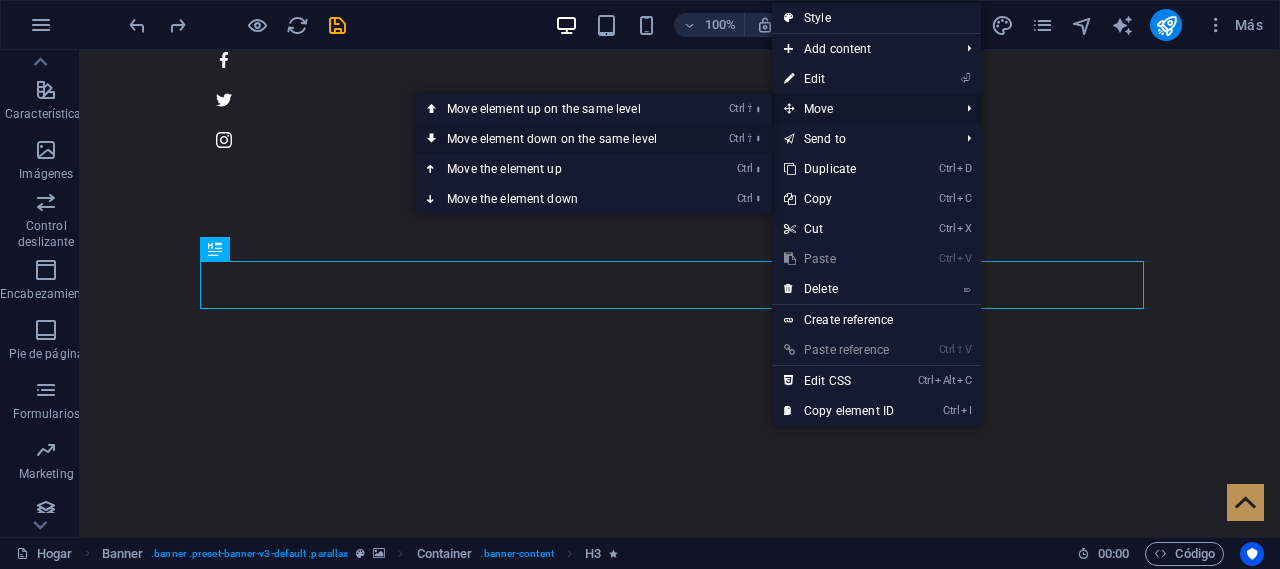 click on "Ctrl ⇧ ⬇  Move element down on the same level" at bounding box center (556, 139) 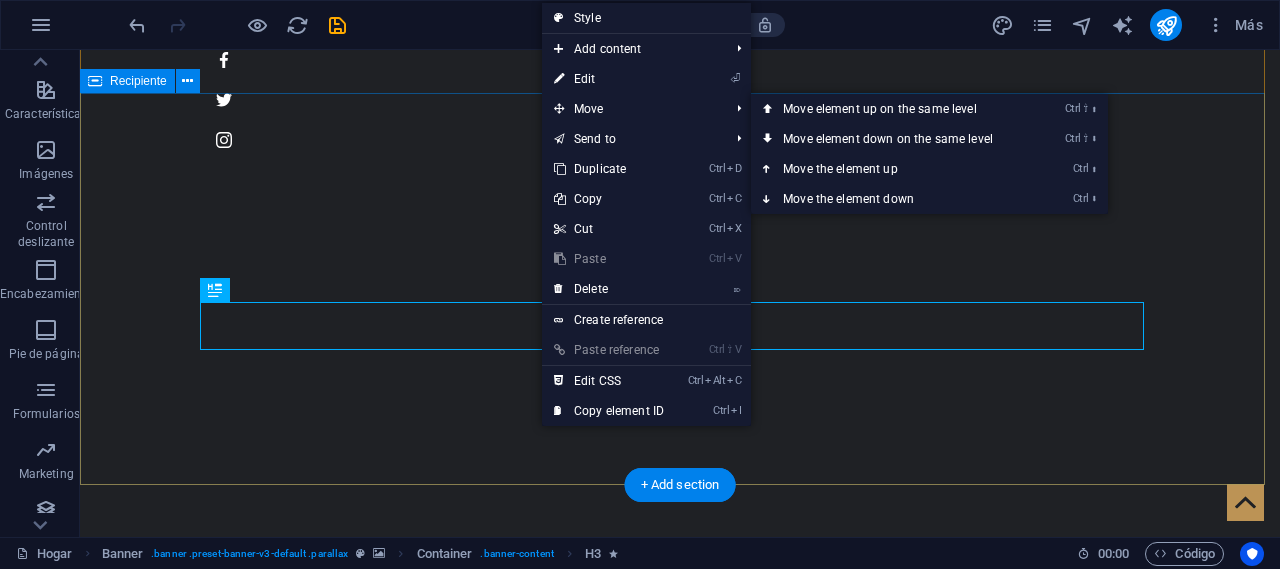 click on "Más información SOLUCIONES A MEDIDA DE TUS NECESIDADES" at bounding box center [680, 932] 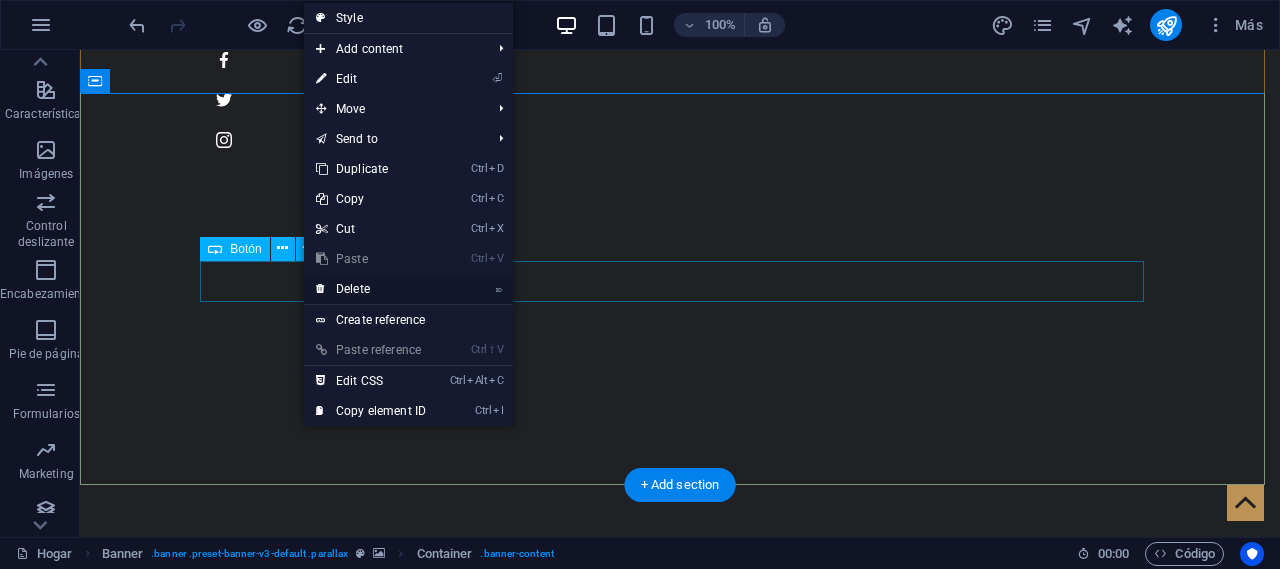 click on "⌦  Delete" at bounding box center (371, 289) 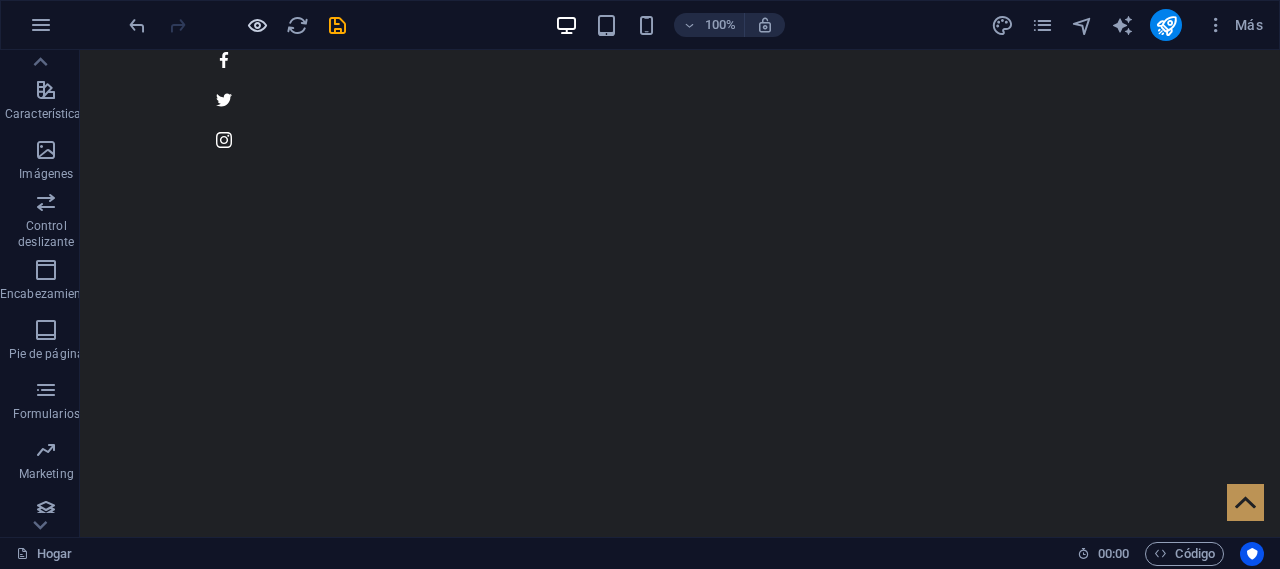 click at bounding box center (257, 25) 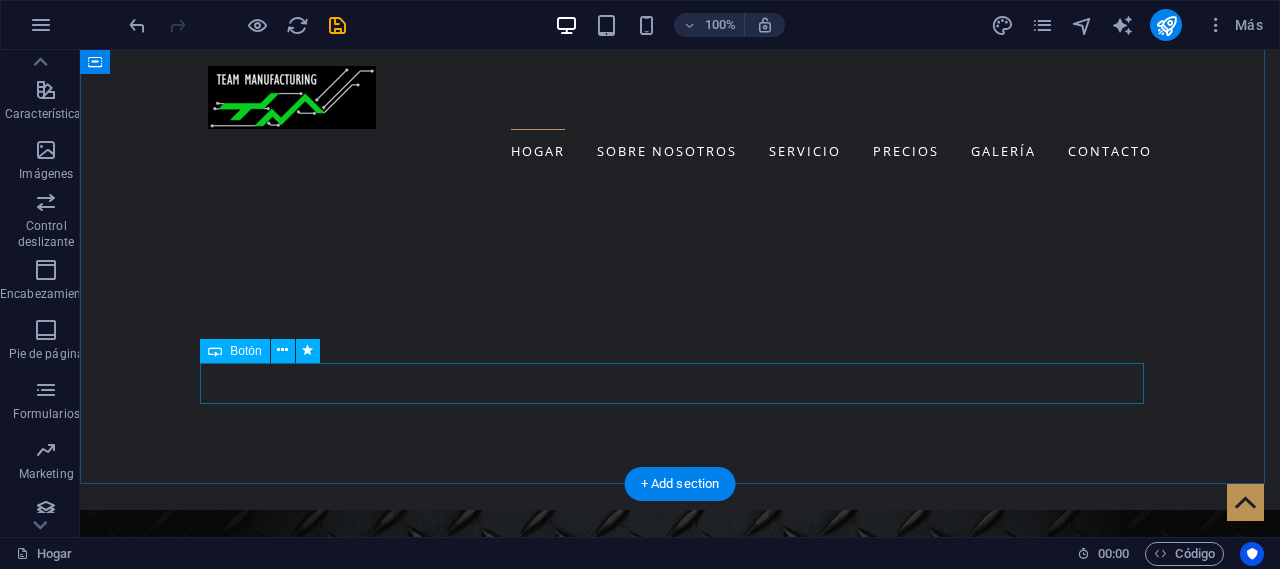 scroll, scrollTop: 1400, scrollLeft: 0, axis: vertical 